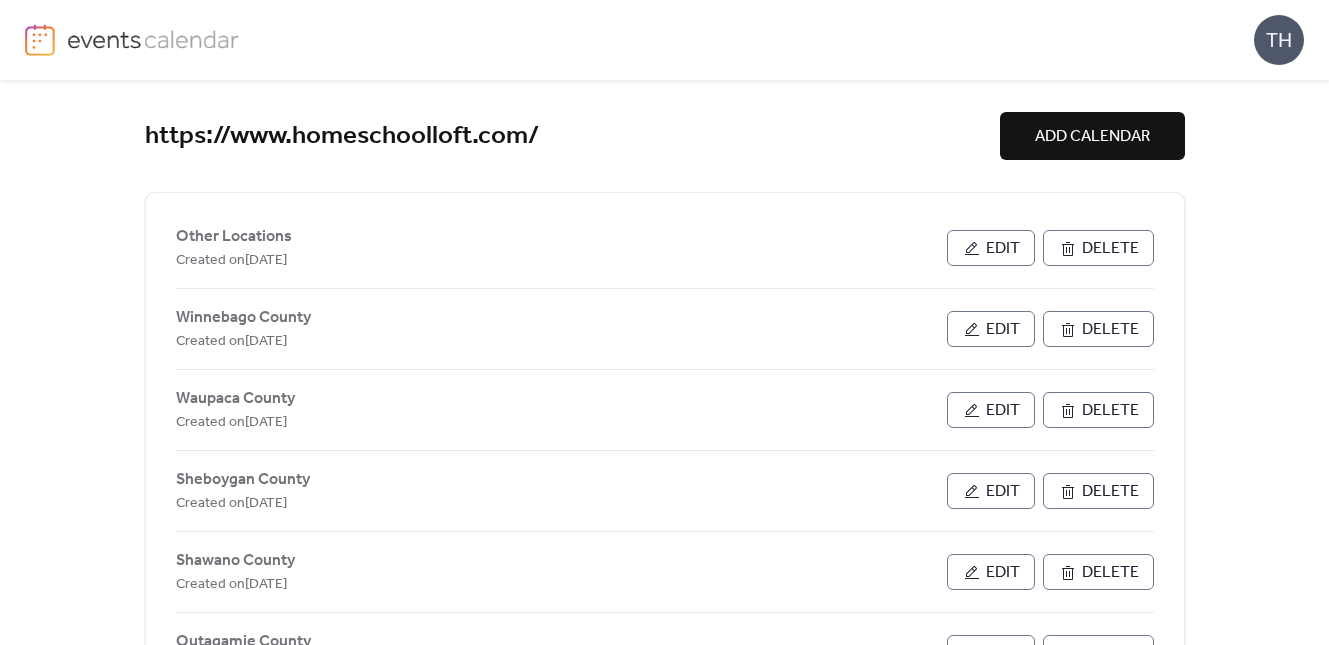 scroll, scrollTop: 0, scrollLeft: 0, axis: both 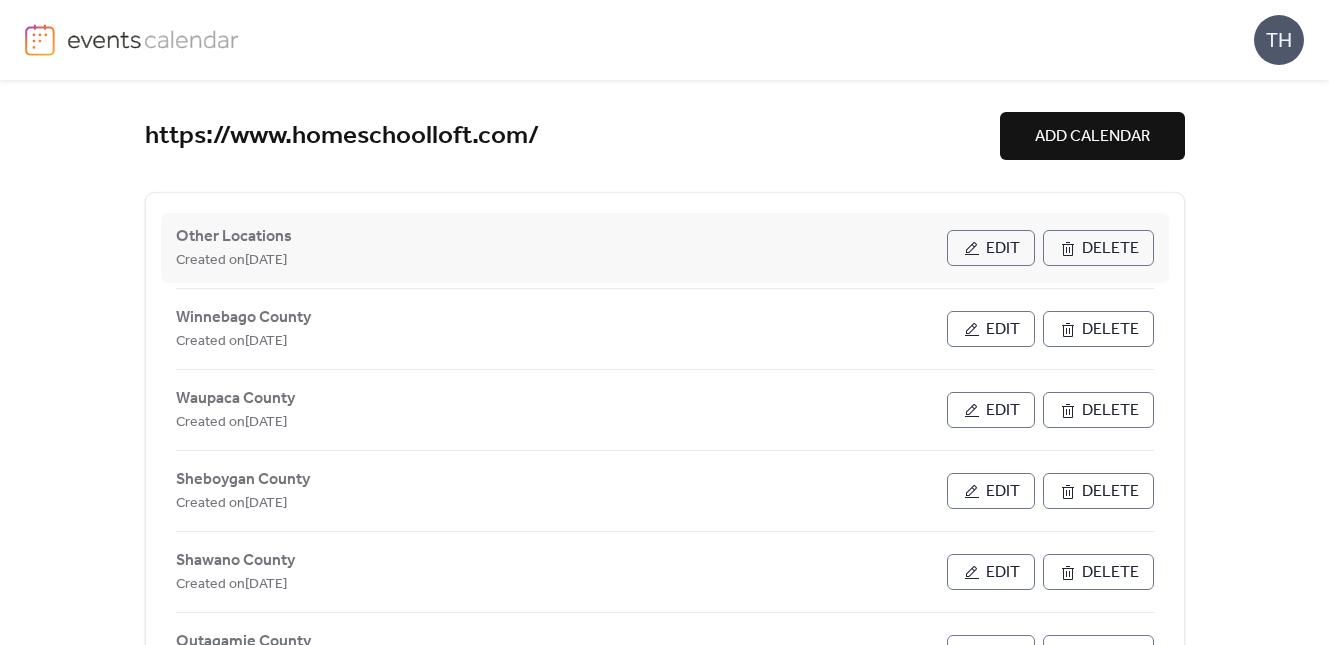 click on "Edit" at bounding box center (1003, 249) 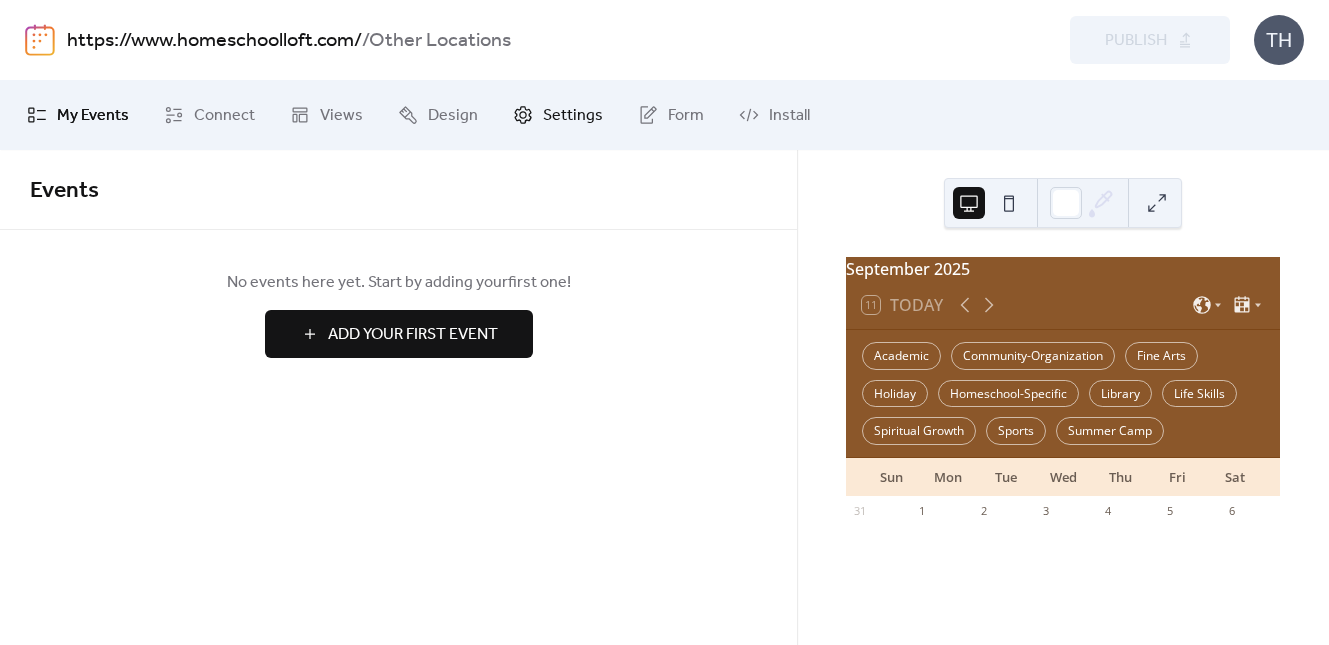 click on "Settings" at bounding box center (558, 115) 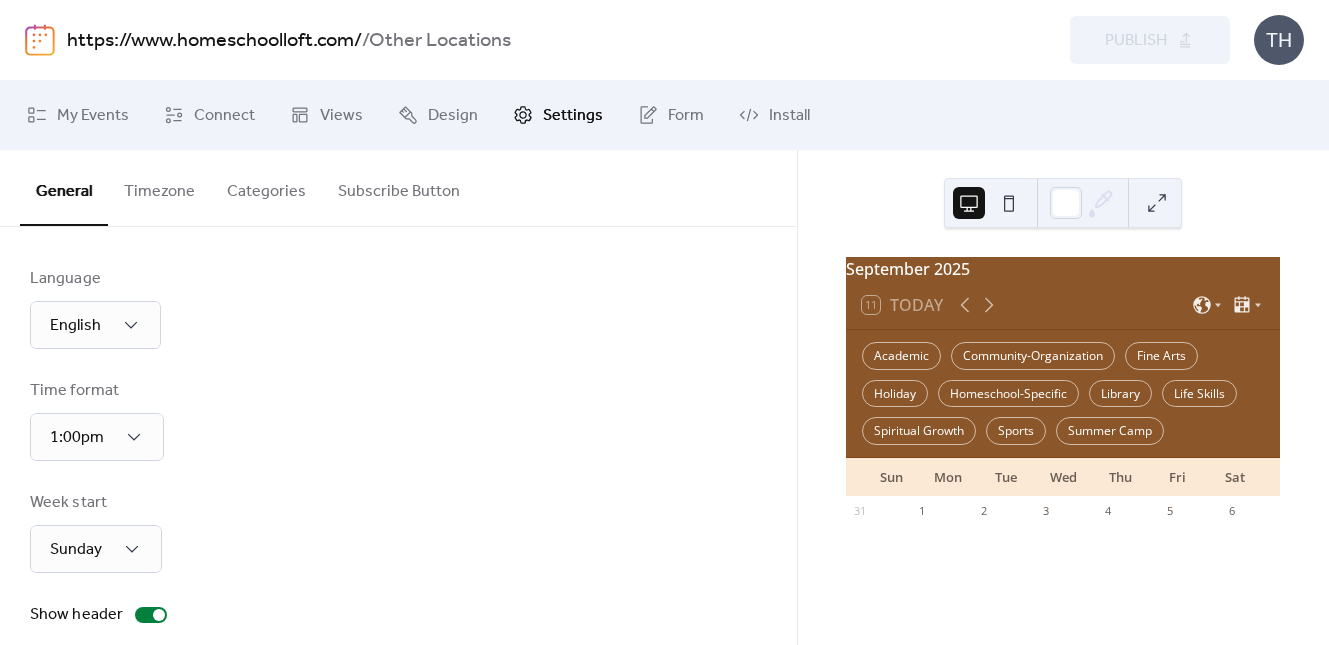 click on "Categories" at bounding box center [266, 187] 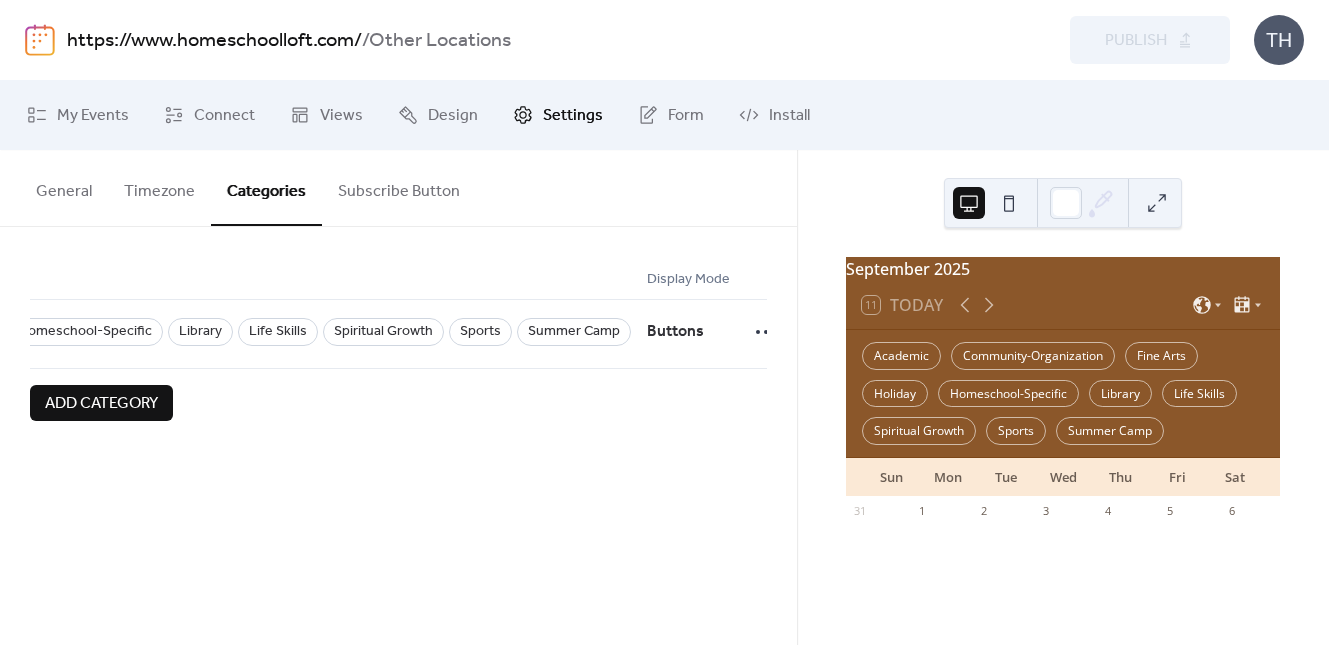 scroll, scrollTop: 0, scrollLeft: 507, axis: horizontal 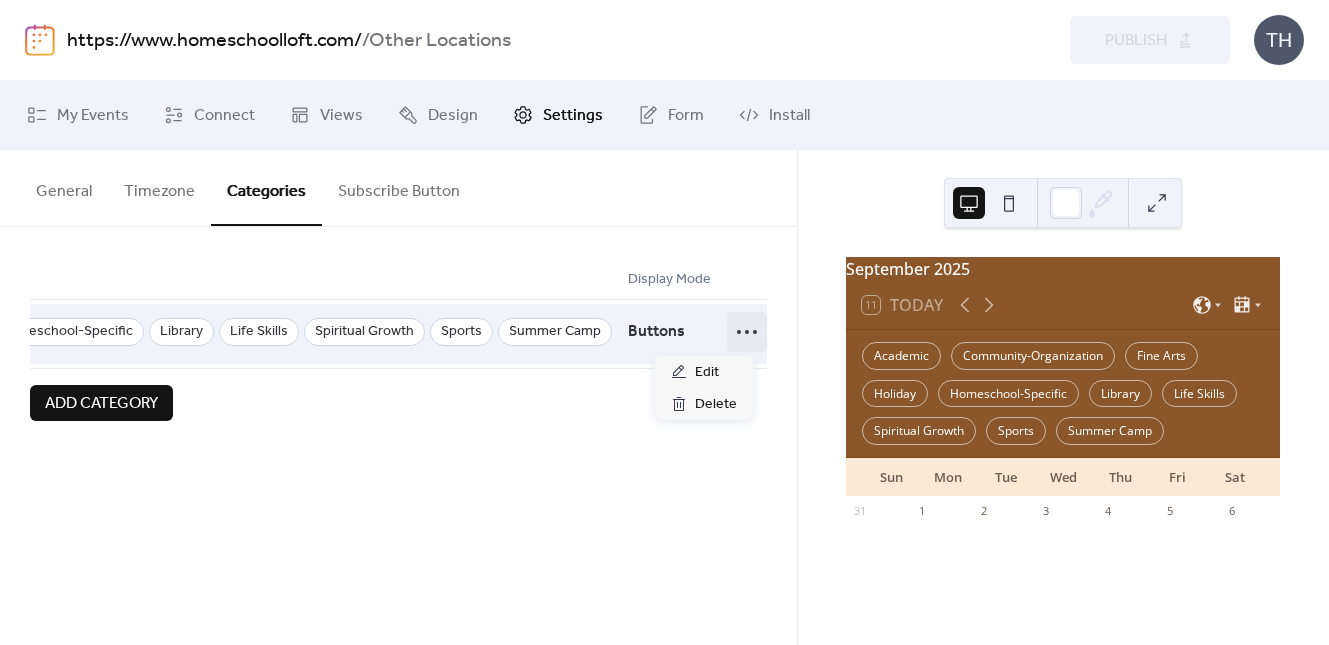 click 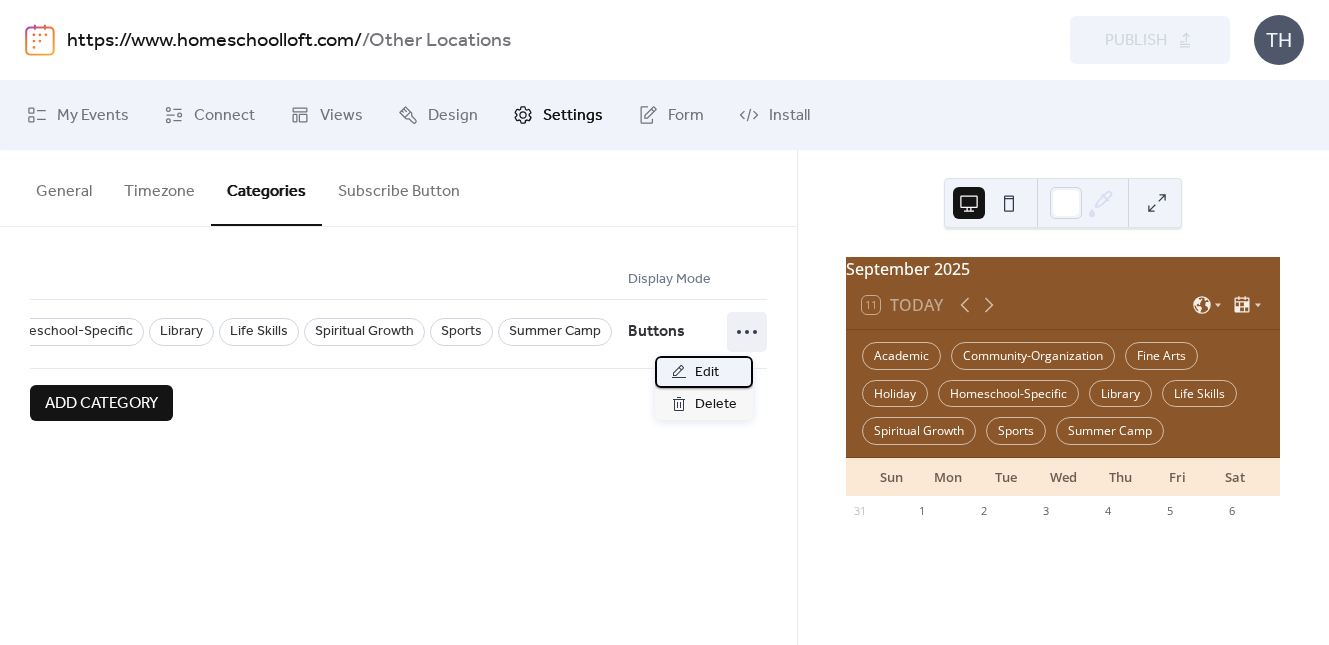 click on "Edit" at bounding box center (707, 373) 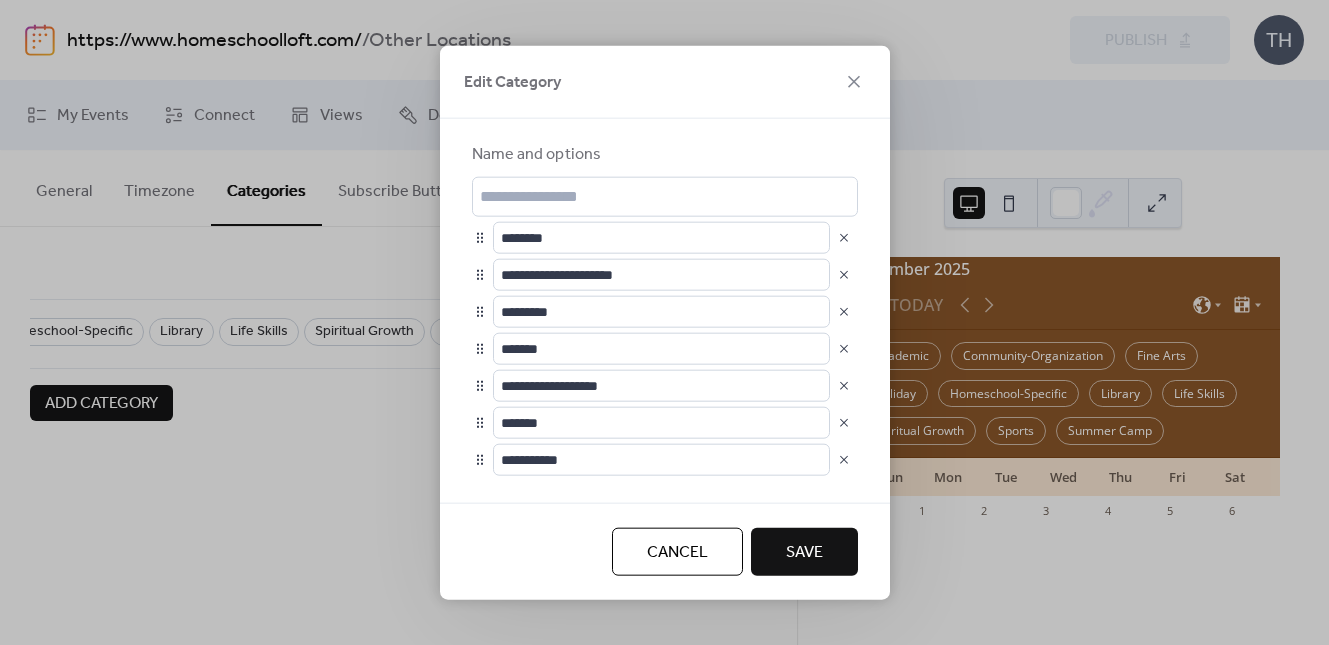 click at bounding box center [844, 274] 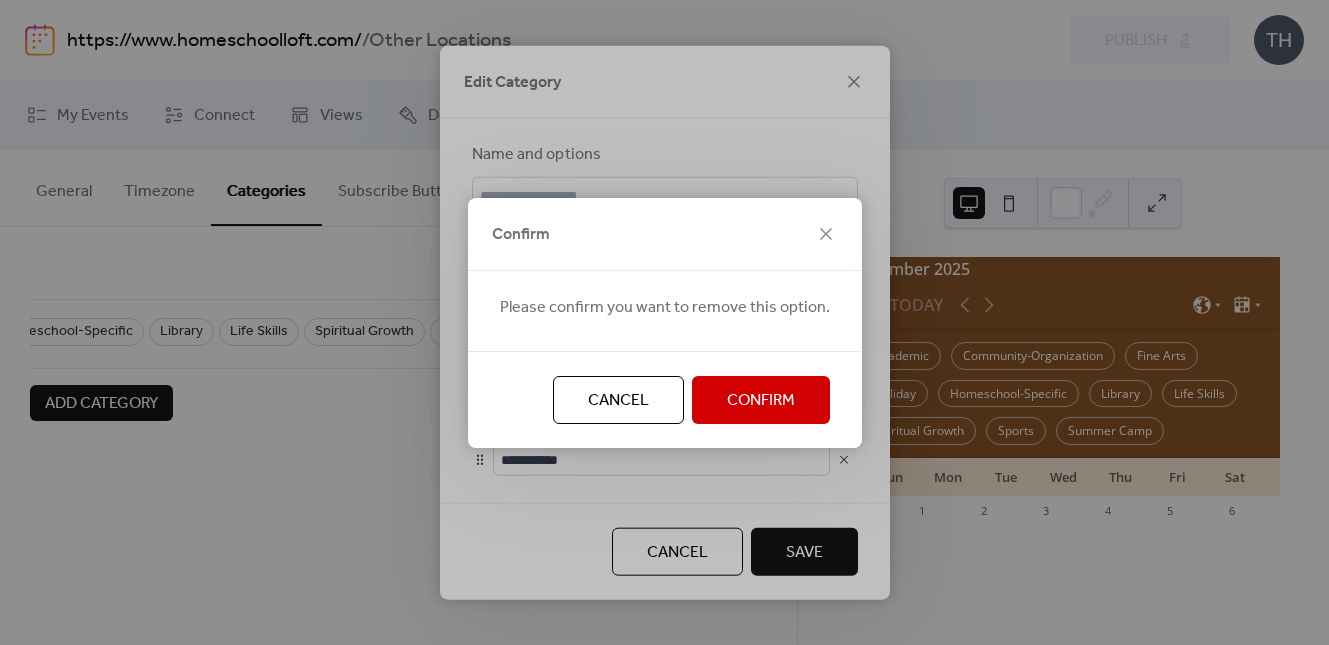 click on "Confirm" at bounding box center [761, 401] 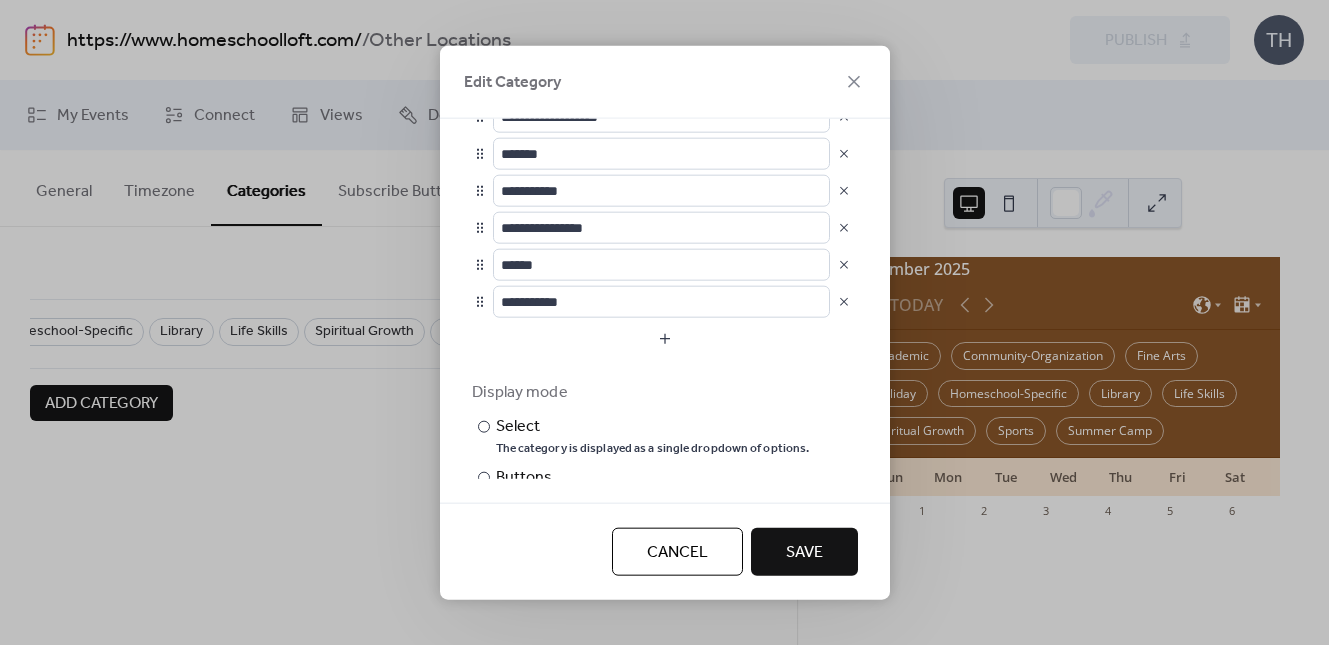 scroll, scrollTop: 281, scrollLeft: 0, axis: vertical 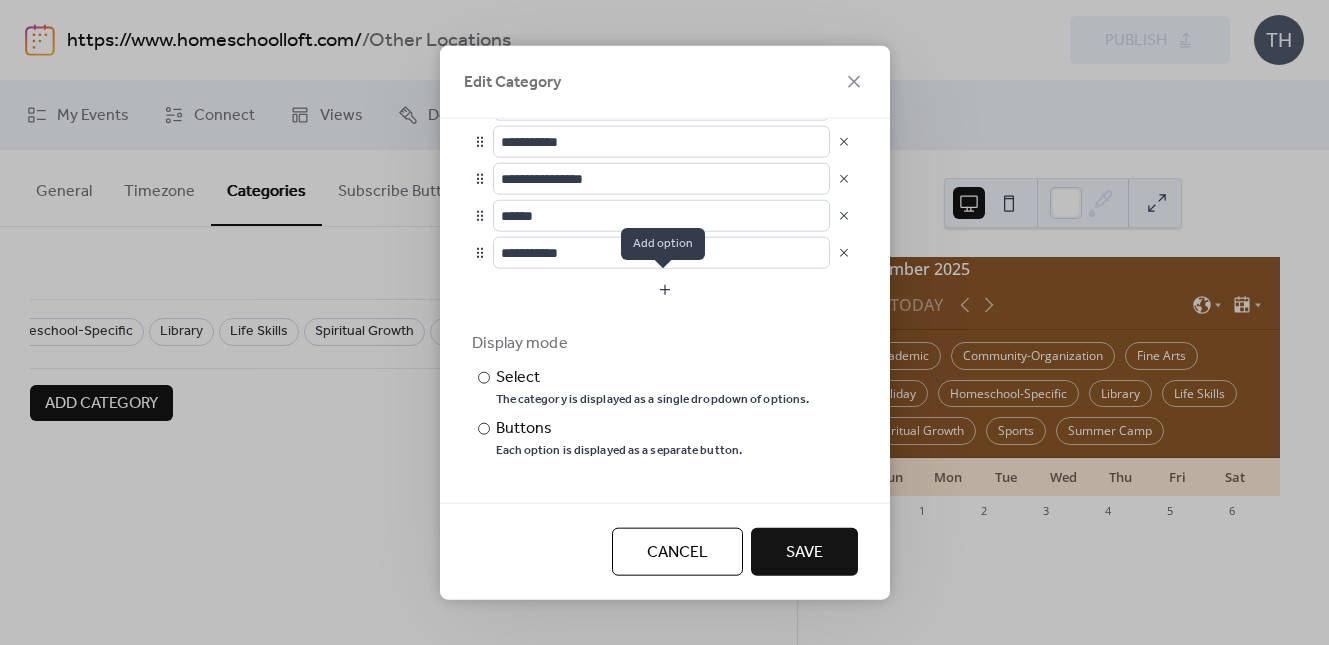click at bounding box center (665, 289) 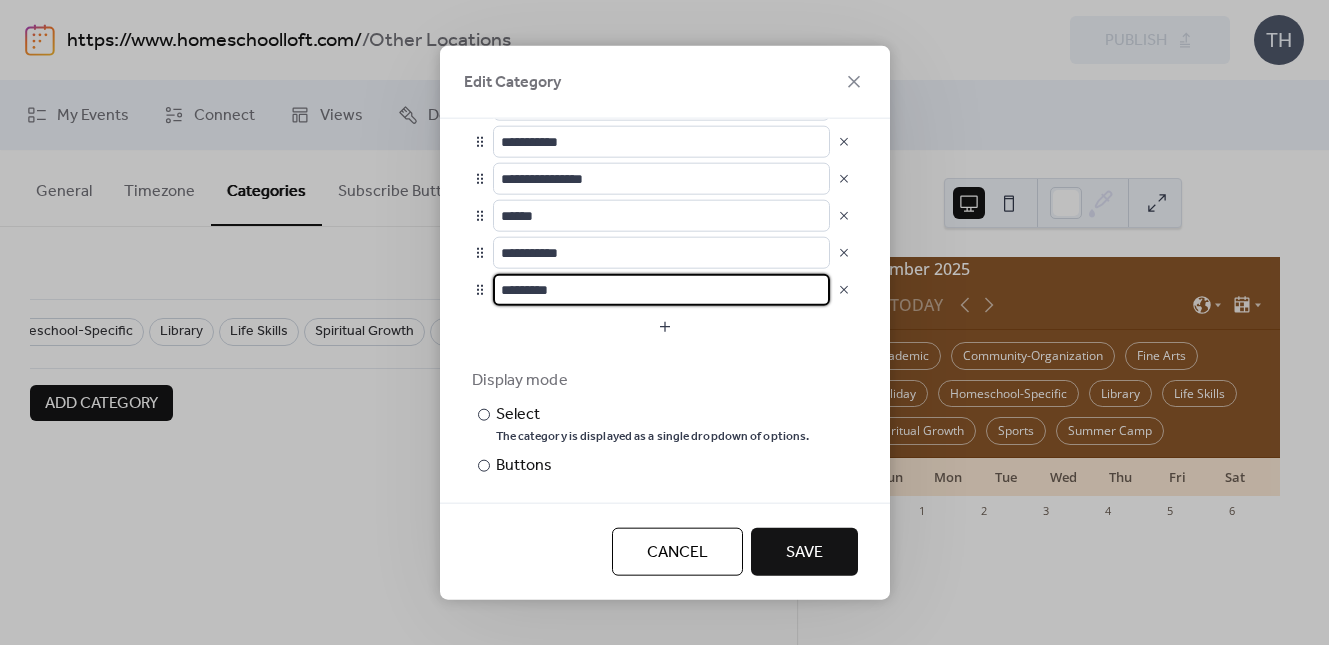 drag, startPoint x: 656, startPoint y: 299, endPoint x: 444, endPoint y: 267, distance: 214.40149 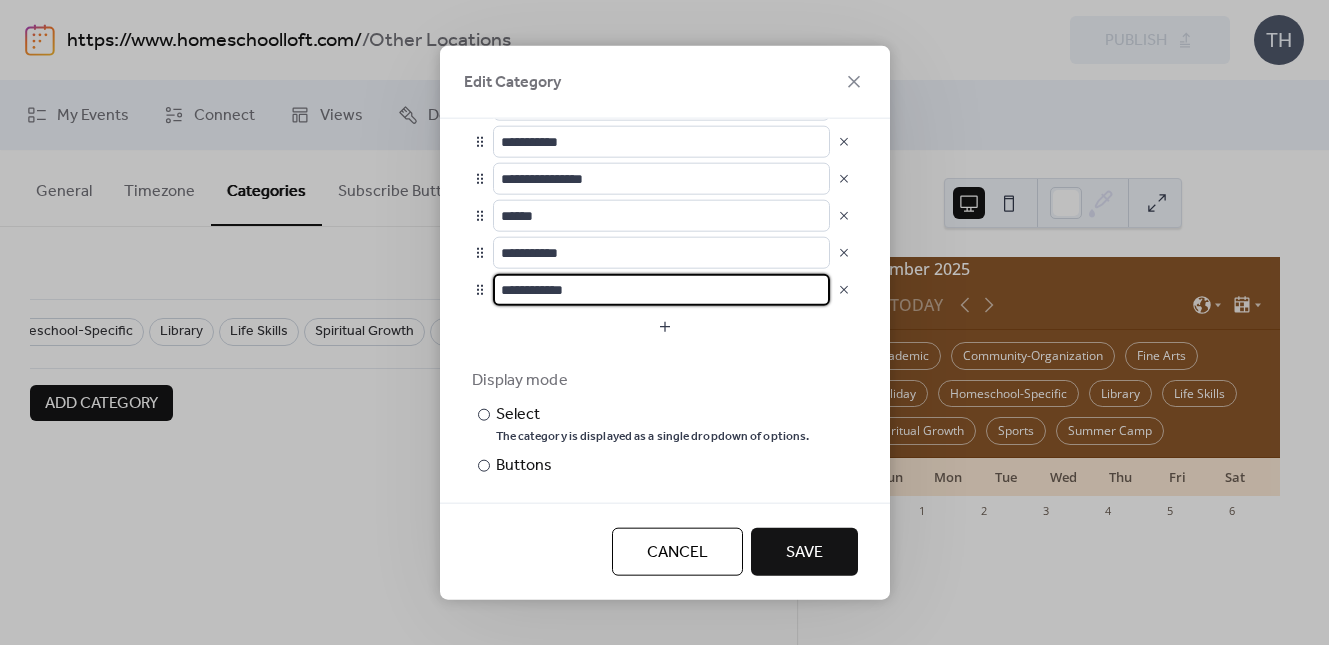 type on "**********" 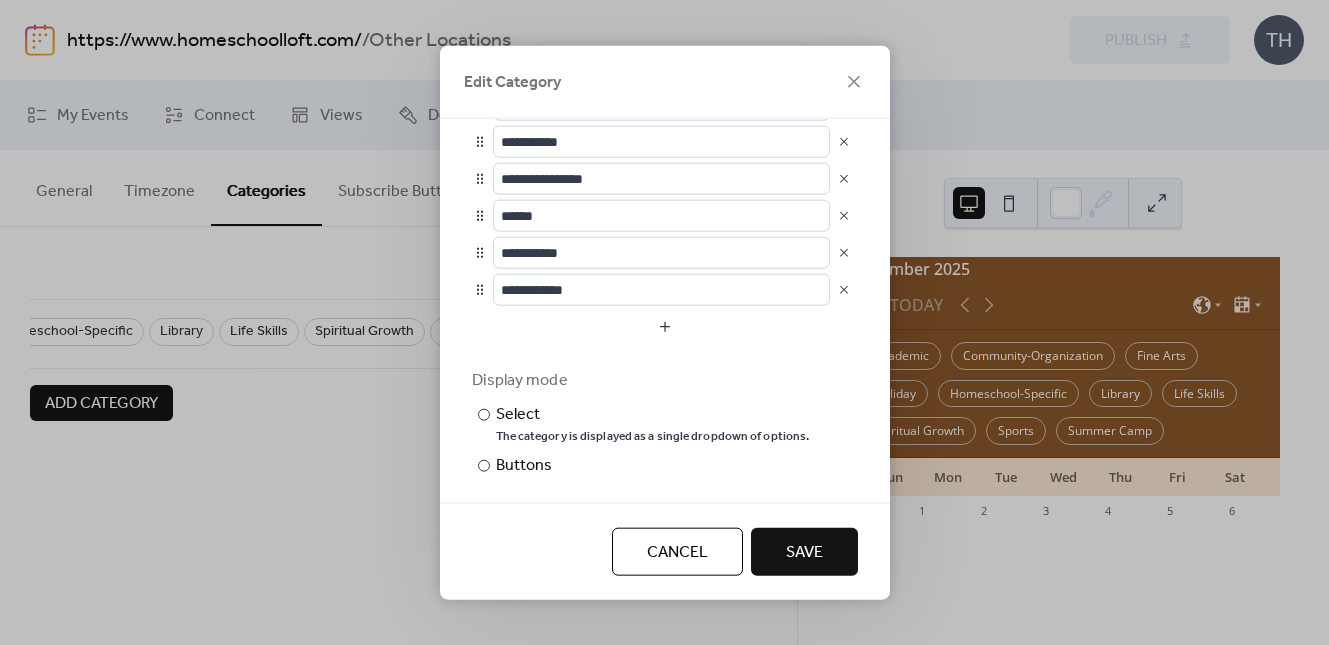 click on "**********" at bounding box center [665, 298] 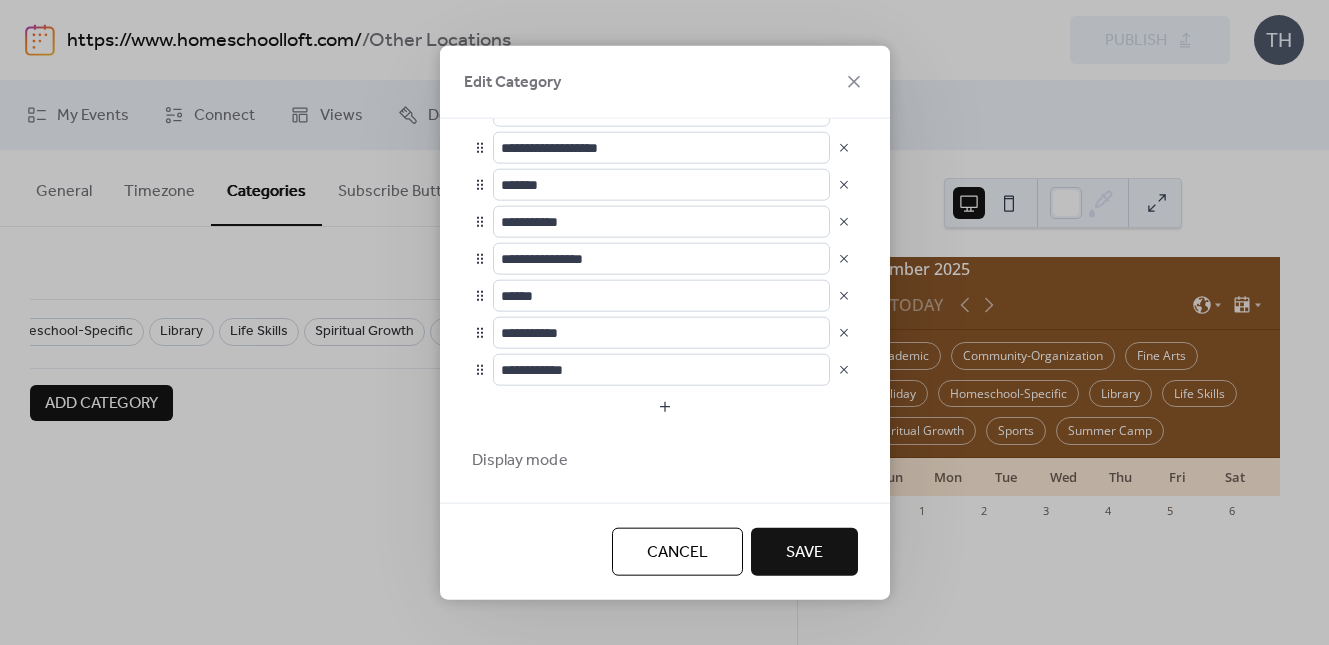 scroll, scrollTop: 190, scrollLeft: 0, axis: vertical 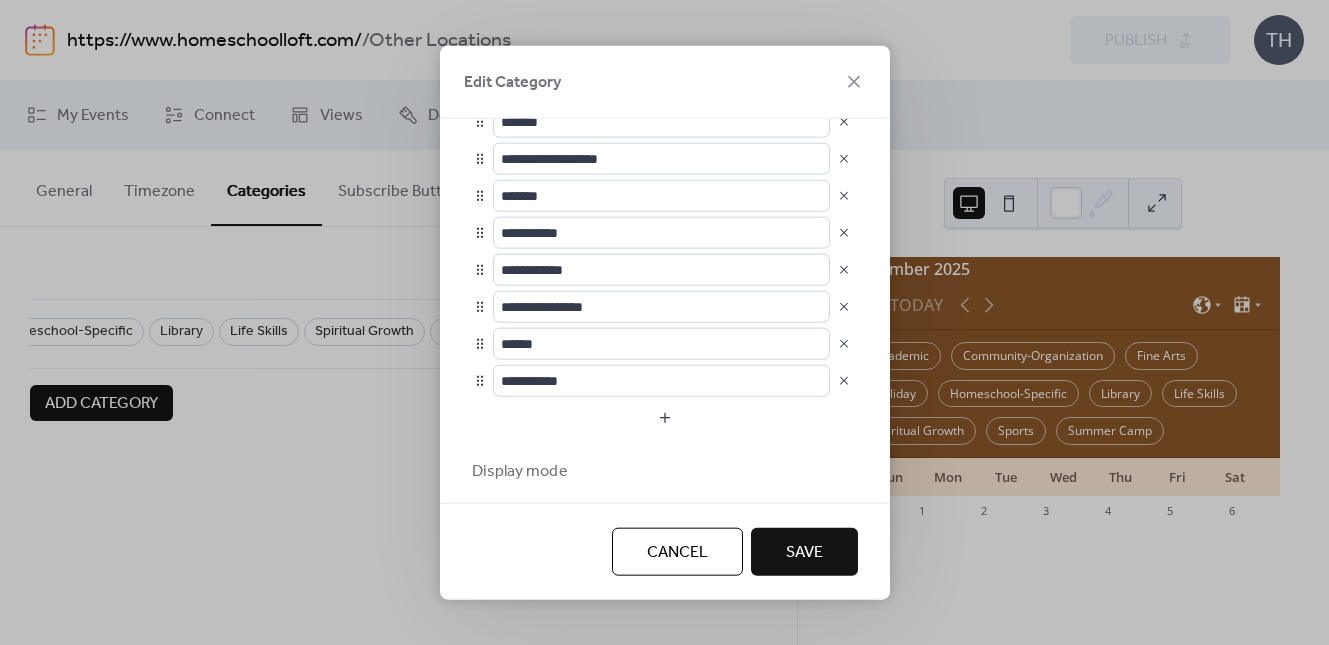 click on "Save" at bounding box center (804, 553) 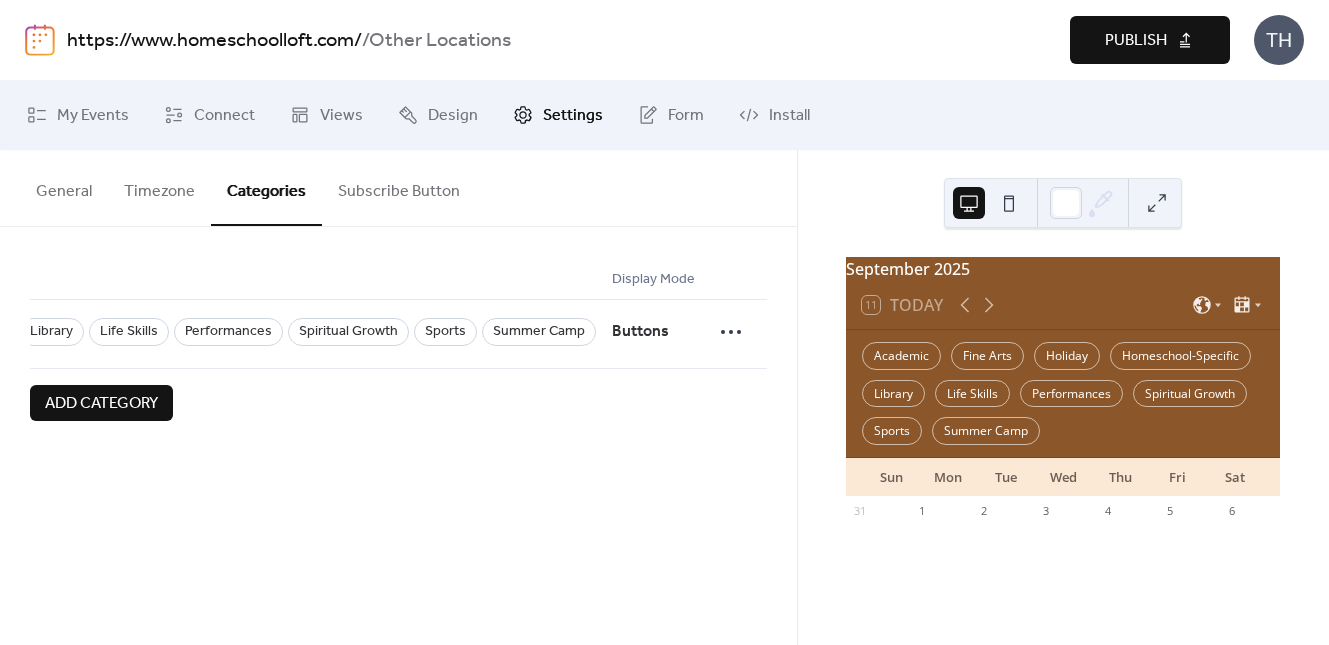scroll, scrollTop: 0, scrollLeft: 435, axis: horizontal 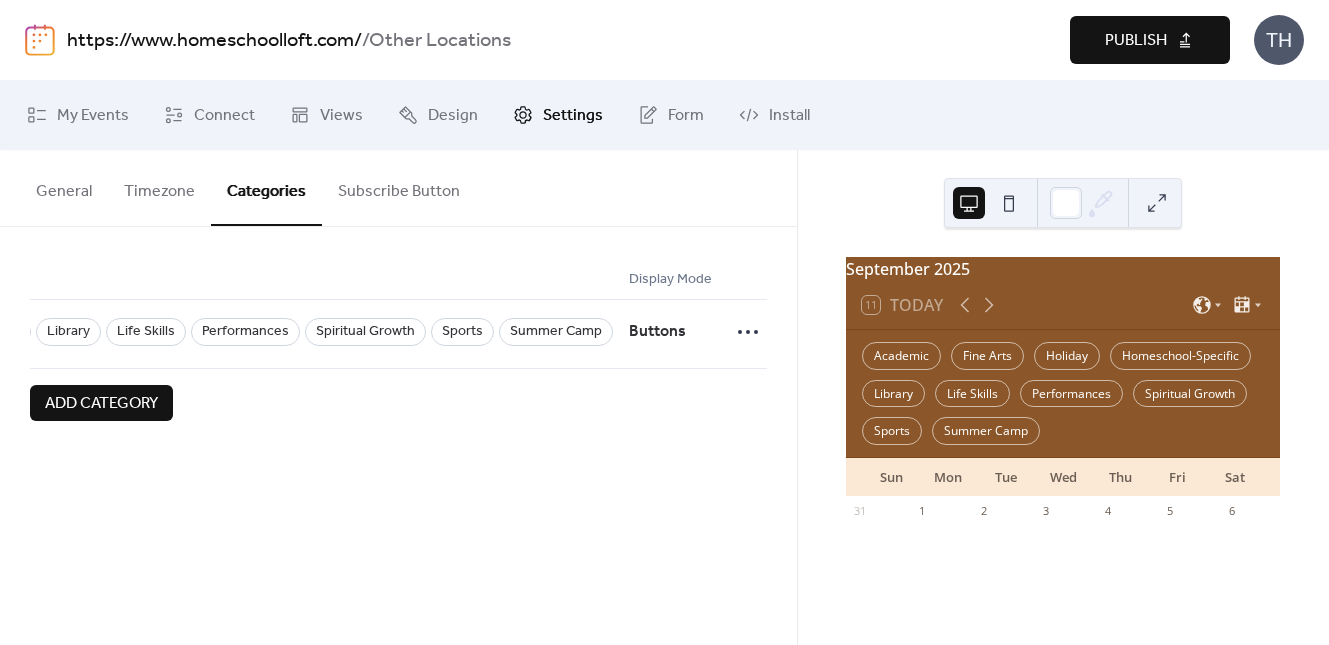 click on "https://www.homeschoolloft.com/" at bounding box center (214, 41) 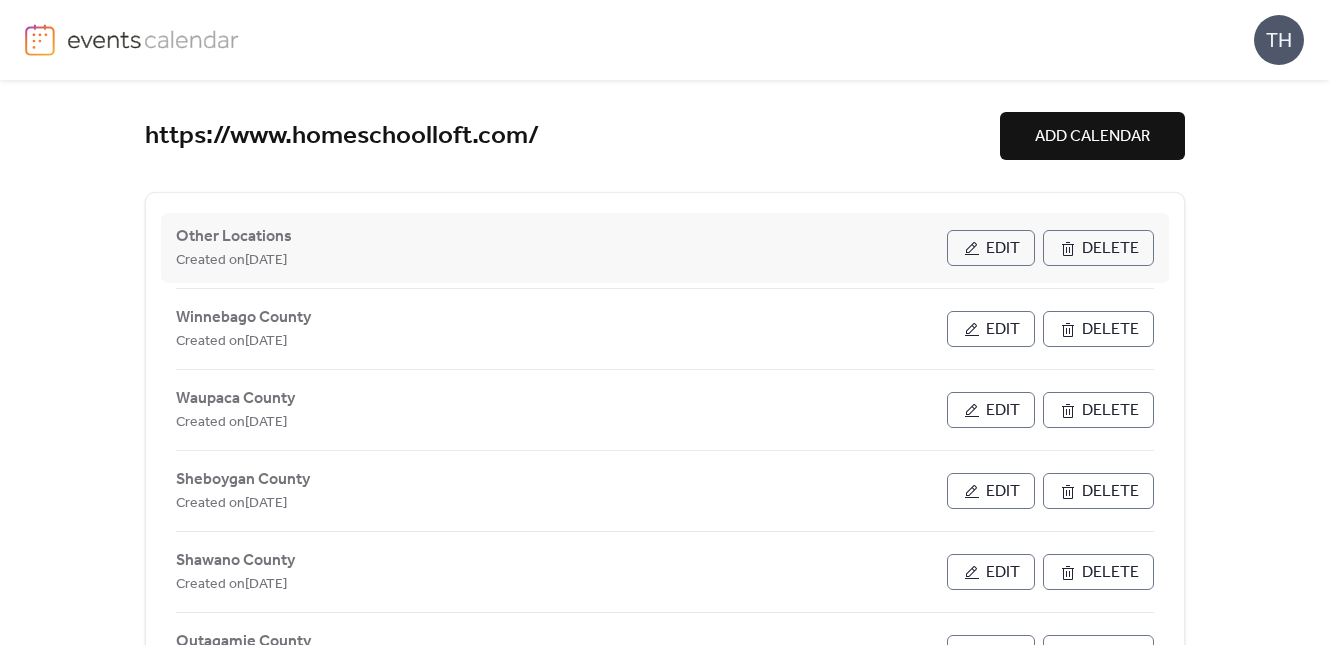 click on "Edit" at bounding box center (991, 248) 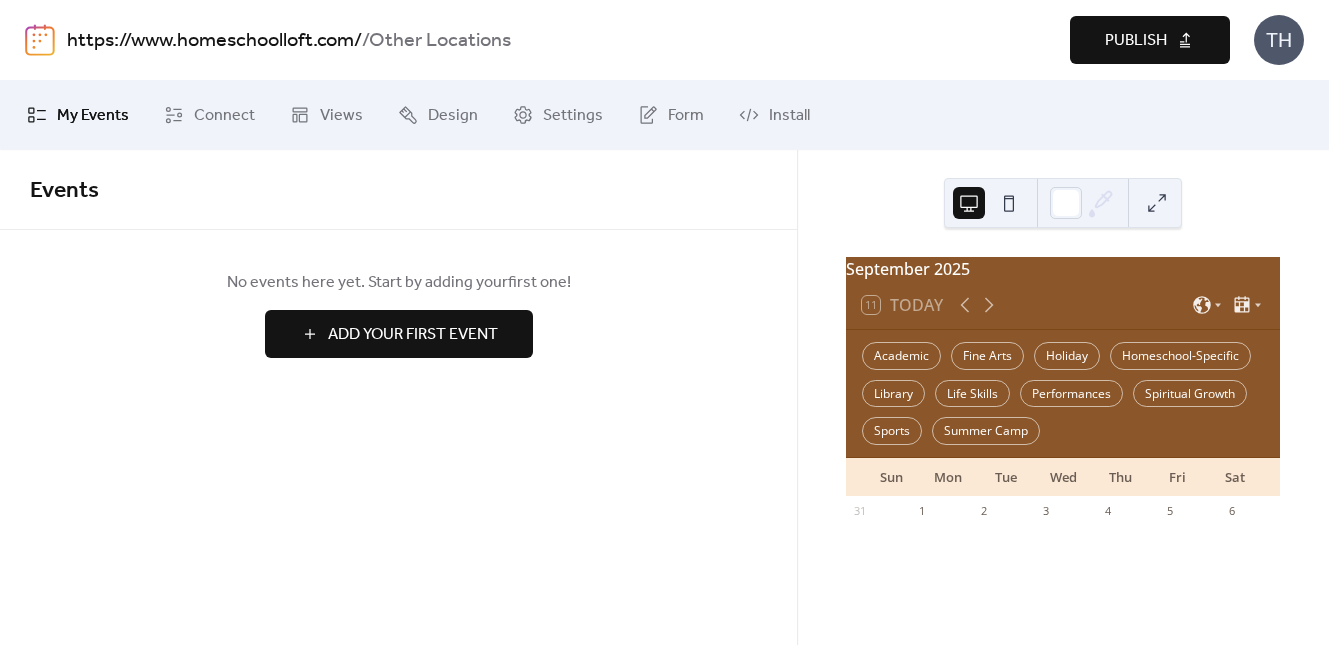 click on "Publish" at bounding box center [1136, 41] 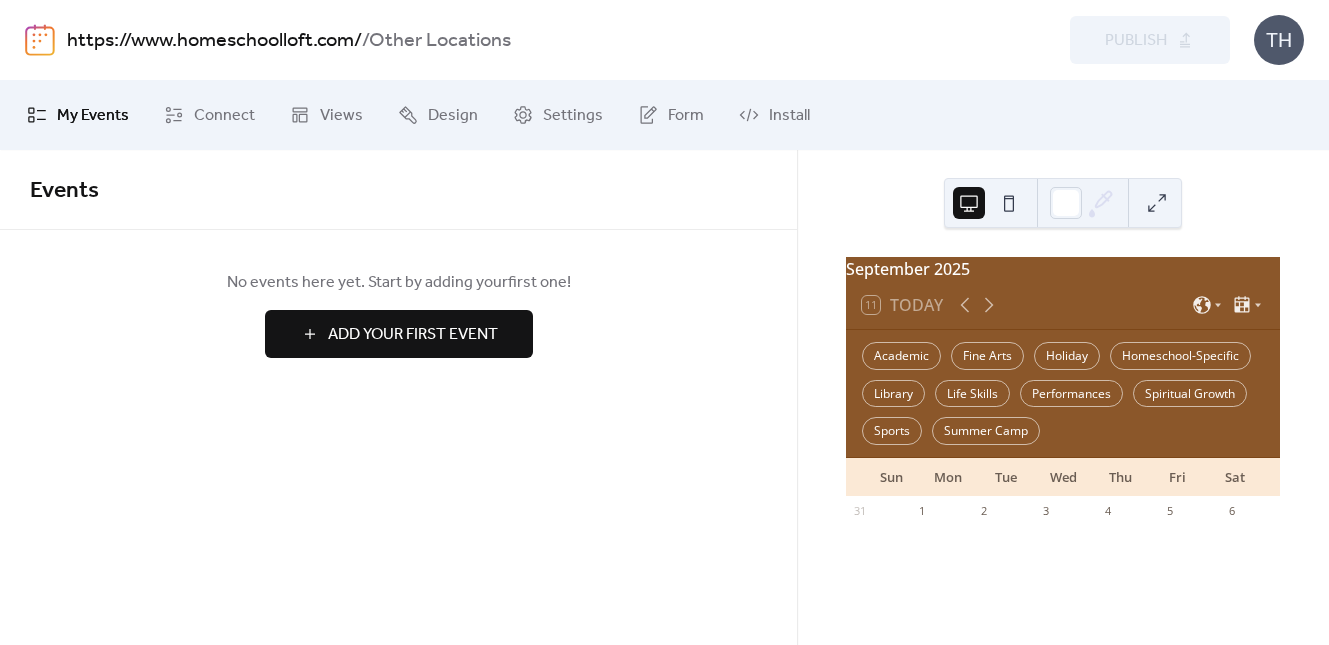 click on "https://www.homeschoolloft.com/" at bounding box center (214, 41) 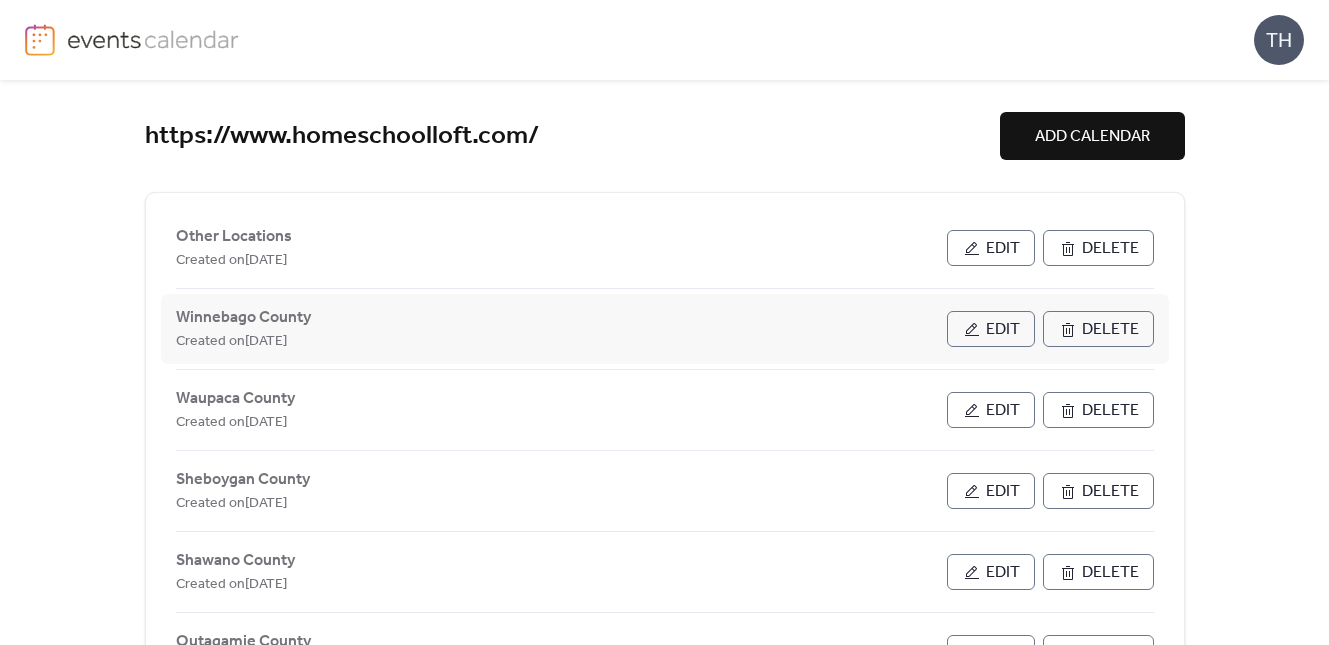 click on "[CITY] Created on  [DATE] Edit Delete" at bounding box center [665, 328] 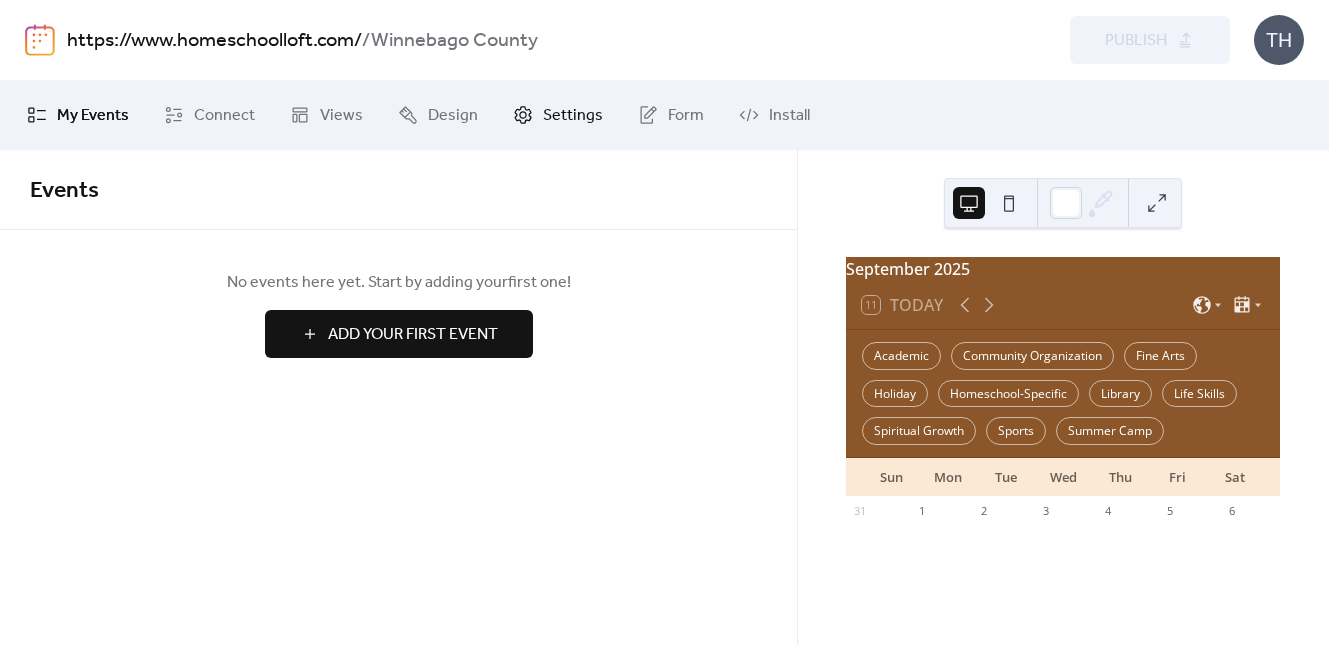 click 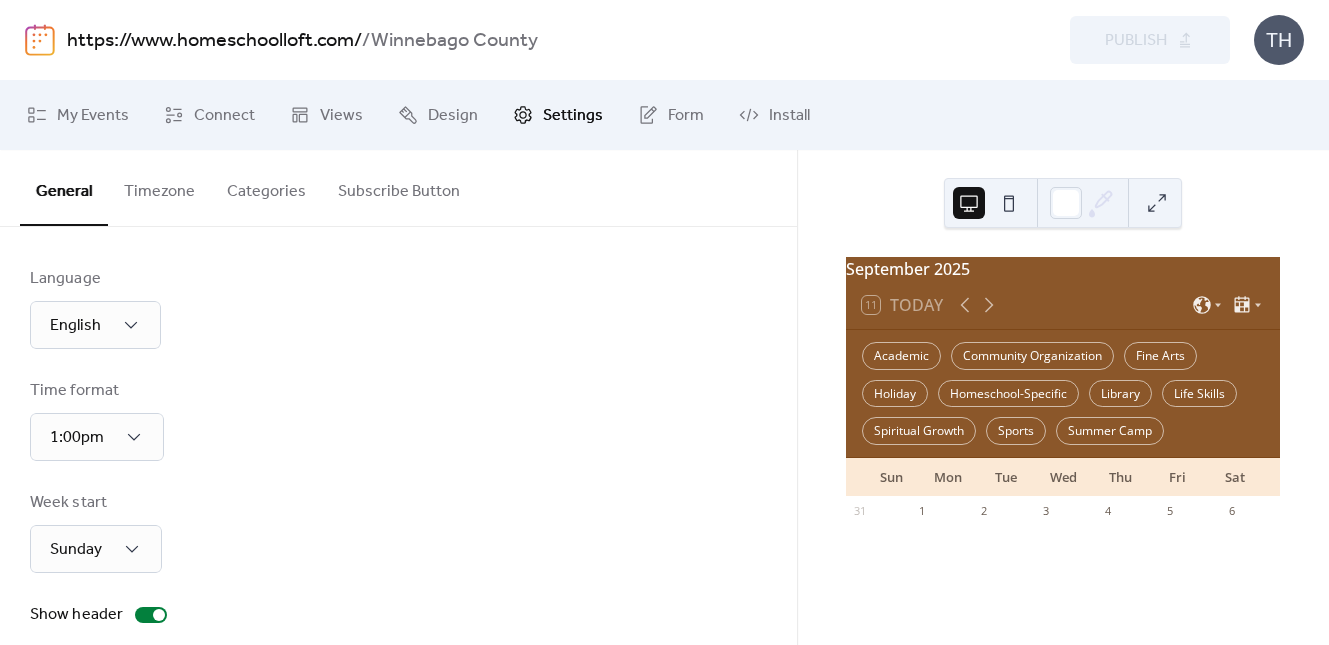 click on "Categories" at bounding box center [266, 187] 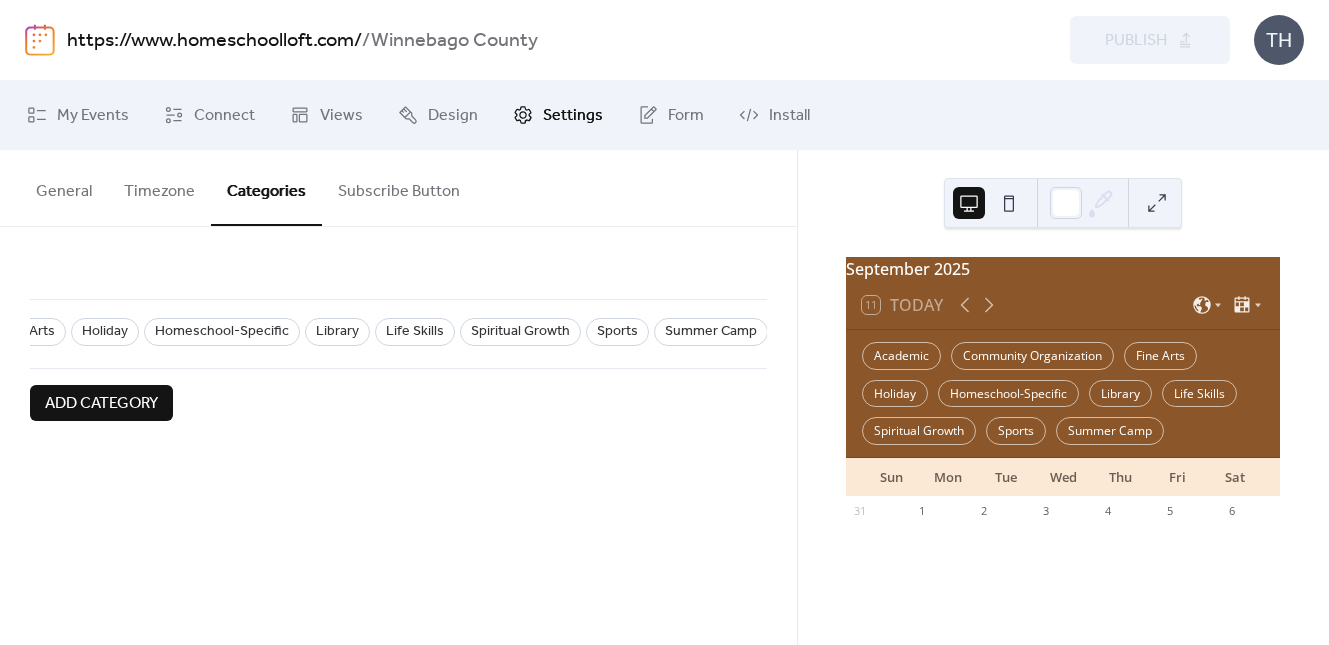 scroll, scrollTop: 0, scrollLeft: 503, axis: horizontal 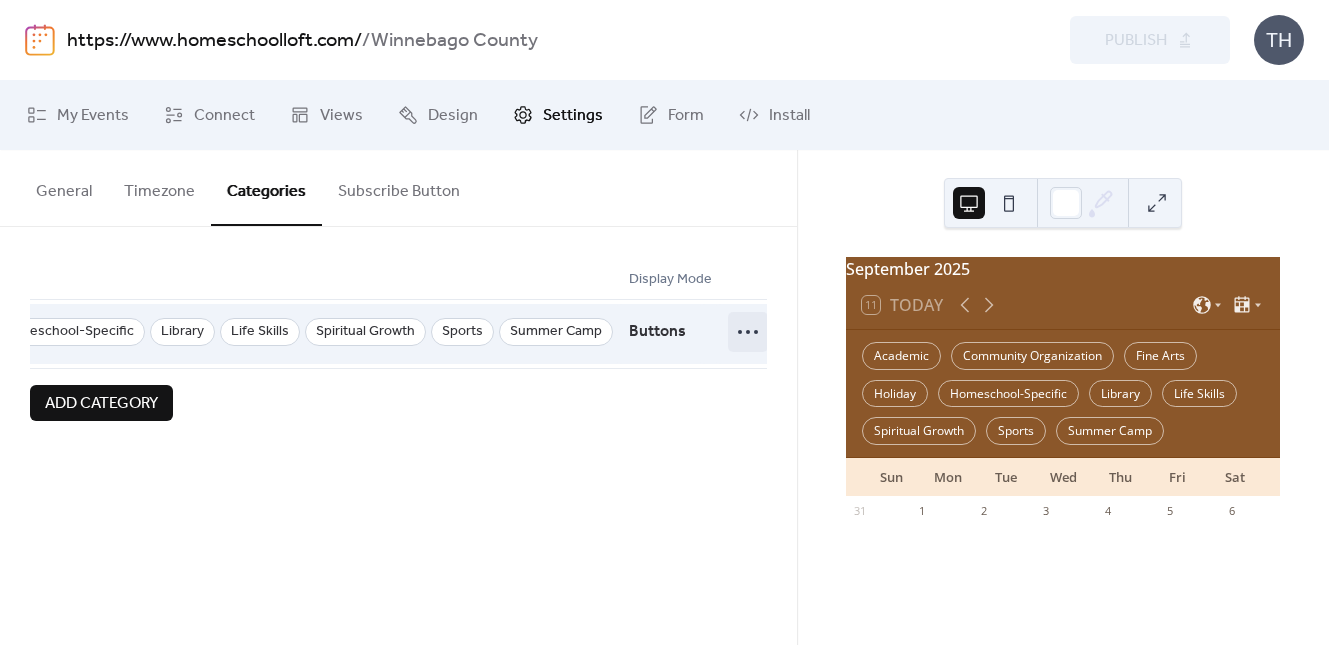 click 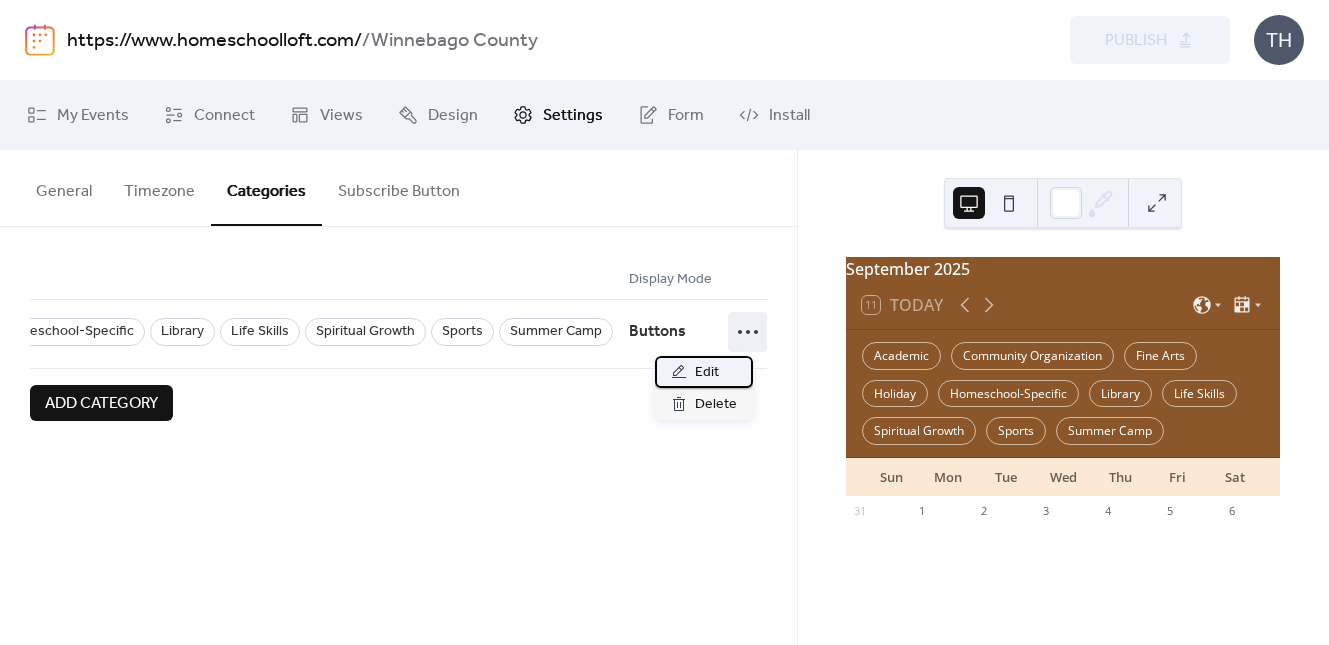 click on "Edit" at bounding box center [704, 372] 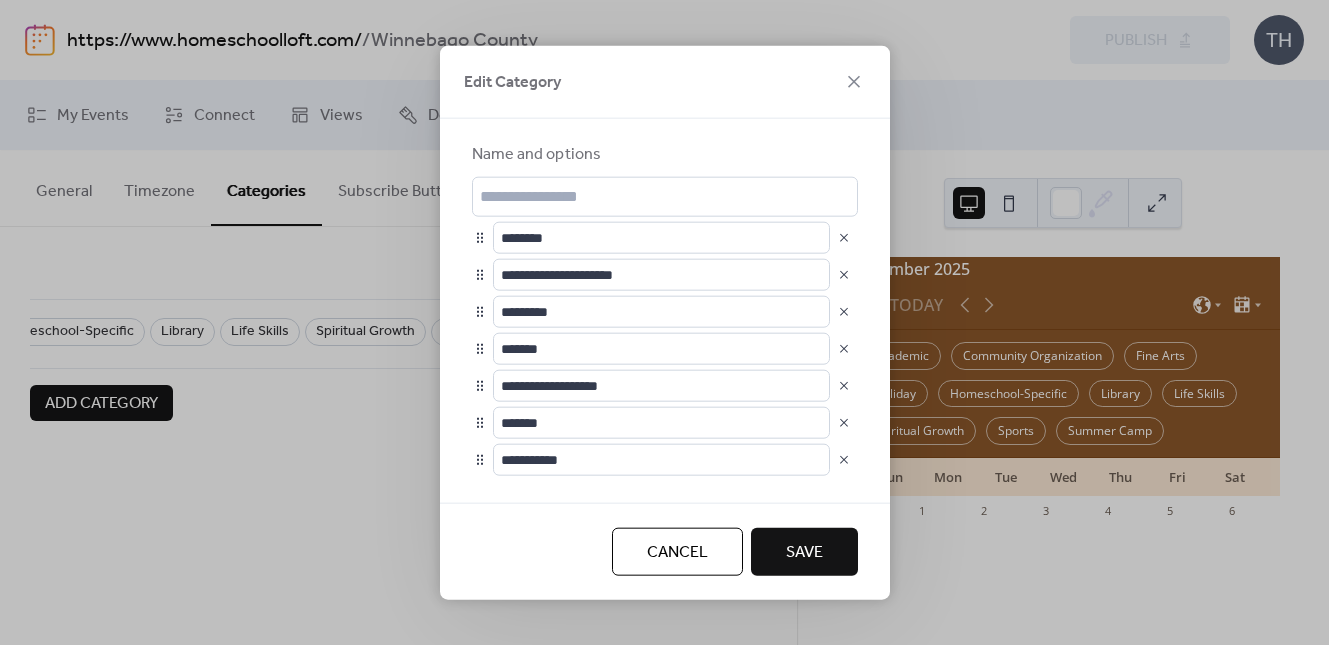 click at bounding box center (844, 274) 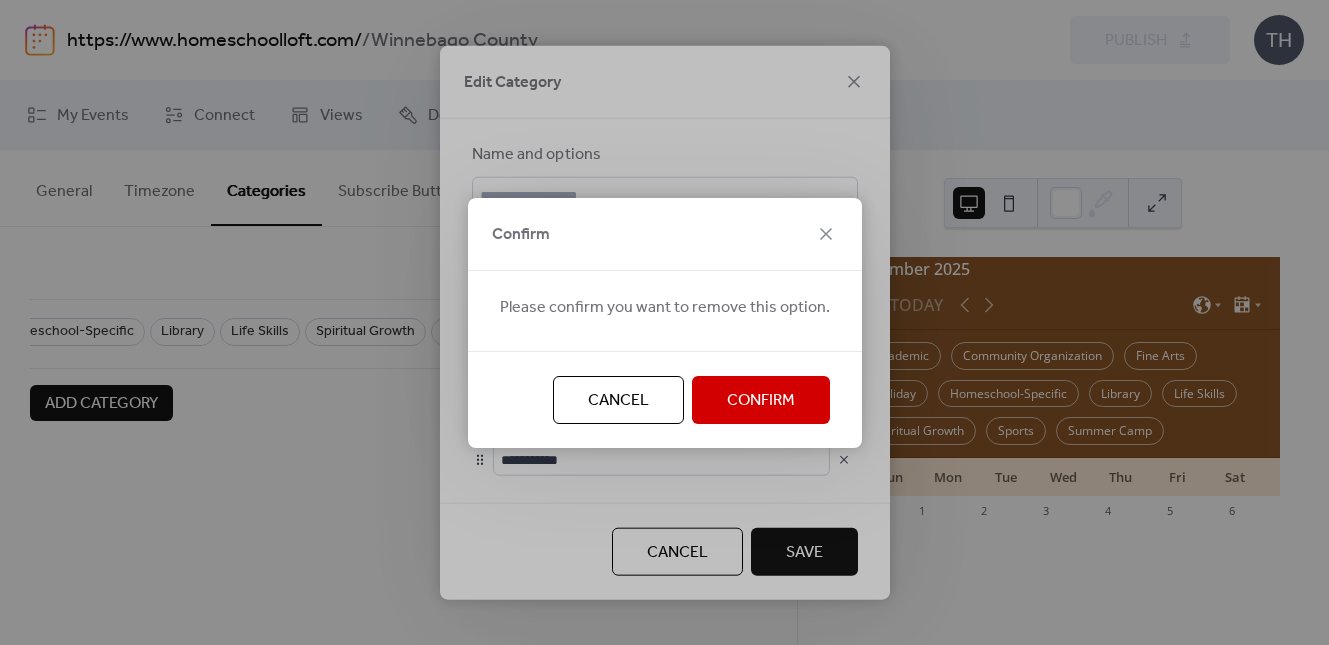 click on "Confirm" at bounding box center [761, 400] 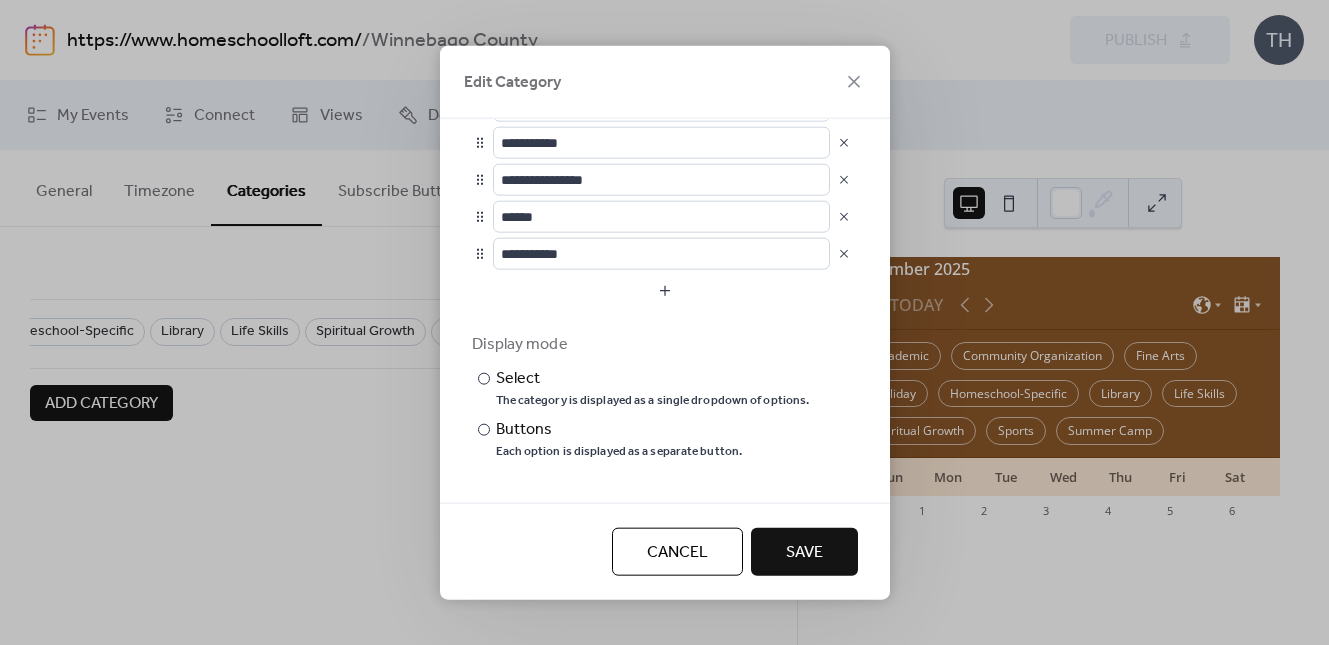 scroll, scrollTop: 281, scrollLeft: 0, axis: vertical 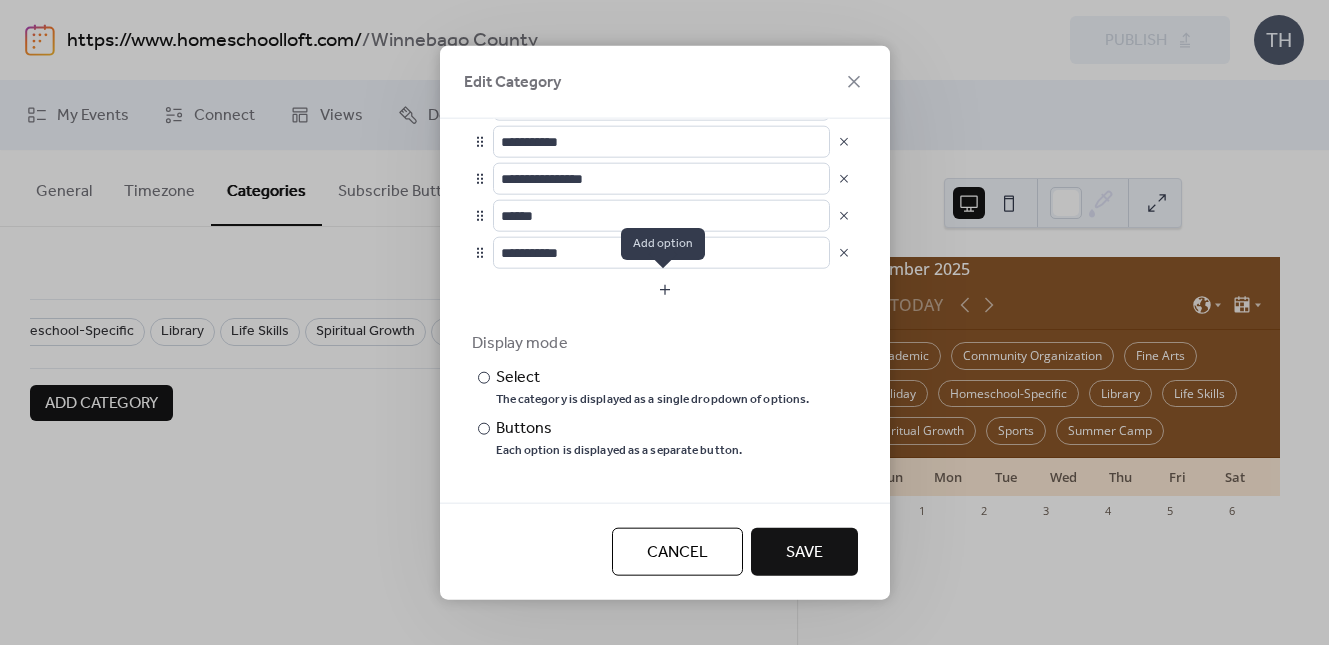 click at bounding box center (665, 289) 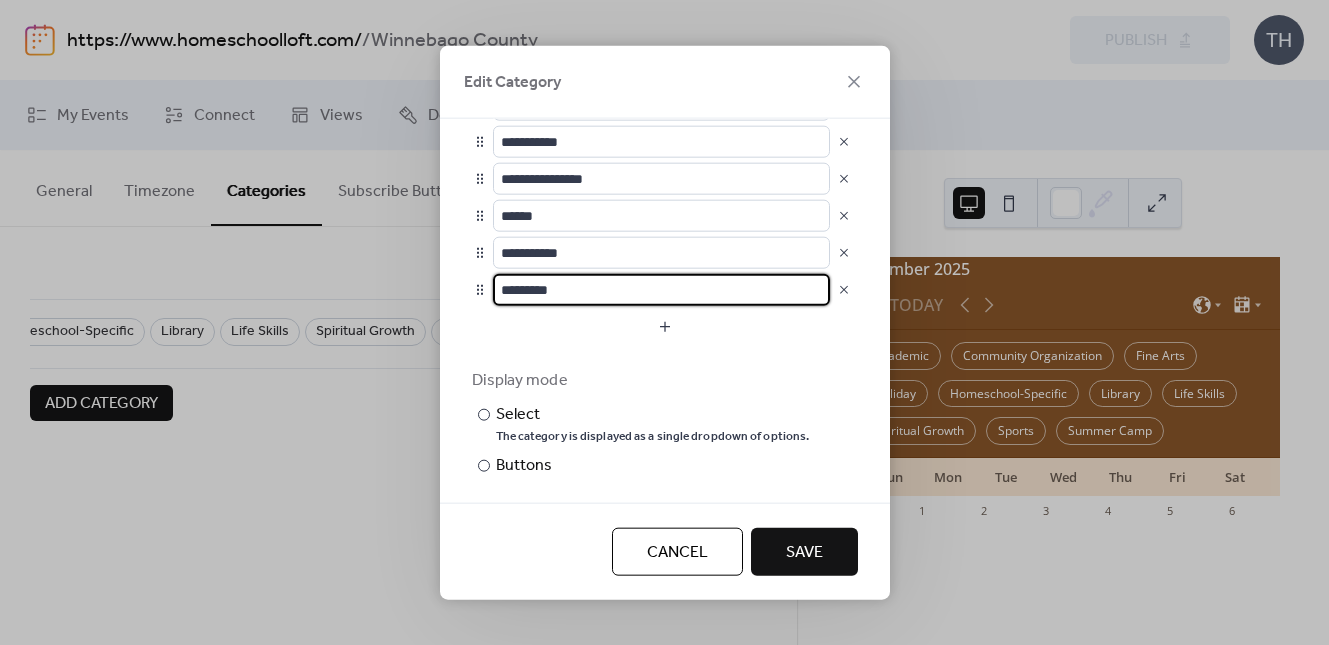 scroll, scrollTop: 1, scrollLeft: 0, axis: vertical 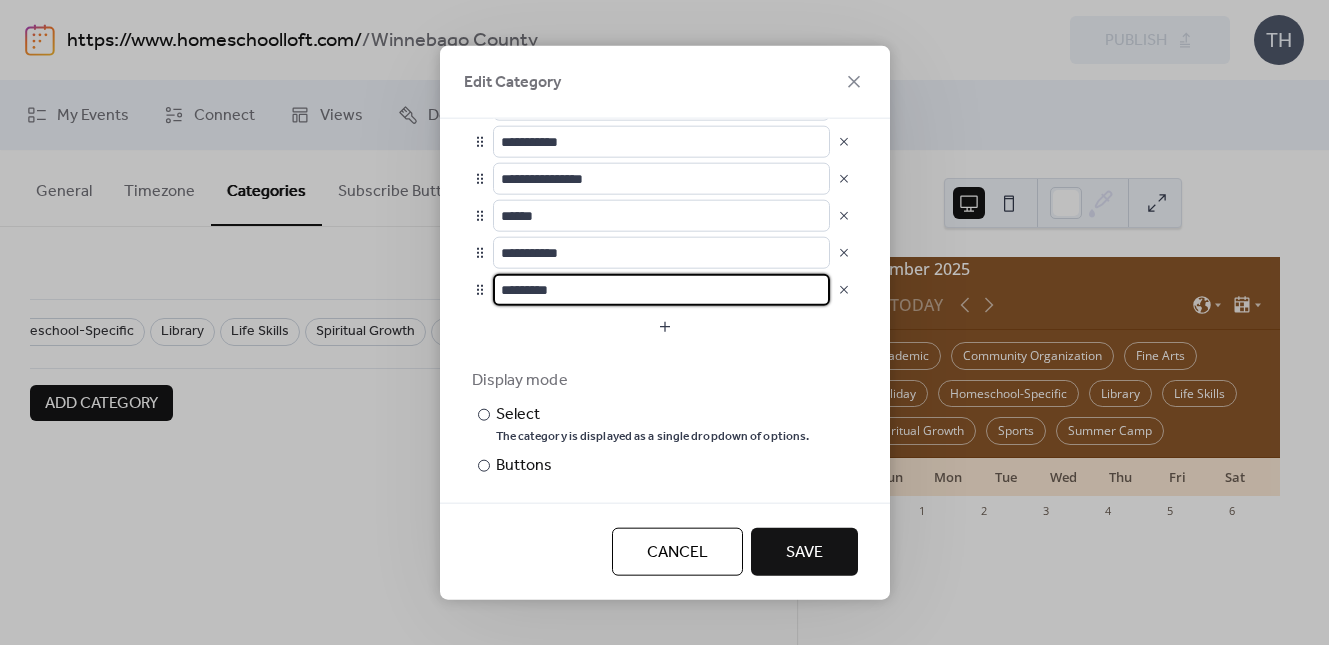 drag, startPoint x: 595, startPoint y: 299, endPoint x: 492, endPoint y: 297, distance: 103.01942 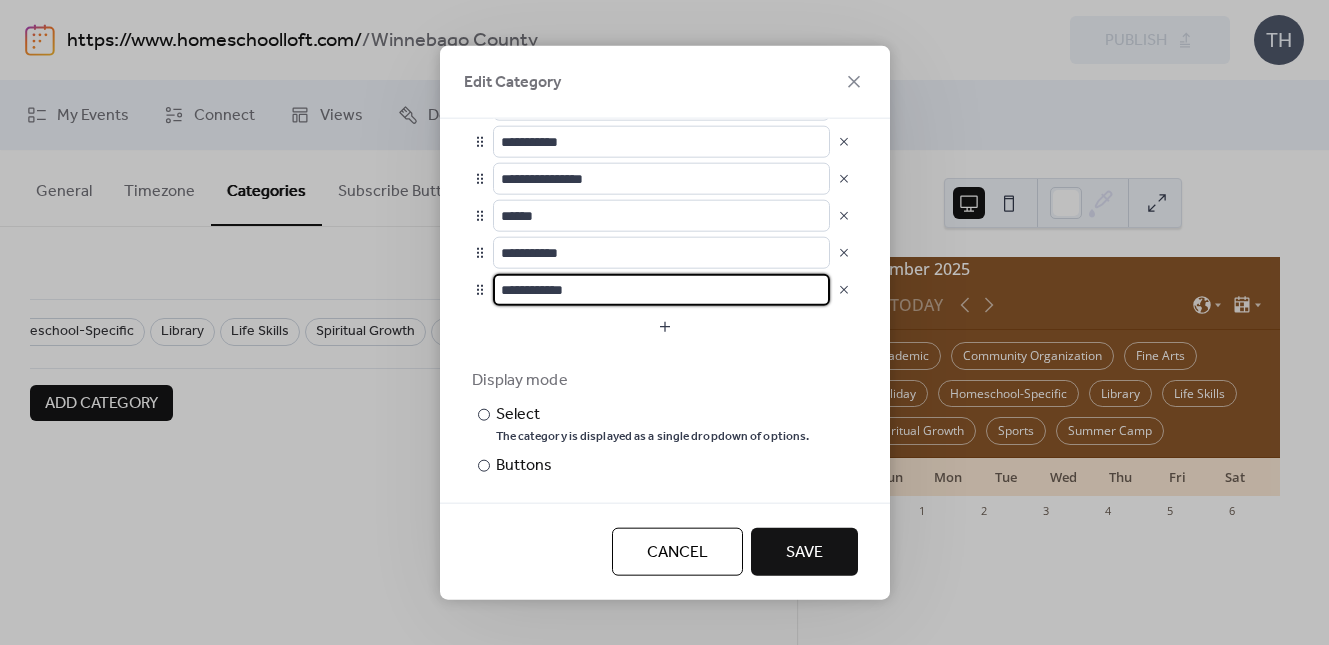 type on "**********" 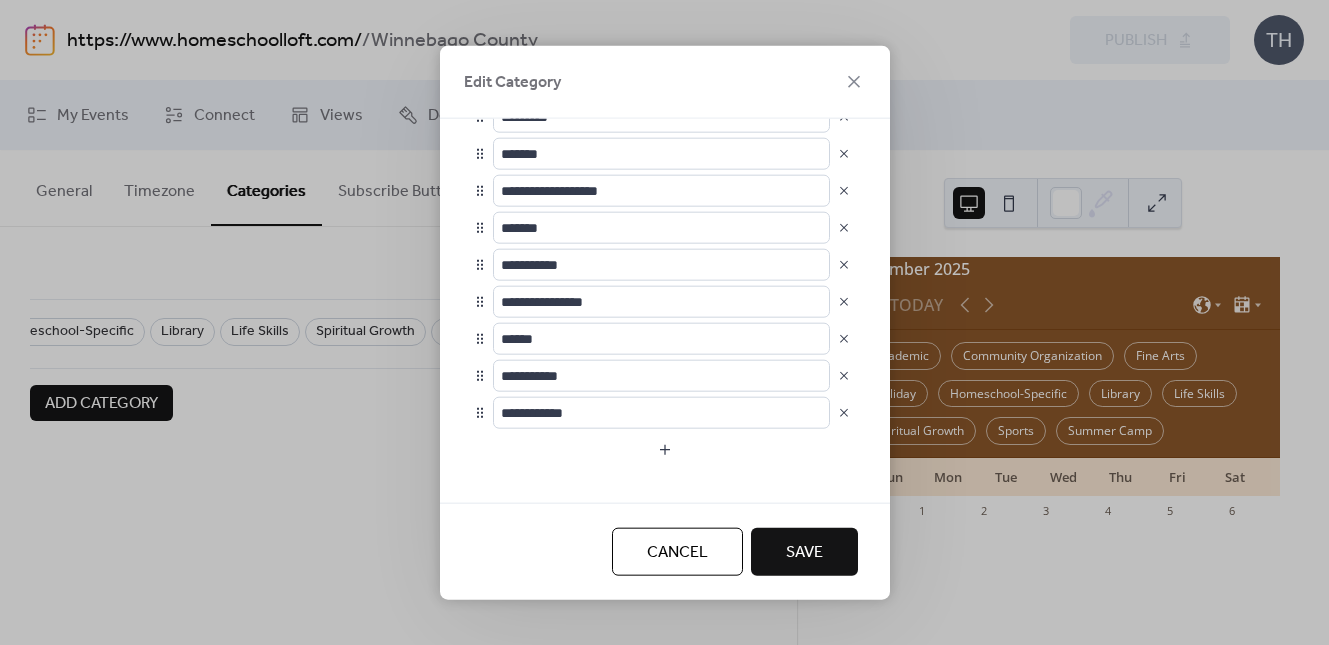 scroll, scrollTop: 149, scrollLeft: 0, axis: vertical 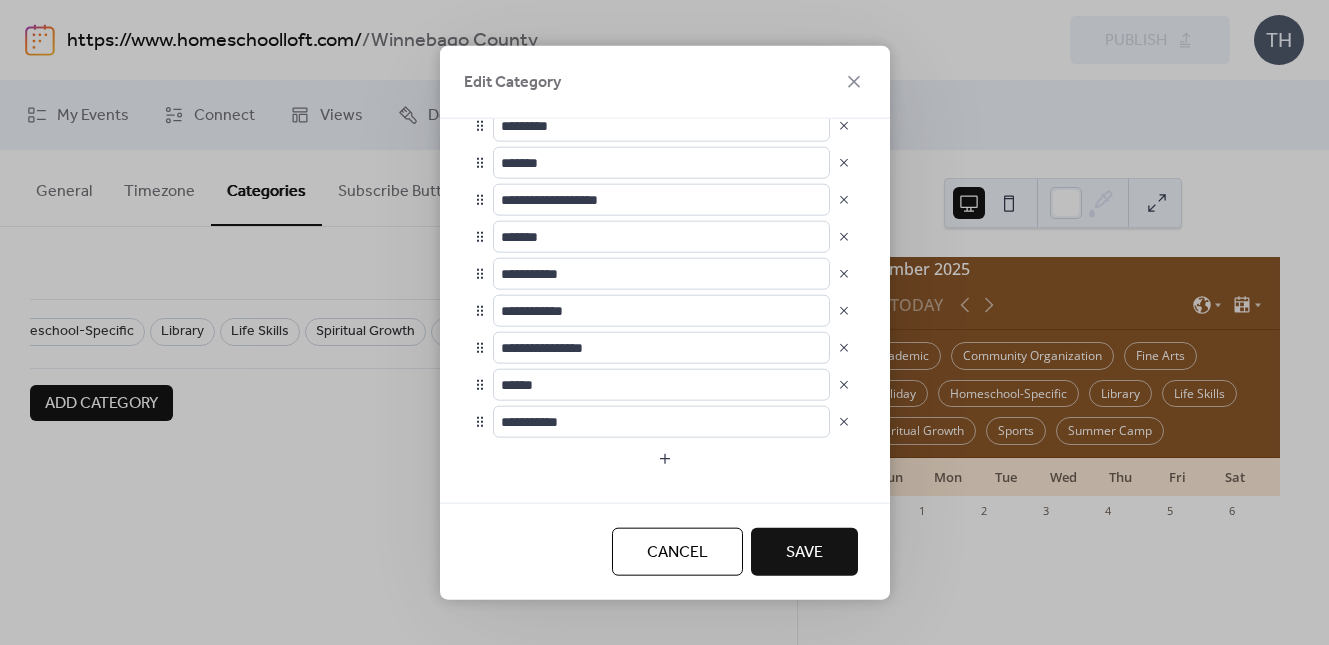 click on "Save" at bounding box center [804, 553] 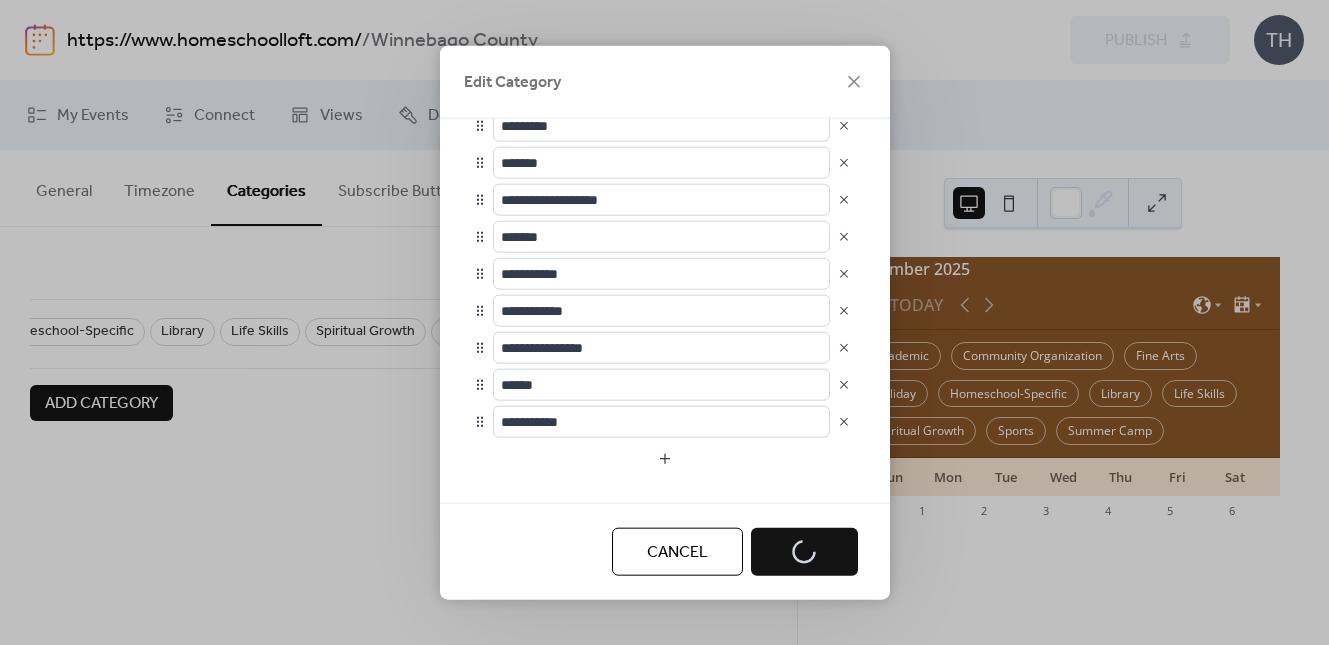 scroll, scrollTop: 0, scrollLeft: 435, axis: horizontal 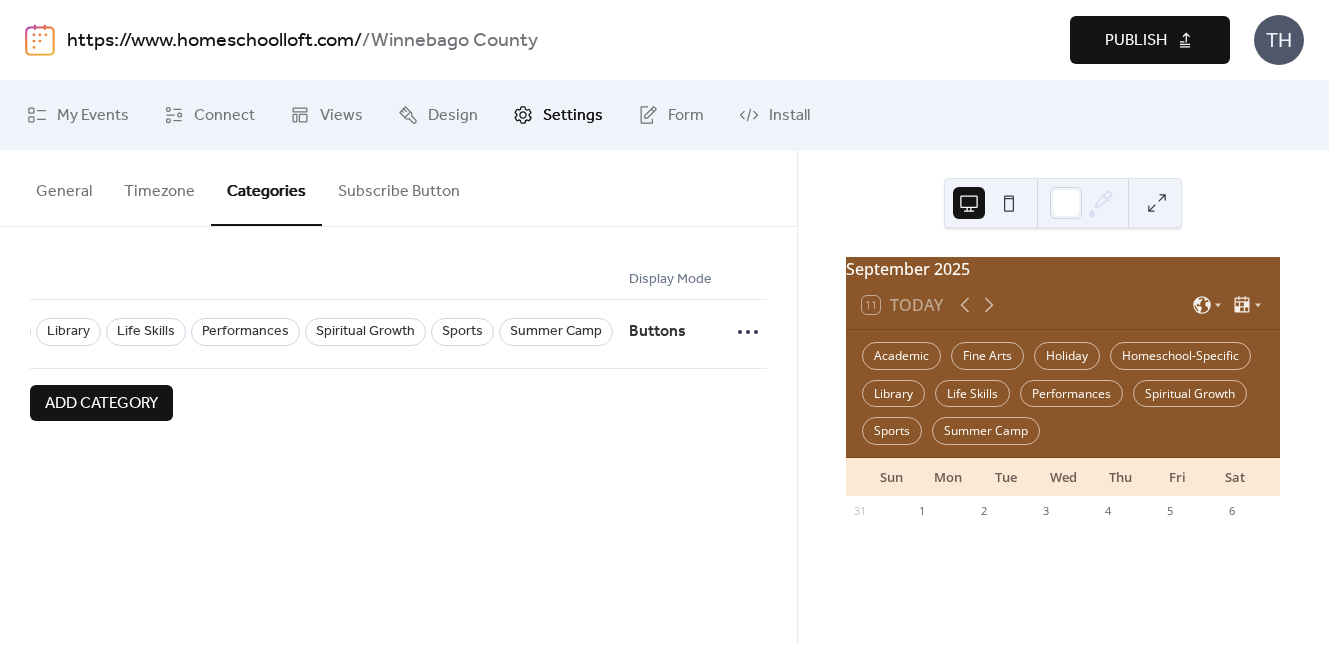 click on "Publish" at bounding box center [1136, 41] 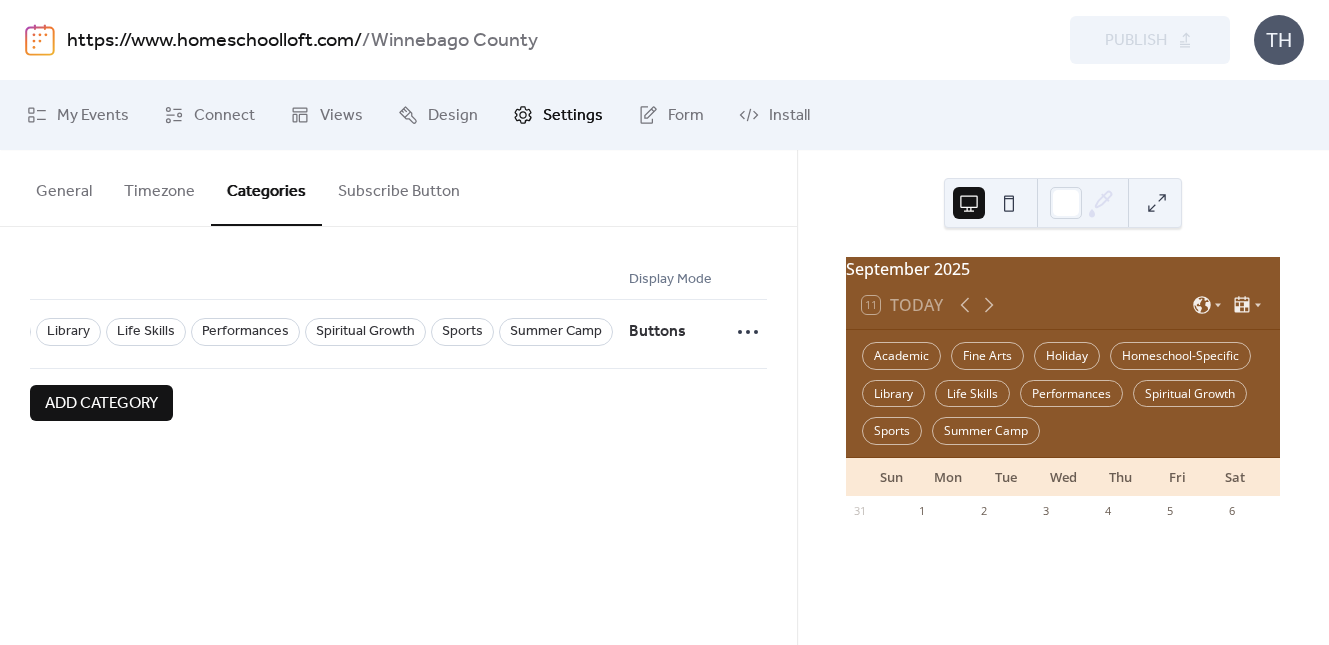click on "https://www.homeschoolloft.com/" at bounding box center [214, 41] 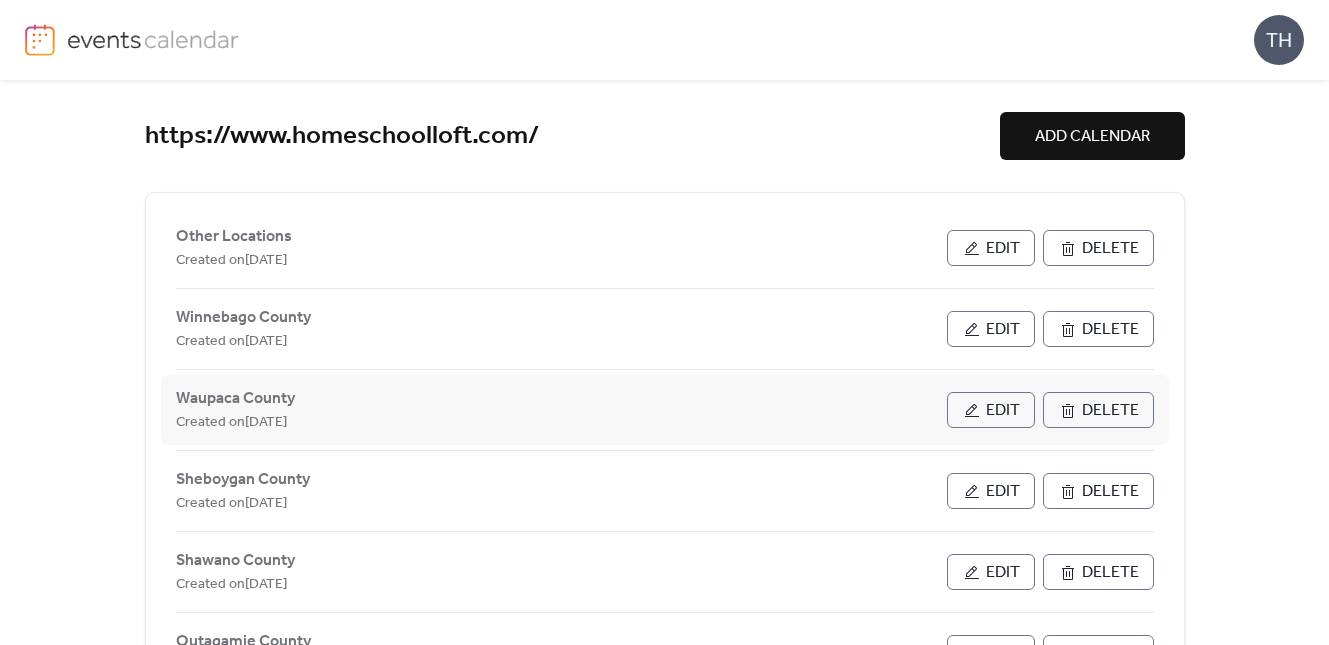 click on "Edit" at bounding box center (1003, 411) 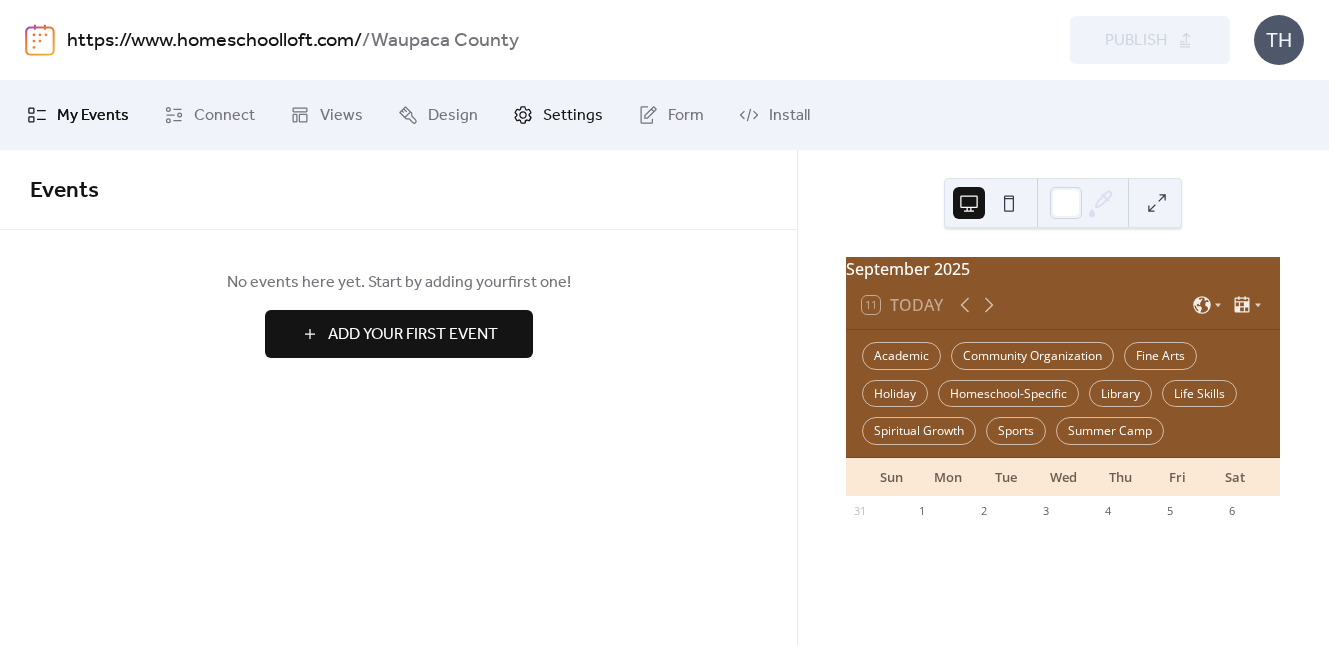 click on "Settings" at bounding box center (573, 116) 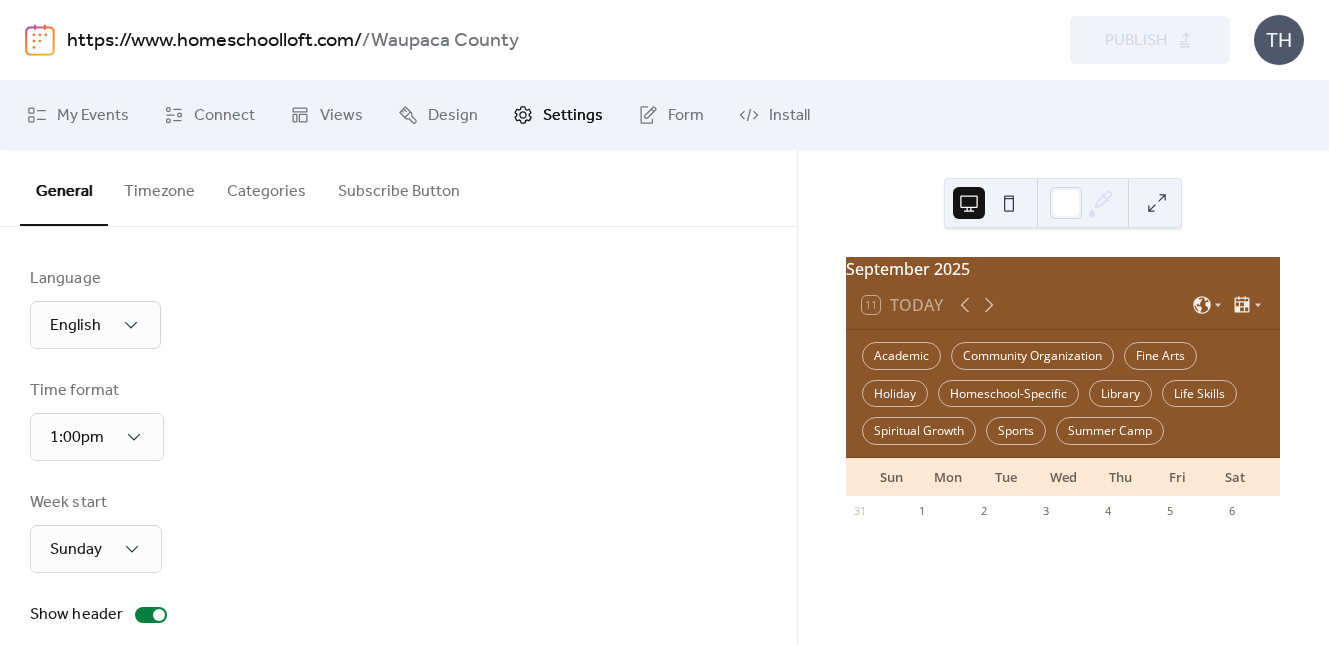 click on "Categories" at bounding box center (266, 187) 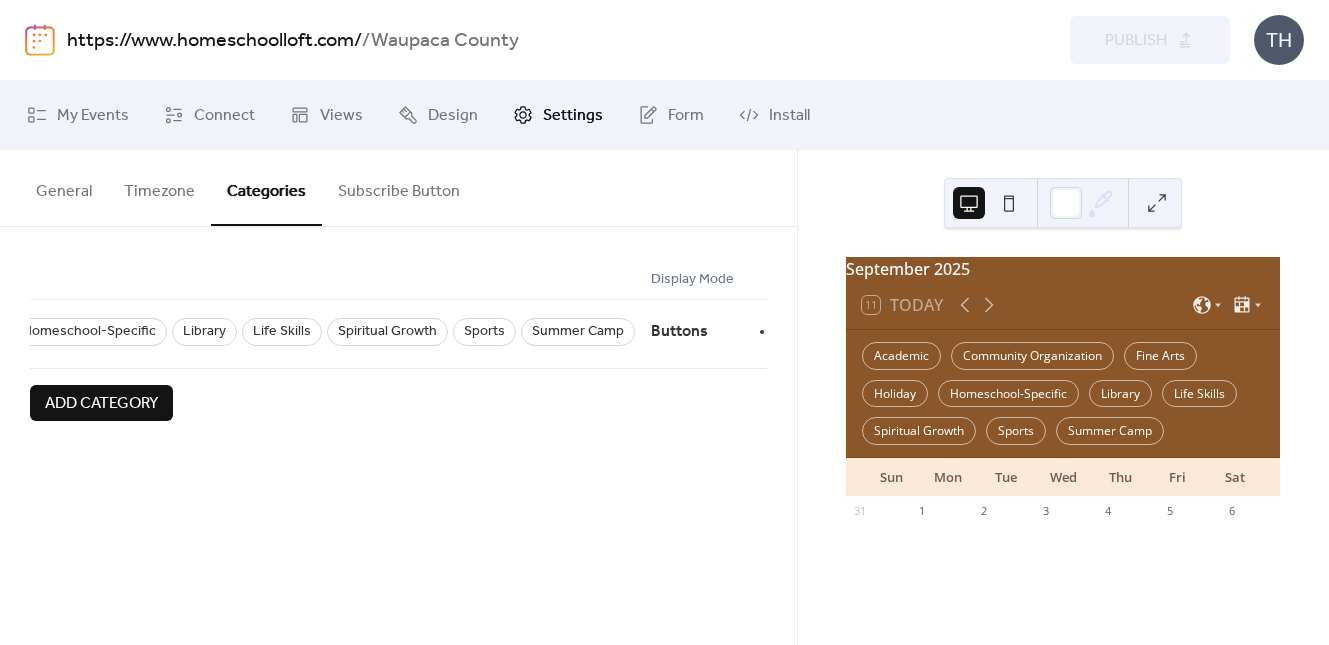 scroll, scrollTop: 0, scrollLeft: 503, axis: horizontal 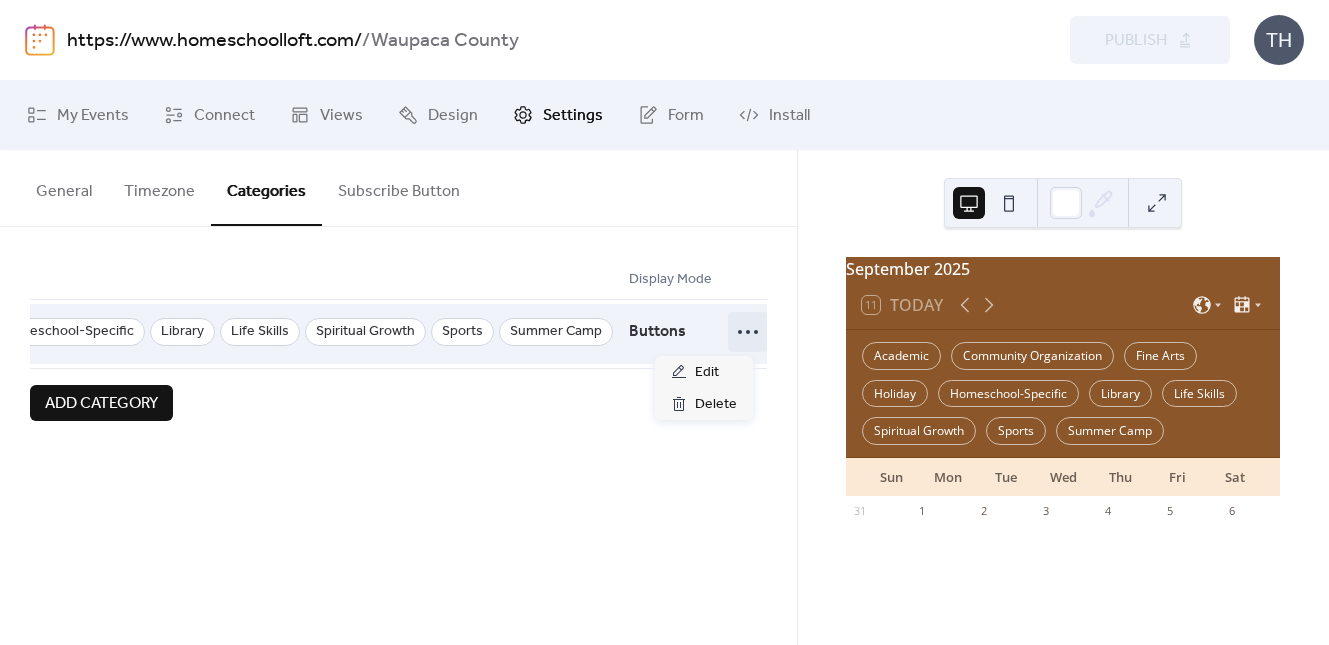 click 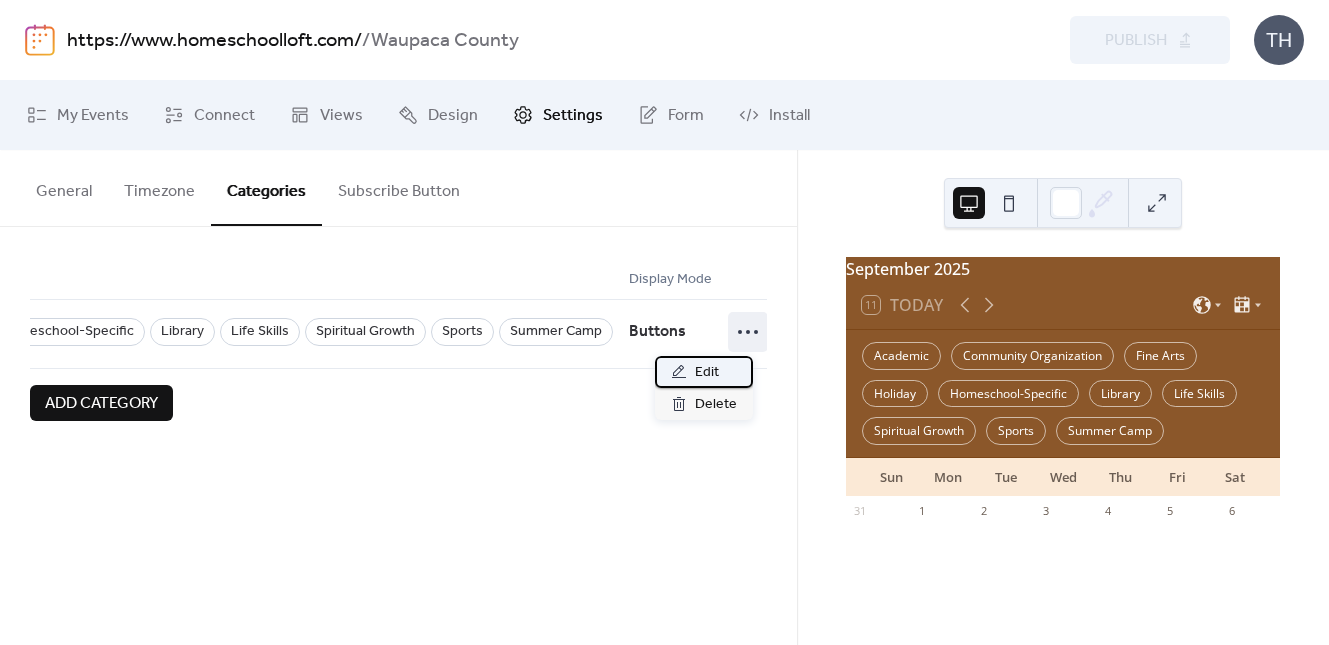 click on "Edit" at bounding box center [707, 373] 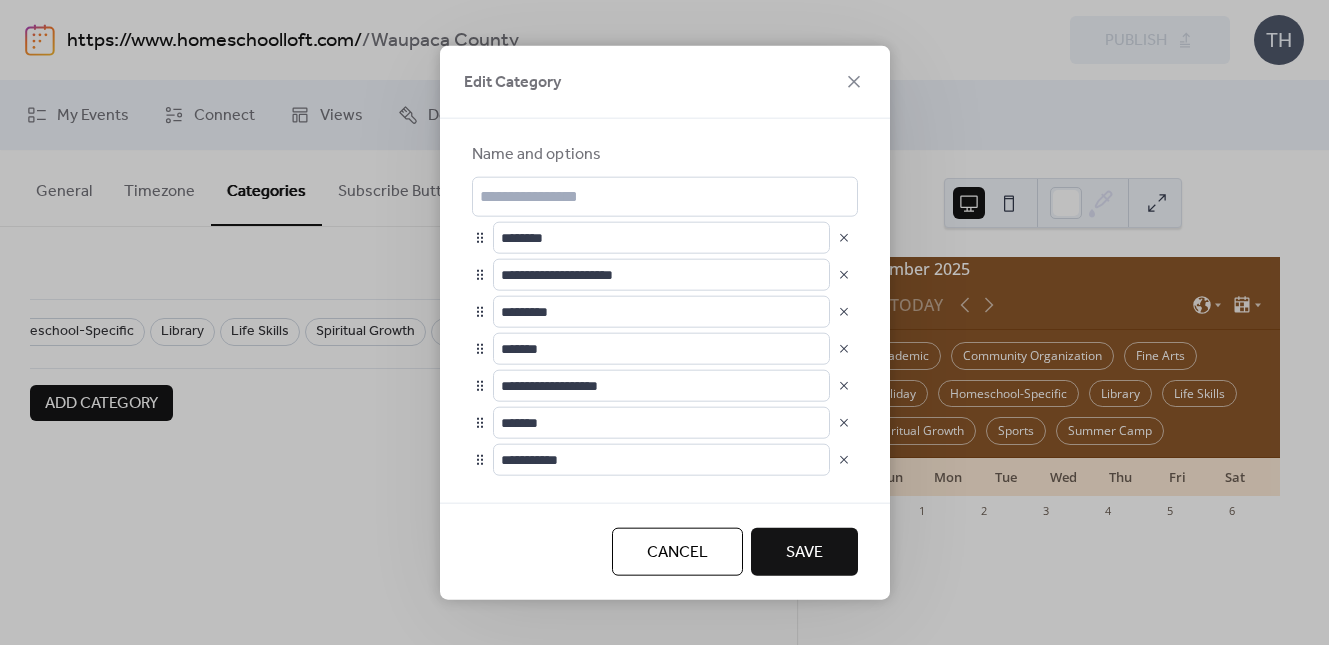 click at bounding box center [844, 274] 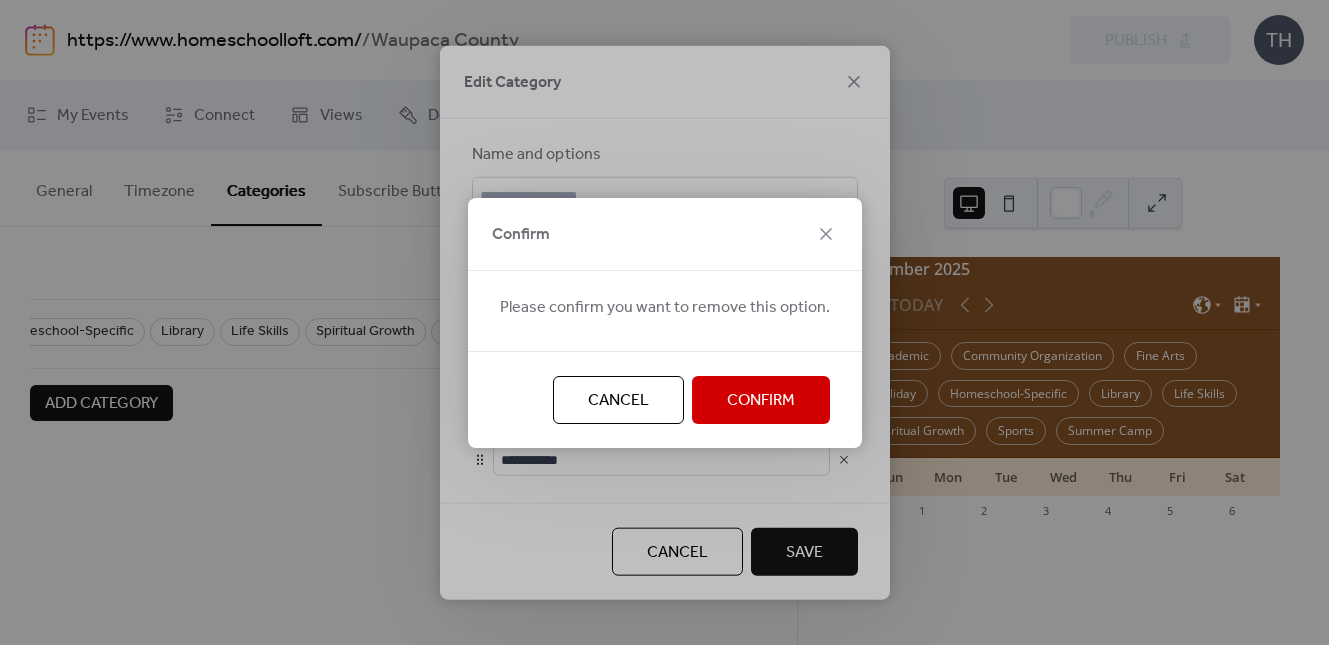 click on "Confirm" at bounding box center [761, 401] 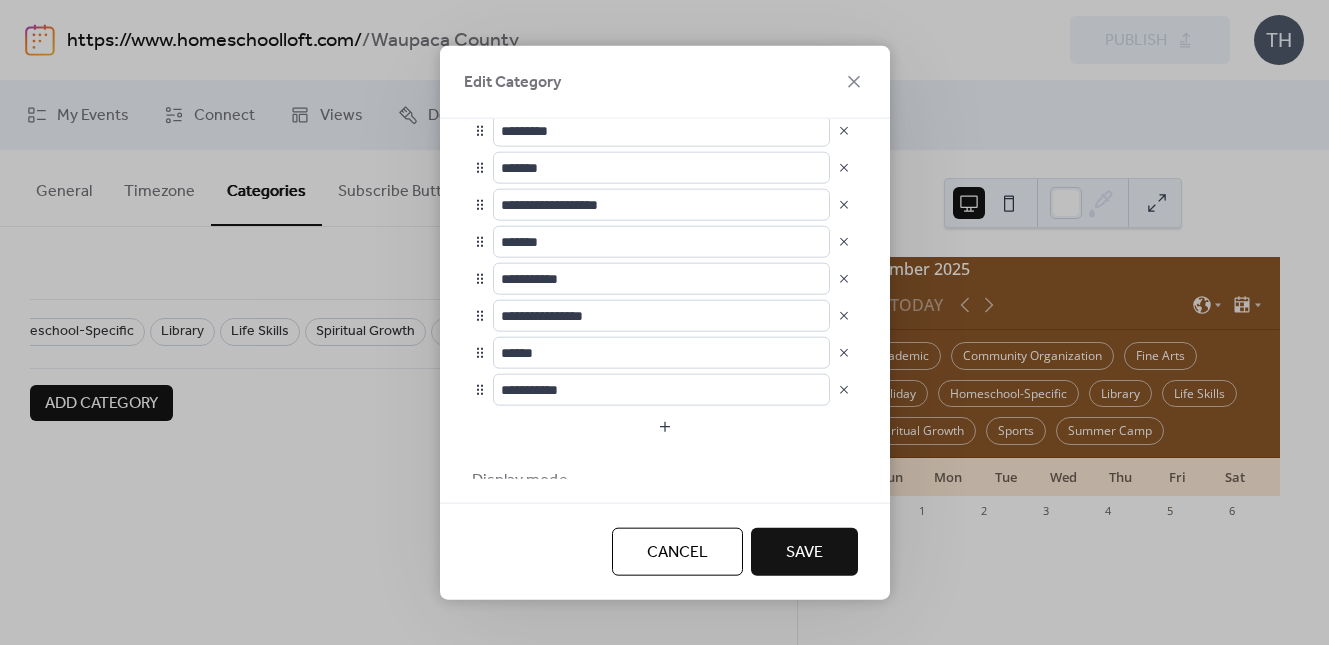 scroll, scrollTop: 281, scrollLeft: 0, axis: vertical 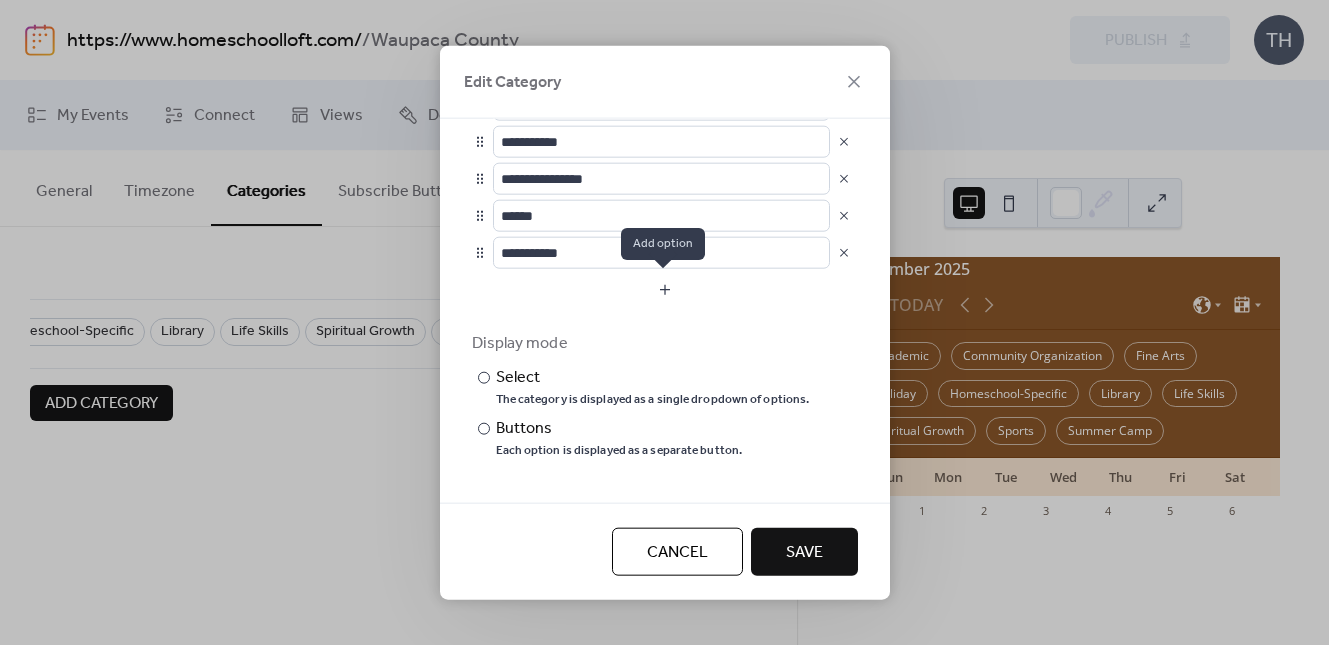 click at bounding box center [665, 289] 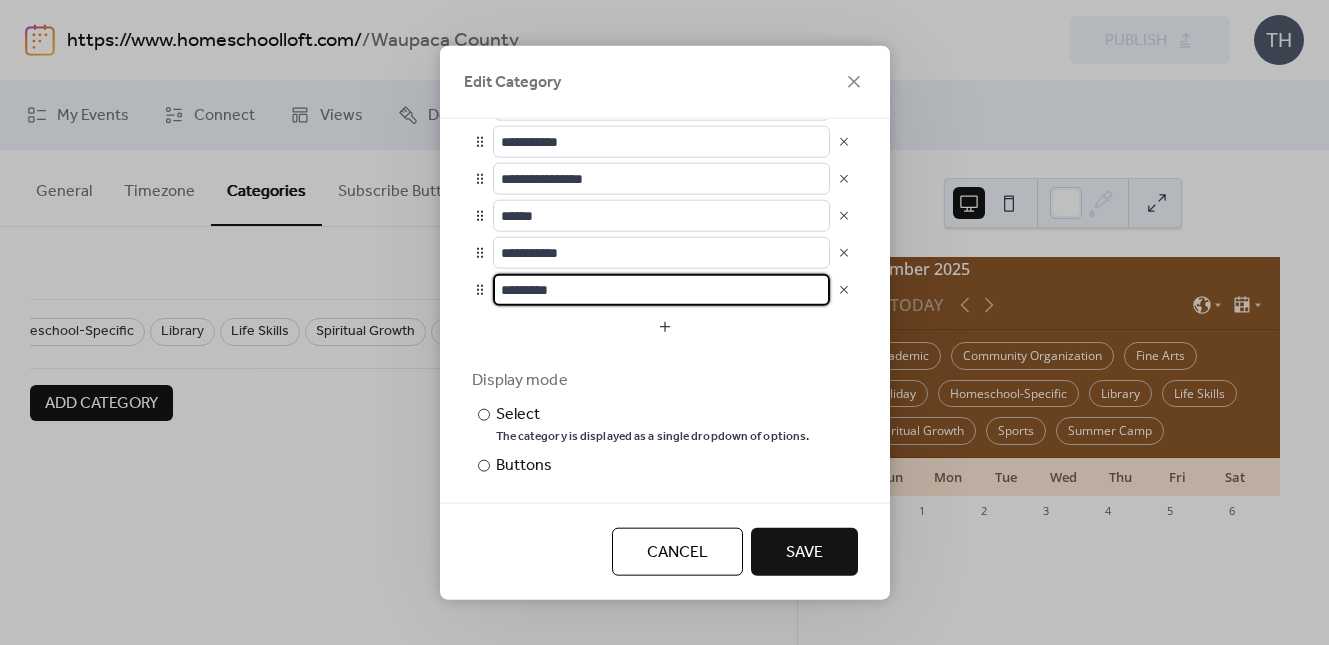 drag, startPoint x: 577, startPoint y: 289, endPoint x: 483, endPoint y: 289, distance: 94 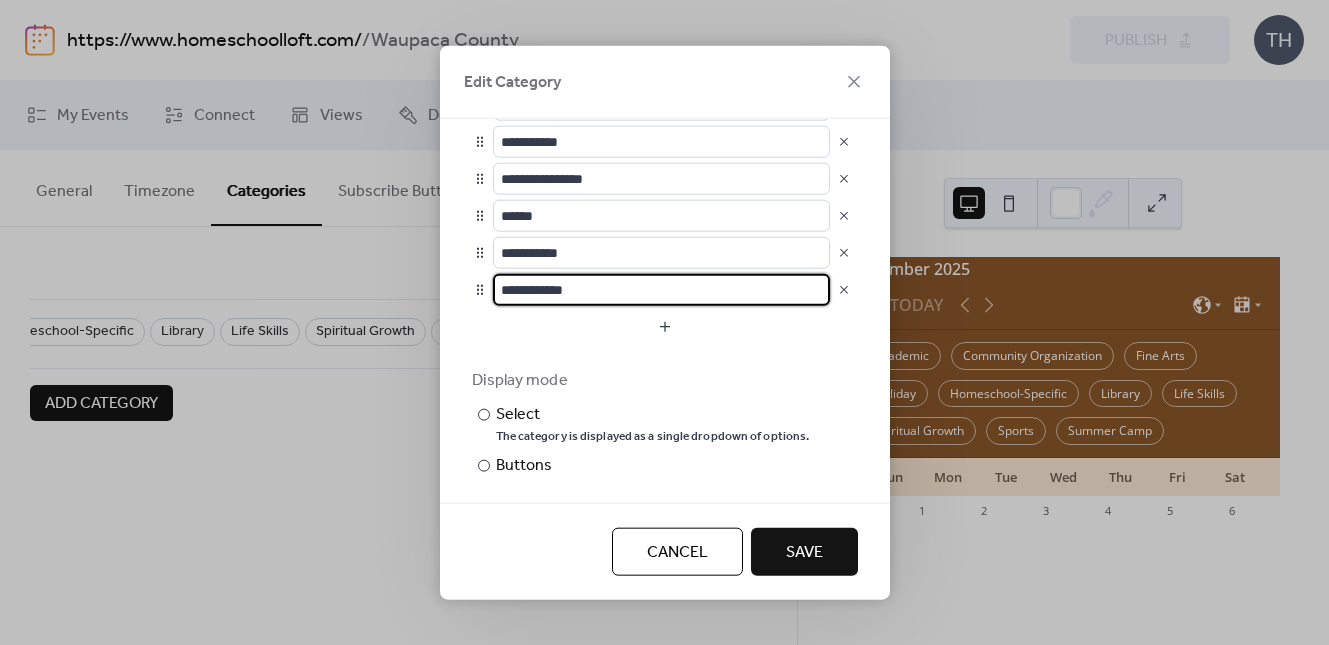 type on "**********" 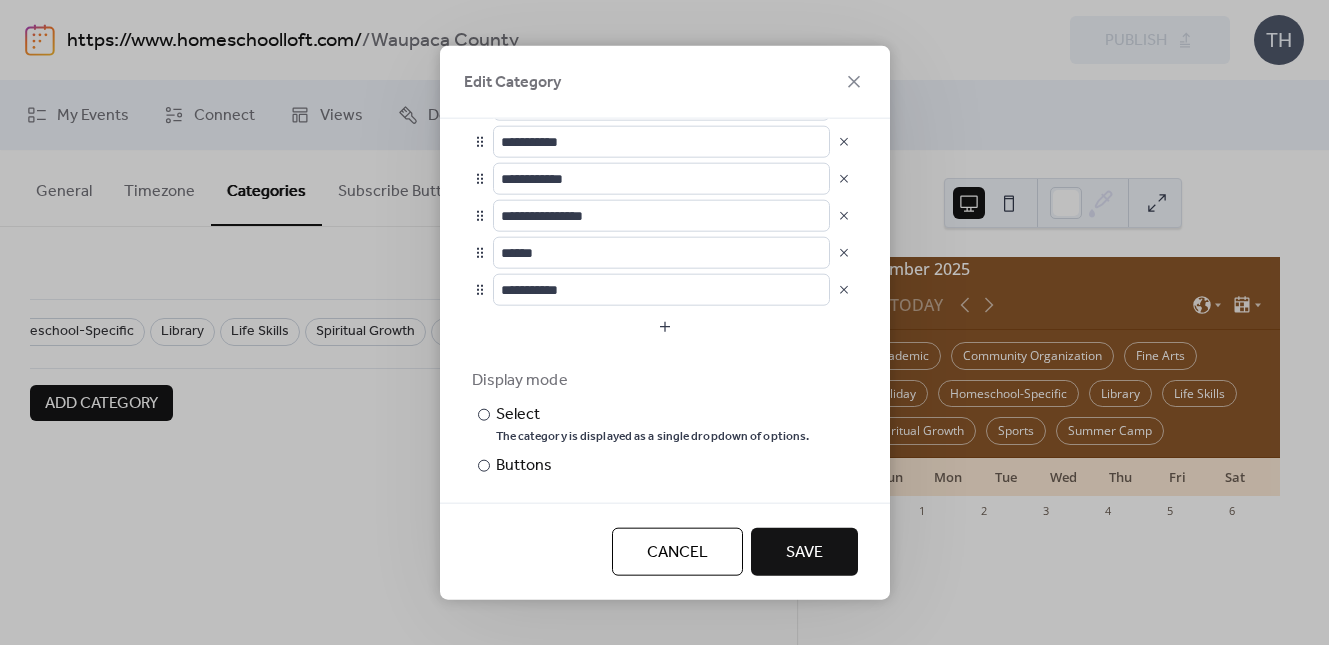 click on "Save" at bounding box center (804, 553) 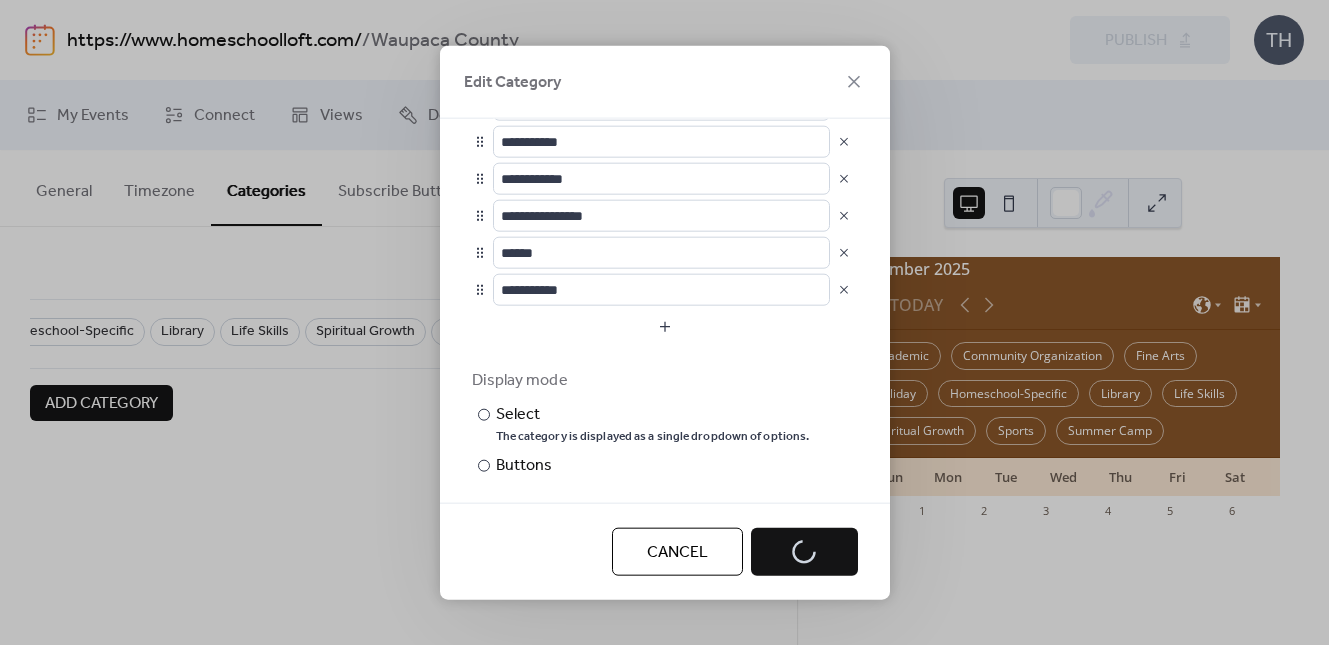 scroll, scrollTop: 0, scrollLeft: 435, axis: horizontal 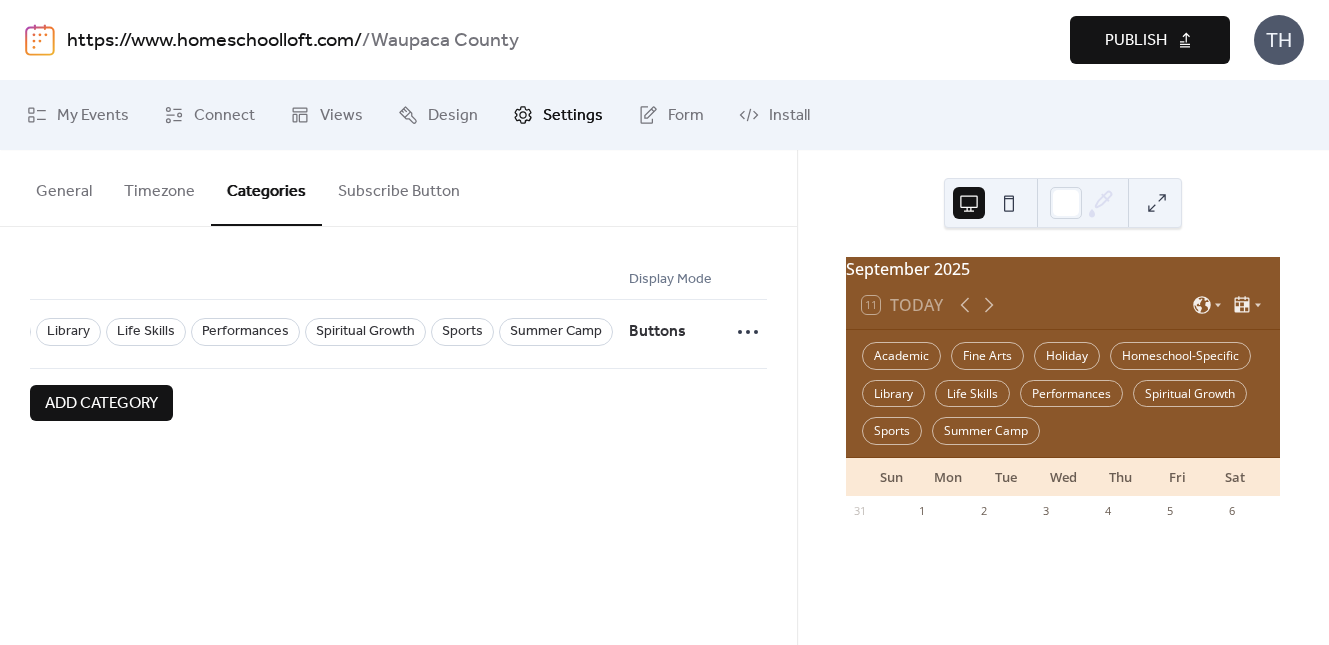 click on "Publish" at bounding box center (1136, 41) 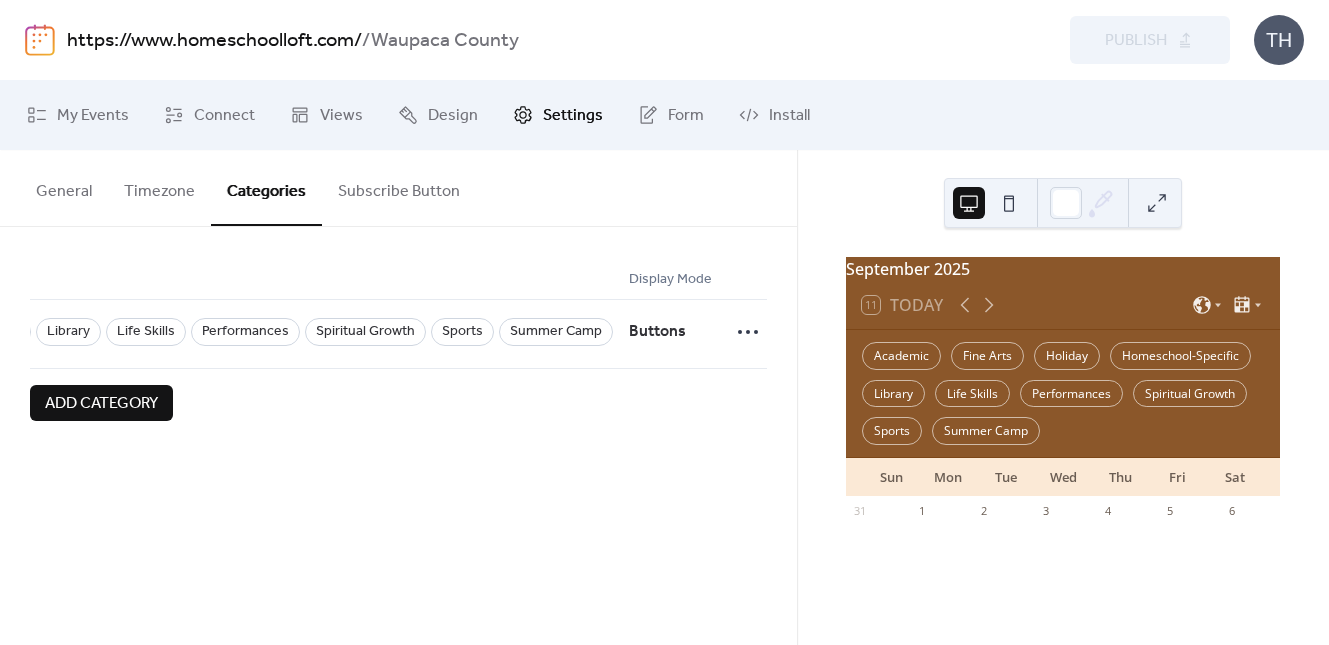 click on "https://www.homeschoolloft.com/" at bounding box center (214, 41) 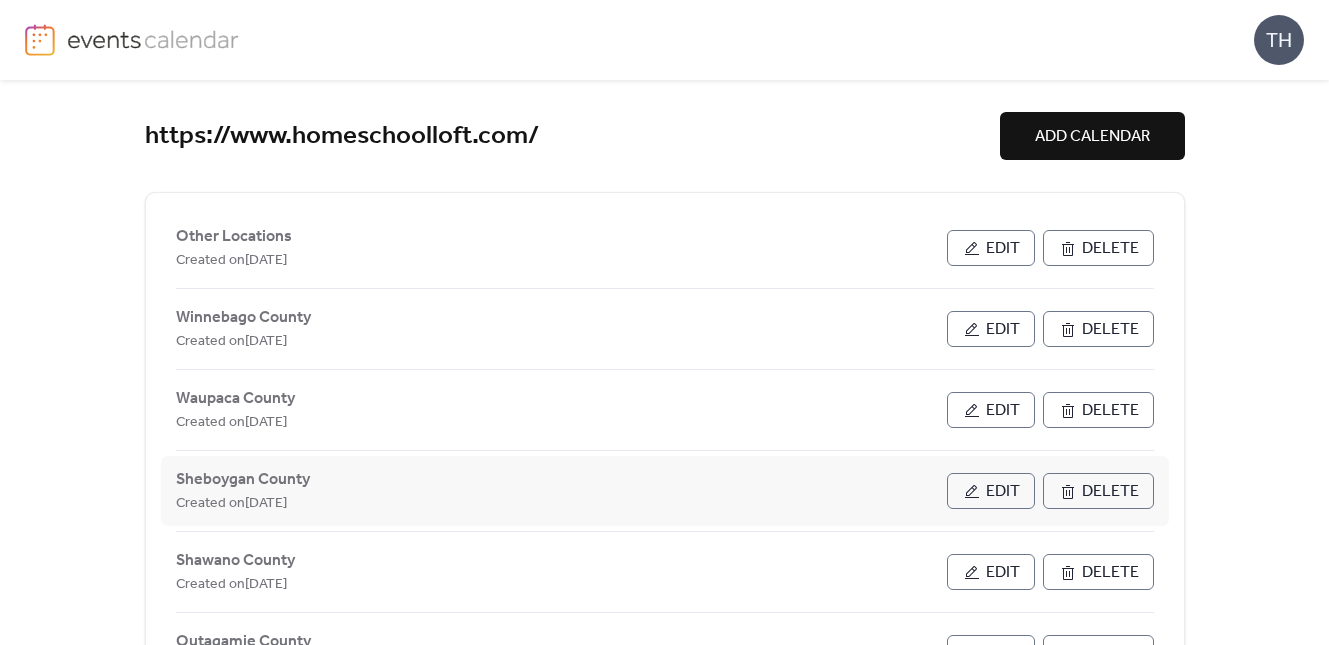 click on "Edit" at bounding box center (991, 491) 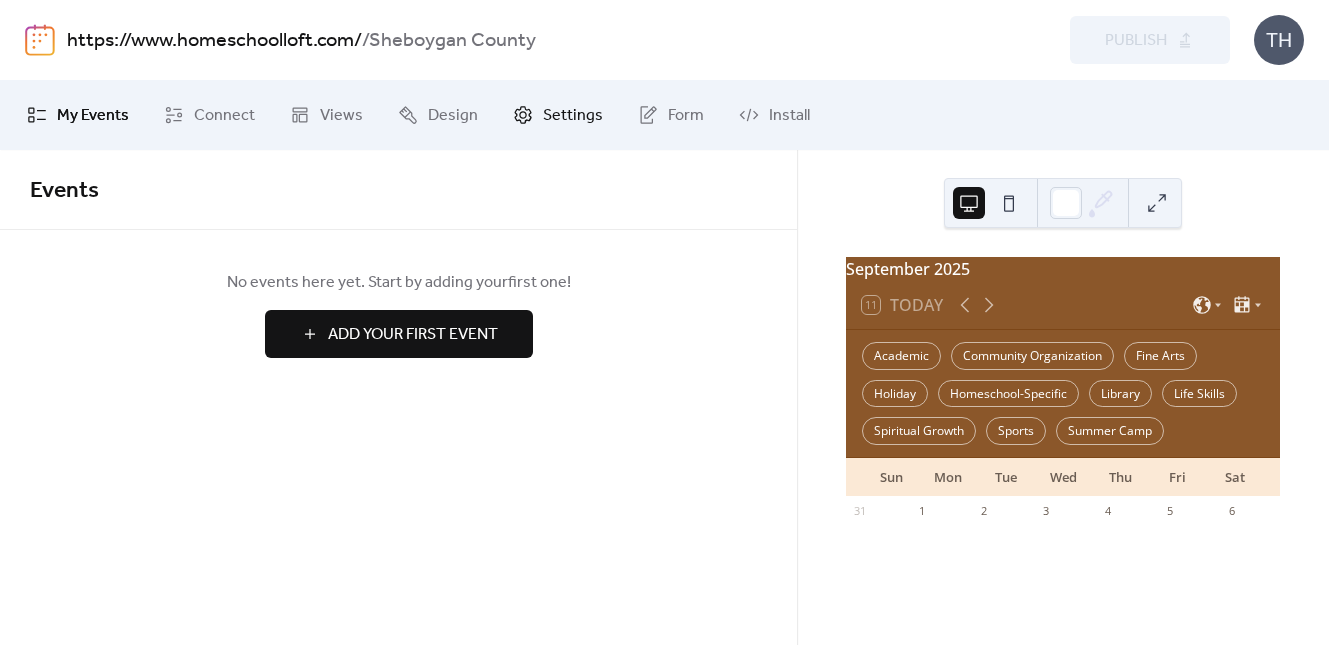 click on "Settings" at bounding box center [573, 116] 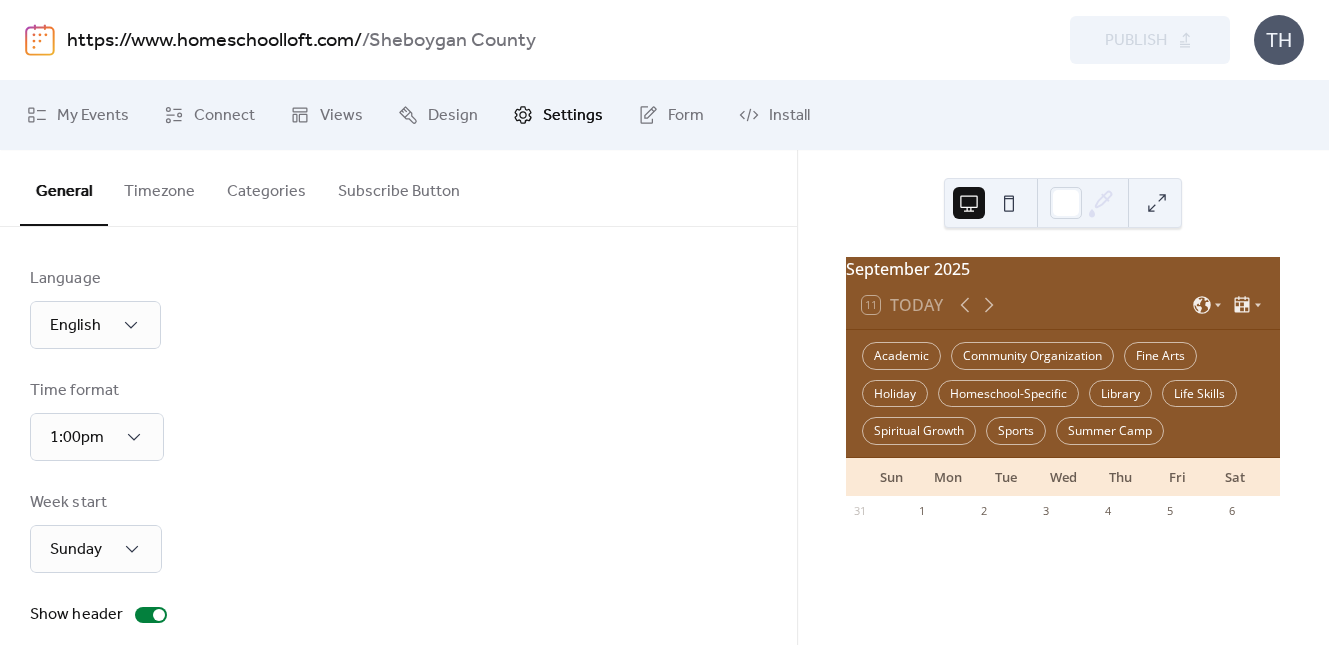 click on "Categories" at bounding box center (266, 187) 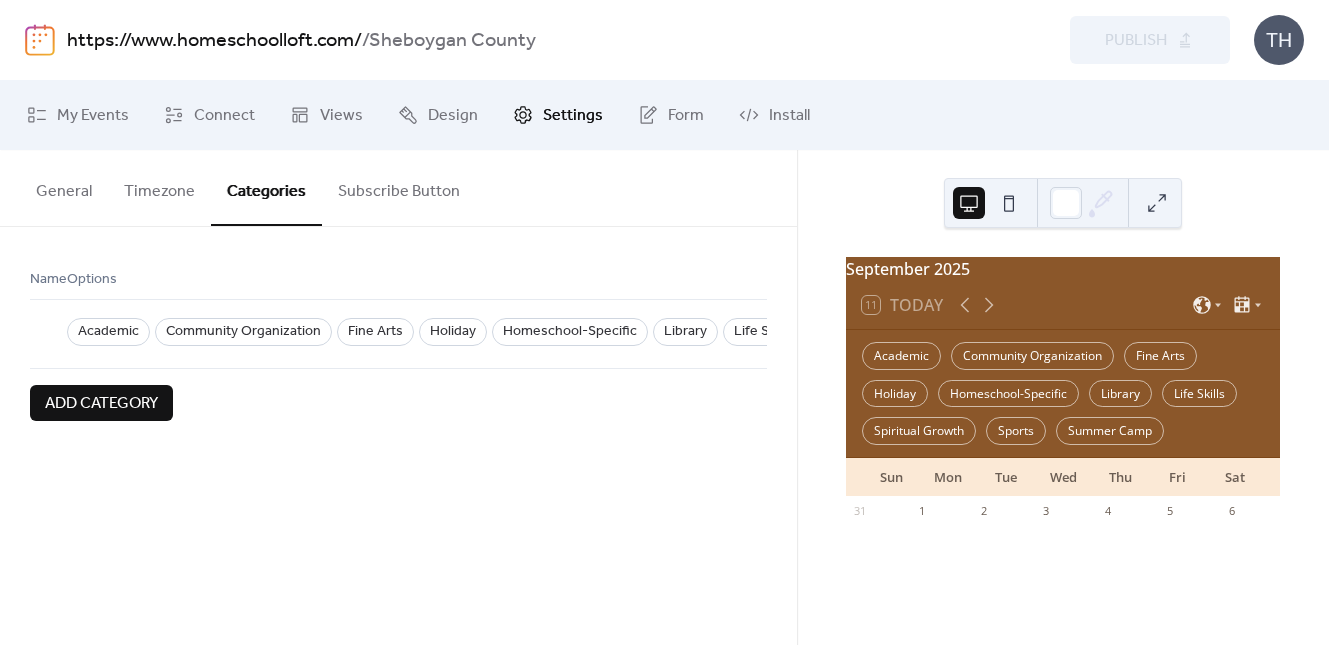 scroll, scrollTop: 0, scrollLeft: 503, axis: horizontal 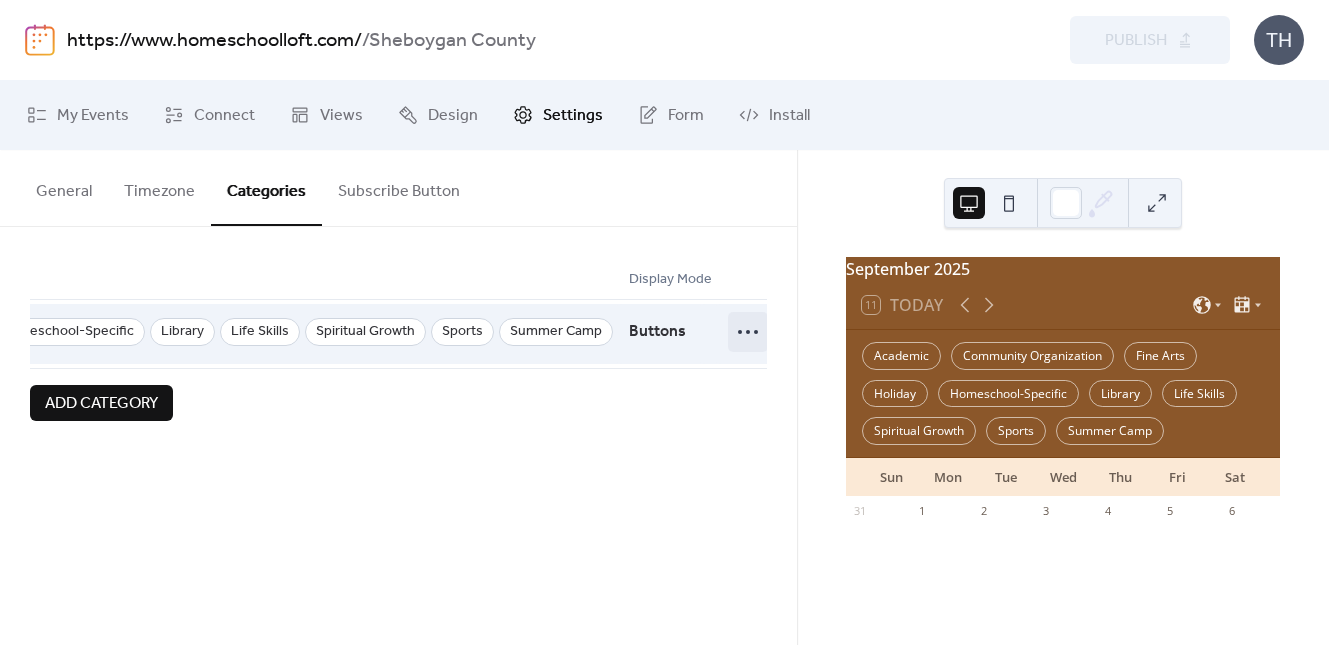 click 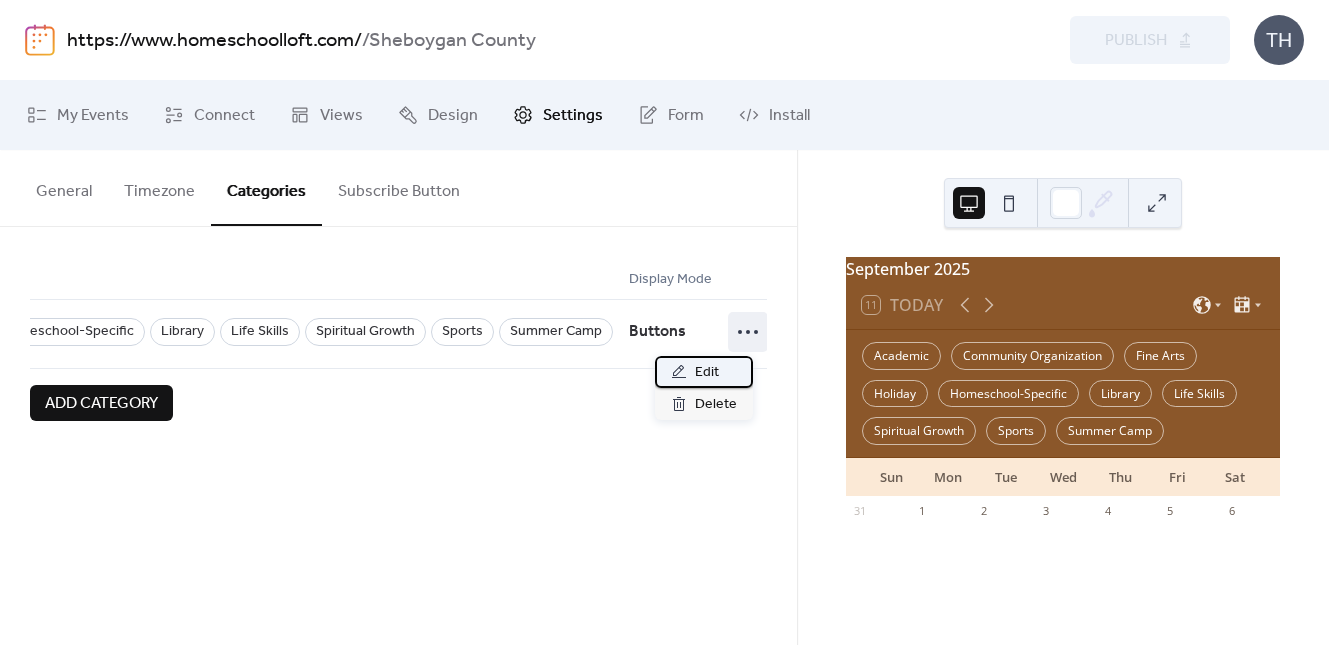 click on "Edit" at bounding box center [707, 373] 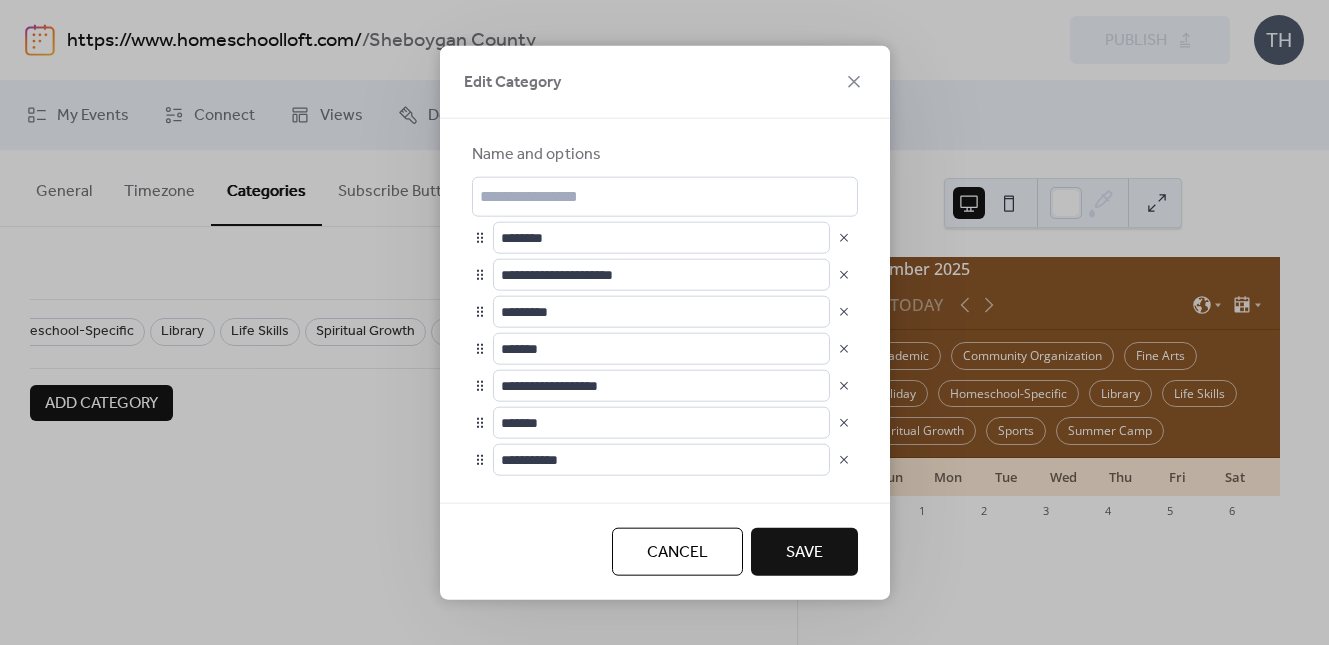click at bounding box center [844, 274] 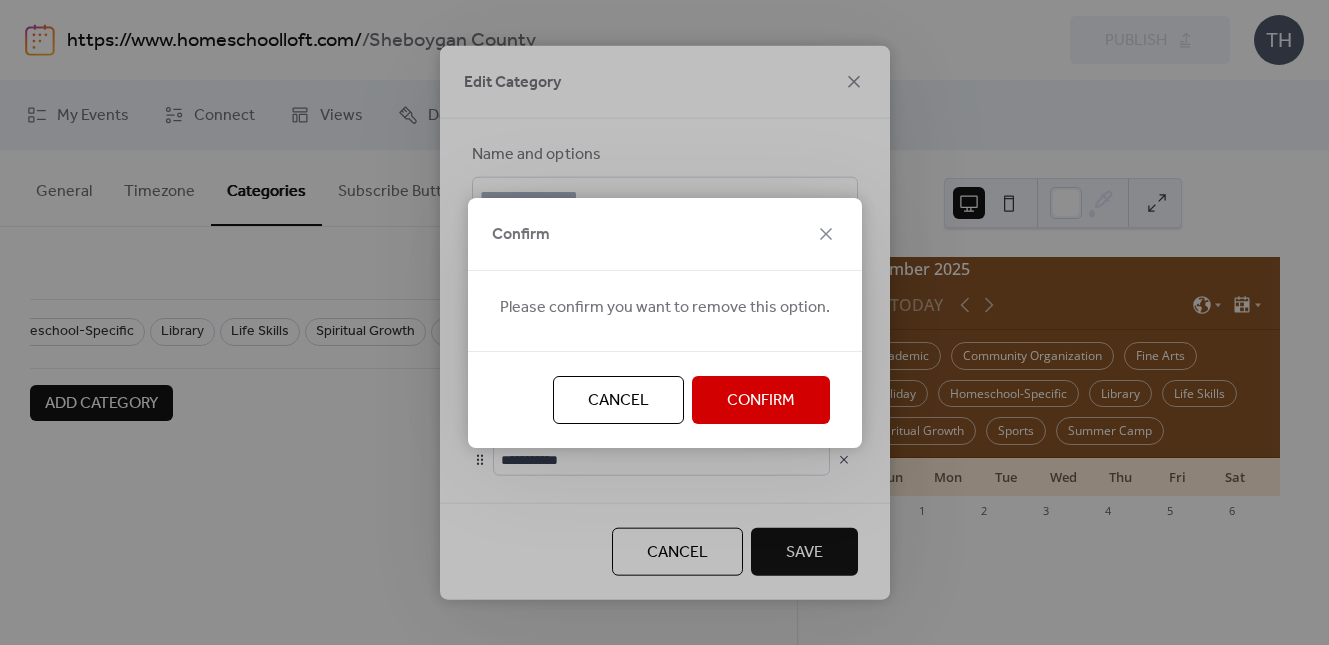 click on "Confirm" at bounding box center [761, 400] 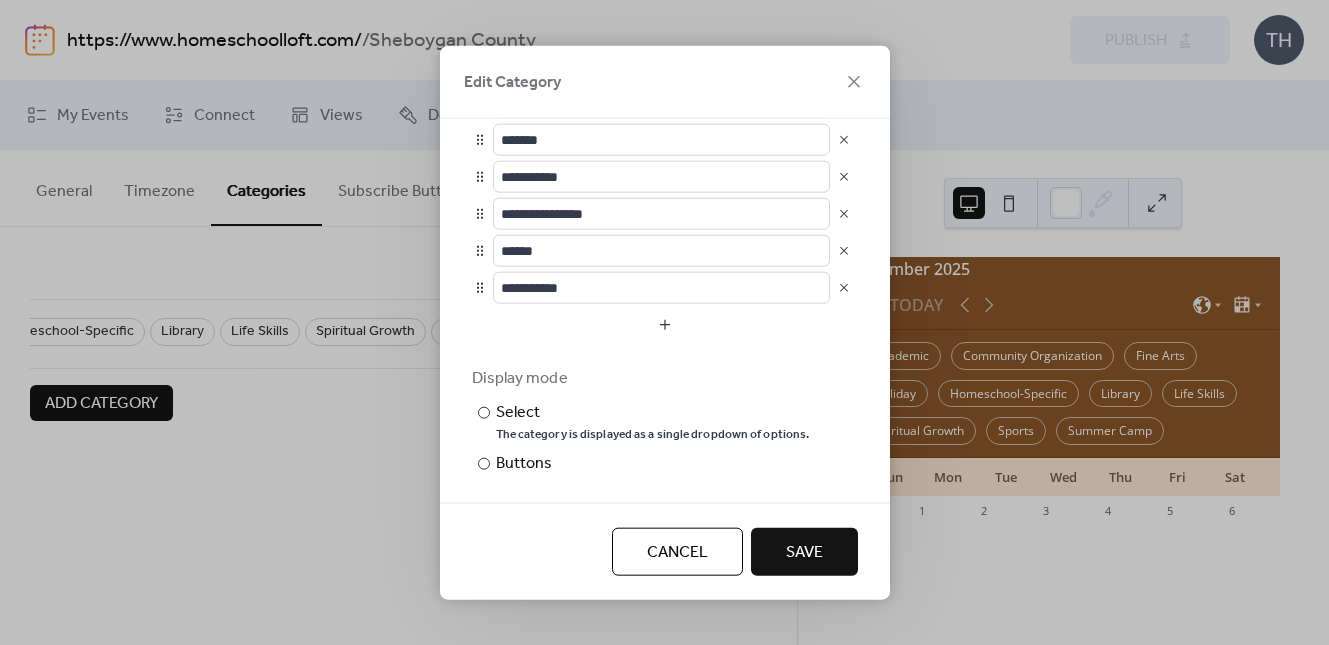 scroll, scrollTop: 281, scrollLeft: 0, axis: vertical 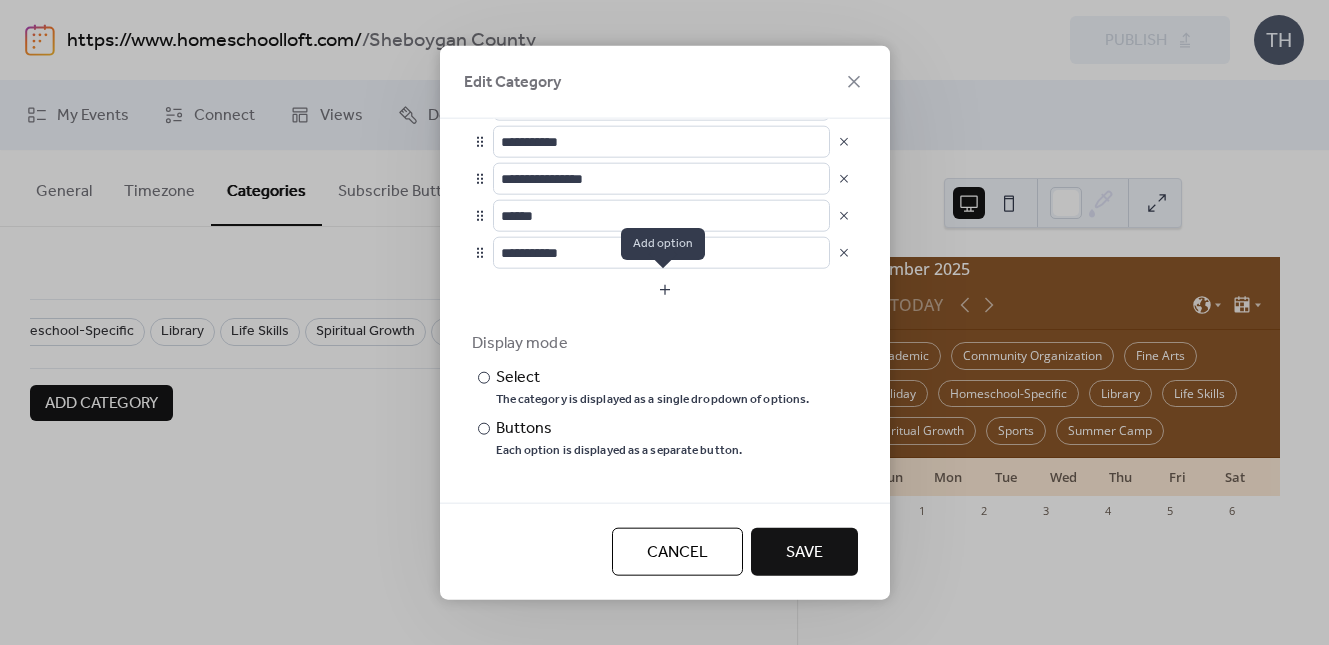 click at bounding box center (665, 289) 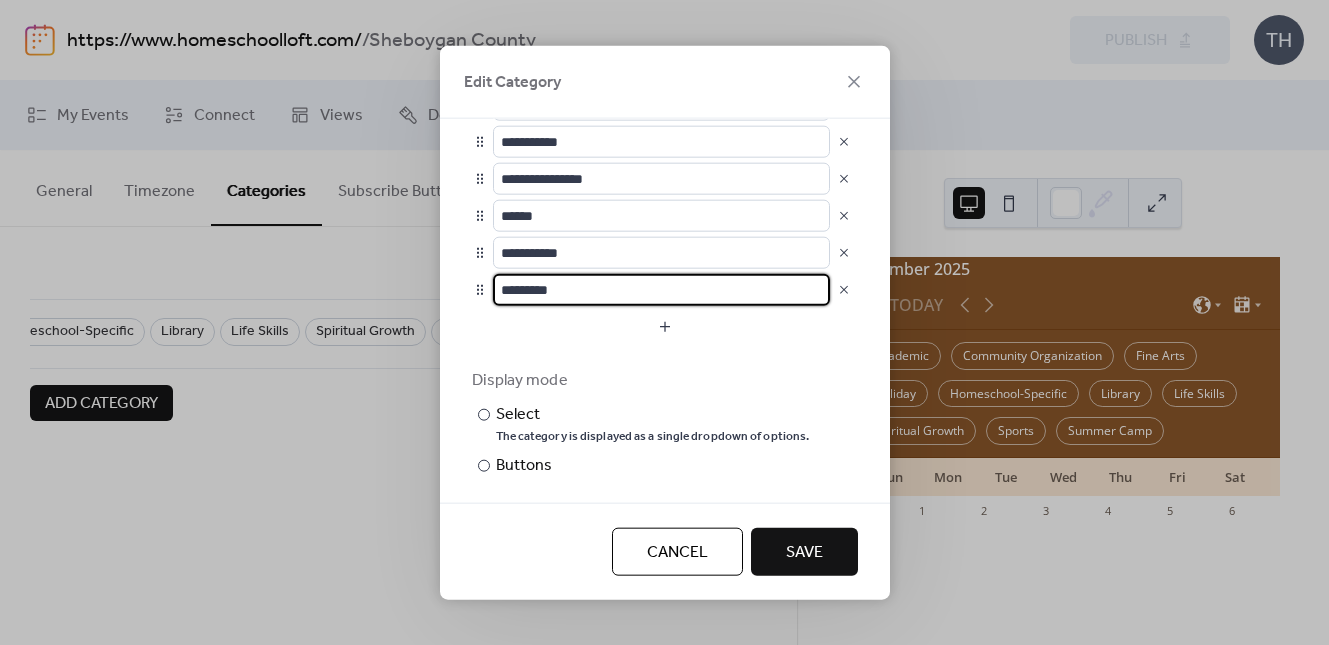 scroll, scrollTop: 1, scrollLeft: 0, axis: vertical 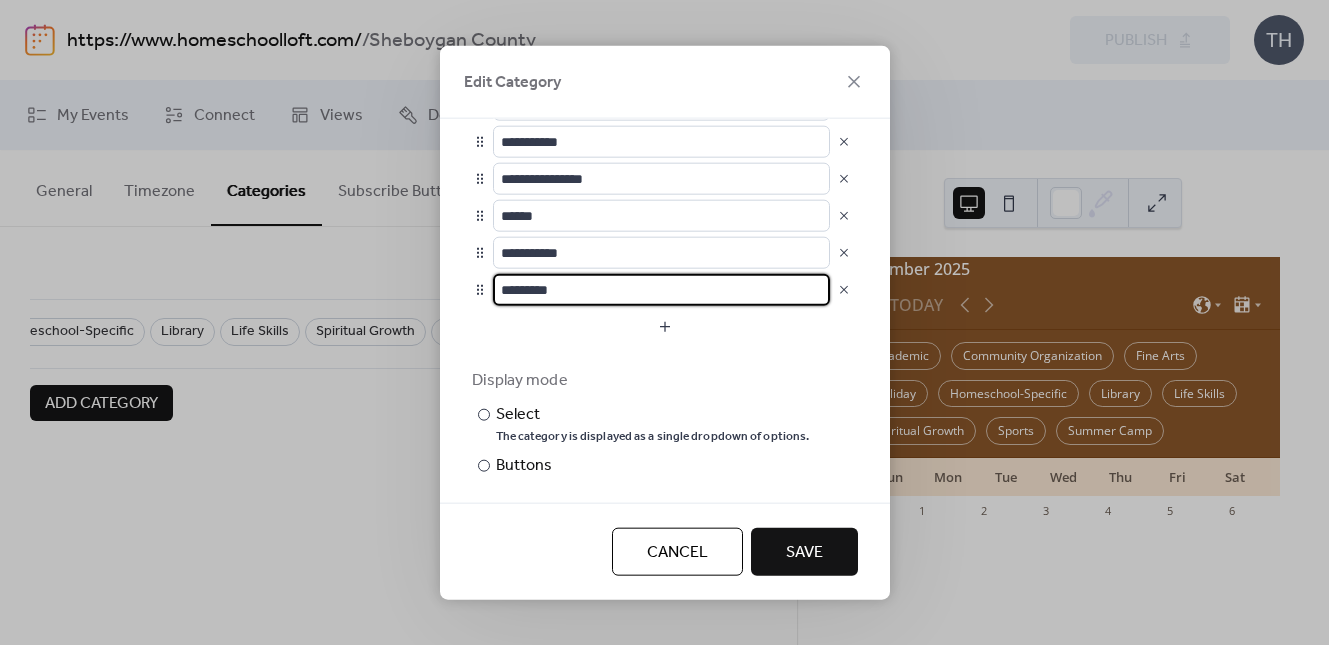 drag, startPoint x: 595, startPoint y: 293, endPoint x: 483, endPoint y: 298, distance: 112.11155 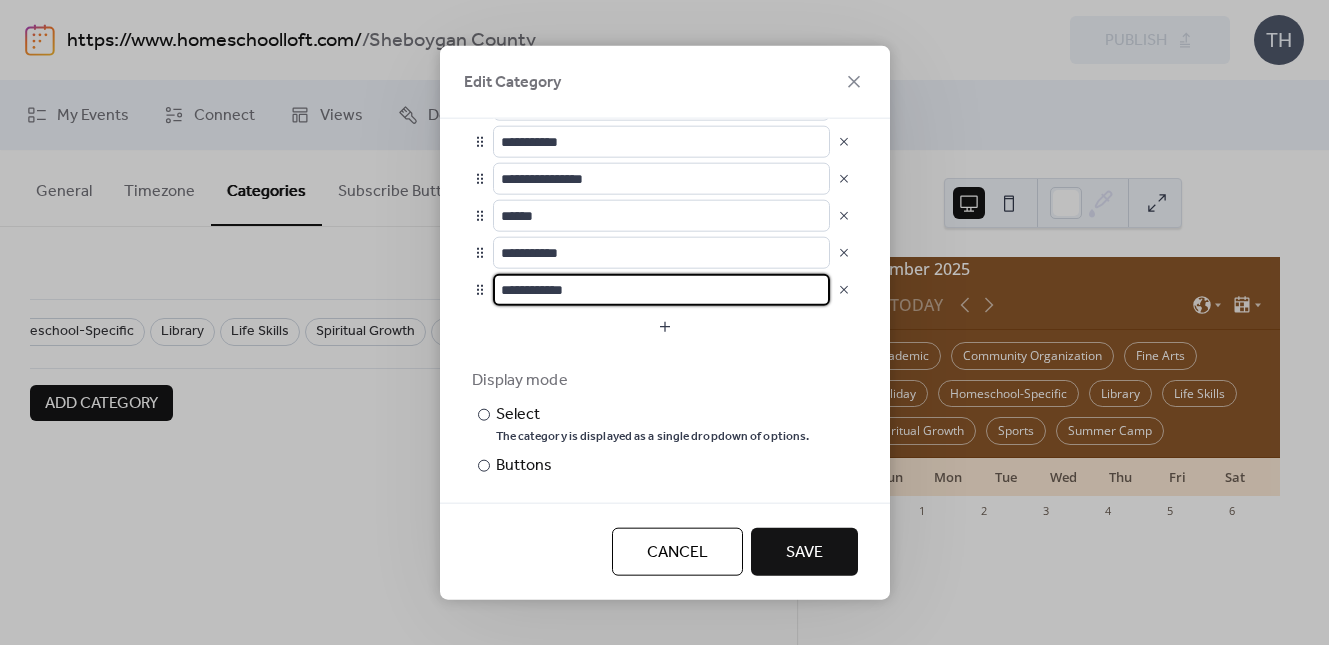 type on "**********" 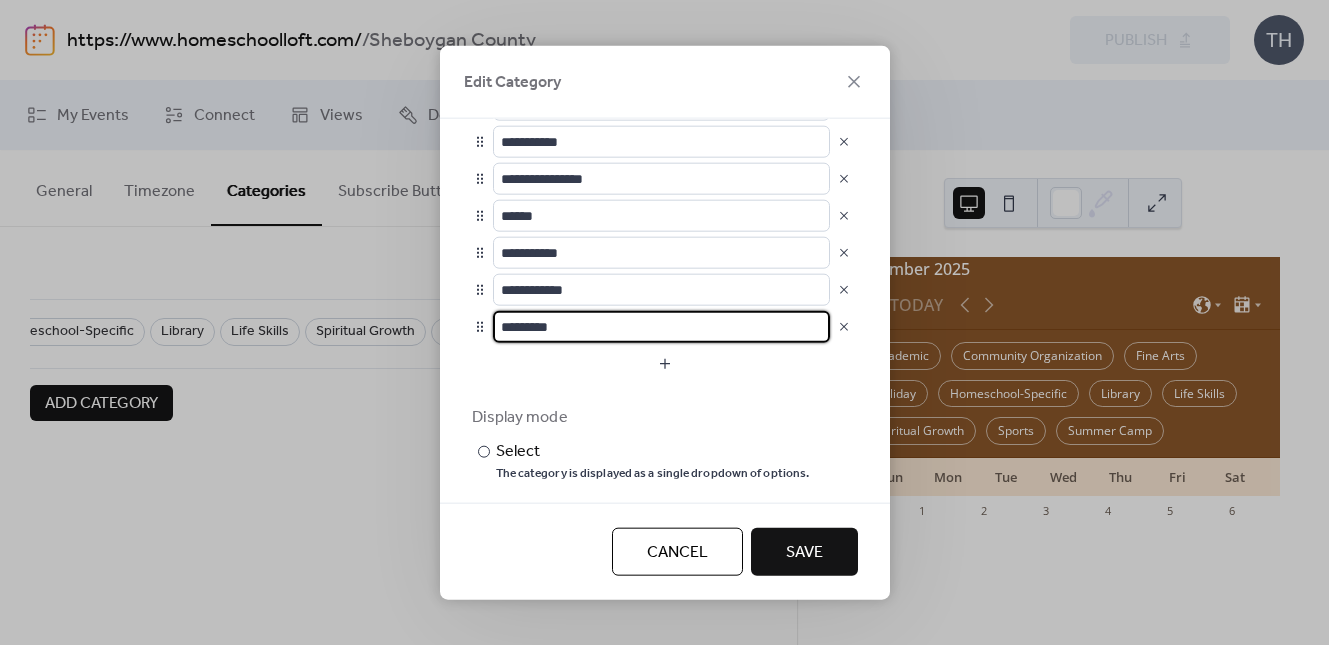 scroll, scrollTop: 0, scrollLeft: 0, axis: both 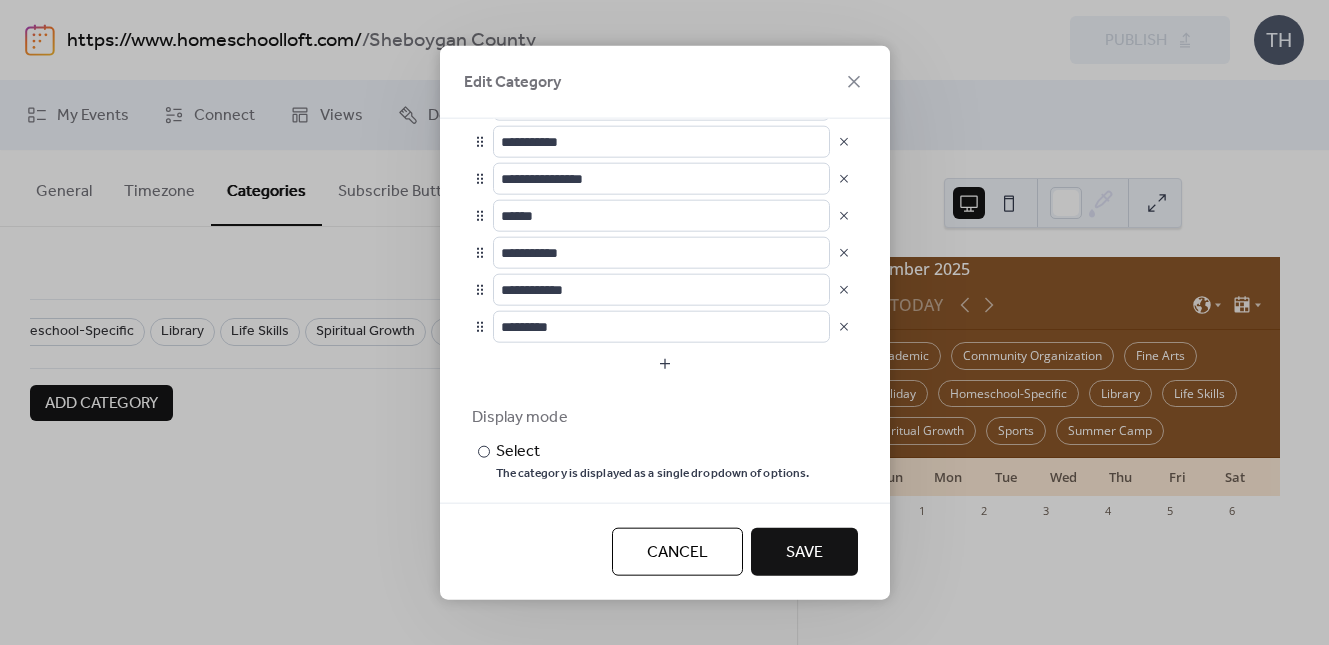 click at bounding box center [844, 326] 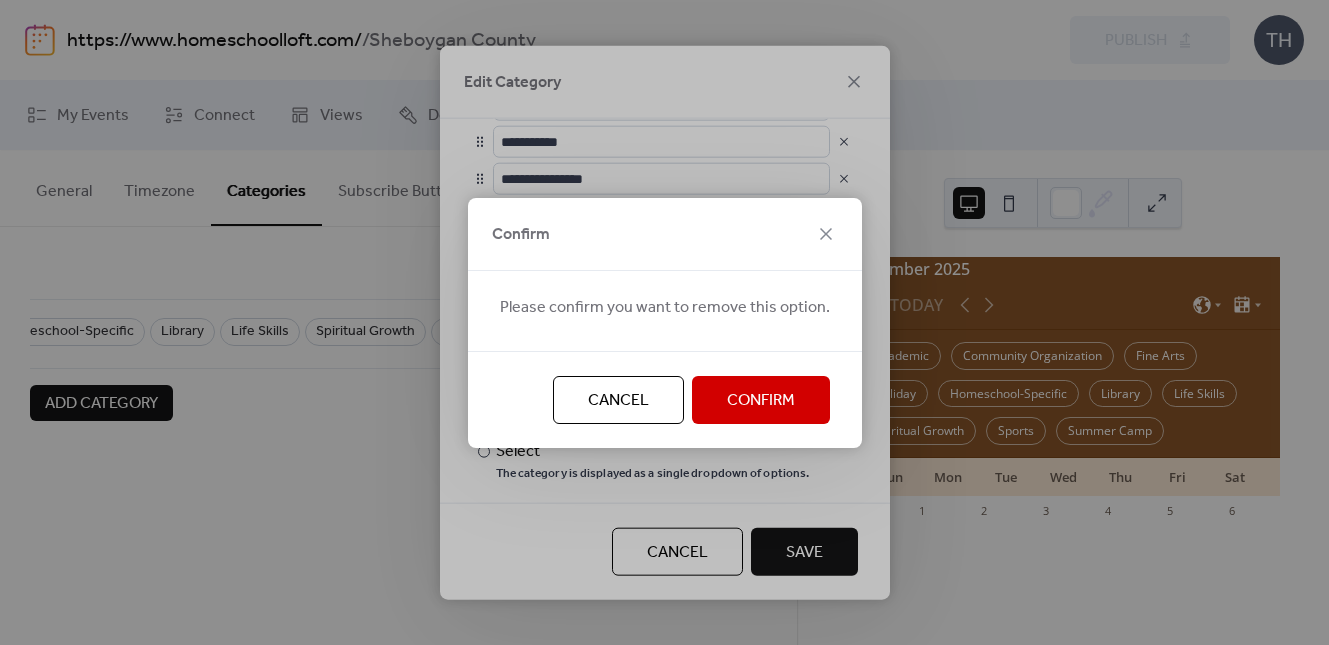 click on "Confirm" at bounding box center [761, 401] 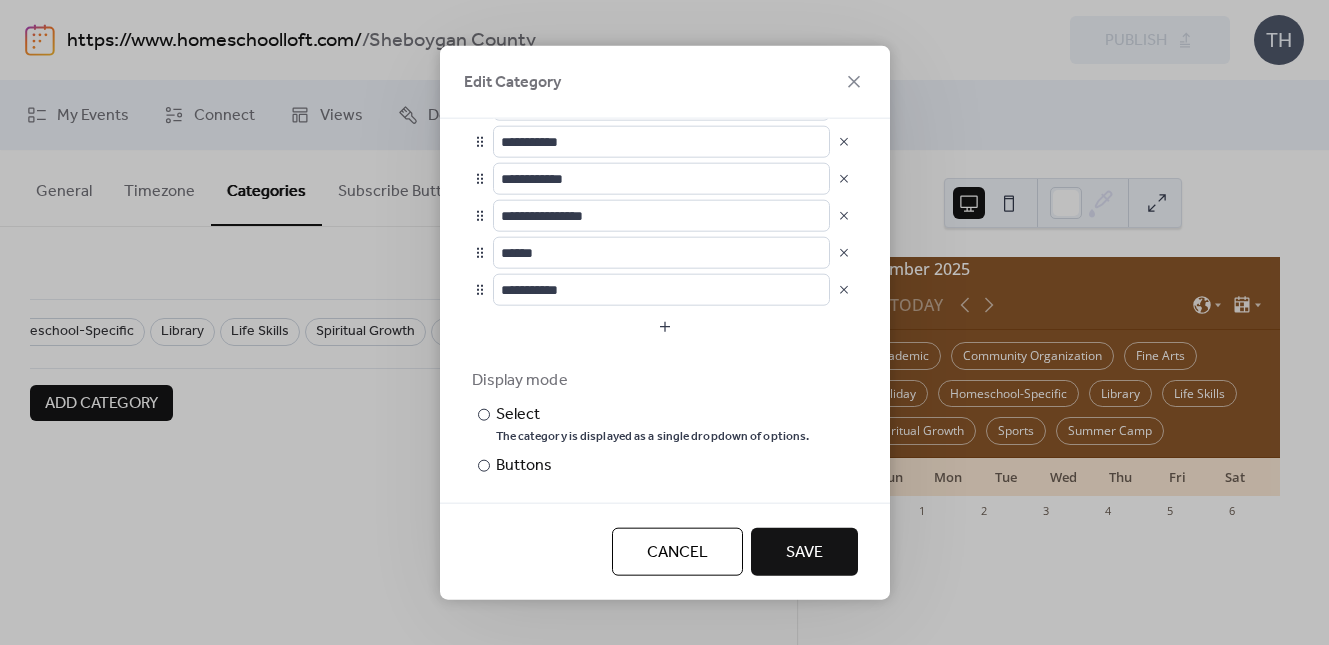 click on "Save" at bounding box center [804, 553] 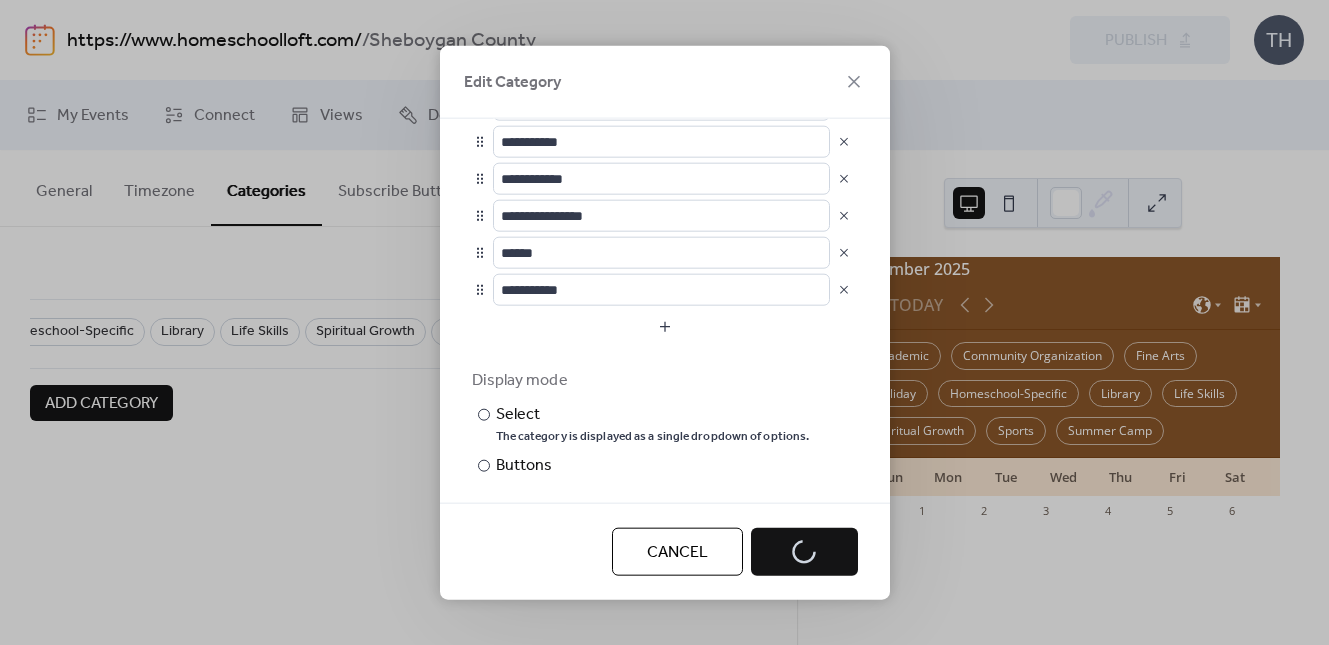 scroll, scrollTop: 0, scrollLeft: 435, axis: horizontal 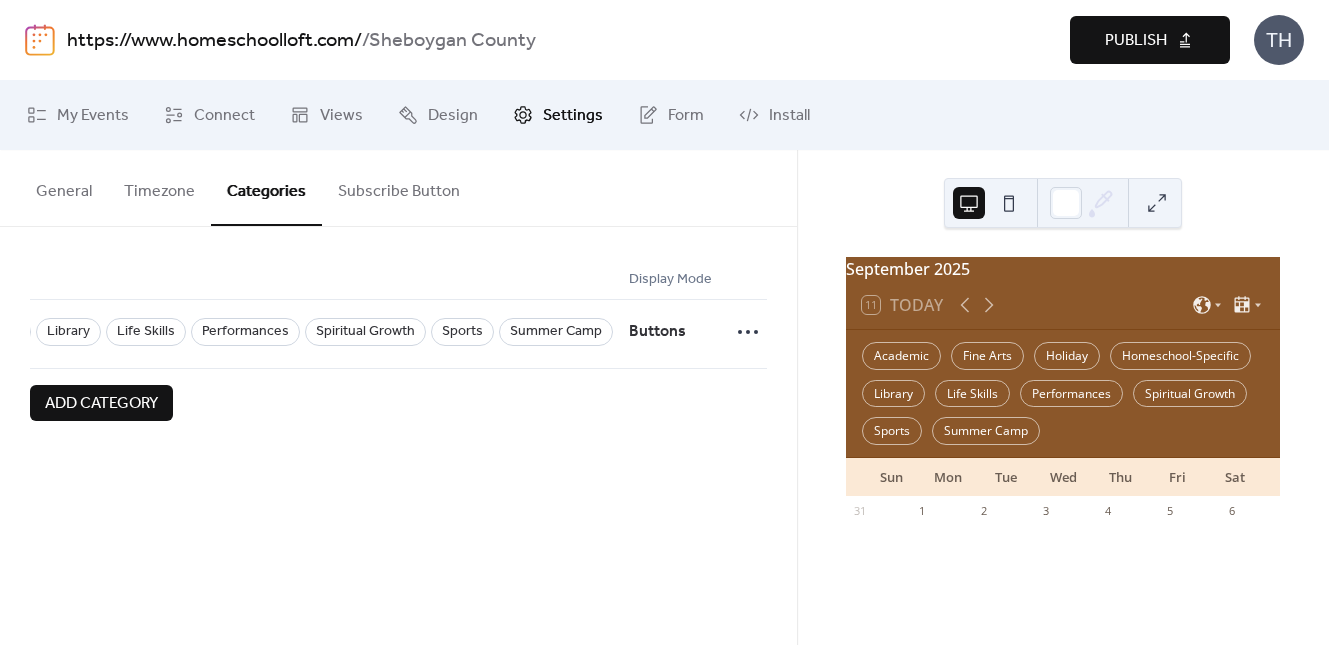 click on "Publish" at bounding box center (1136, 41) 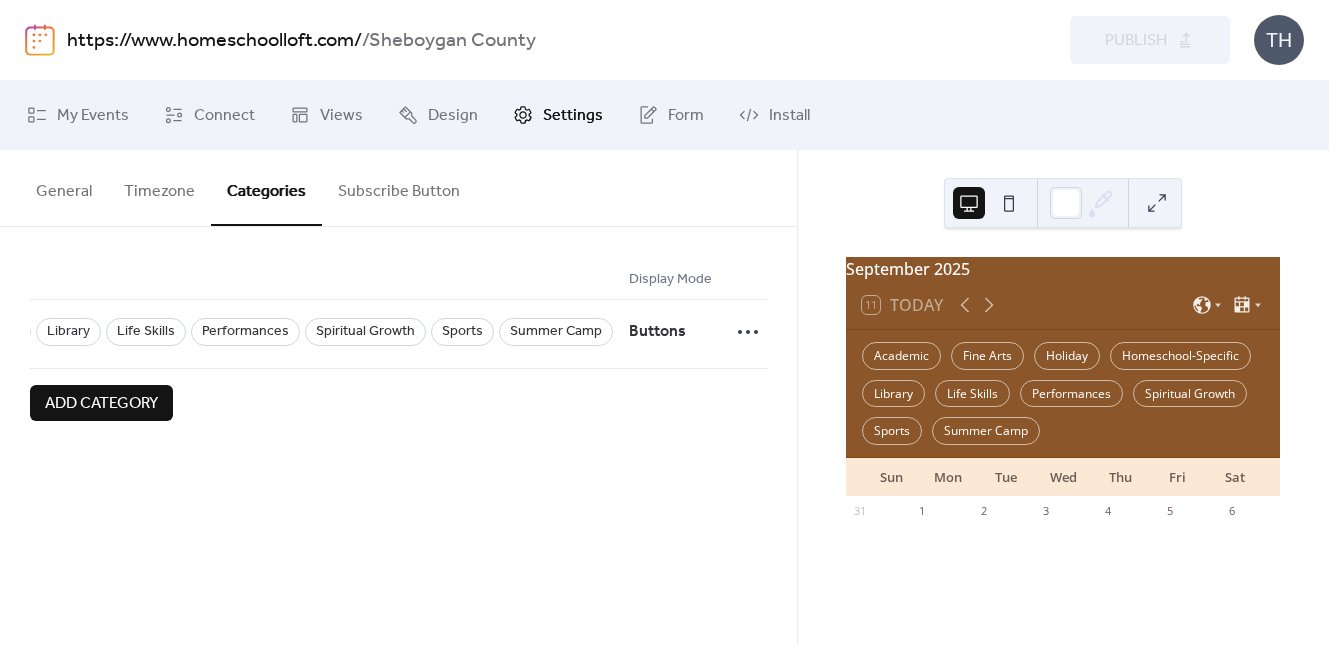 click on "https://www.homeschoolloft.com/" at bounding box center (214, 41) 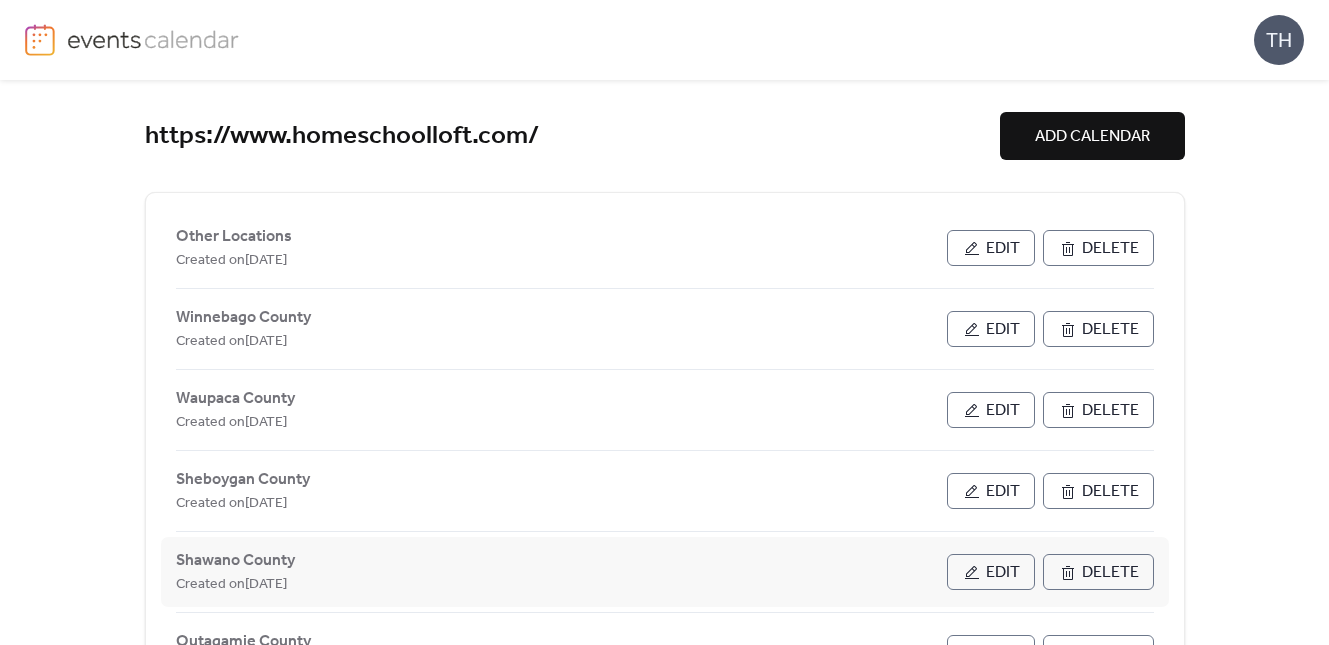 click on "Edit" at bounding box center [991, 572] 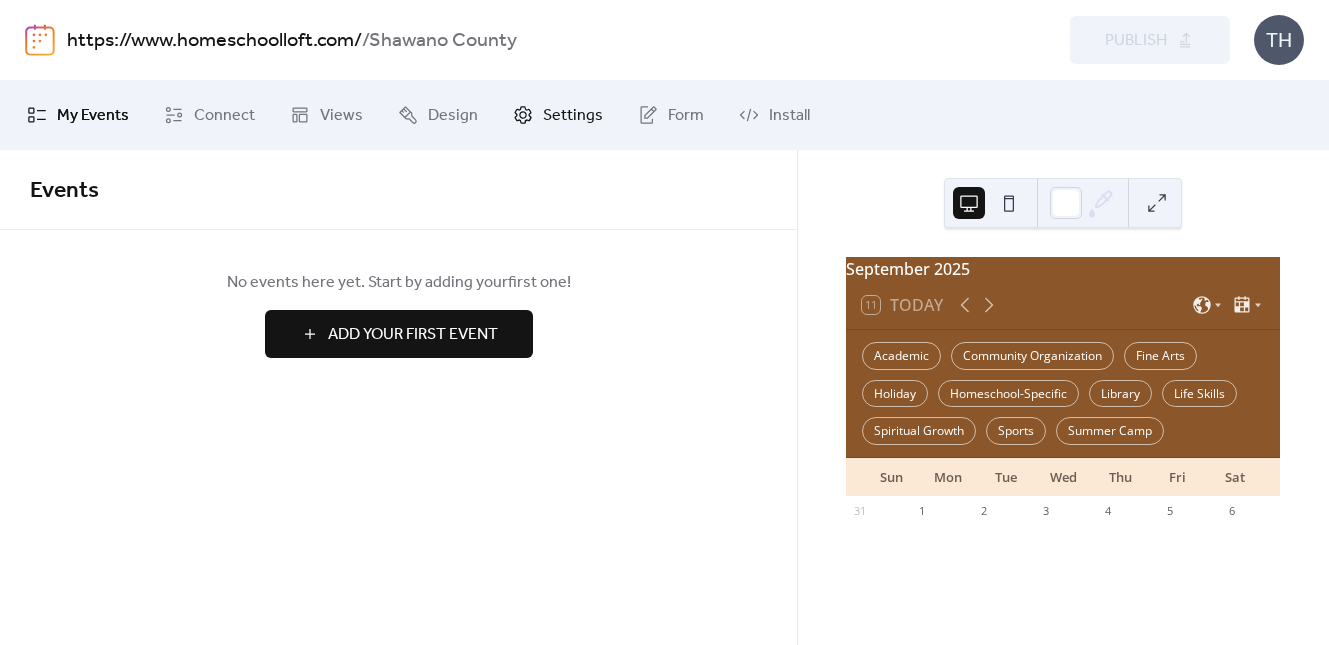 click on "Settings" at bounding box center [573, 116] 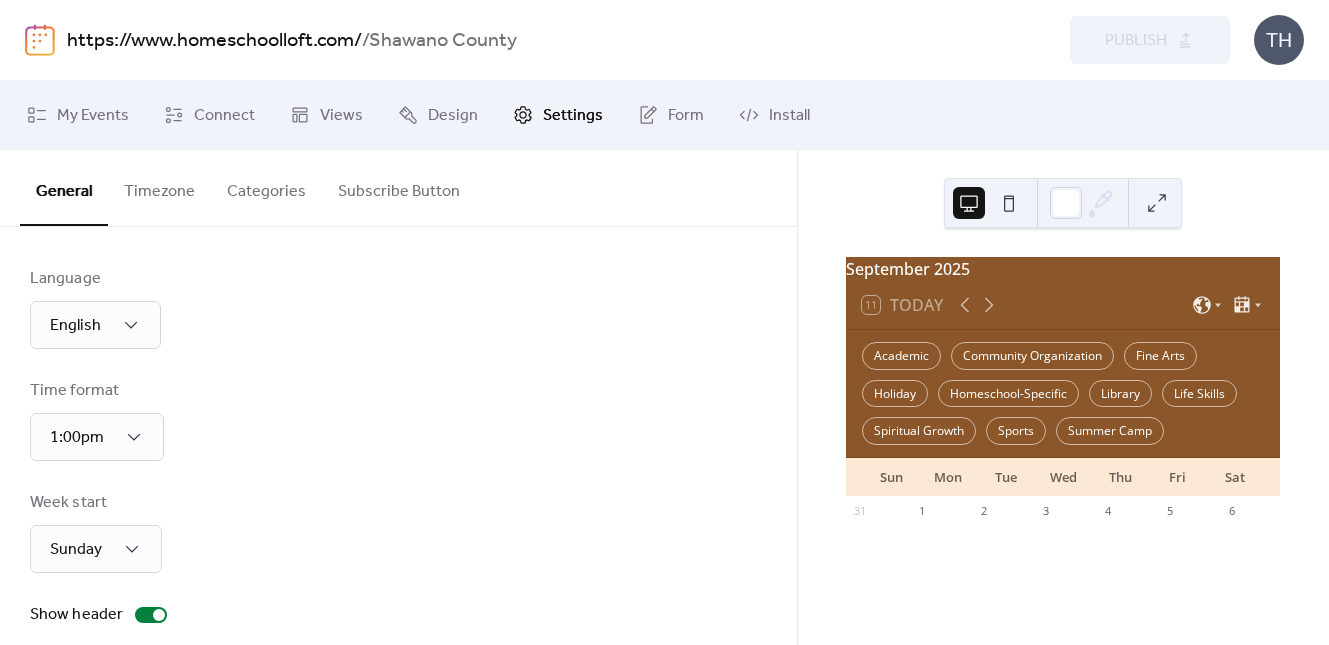 click on "Categories" at bounding box center (266, 187) 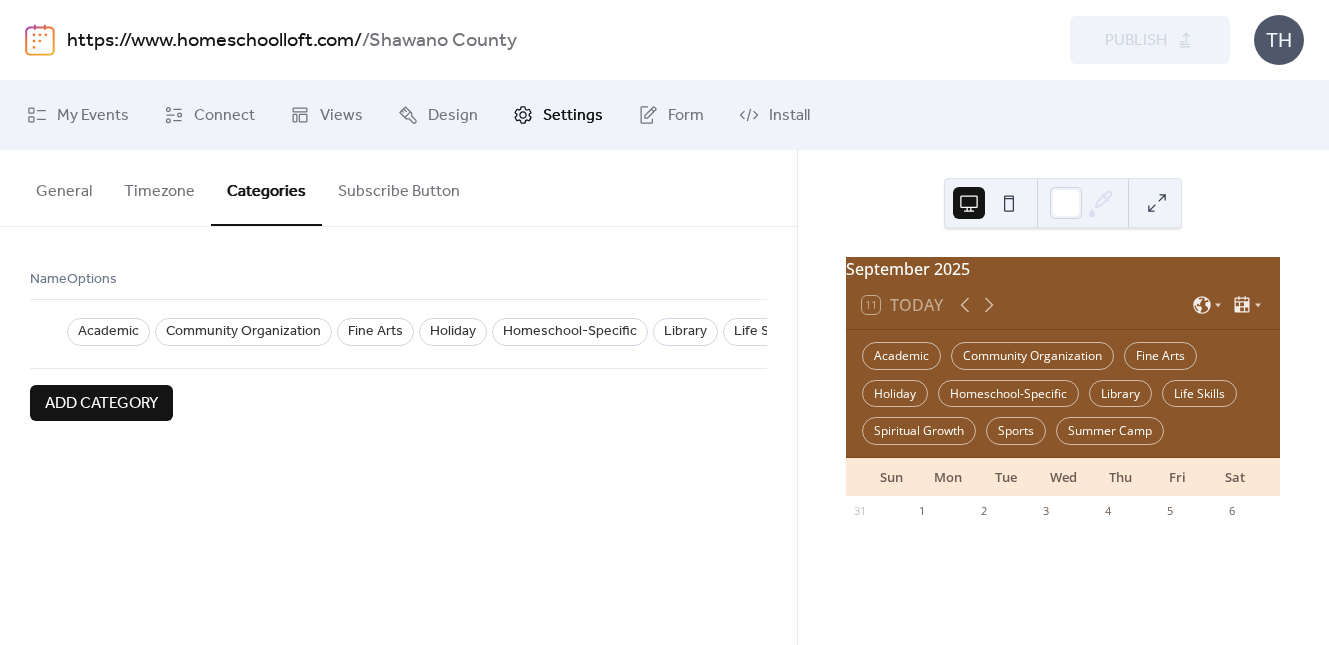 scroll, scrollTop: 0, scrollLeft: 503, axis: horizontal 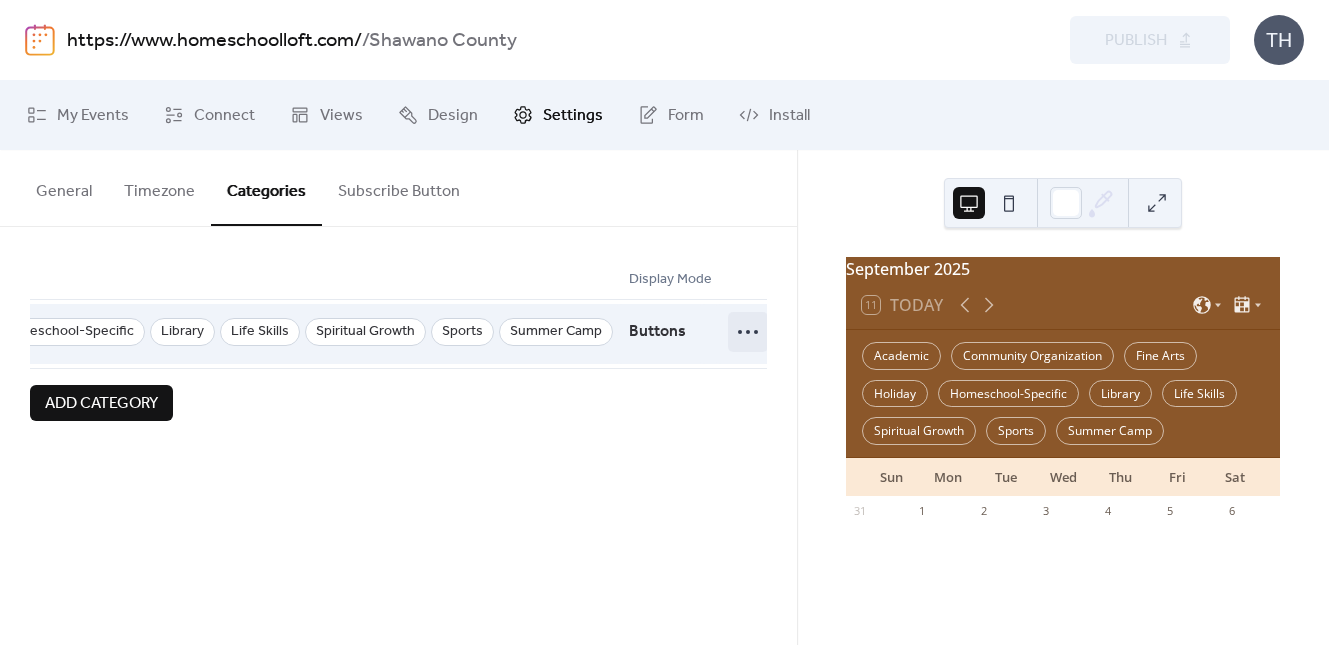 click 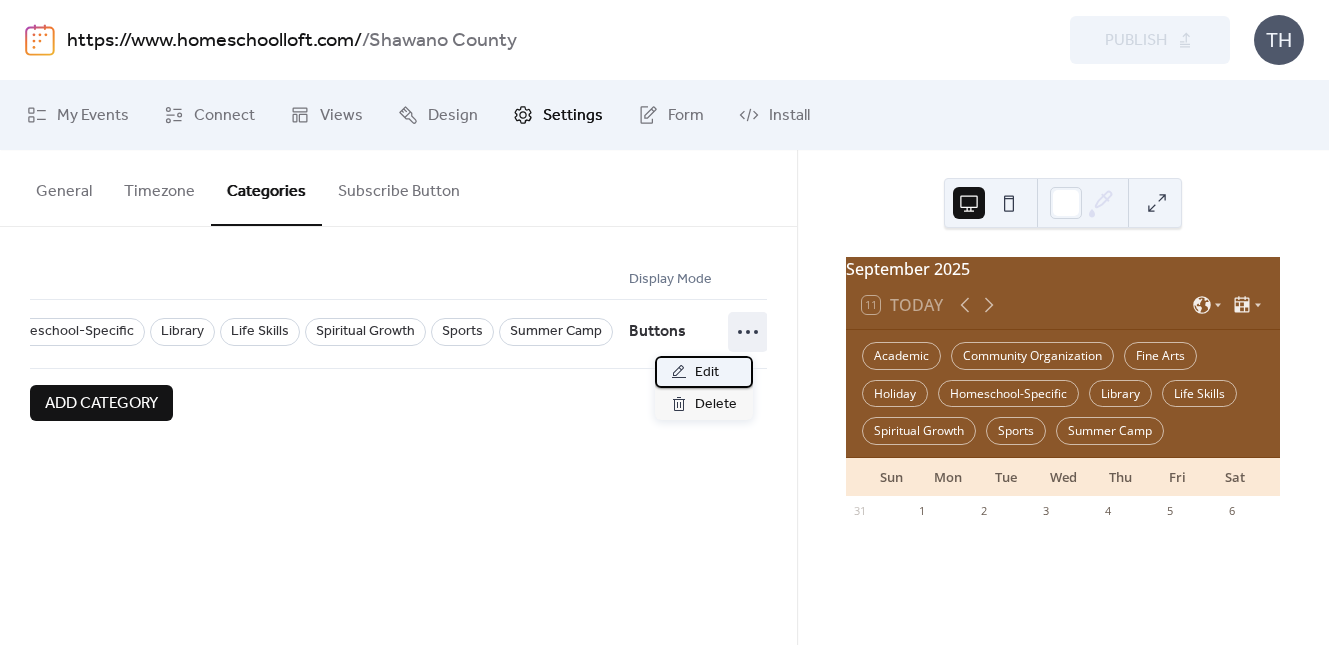 click on "Edit" at bounding box center (707, 373) 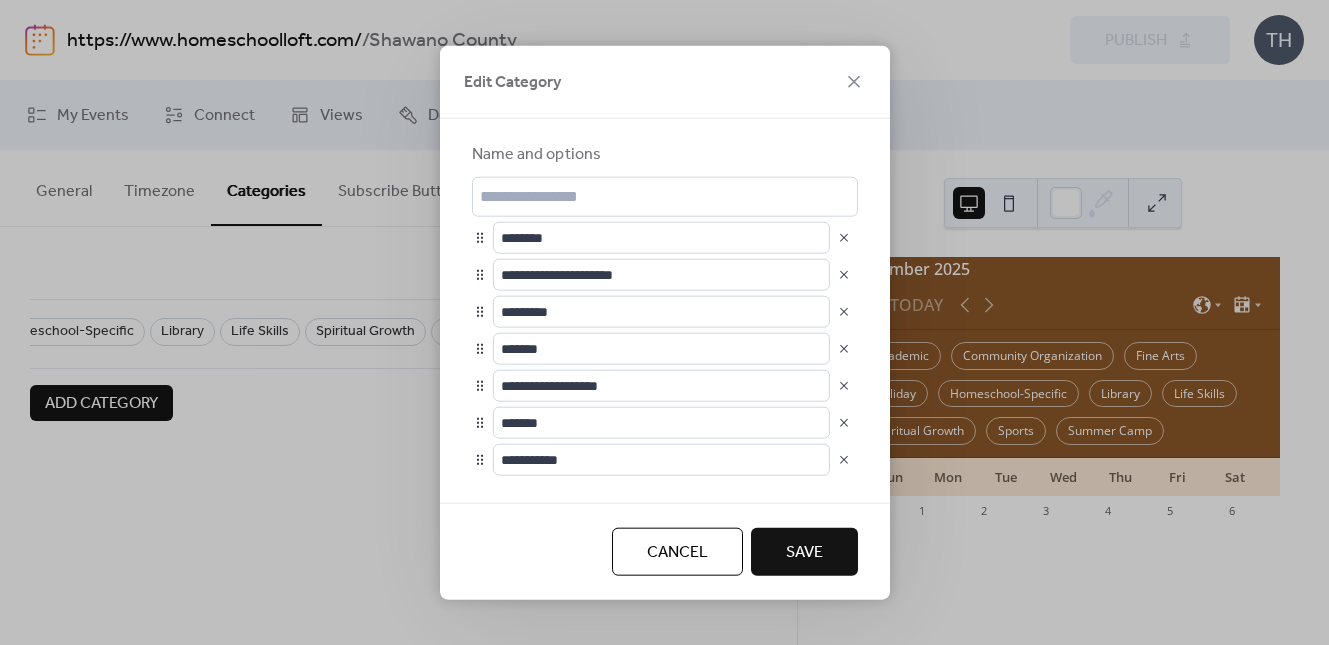 click at bounding box center (844, 274) 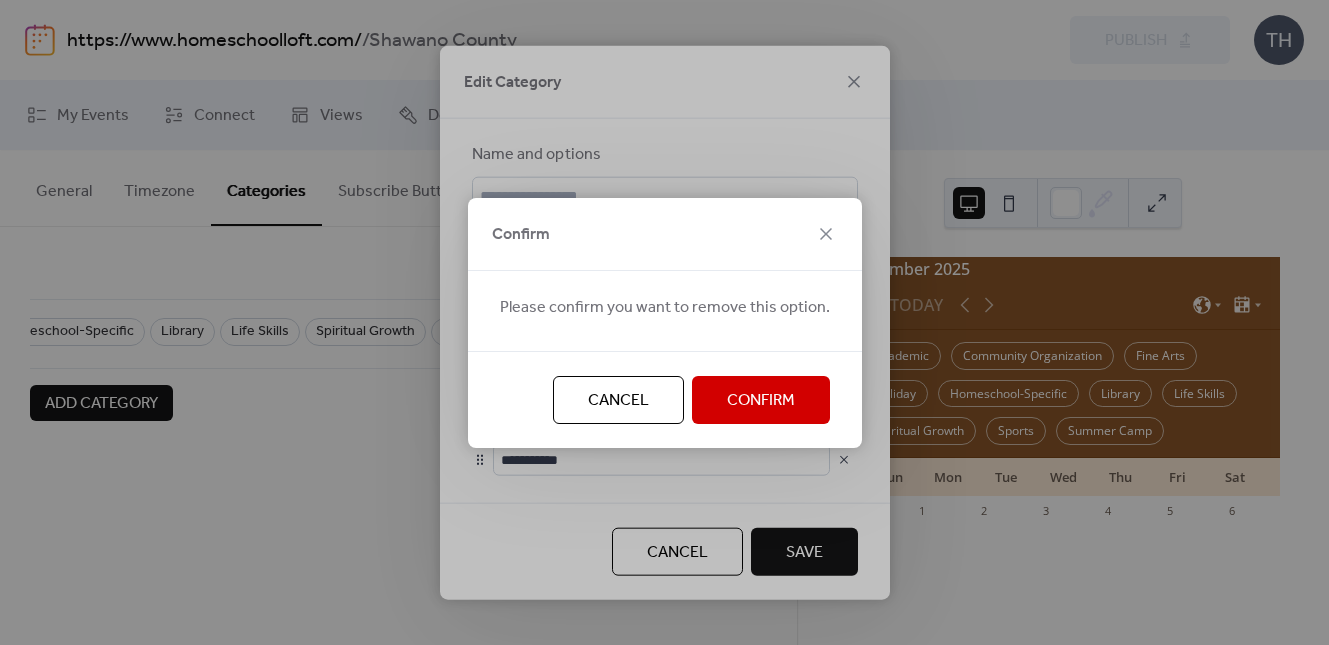 click on "Confirm" at bounding box center [761, 400] 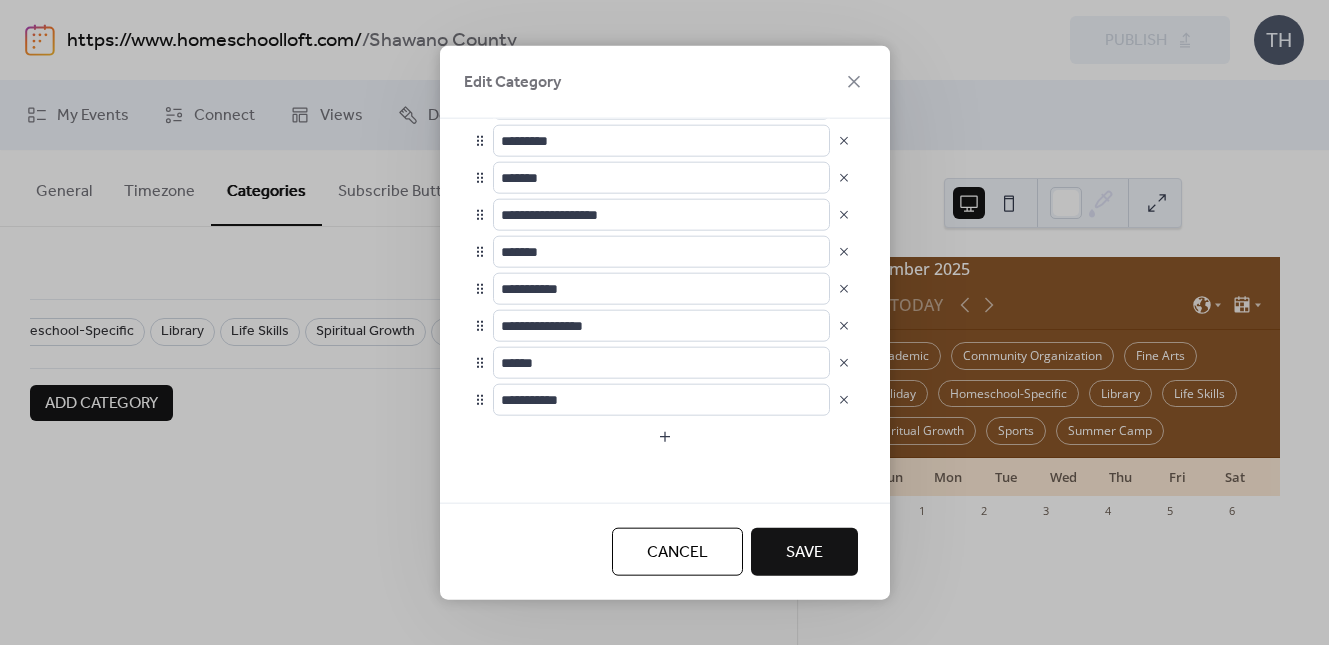 scroll, scrollTop: 281, scrollLeft: 0, axis: vertical 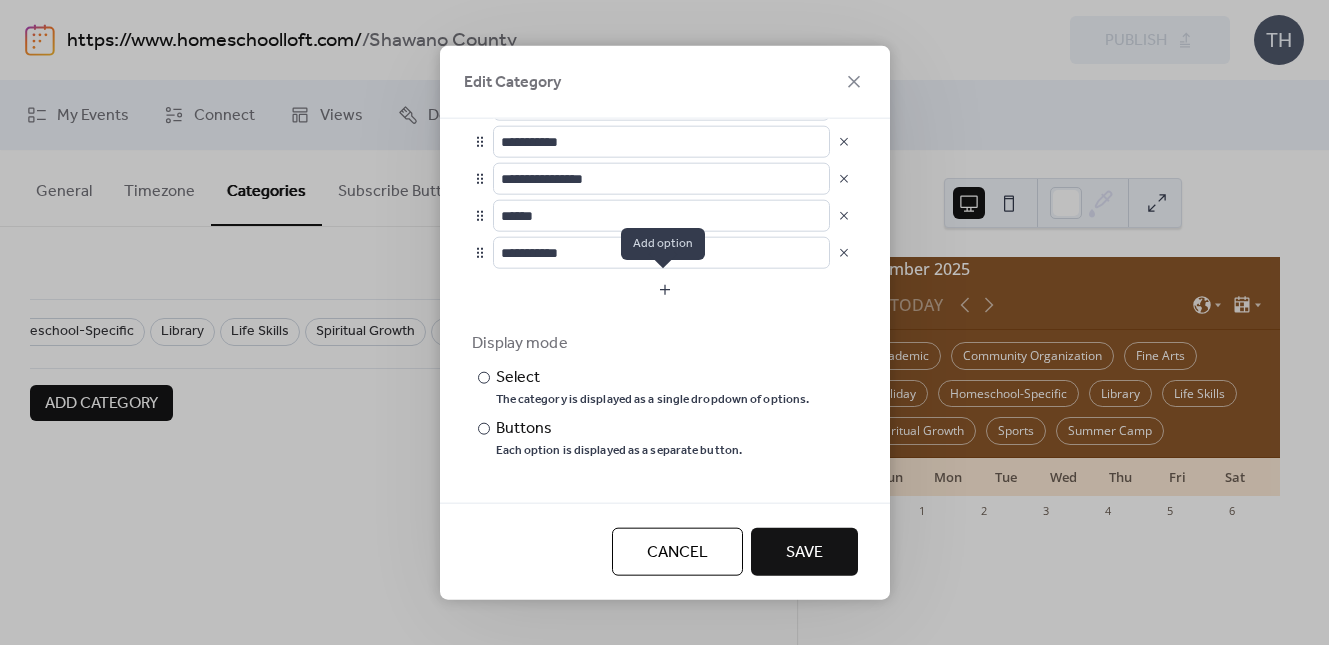 click at bounding box center (665, 289) 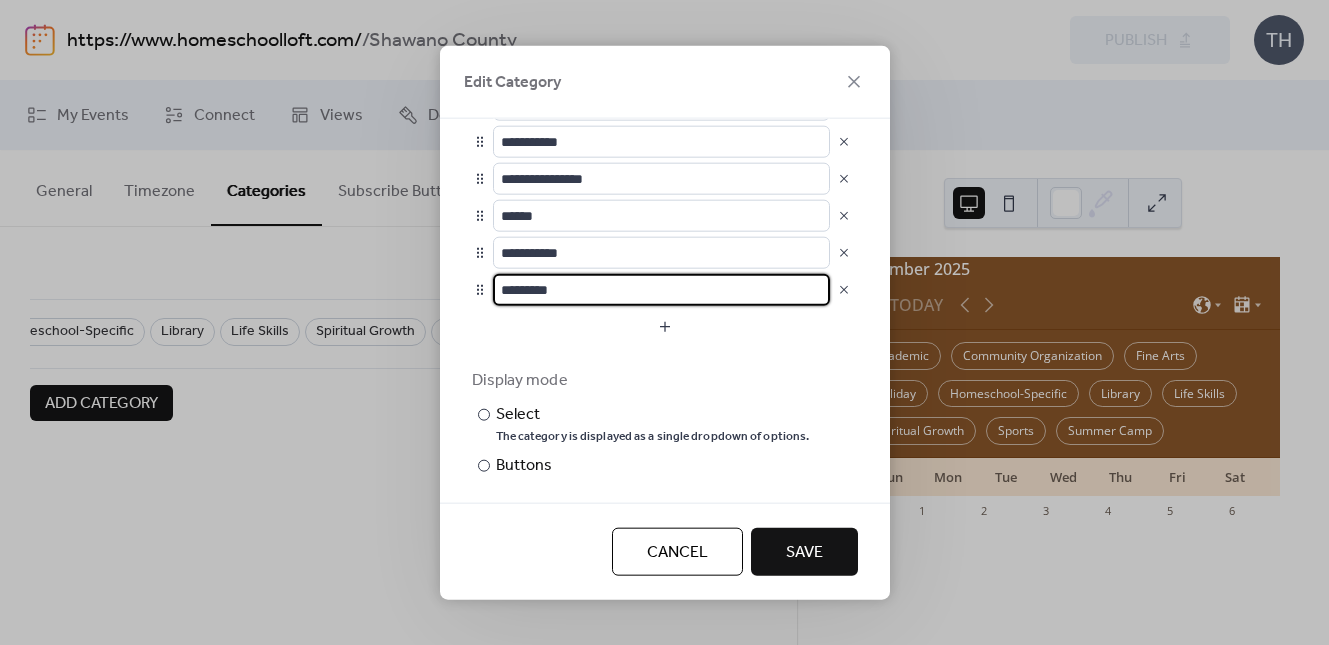 scroll, scrollTop: 1, scrollLeft: 0, axis: vertical 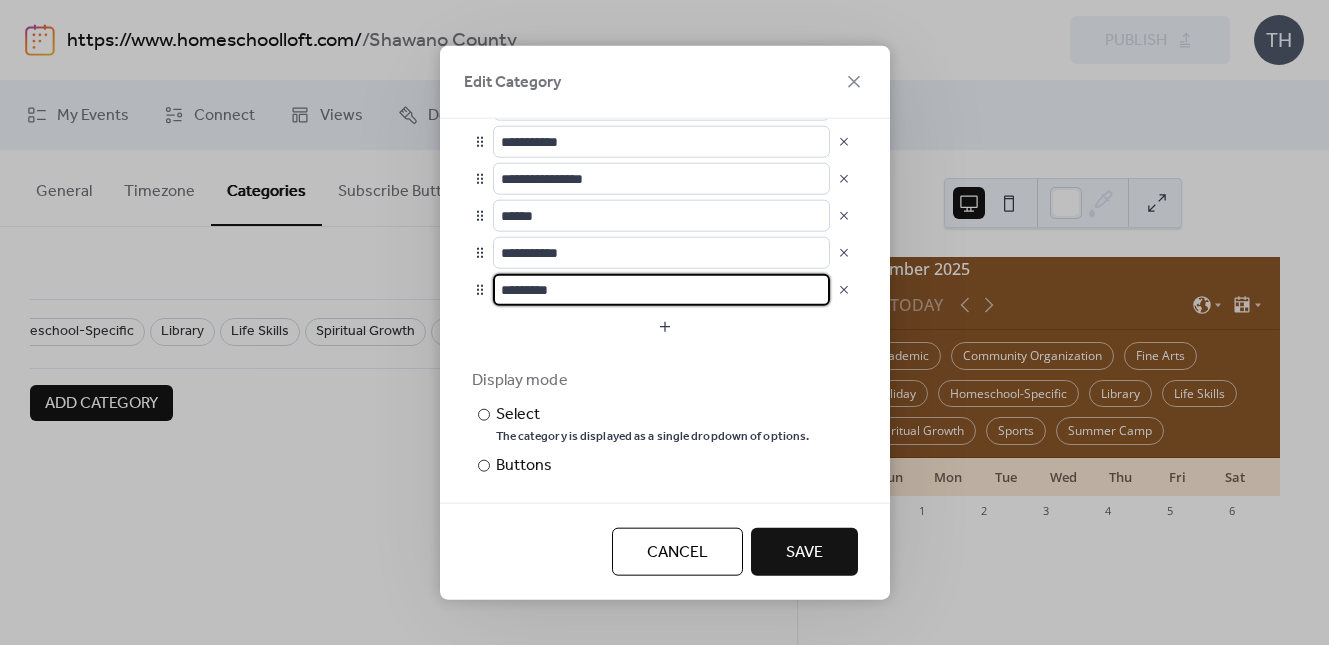 drag, startPoint x: 535, startPoint y: 297, endPoint x: 509, endPoint y: 296, distance: 26.019224 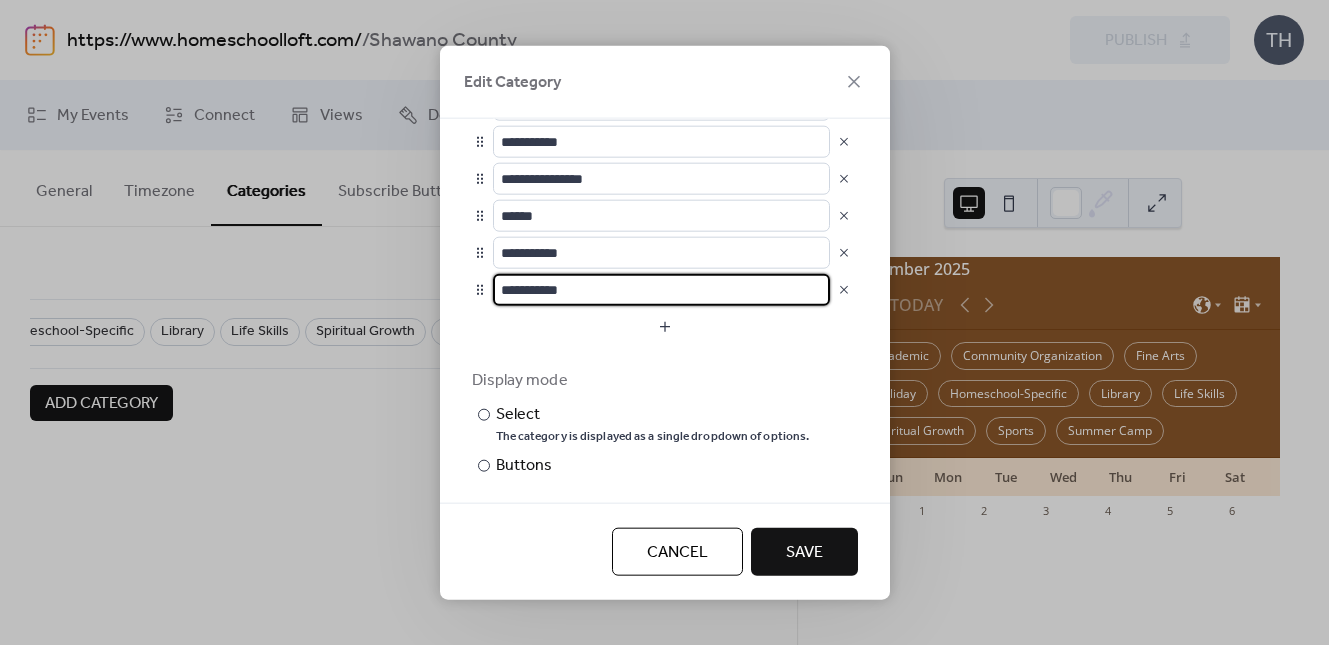 type on "**********" 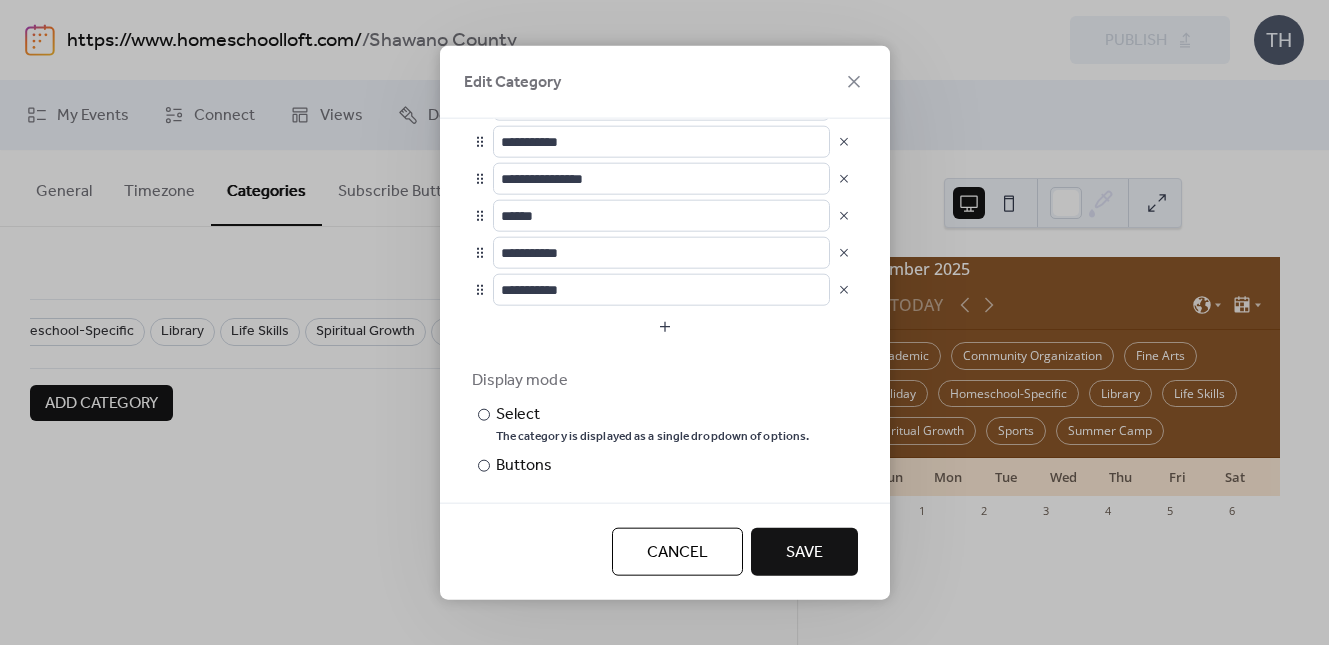 click on "Save" at bounding box center [804, 552] 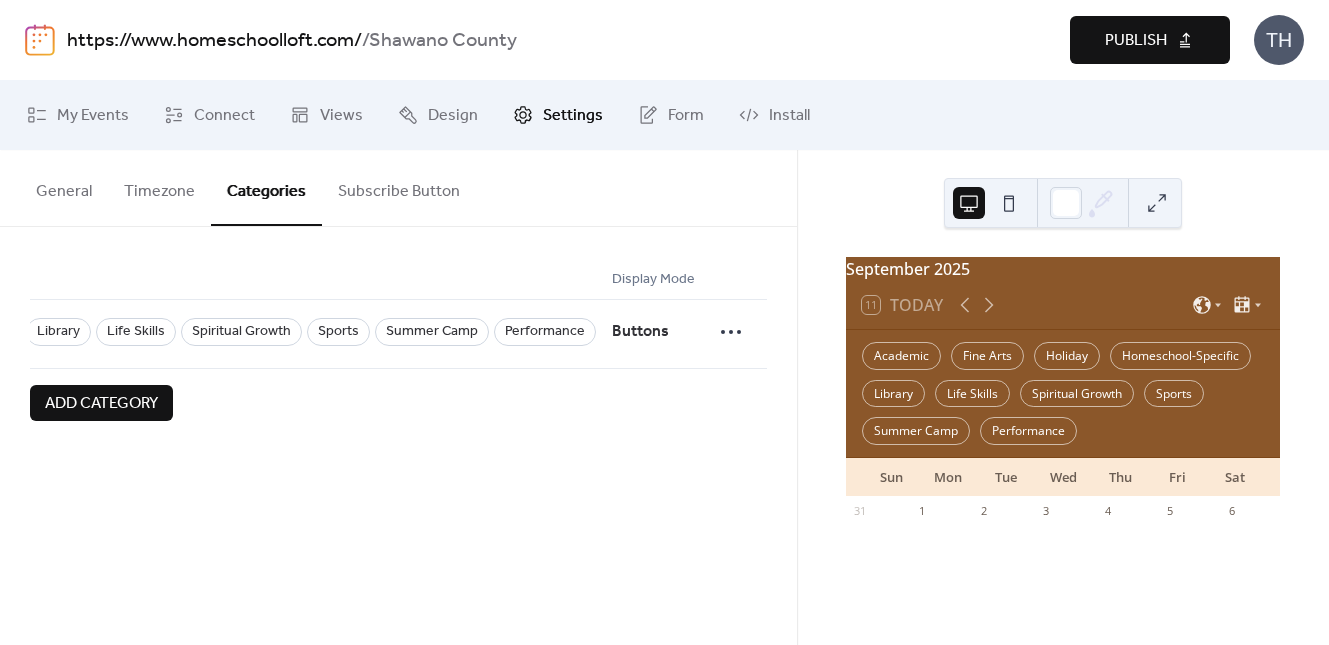 scroll, scrollTop: 0, scrollLeft: 429, axis: horizontal 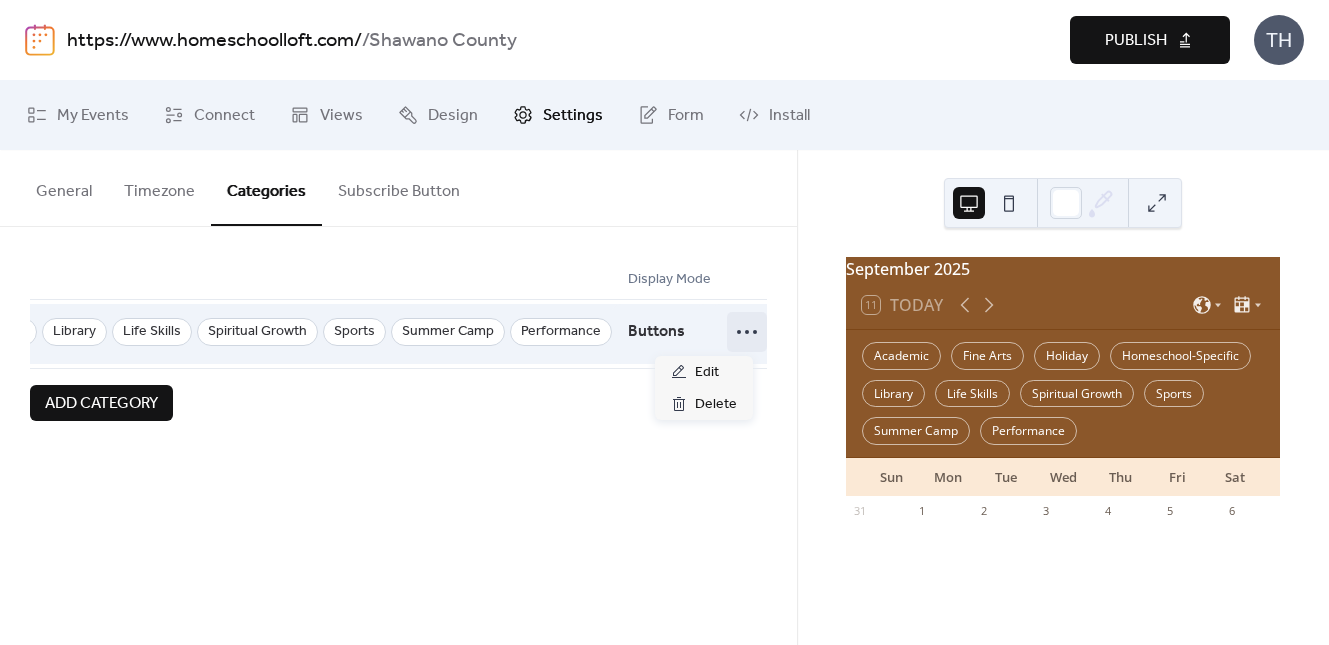 click 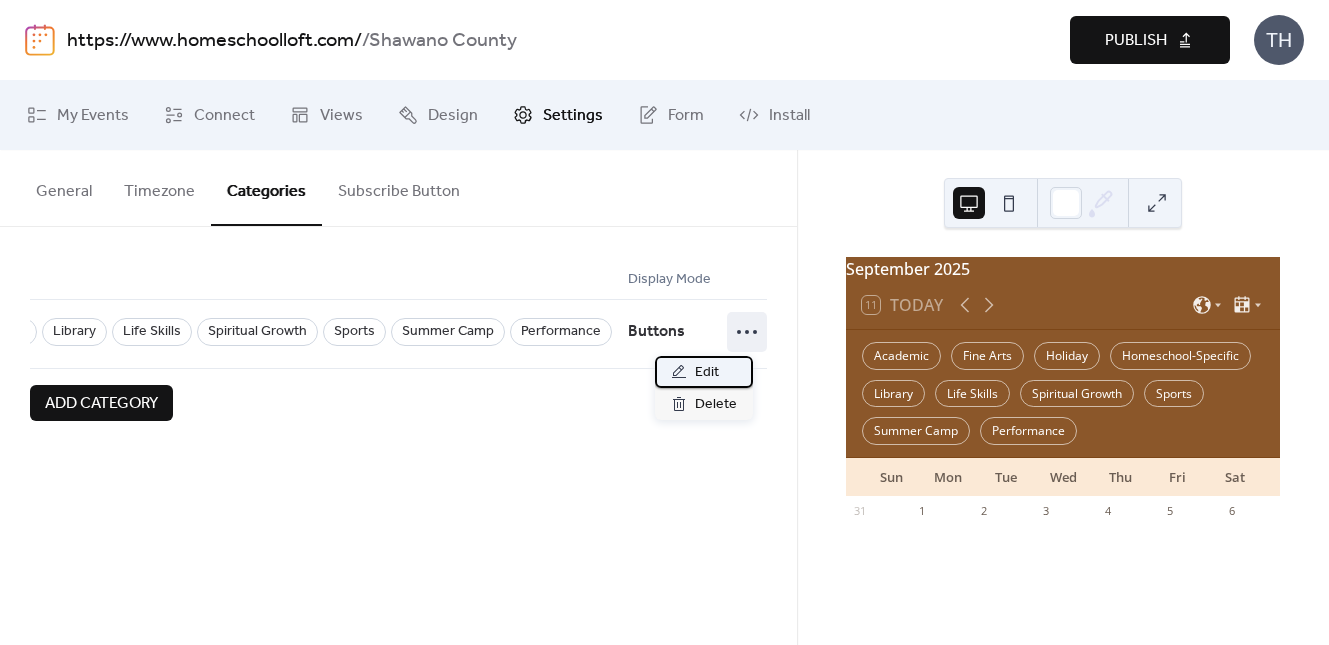 click on "Edit" at bounding box center (704, 372) 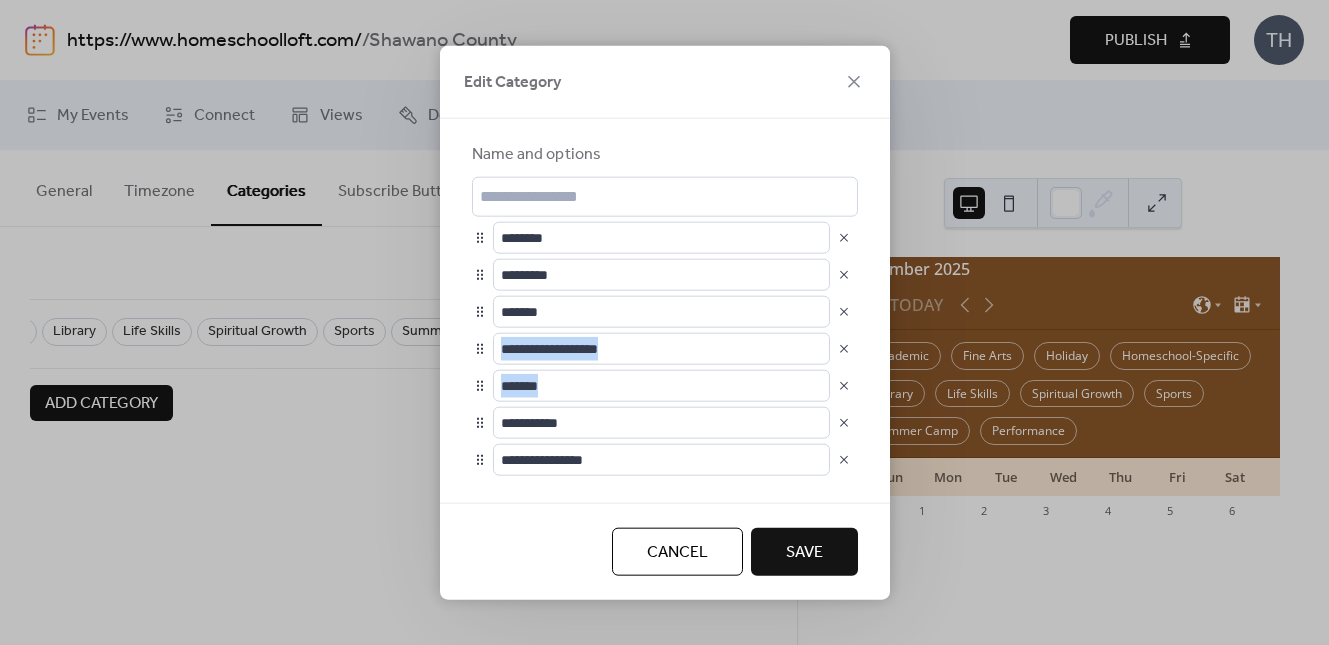 drag, startPoint x: 882, startPoint y: 303, endPoint x: 875, endPoint y: 378, distance: 75.32596 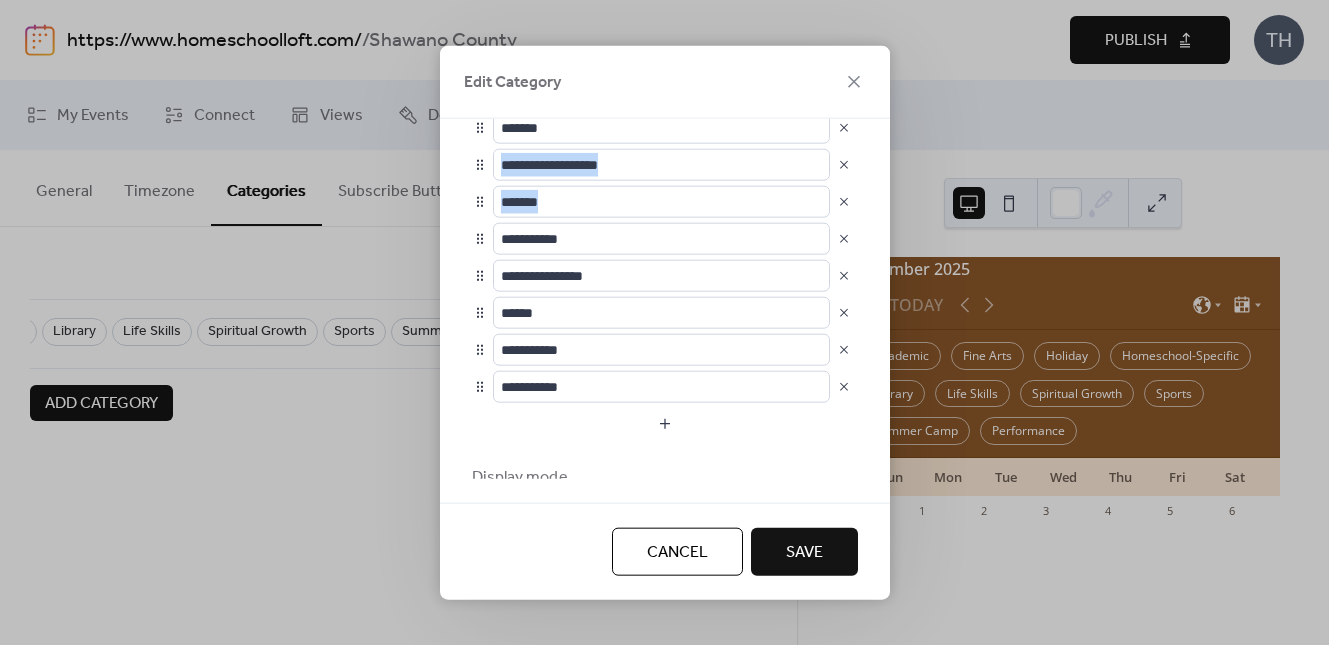 scroll, scrollTop: 184, scrollLeft: 0, axis: vertical 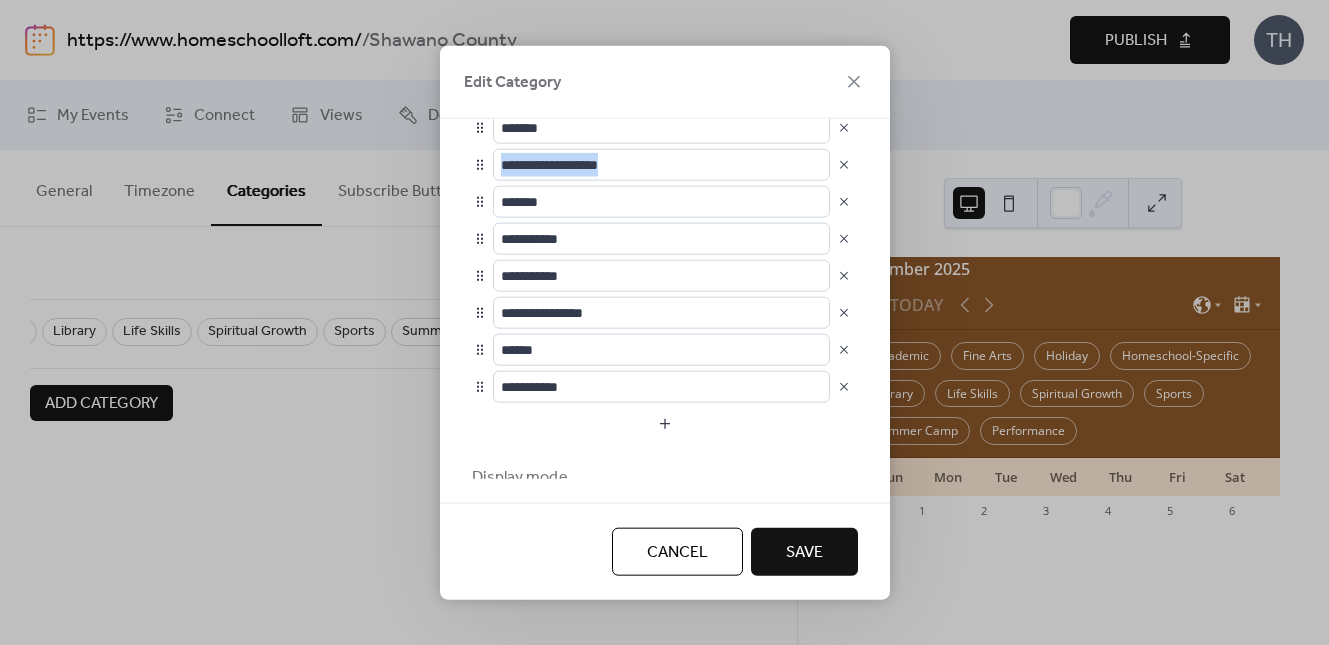 click on "Save" at bounding box center [804, 553] 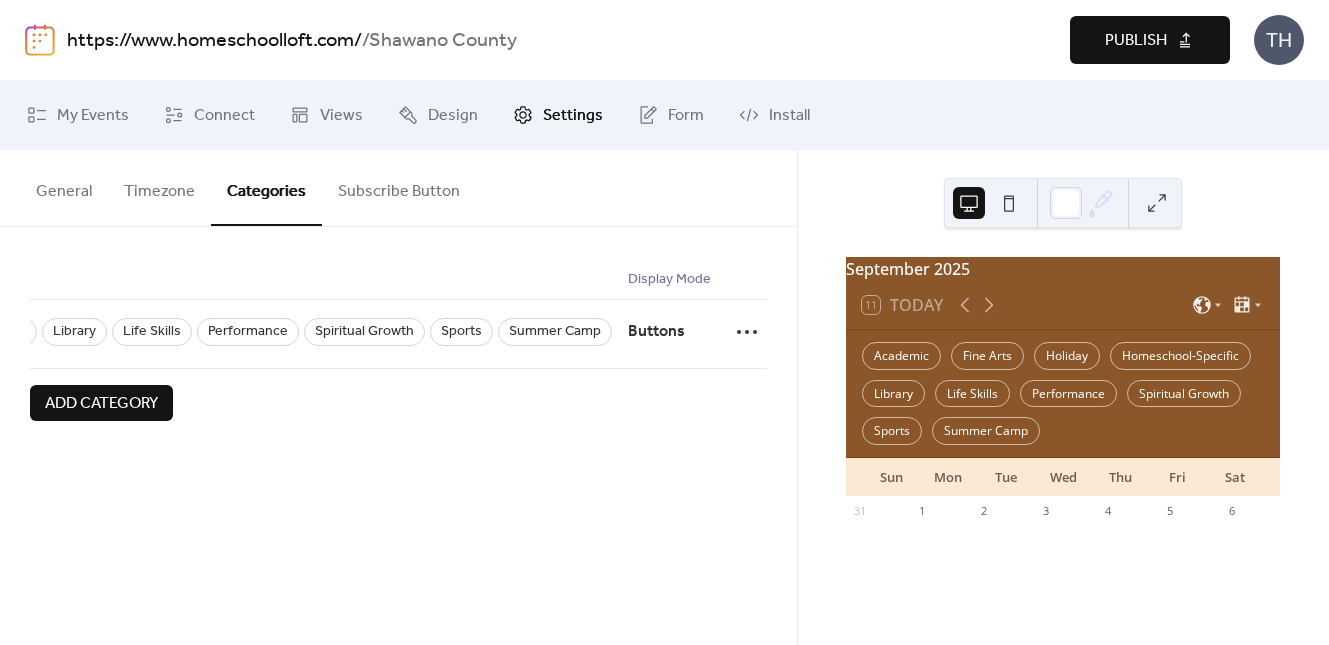click on "Publish" at bounding box center (1136, 41) 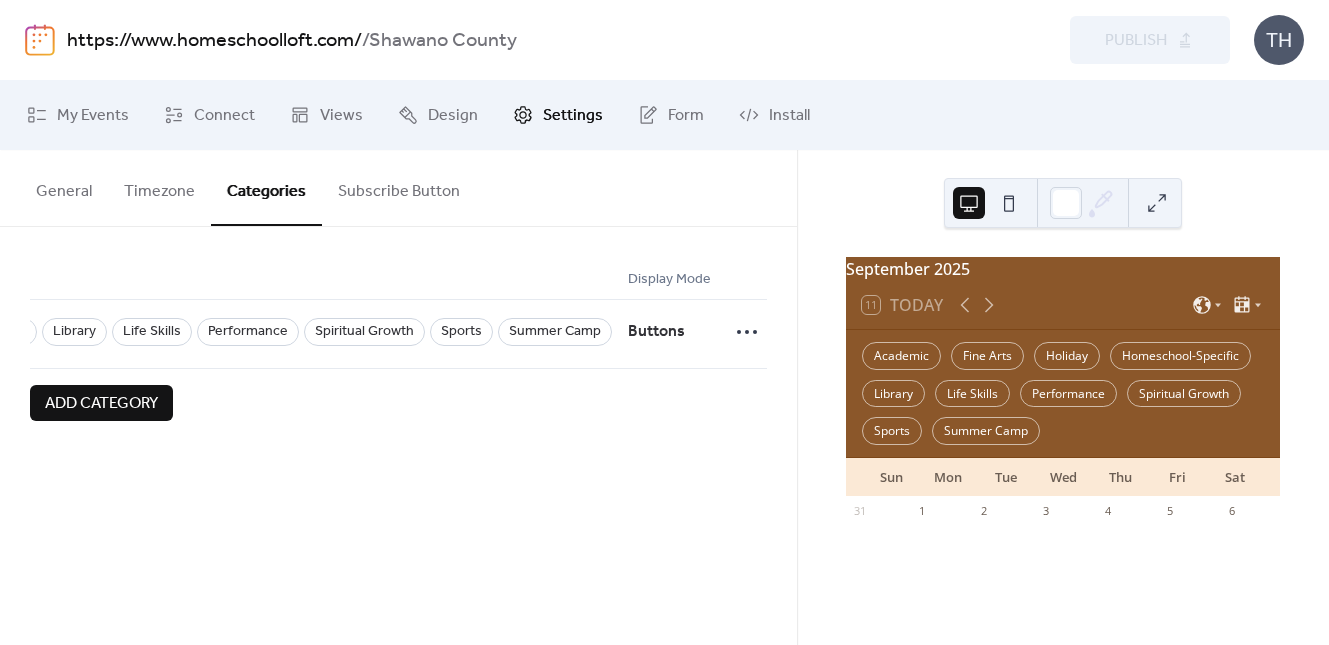 click on "https://www.homeschoolloft.com/" at bounding box center (214, 41) 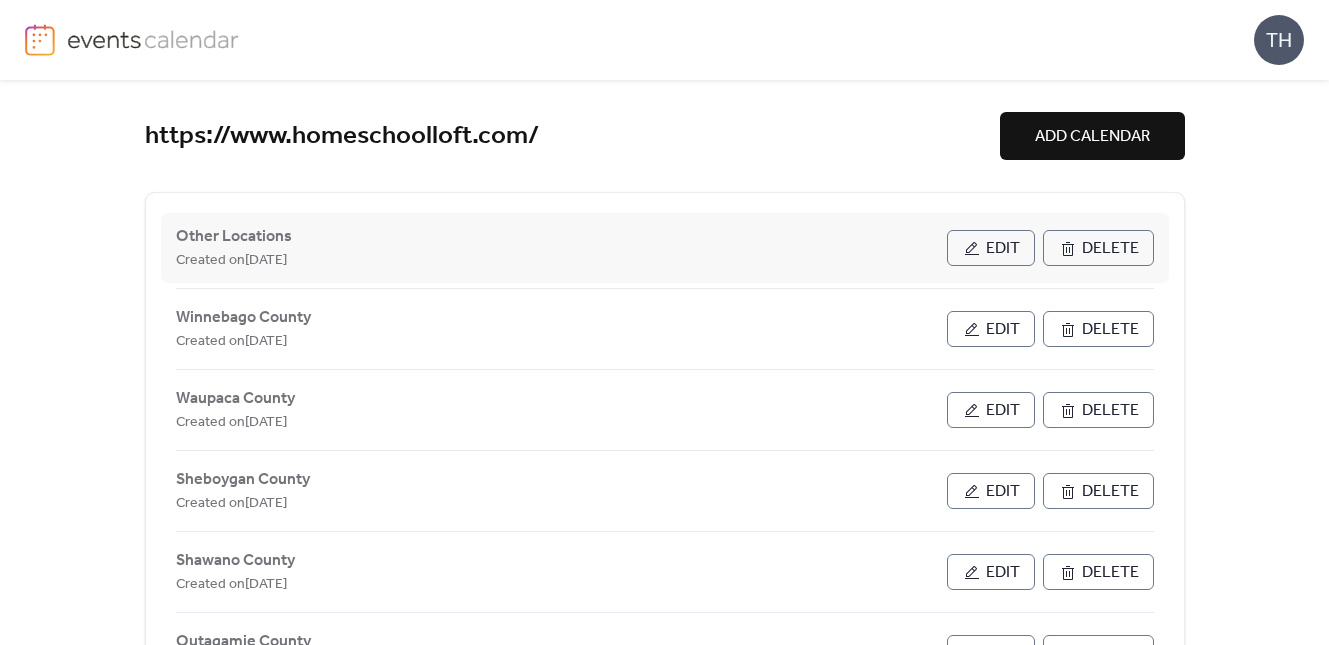 click on "Edit" at bounding box center [1003, 249] 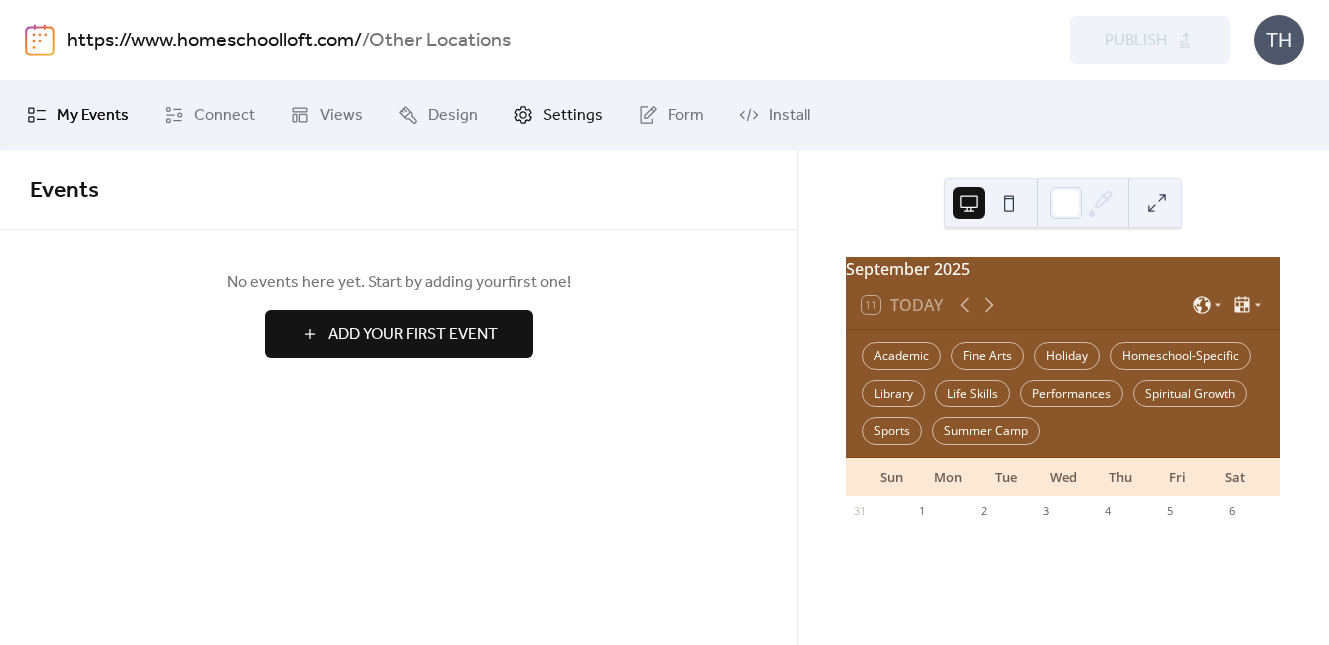 click on "Settings" at bounding box center [558, 115] 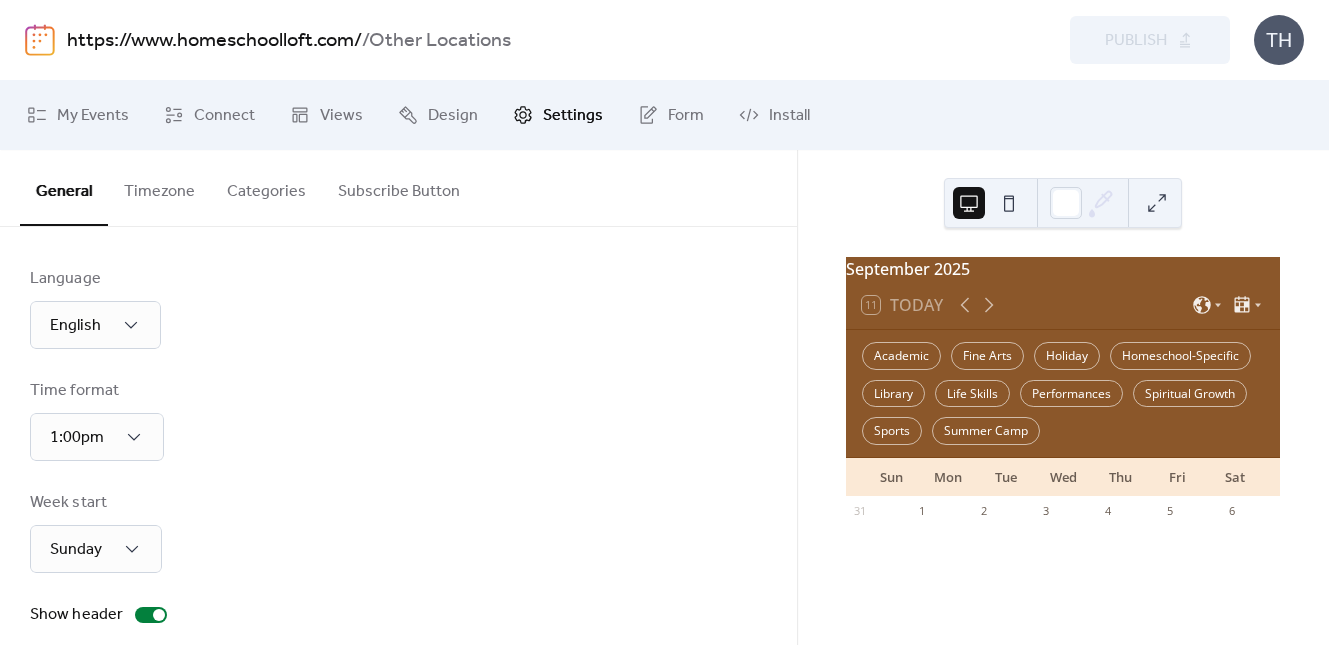 click on "Categories" at bounding box center (266, 187) 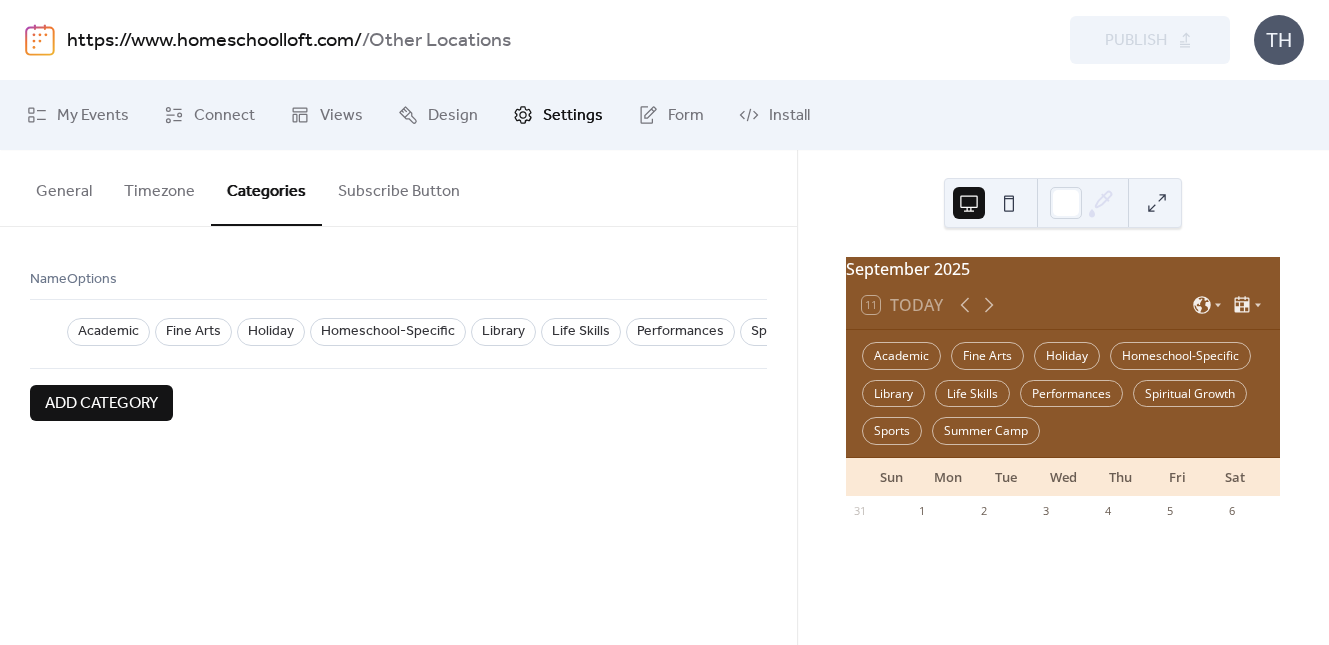 scroll, scrollTop: 0, scrollLeft: 435, axis: horizontal 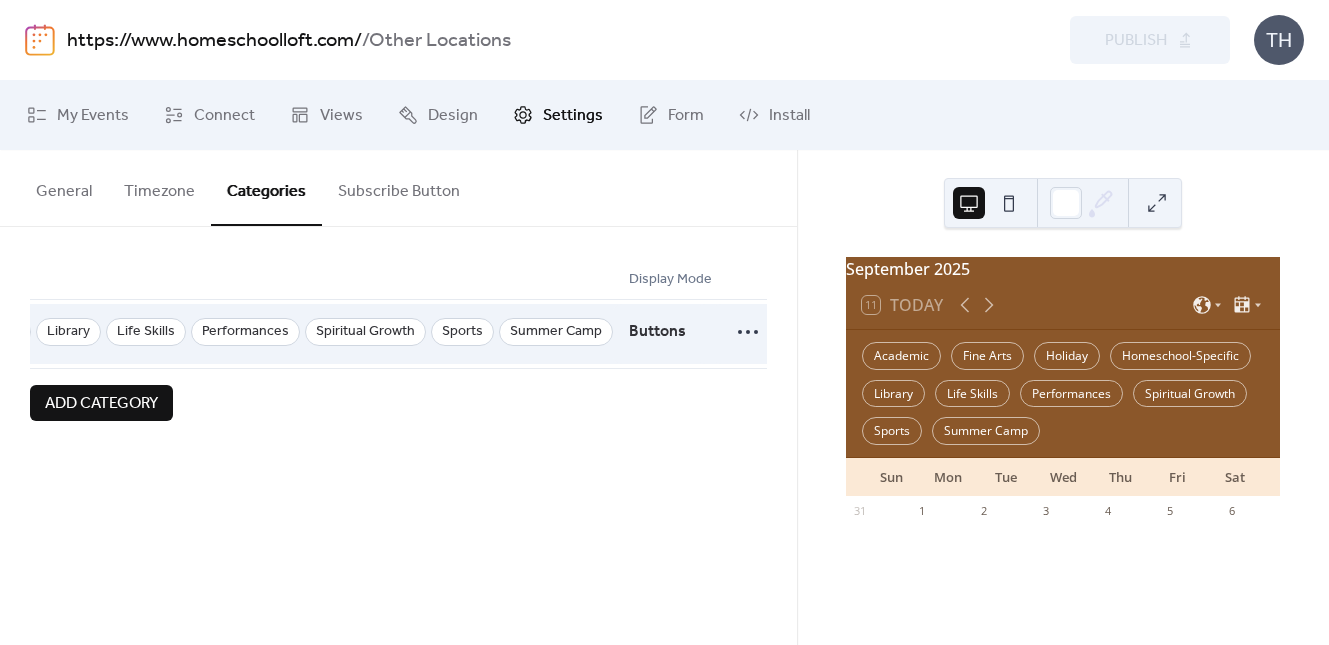 click at bounding box center (720, 334) 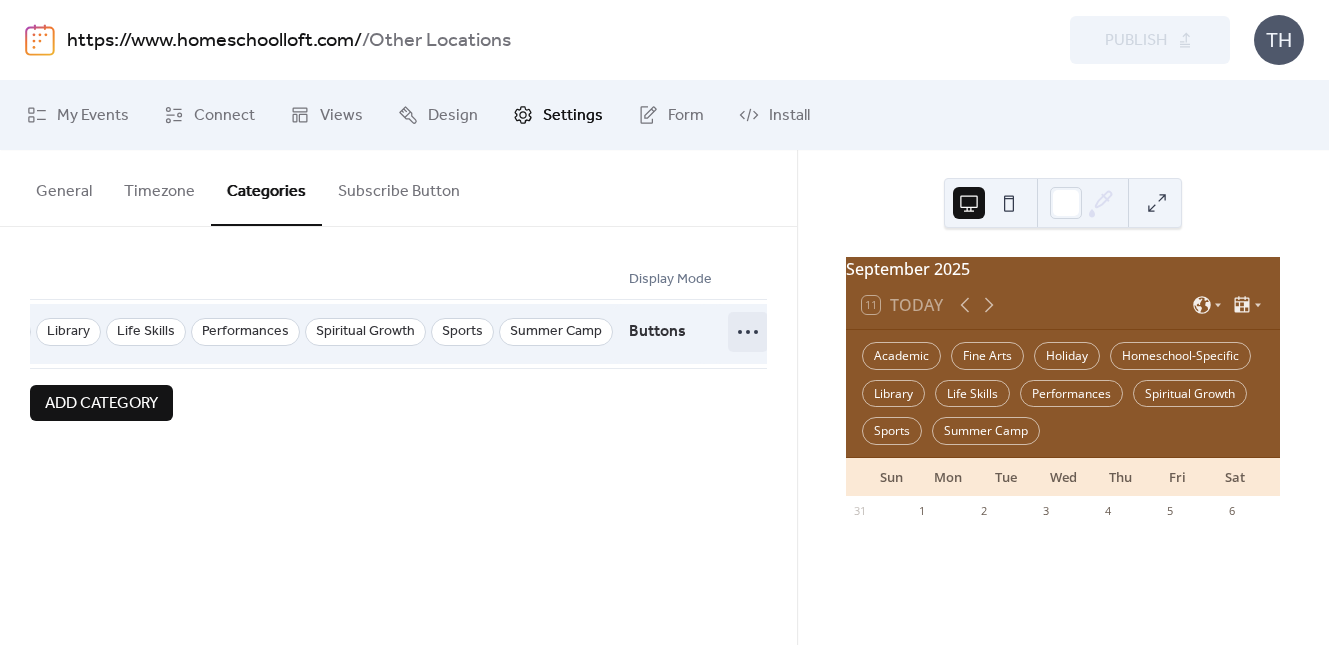 click 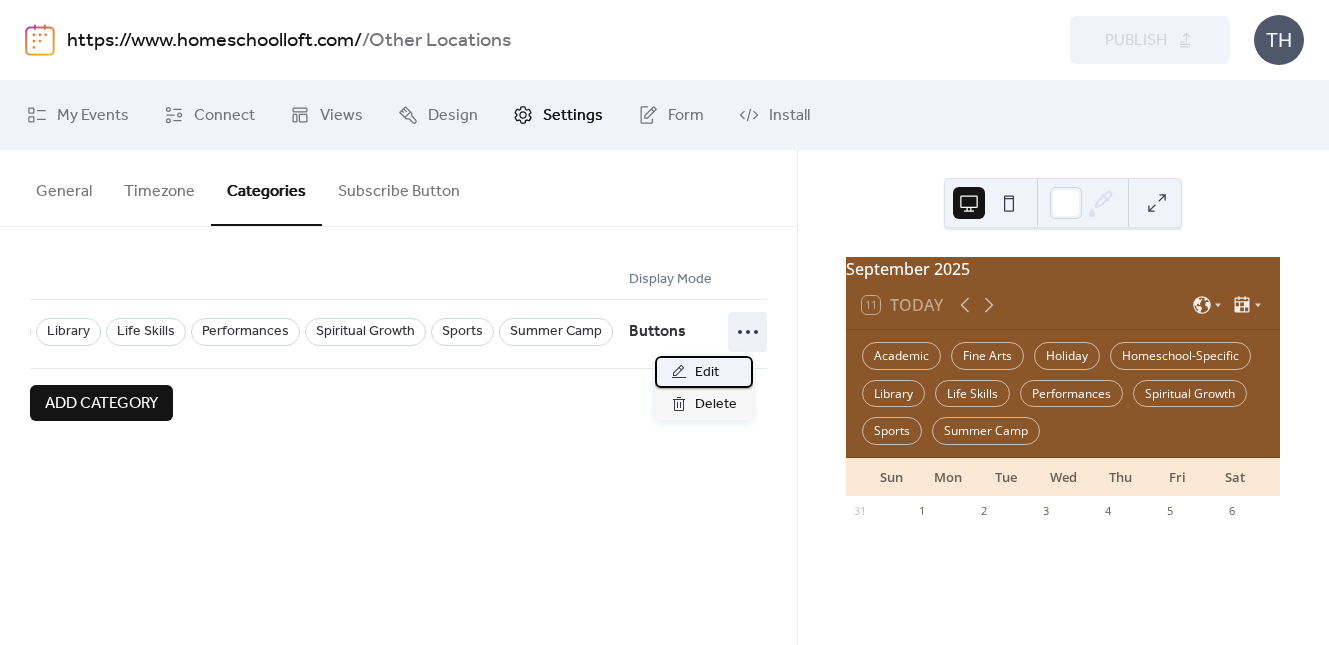 click on "Edit" at bounding box center [704, 372] 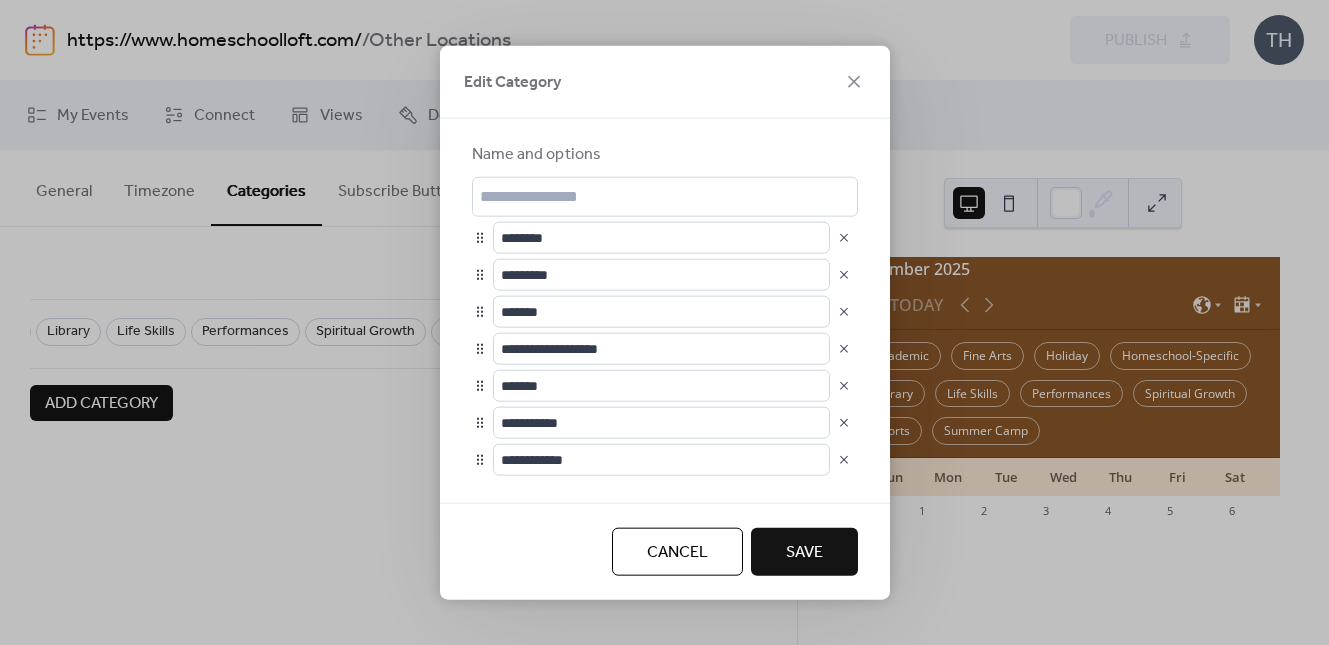 drag, startPoint x: 889, startPoint y: 271, endPoint x: 871, endPoint y: 322, distance: 54.08327 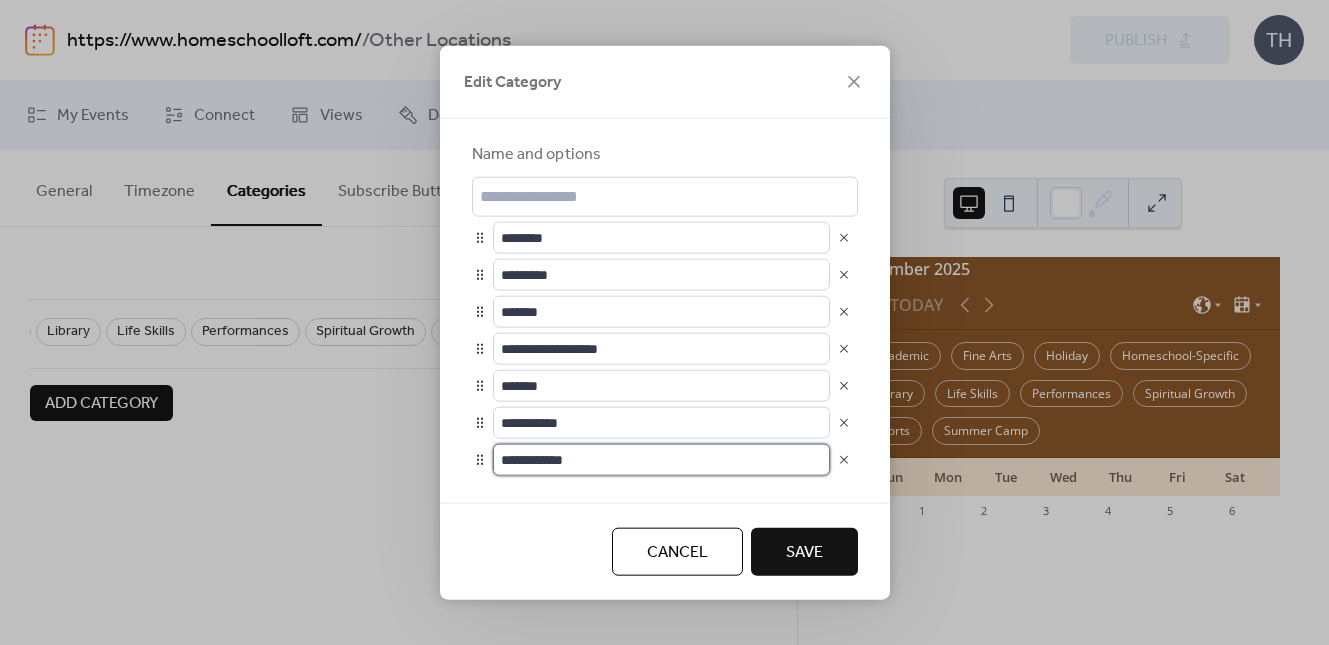 click on "**********" at bounding box center [661, 459] 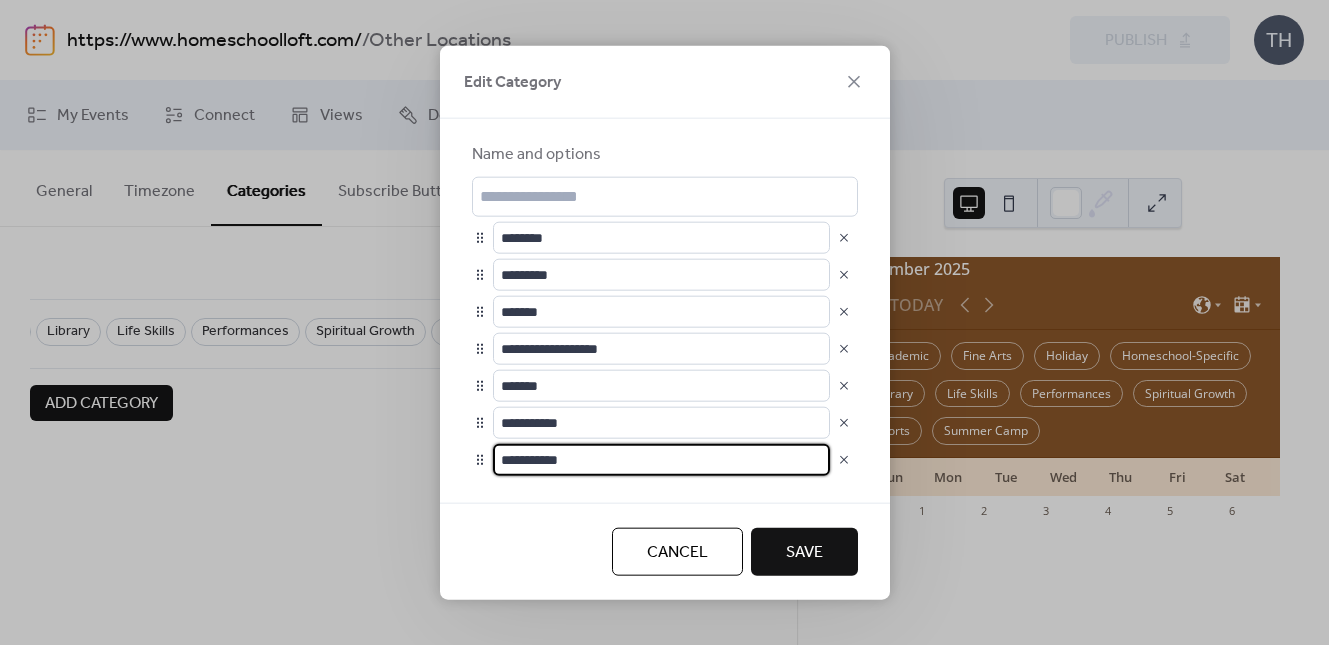 type on "**********" 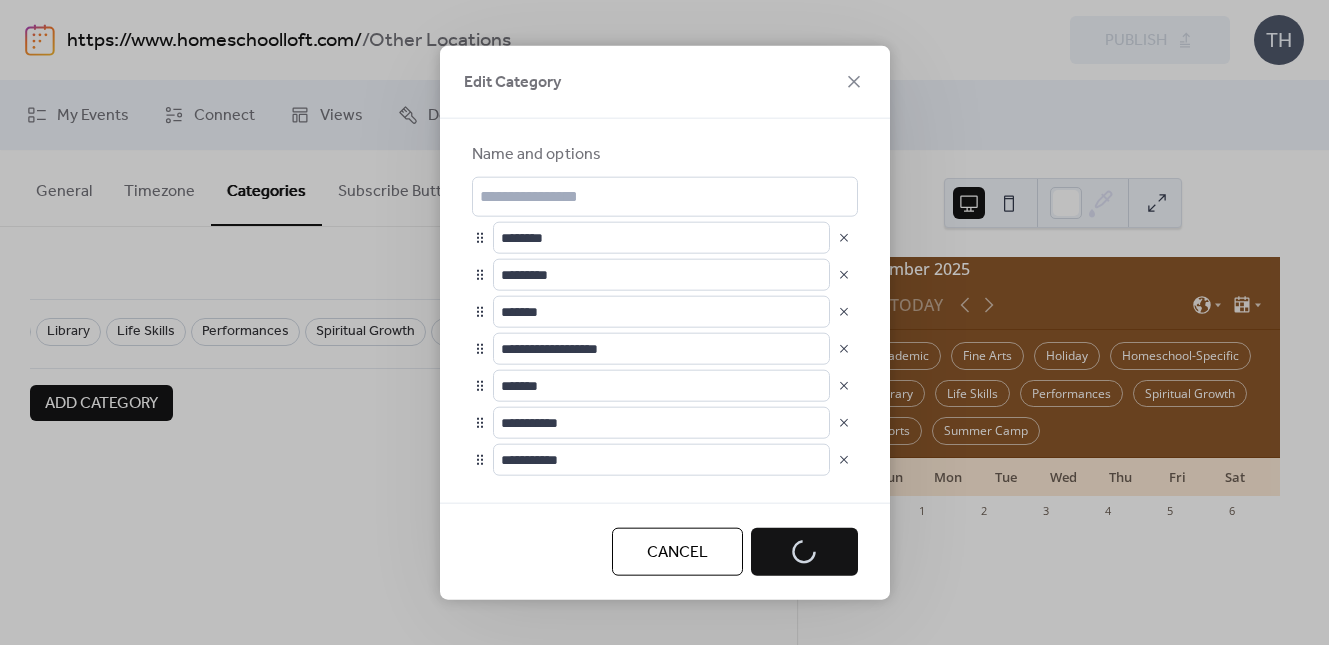 scroll, scrollTop: 0, scrollLeft: 429, axis: horizontal 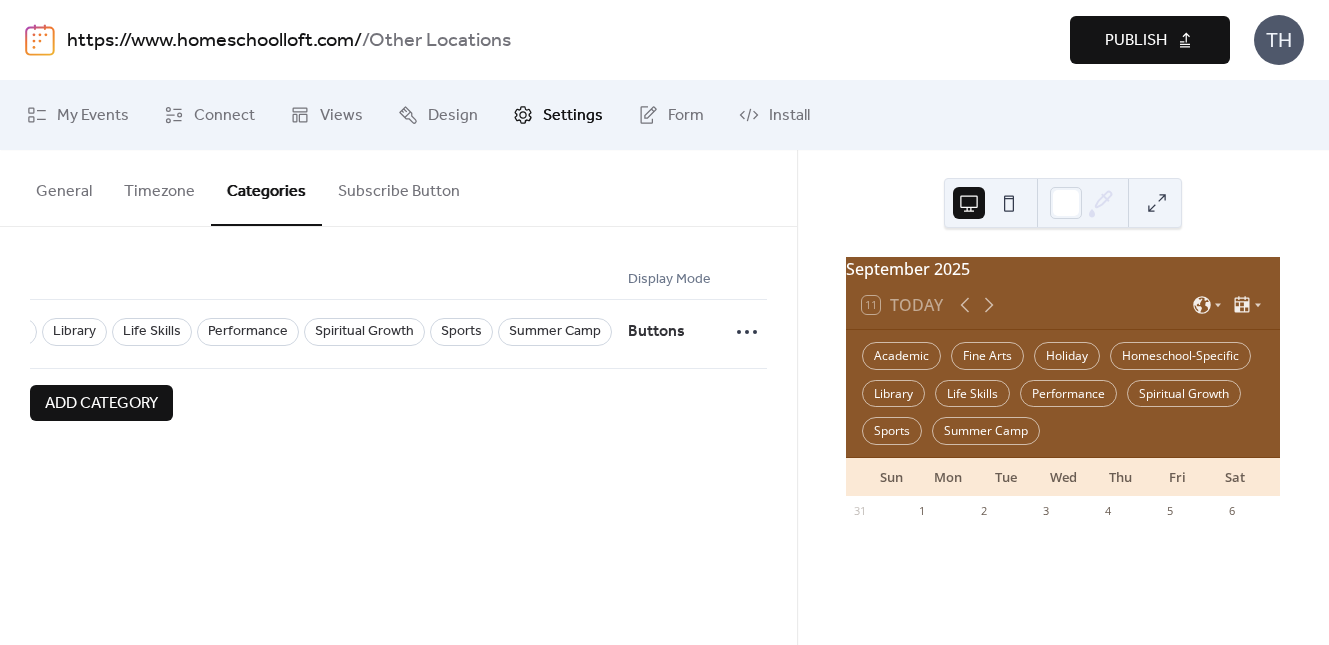 click on "Publish" at bounding box center (1136, 41) 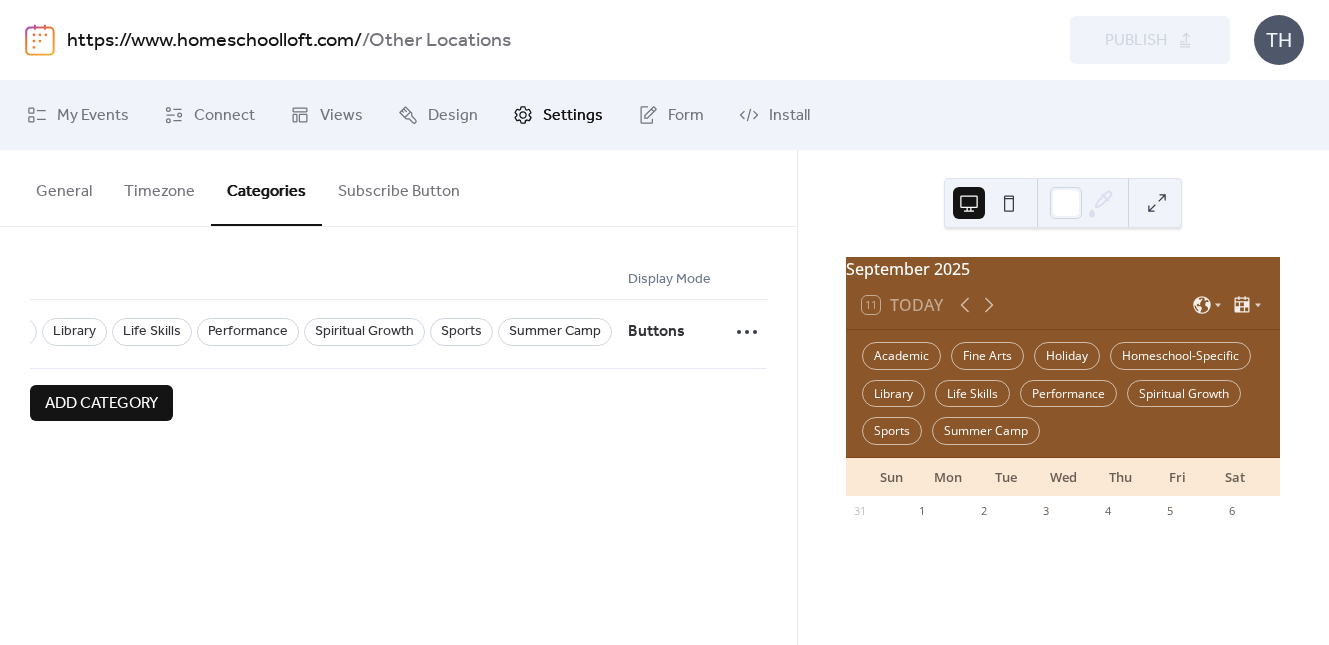 click on "https://www.homeschoolloft.com/" at bounding box center [214, 41] 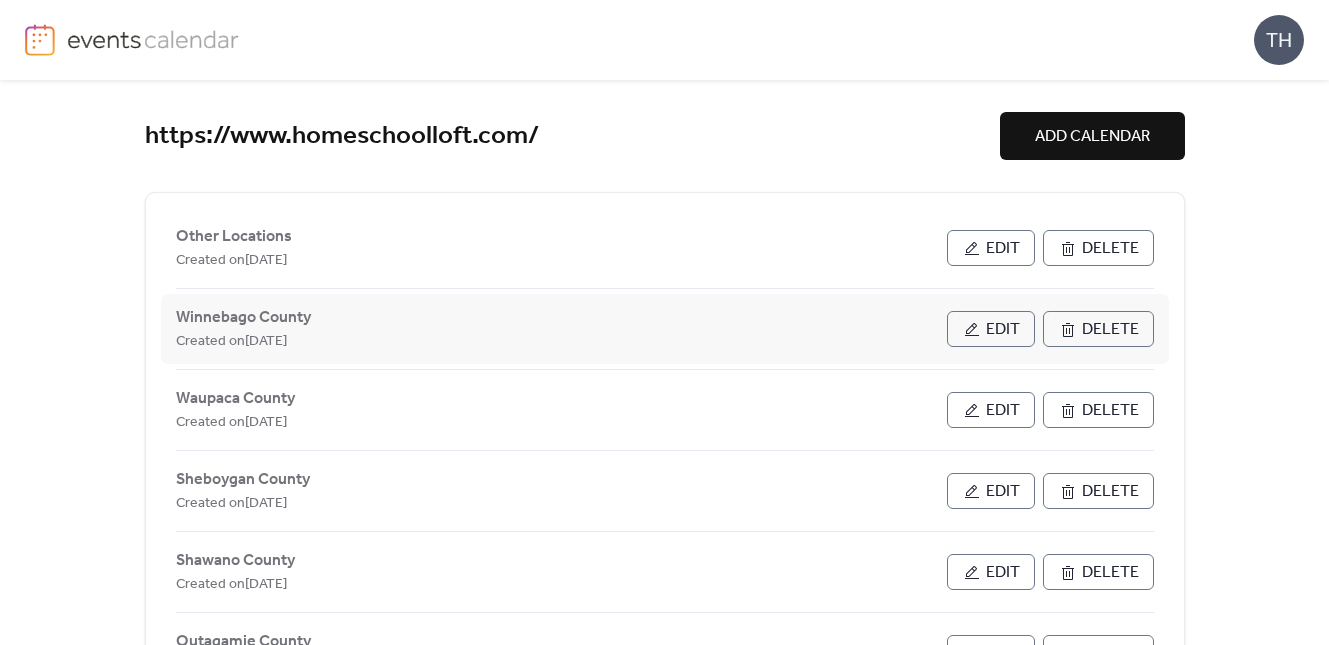 click on "Edit" at bounding box center (991, 329) 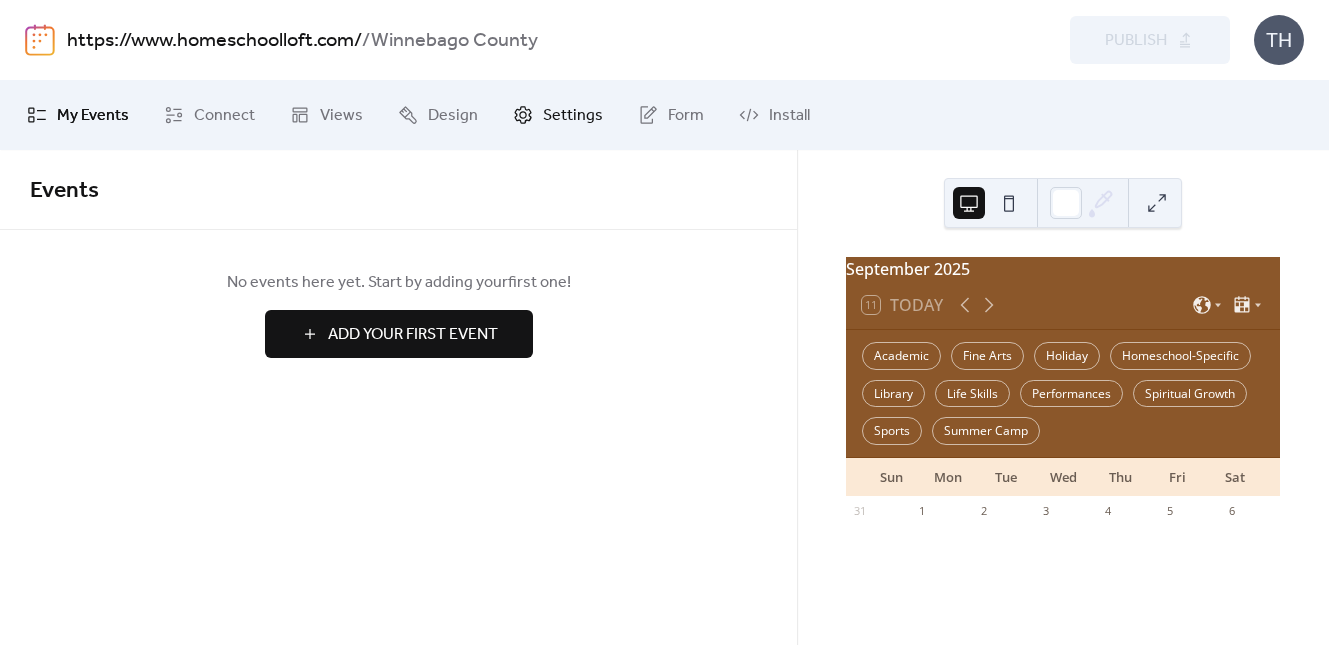 click on "Settings" at bounding box center [573, 116] 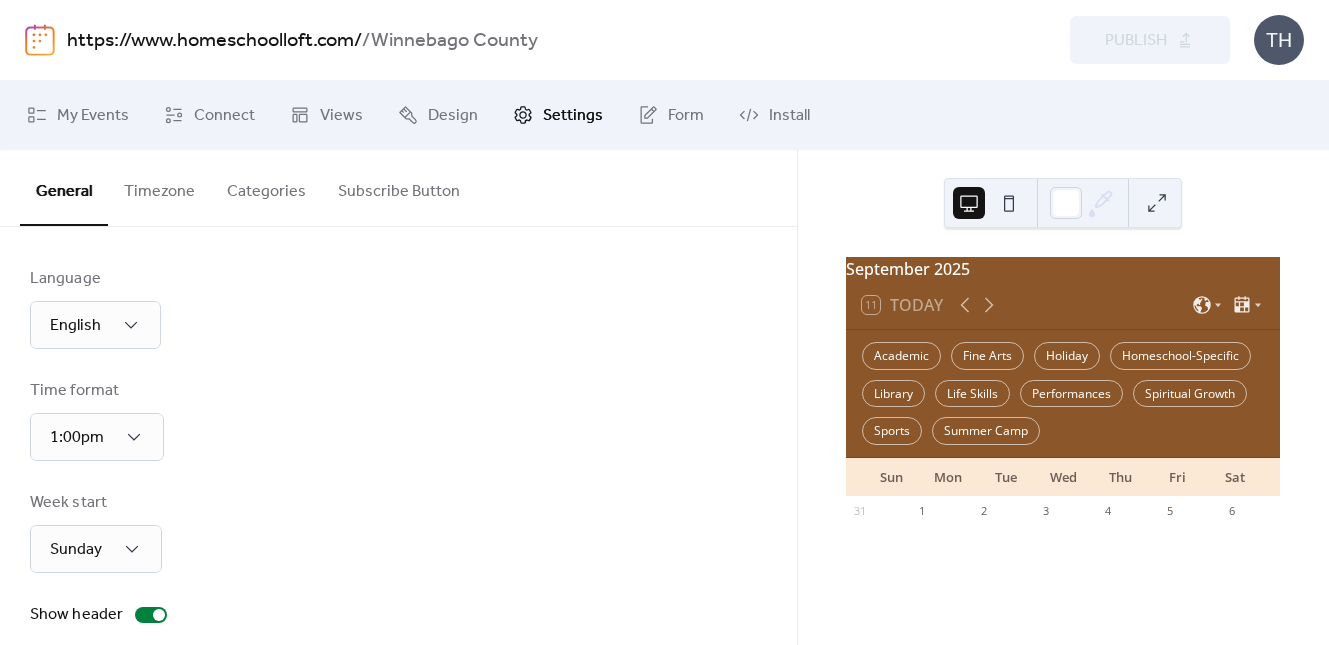 click on "Categories" at bounding box center (266, 187) 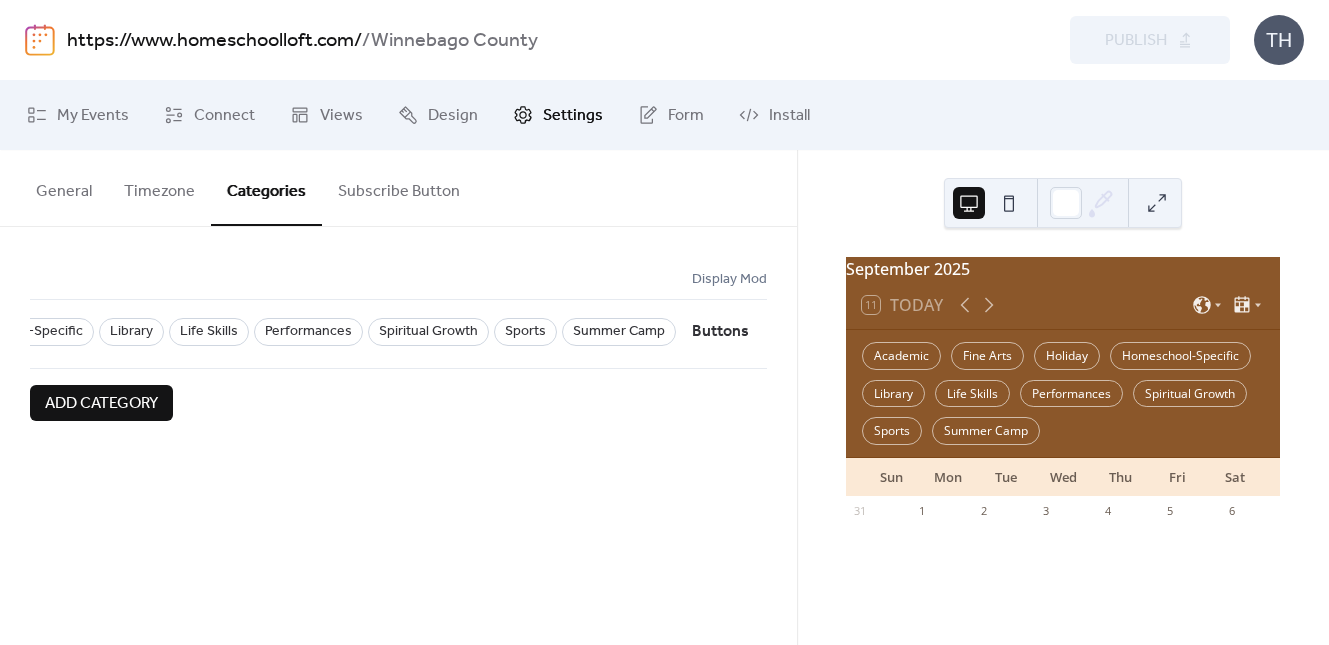 scroll, scrollTop: 0, scrollLeft: 374, axis: horizontal 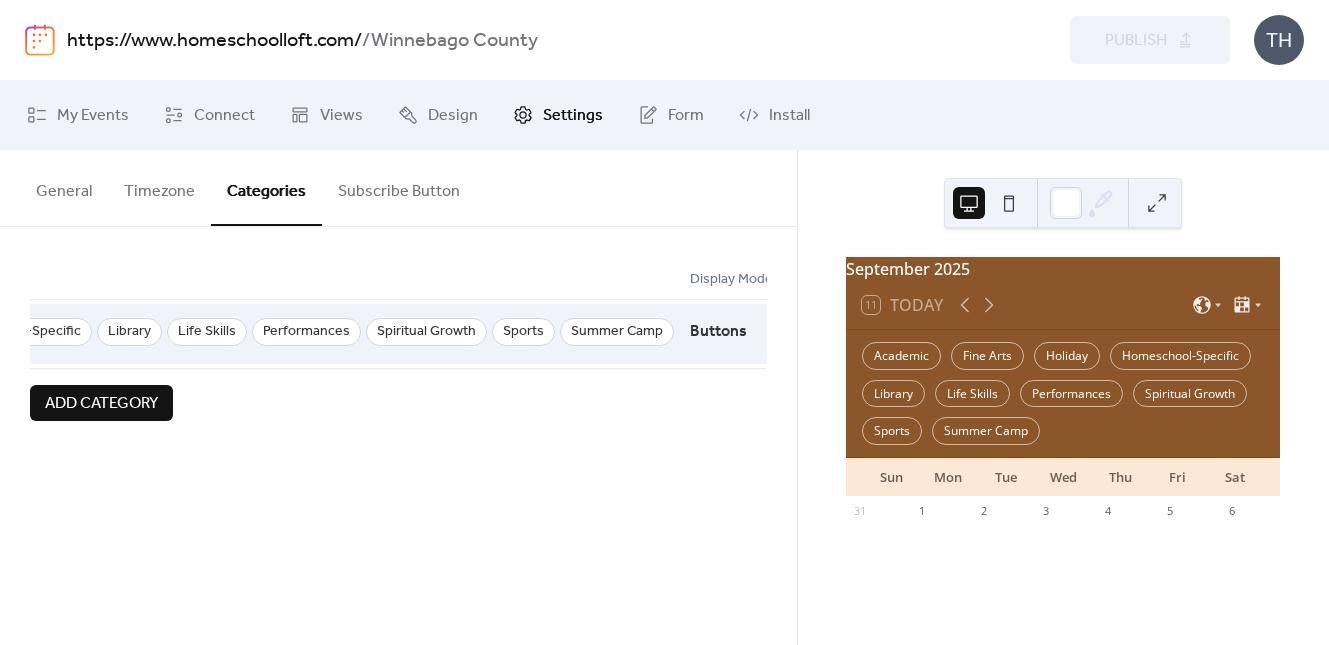 click on "Buttons" at bounding box center [718, 332] 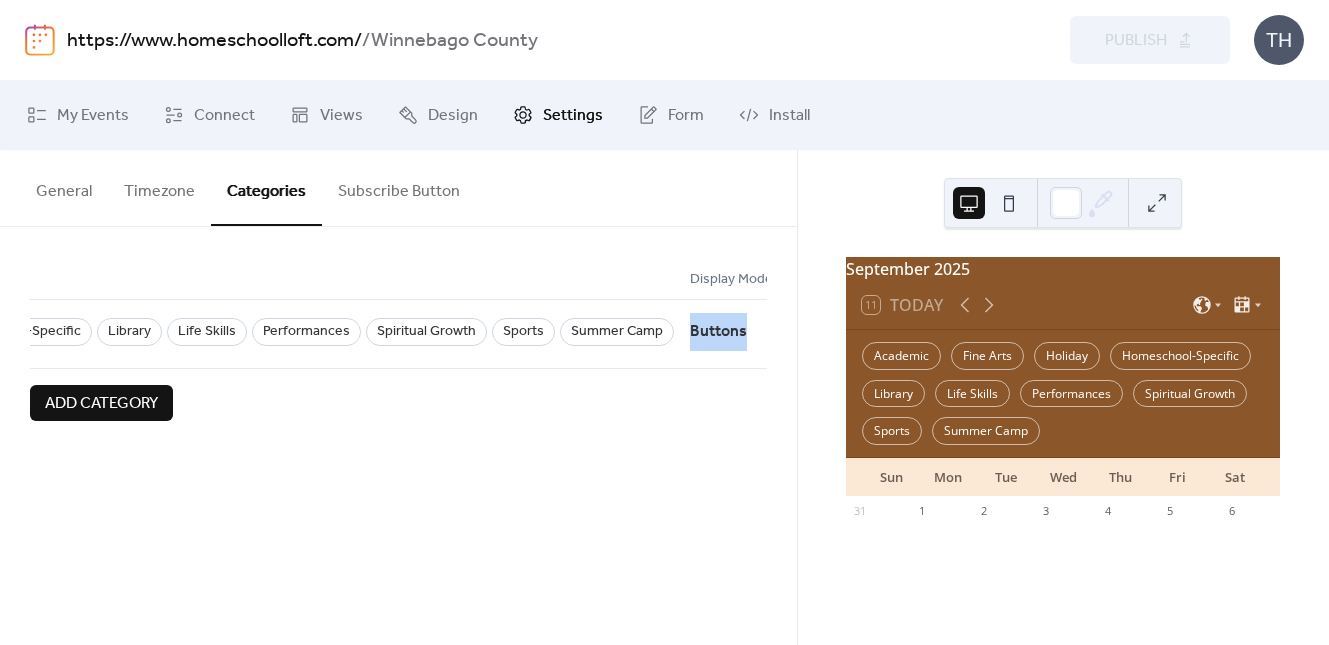 scroll, scrollTop: 0, scrollLeft: 435, axis: horizontal 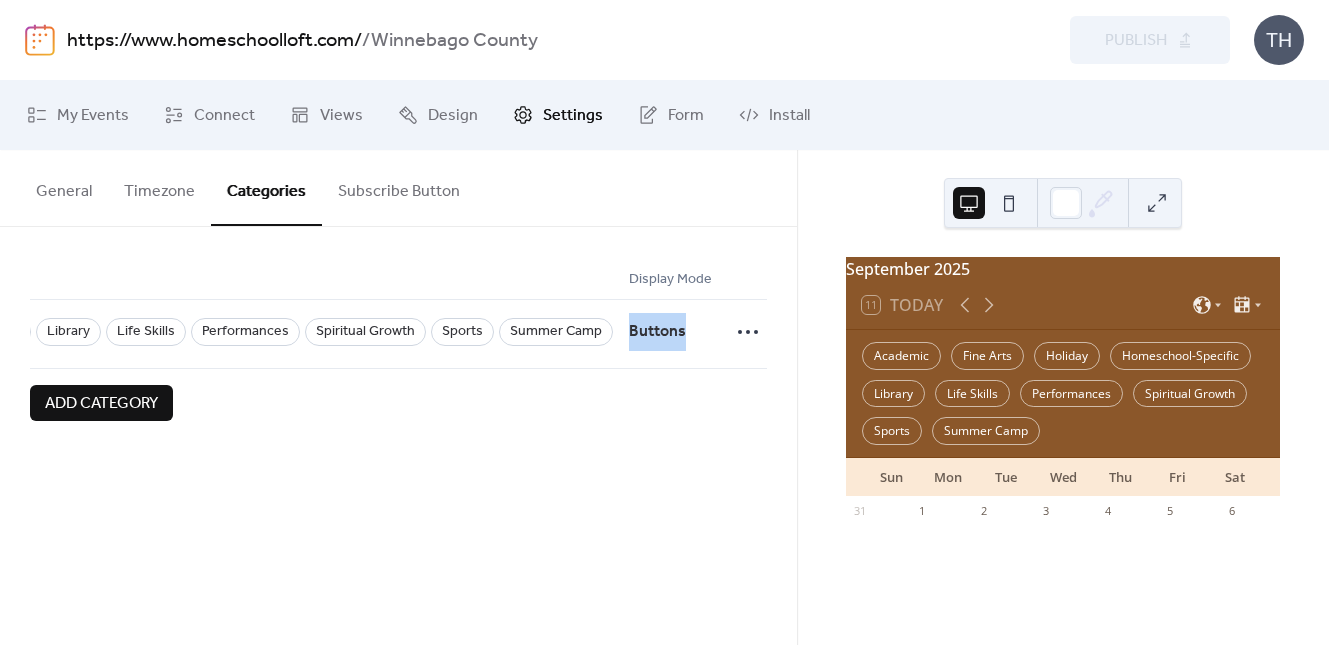 drag, startPoint x: 654, startPoint y: 367, endPoint x: 778, endPoint y: 369, distance: 124.01613 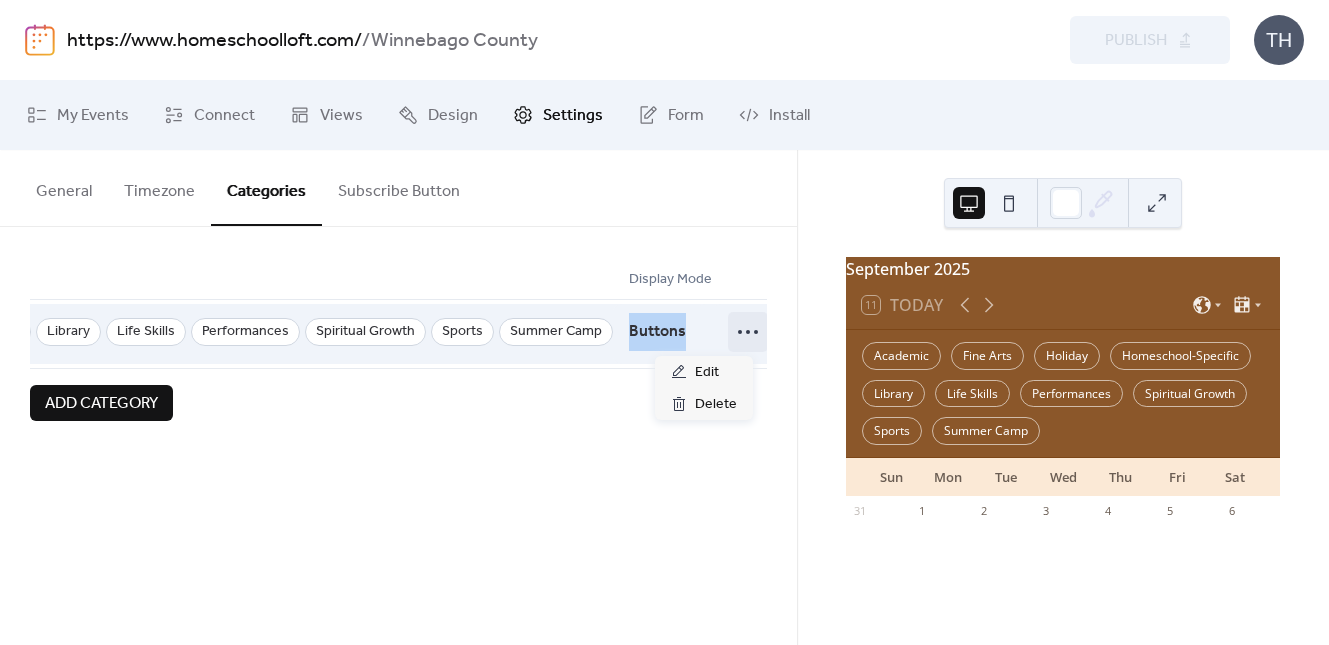 click 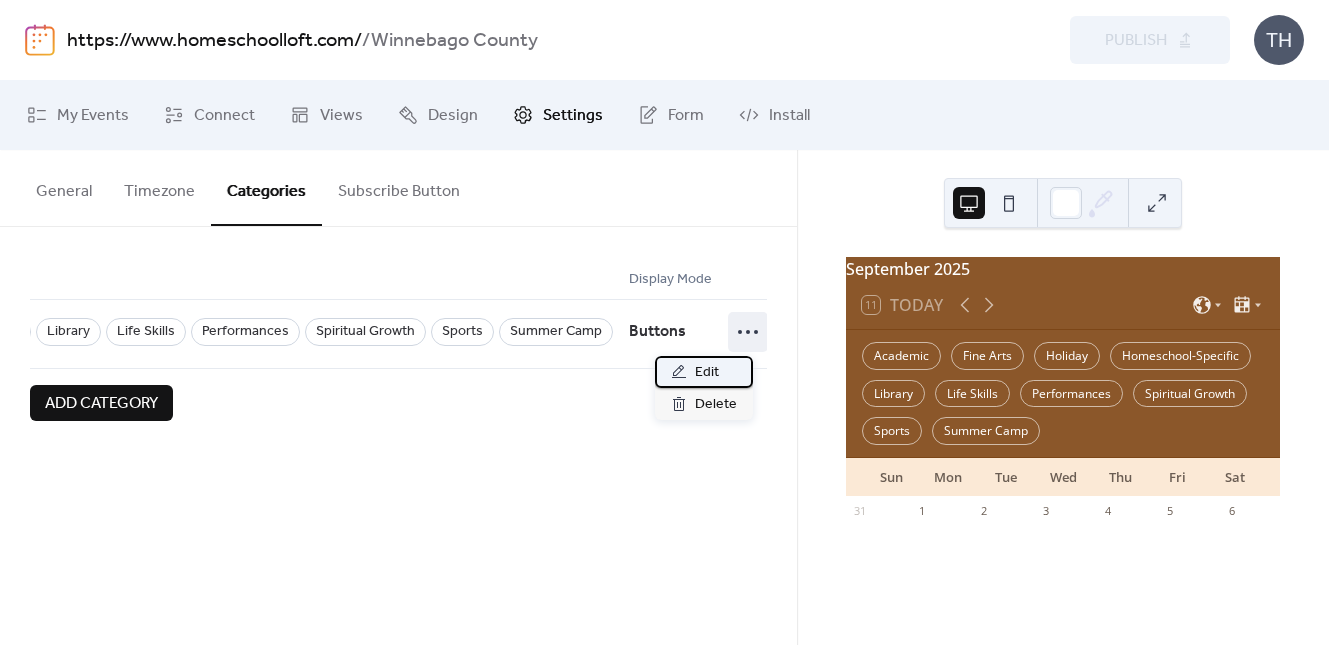 click on "Edit" at bounding box center [707, 373] 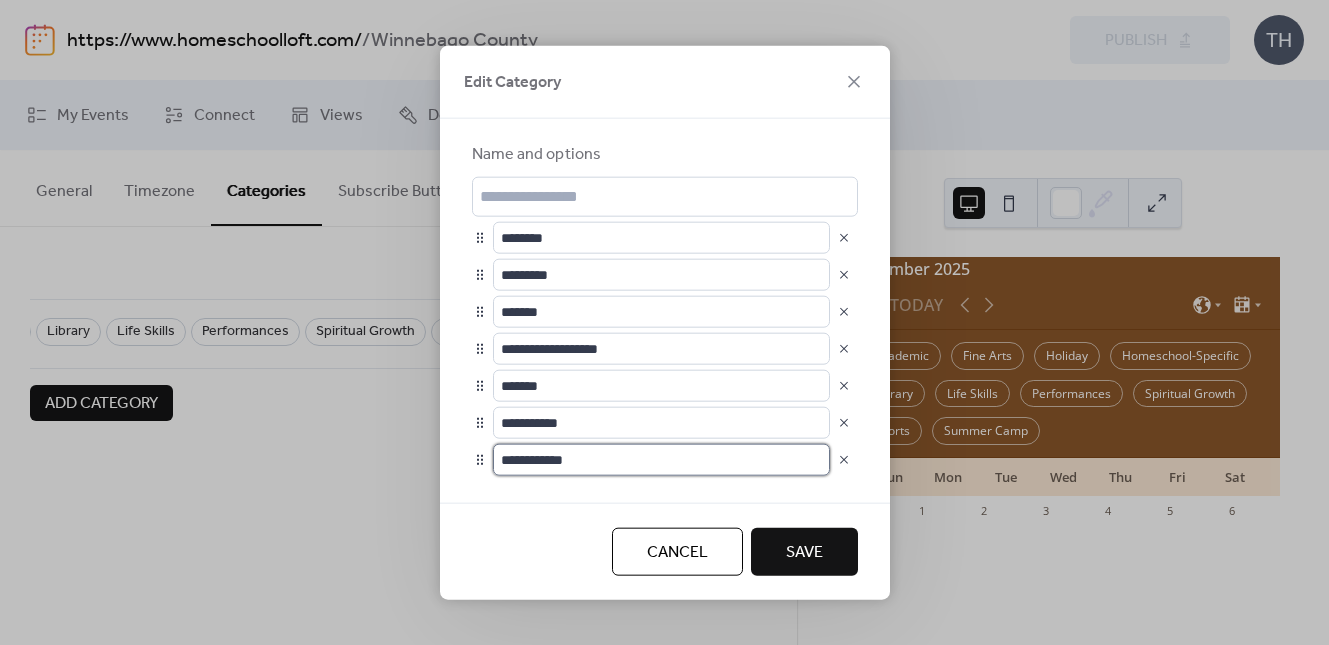 click on "**********" at bounding box center (661, 459) 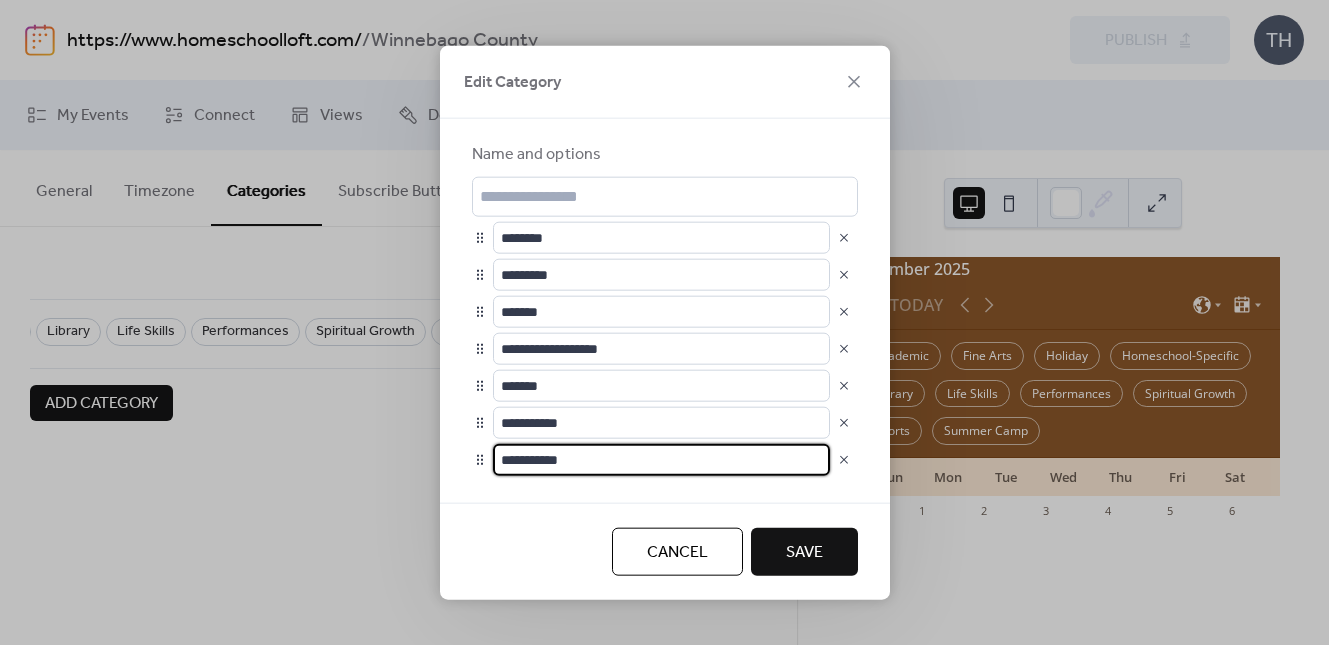 type on "**********" 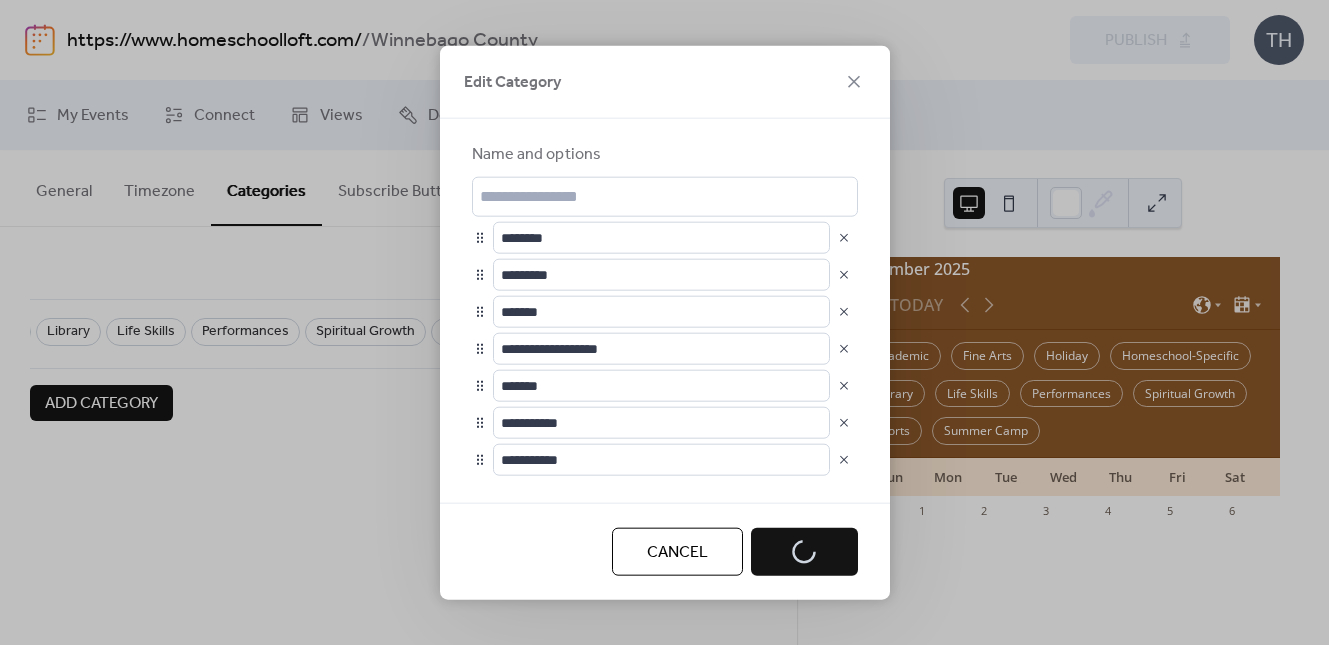 scroll, scrollTop: 0, scrollLeft: 429, axis: horizontal 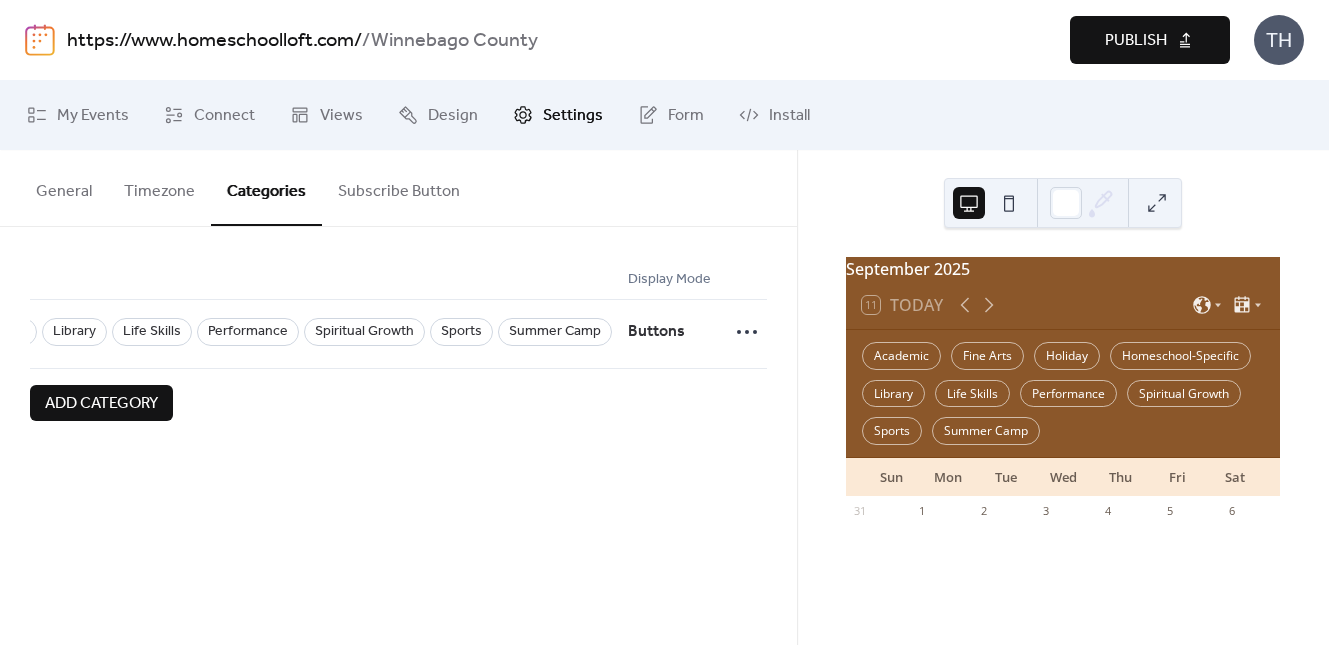 click on "Publish" at bounding box center [1136, 41] 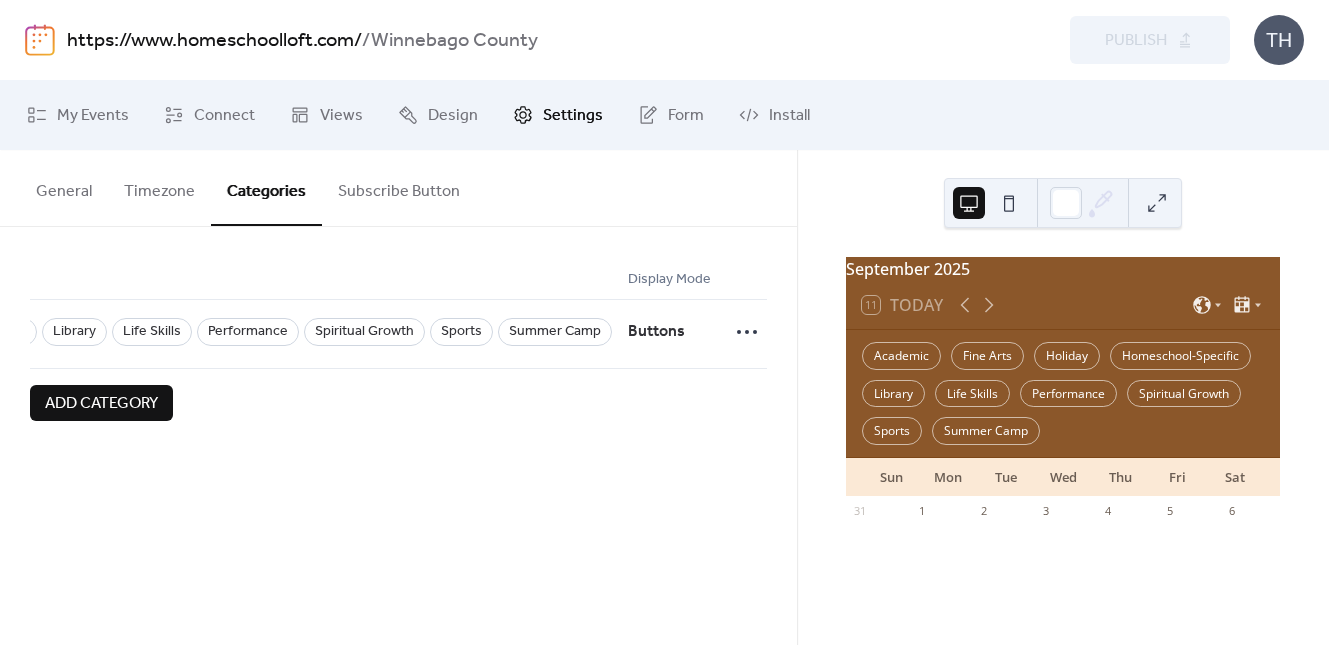 click on "https://www.homeschoolloft.com/" at bounding box center (214, 41) 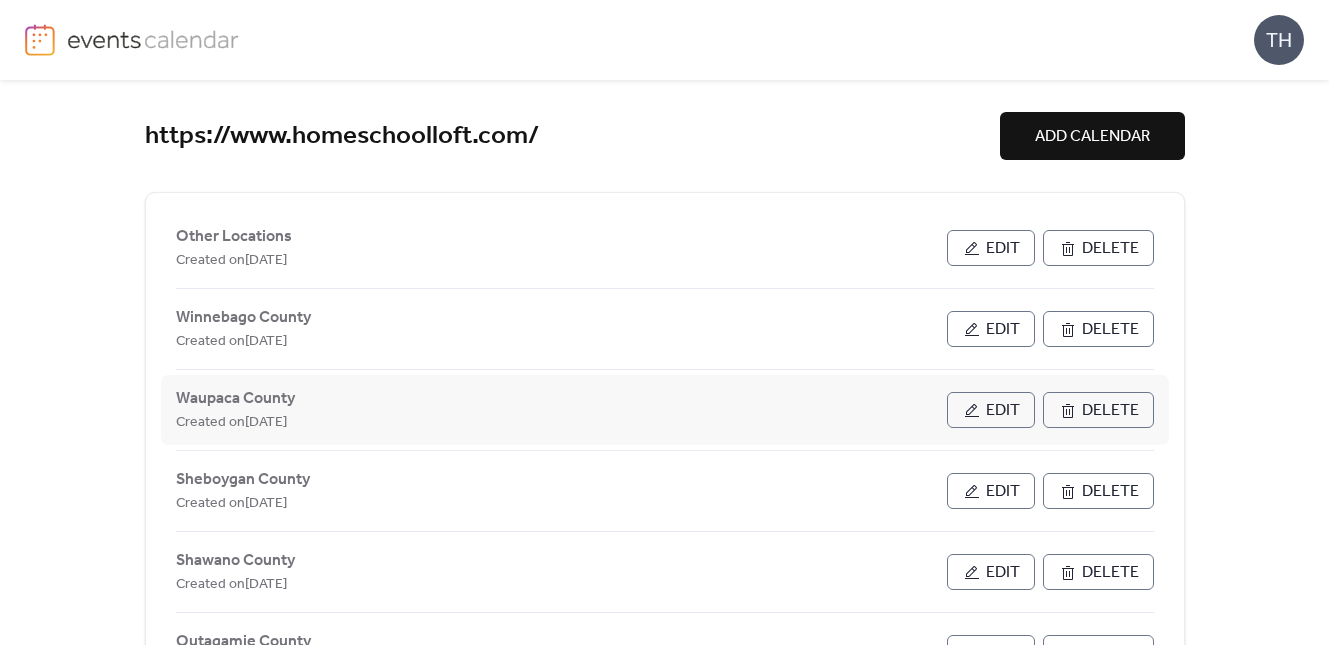 click on "Edit" at bounding box center (991, 410) 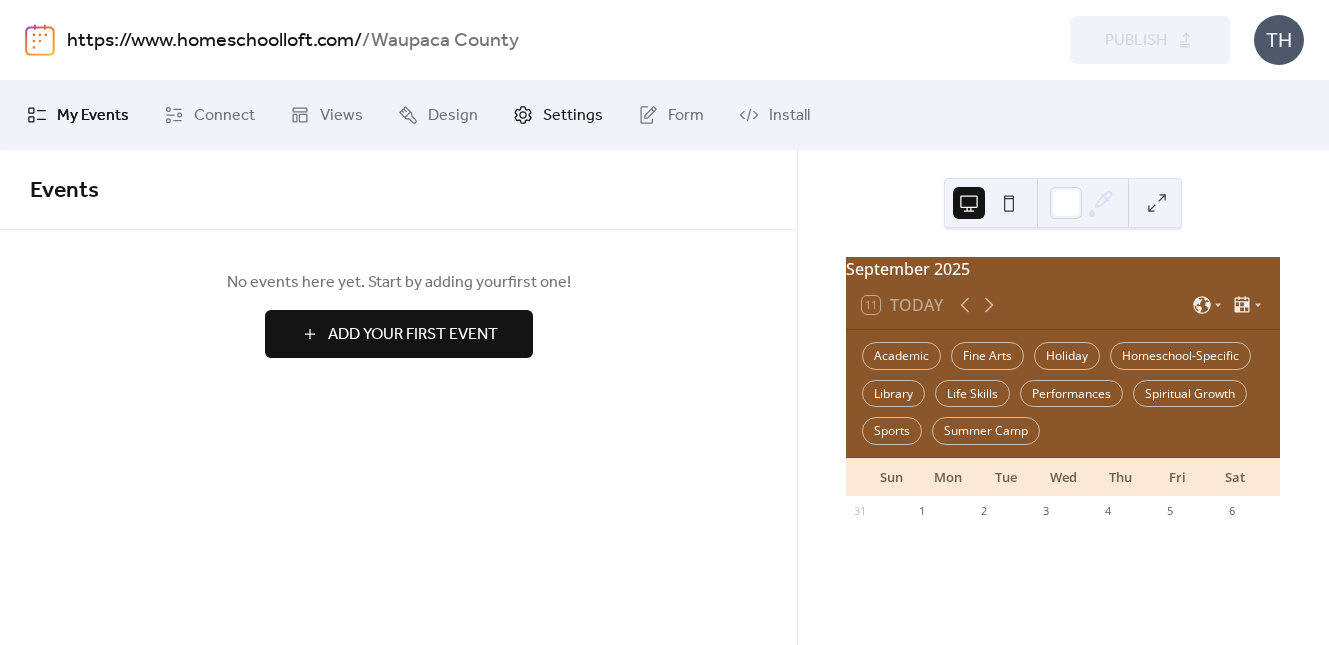 click on "Settings" at bounding box center (573, 116) 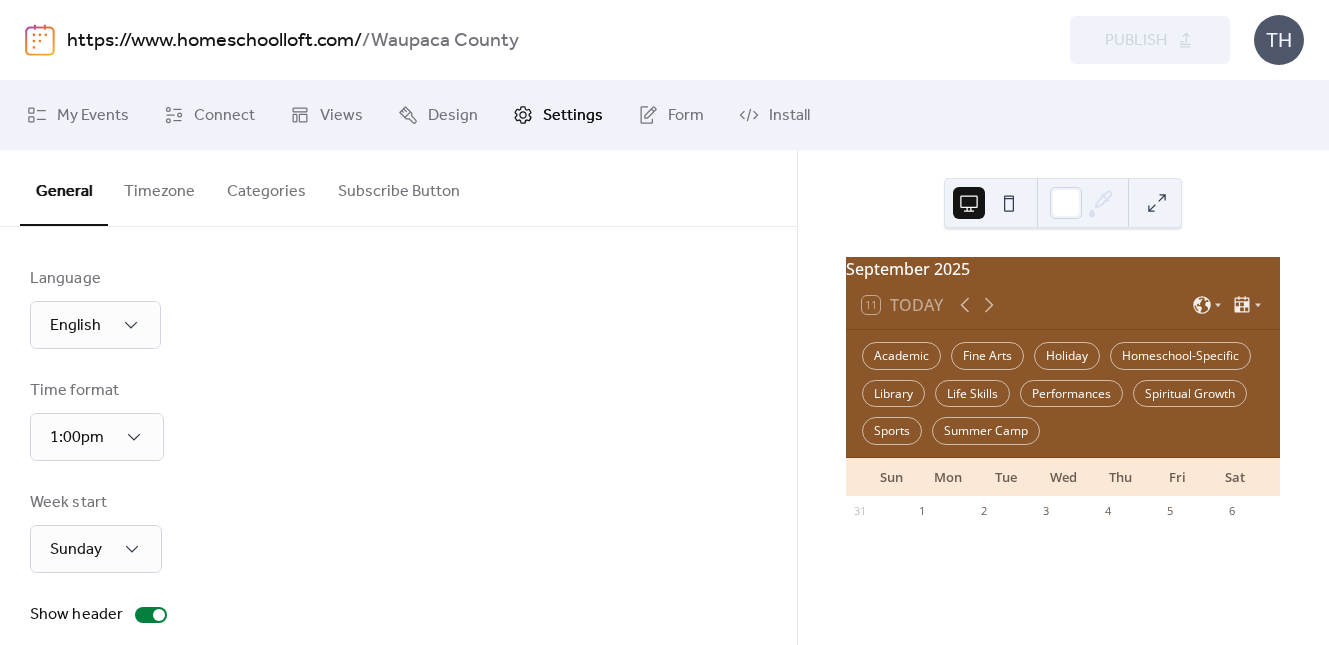 click on "Categories" at bounding box center [266, 187] 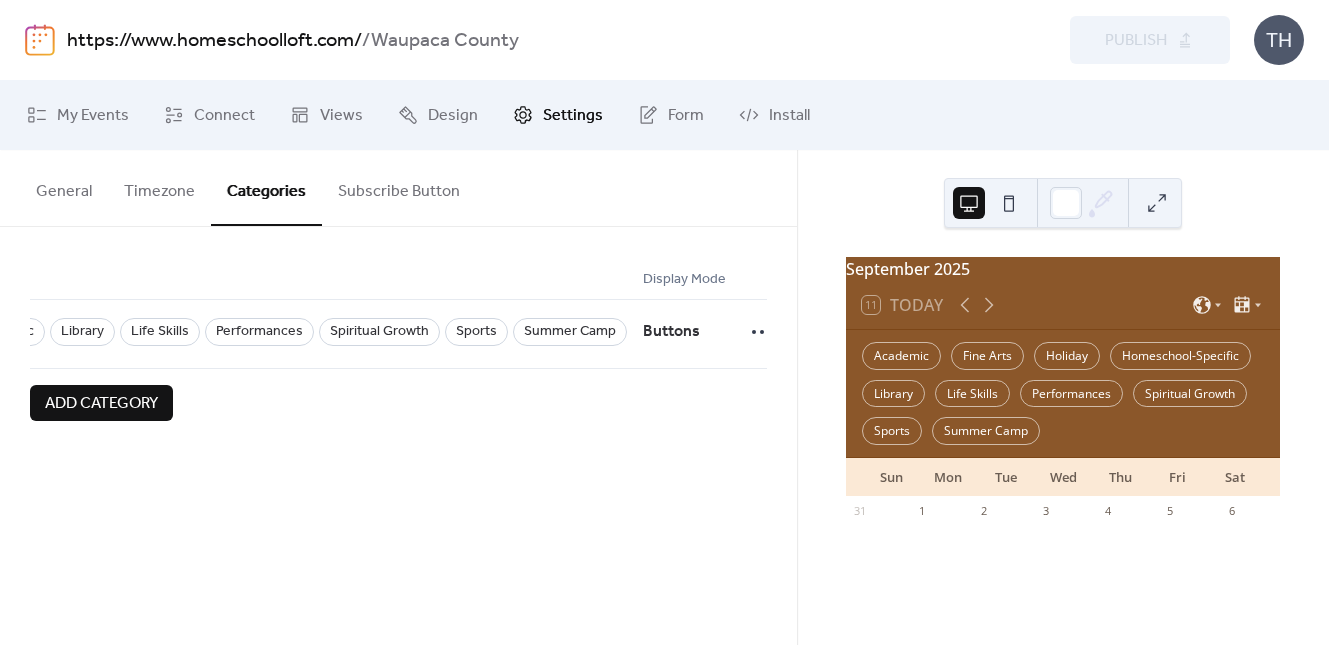 scroll, scrollTop: 0, scrollLeft: 435, axis: horizontal 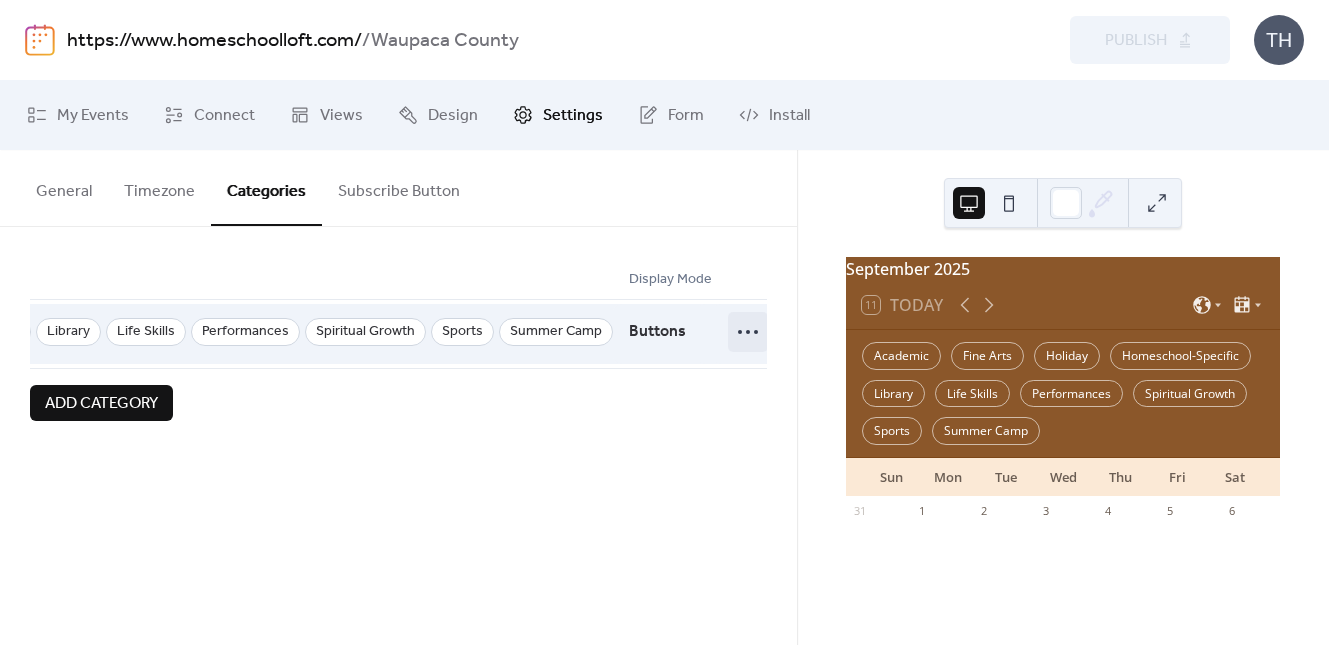 click 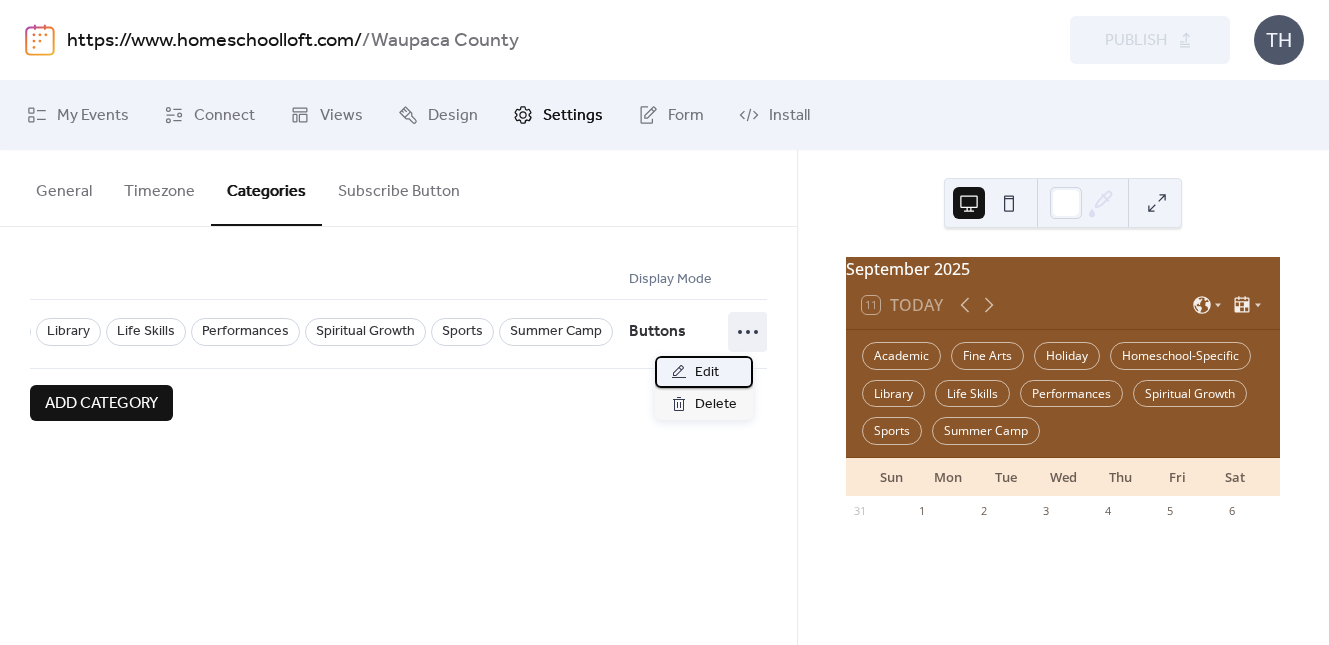 click on "Edit" at bounding box center [704, 372] 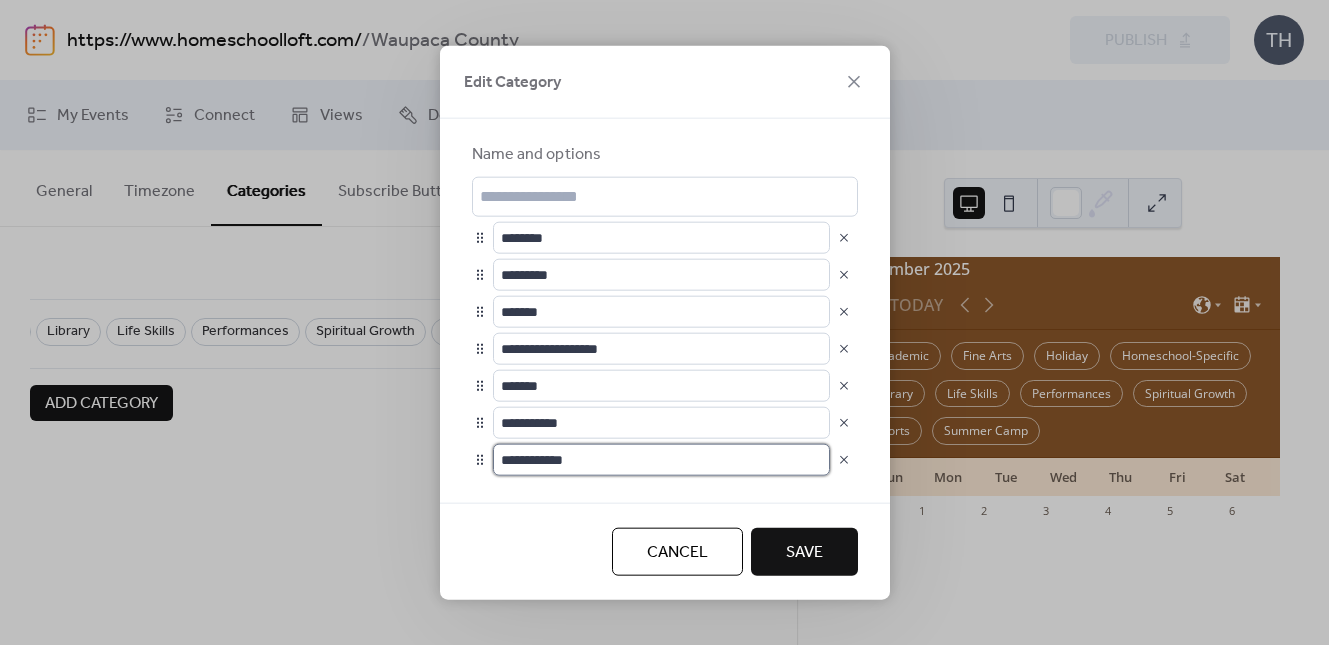 click on "**********" at bounding box center (661, 459) 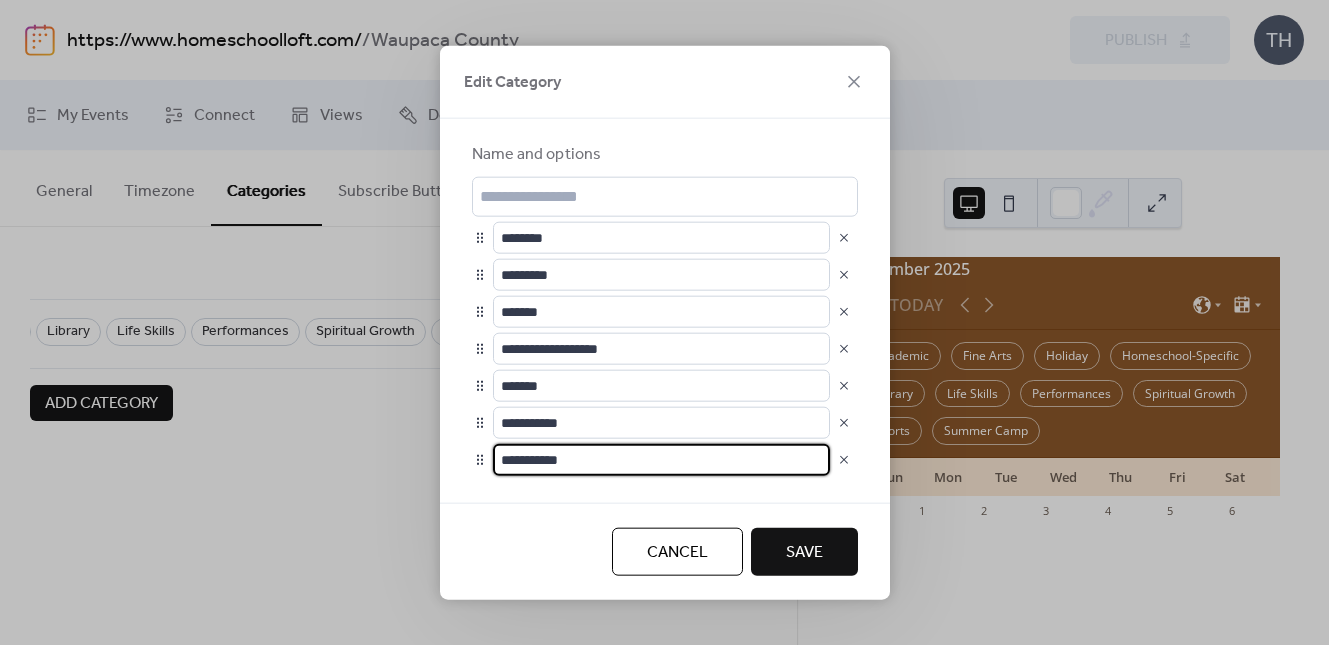 type on "**********" 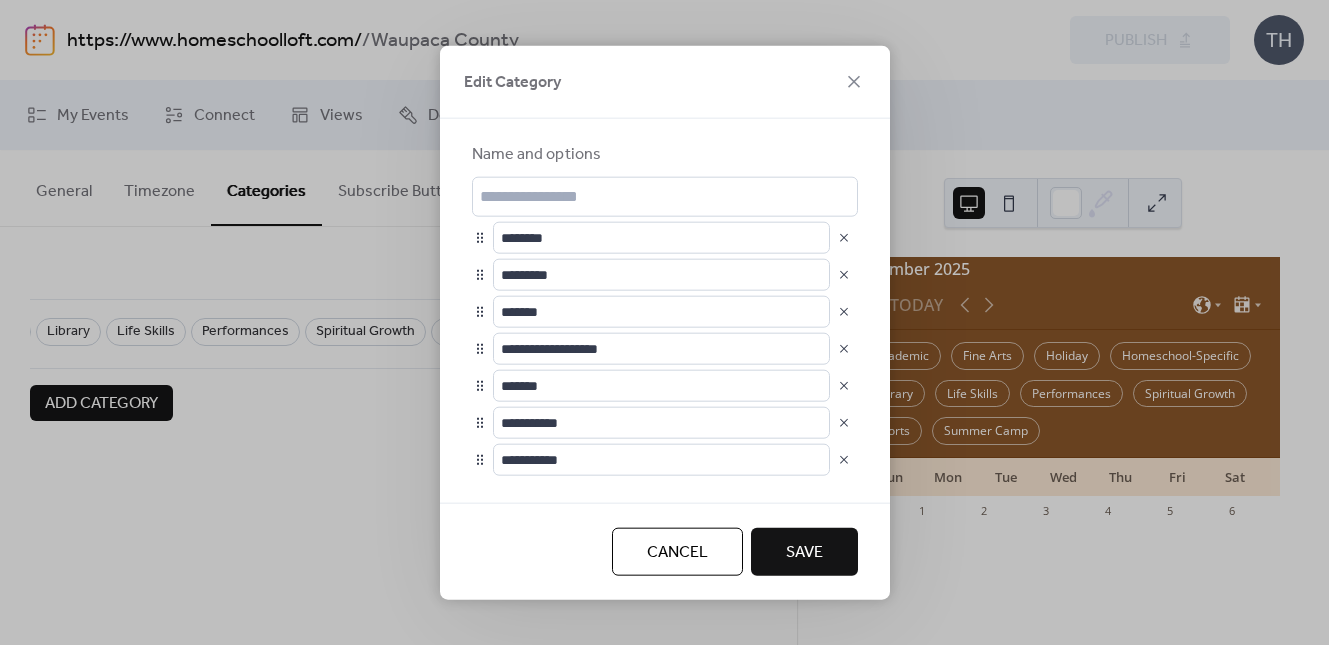 click on "Save" at bounding box center [804, 553] 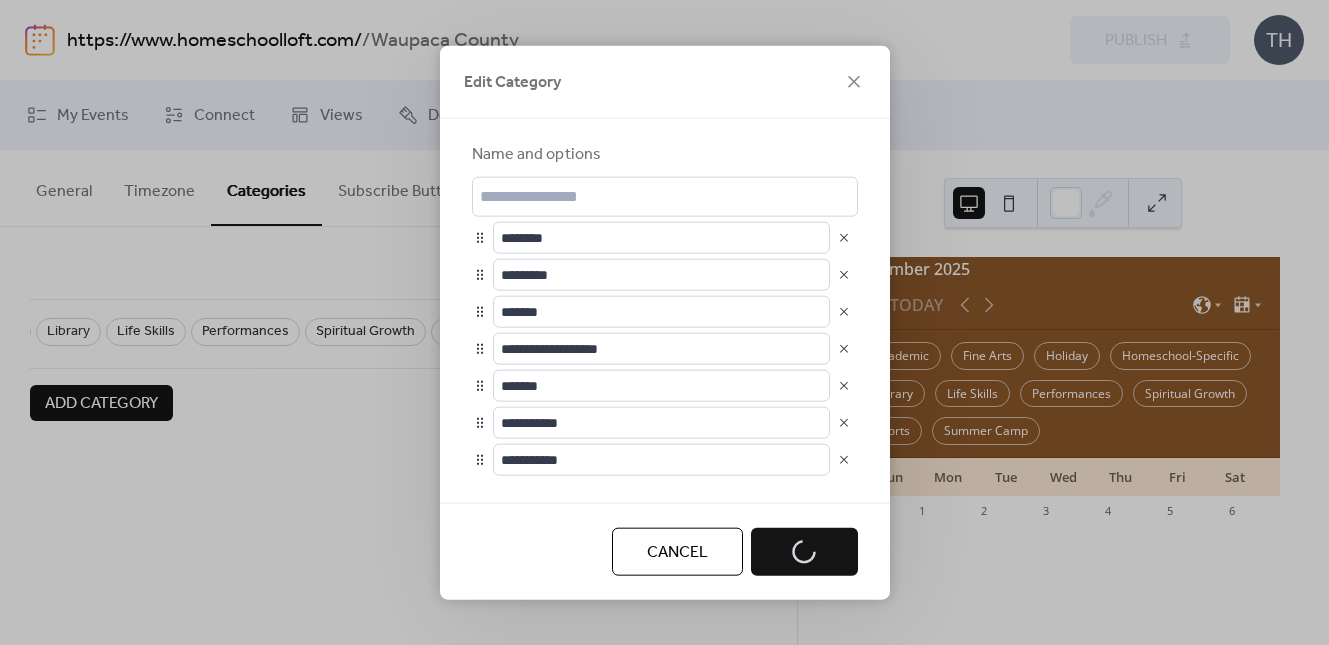 scroll, scrollTop: 0, scrollLeft: 429, axis: horizontal 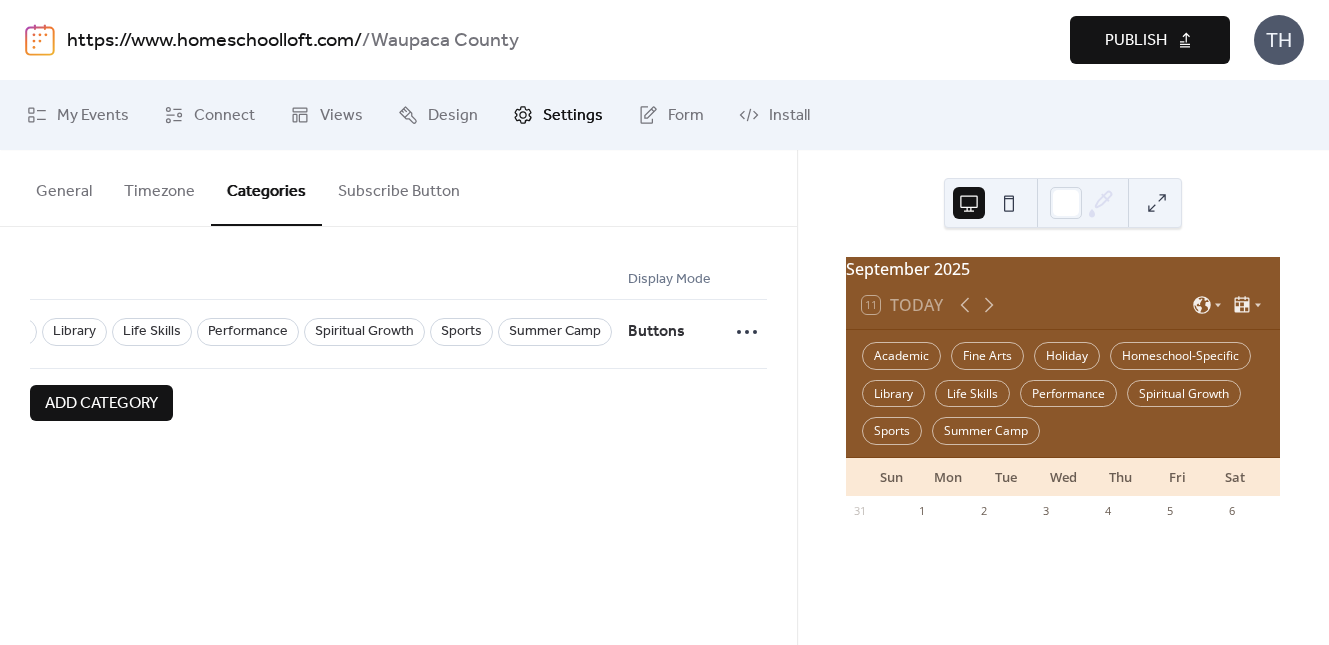 click on "Publish" at bounding box center (1136, 41) 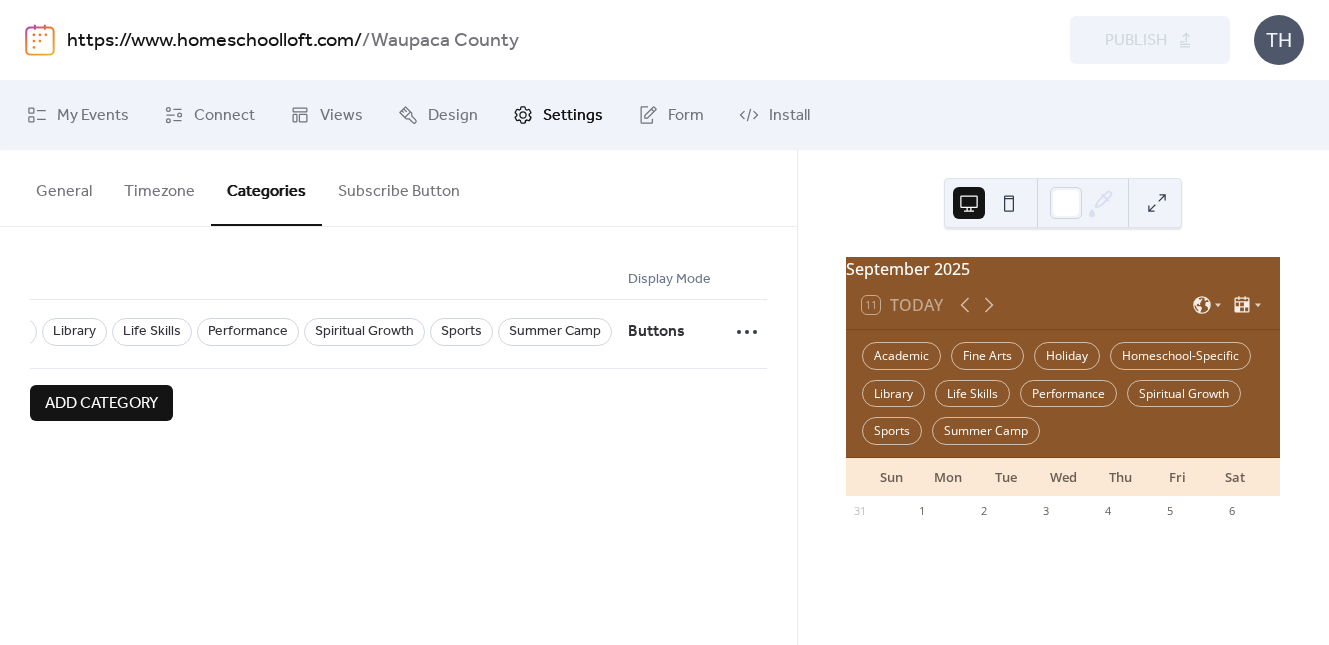 click on "https://www.homeschoolloft.com/" at bounding box center (214, 41) 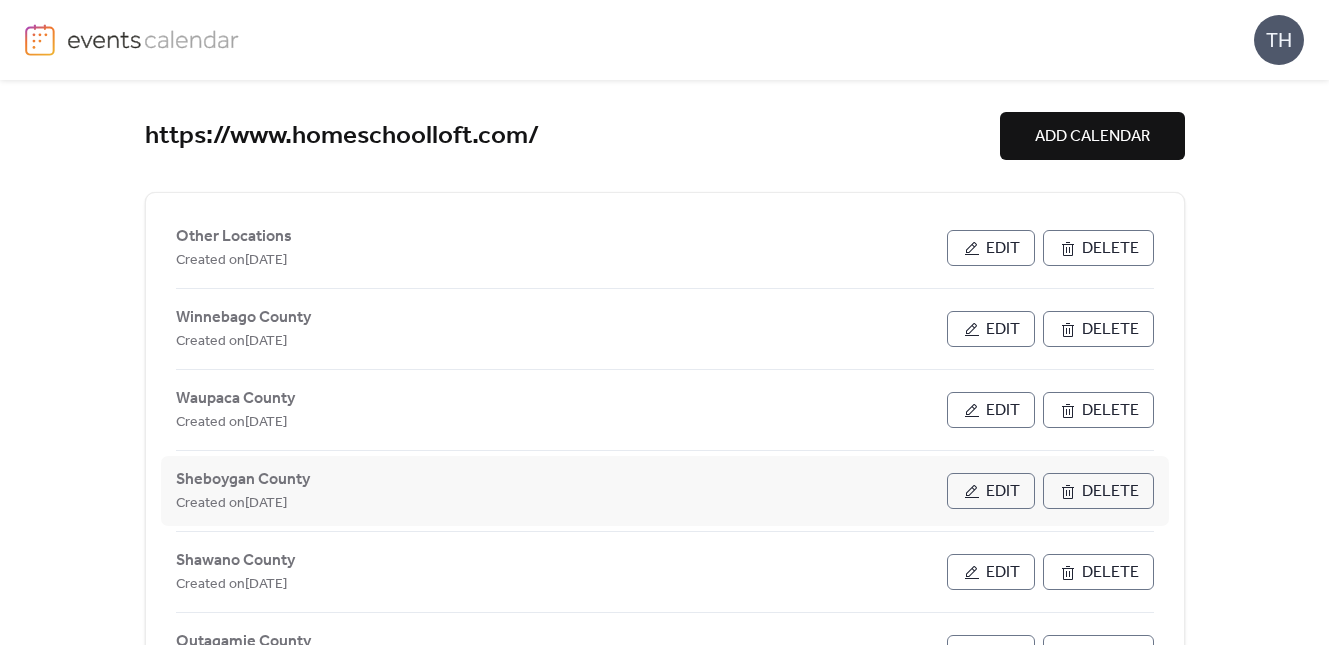 click on "Edit" at bounding box center (991, 491) 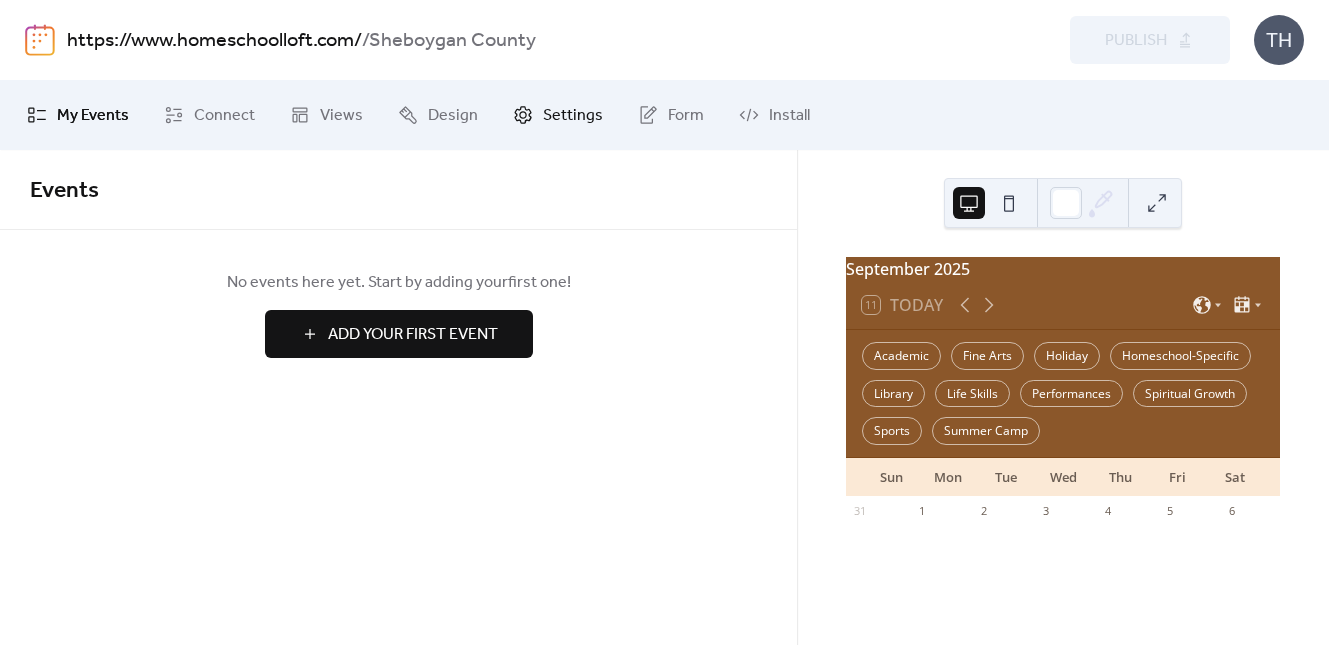click on "Settings" at bounding box center (573, 116) 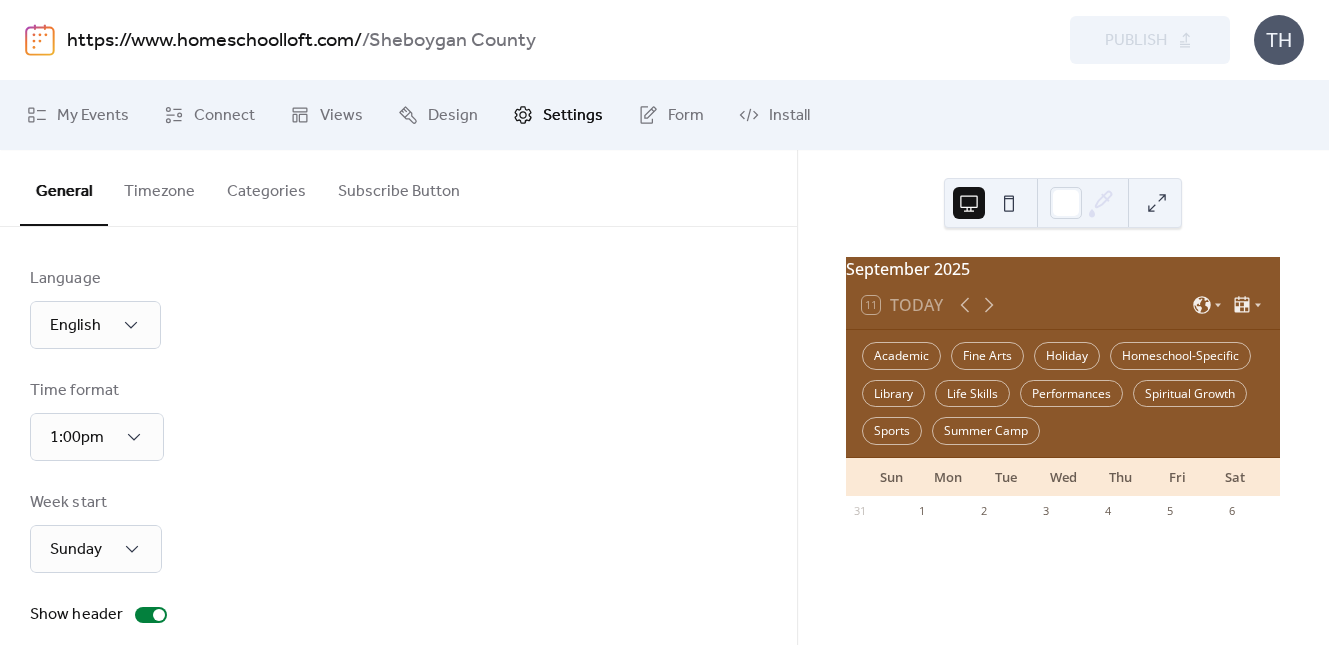click on "Categories" at bounding box center (266, 187) 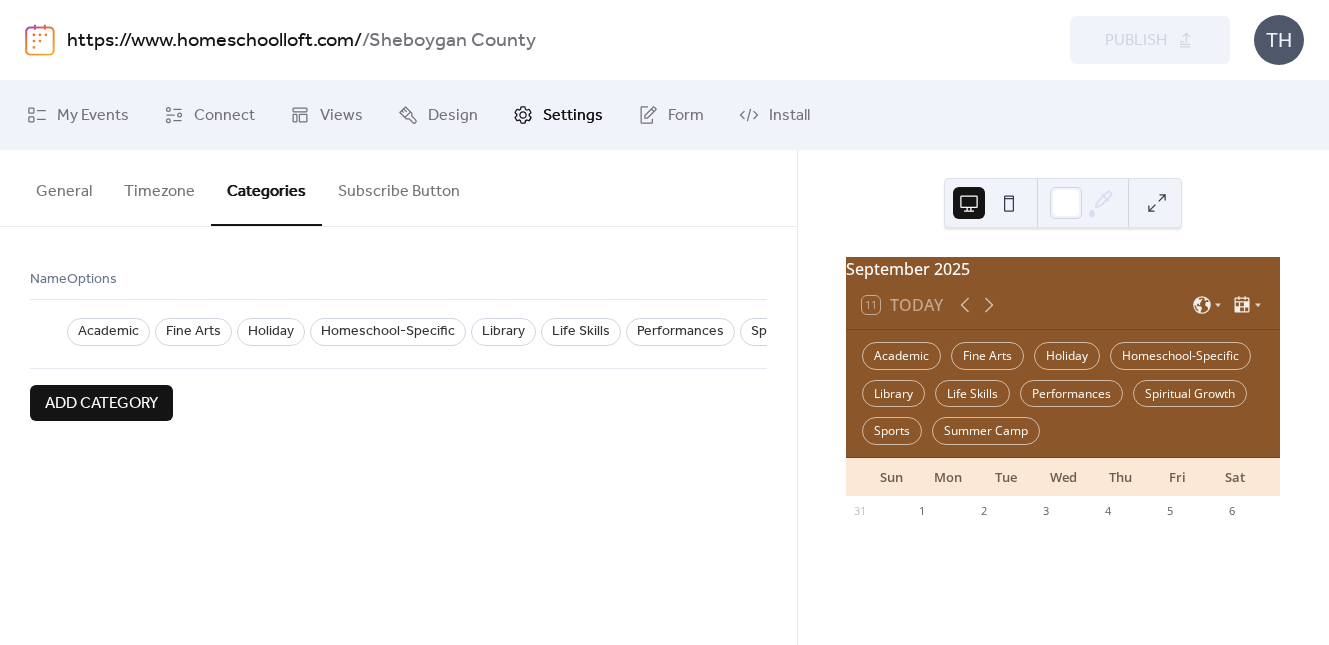 scroll, scrollTop: 0, scrollLeft: 435, axis: horizontal 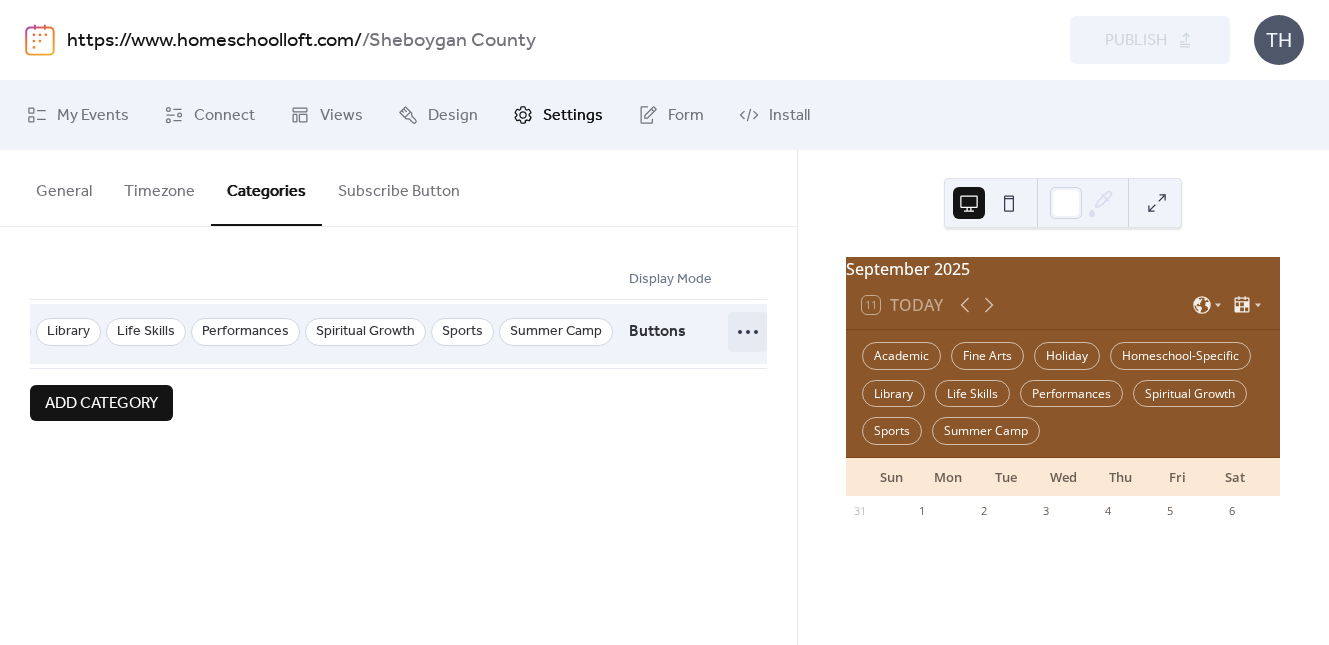 click 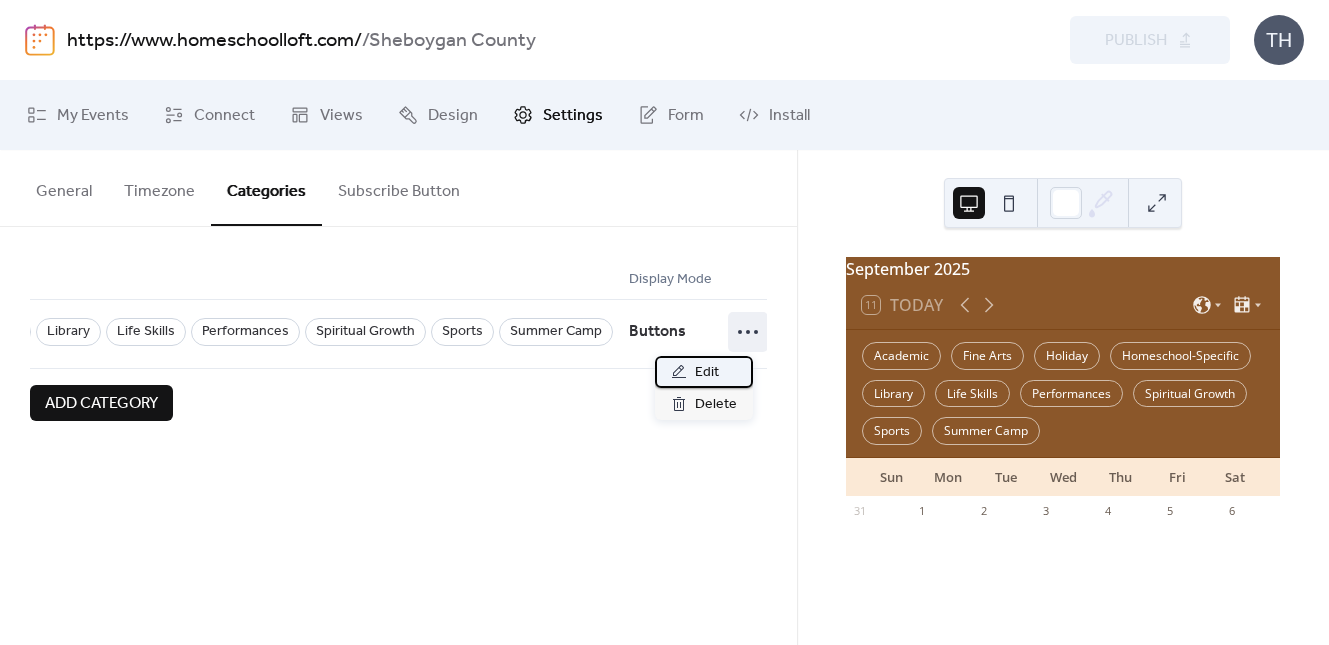 click on "Edit" at bounding box center (707, 373) 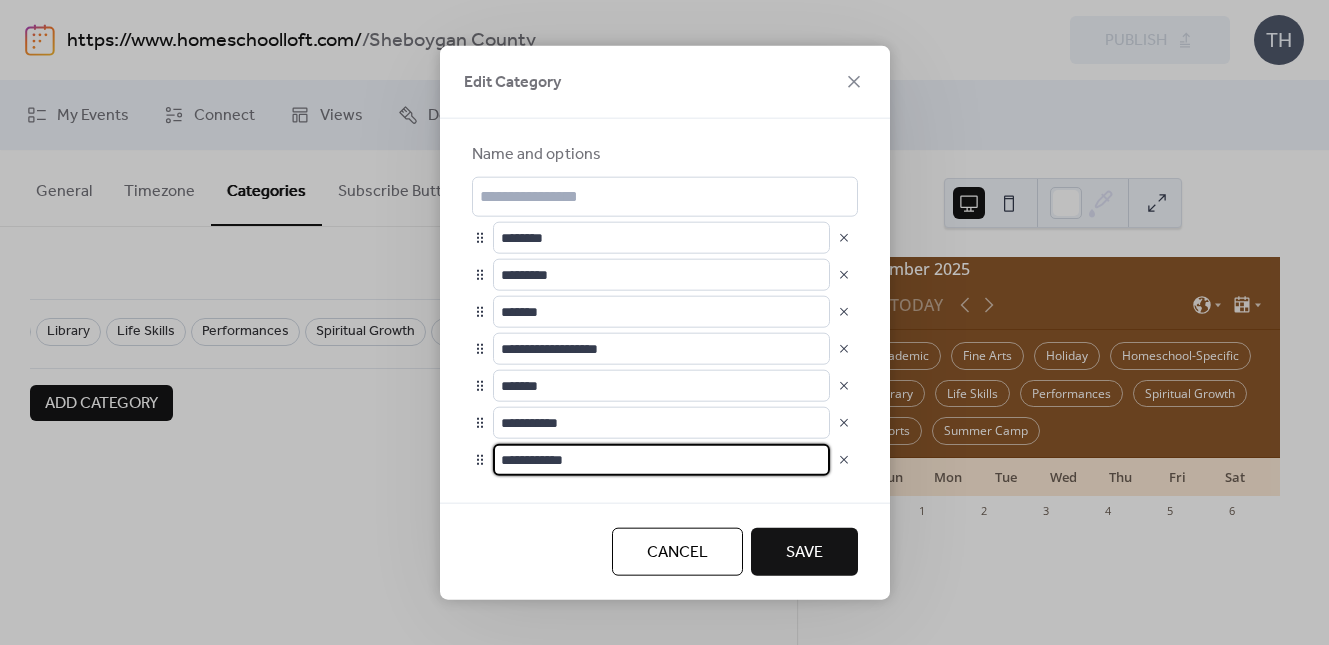 click on "**********" at bounding box center (661, 459) 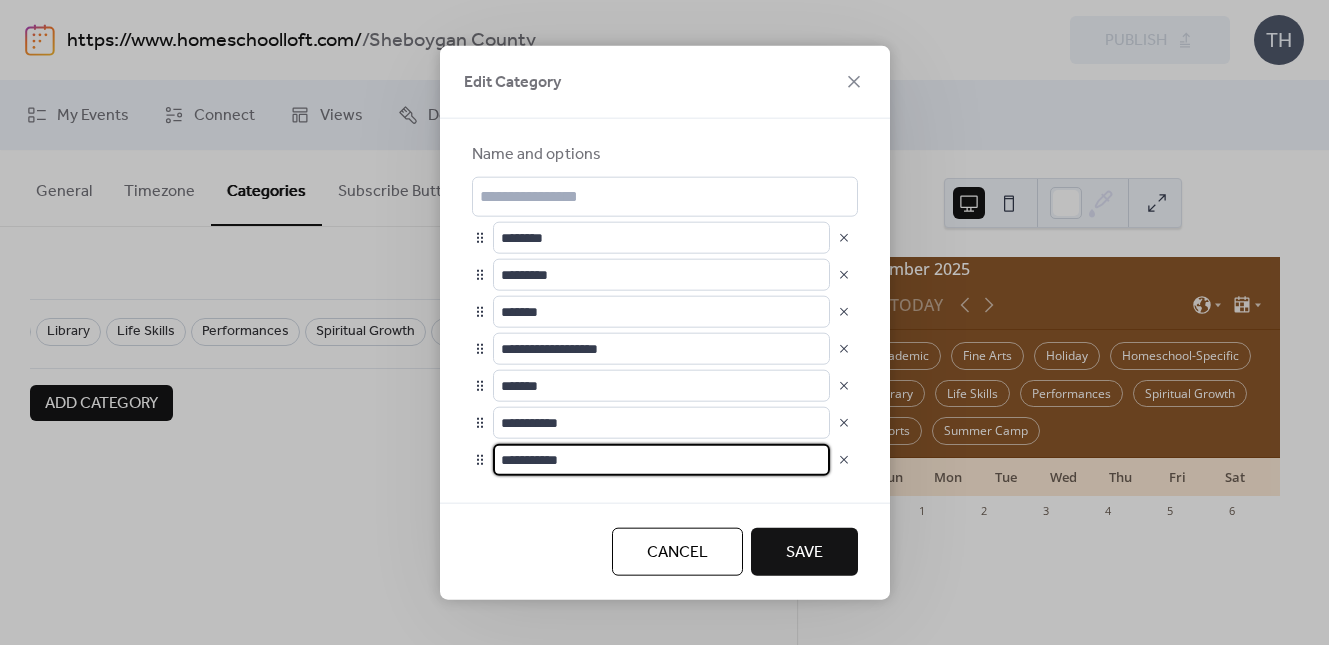 type on "**********" 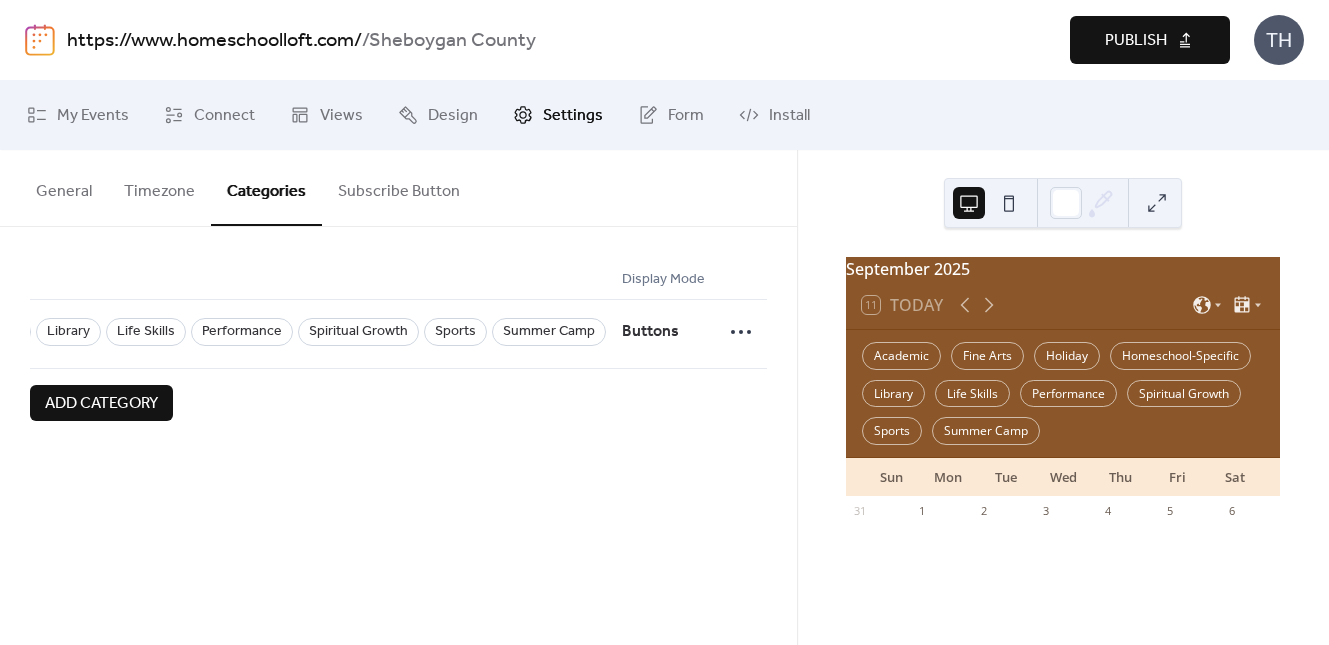 scroll, scrollTop: 0, scrollLeft: 429, axis: horizontal 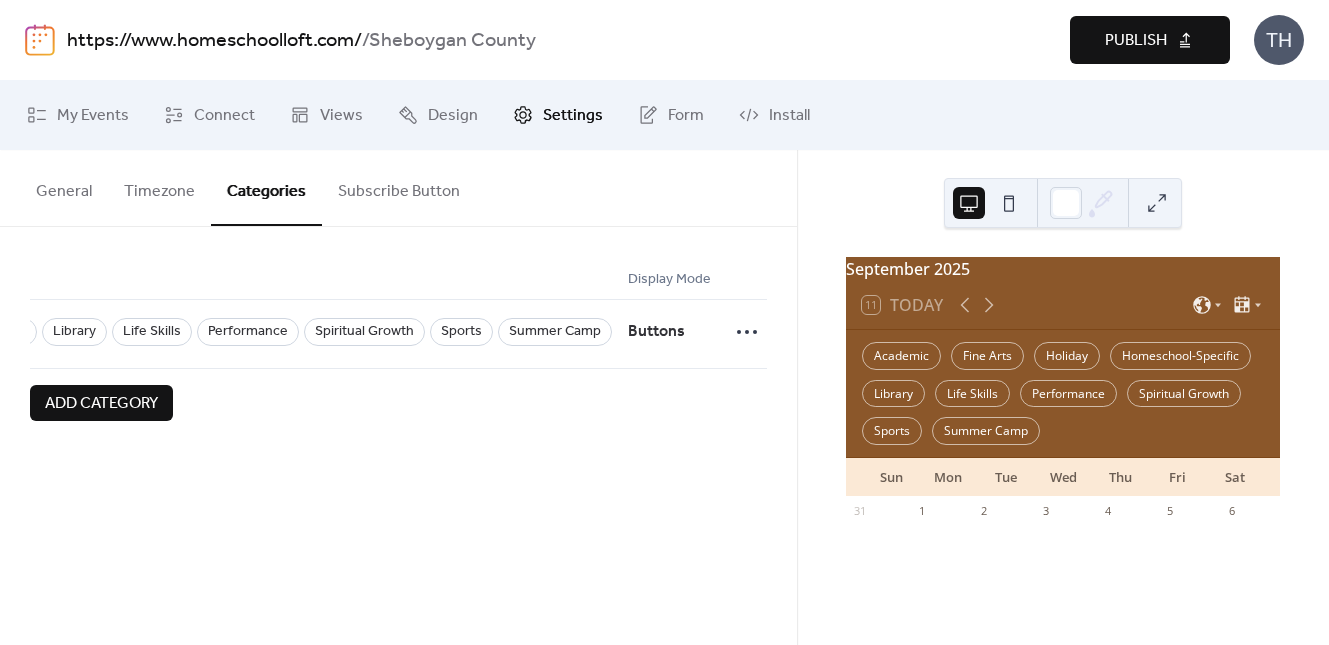 click on "Publish" at bounding box center [1136, 41] 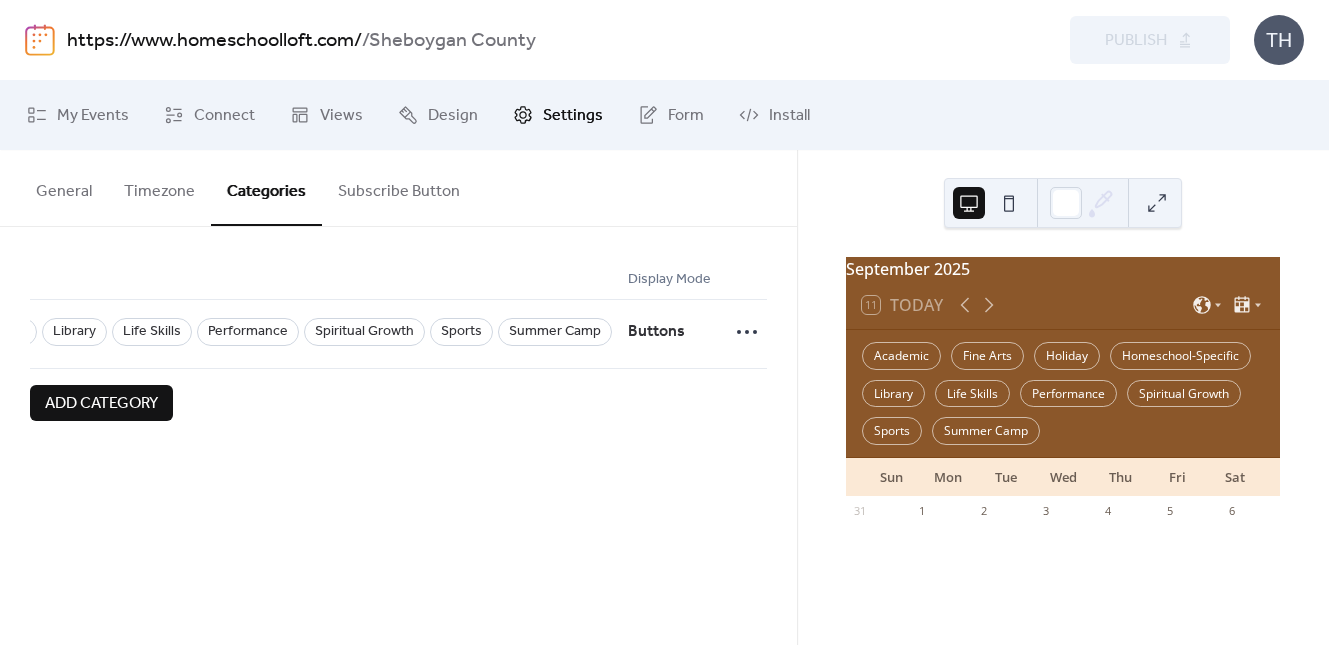 click on "https://www.homeschoolloft.com/" at bounding box center [214, 41] 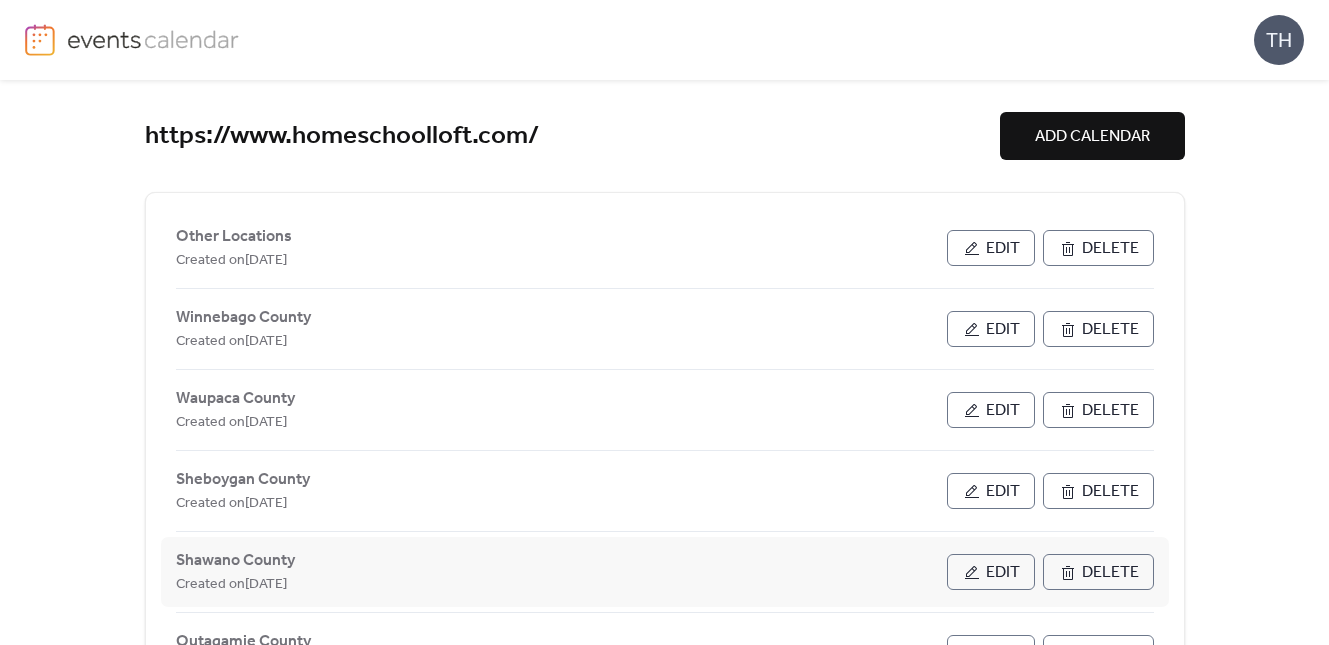 click on "Edit" at bounding box center [991, 572] 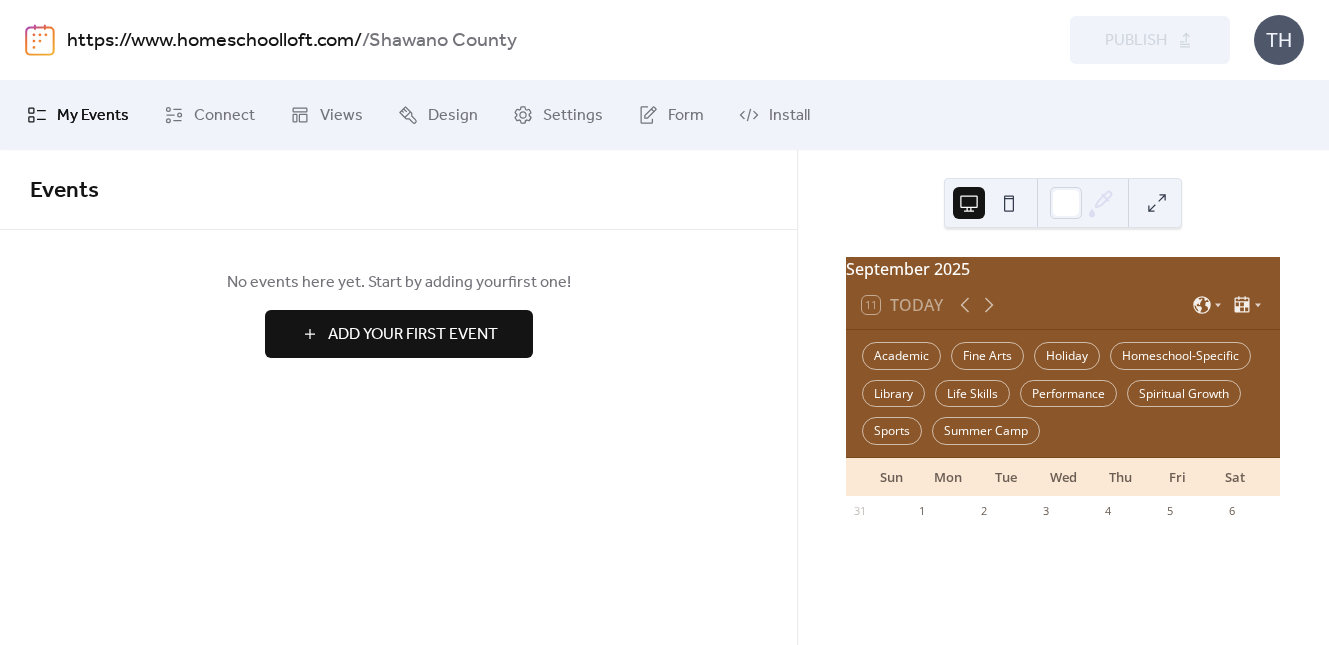 click on "https://www.homeschoolloft.com/" at bounding box center [214, 41] 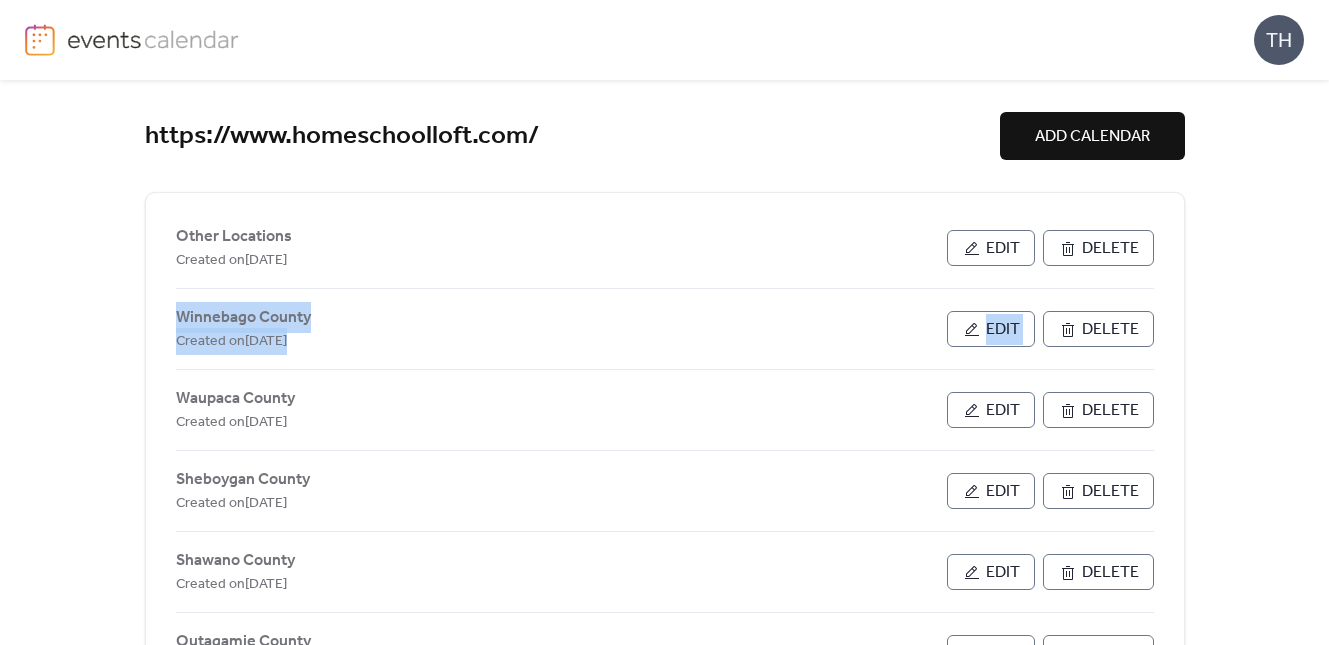 drag, startPoint x: 1323, startPoint y: 264, endPoint x: 1321, endPoint y: 296, distance: 32.06244 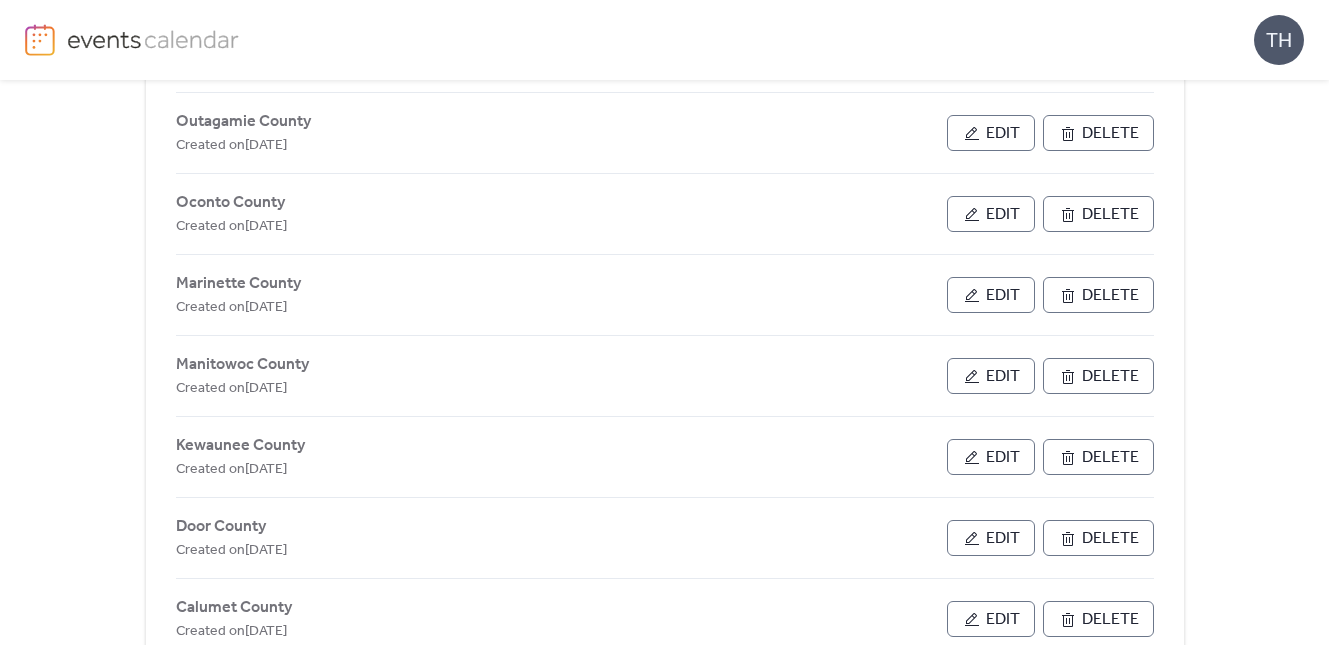 scroll, scrollTop: 521, scrollLeft: 0, axis: vertical 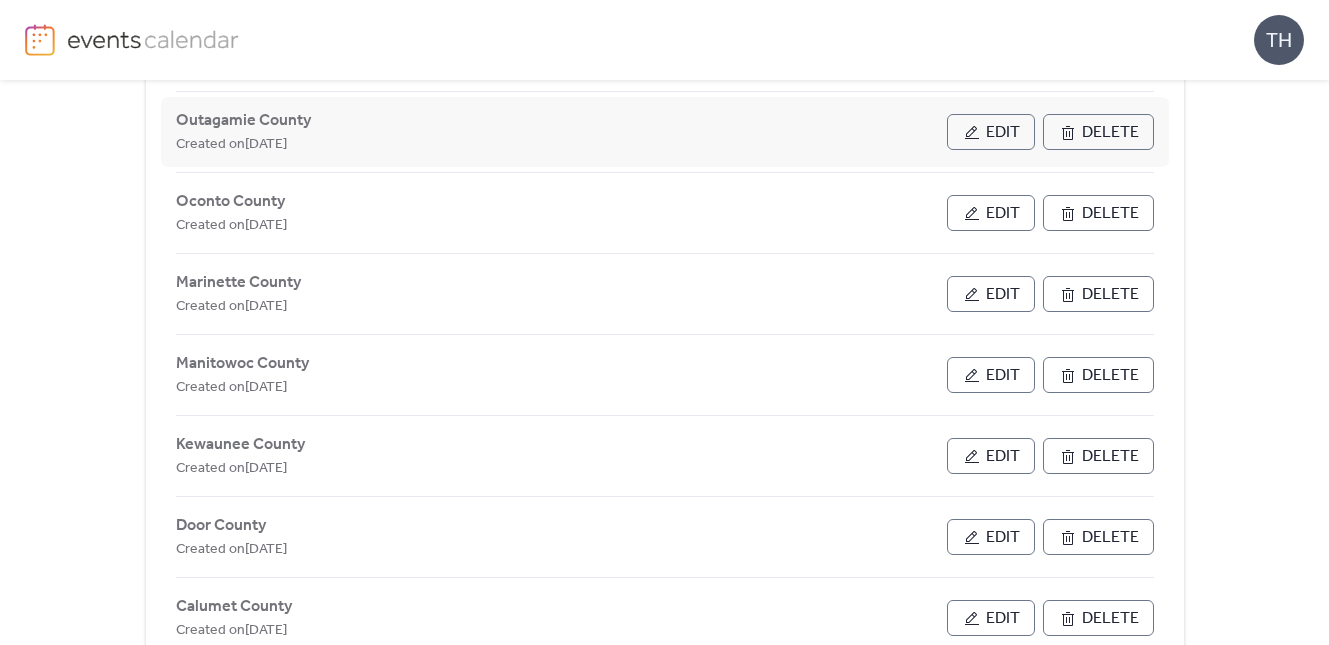 click on "Edit" at bounding box center [1003, 133] 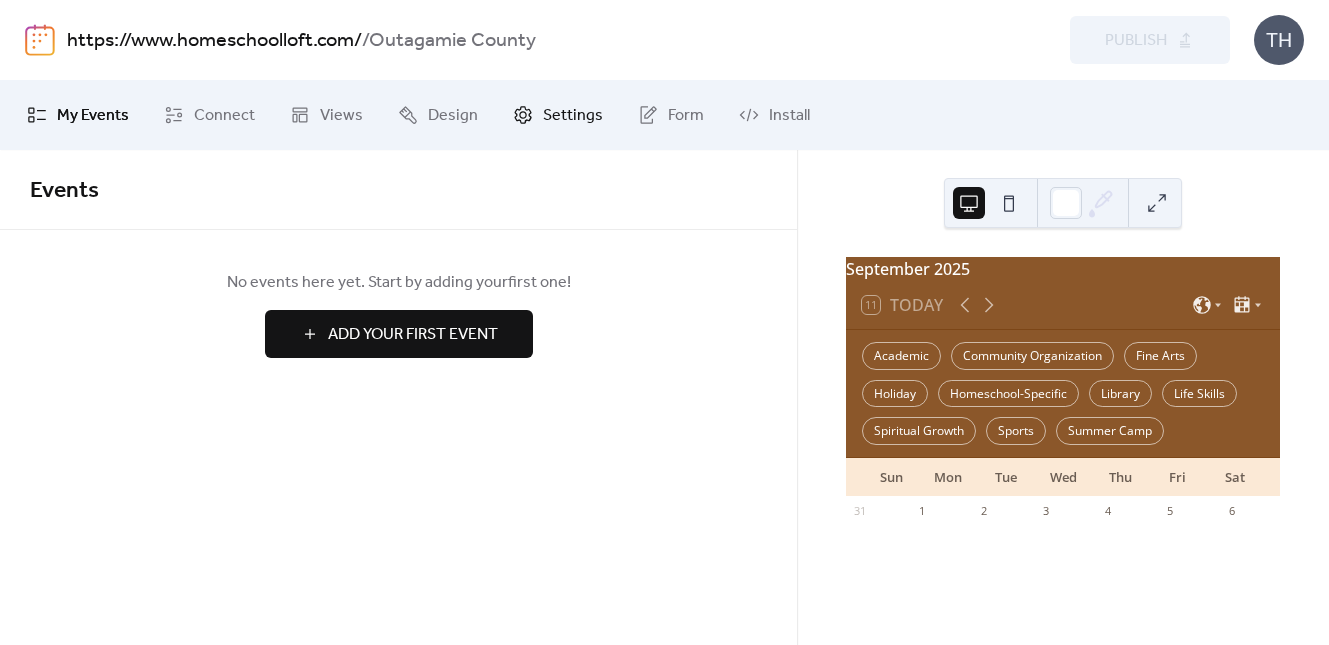 click on "Settings" at bounding box center (573, 116) 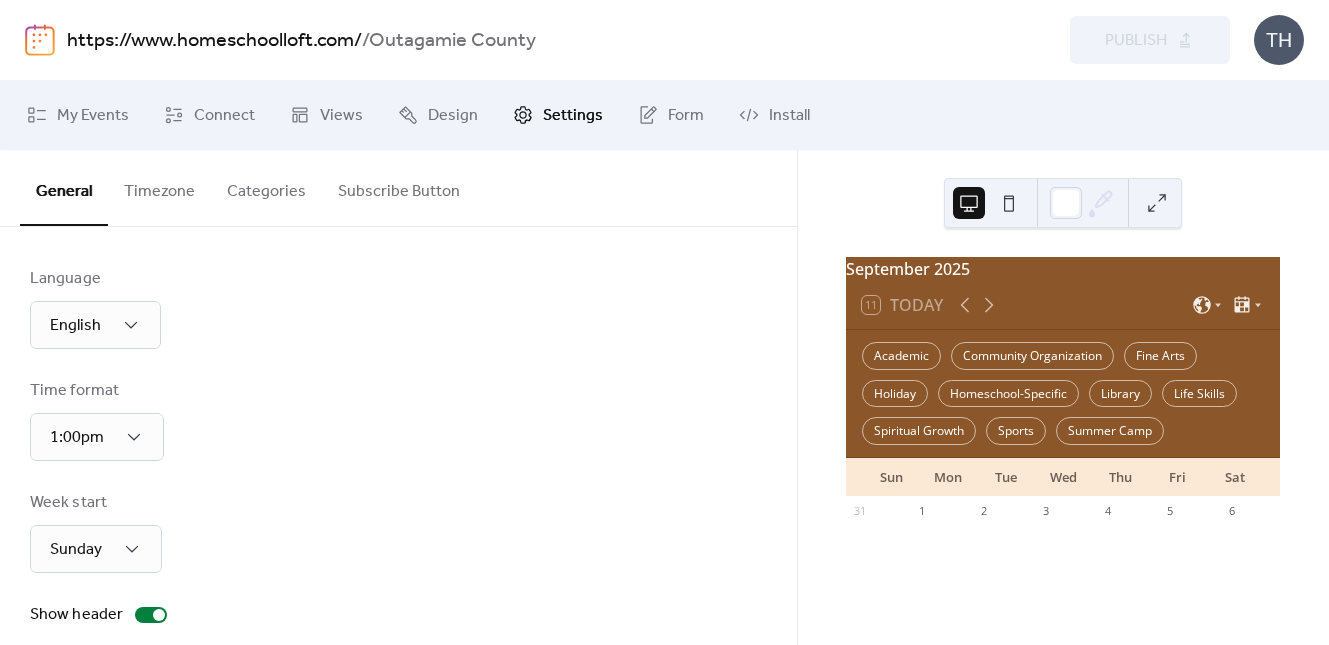 click on "Categories" at bounding box center (266, 187) 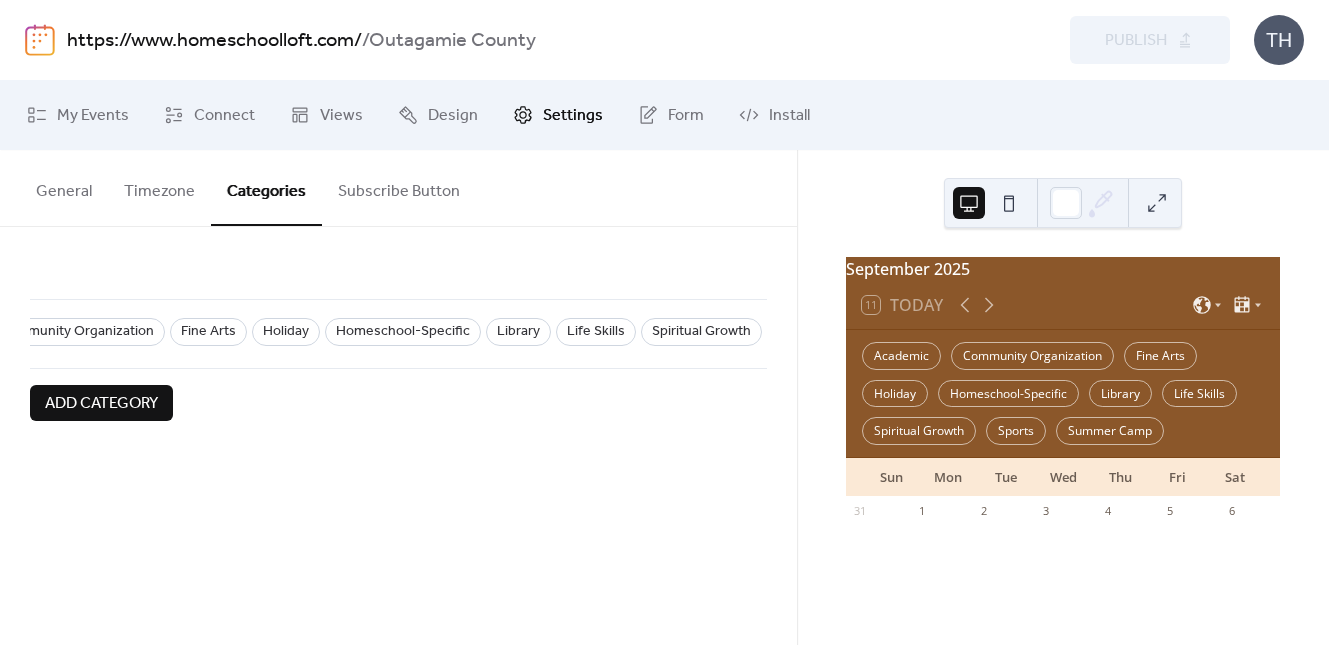 scroll, scrollTop: 0, scrollLeft: 503, axis: horizontal 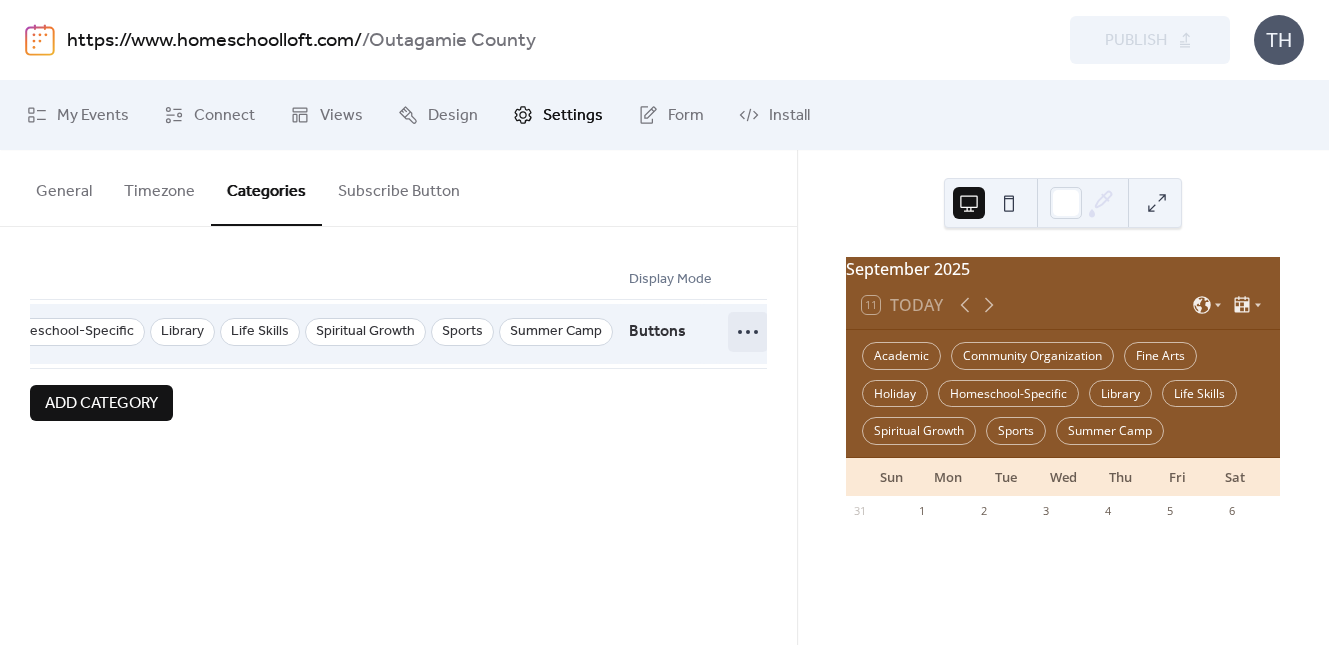 click at bounding box center (748, 332) 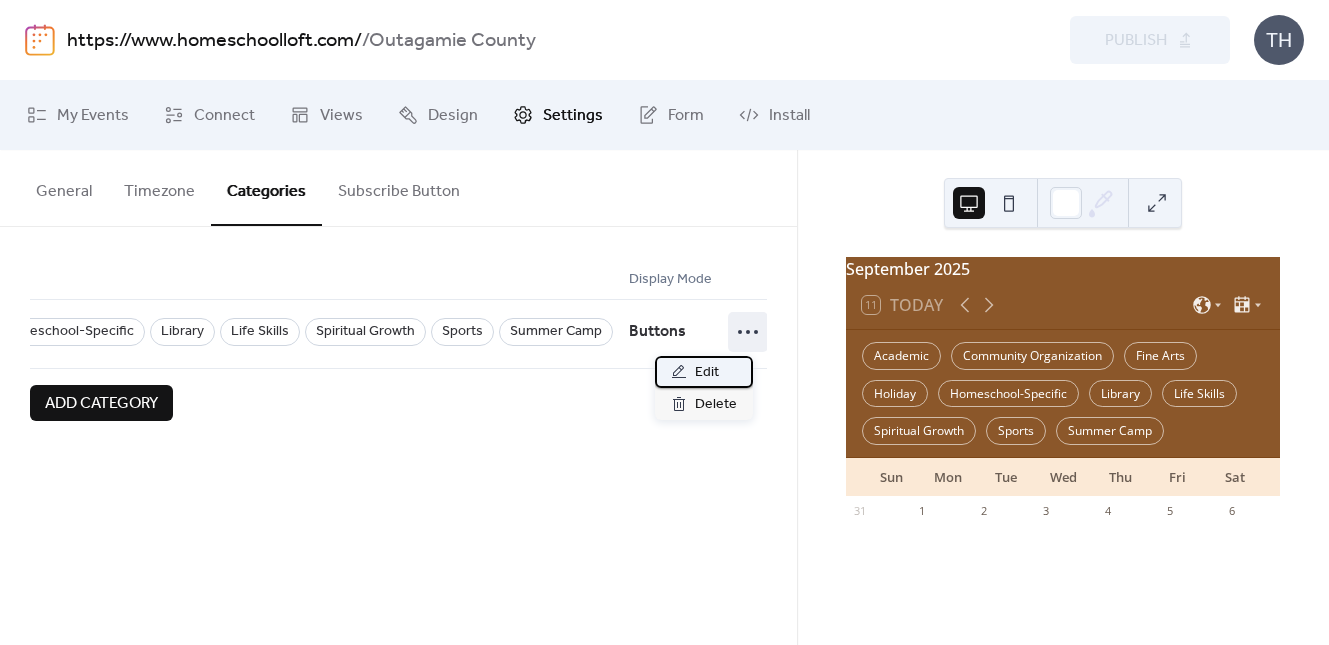 click on "Edit" at bounding box center [707, 373] 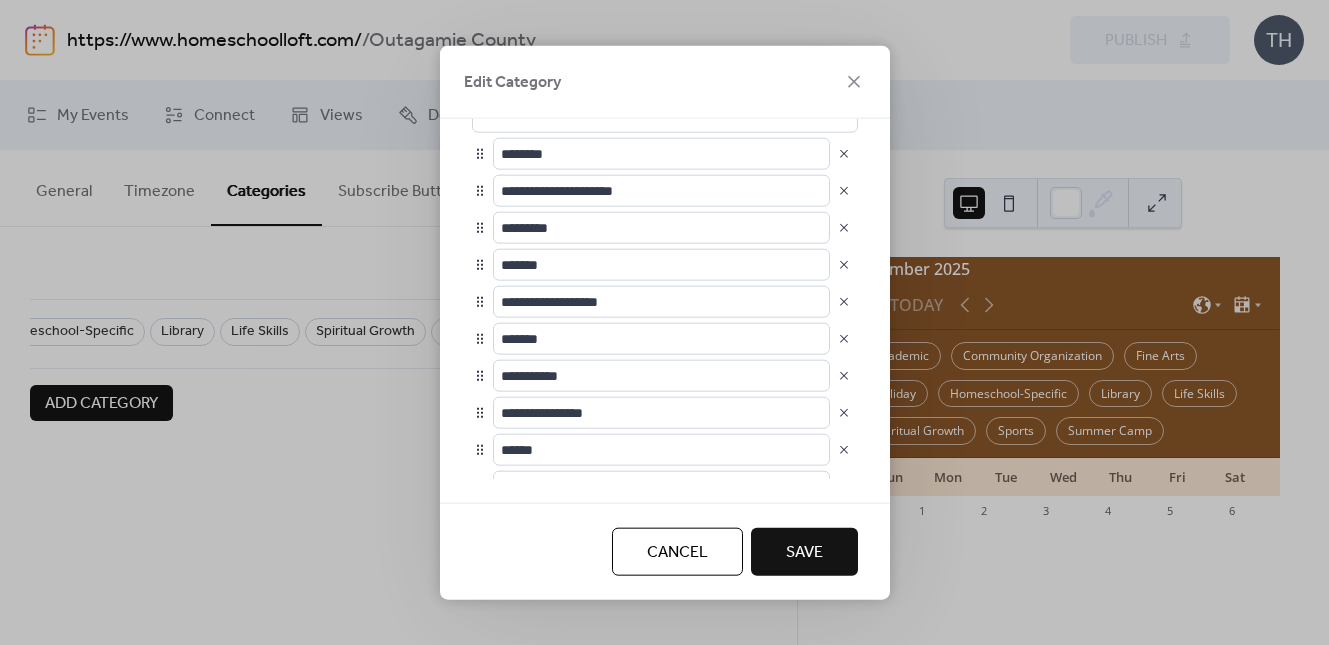scroll, scrollTop: 0, scrollLeft: 0, axis: both 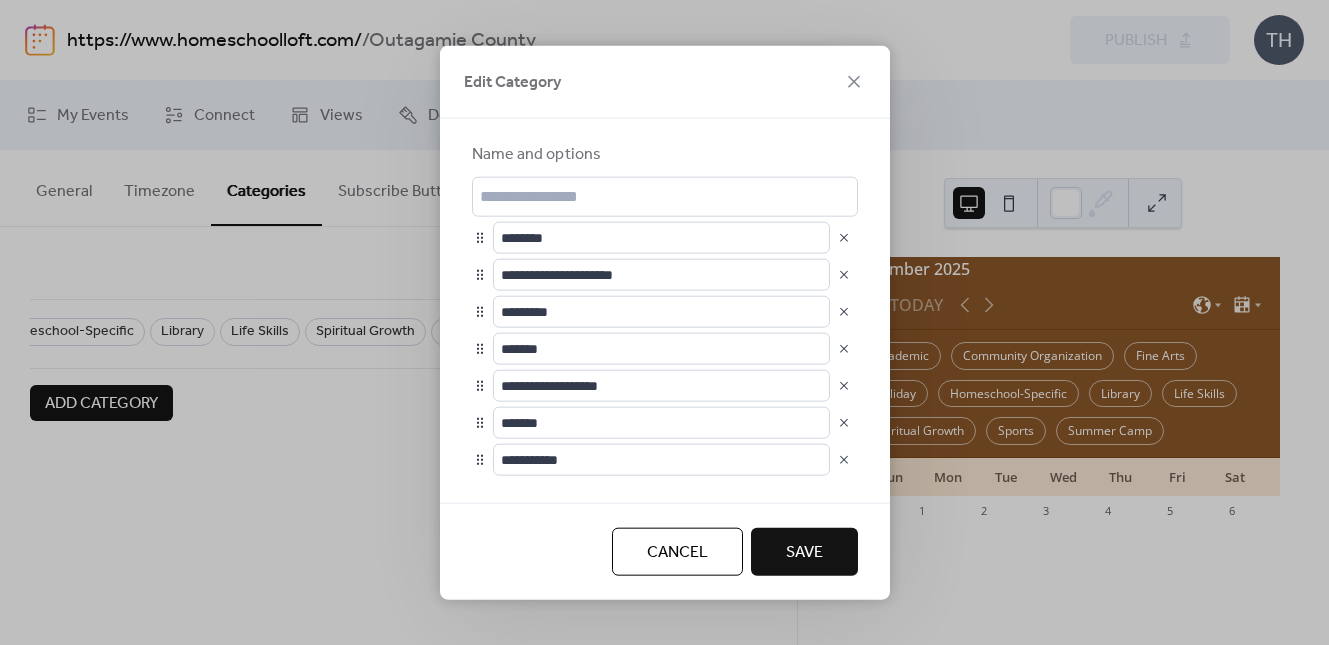 click at bounding box center (844, 274) 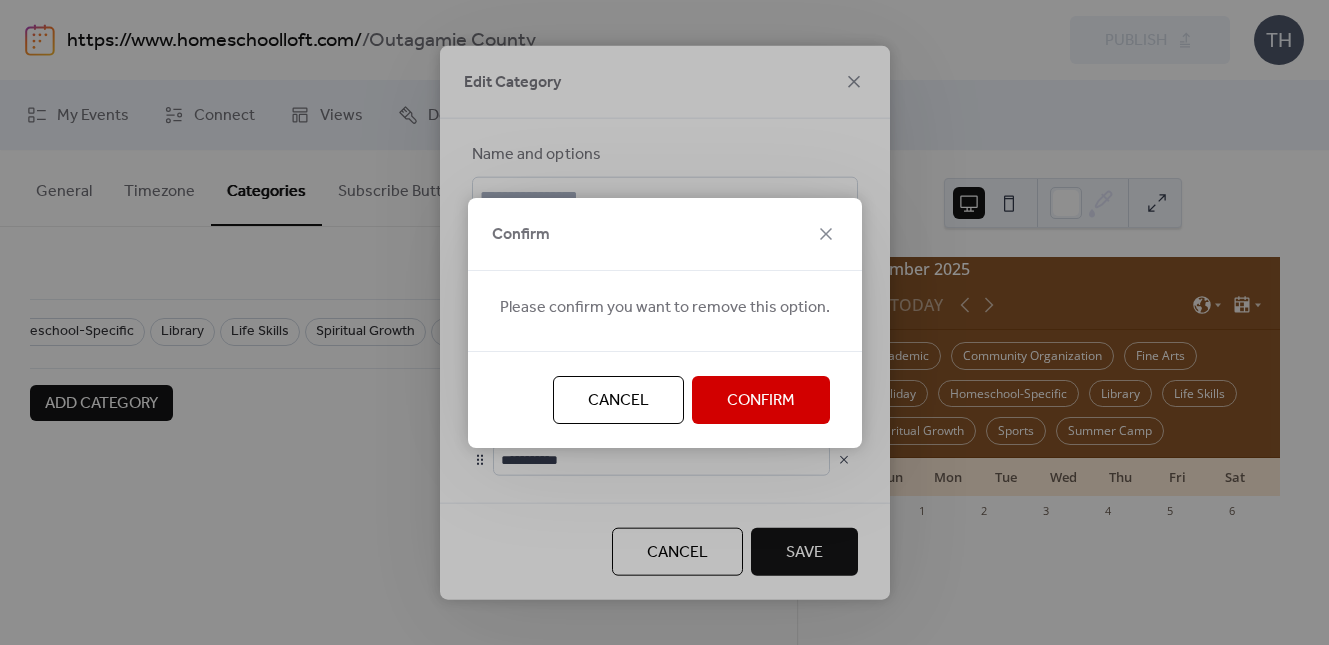 click on "Confirm" at bounding box center (761, 401) 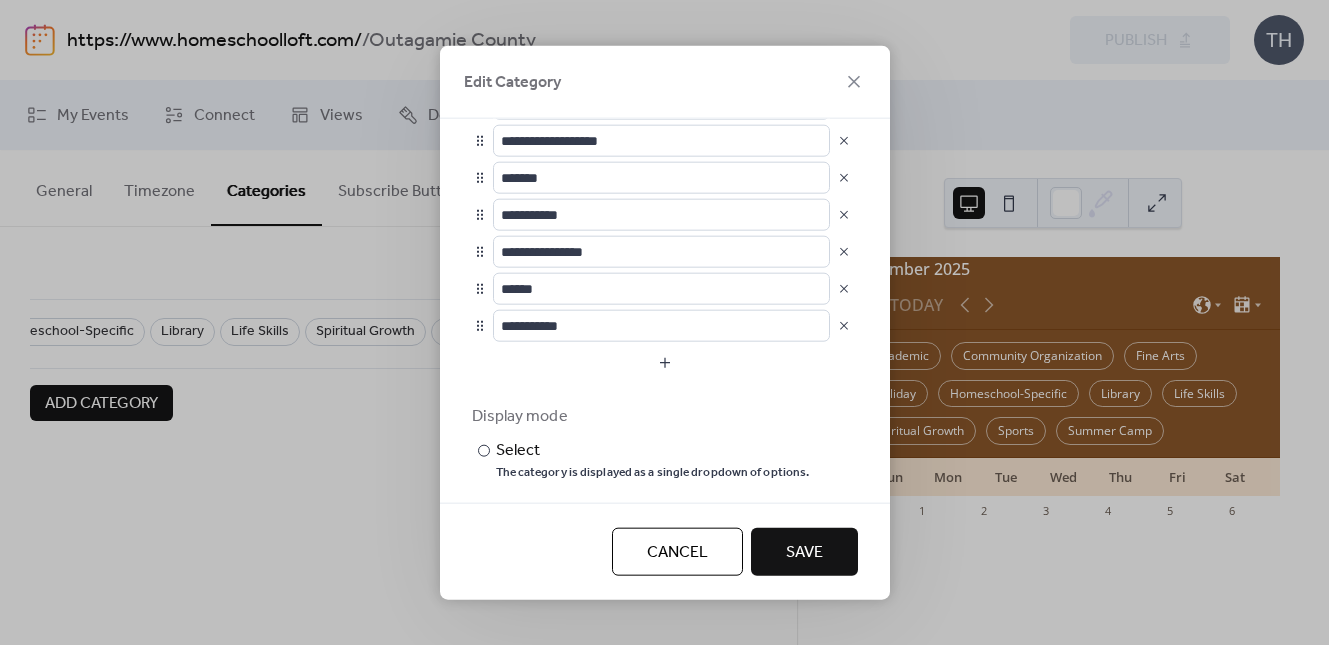 scroll, scrollTop: 265, scrollLeft: 0, axis: vertical 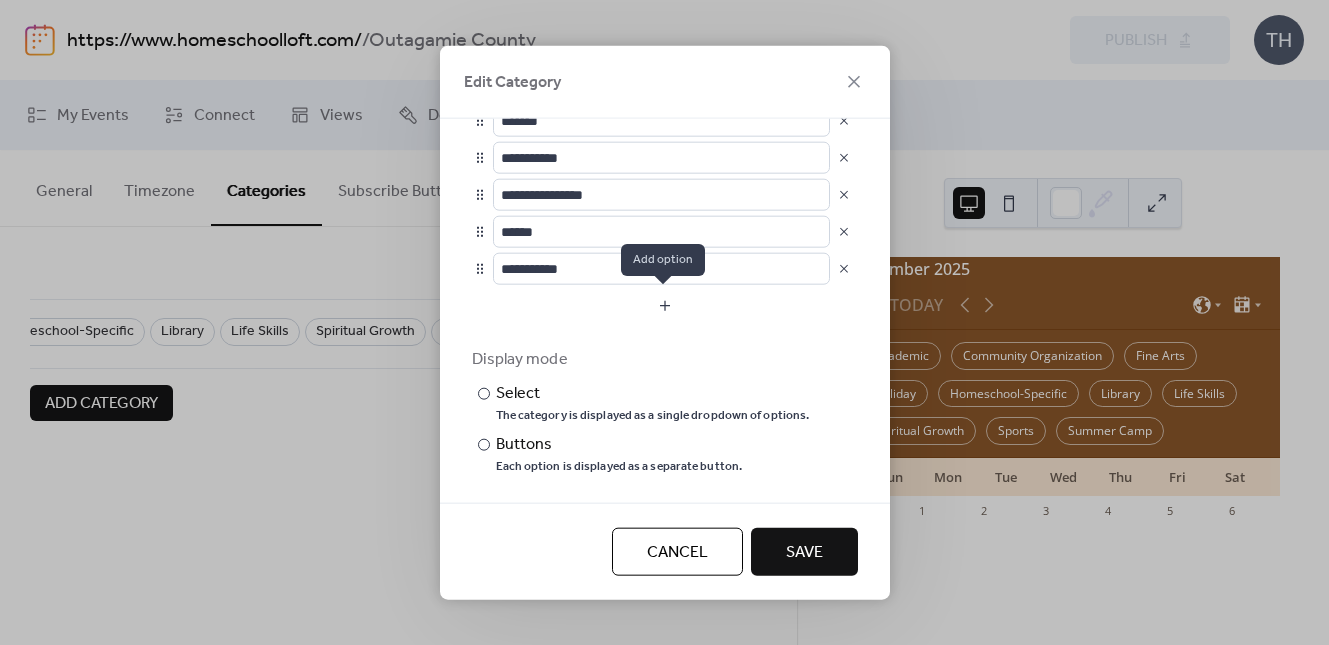 click at bounding box center (665, 305) 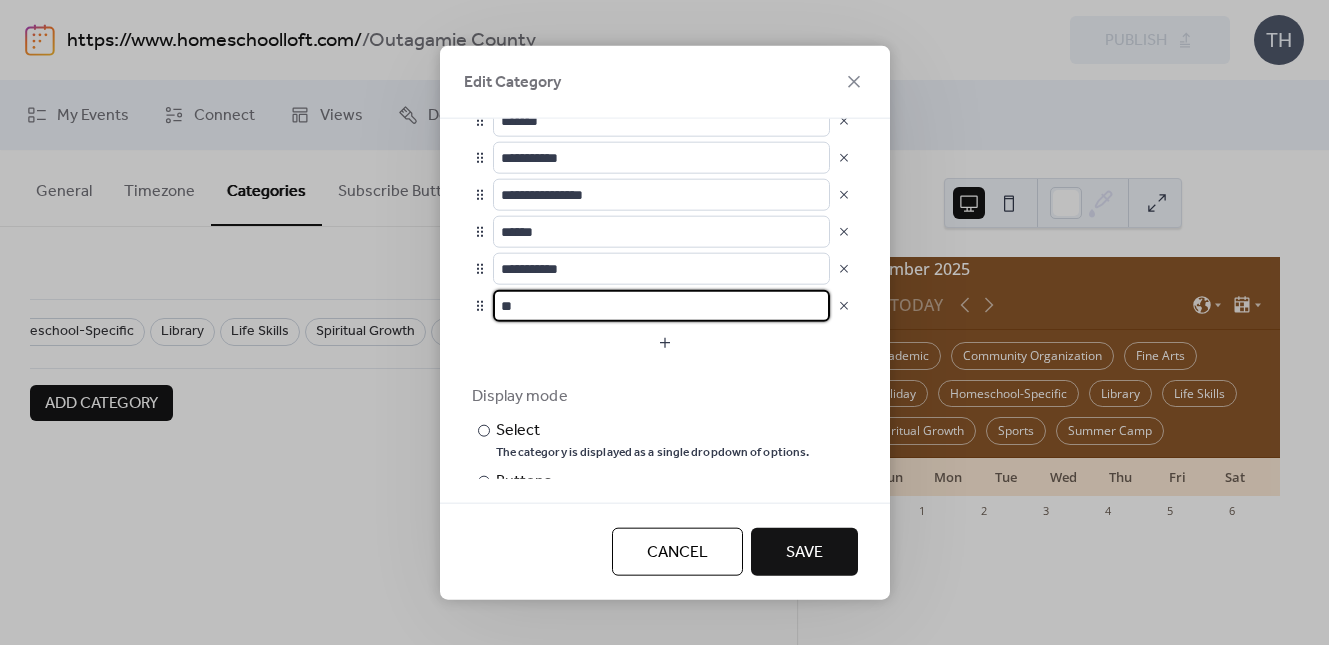 type on "*" 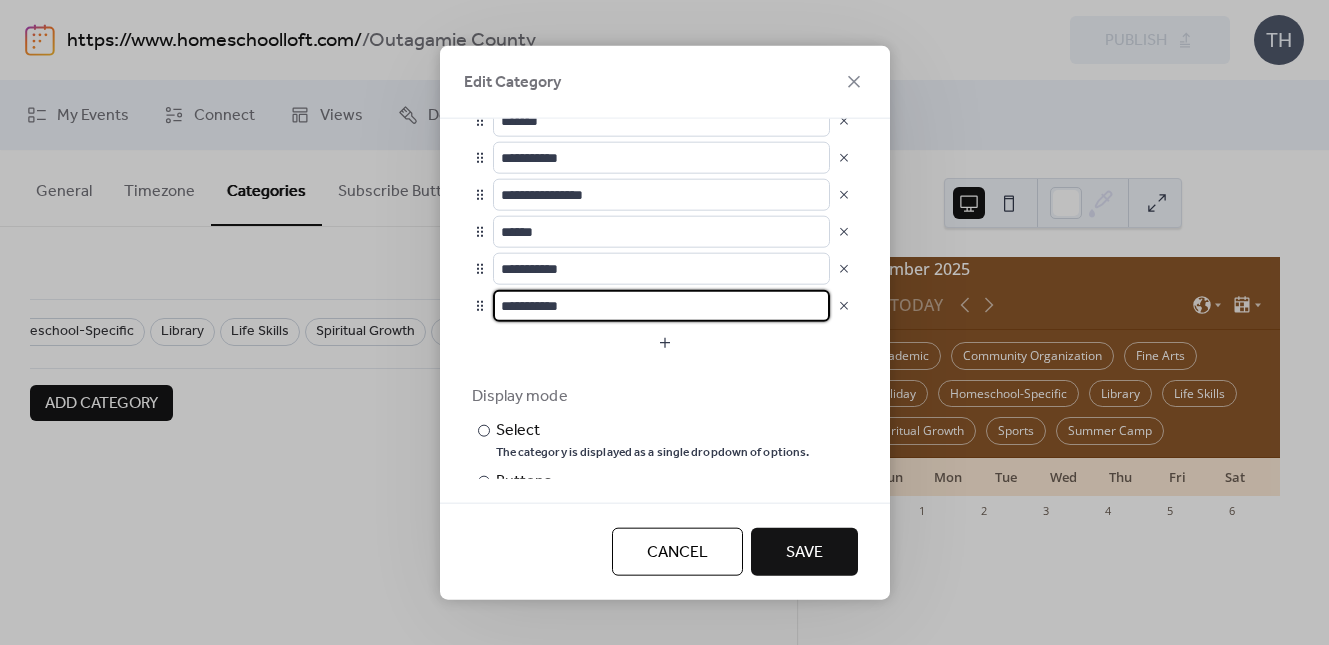 type on "**********" 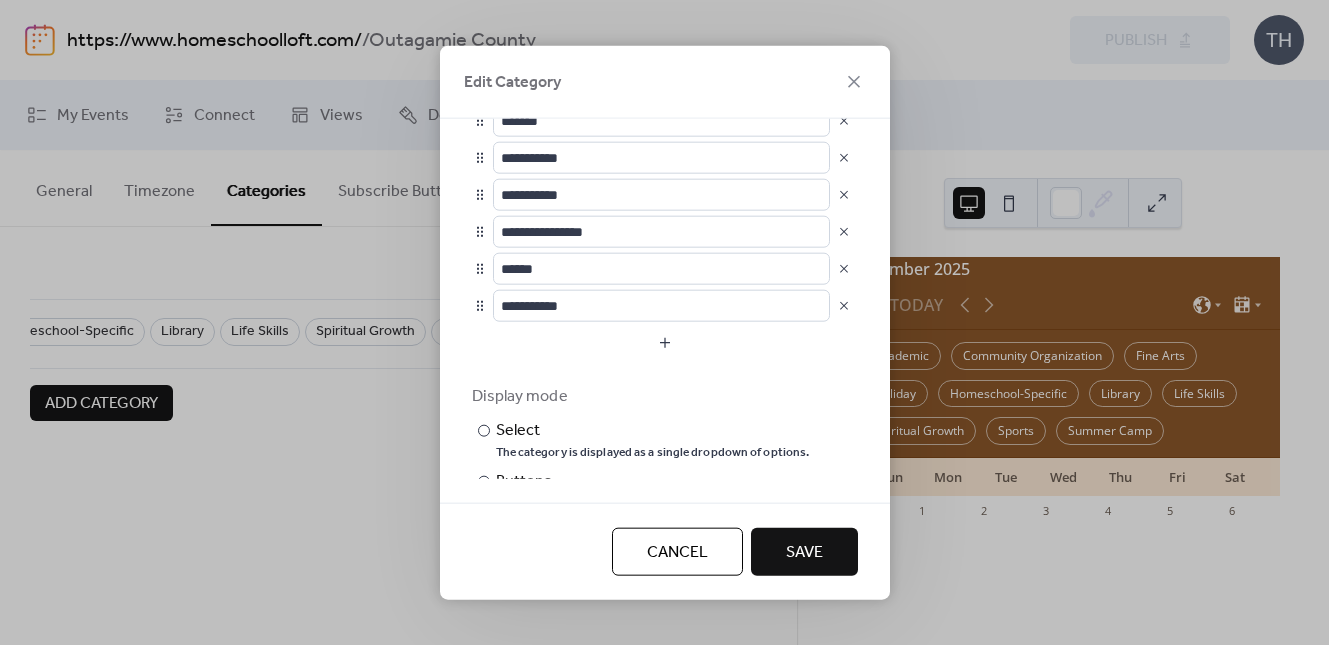 click on "Save" at bounding box center (804, 553) 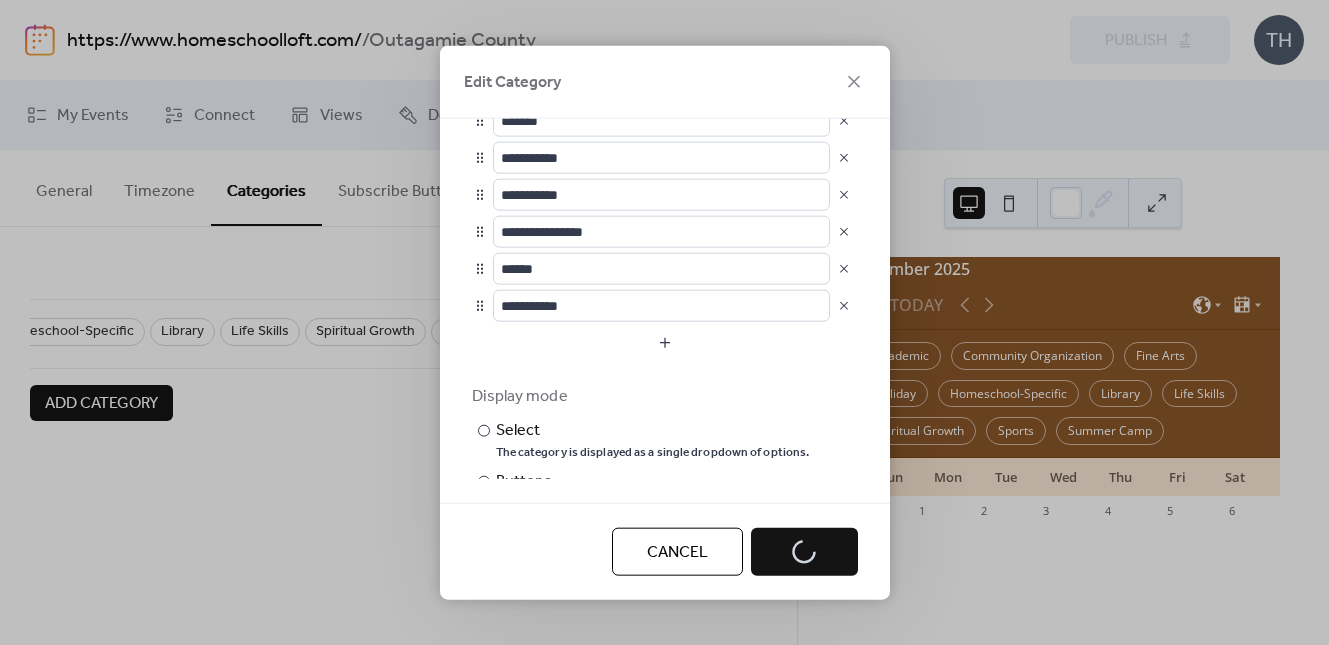 scroll, scrollTop: 0, scrollLeft: 429, axis: horizontal 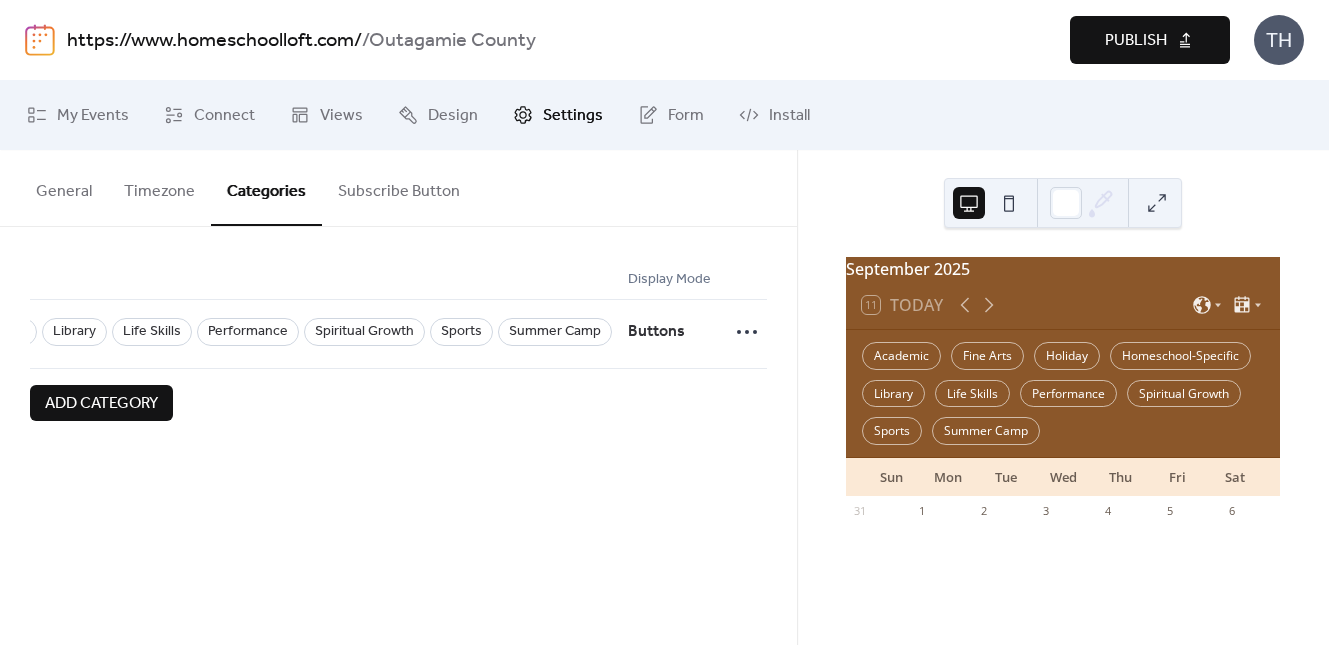 click on "Publish" at bounding box center (1136, 41) 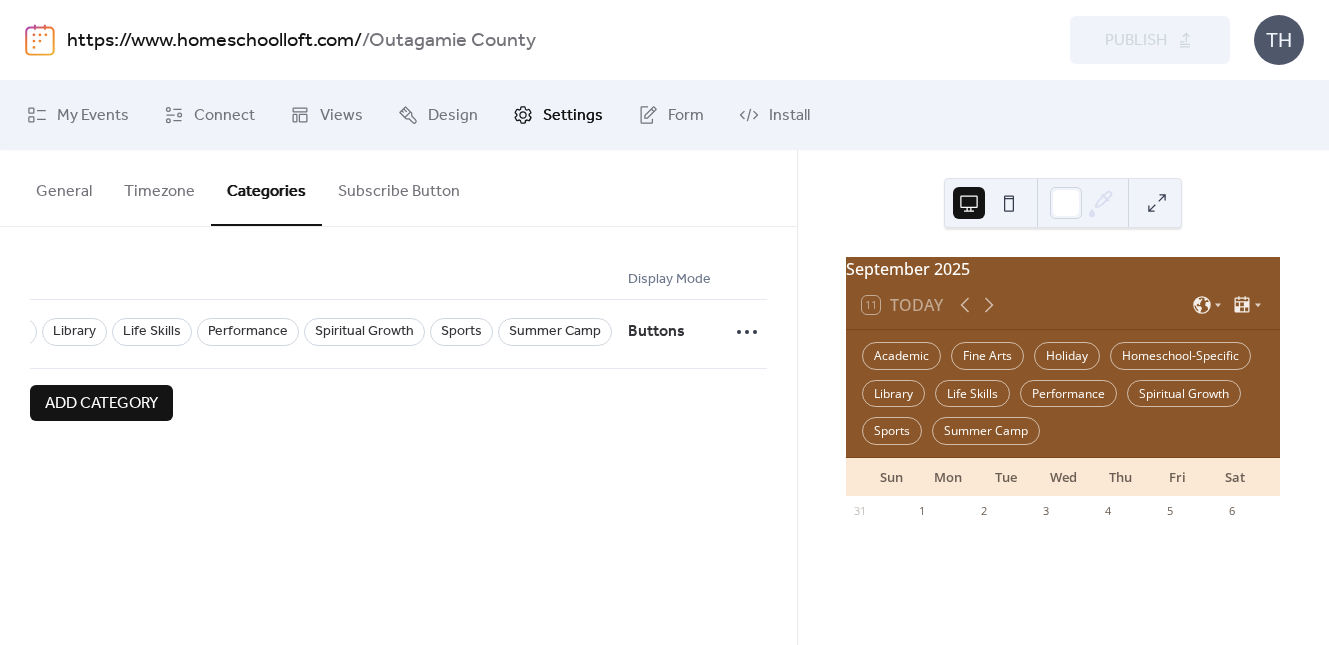 click on "https://www.homeschoolloft.com/" at bounding box center (214, 41) 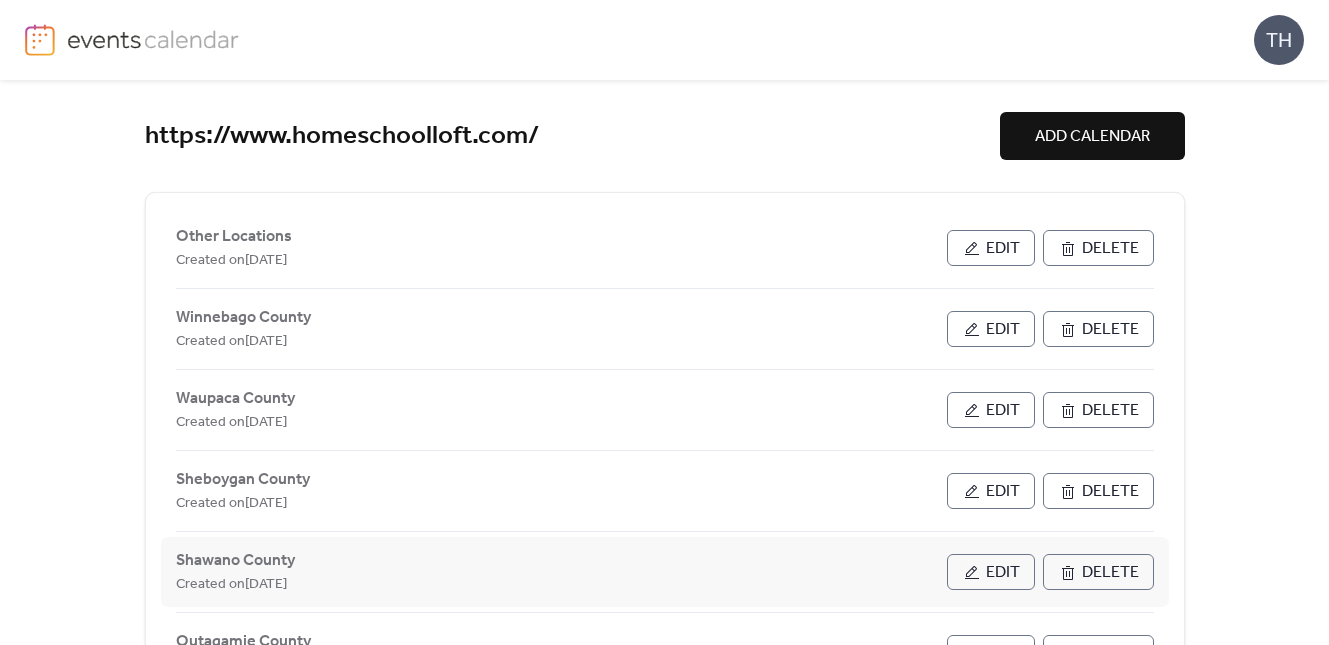 click on "Edit" at bounding box center [991, 572] 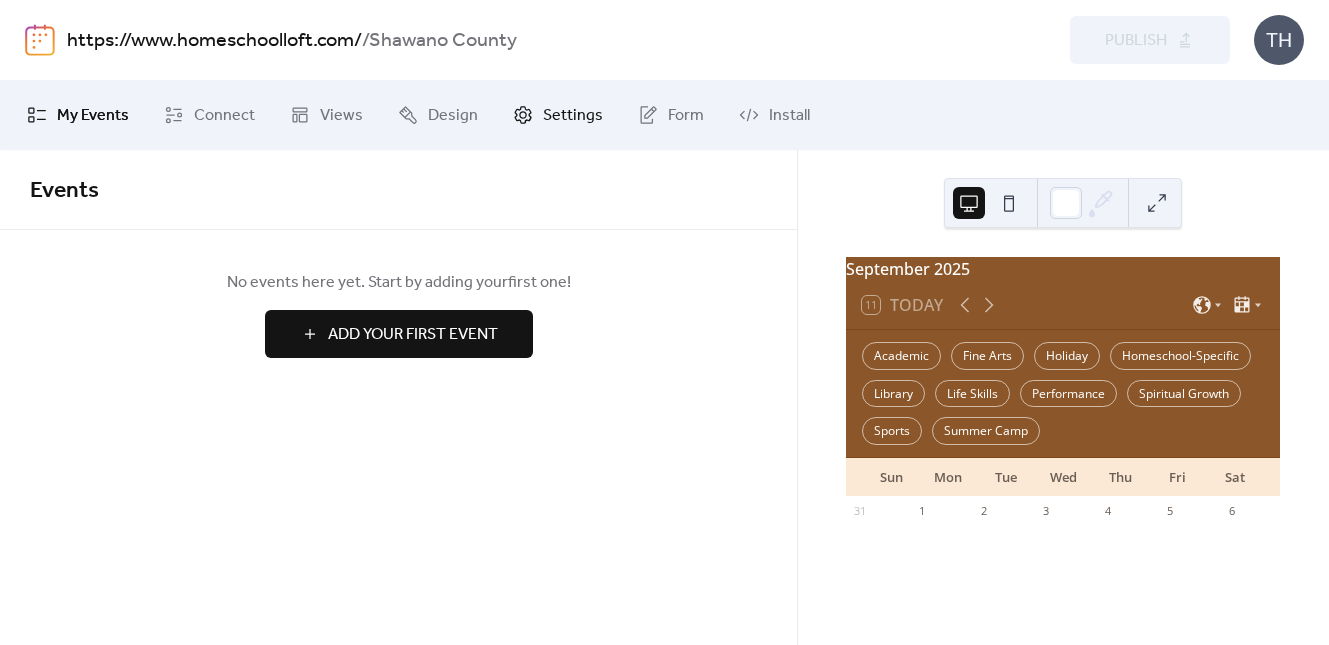 click on "Settings" at bounding box center (573, 116) 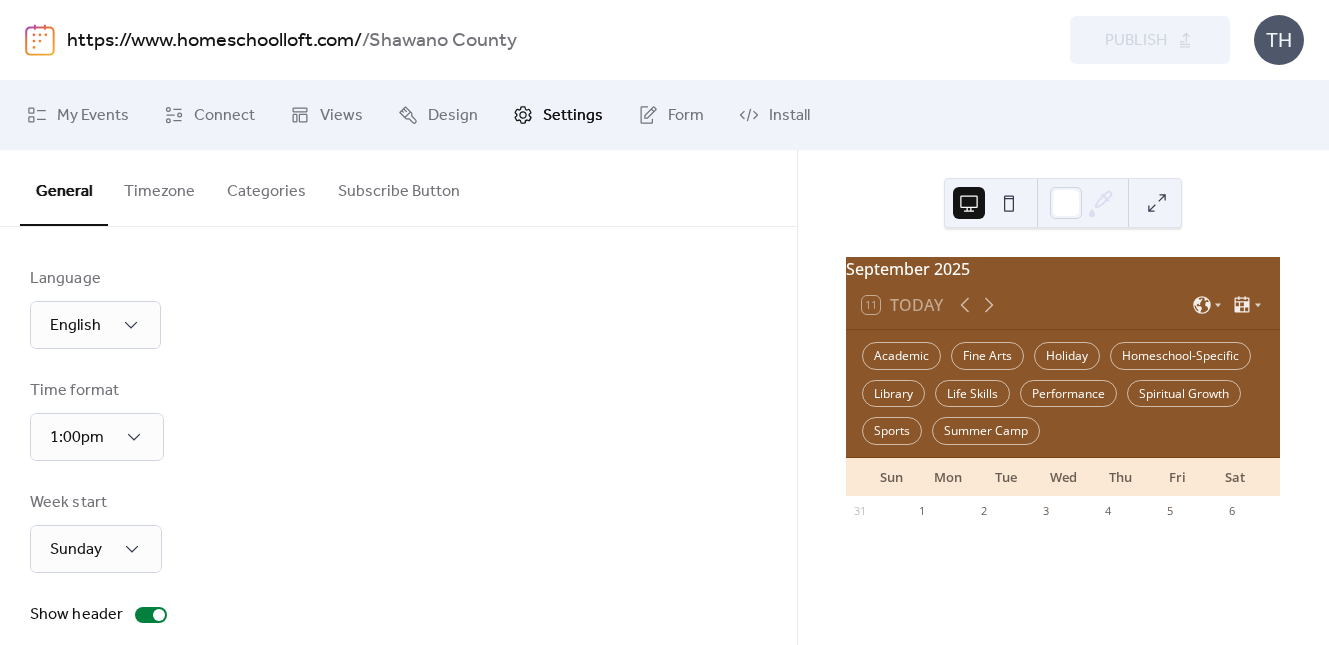 click on "Categories" at bounding box center (266, 187) 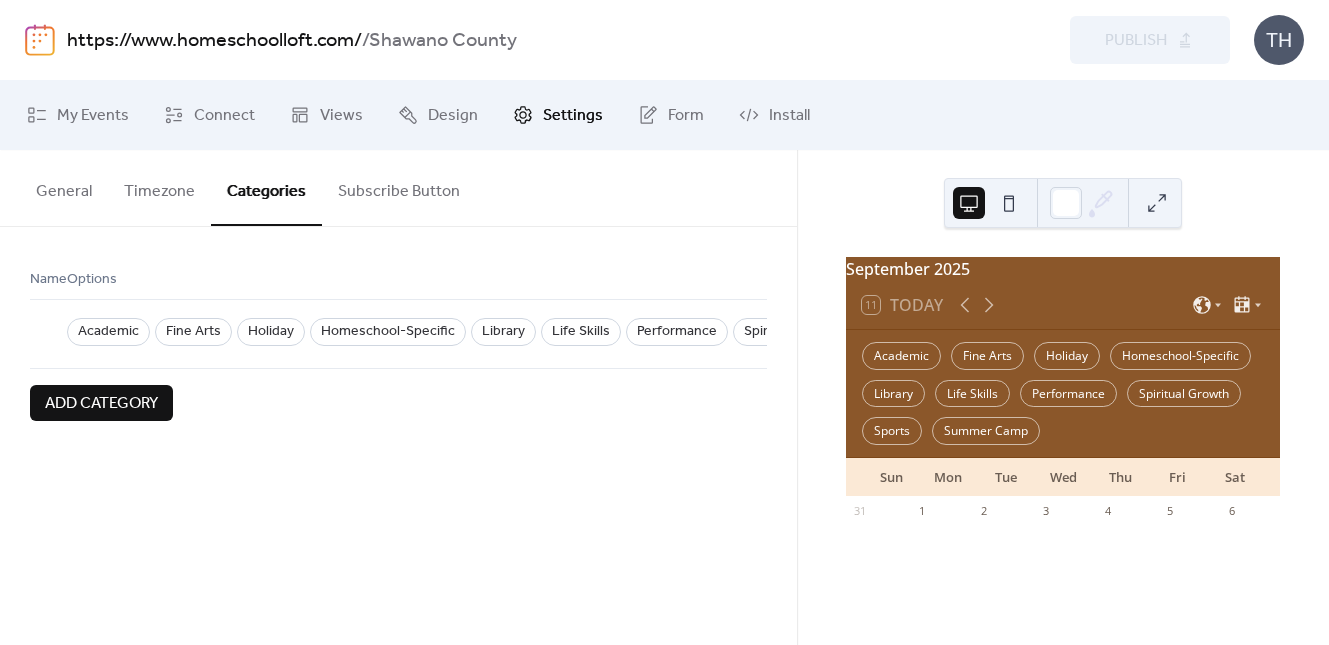 click on "https://www.homeschoolloft.com/" at bounding box center [214, 41] 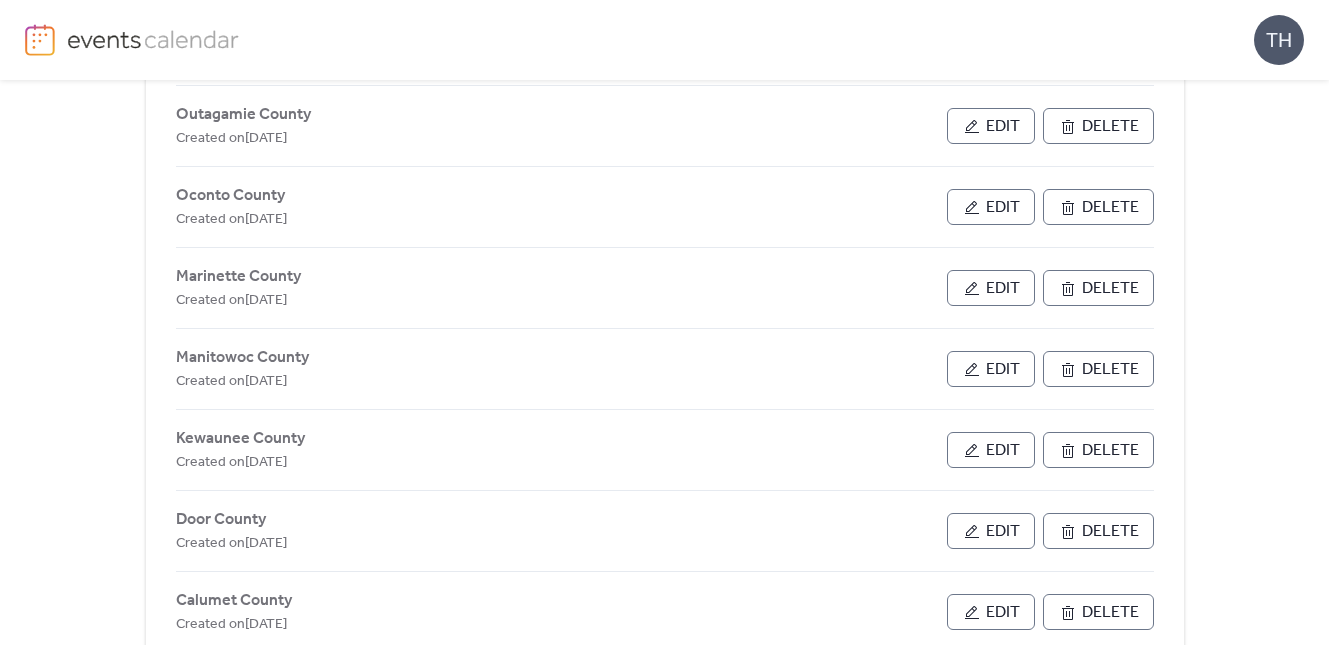 scroll, scrollTop: 542, scrollLeft: 0, axis: vertical 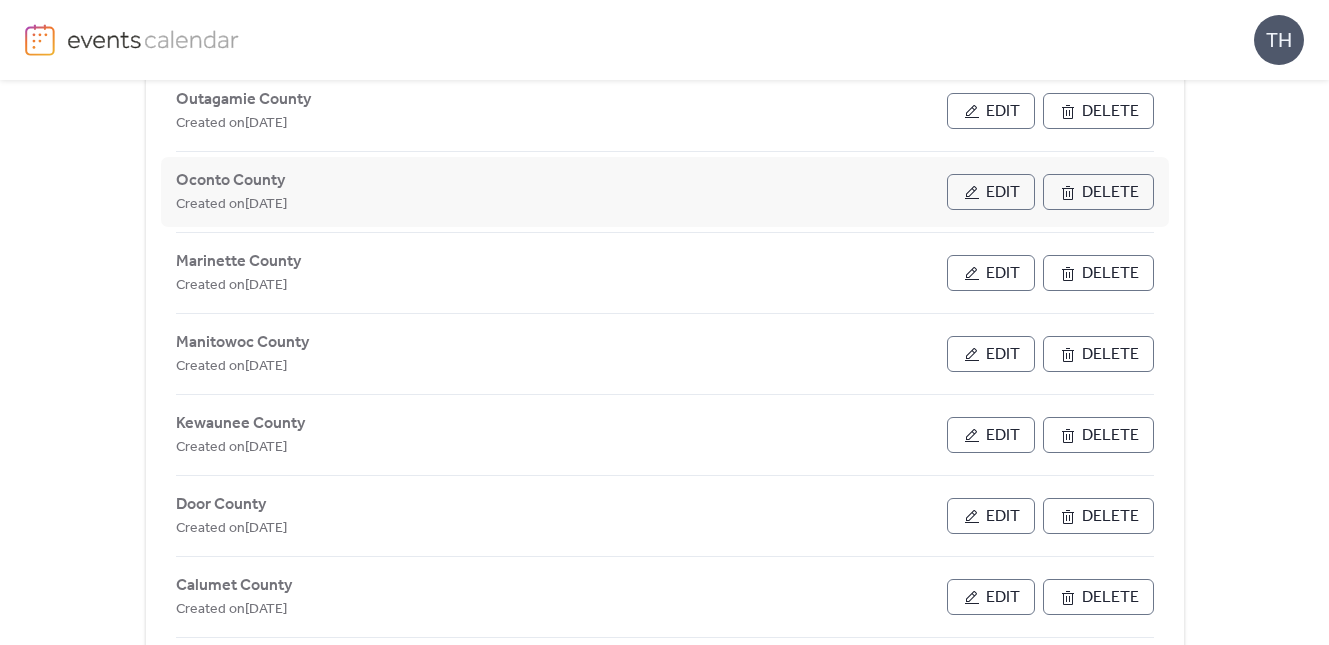 click on "Edit" at bounding box center (991, 192) 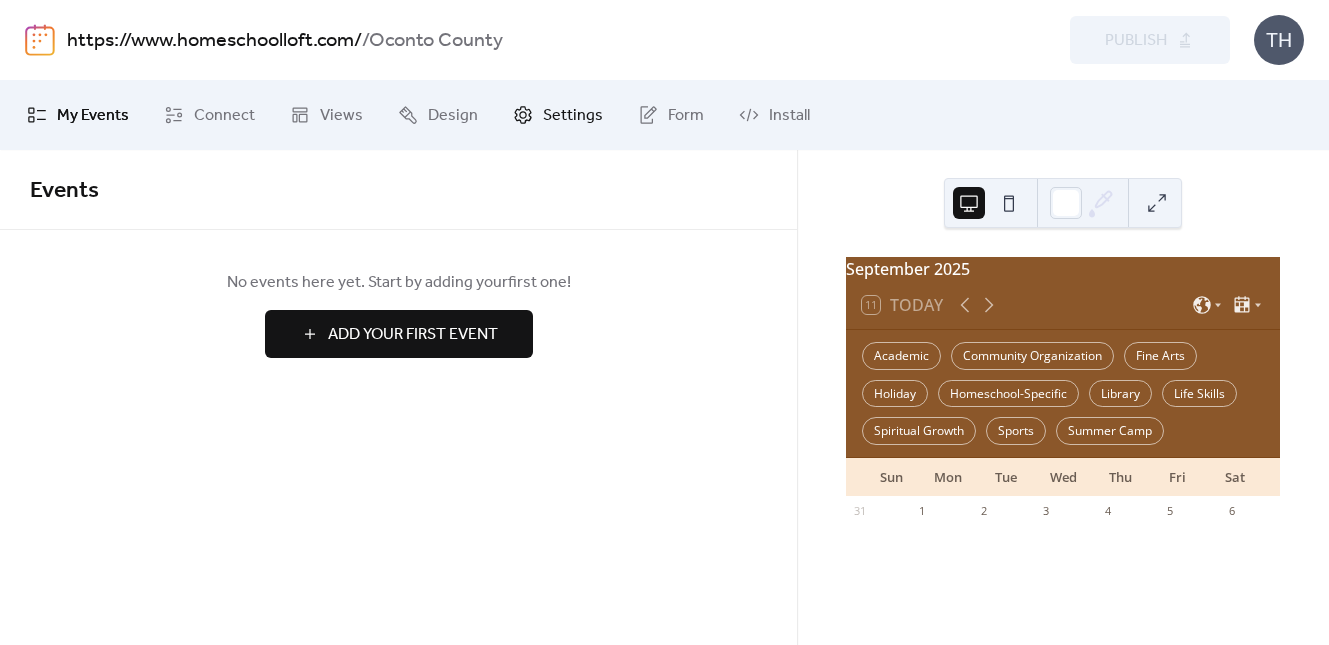 click on "Settings" at bounding box center (573, 116) 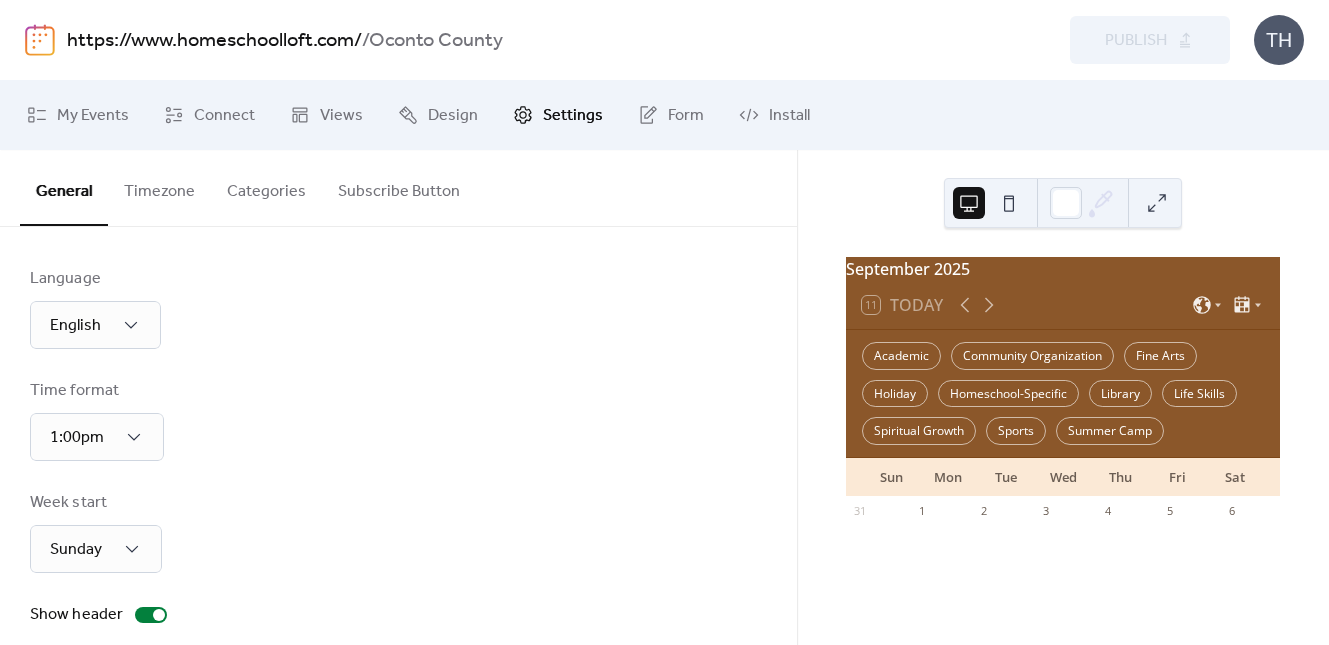 click on "Categories" at bounding box center (266, 187) 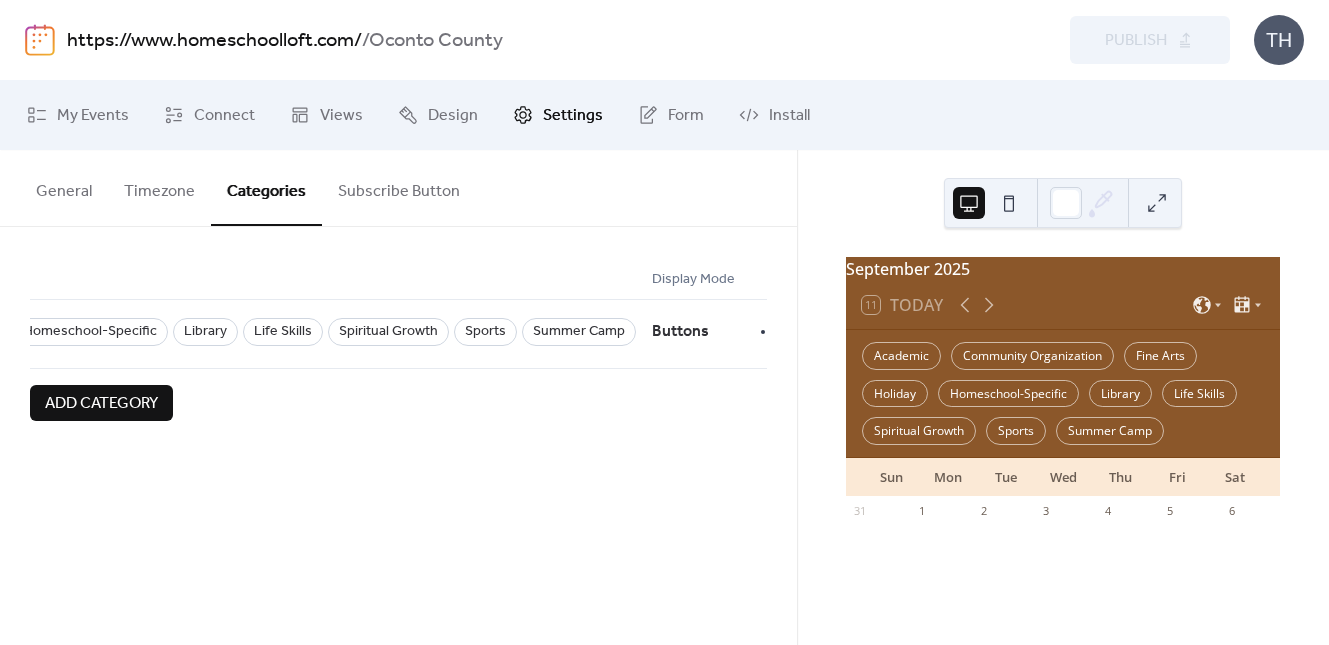 scroll, scrollTop: 0, scrollLeft: 503, axis: horizontal 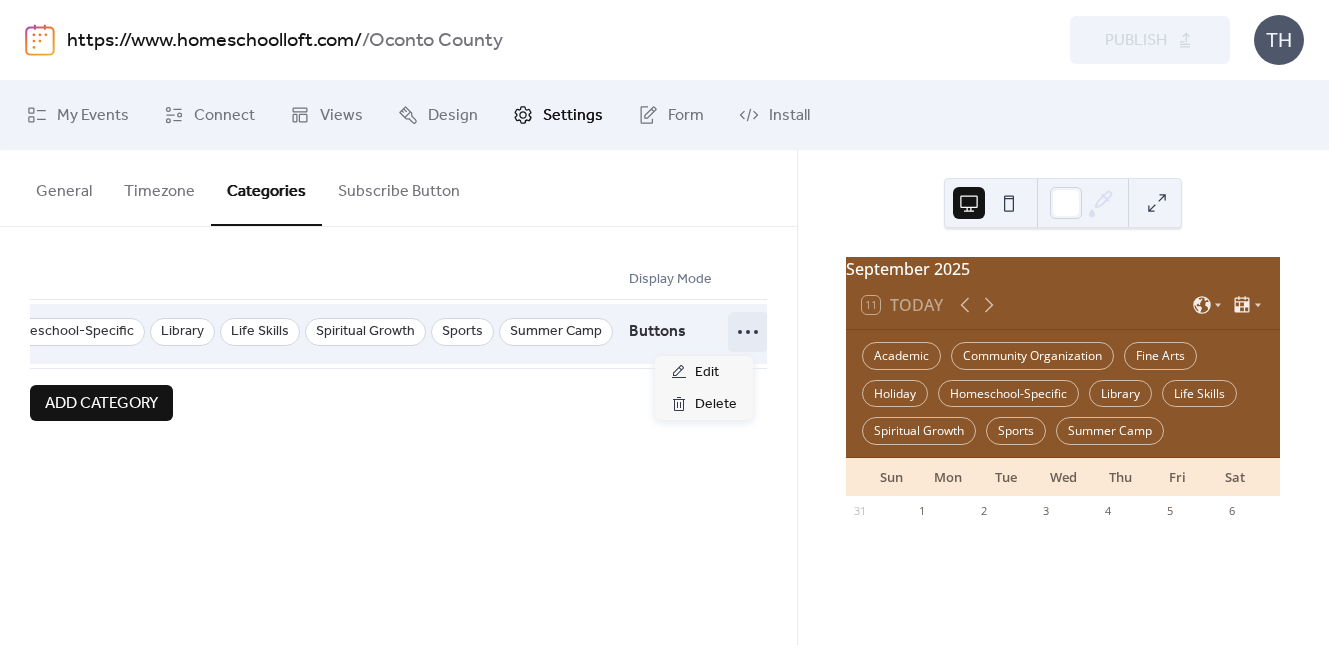 click 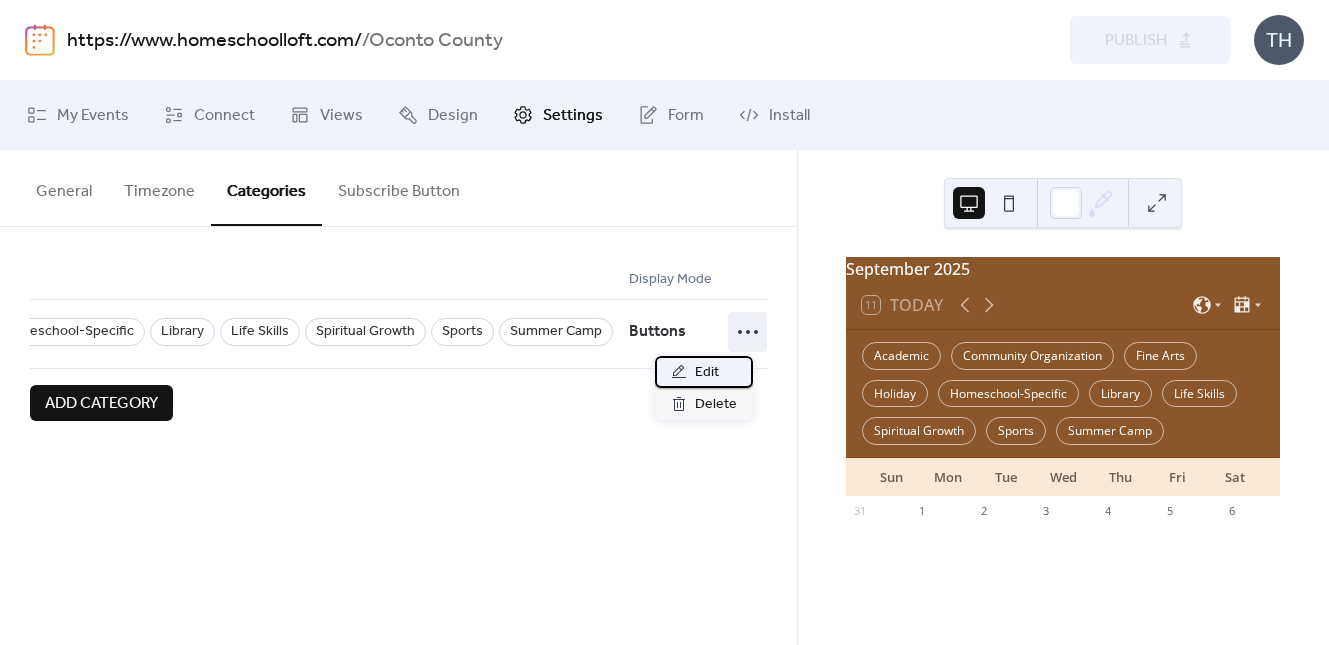 click on "Edit" at bounding box center [704, 372] 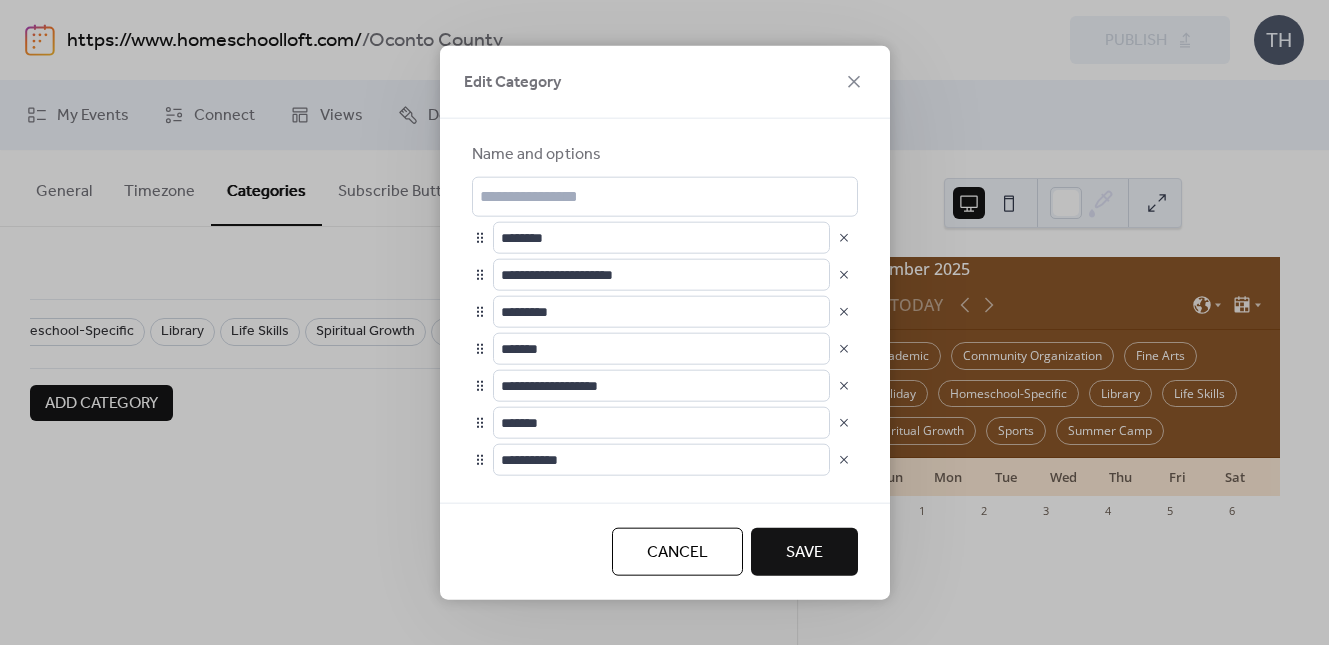 click at bounding box center [844, 274] 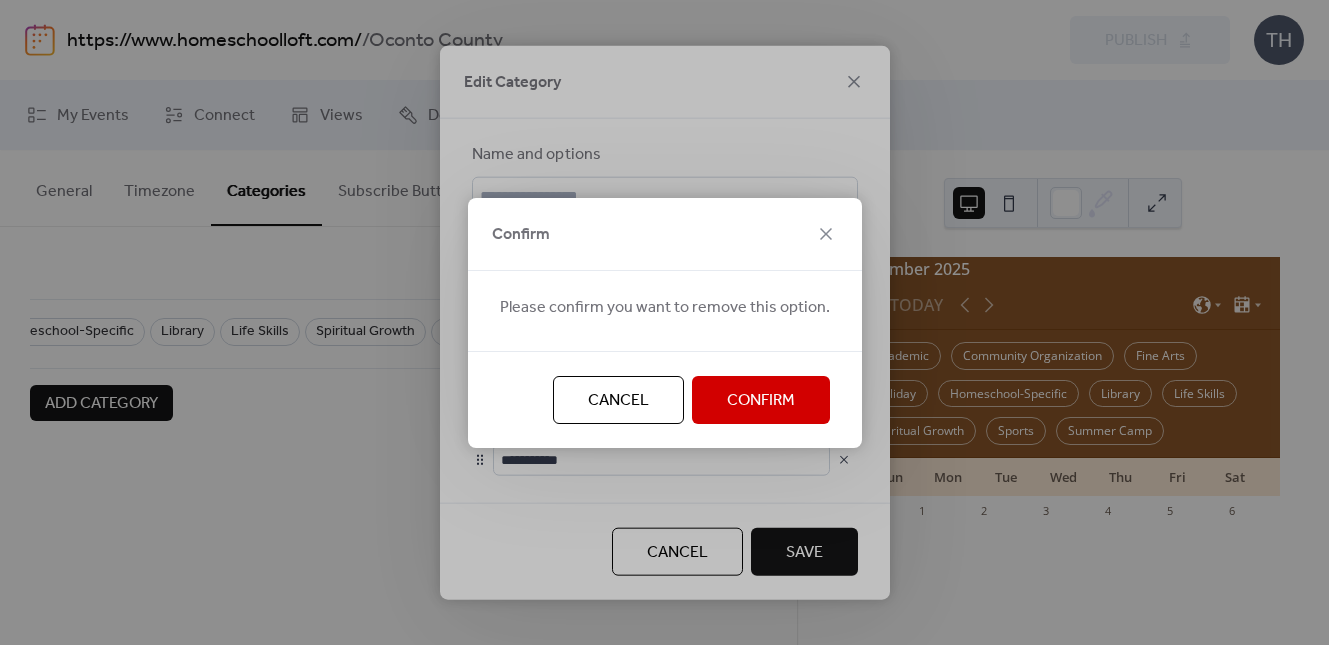 click on "Confirm" at bounding box center [761, 400] 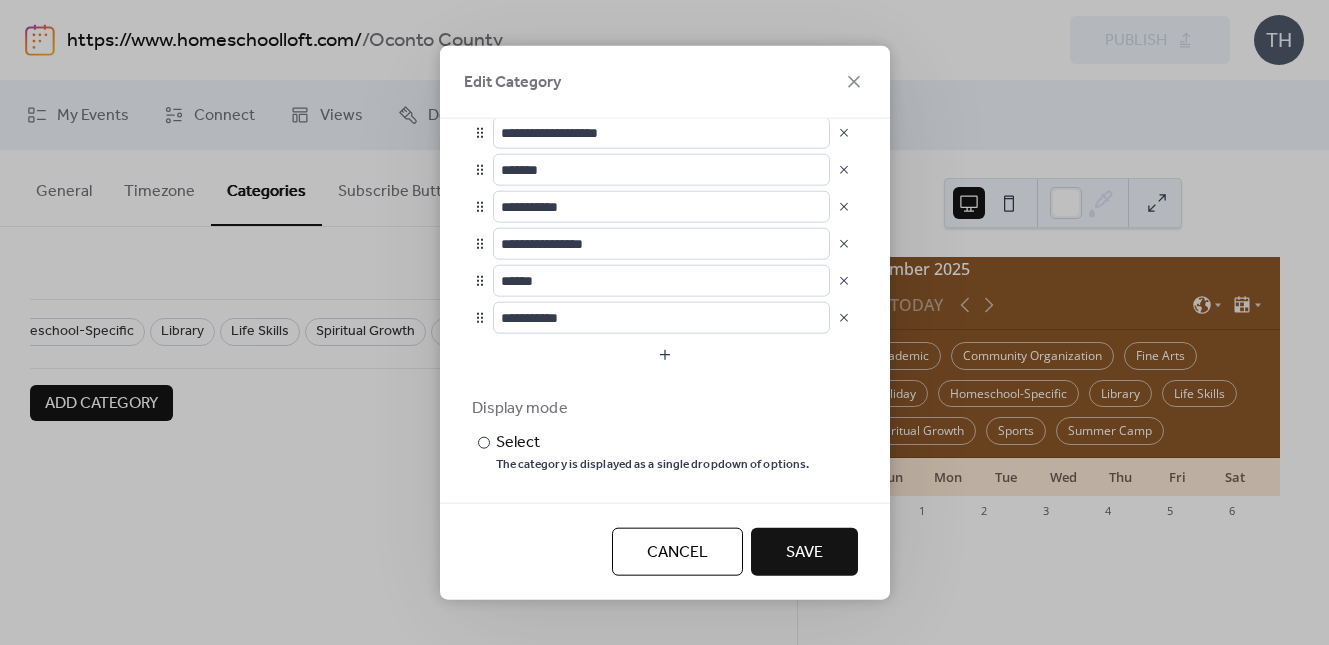 scroll, scrollTop: 281, scrollLeft: 0, axis: vertical 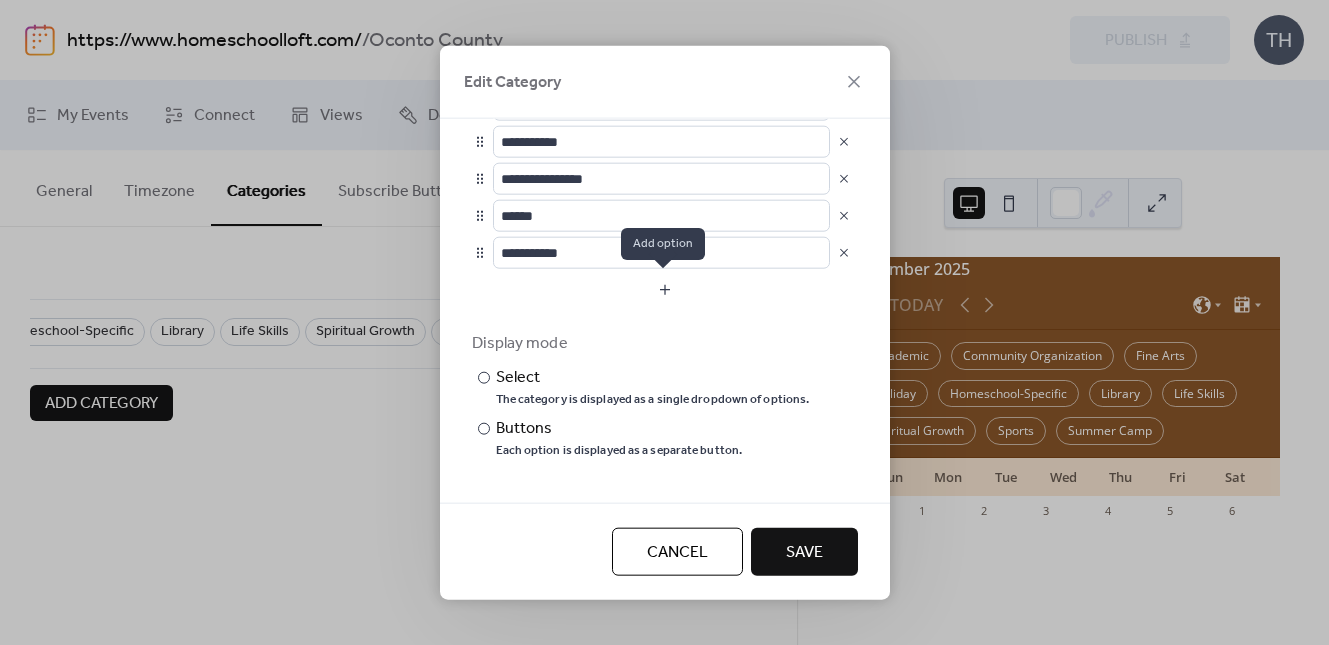 click at bounding box center [665, 289] 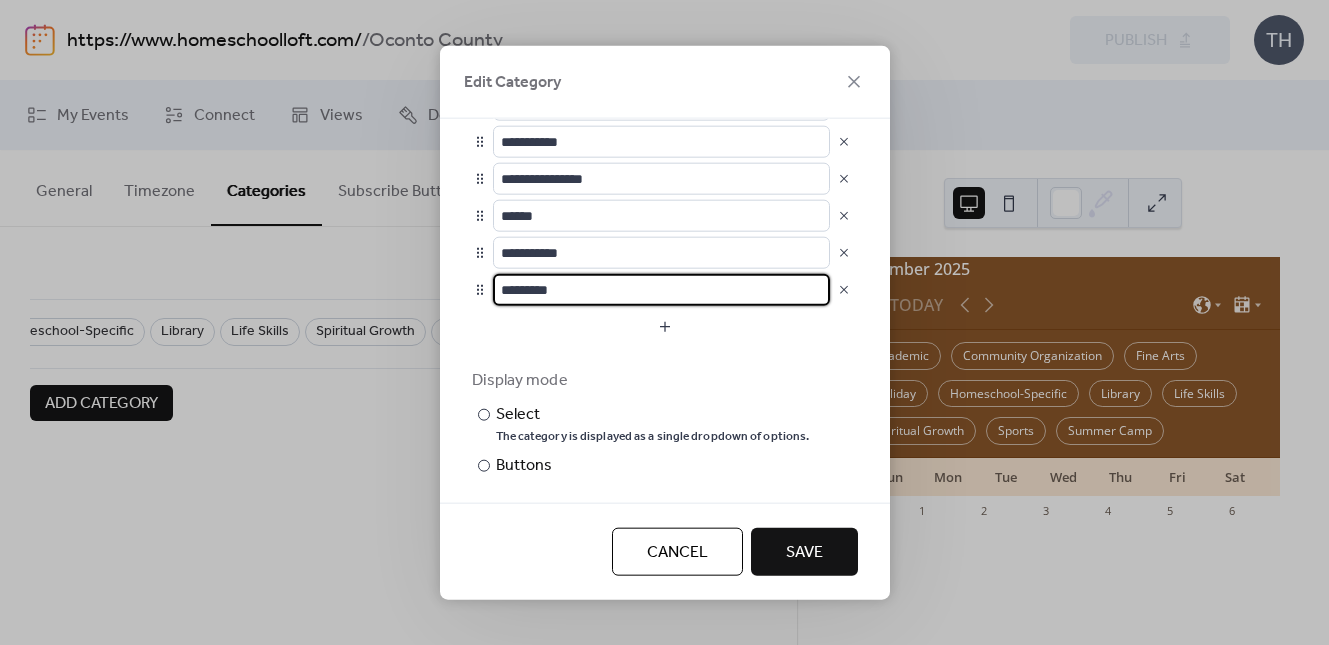 drag, startPoint x: 534, startPoint y: 281, endPoint x: 460, endPoint y: 282, distance: 74.00676 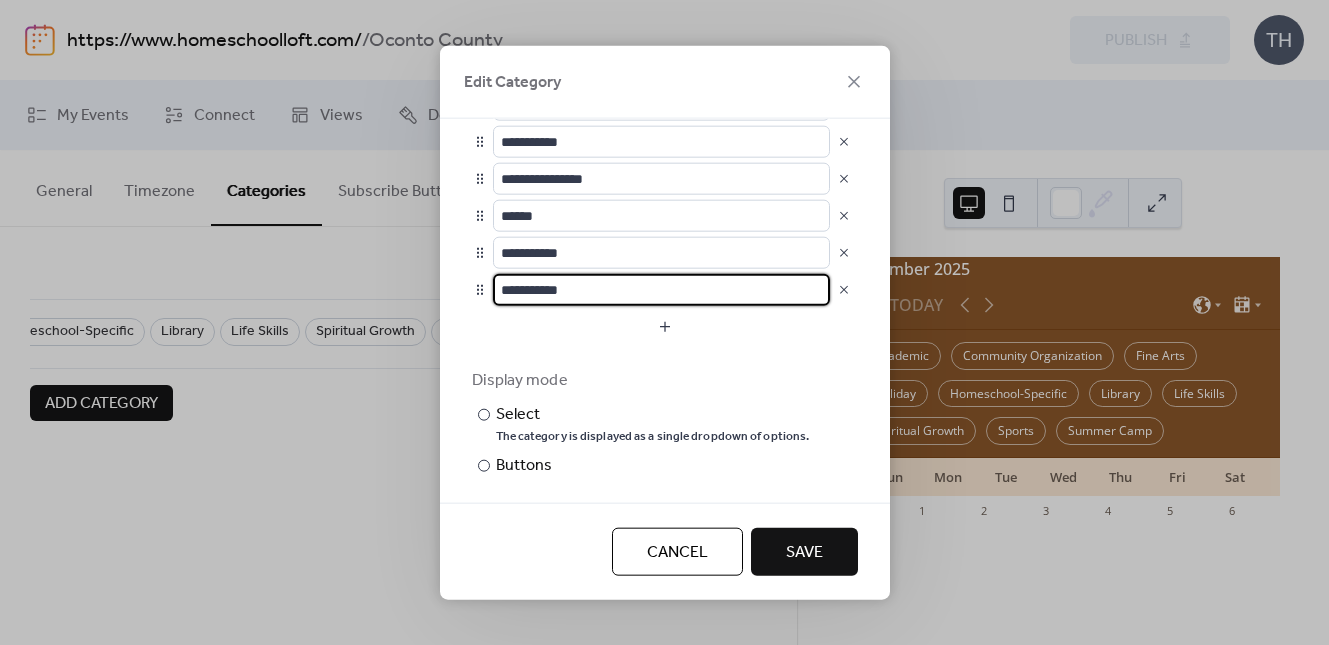 type on "**********" 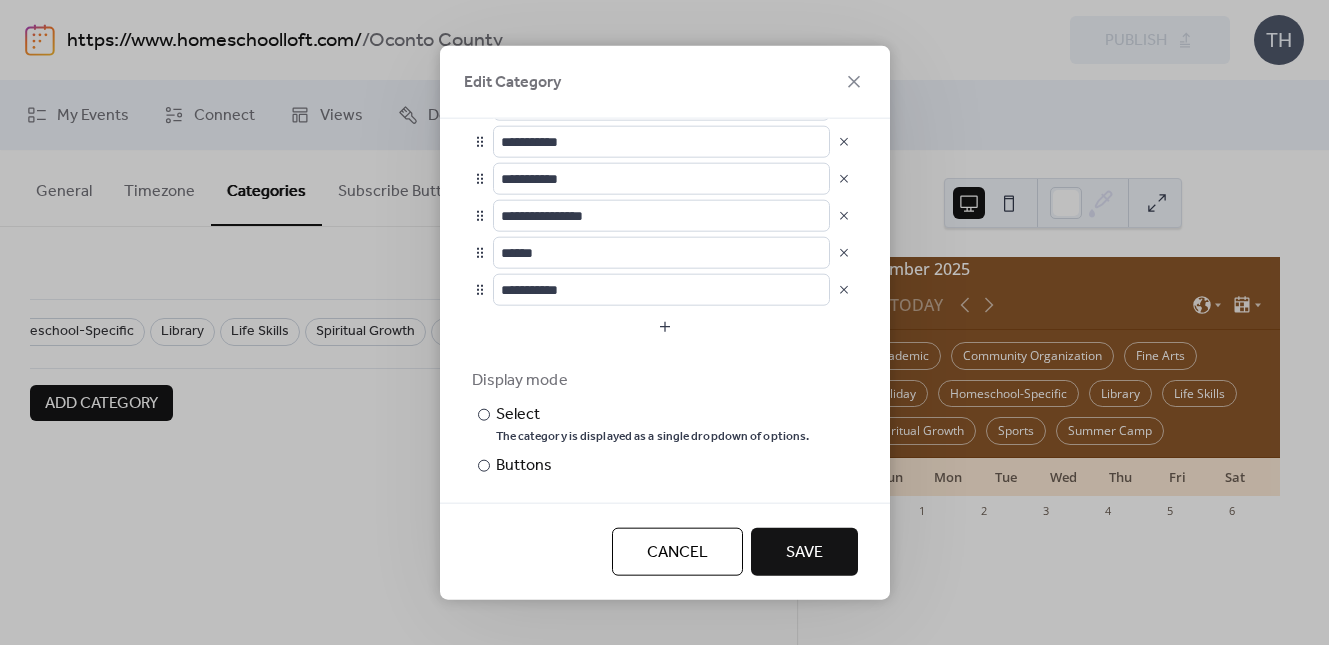 click on "Save" at bounding box center [804, 553] 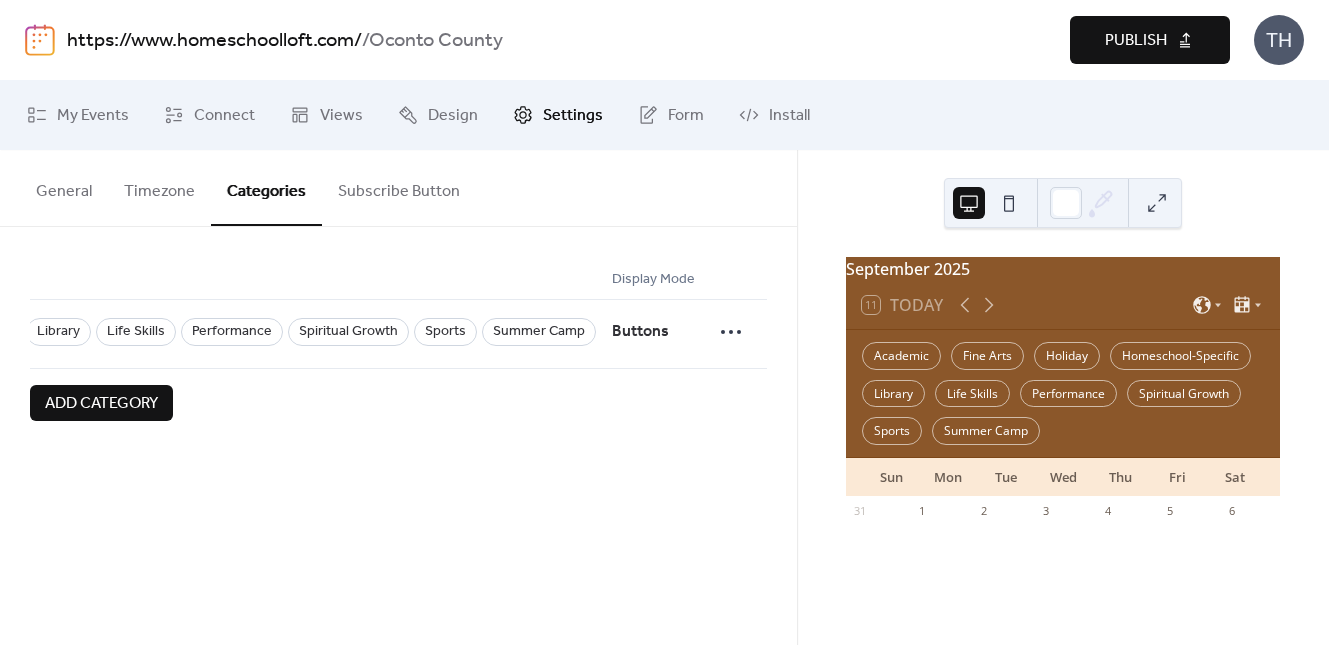 scroll, scrollTop: 0, scrollLeft: 429, axis: horizontal 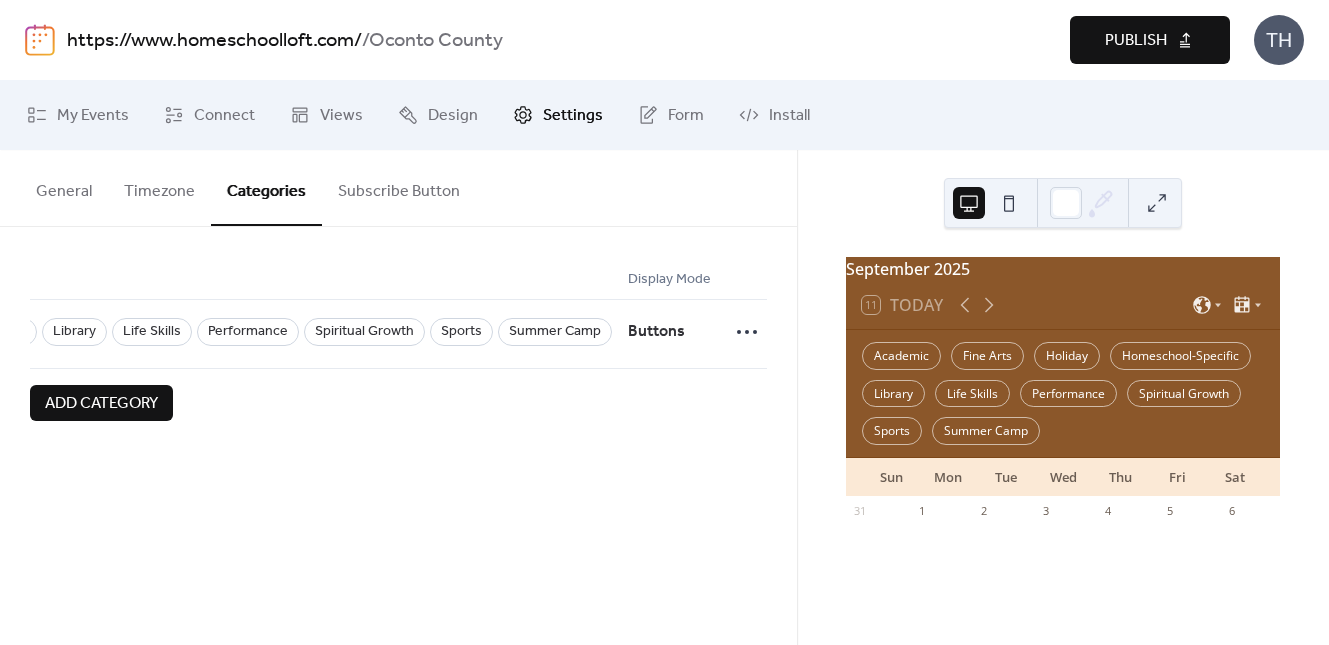 click on "Publish" at bounding box center [1136, 41] 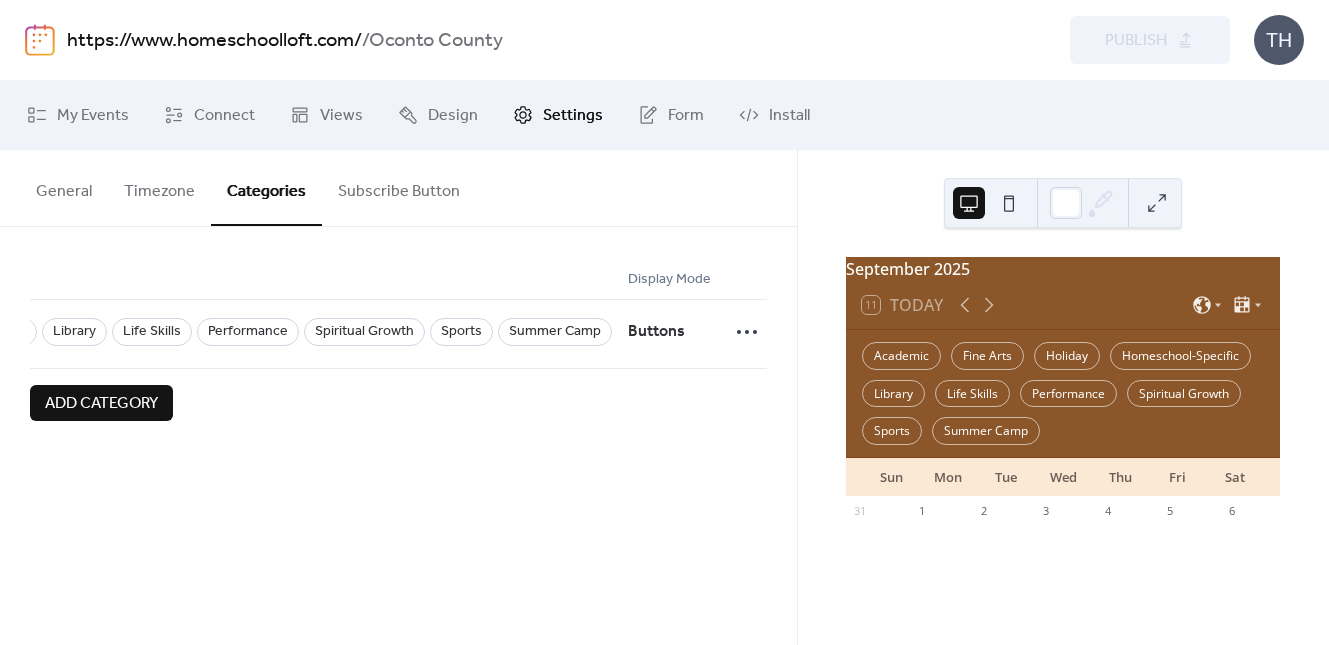 click on "https://www.homeschoolloft.com/" at bounding box center (214, 41) 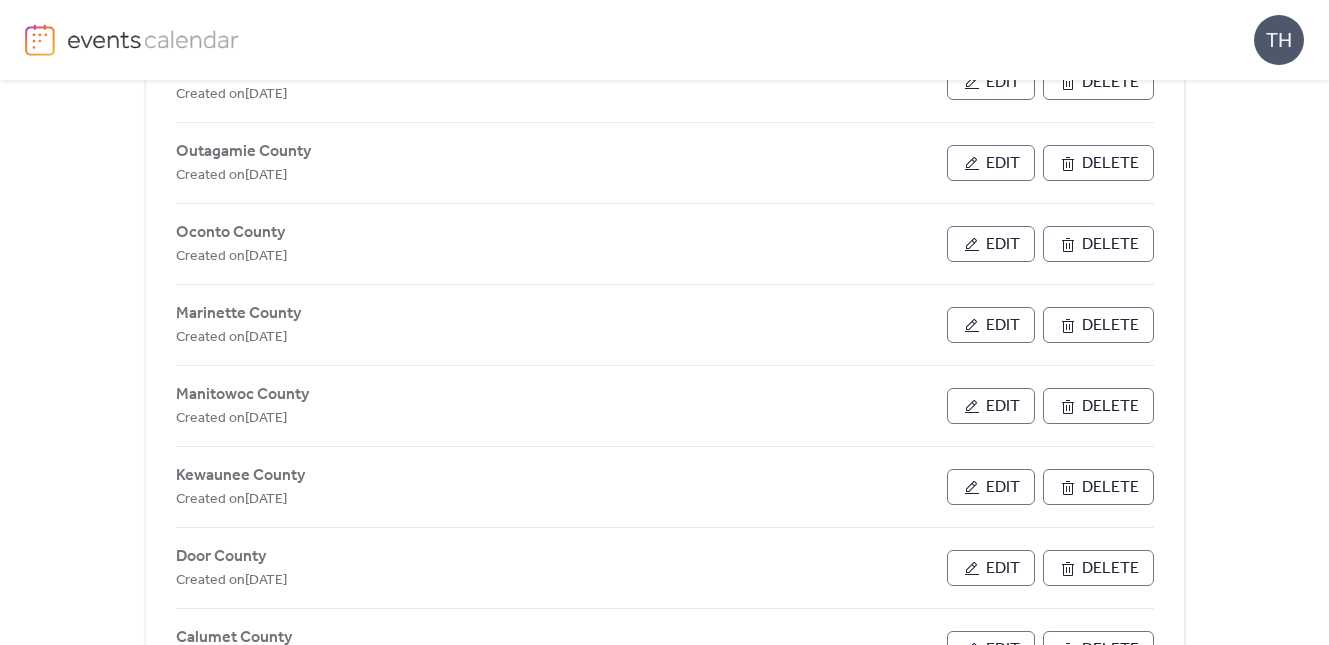 scroll, scrollTop: 501, scrollLeft: 0, axis: vertical 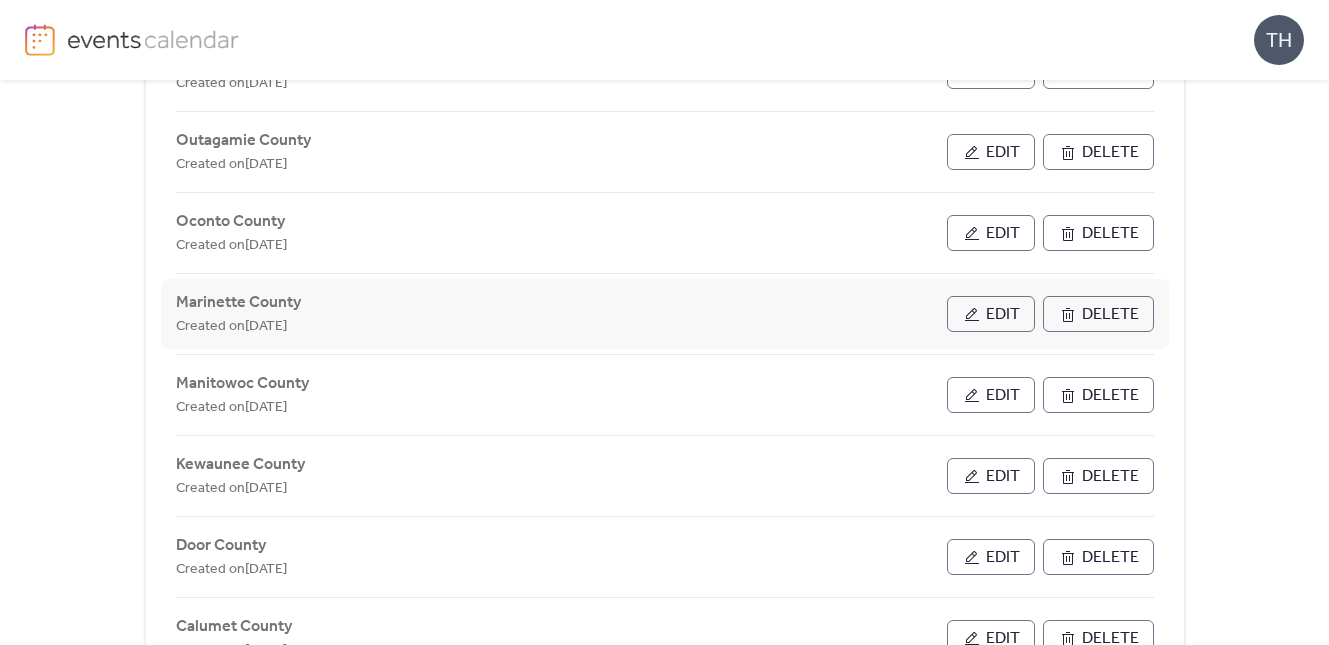 click on "Edit" at bounding box center (1003, 315) 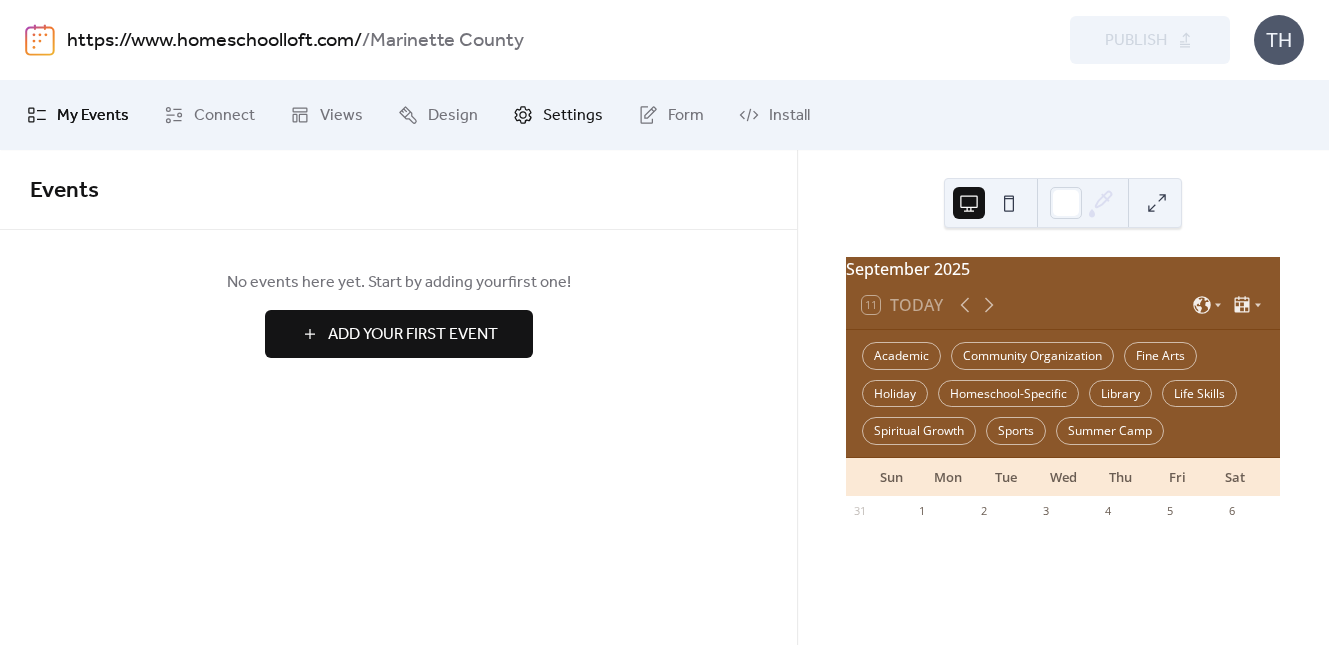 click on "Settings" at bounding box center [573, 116] 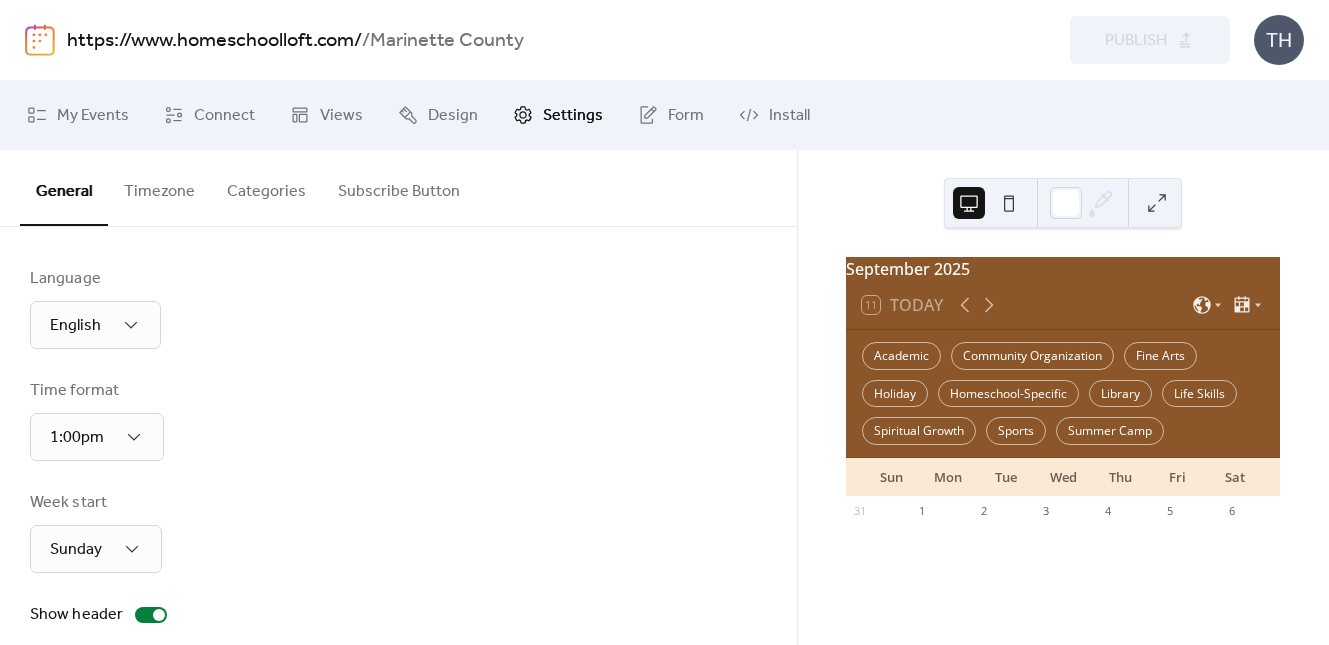 click on "Categories" at bounding box center (266, 187) 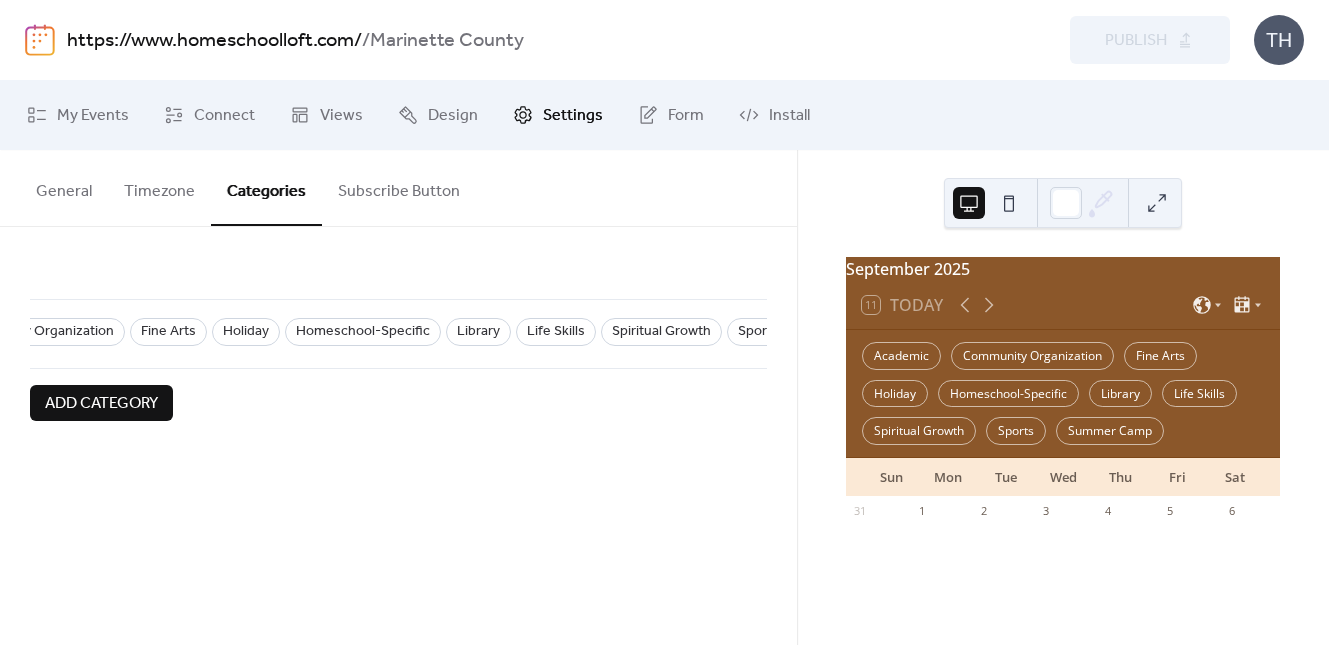 scroll, scrollTop: 0, scrollLeft: 503, axis: horizontal 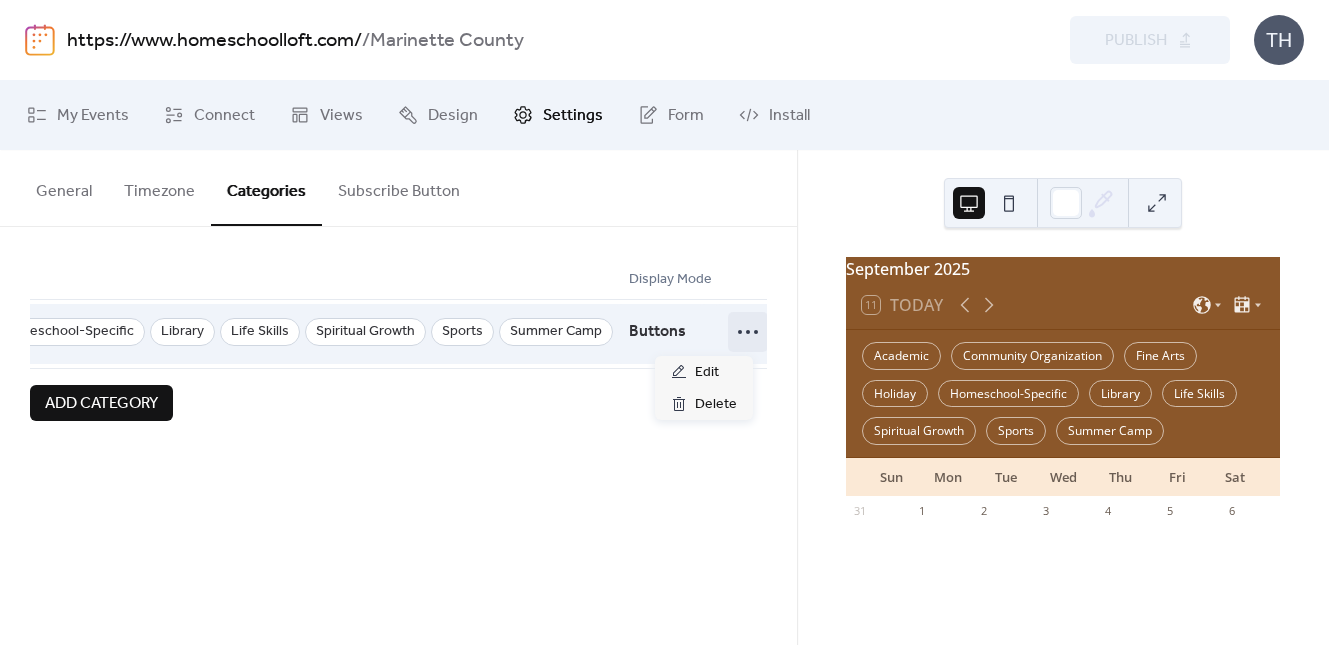 click 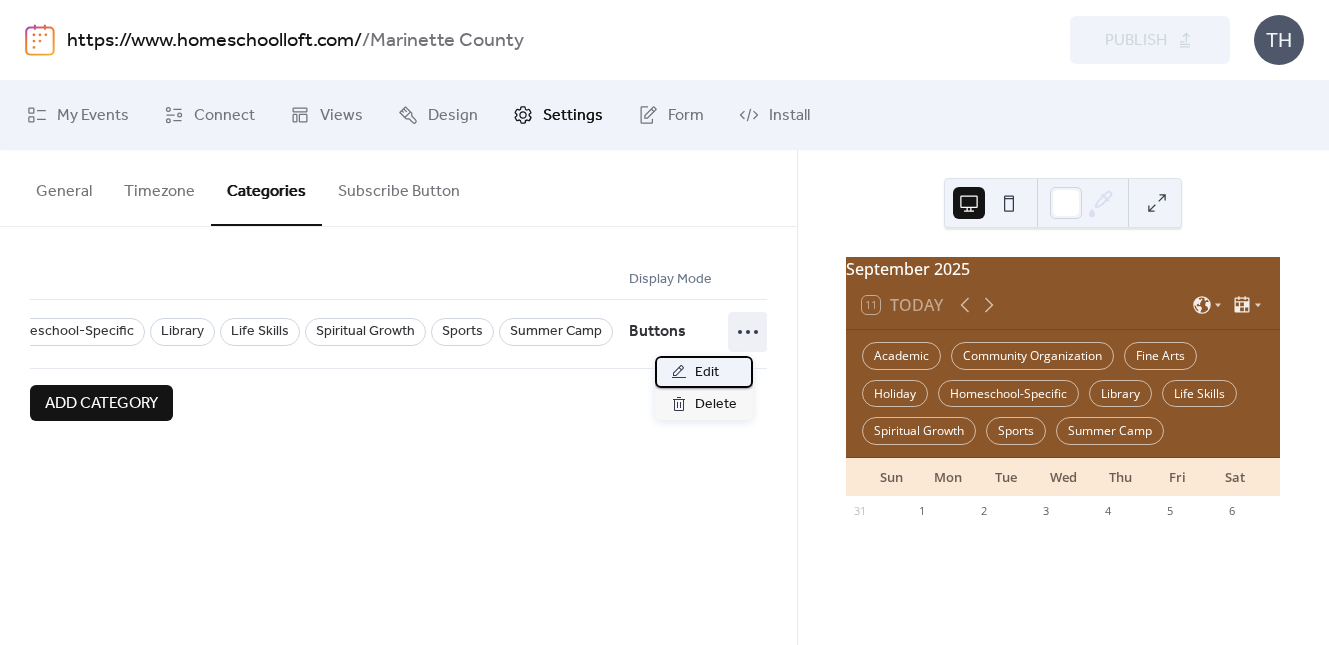 click on "Edit" at bounding box center [707, 373] 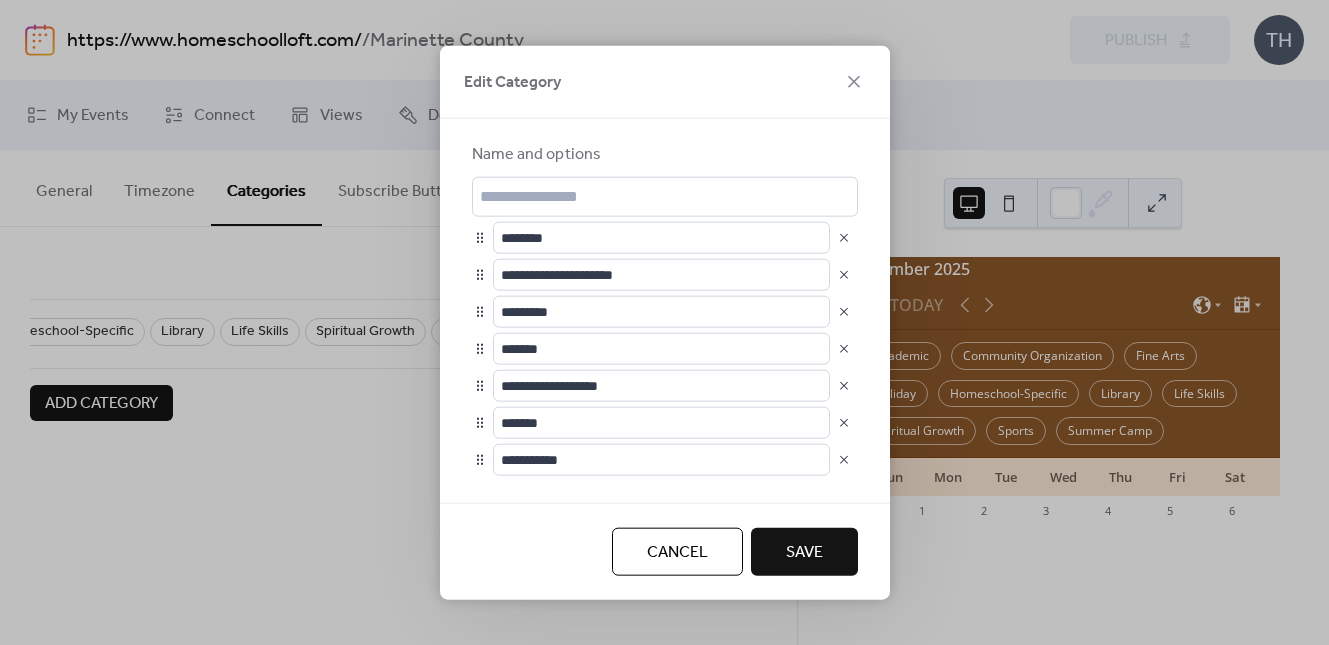 click at bounding box center (844, 274) 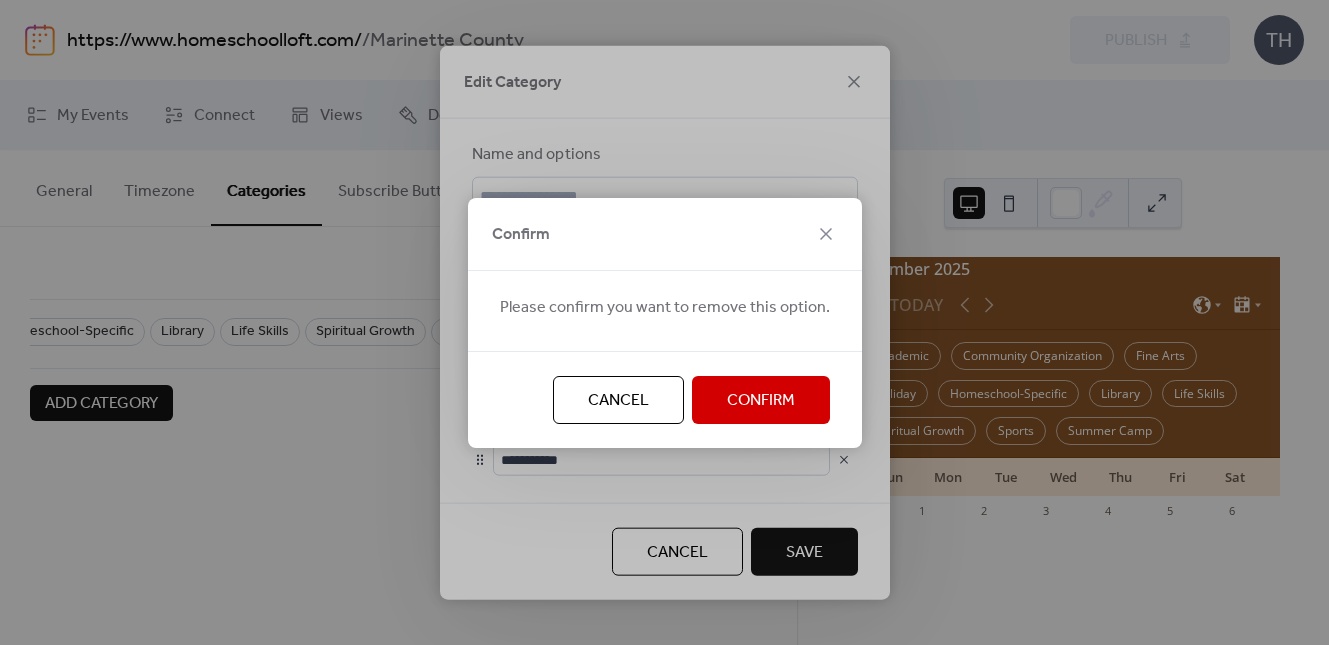 click on "Confirm" at bounding box center (761, 401) 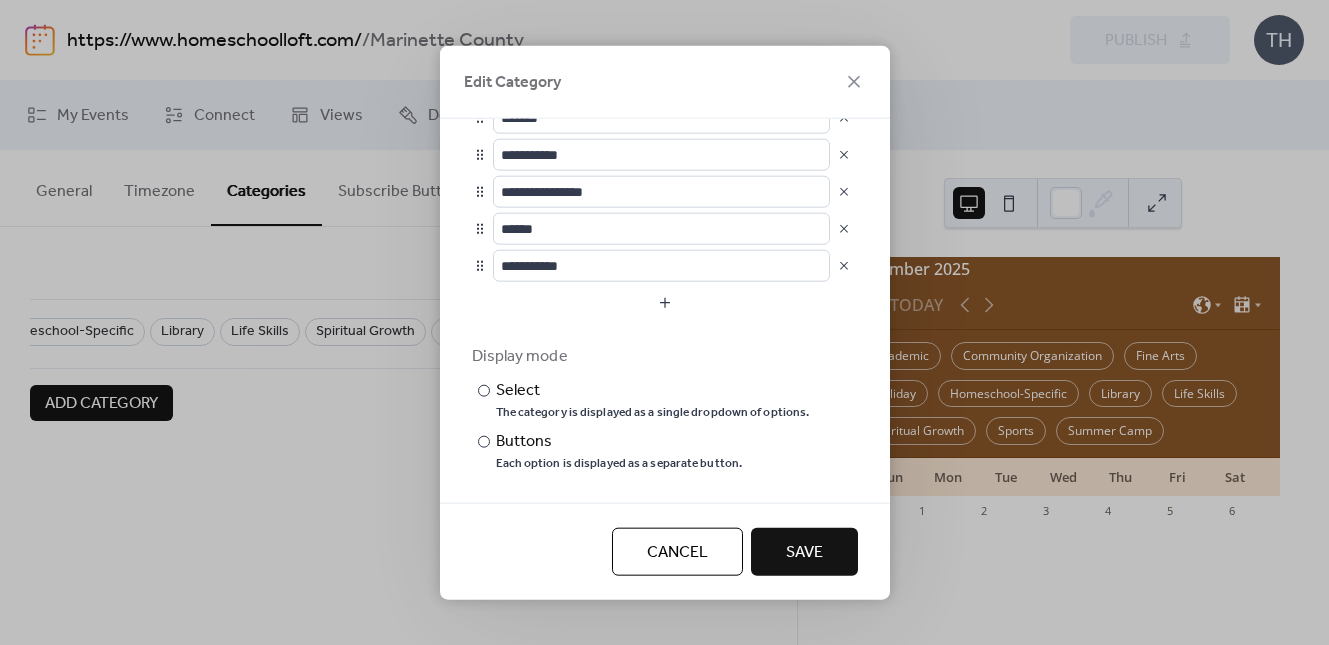 scroll, scrollTop: 281, scrollLeft: 0, axis: vertical 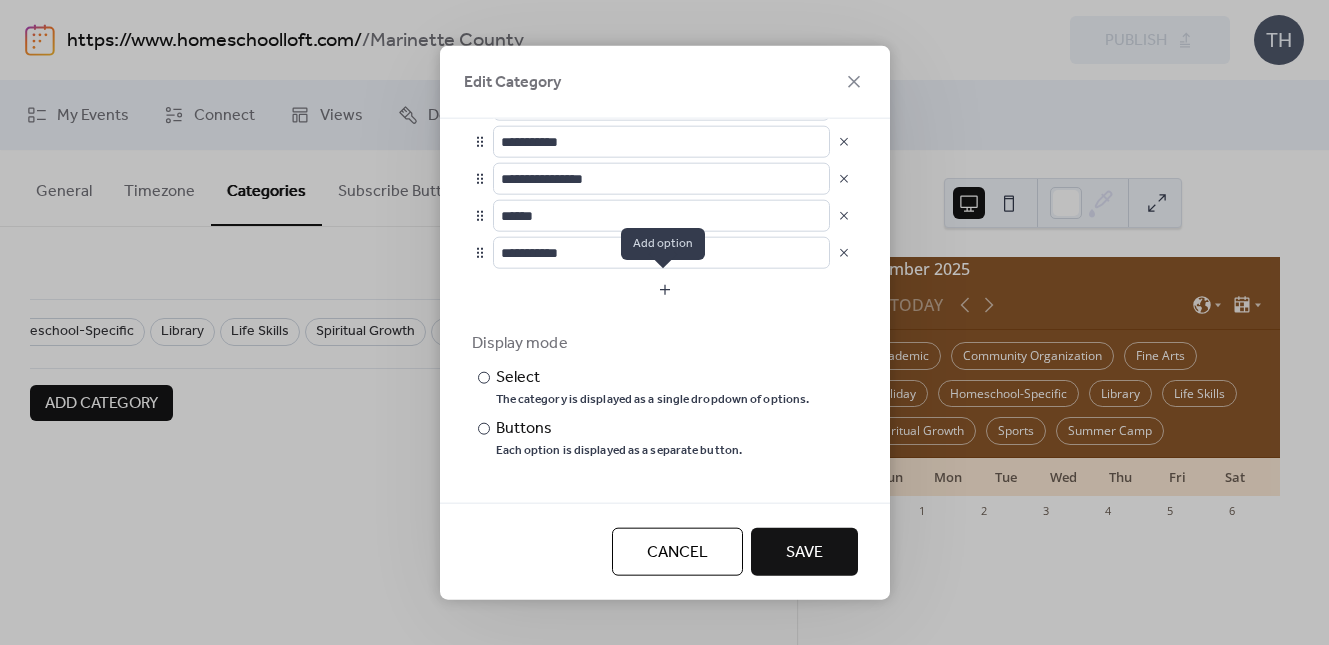 click at bounding box center (665, 289) 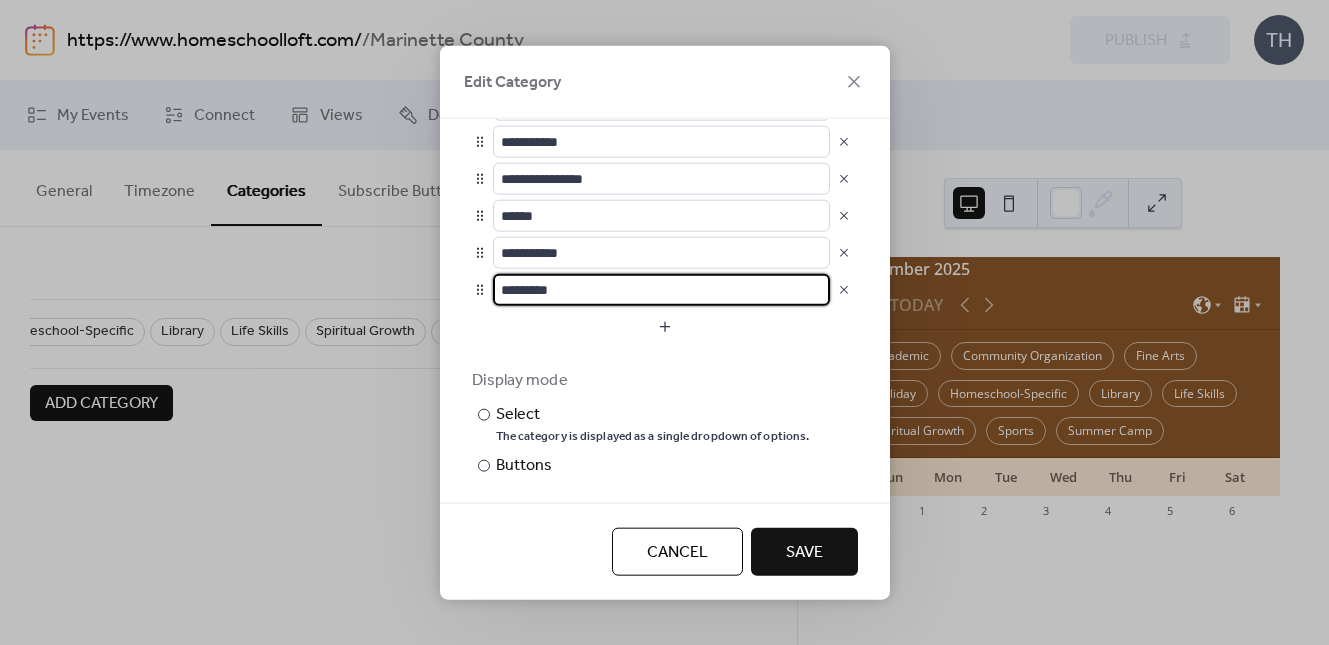 drag, startPoint x: 513, startPoint y: 286, endPoint x: 464, endPoint y: 288, distance: 49.0408 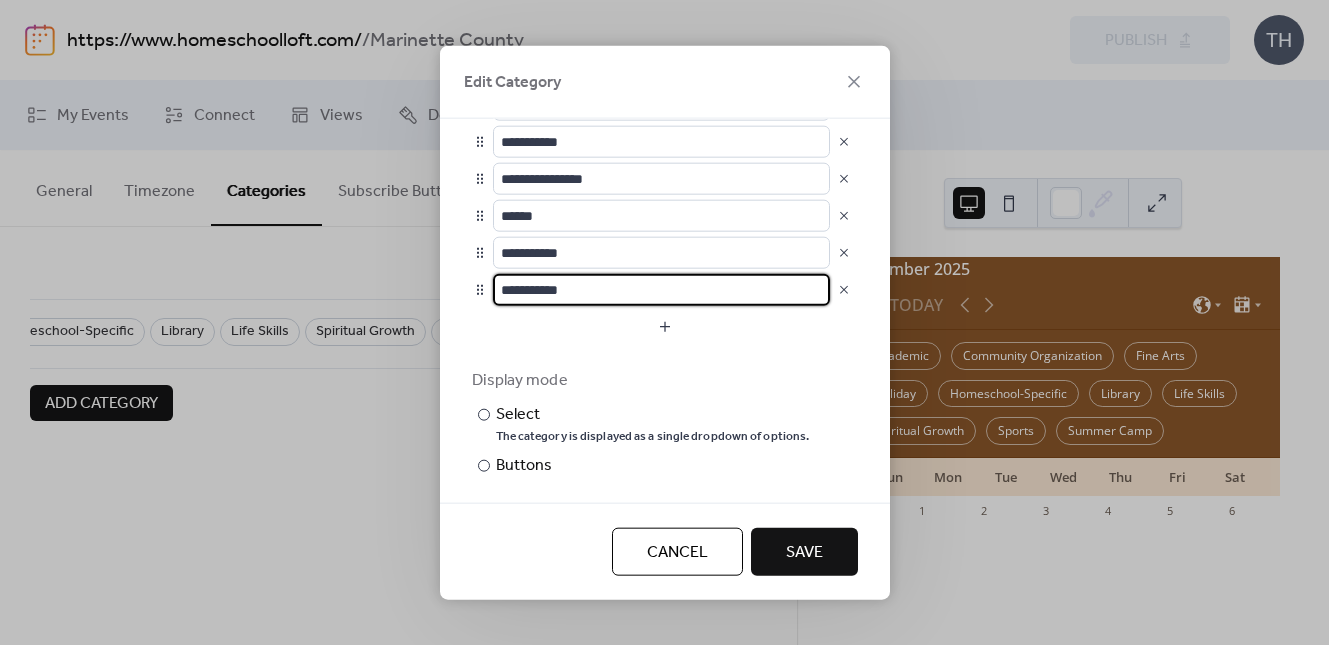 type on "**********" 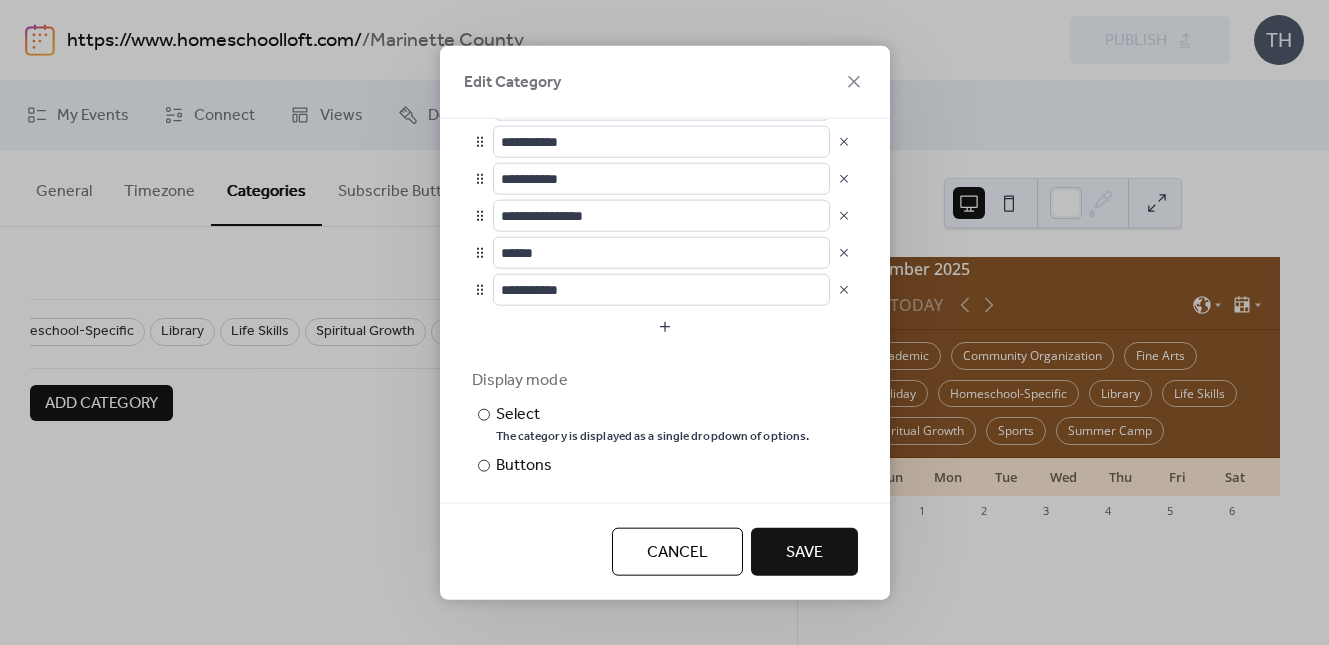 click on "Save" at bounding box center [804, 553] 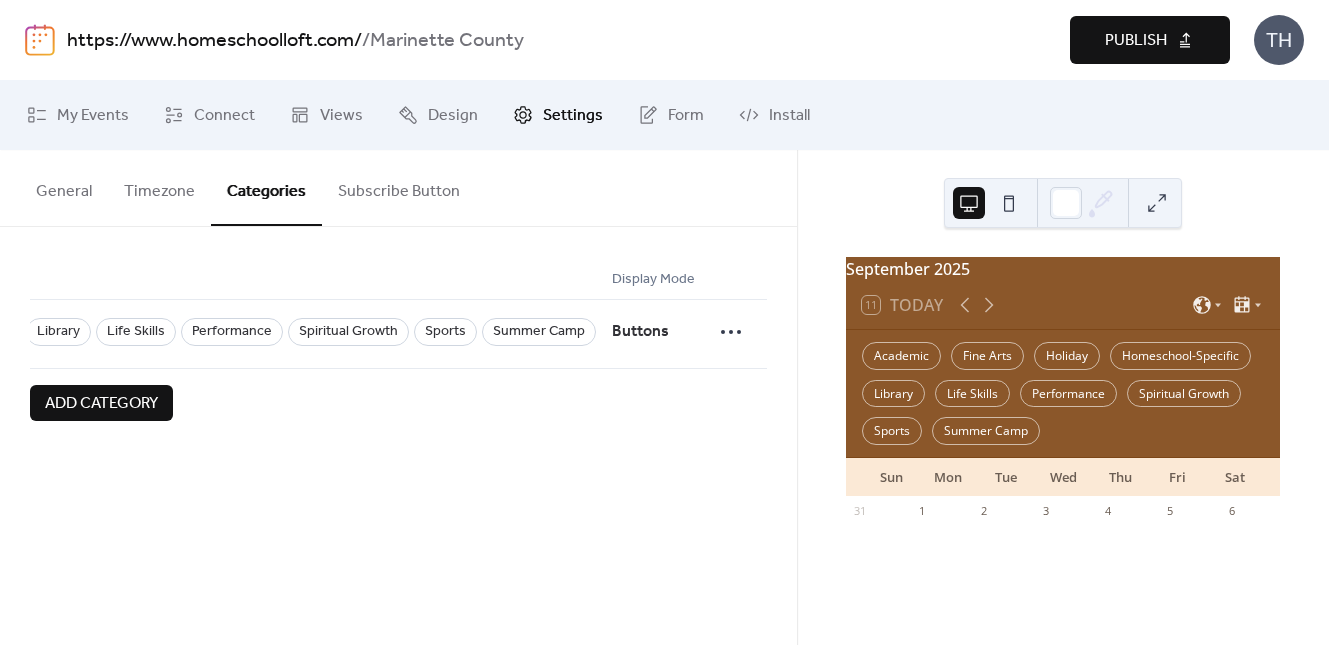 scroll, scrollTop: 0, scrollLeft: 429, axis: horizontal 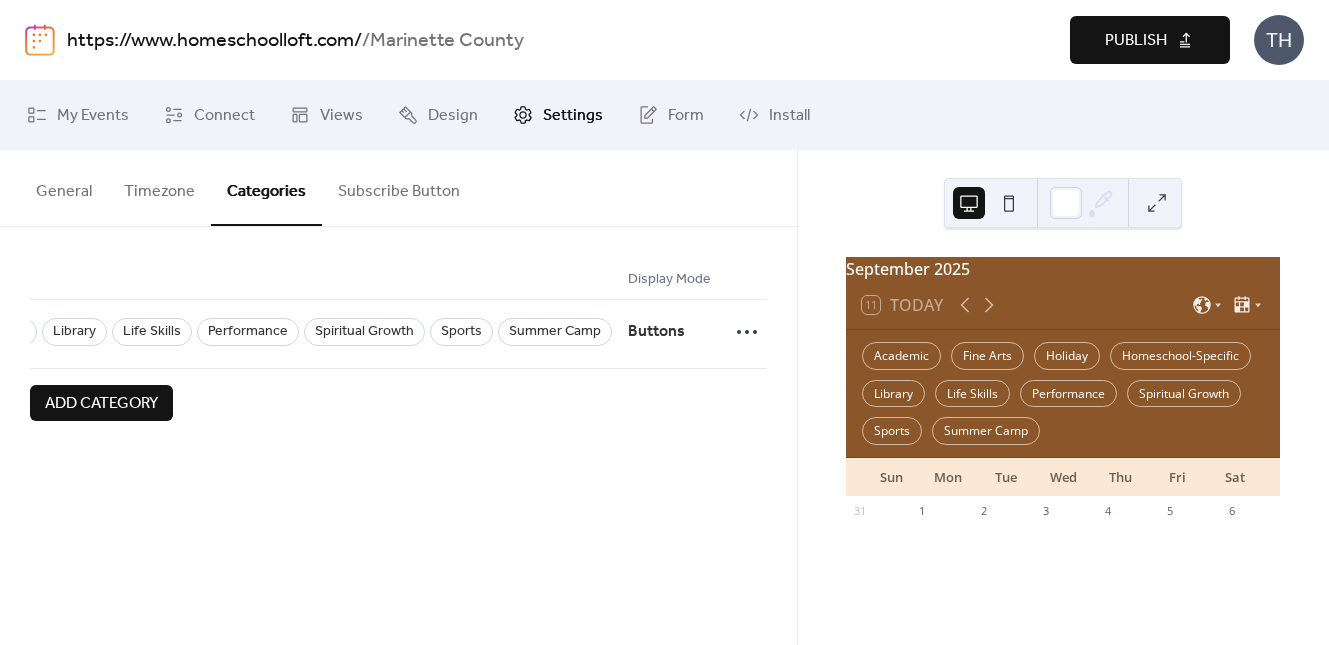 click on "Publish" at bounding box center (1136, 41) 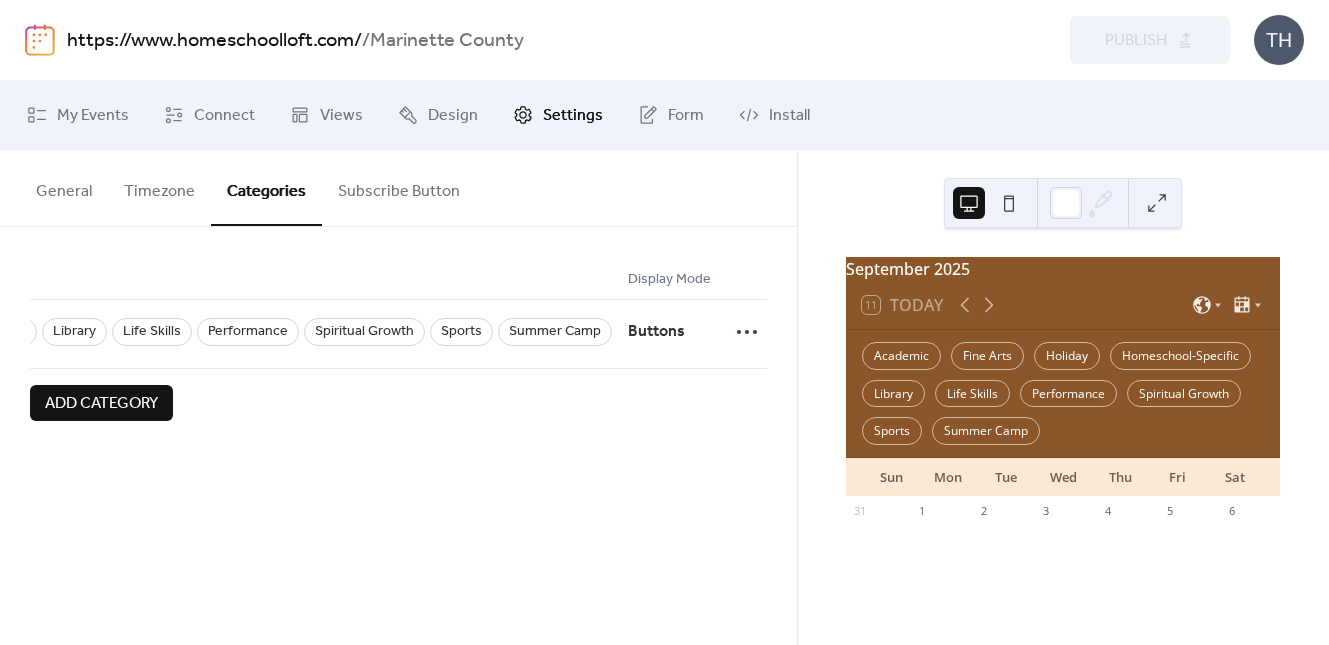 click on "https://www.homeschoolloft.com/" at bounding box center (214, 41) 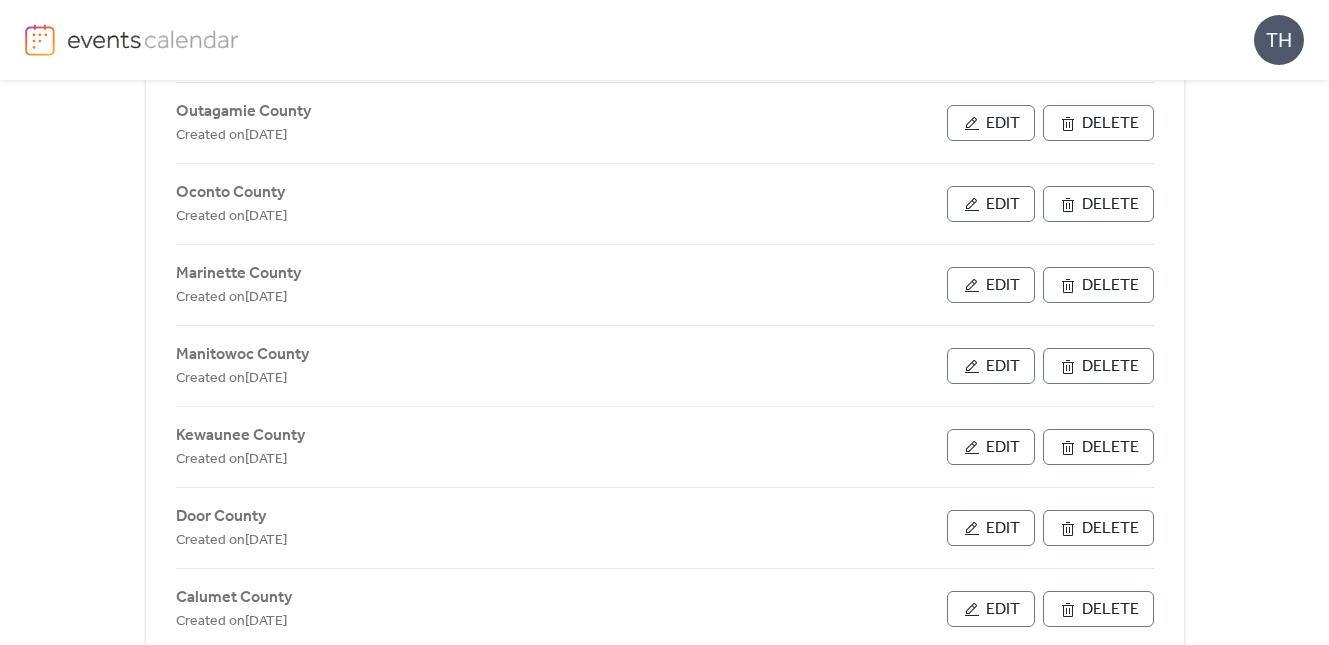 scroll, scrollTop: 562, scrollLeft: 0, axis: vertical 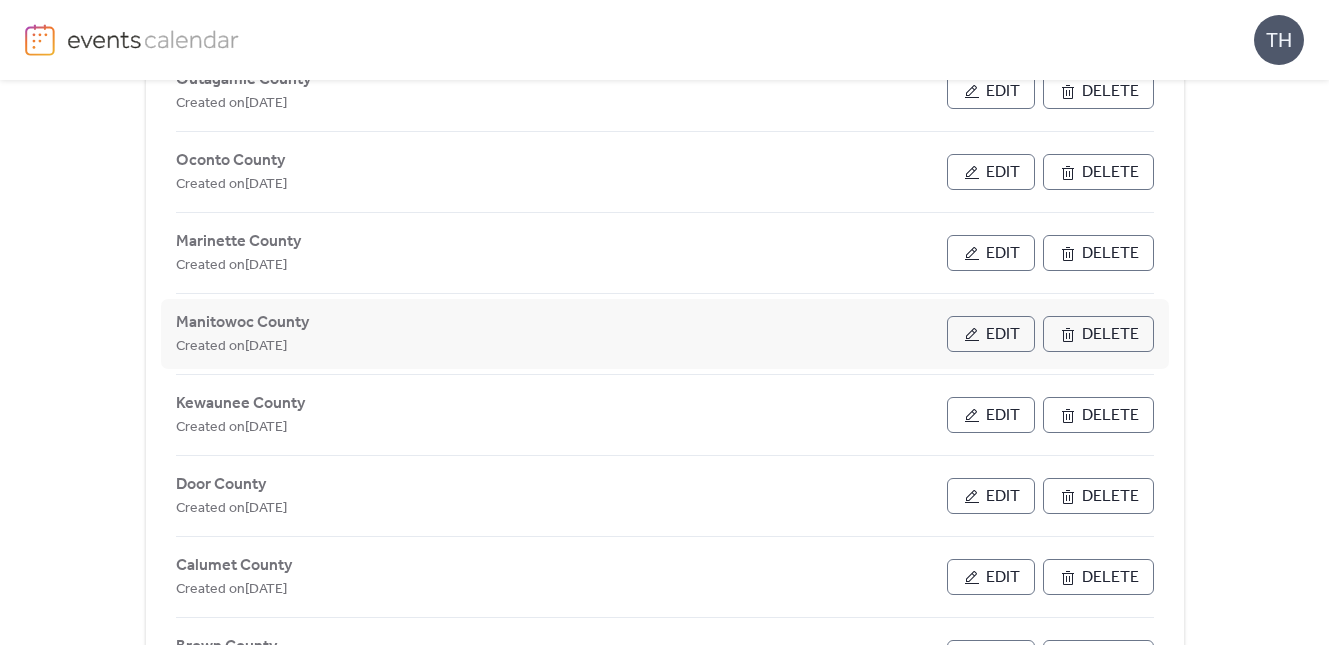 click on "Edit" at bounding box center [991, 334] 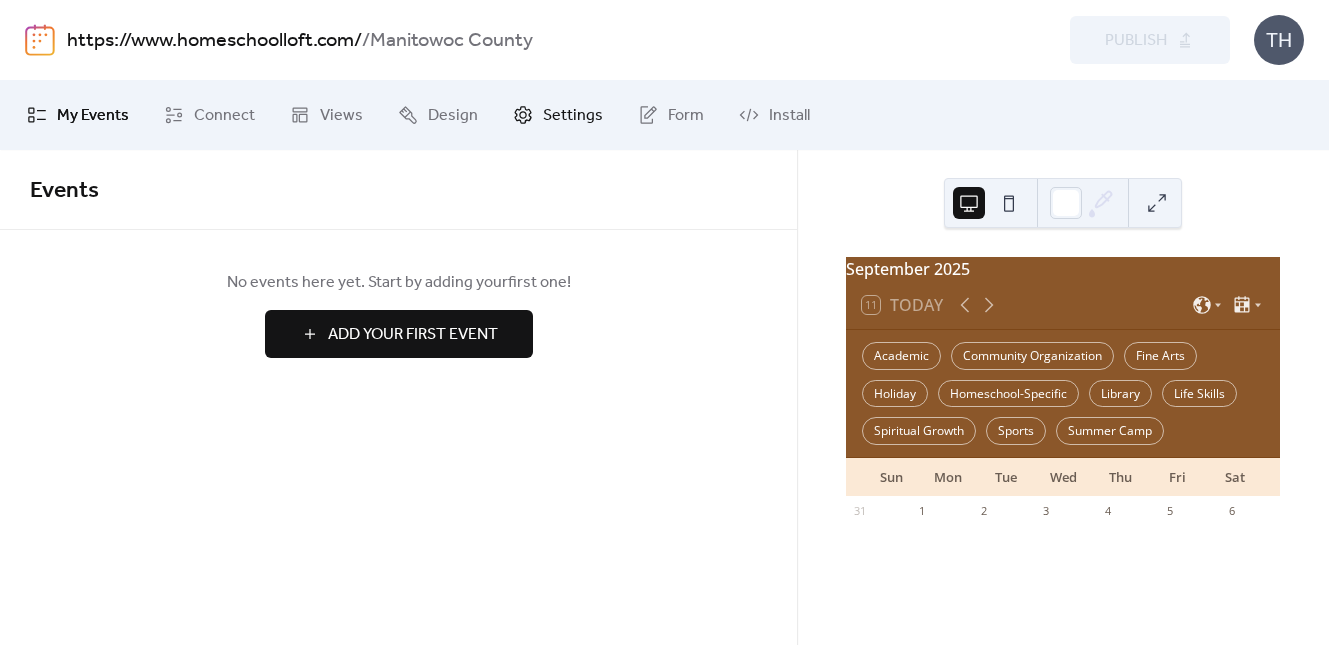 click on "Settings" at bounding box center [573, 116] 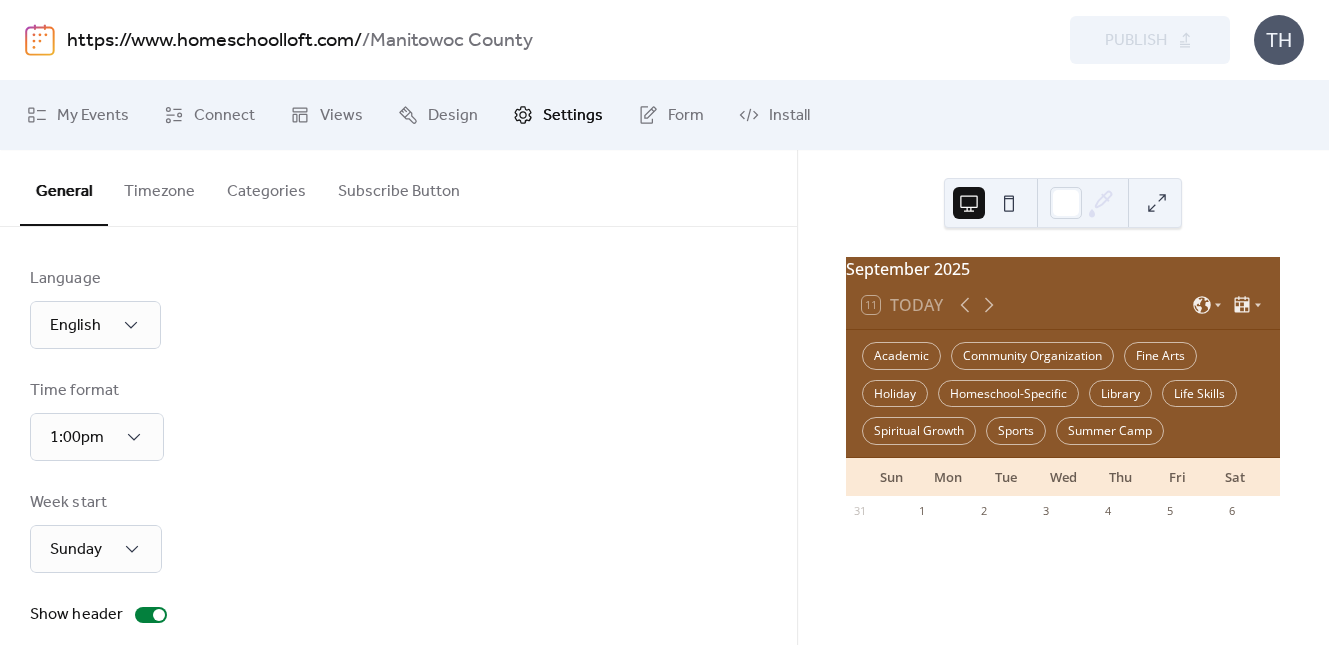 click on "Categories" at bounding box center [266, 187] 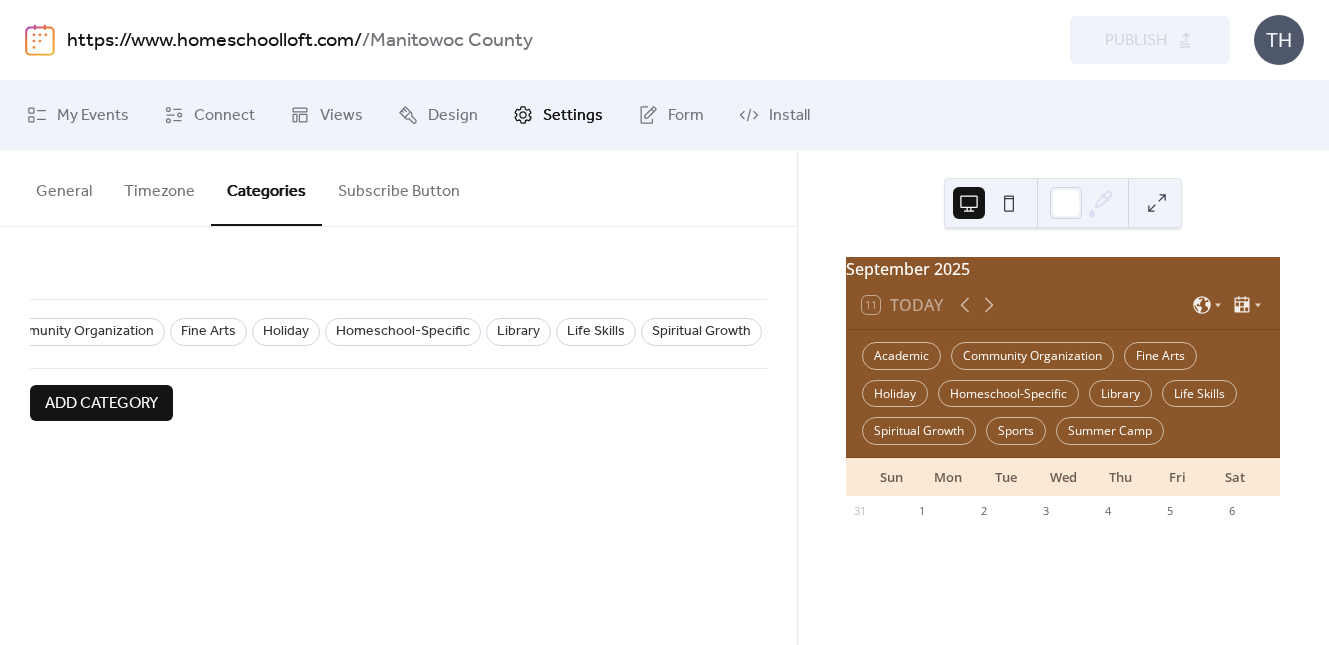scroll, scrollTop: 0, scrollLeft: 503, axis: horizontal 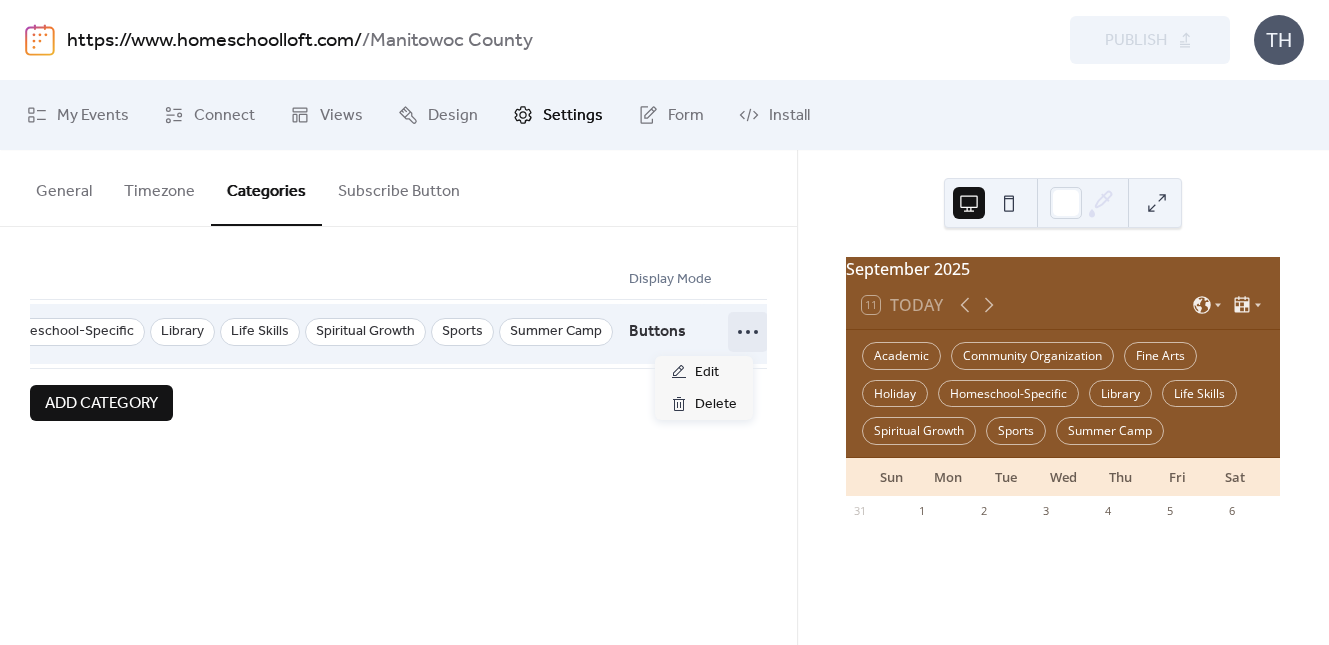 click 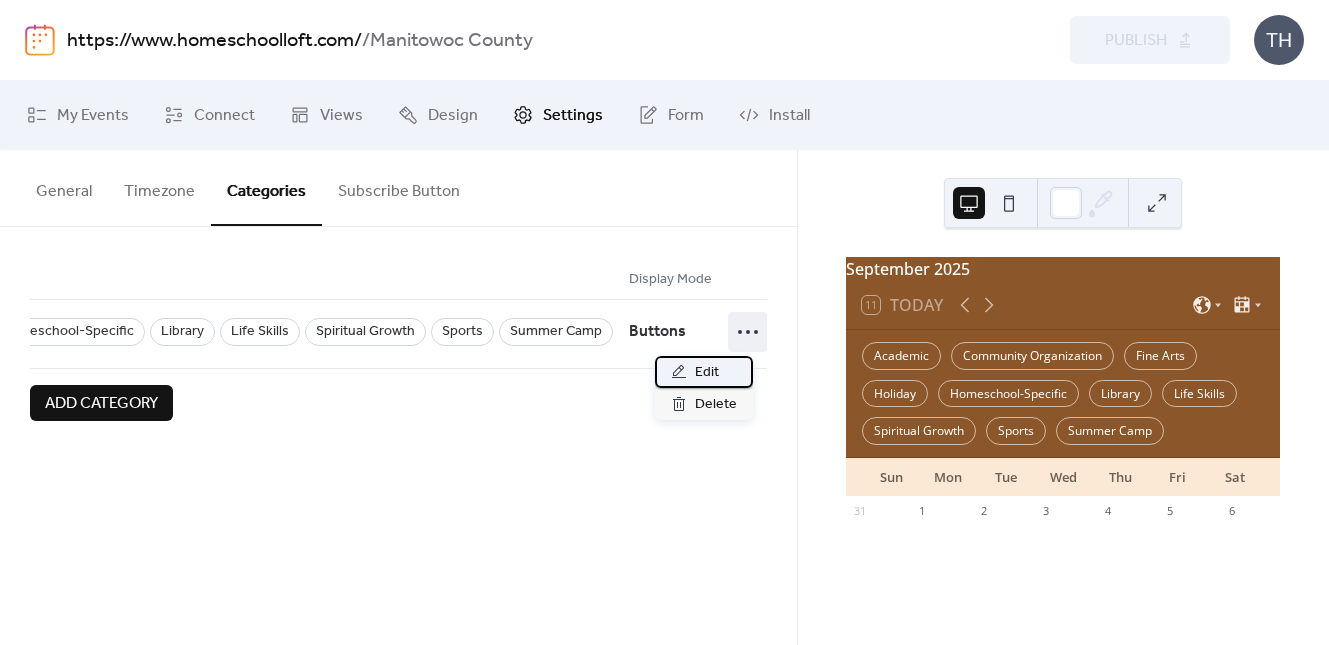 click on "Edit" at bounding box center (704, 372) 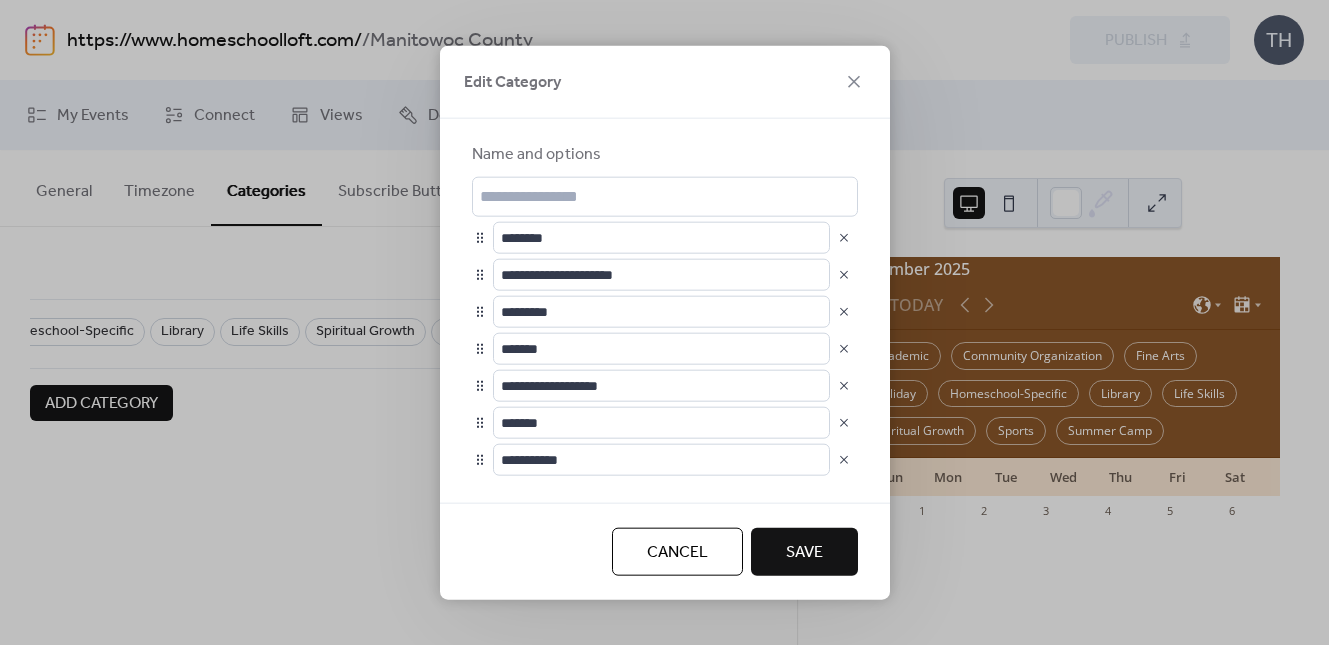 click at bounding box center [844, 274] 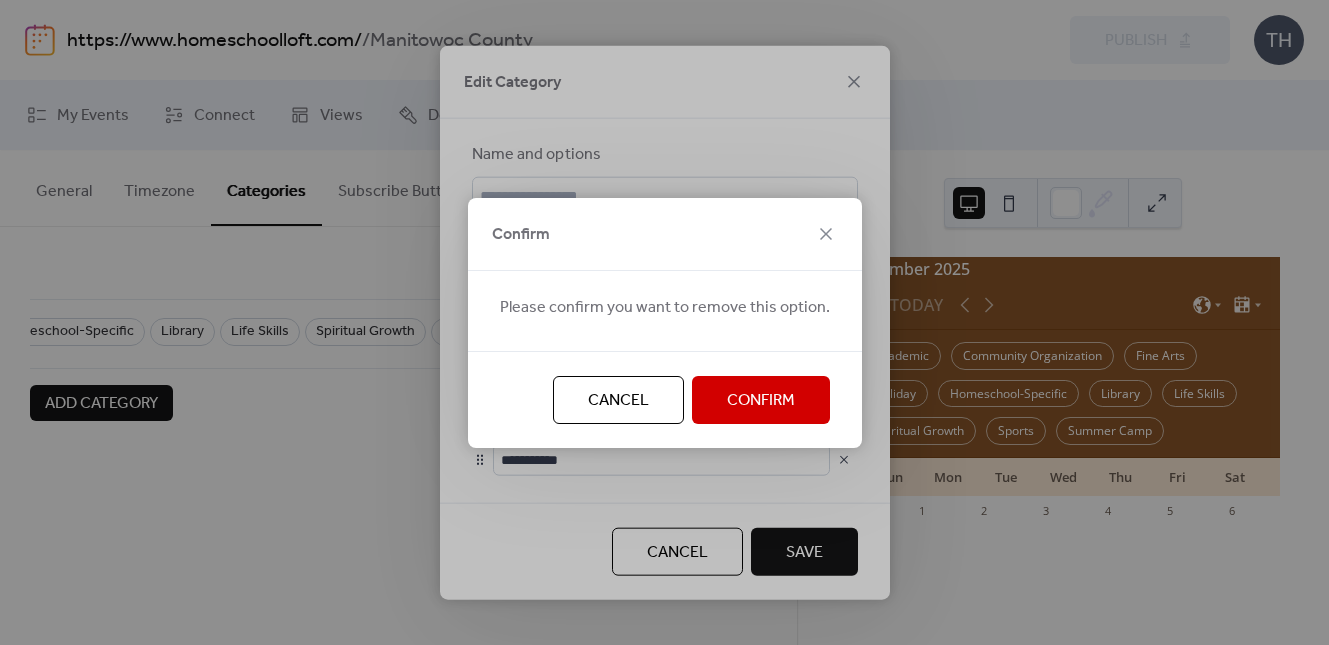 click on "Confirm" at bounding box center [761, 401] 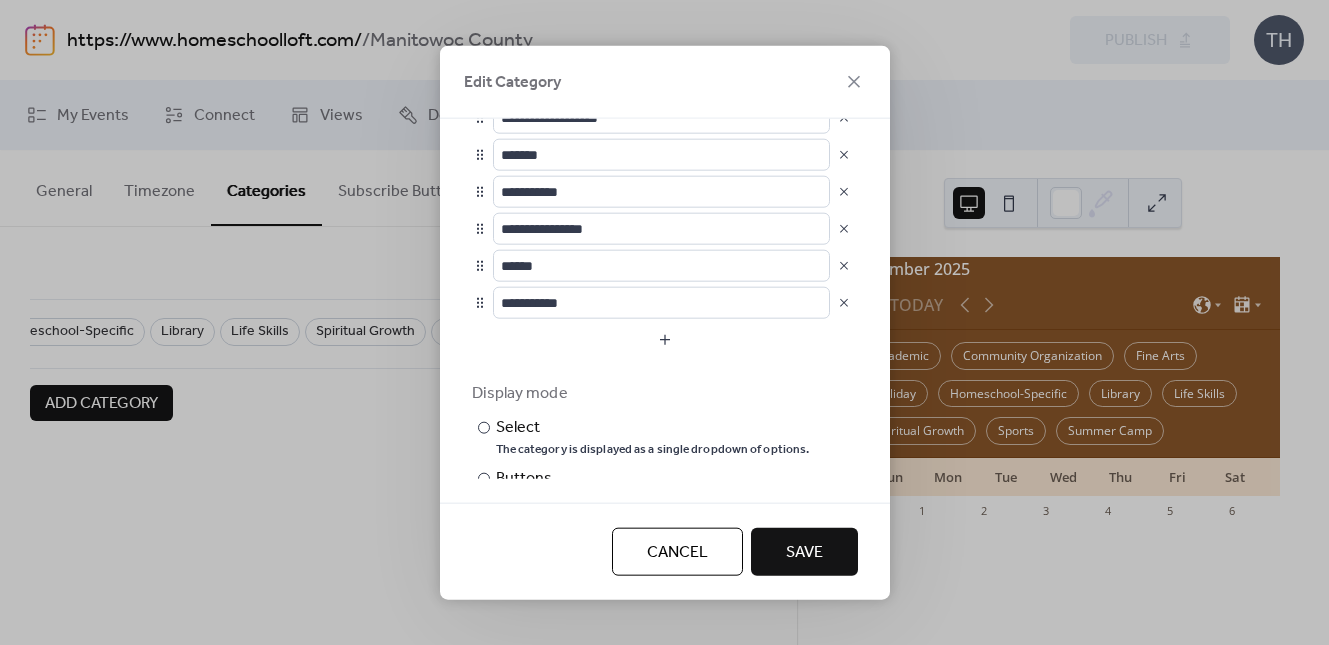 scroll, scrollTop: 281, scrollLeft: 0, axis: vertical 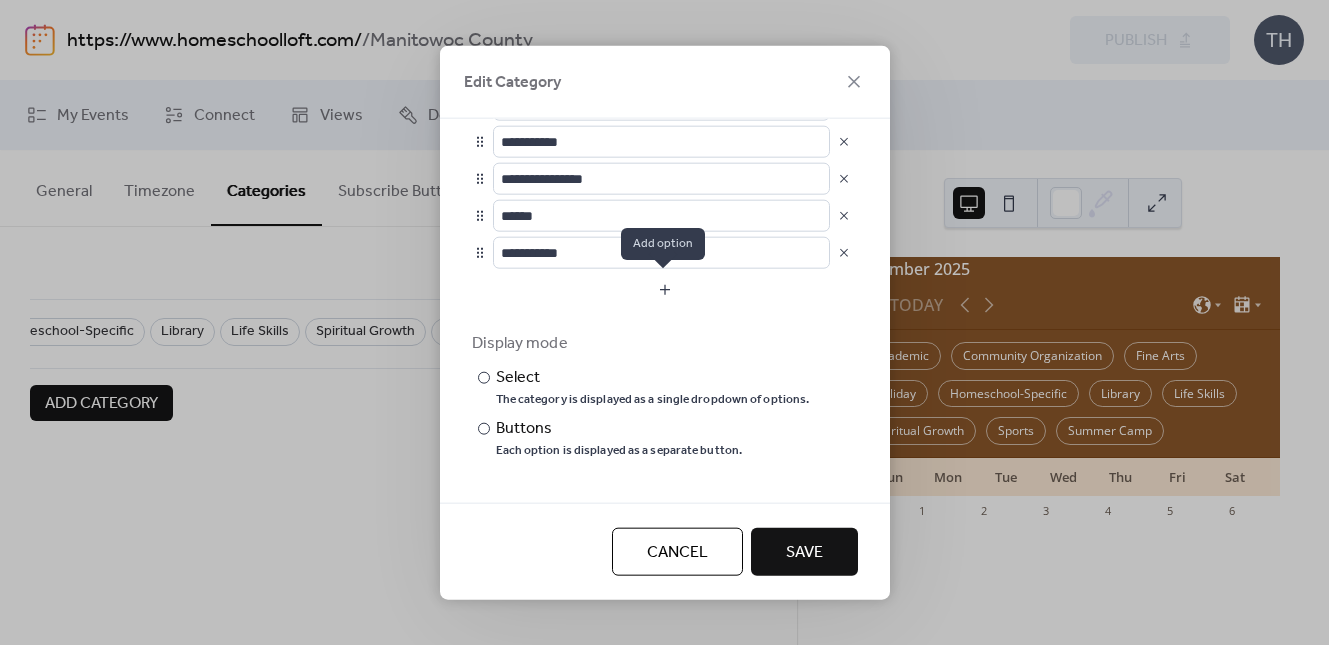 click at bounding box center [665, 289] 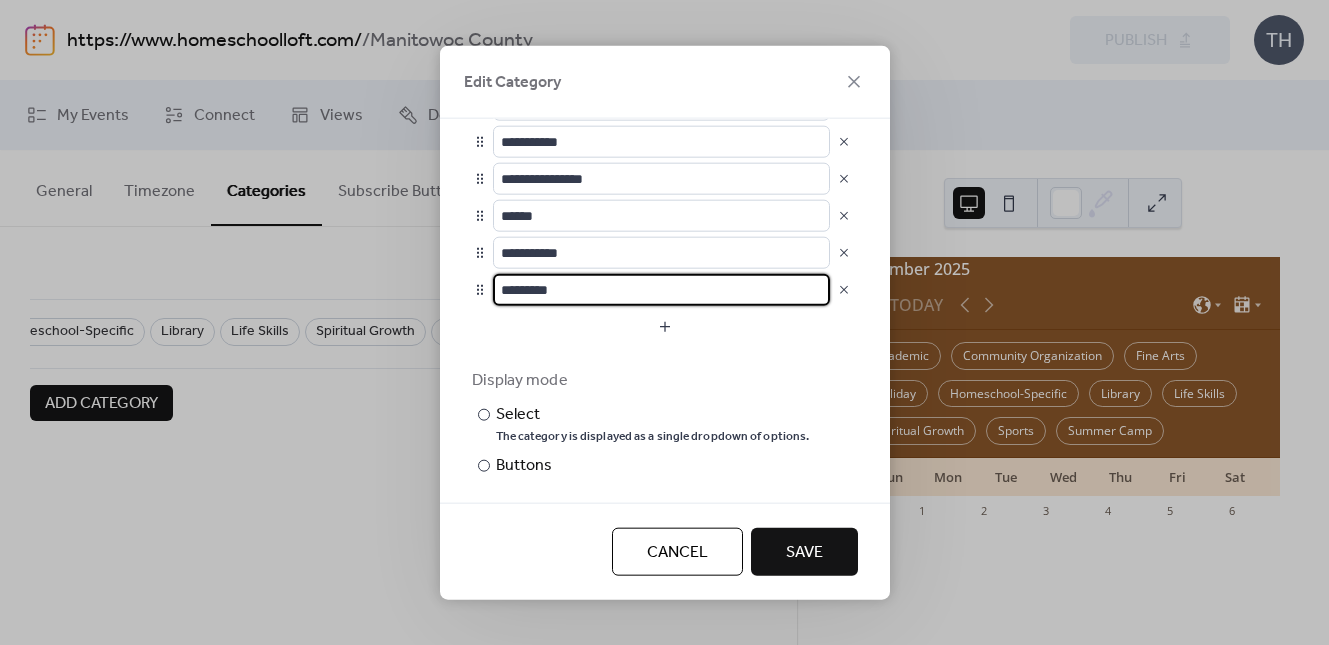 drag, startPoint x: 537, startPoint y: 290, endPoint x: 478, endPoint y: 284, distance: 59.3043 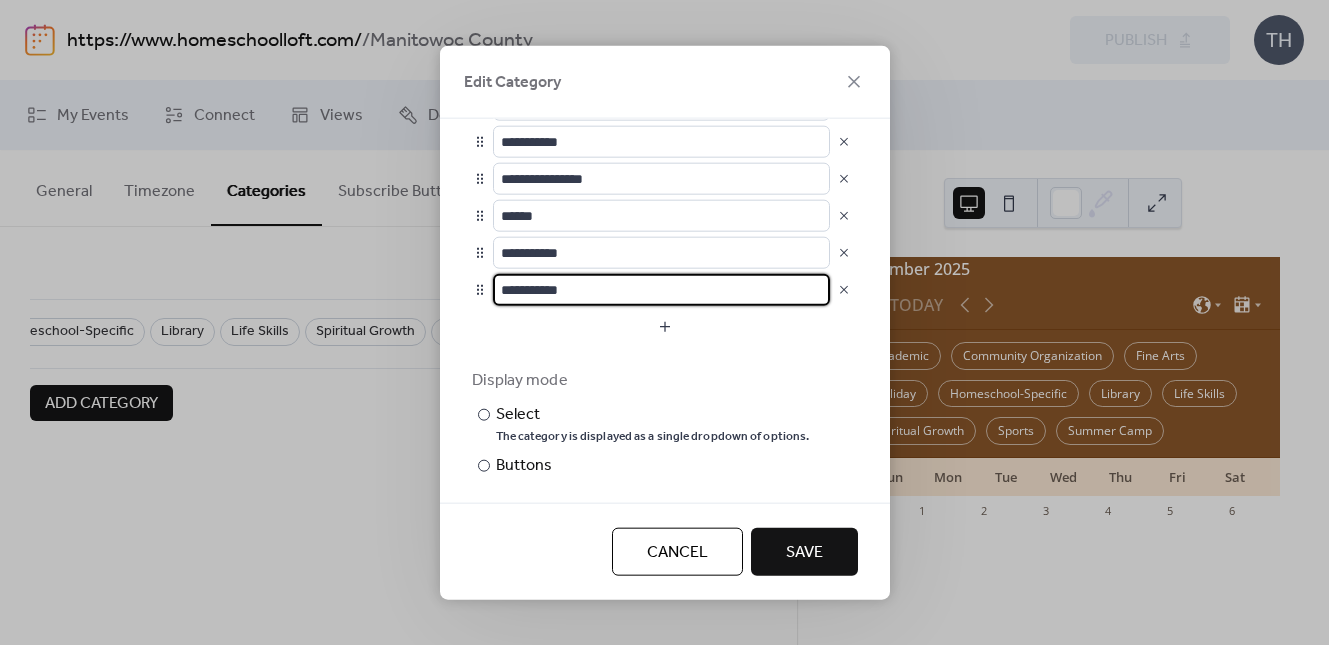 type on "**********" 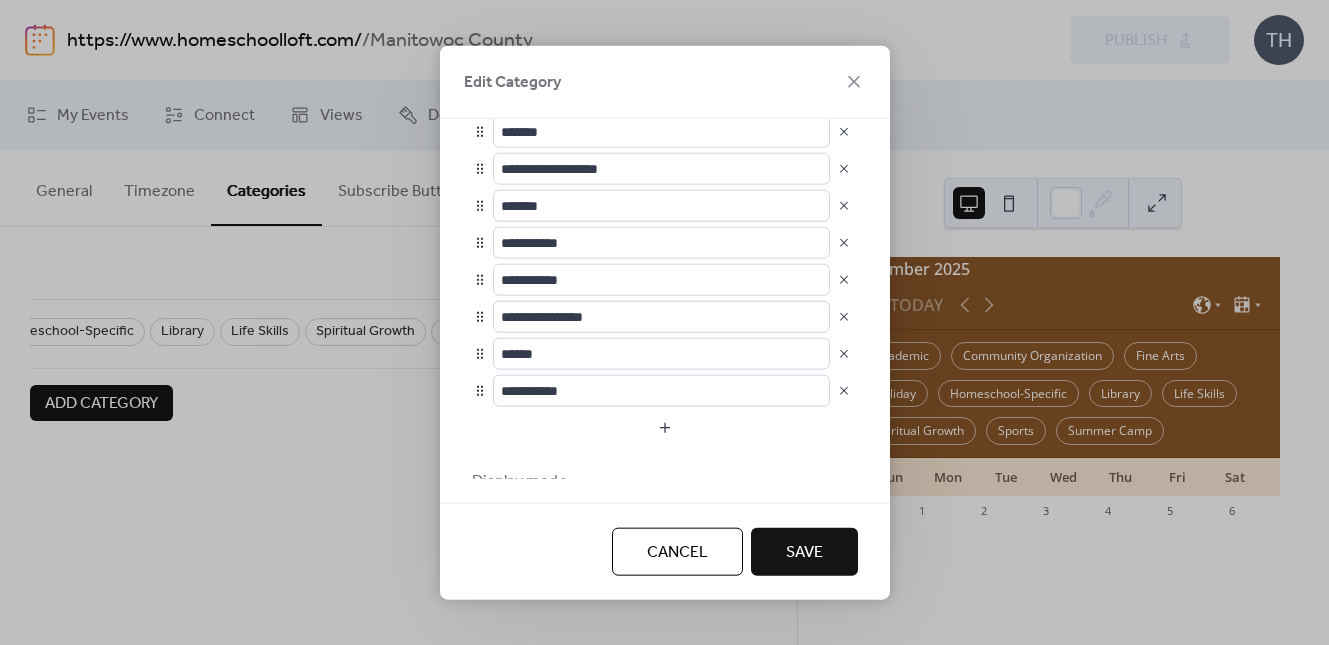 scroll, scrollTop: 179, scrollLeft: 0, axis: vertical 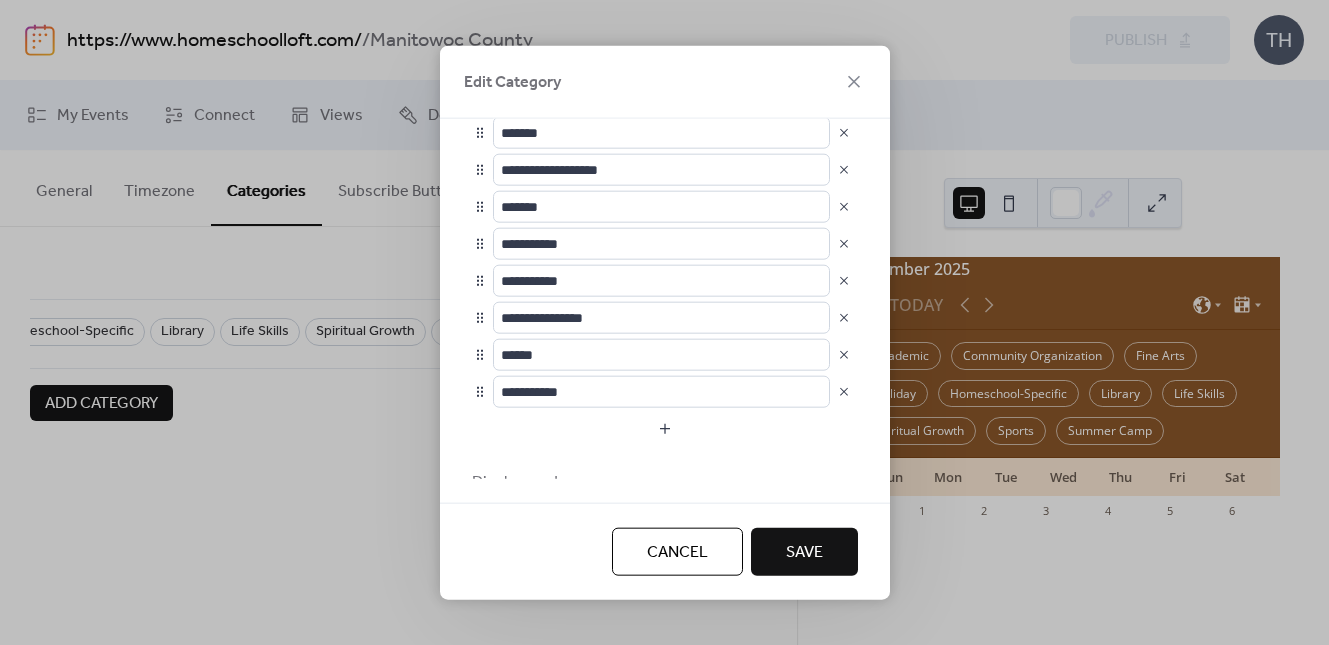 click on "Save" at bounding box center (804, 553) 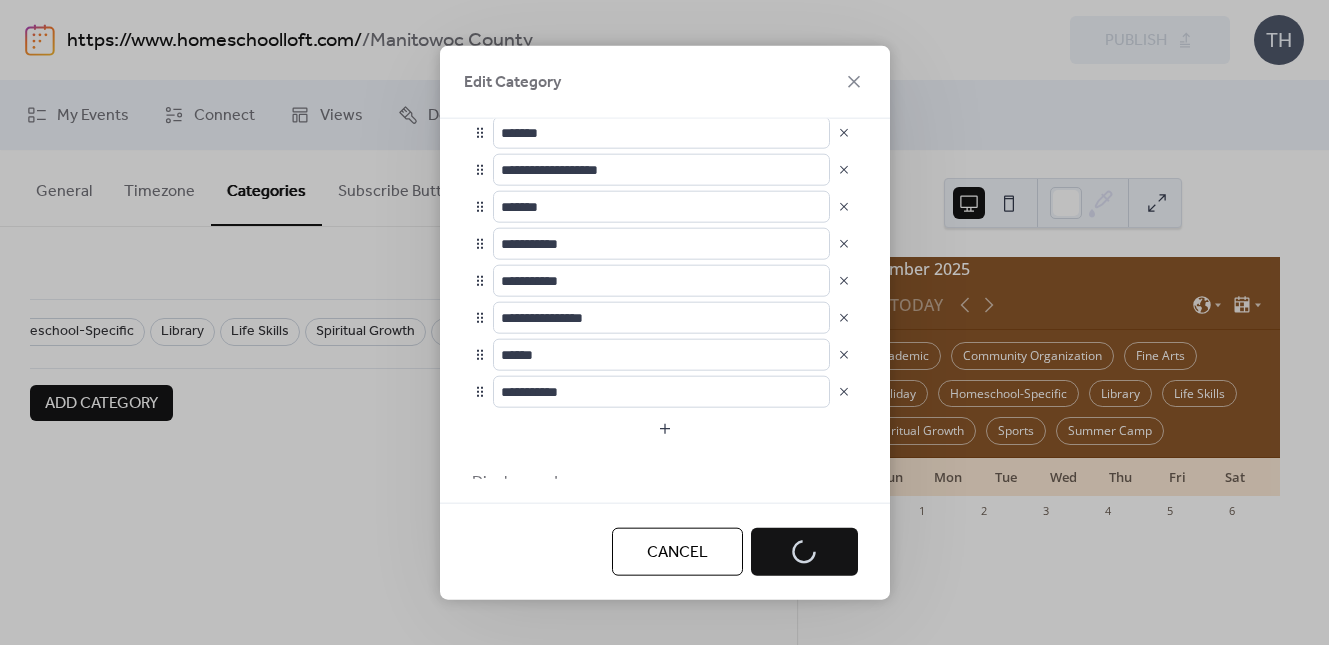 scroll, scrollTop: 0, scrollLeft: 429, axis: horizontal 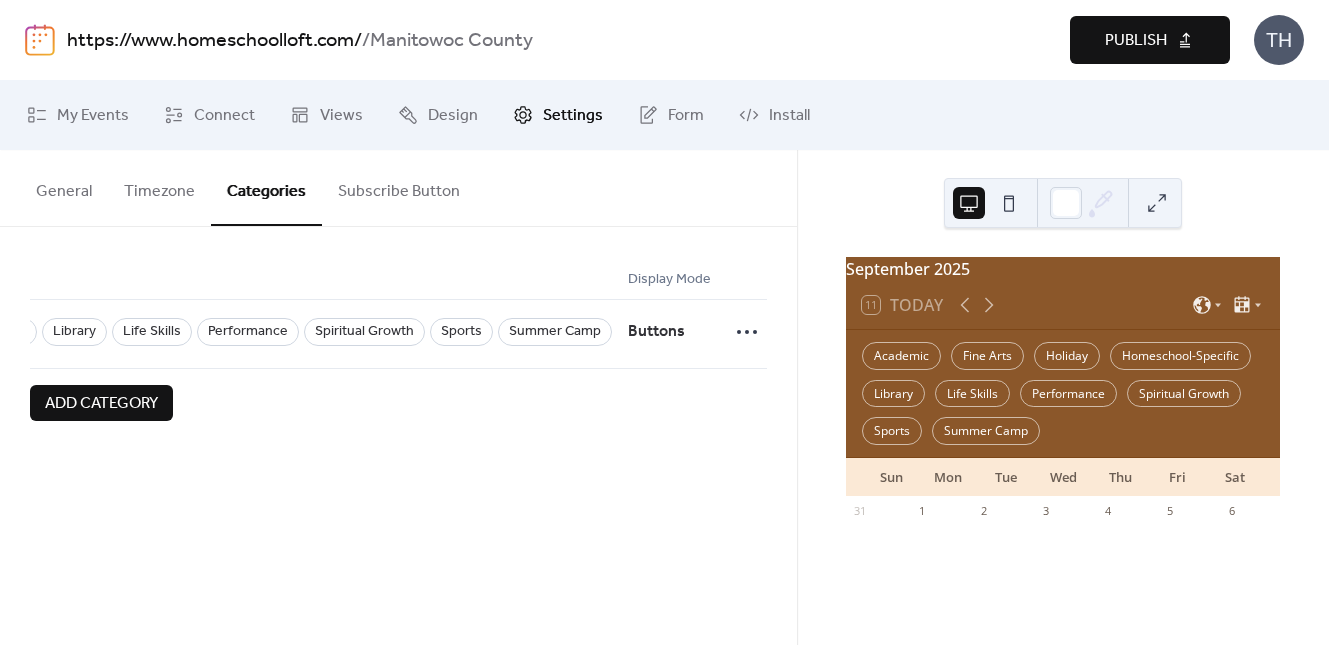 click on "Publish" at bounding box center (1136, 41) 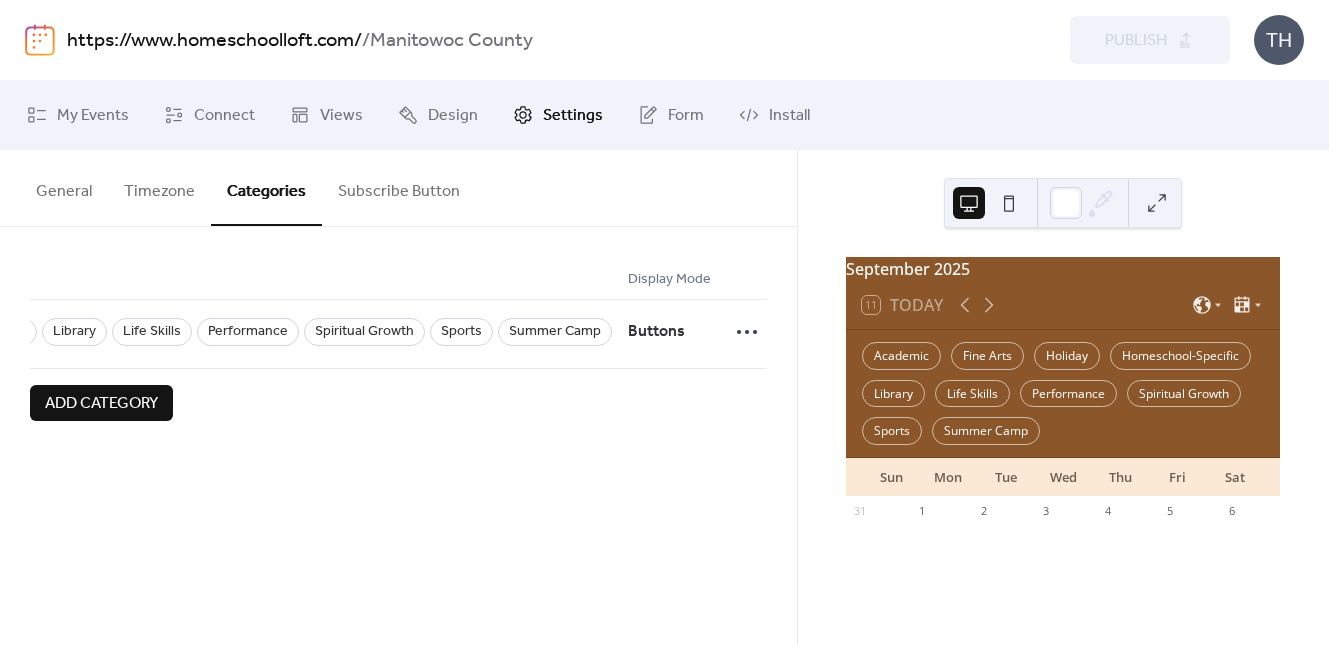 click on "https://www.homeschoolloft.com/" at bounding box center (214, 41) 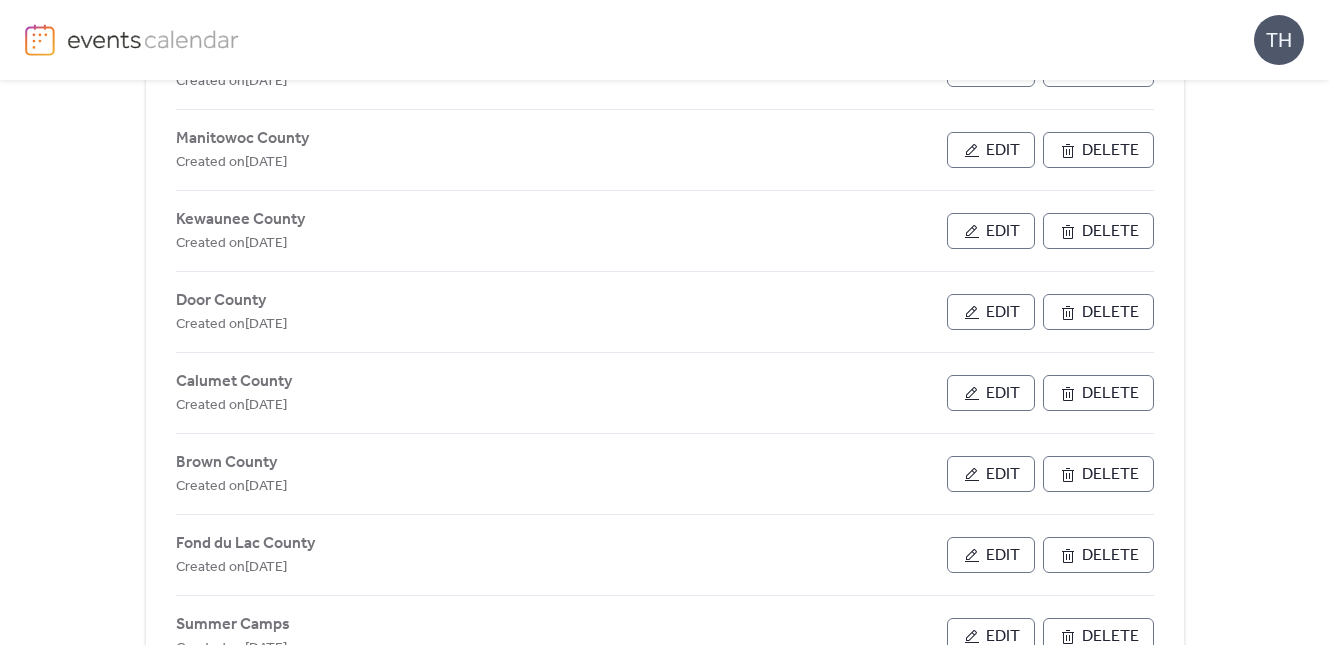 scroll, scrollTop: 769, scrollLeft: 0, axis: vertical 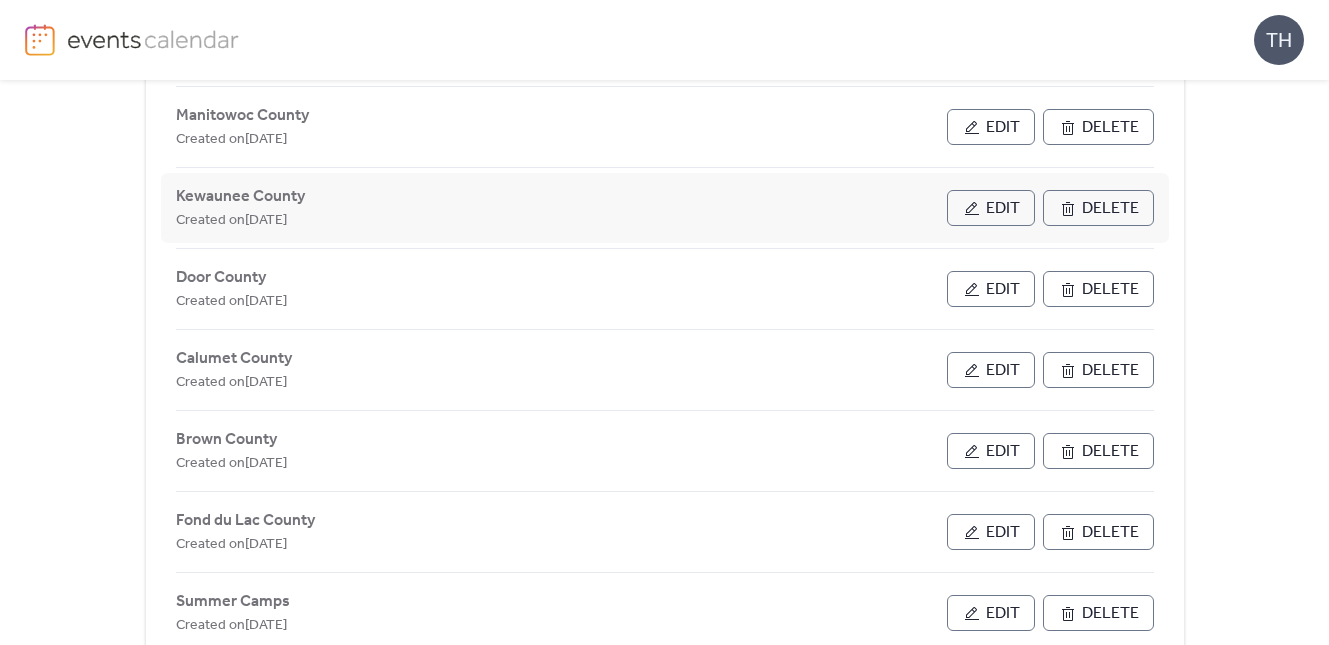 click on "Edit" at bounding box center [1003, 209] 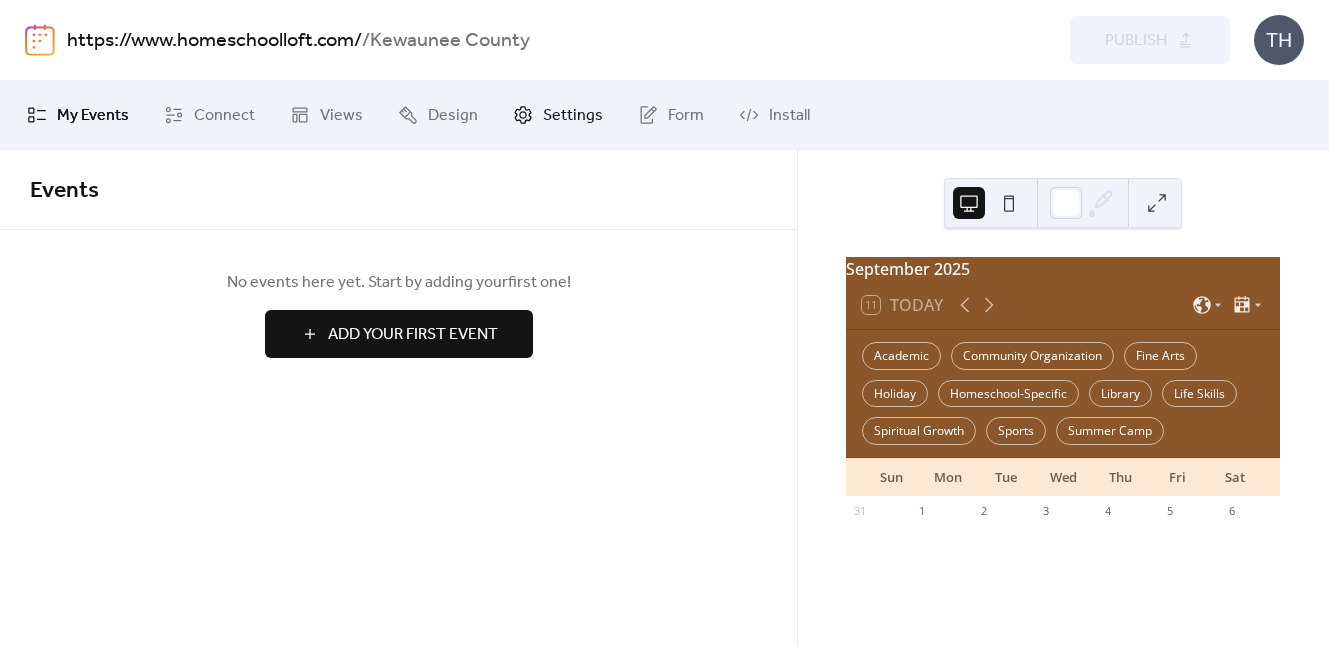 click on "Settings" at bounding box center [573, 116] 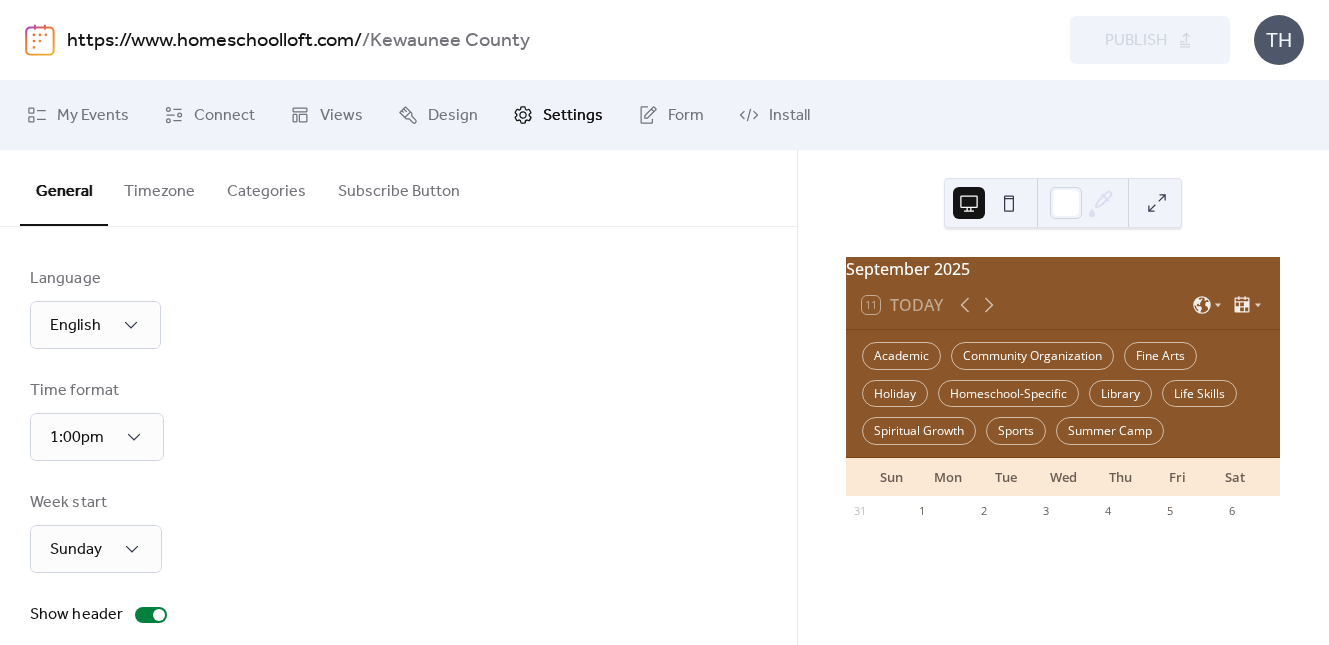 click on "Categories" at bounding box center [266, 187] 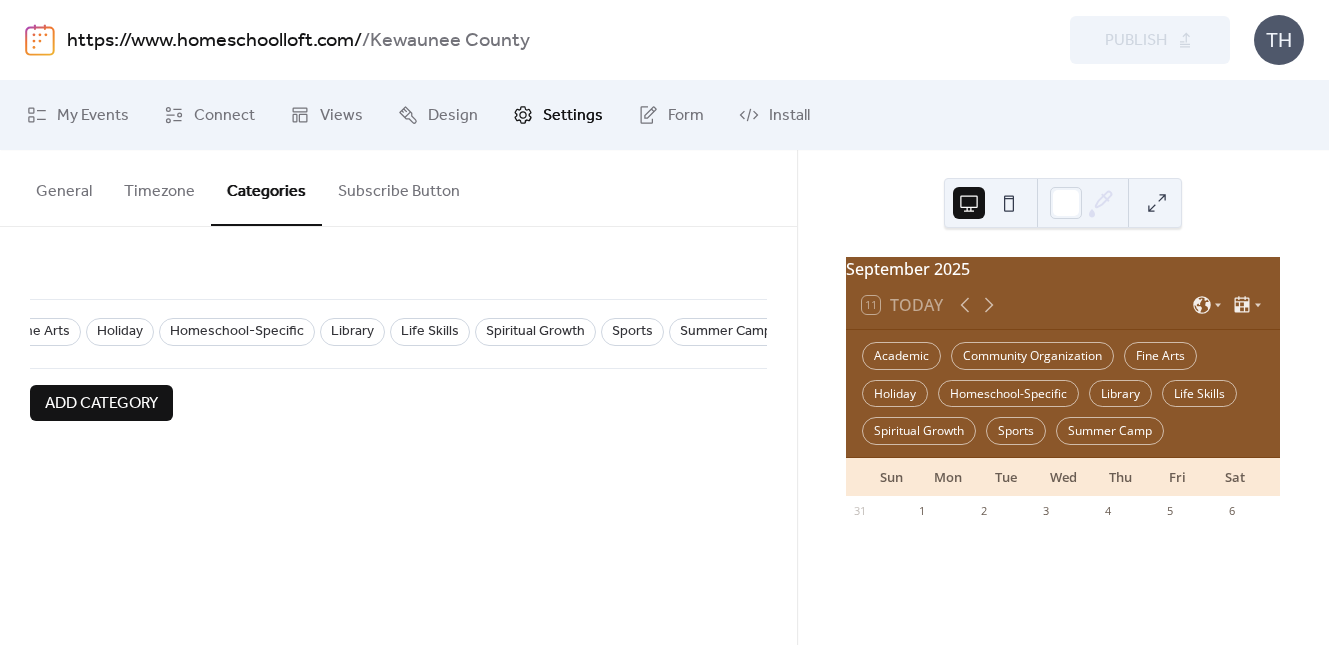 scroll, scrollTop: 0, scrollLeft: 503, axis: horizontal 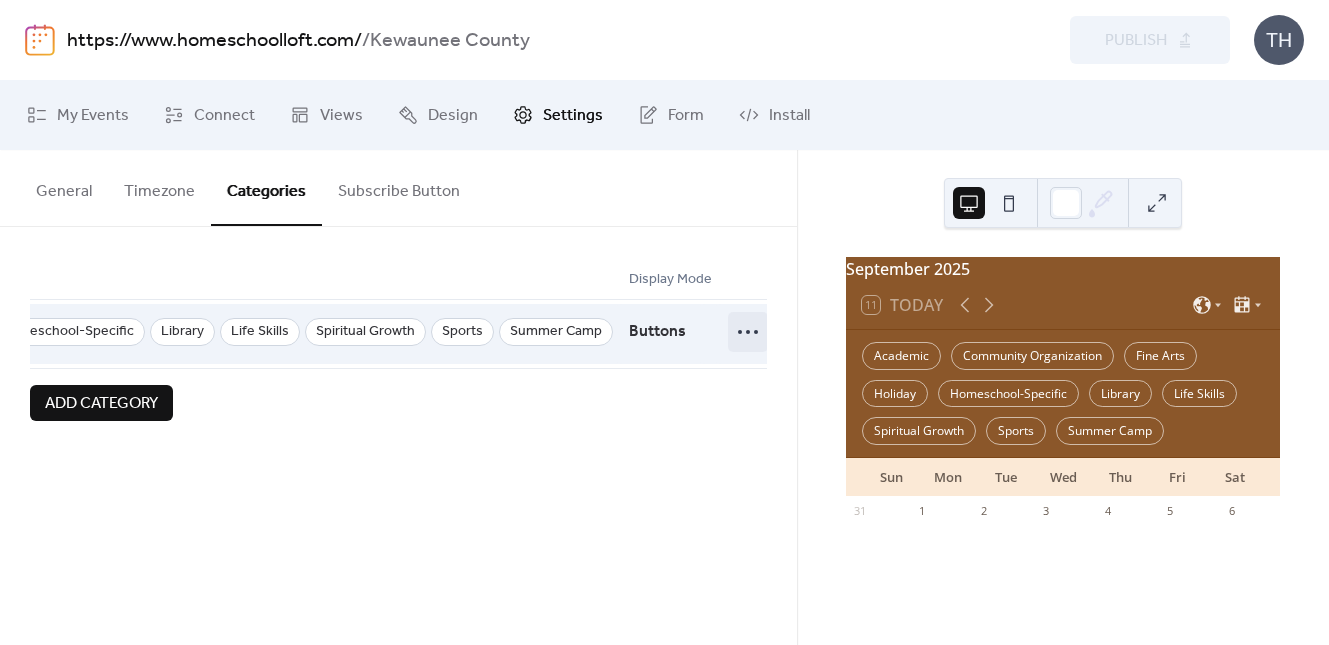 click 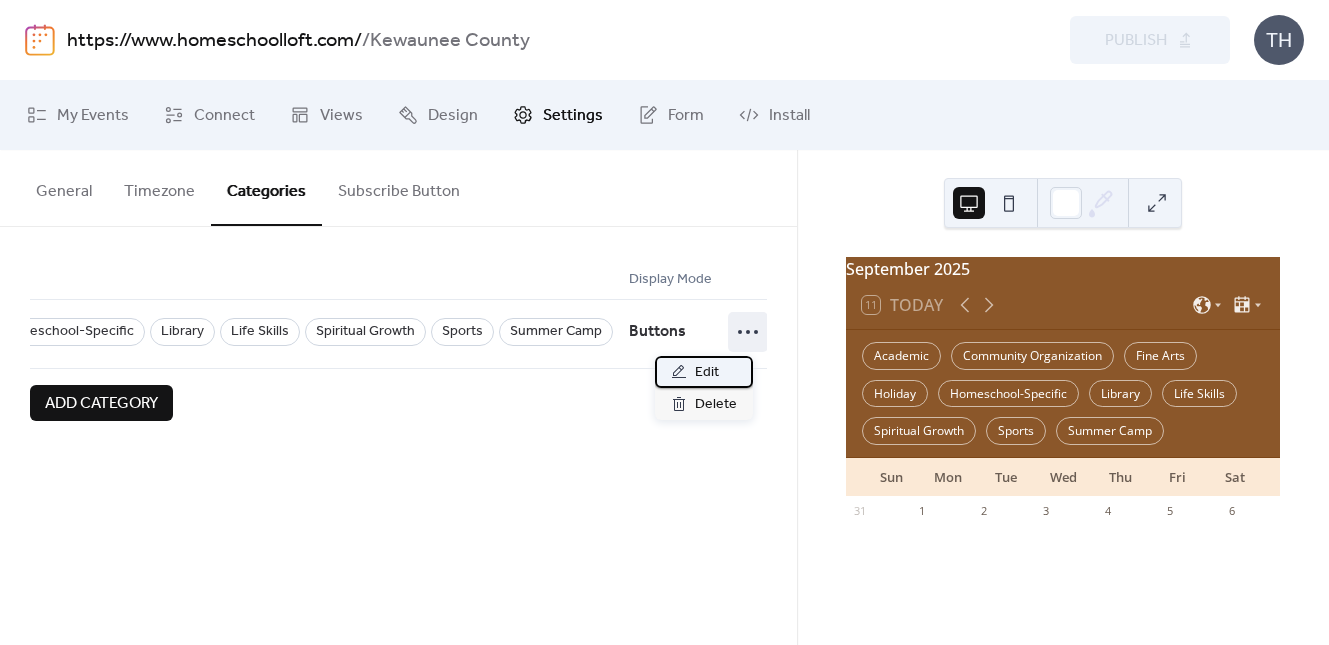 click on "Edit" at bounding box center [704, 372] 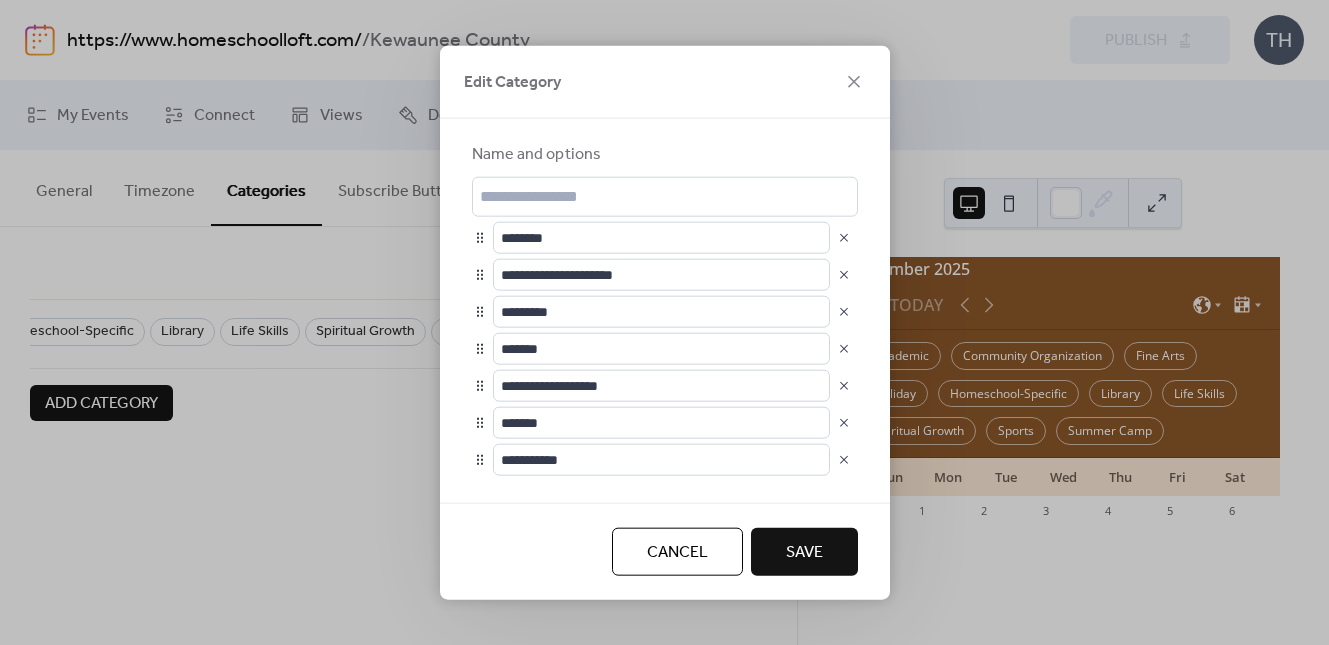 click at bounding box center (844, 274) 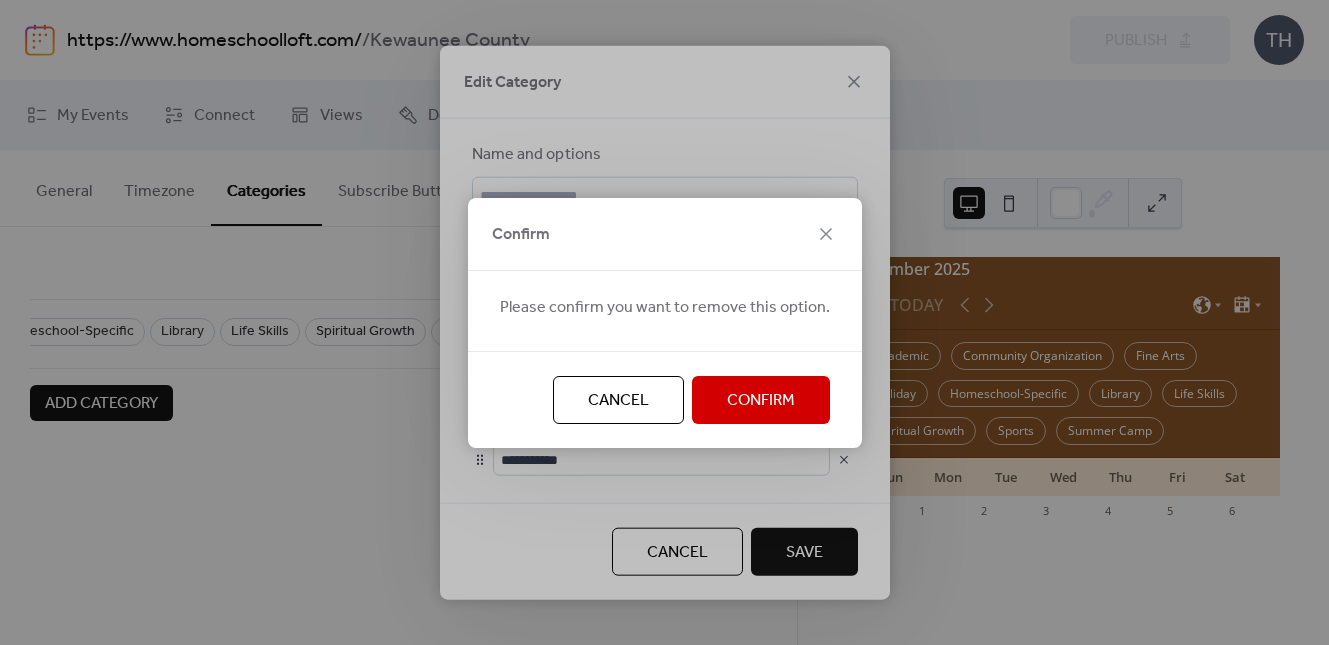 click on "Confirm" at bounding box center (761, 401) 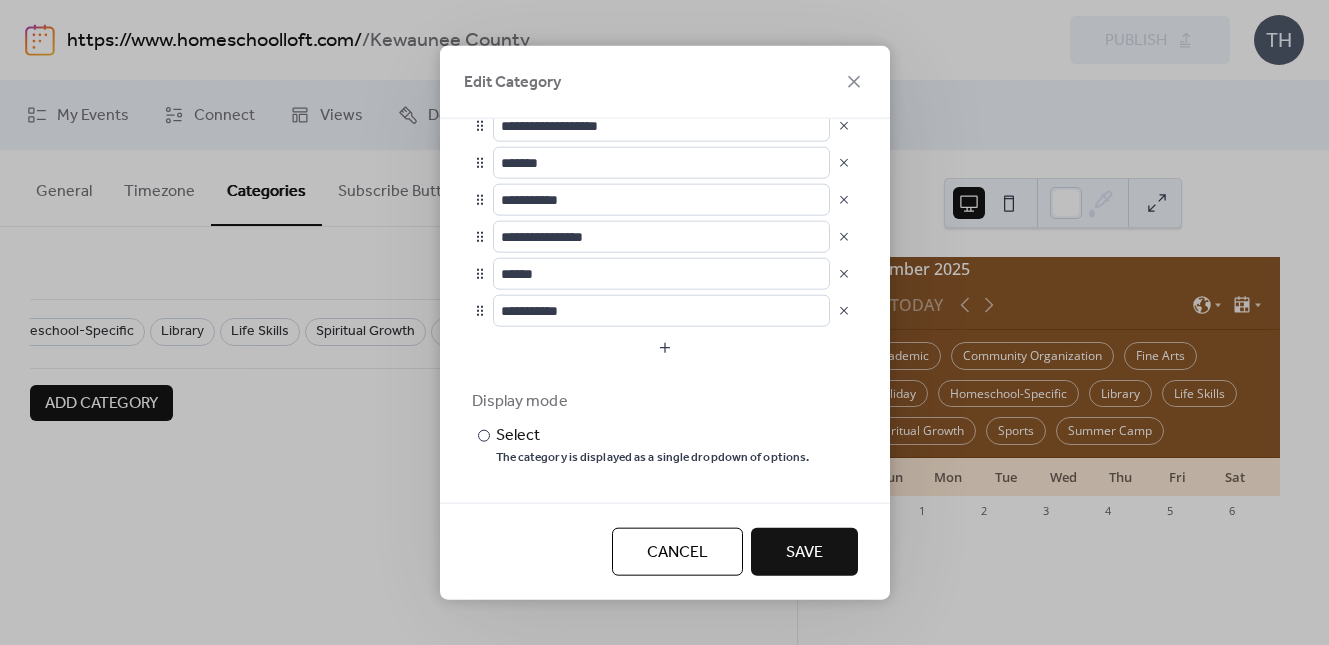 scroll, scrollTop: 281, scrollLeft: 0, axis: vertical 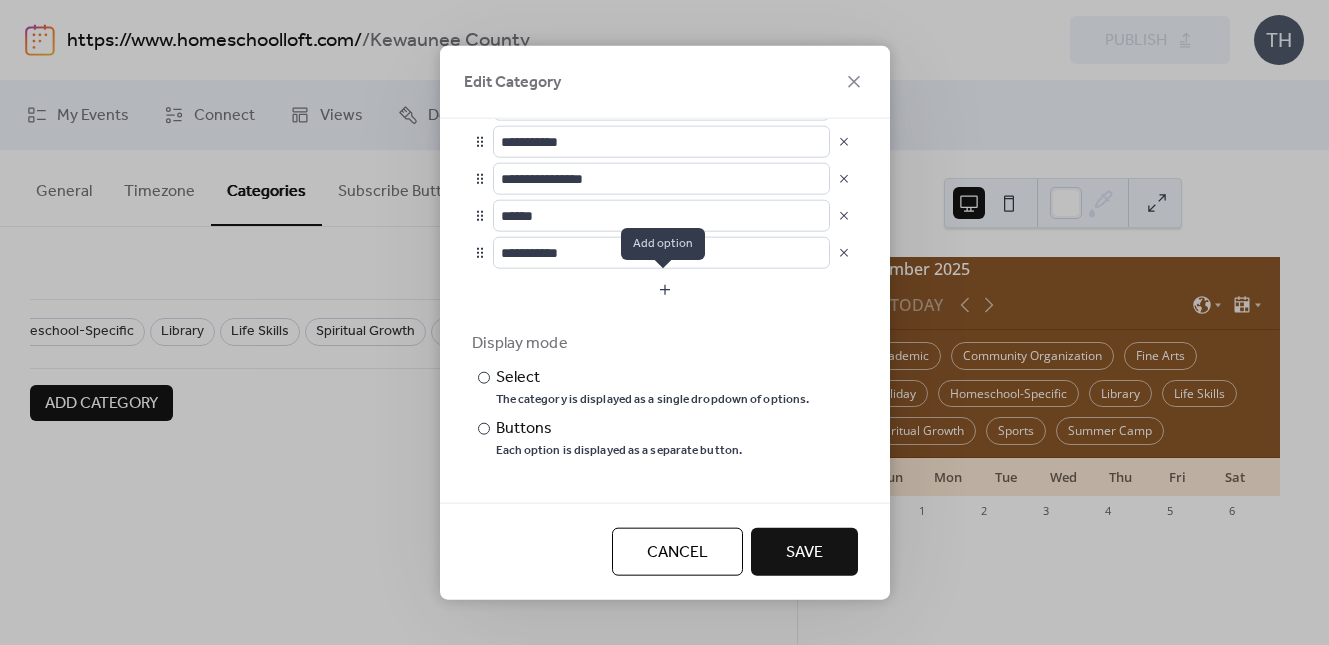 click at bounding box center [665, 289] 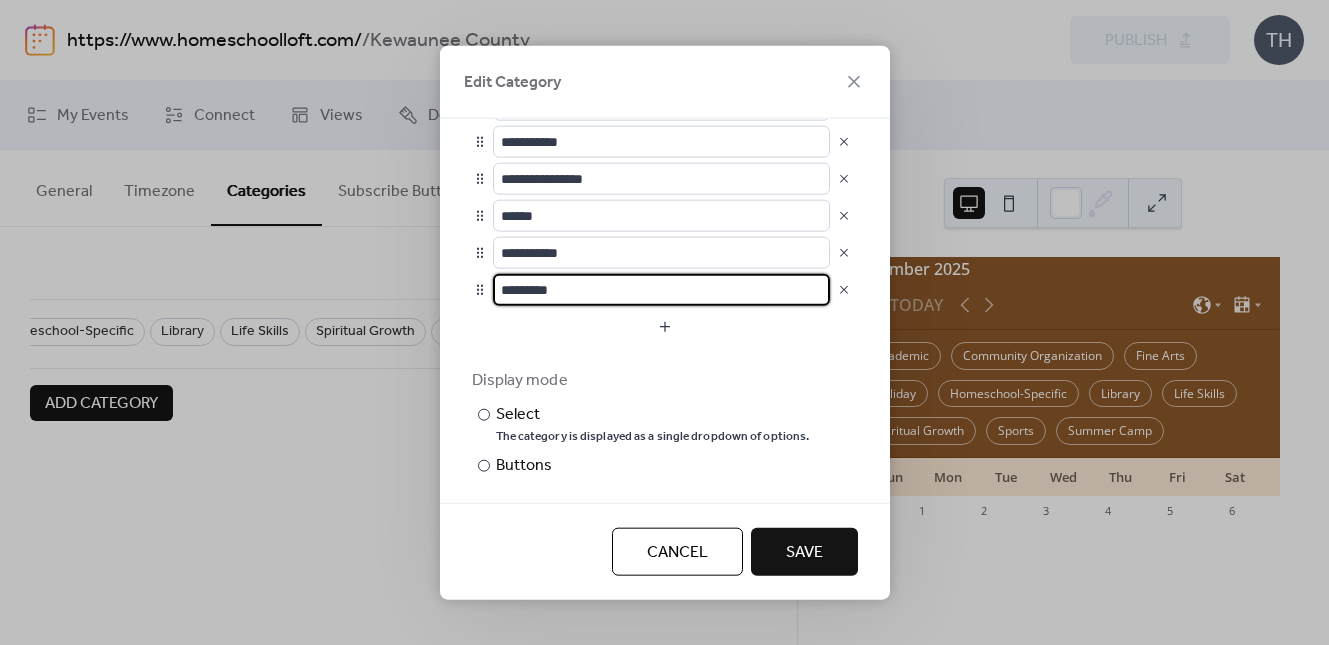 click on "**********" at bounding box center (665, 298) 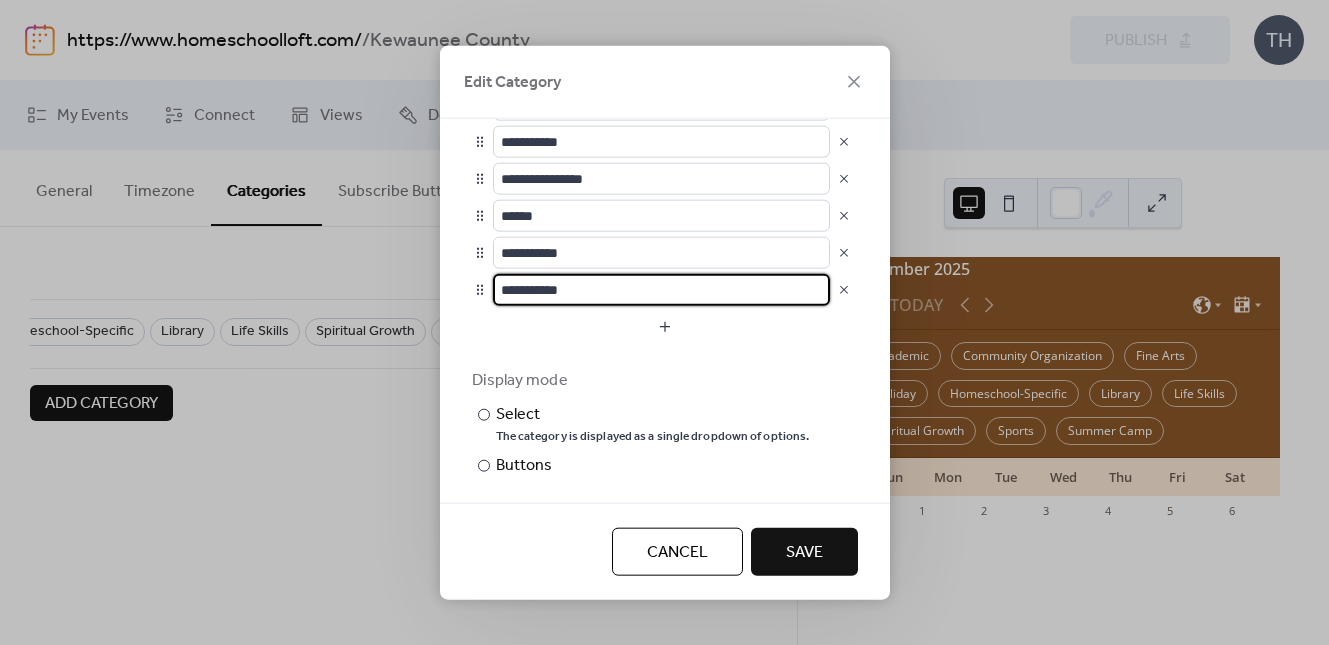 type on "**********" 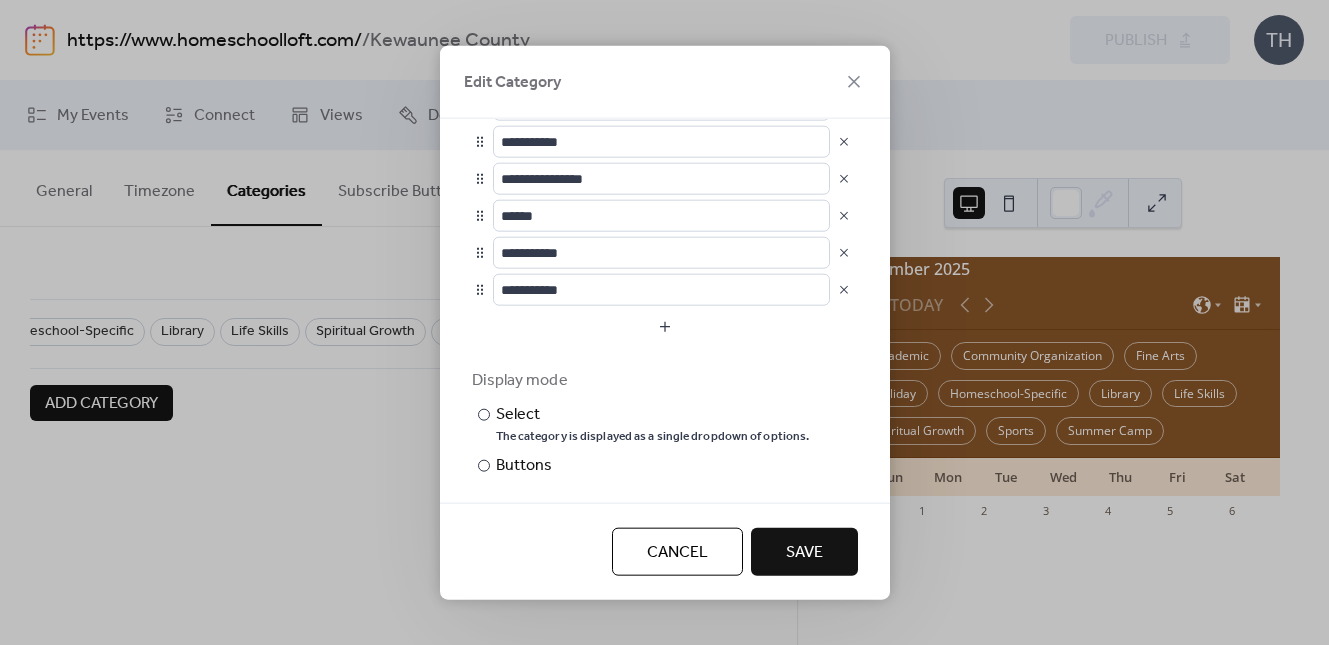 click on "Display mode" at bounding box center (663, 380) 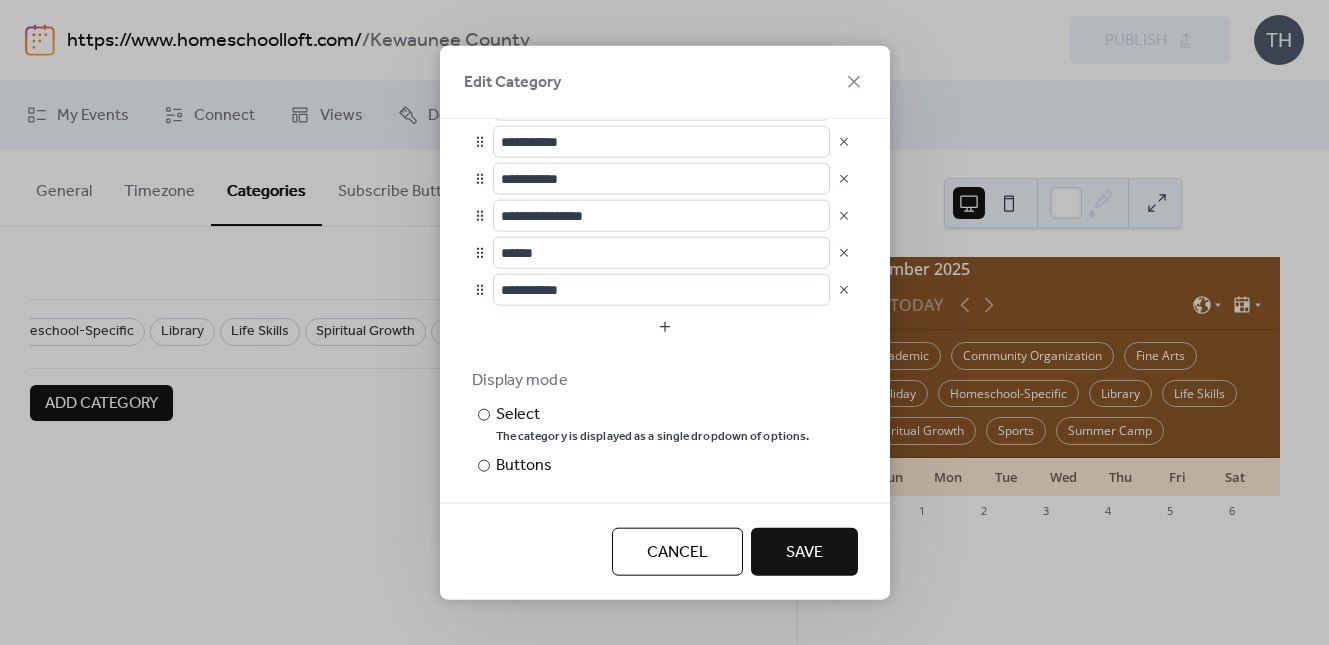 click on "Save" at bounding box center (804, 553) 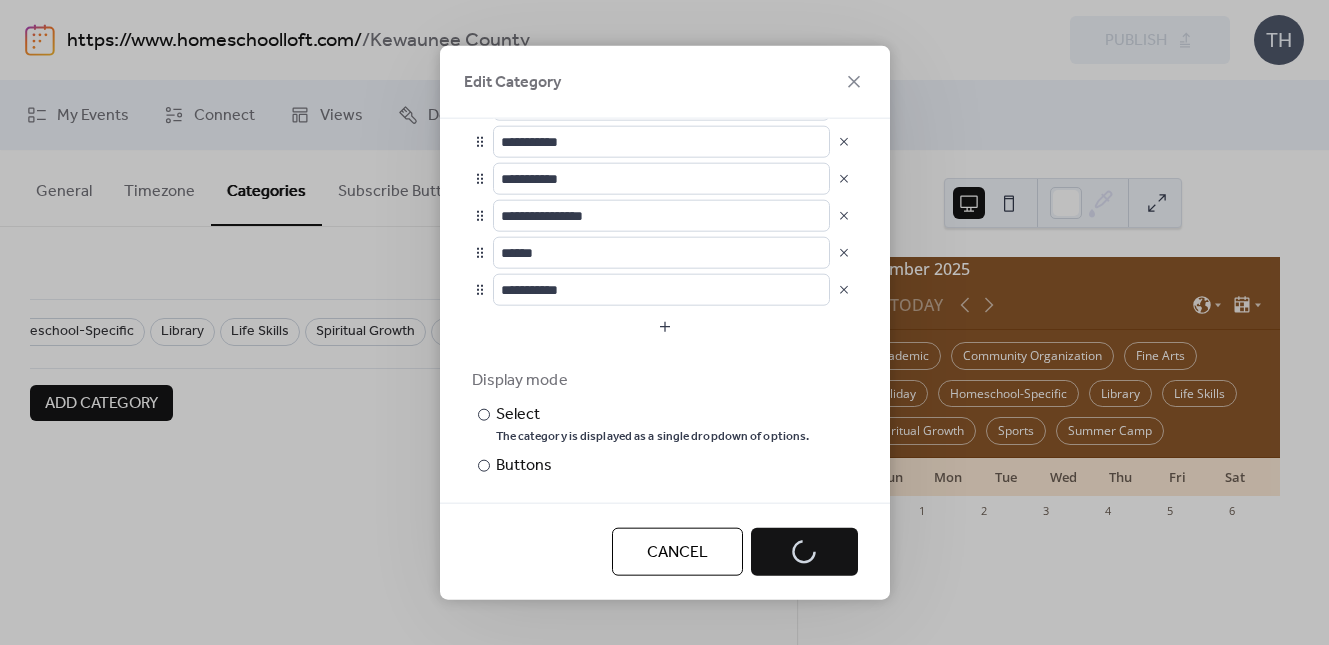 scroll, scrollTop: 0, scrollLeft: 429, axis: horizontal 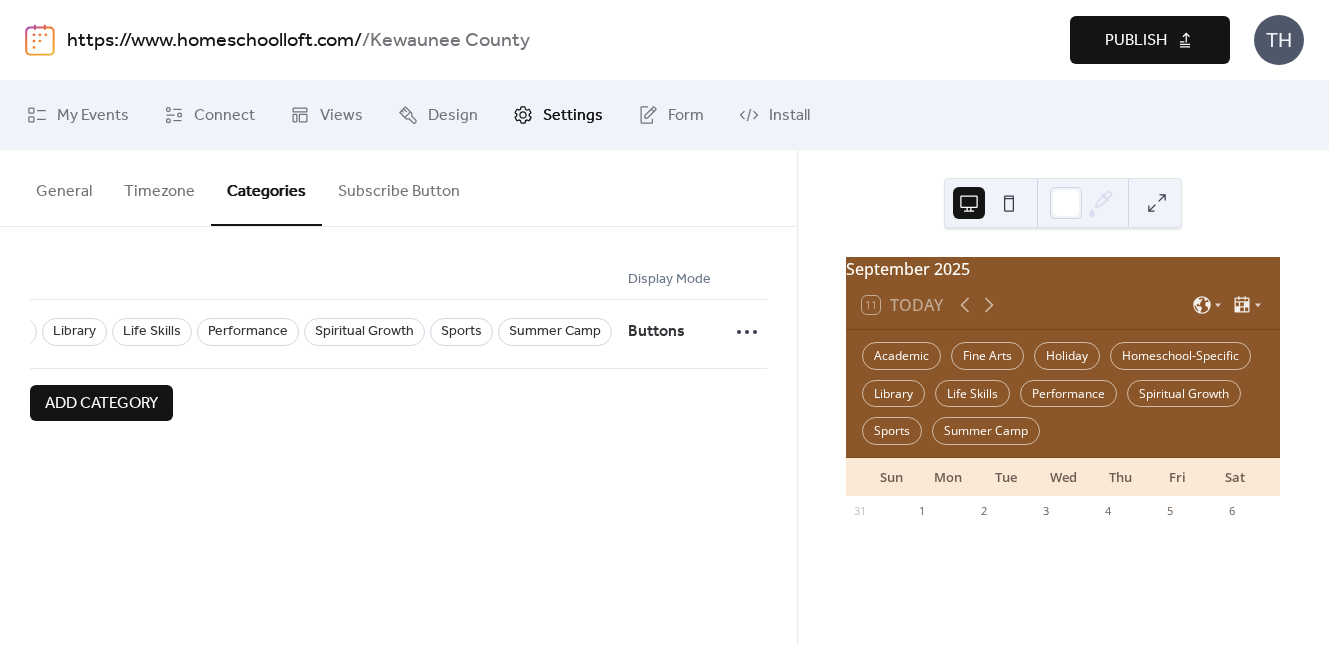 click on "Publish" at bounding box center (1150, 40) 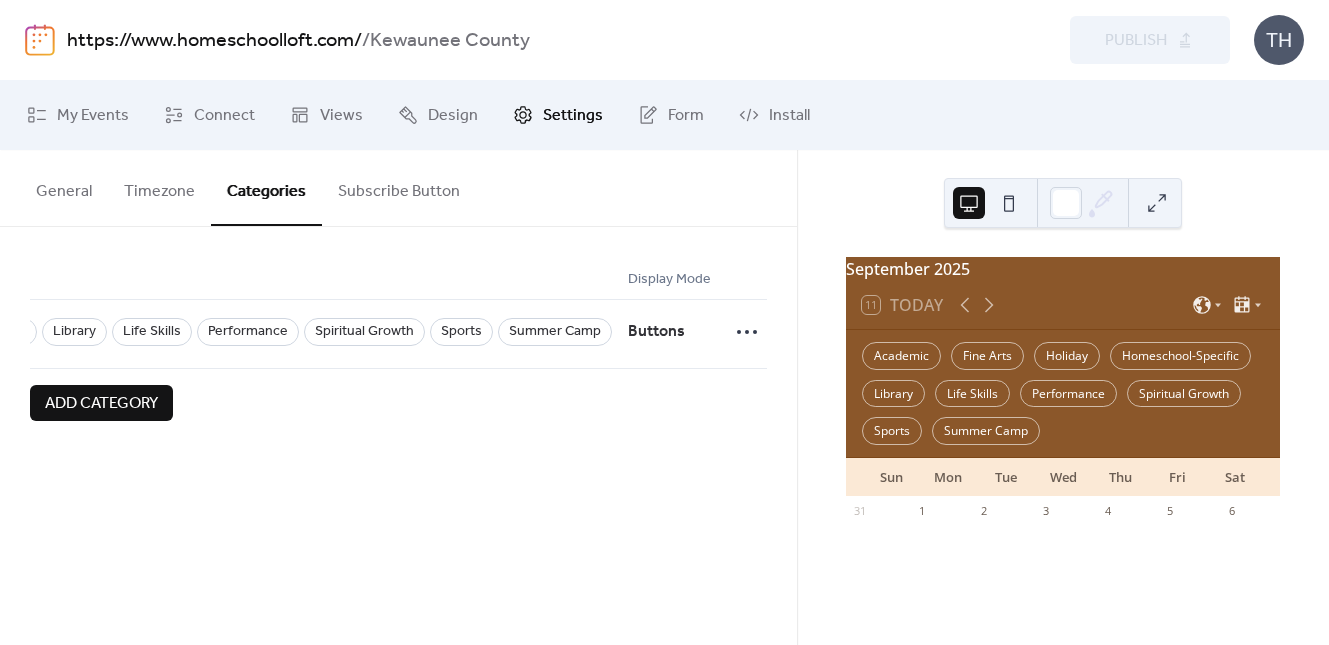 click on "https://www.homeschoolloft.com/" at bounding box center (214, 41) 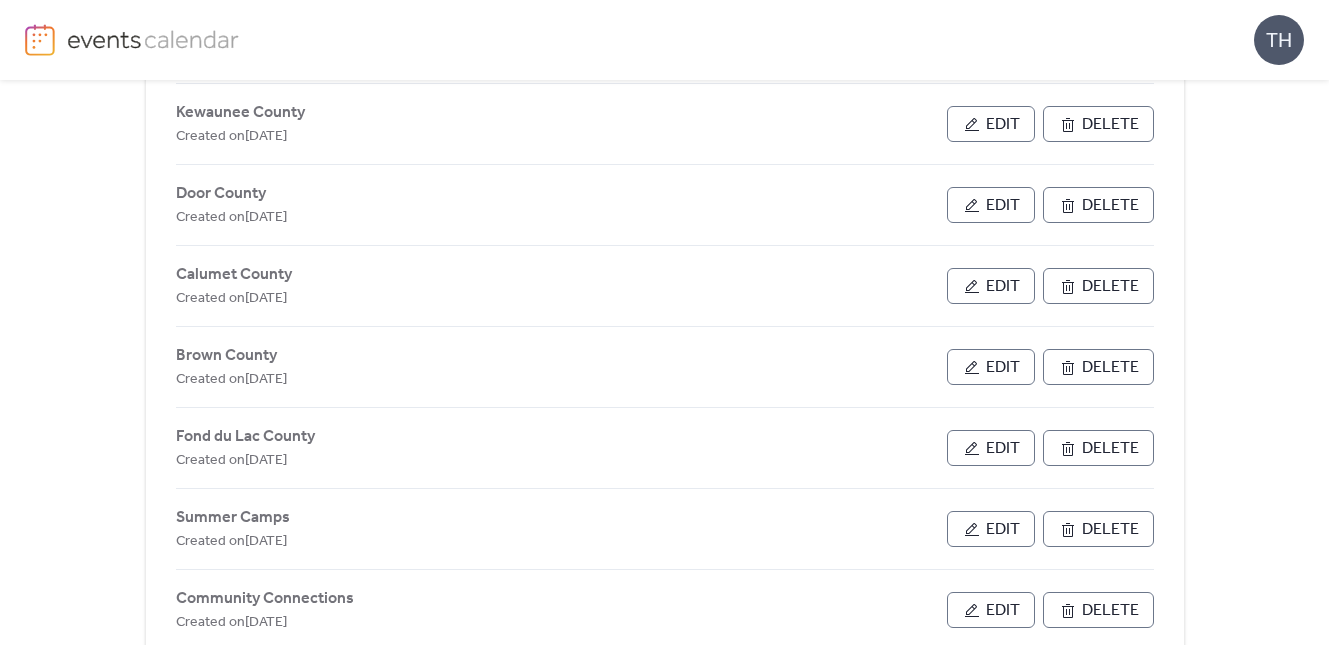 scroll, scrollTop: 866, scrollLeft: 0, axis: vertical 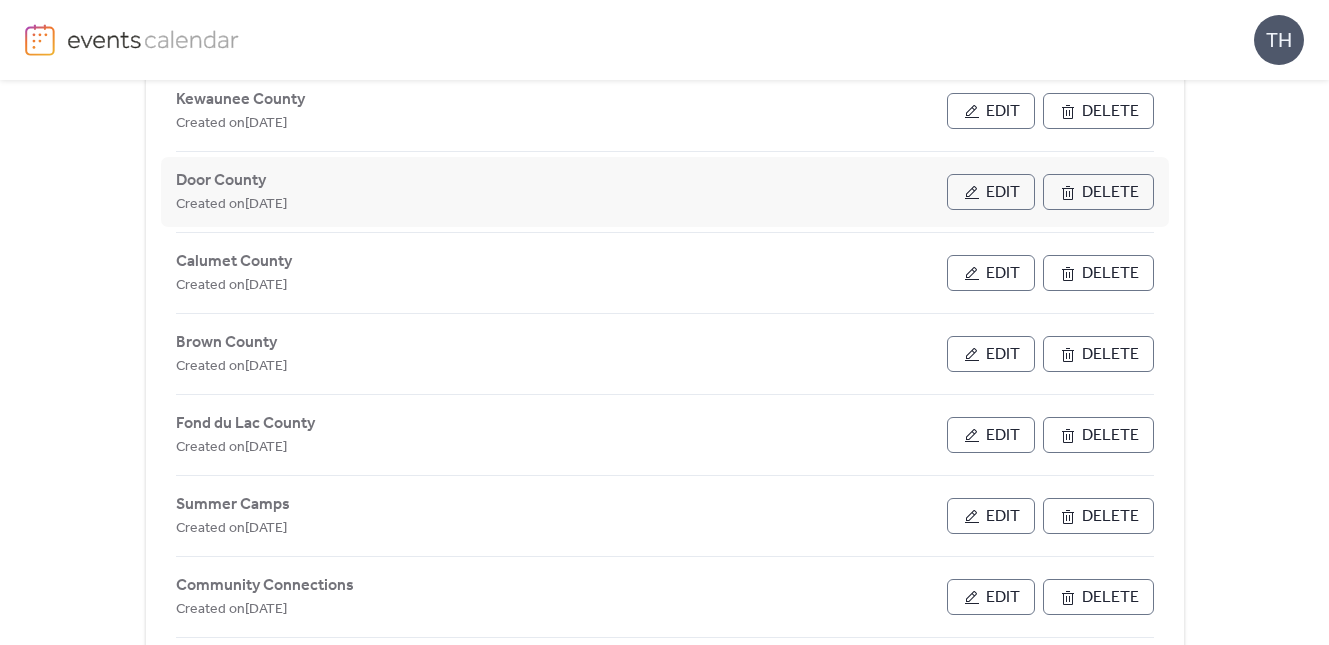 click on "Edit" at bounding box center [1003, 193] 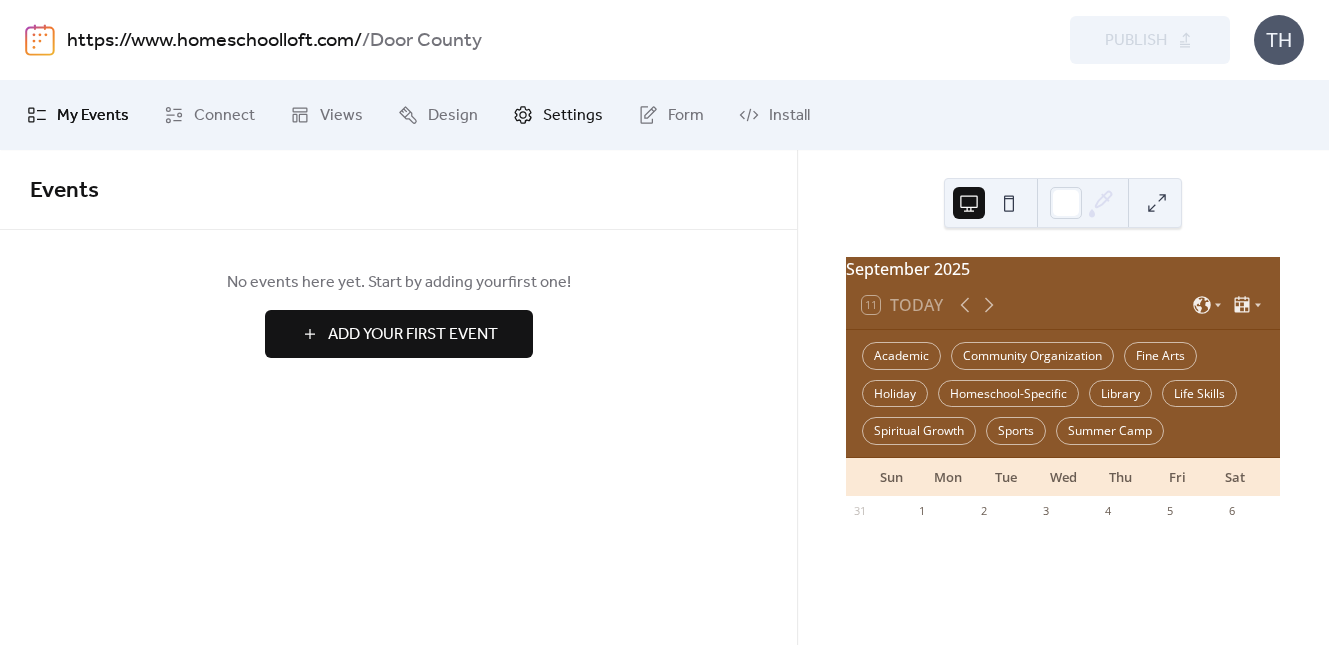click on "Settings" at bounding box center (573, 116) 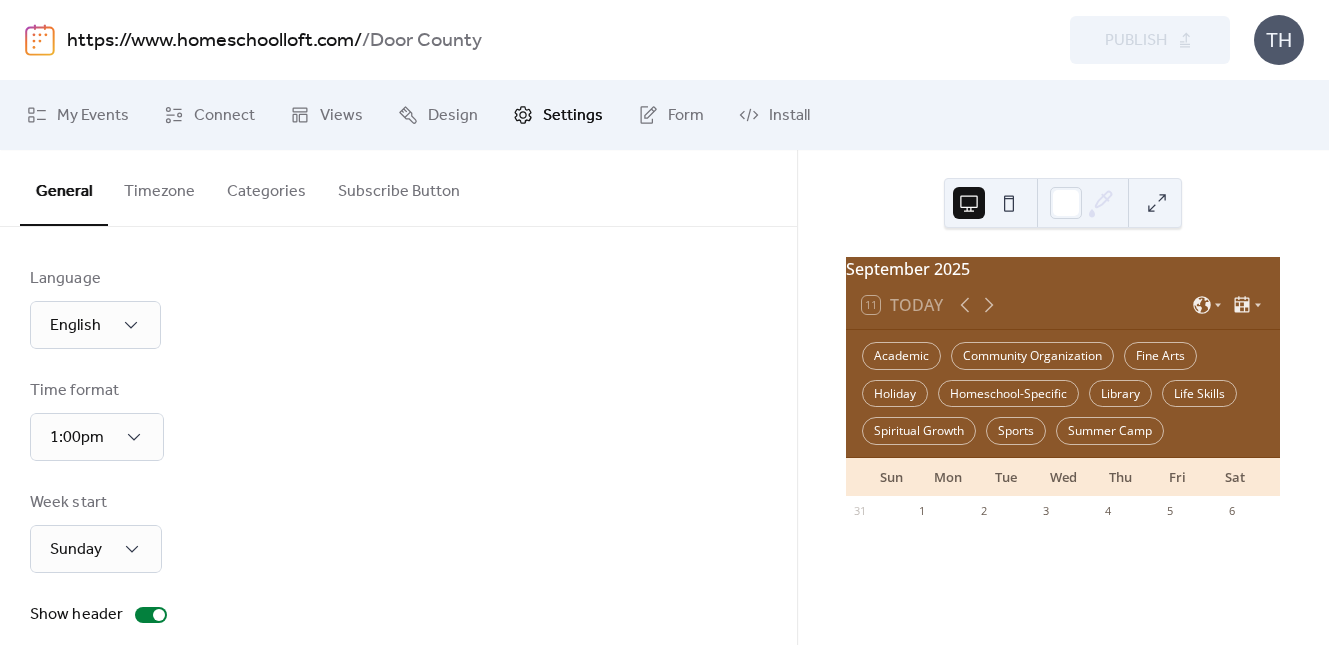 click on "Categories" at bounding box center (266, 187) 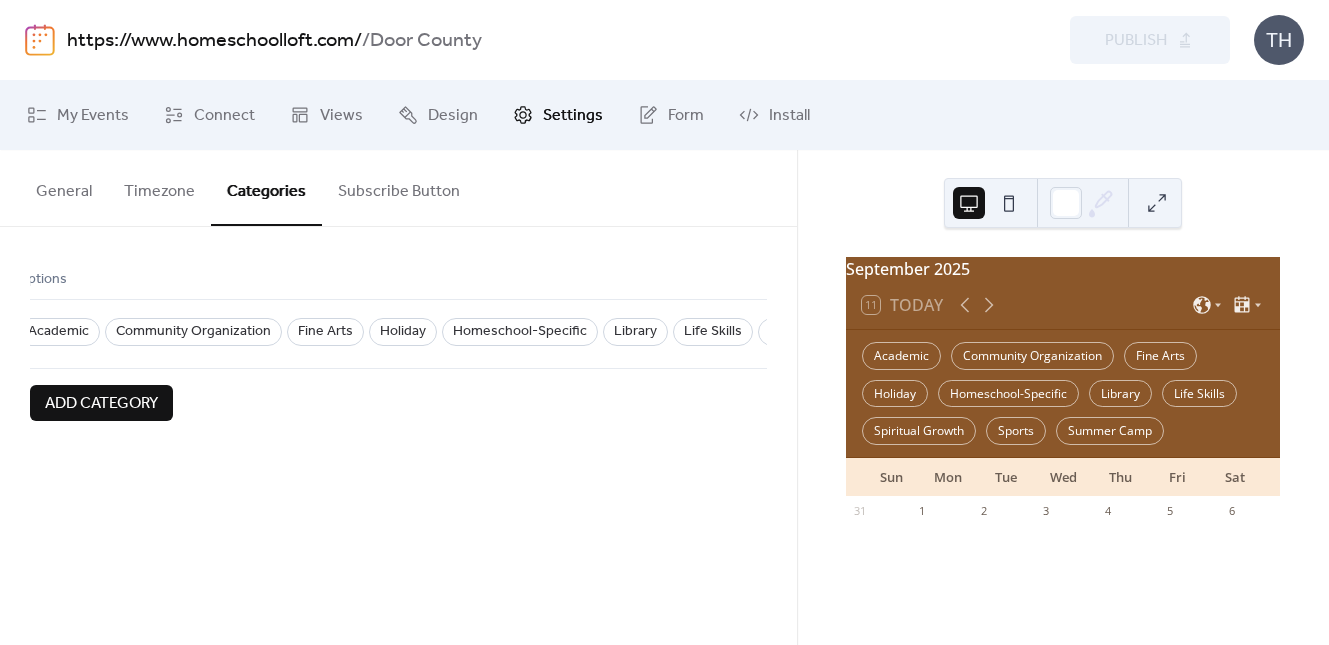 scroll, scrollTop: 0, scrollLeft: 503, axis: horizontal 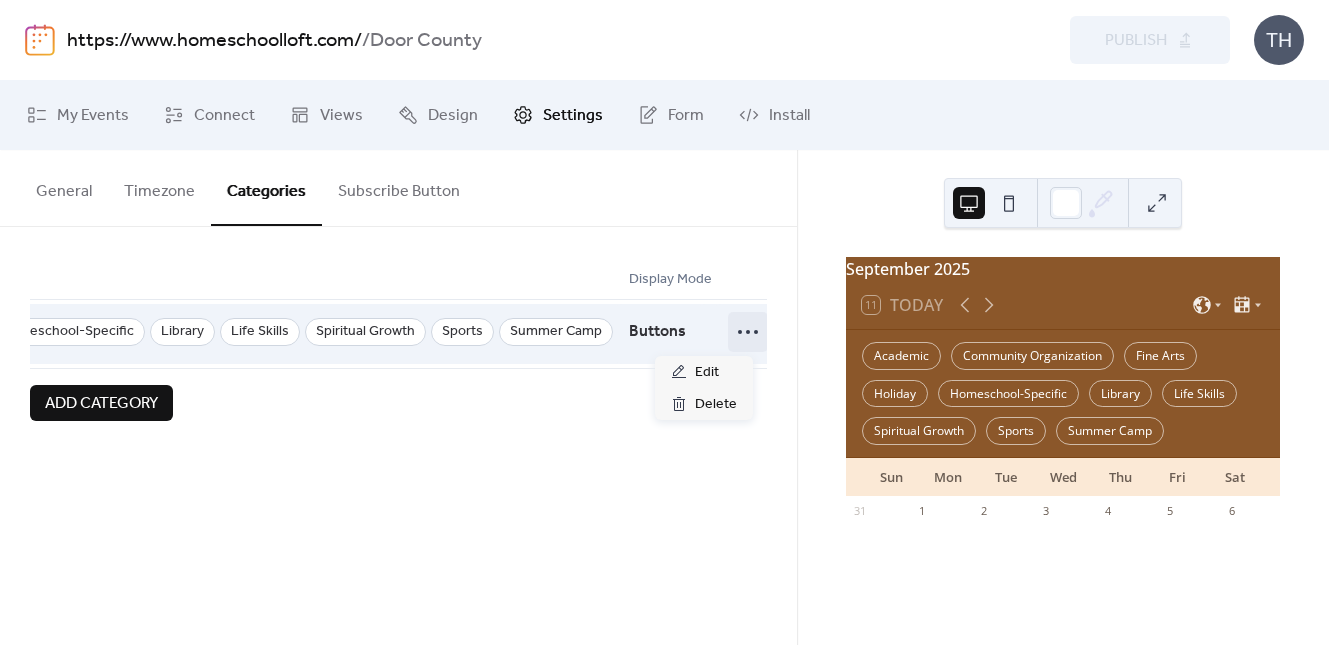 click 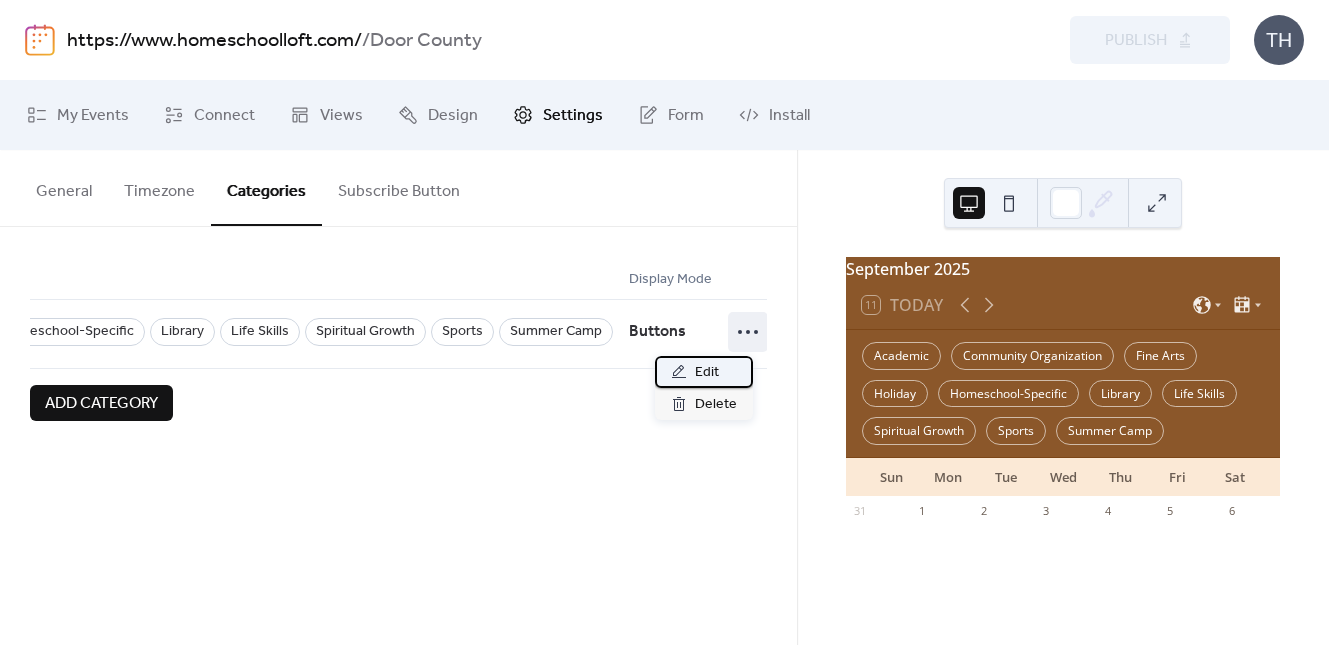 click on "Edit" at bounding box center [704, 372] 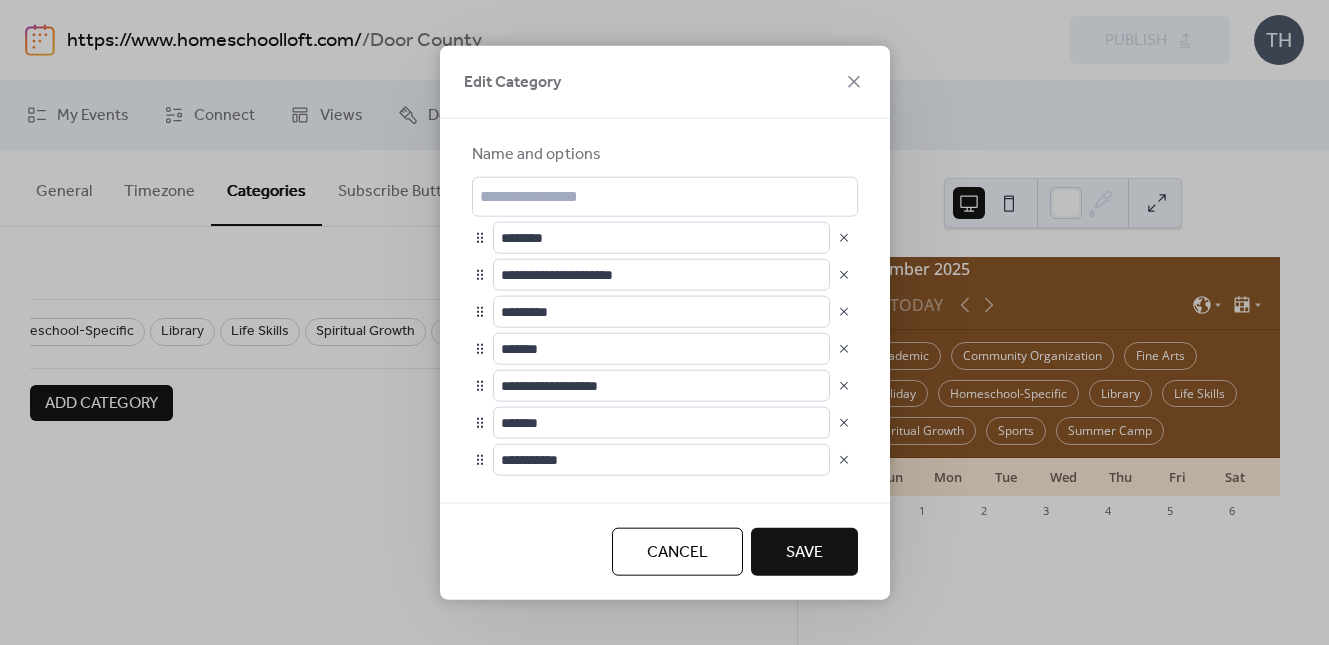 click at bounding box center [844, 274] 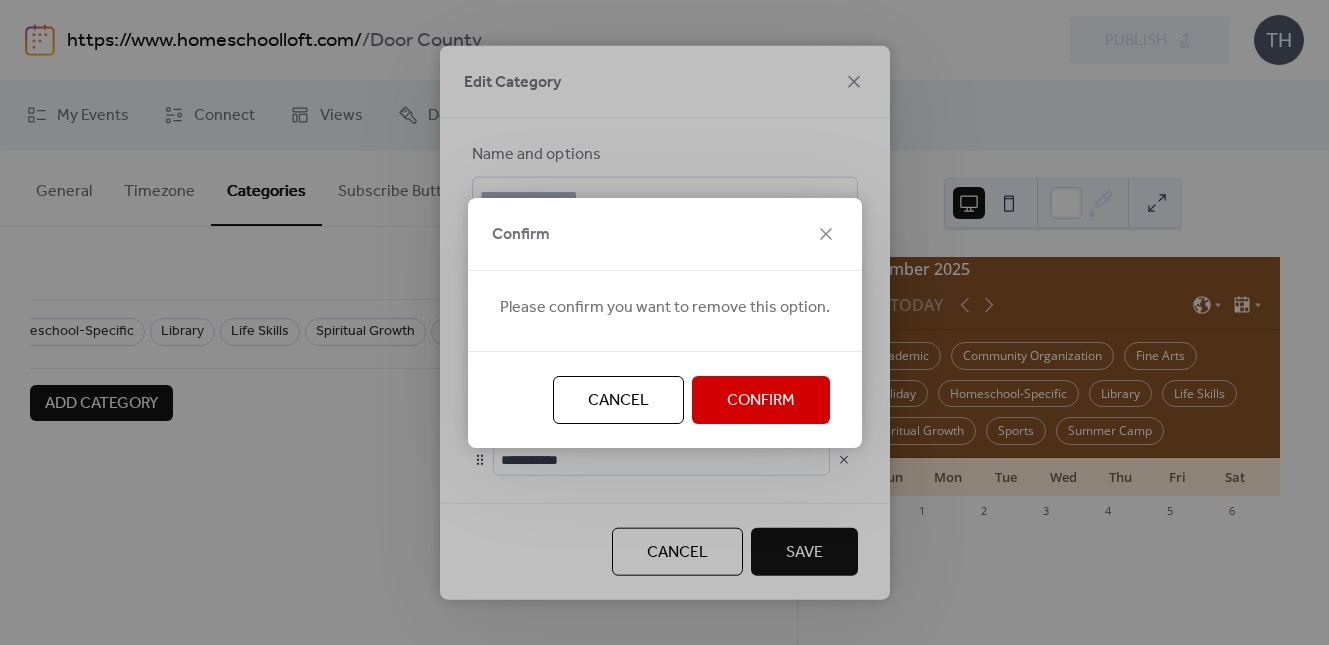 click on "Confirm" at bounding box center [761, 400] 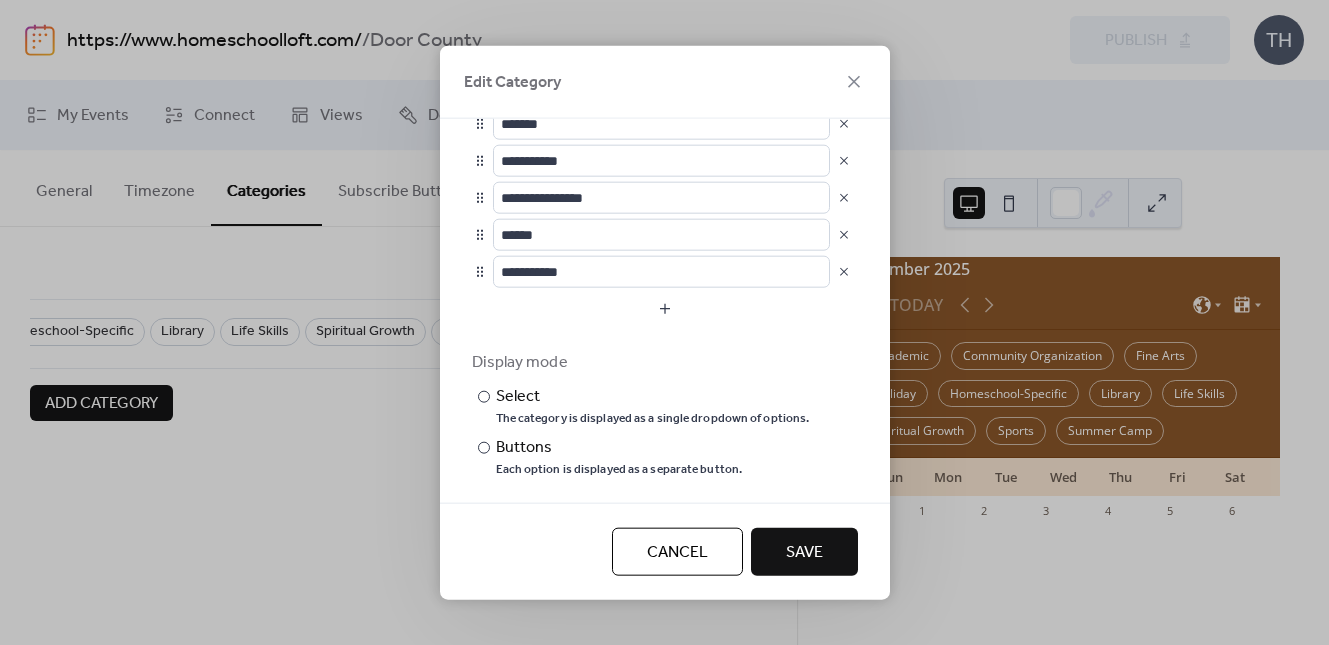 scroll, scrollTop: 263, scrollLeft: 0, axis: vertical 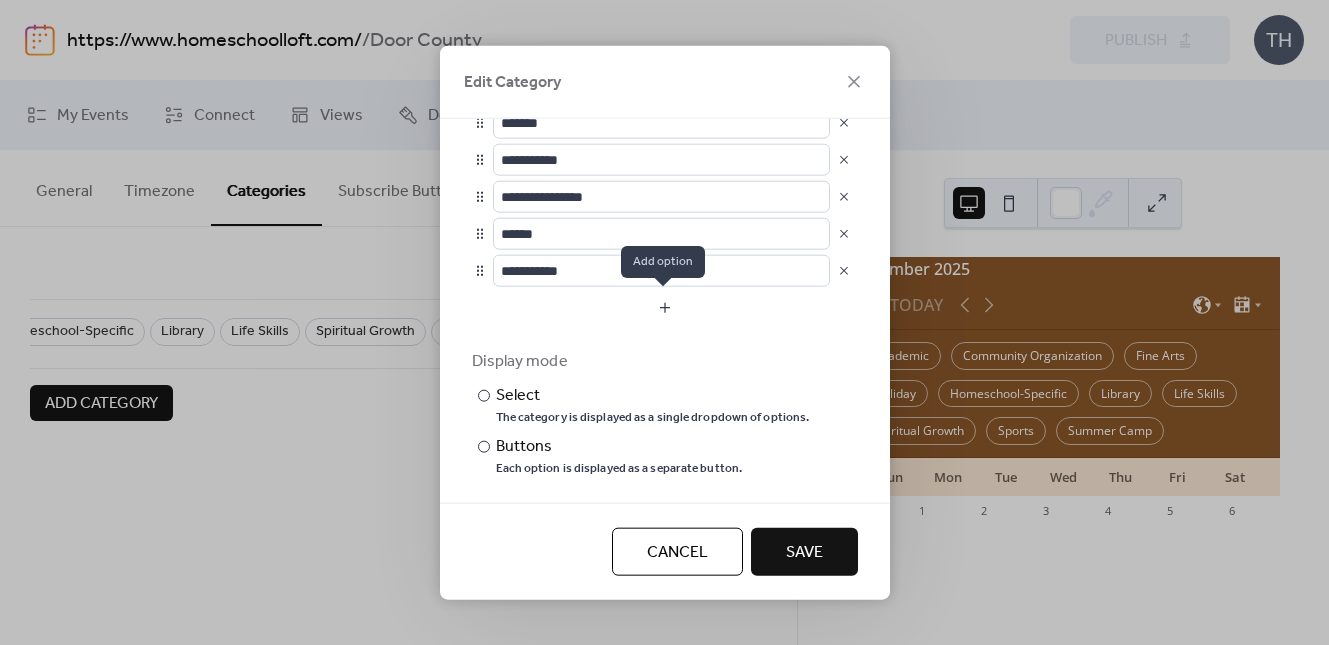 click at bounding box center (665, 307) 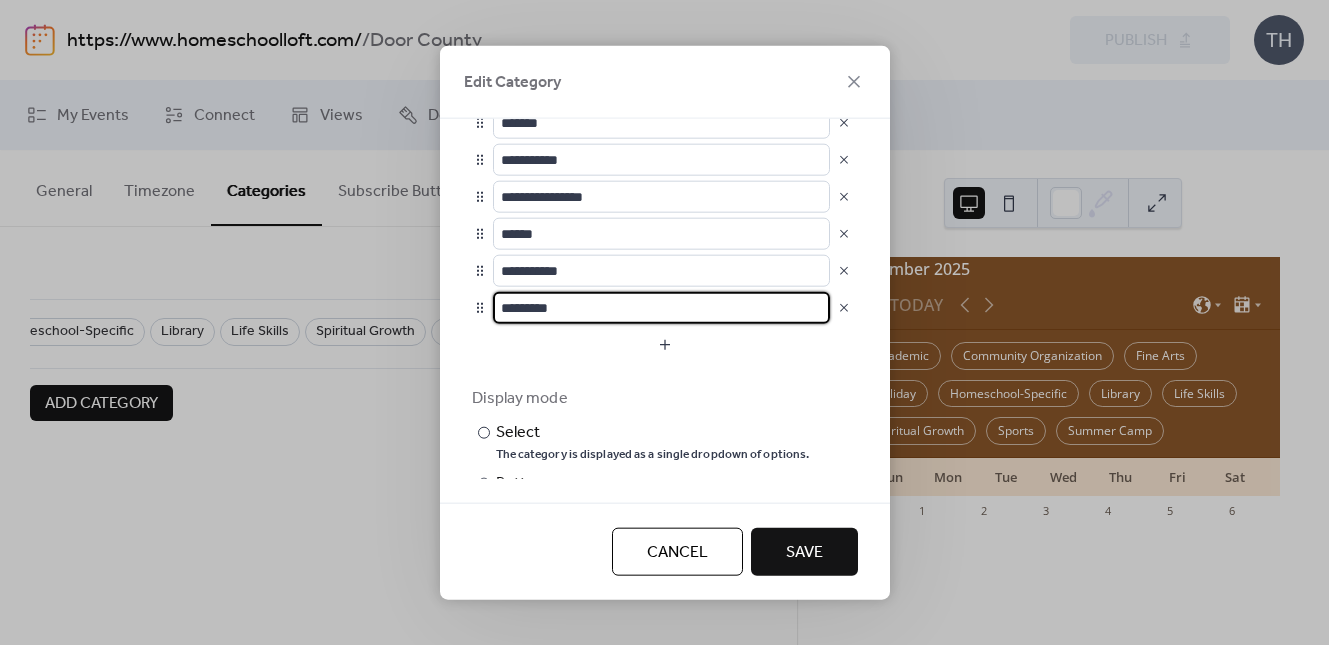 scroll, scrollTop: 1, scrollLeft: 0, axis: vertical 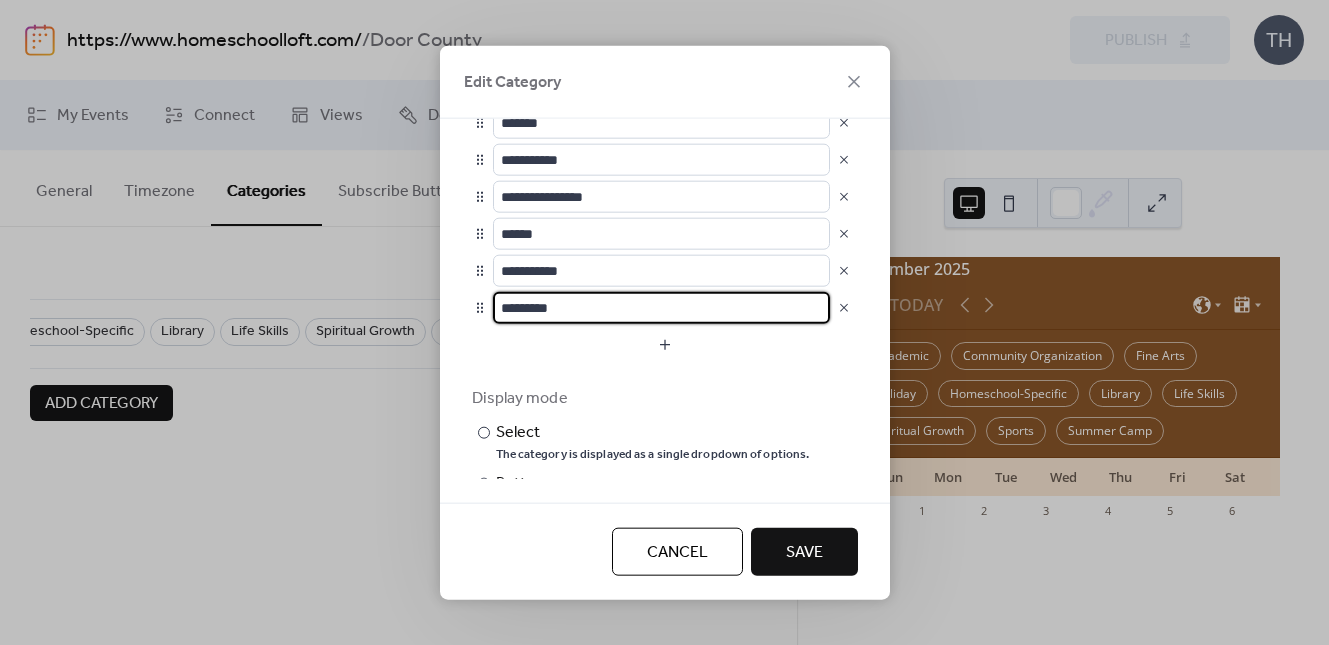 drag, startPoint x: 562, startPoint y: 316, endPoint x: 488, endPoint y: 307, distance: 74.54529 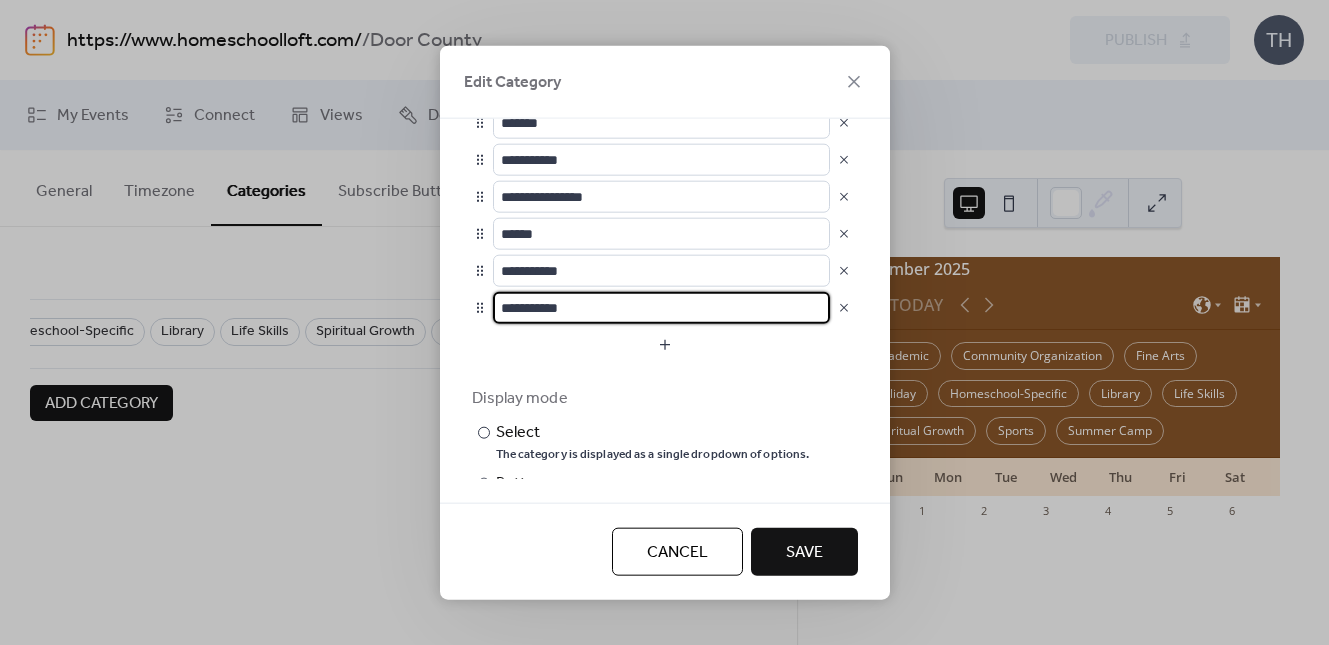 type on "**********" 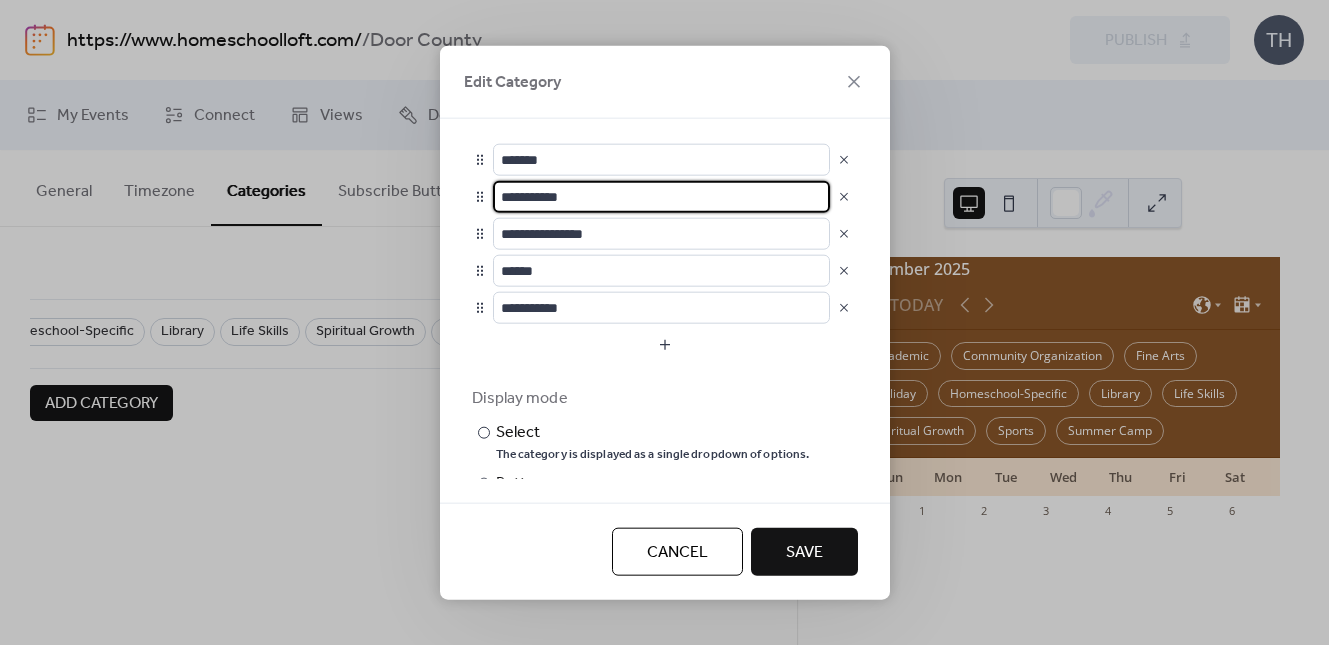 scroll, scrollTop: 259, scrollLeft: 0, axis: vertical 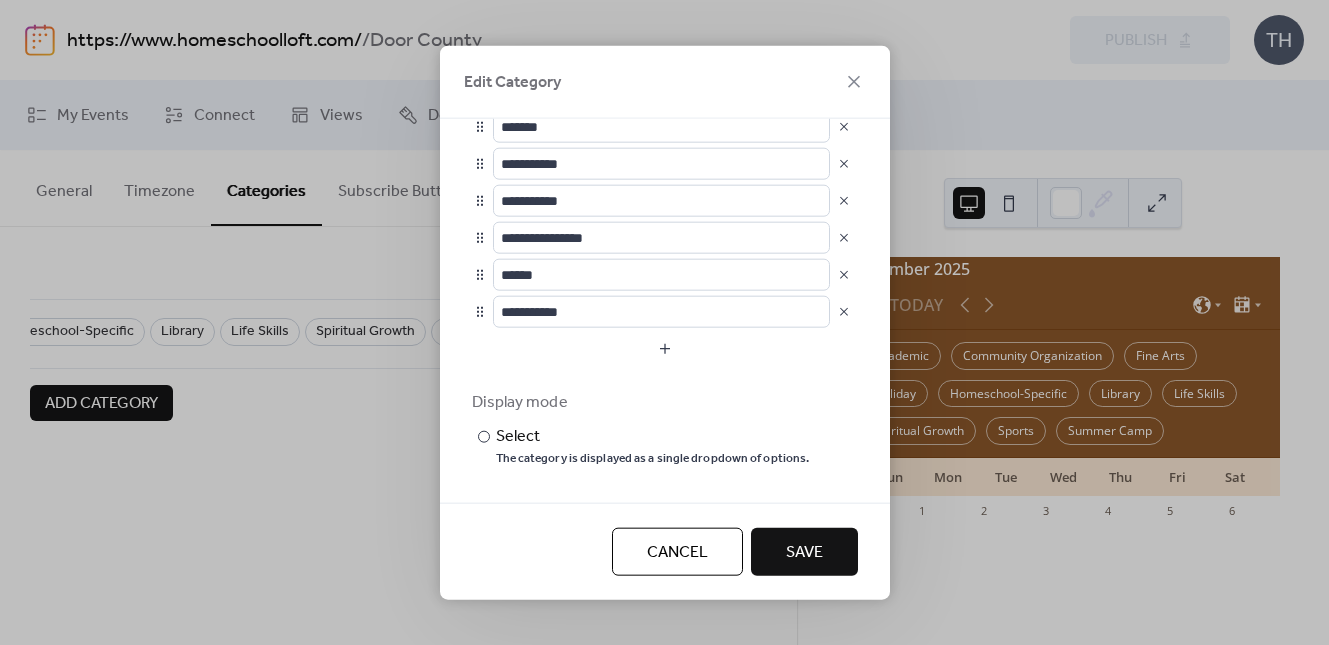 click on "Save" at bounding box center (804, 553) 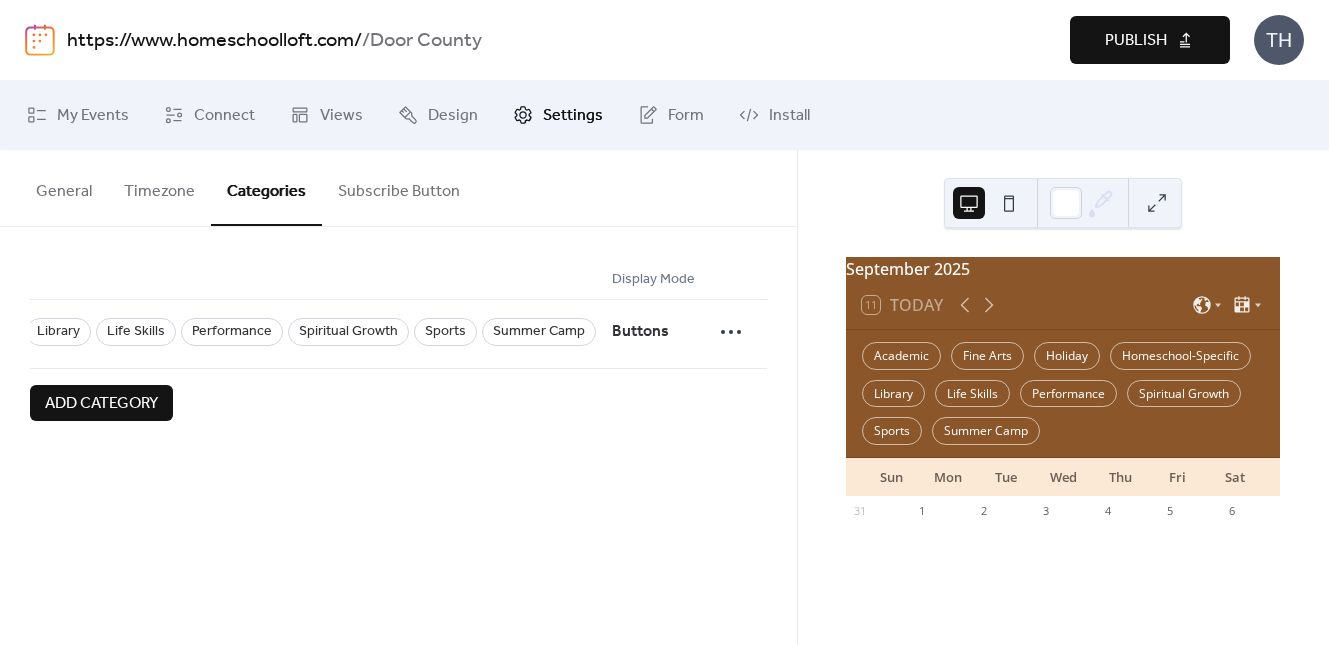 scroll, scrollTop: 0, scrollLeft: 429, axis: horizontal 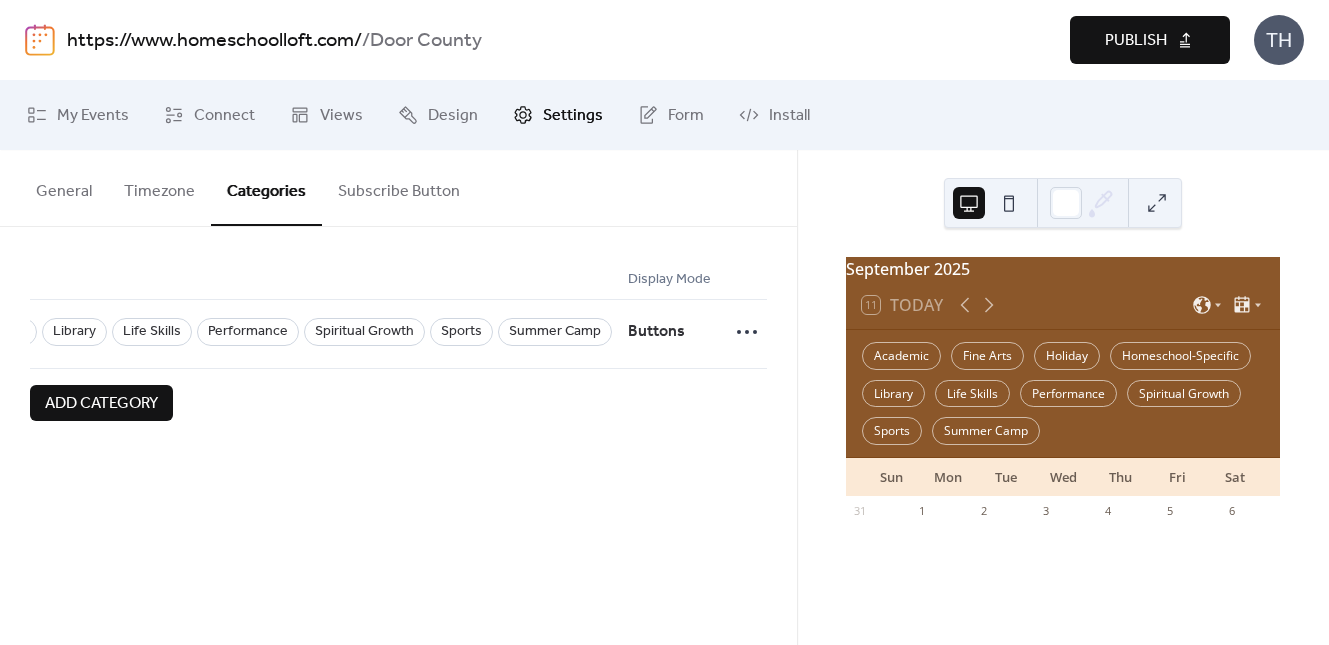 click on "Publish" at bounding box center [1150, 40] 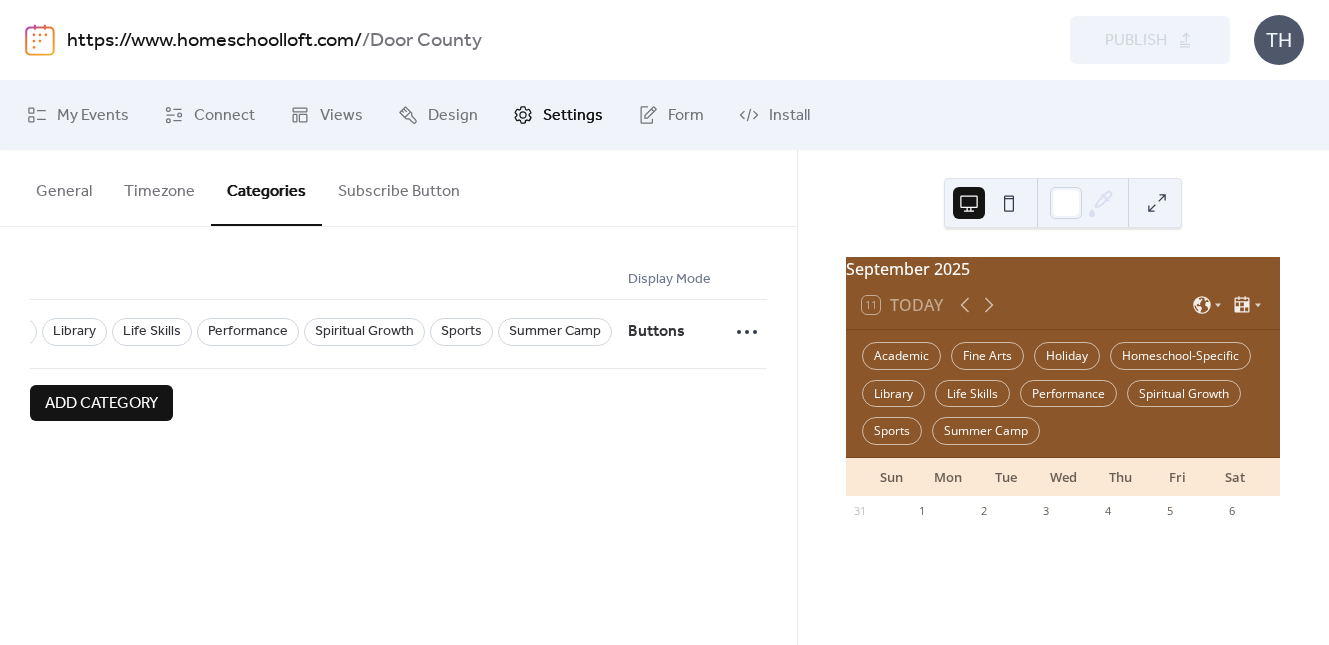 click on "https://www.homeschoolloft.com/" at bounding box center (214, 41) 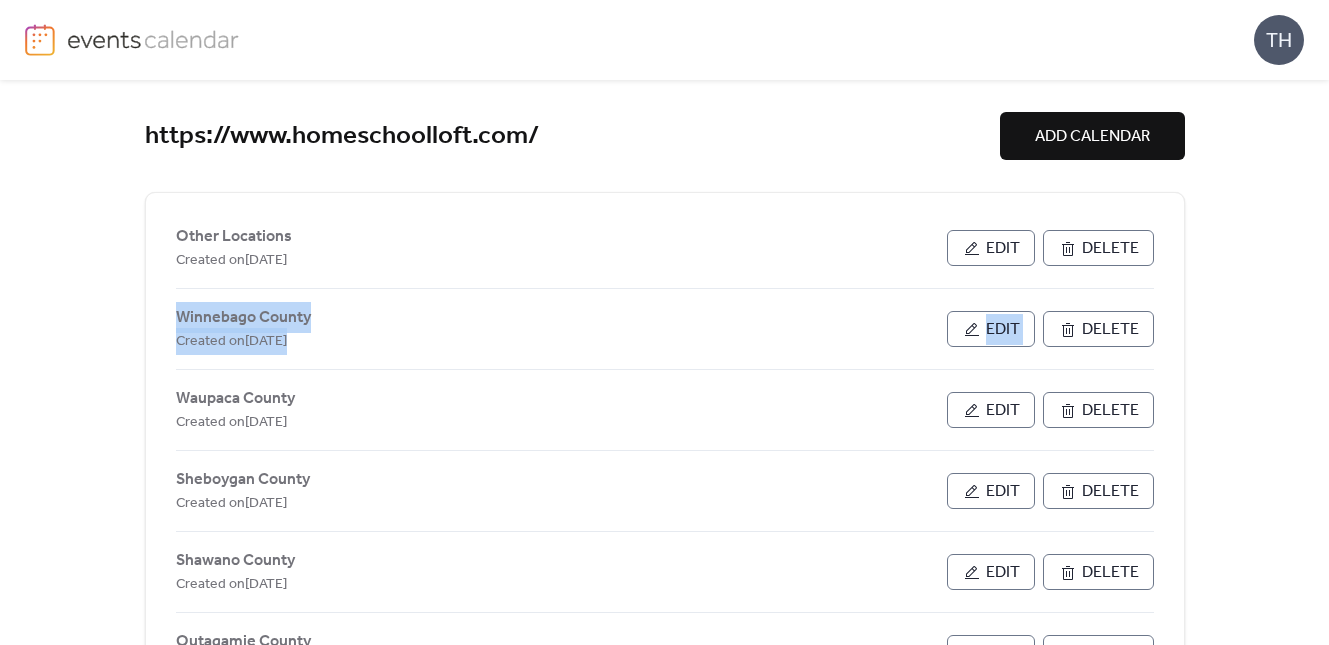 drag, startPoint x: 1320, startPoint y: 240, endPoint x: 1307, endPoint y: 316, distance: 77.10383 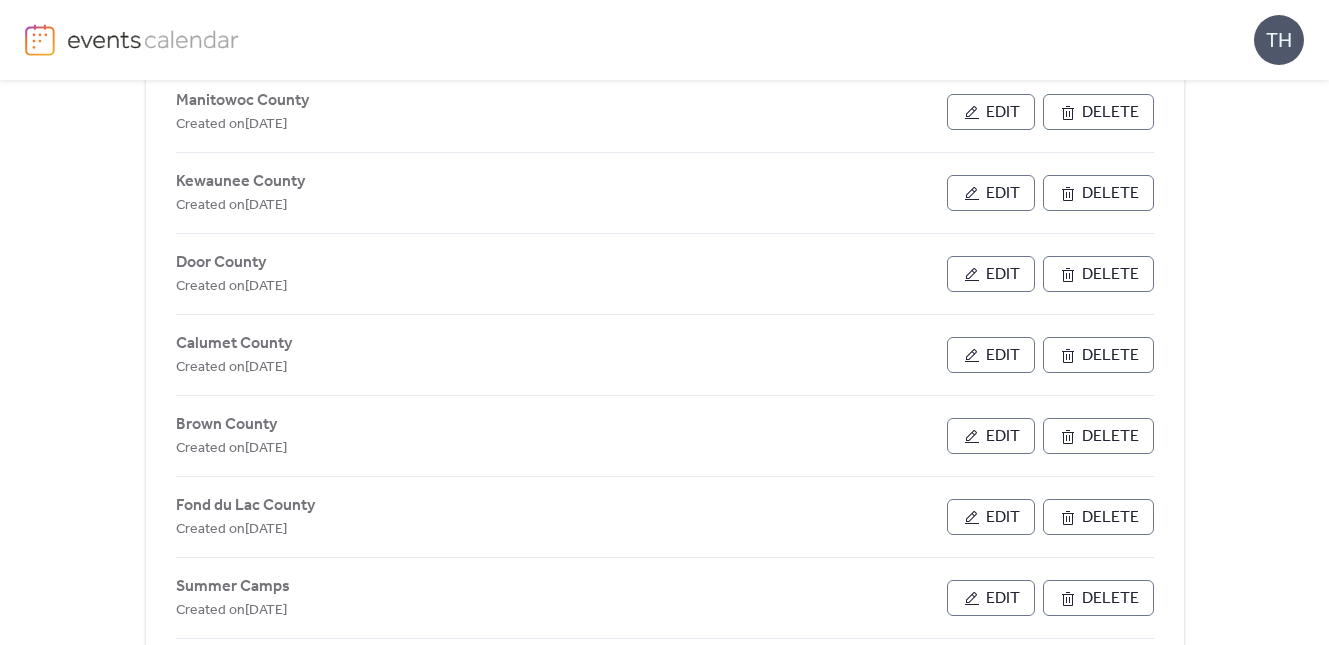 scroll, scrollTop: 794, scrollLeft: 0, axis: vertical 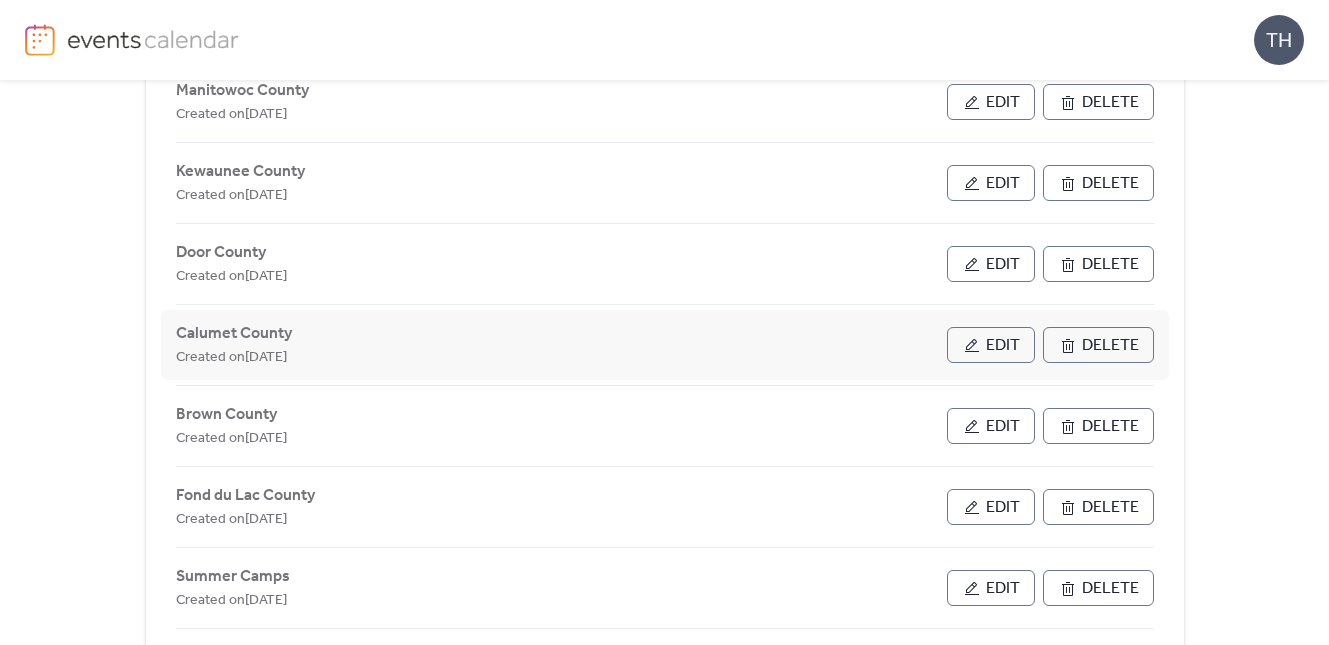 click on "Edit" at bounding box center [1003, 346] 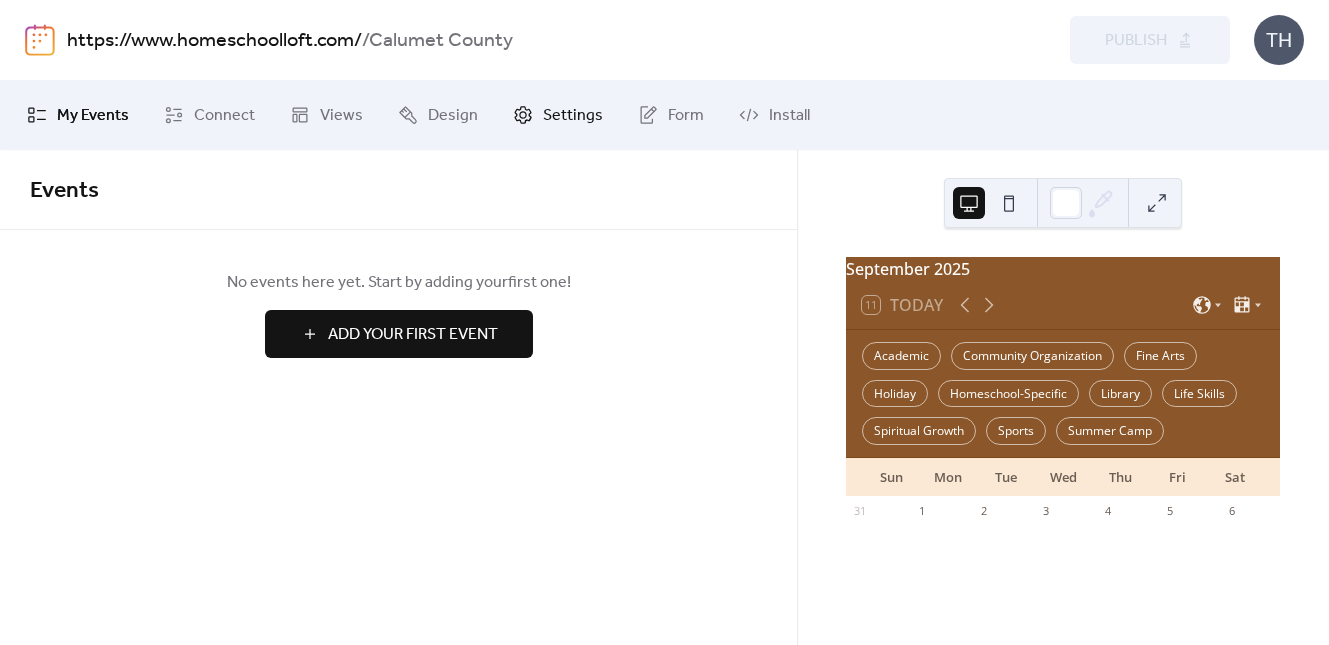 click on "Settings" at bounding box center (573, 116) 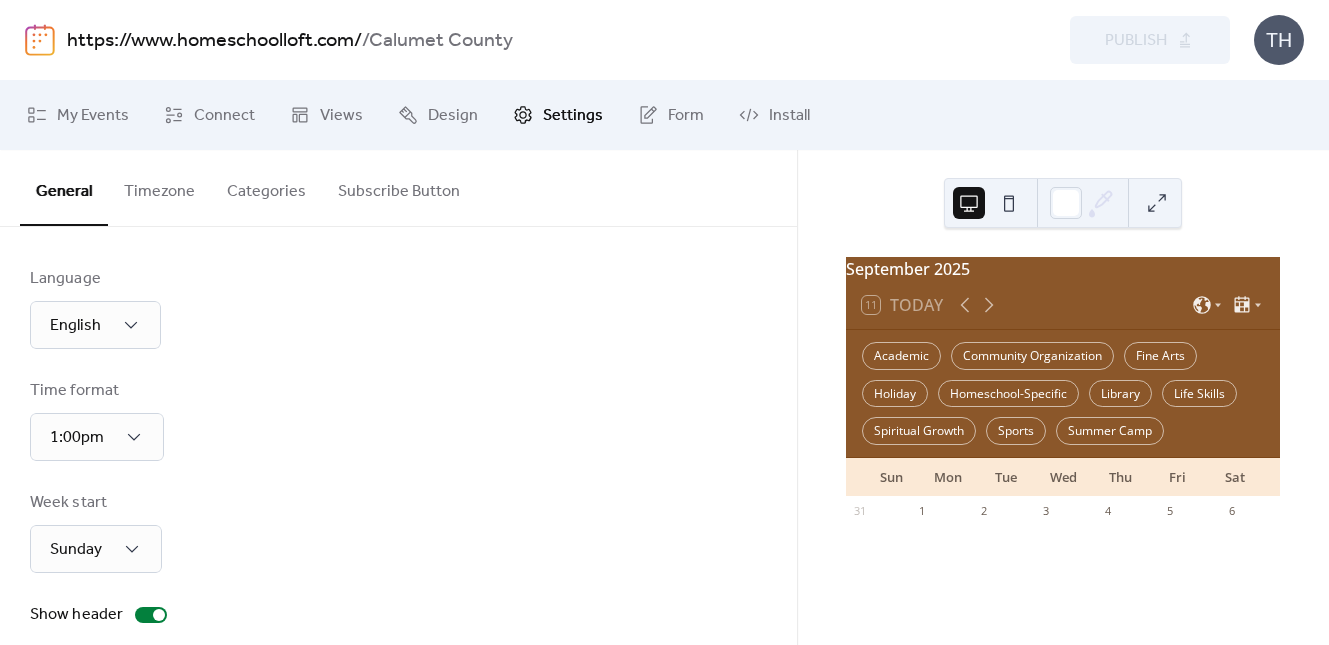 click on "Categories" at bounding box center [266, 187] 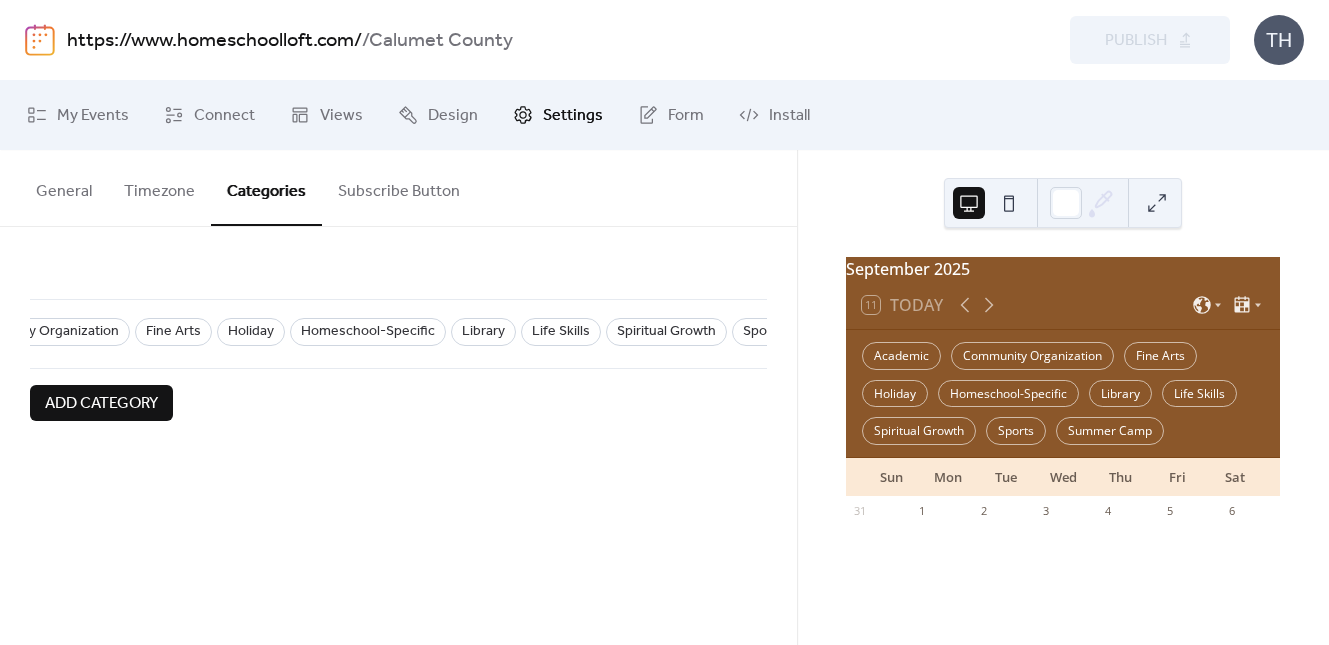 scroll, scrollTop: 0, scrollLeft: 503, axis: horizontal 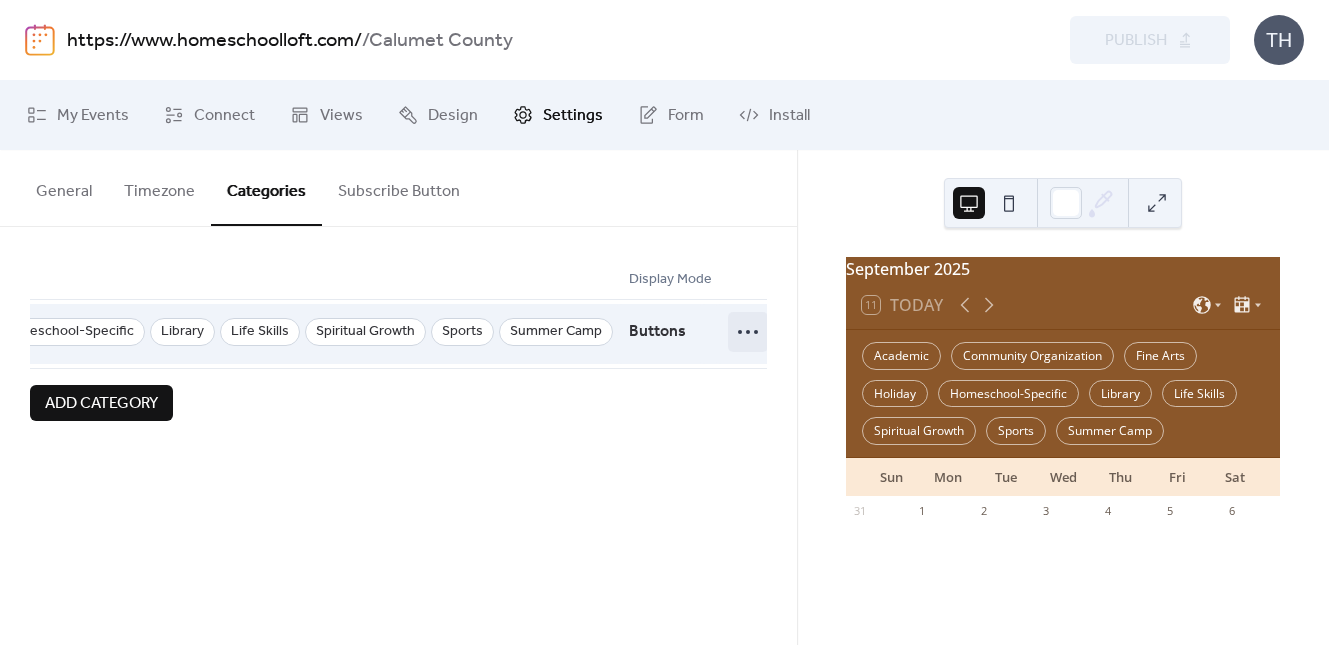 click 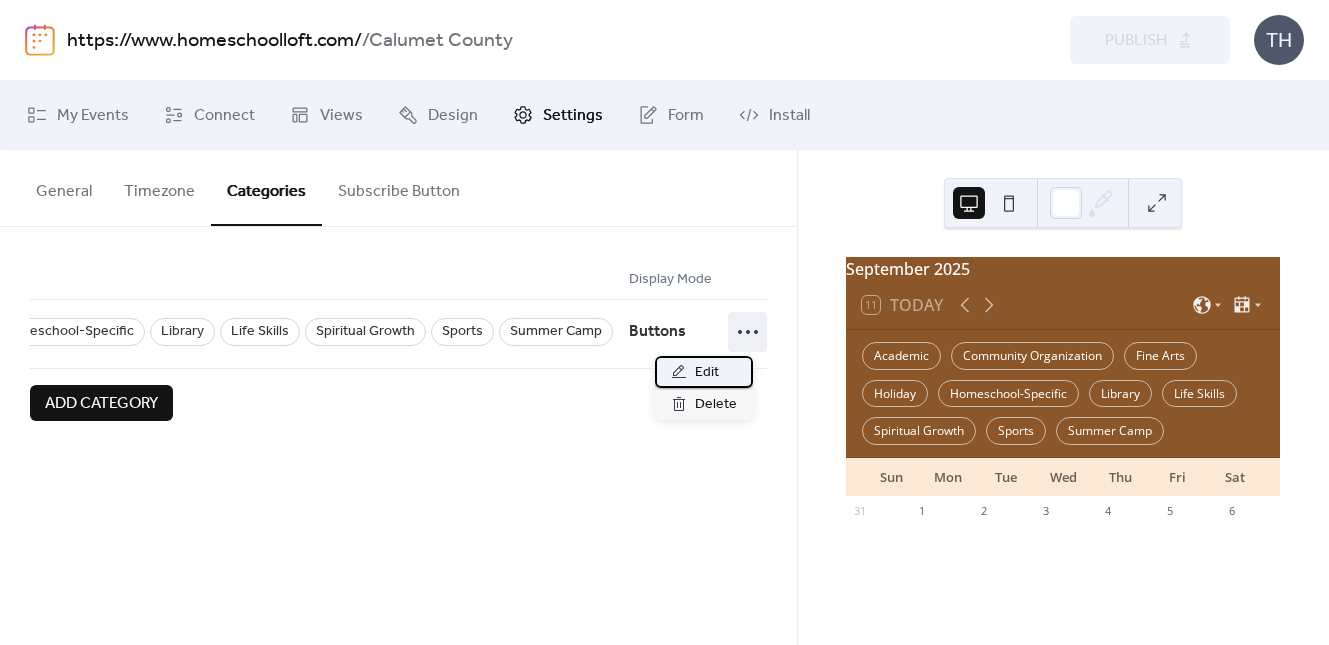 click on "Edit" at bounding box center (704, 372) 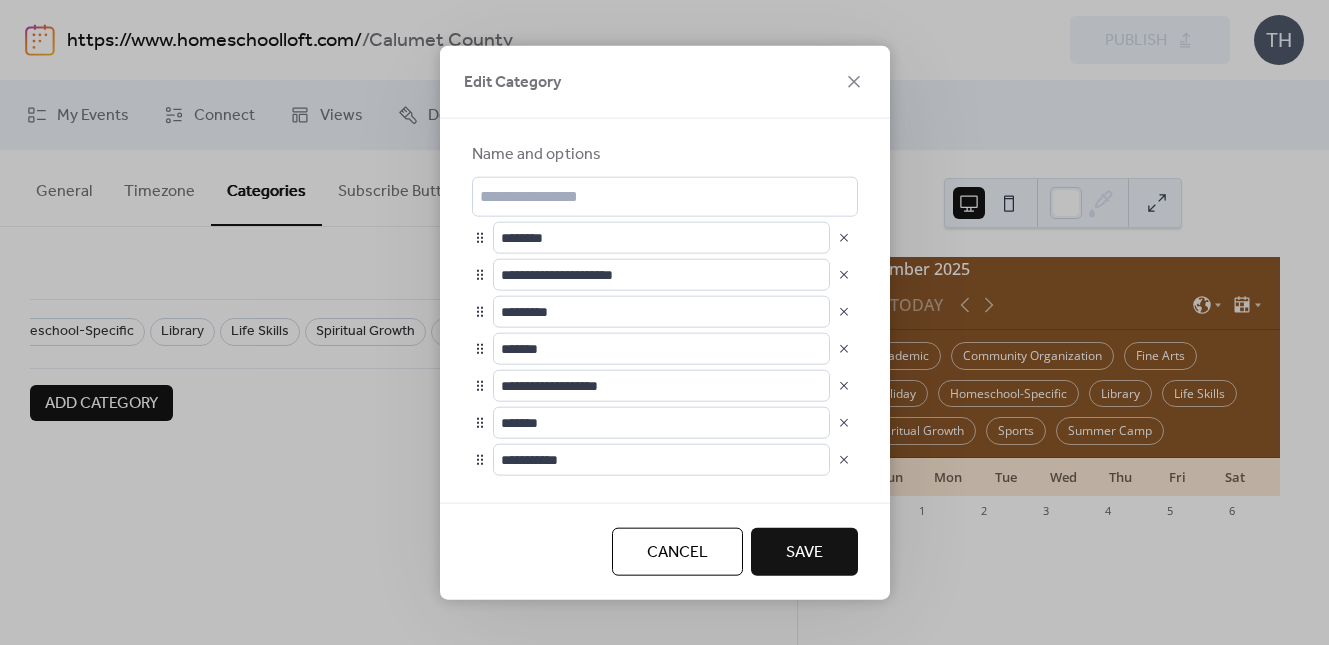 click at bounding box center (844, 274) 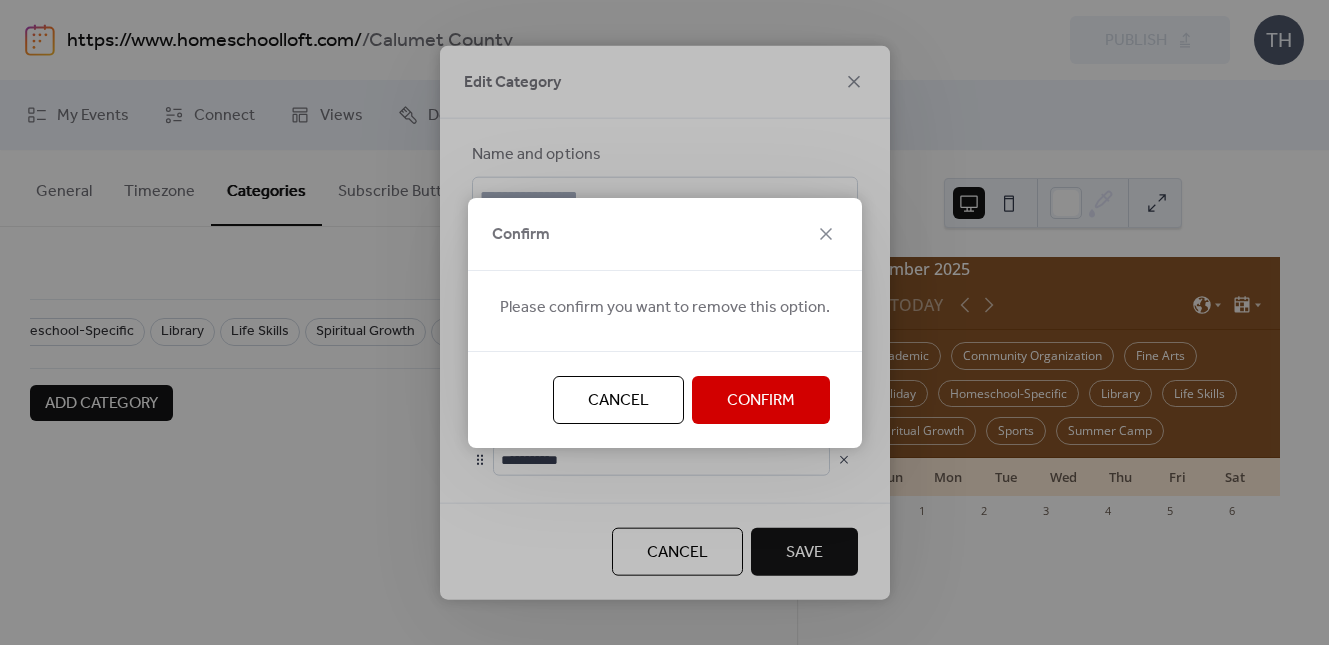 click on "Confirm" at bounding box center (761, 401) 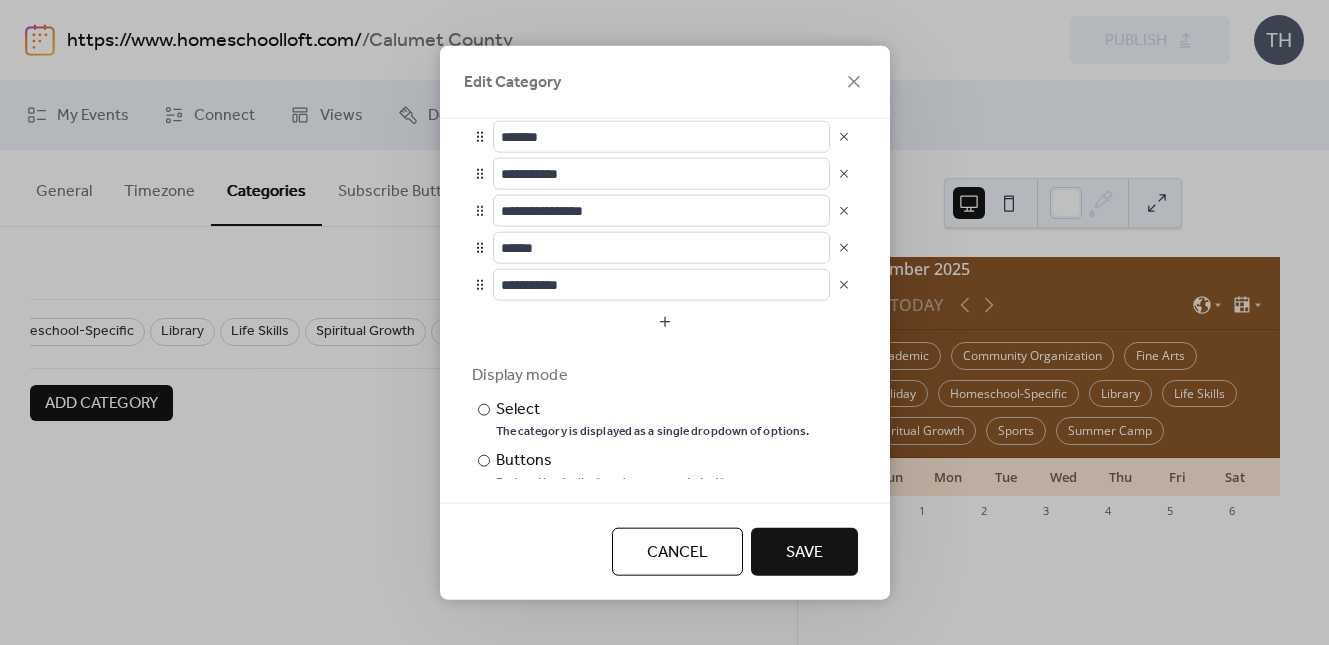 scroll, scrollTop: 281, scrollLeft: 0, axis: vertical 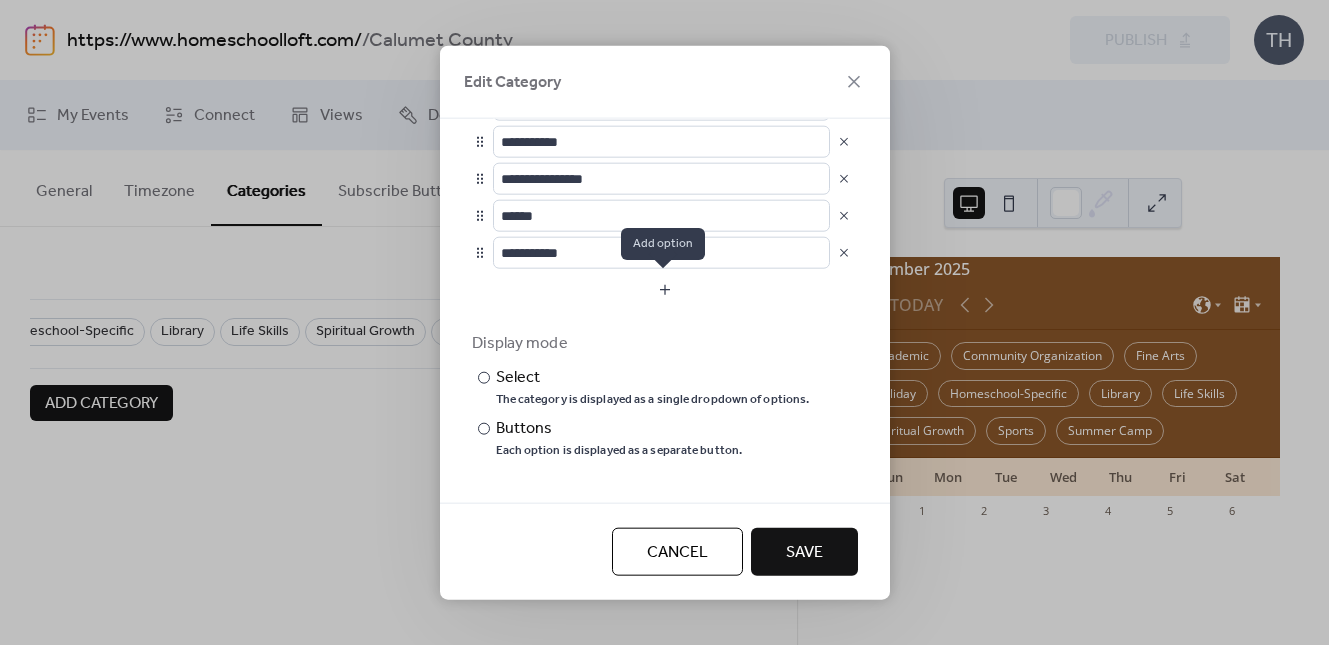 click at bounding box center (665, 289) 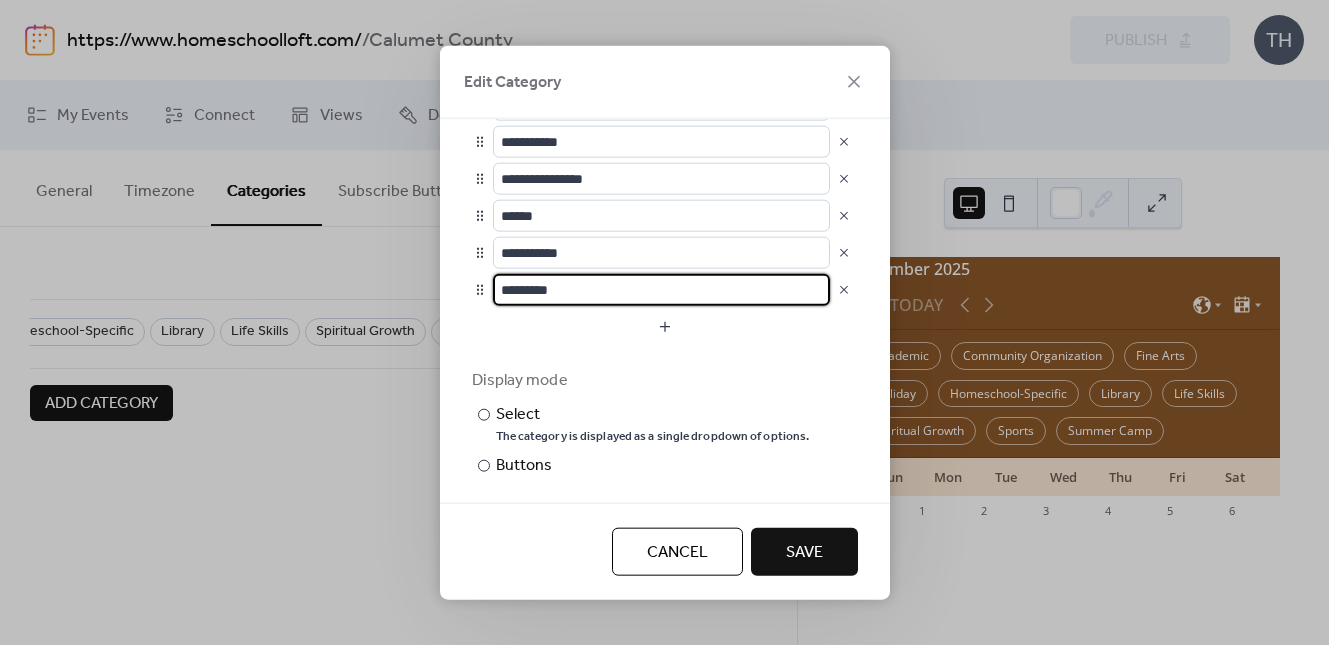 drag, startPoint x: 648, startPoint y: 289, endPoint x: 497, endPoint y: 284, distance: 151.08276 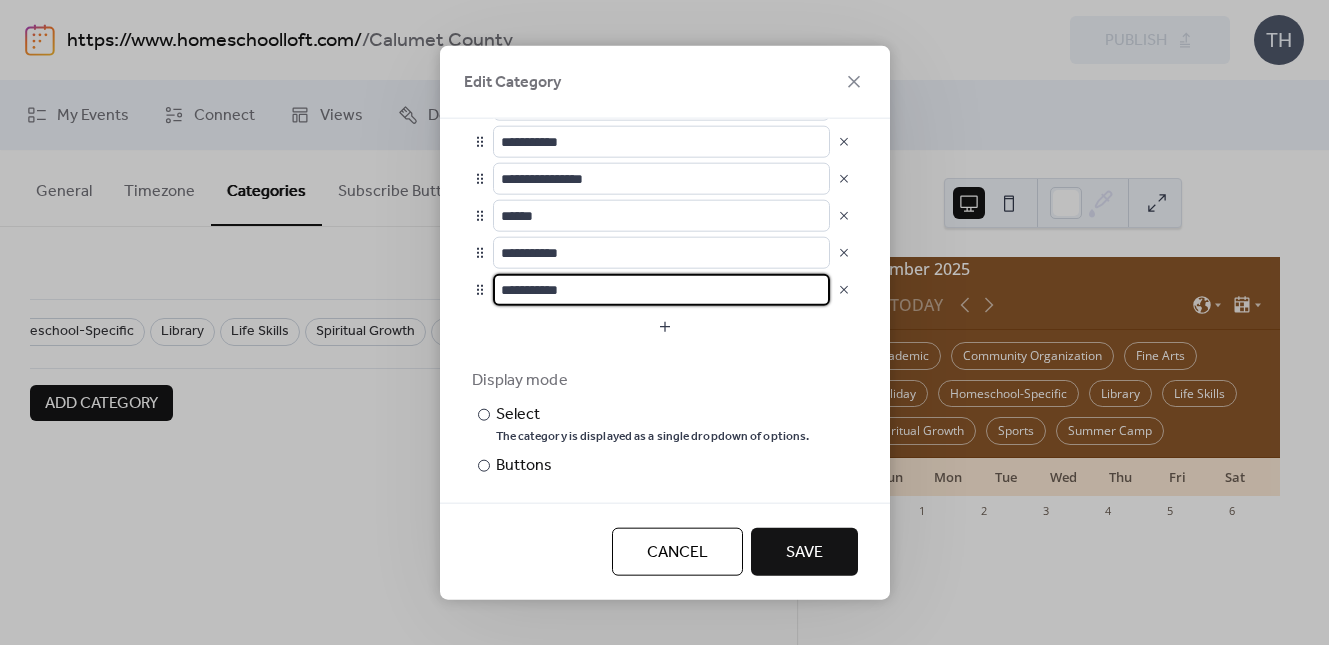 type on "**********" 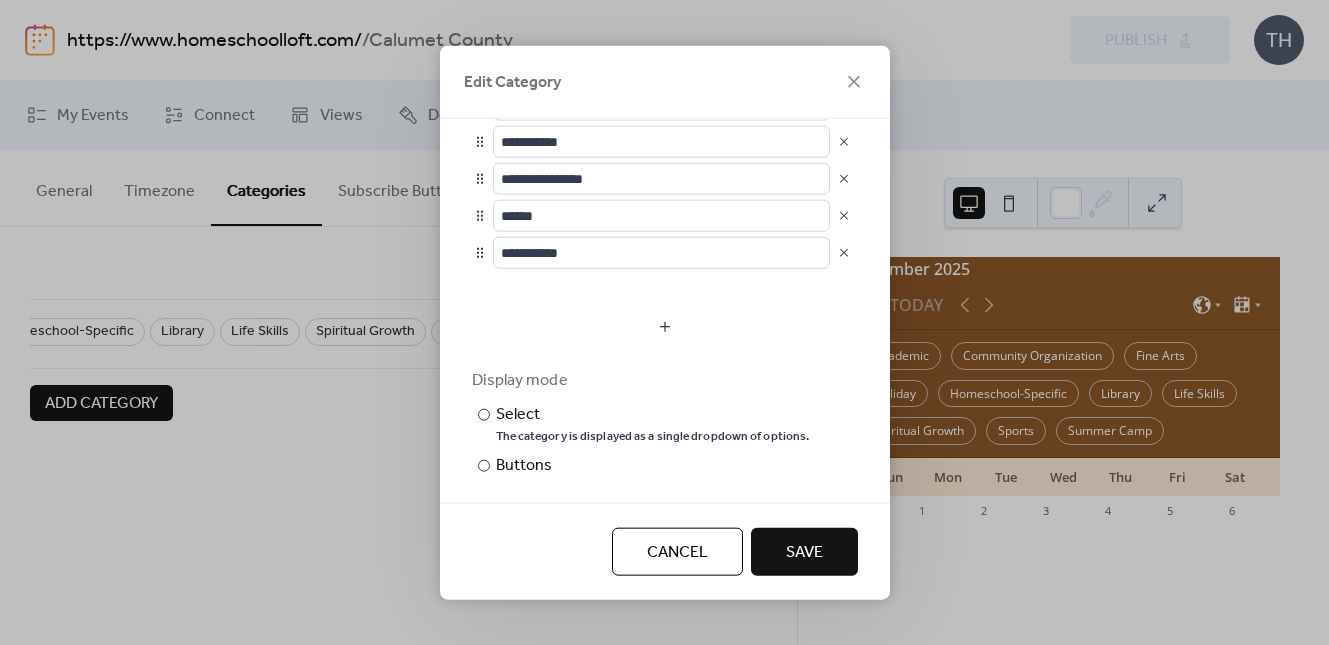 scroll, scrollTop: 270, scrollLeft: 0, axis: vertical 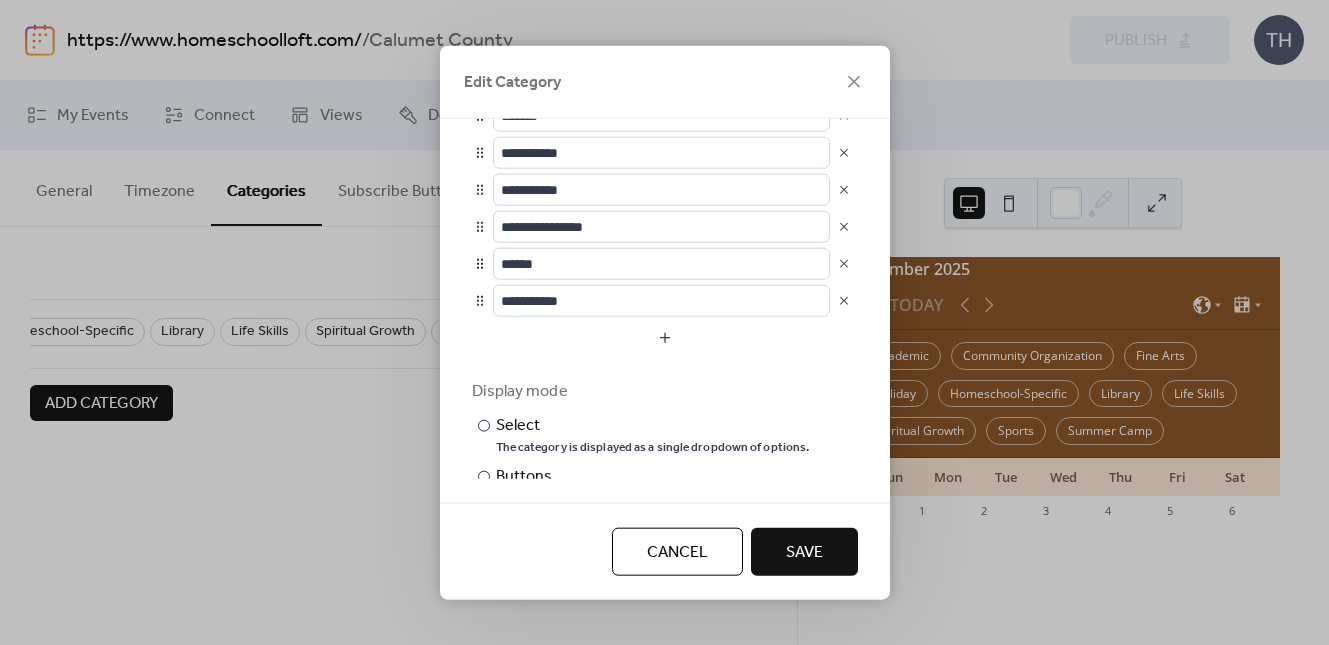 click on "Save" at bounding box center (804, 553) 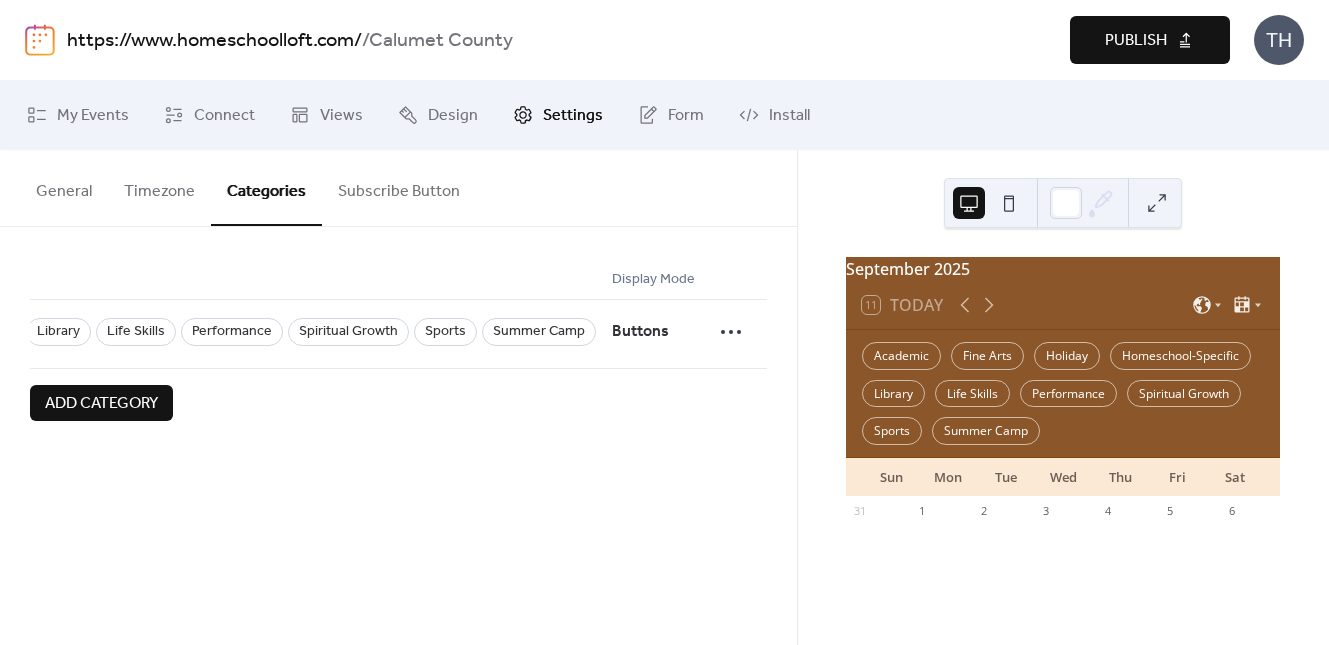 scroll, scrollTop: 0, scrollLeft: 429, axis: horizontal 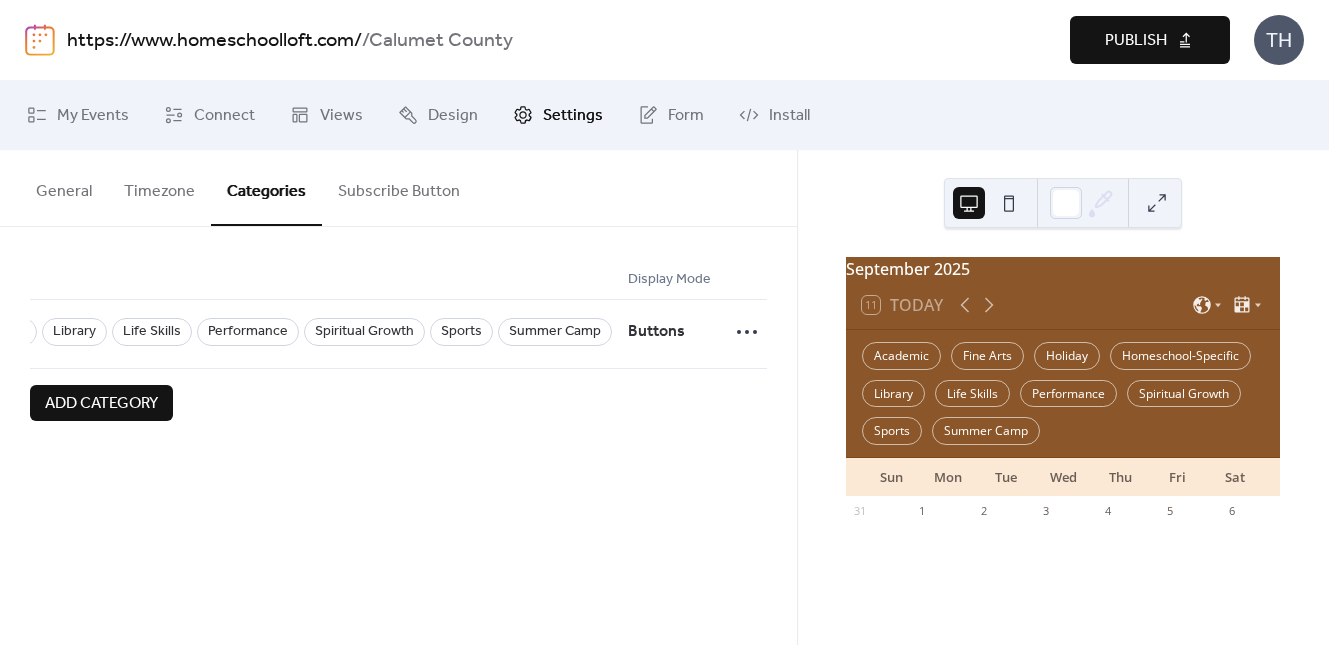 click on "Publish" at bounding box center (1136, 41) 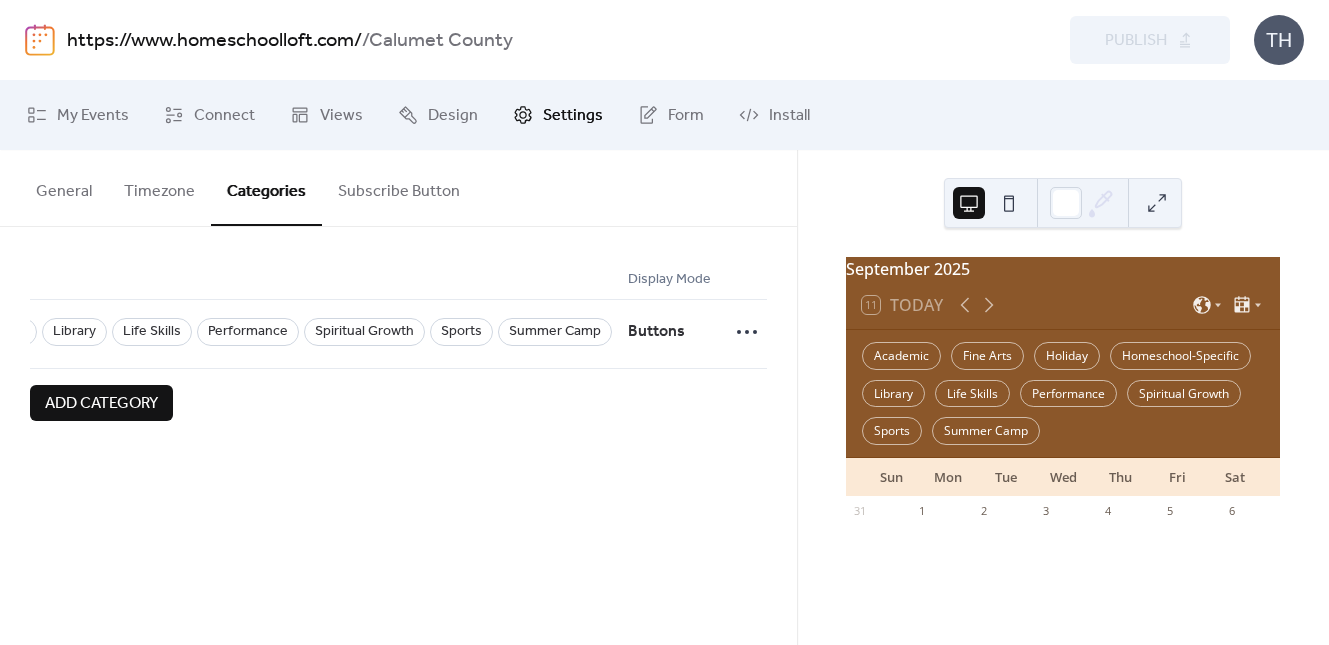 click on "https://www.homeschoolloft.com/" at bounding box center (214, 41) 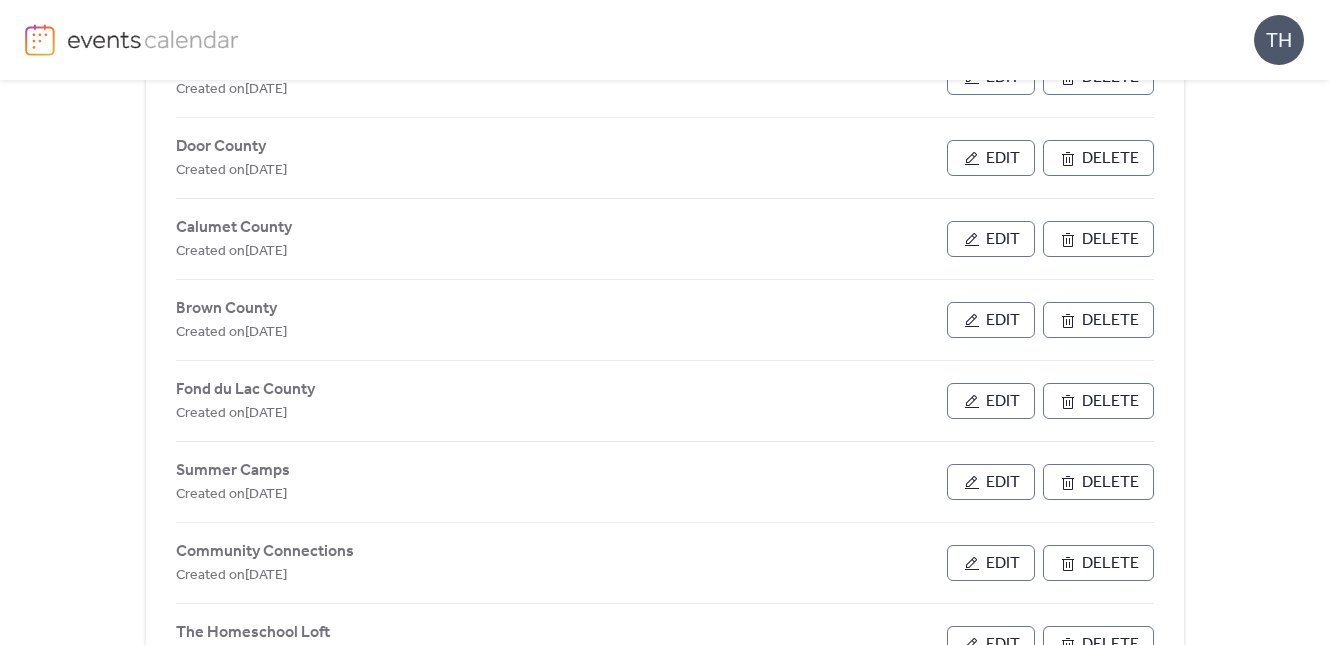 scroll, scrollTop: 967, scrollLeft: 0, axis: vertical 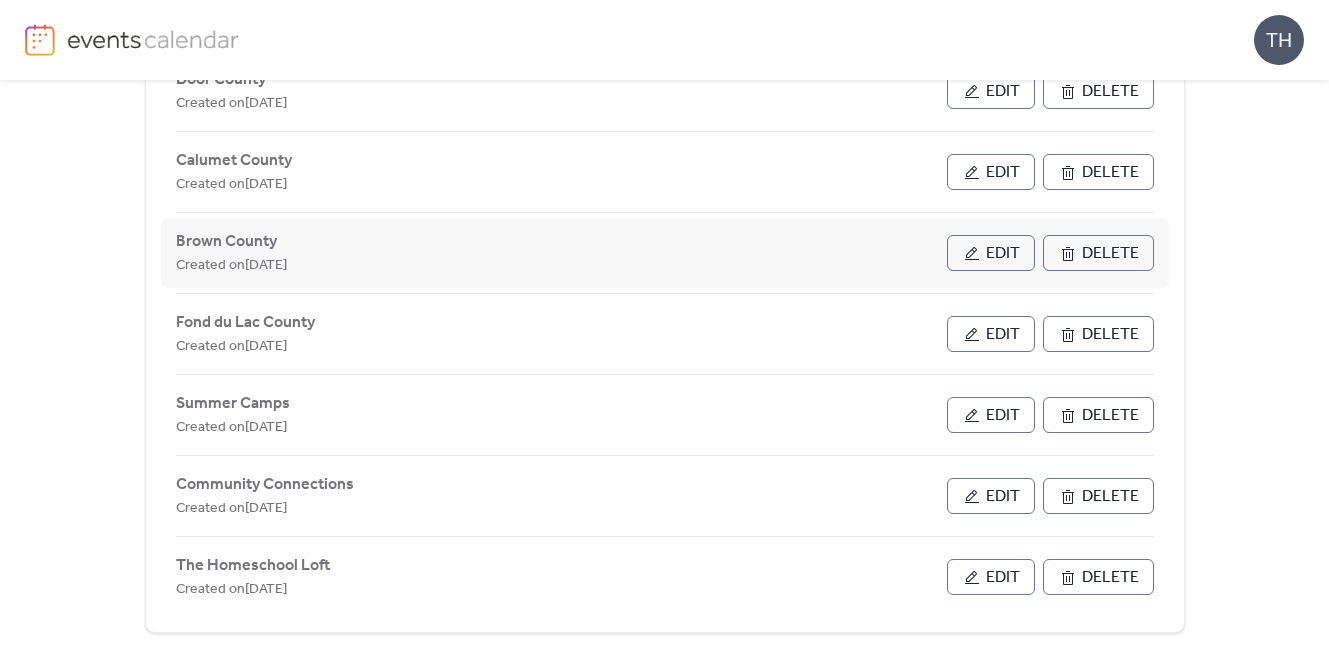 click on "Edit" at bounding box center (1003, 254) 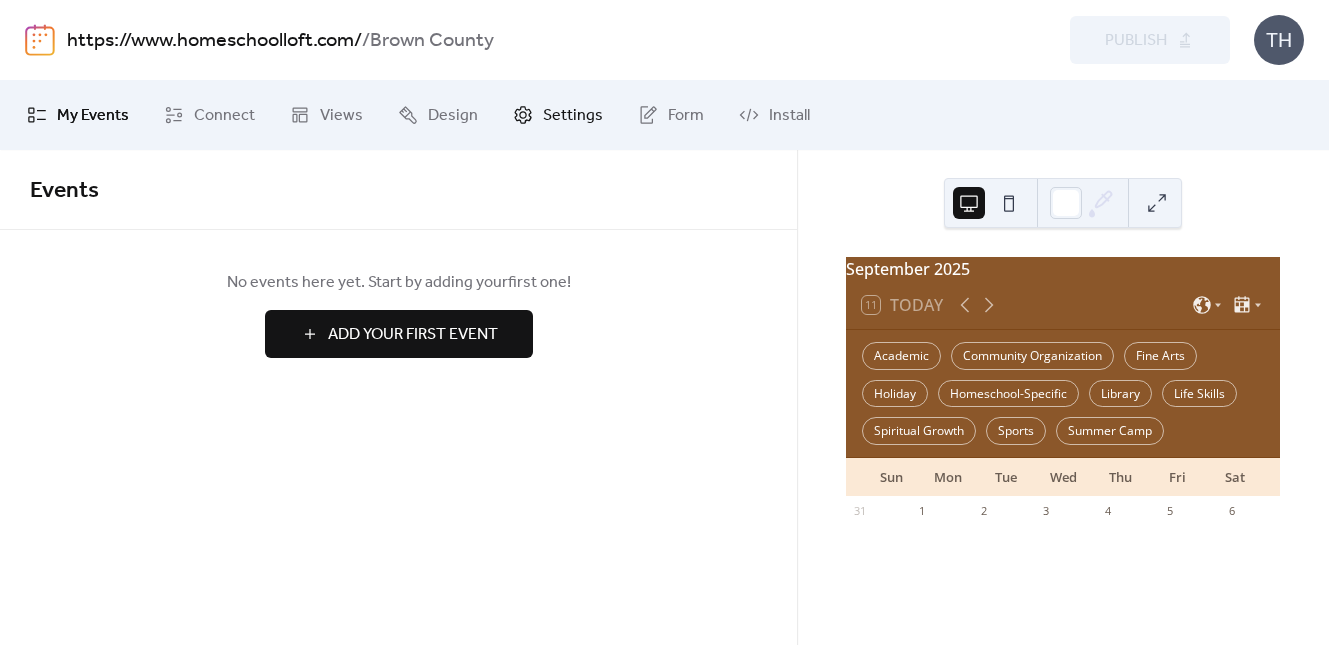 click on "Settings" at bounding box center (558, 115) 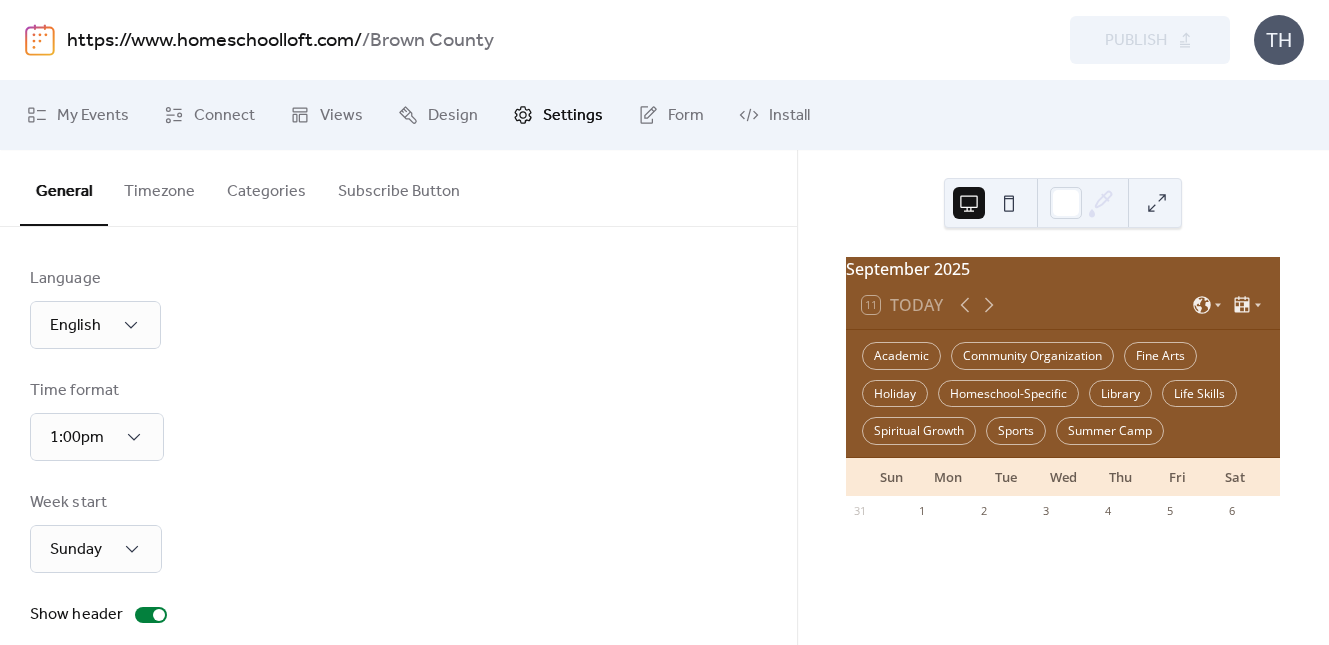 click on "Categories" at bounding box center (266, 187) 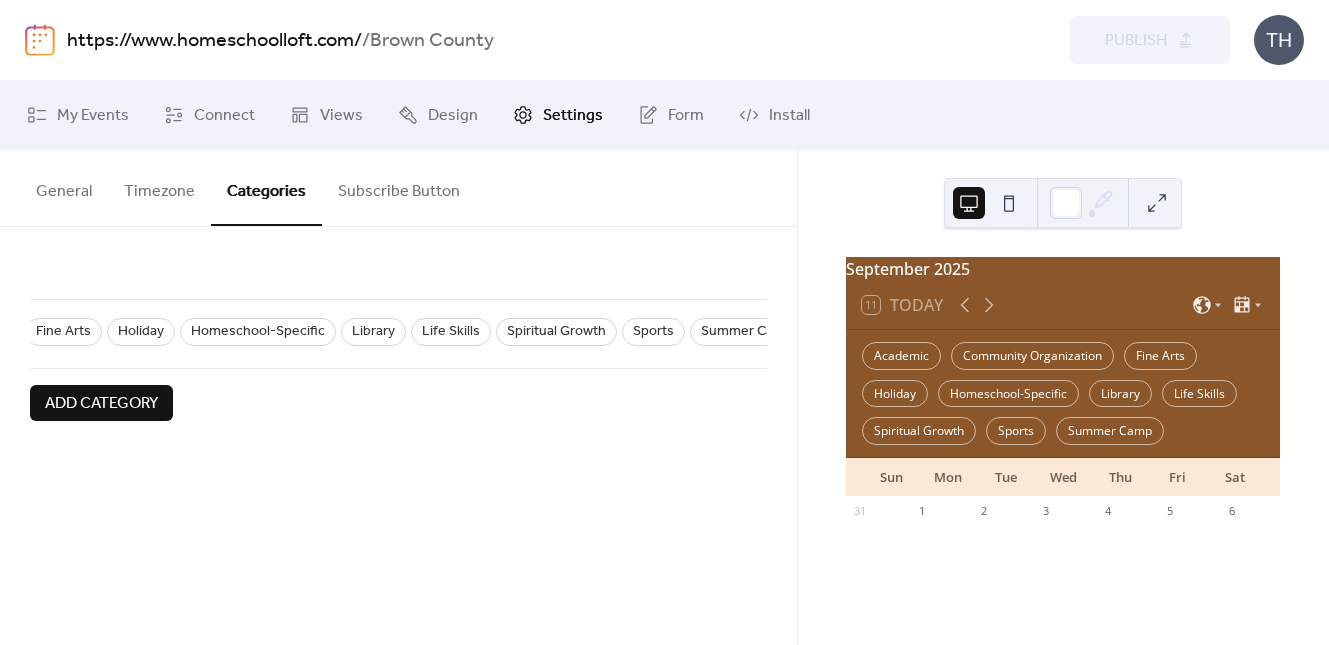 scroll, scrollTop: 0, scrollLeft: 503, axis: horizontal 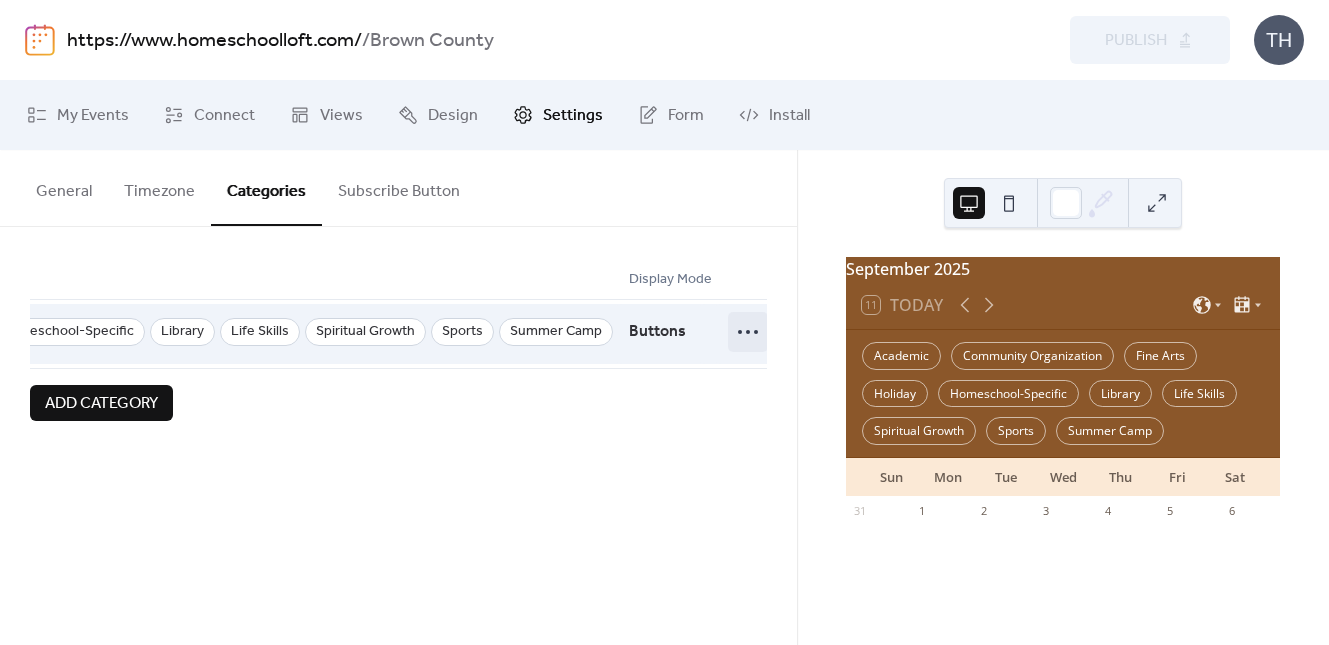 click 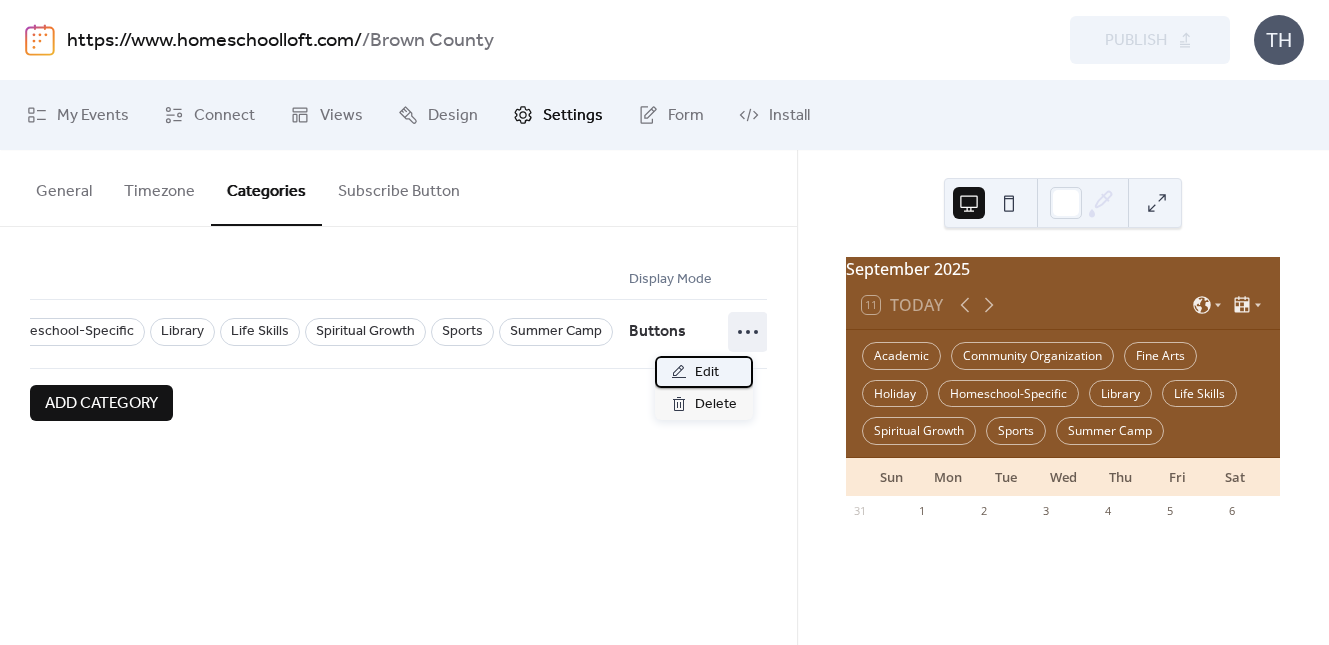 click on "Edit" at bounding box center [704, 372] 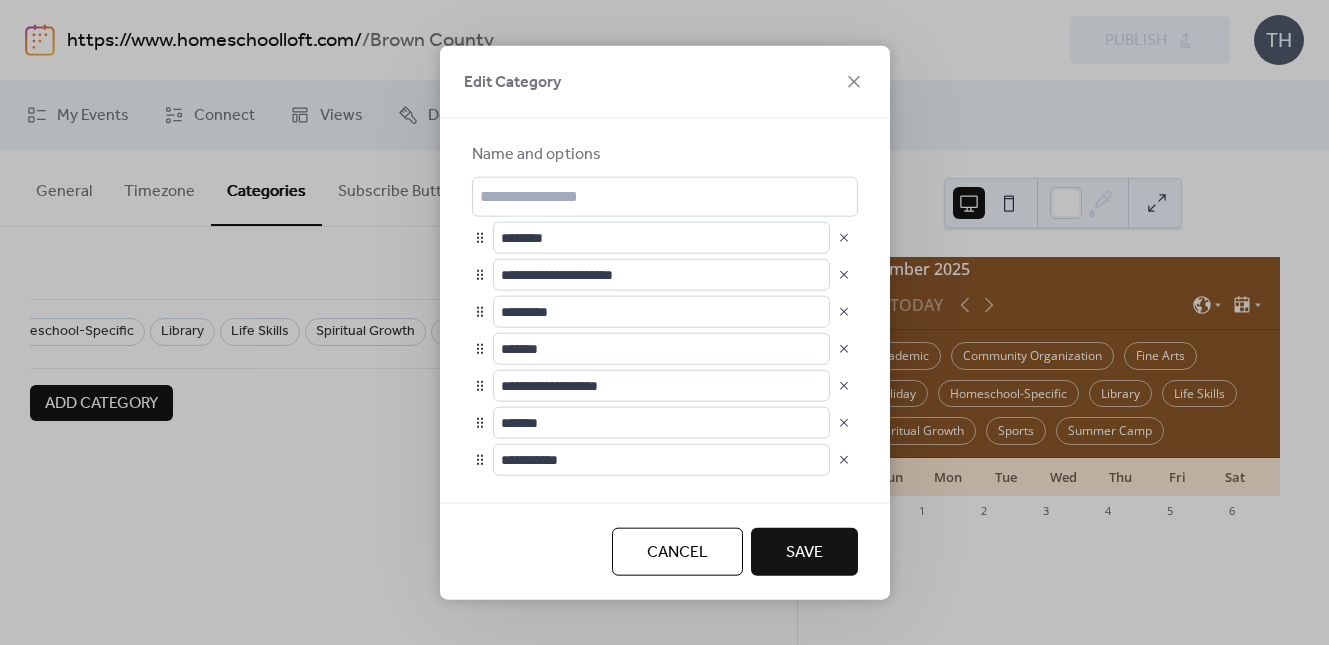 click at bounding box center (844, 274) 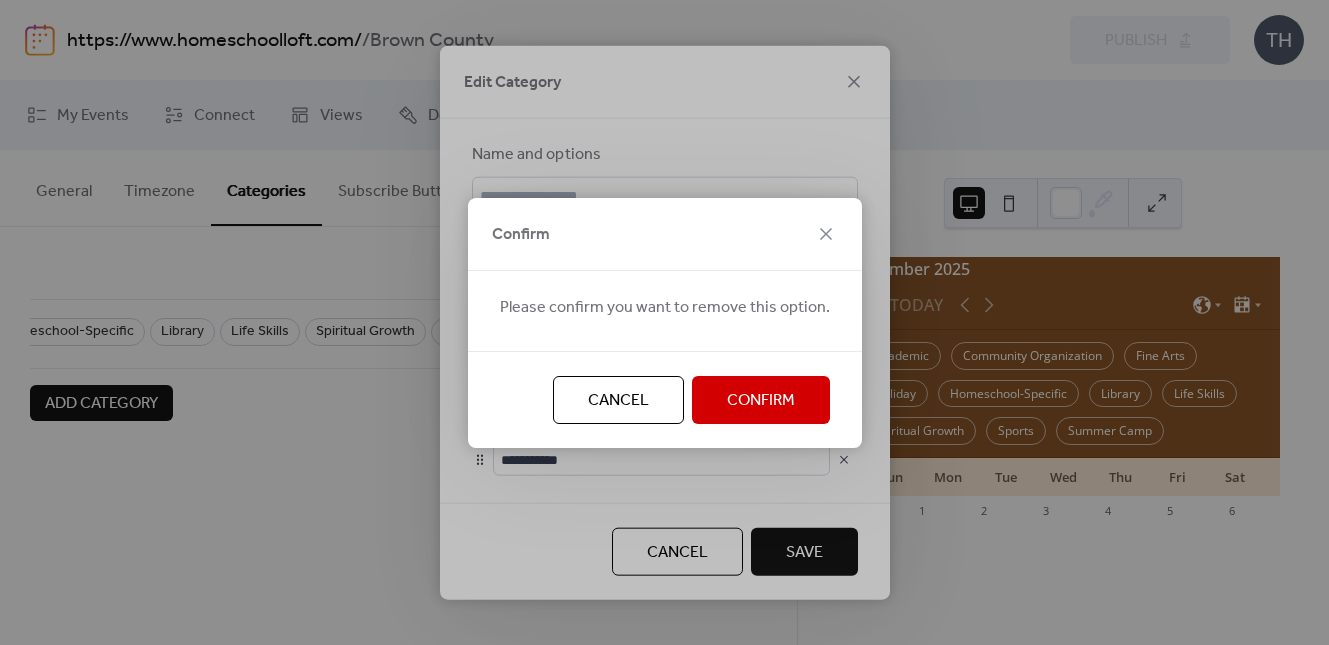 click on "Confirm" at bounding box center [761, 401] 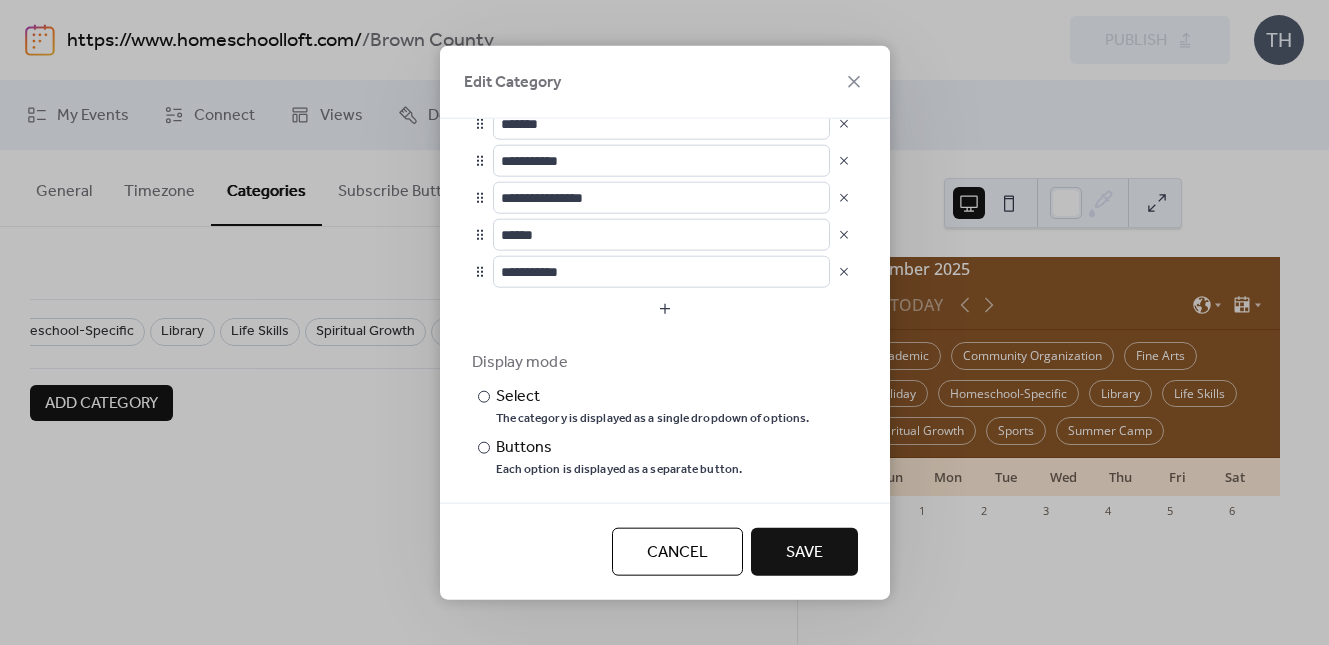 scroll, scrollTop: 281, scrollLeft: 0, axis: vertical 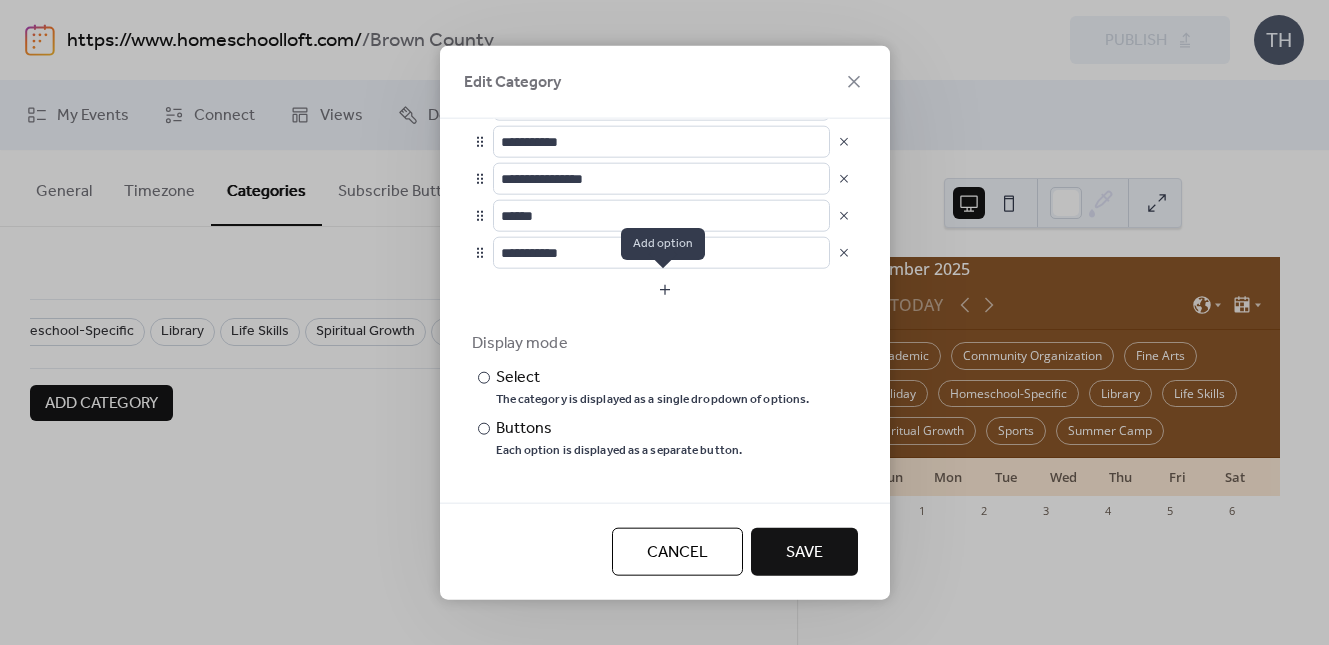 click at bounding box center (665, 289) 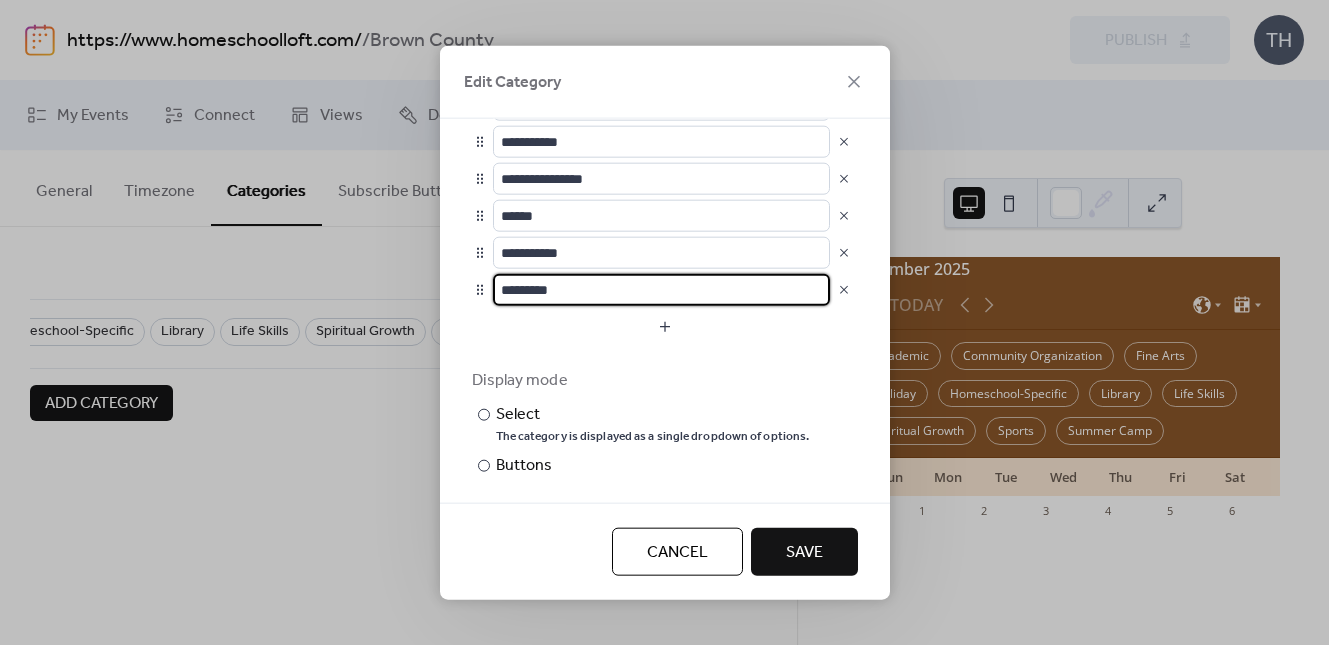 drag, startPoint x: 628, startPoint y: 289, endPoint x: 469, endPoint y: 288, distance: 159.00314 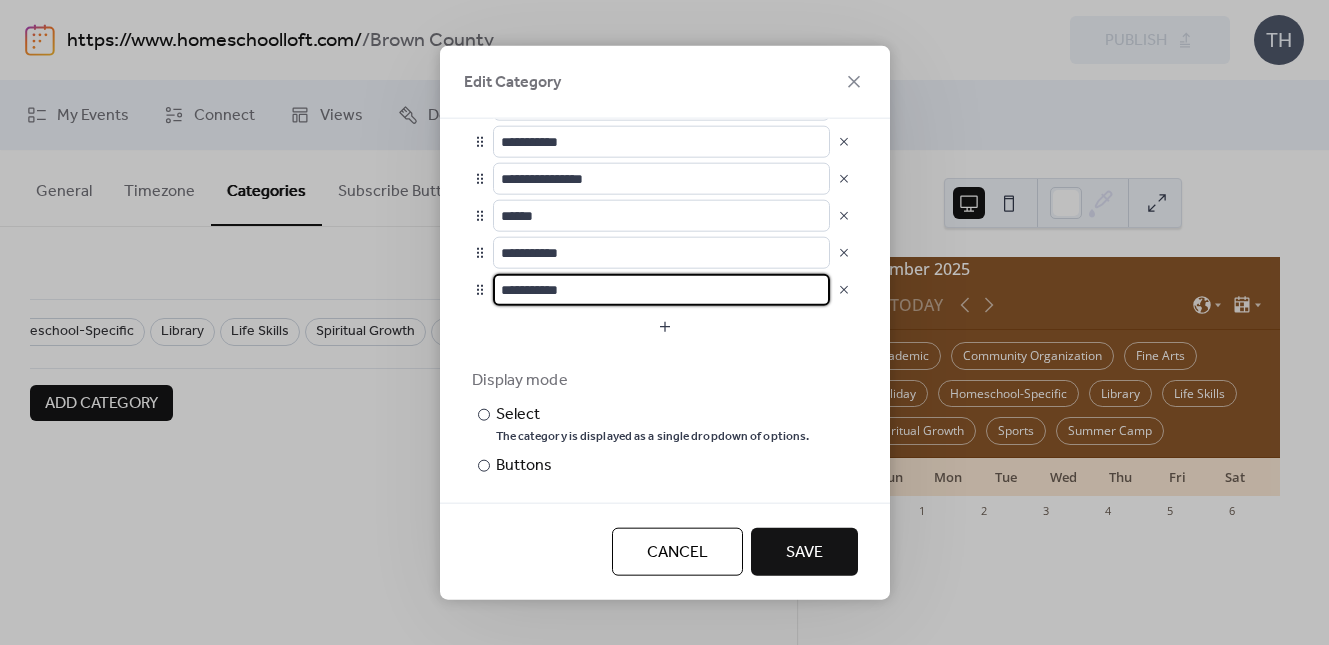 type on "**********" 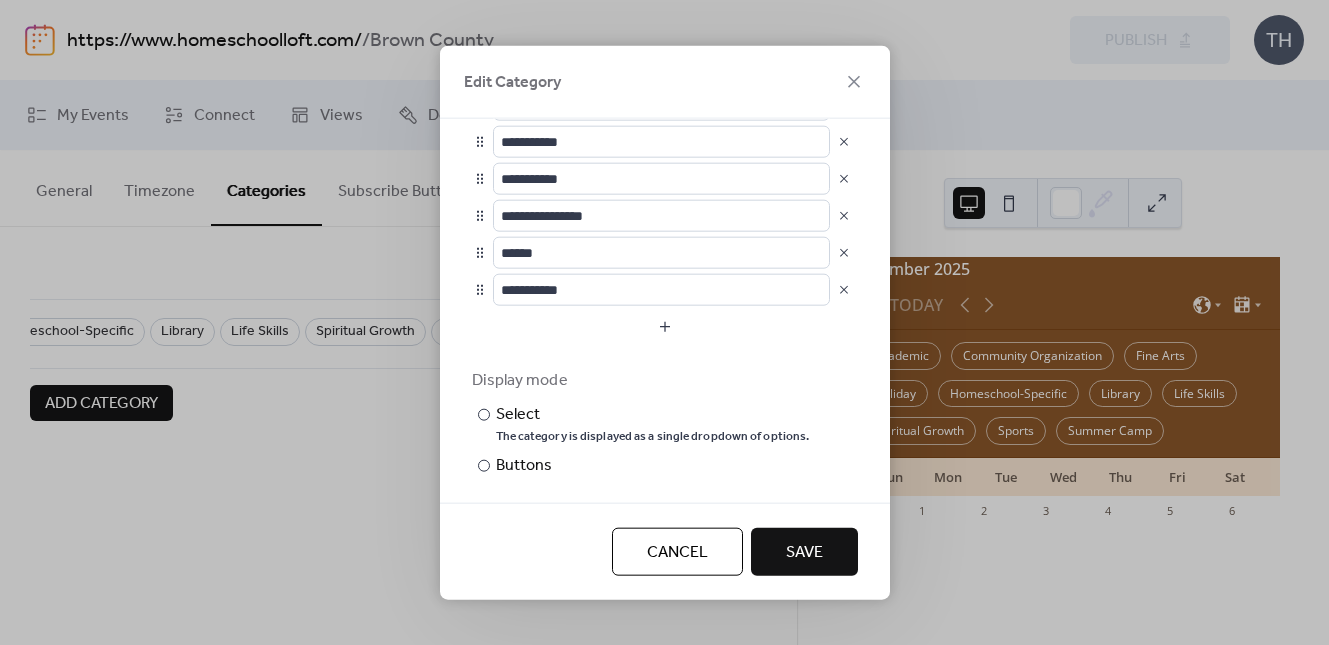 click on "Save" at bounding box center (804, 553) 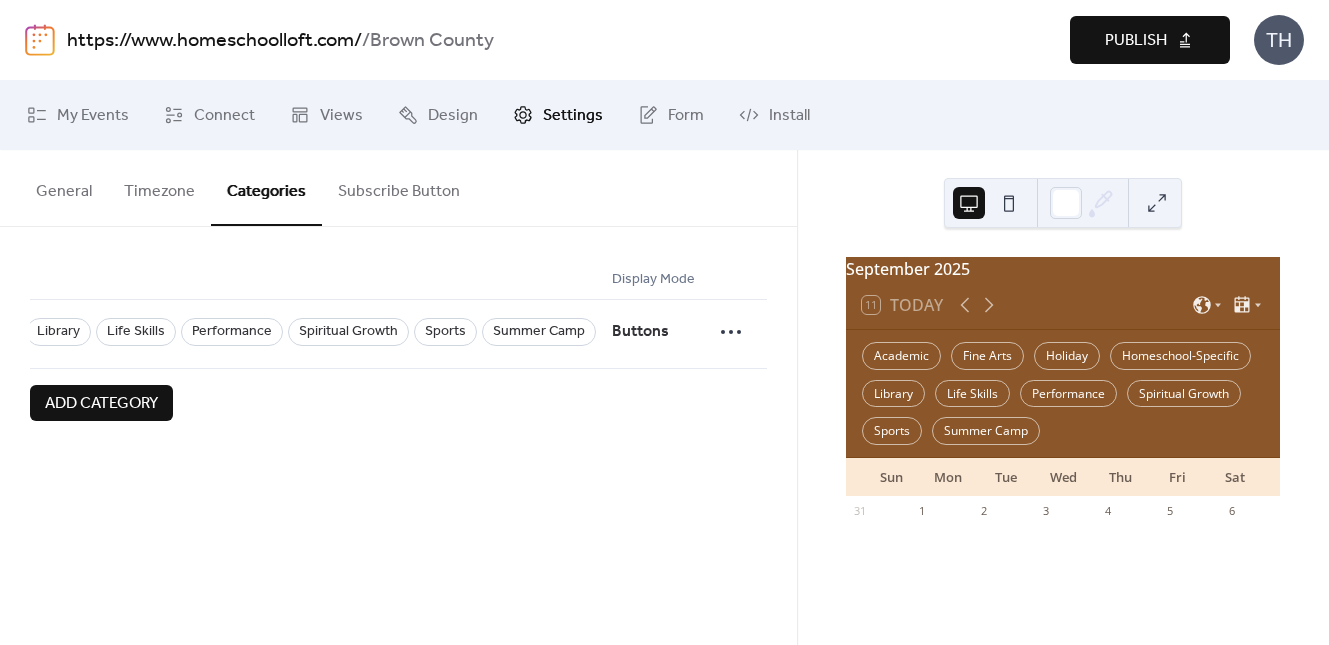 scroll, scrollTop: 0, scrollLeft: 429, axis: horizontal 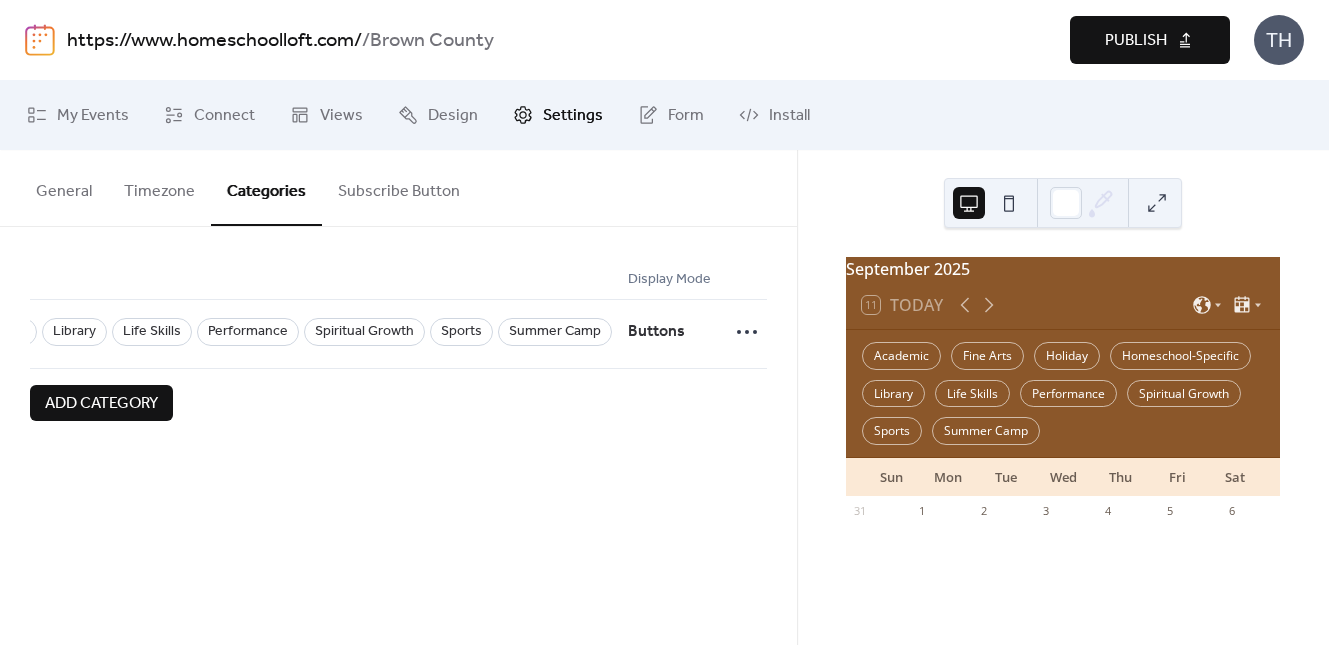 click on "Publish" at bounding box center (1136, 41) 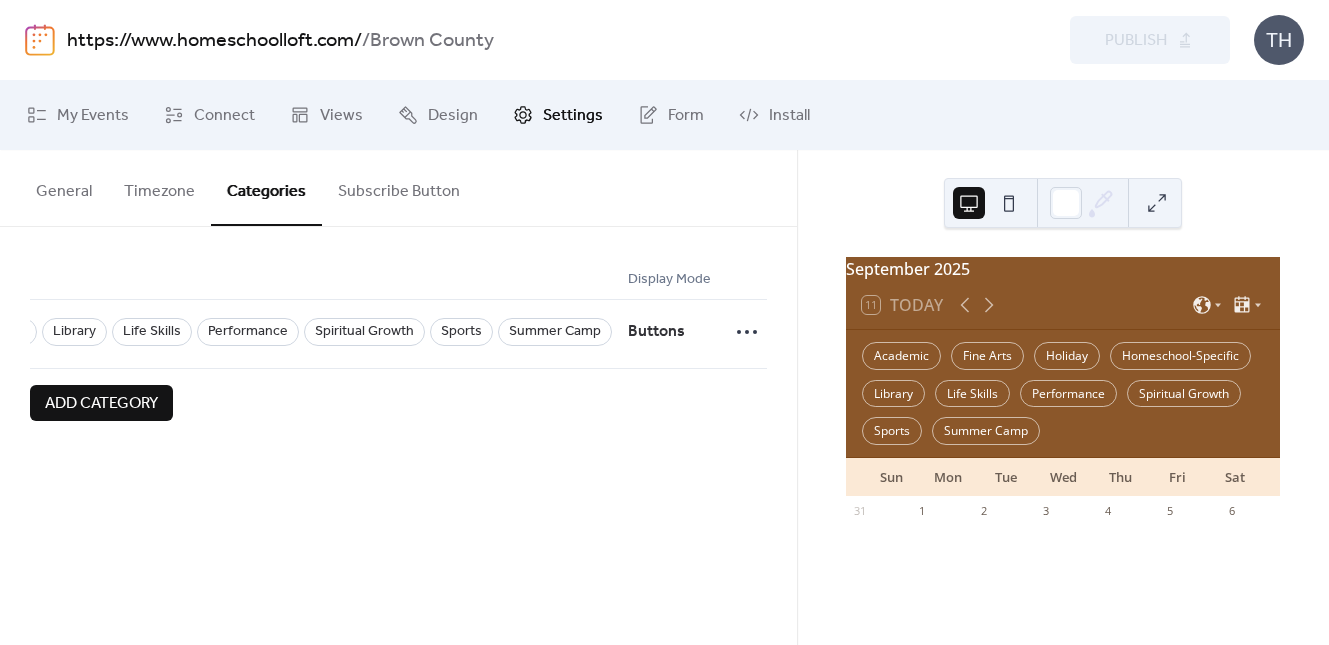 click on "https://www.homeschoolloft.com/" at bounding box center (214, 41) 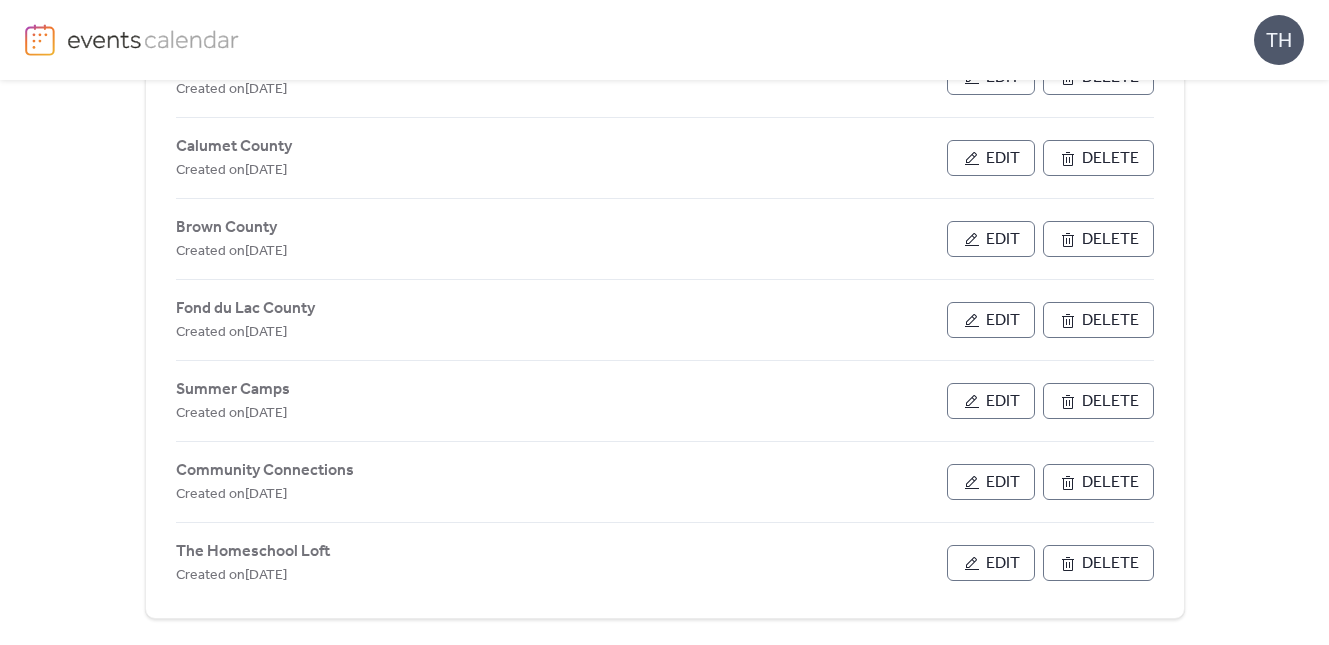 scroll, scrollTop: 987, scrollLeft: 0, axis: vertical 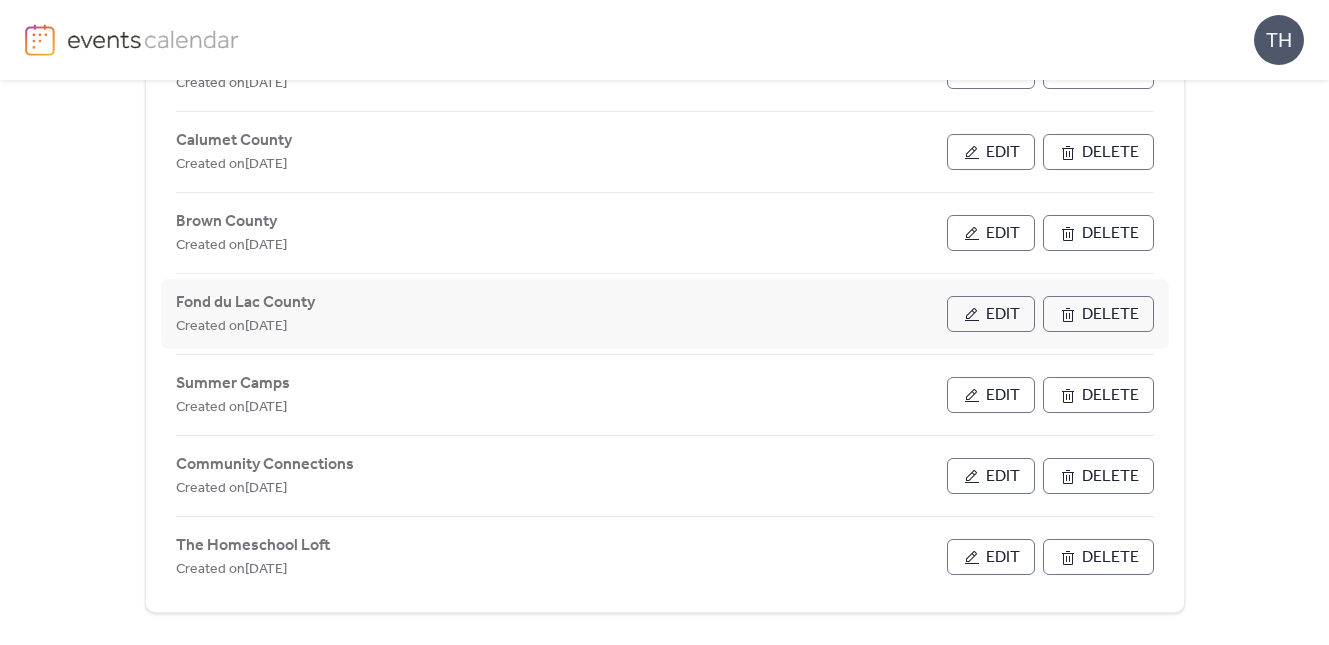 click on "Edit" at bounding box center (991, 314) 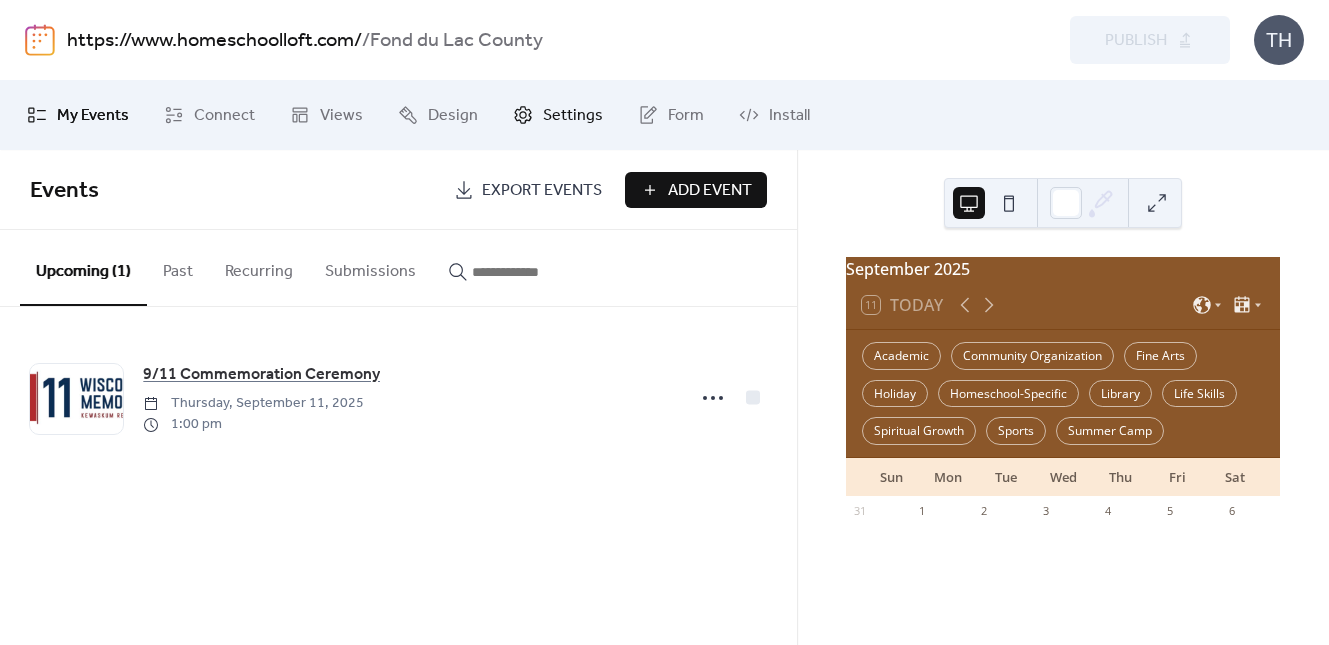 click on "Settings" at bounding box center (573, 116) 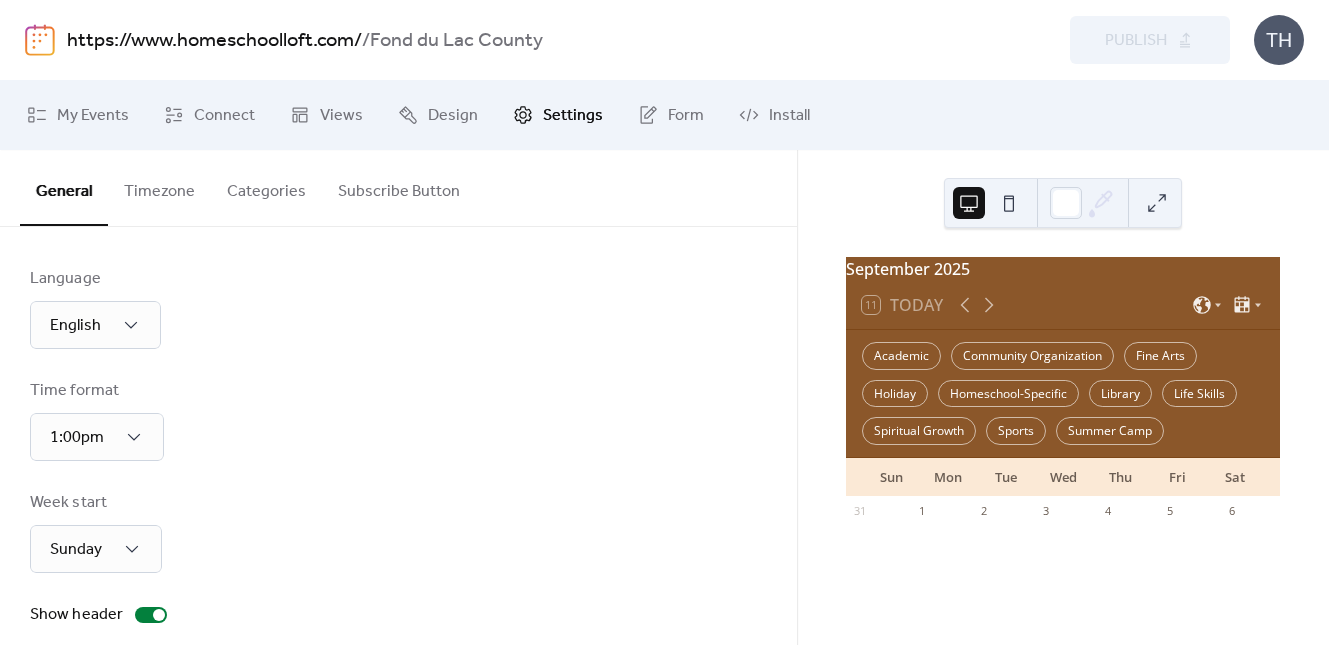 click on "Categories" at bounding box center [266, 187] 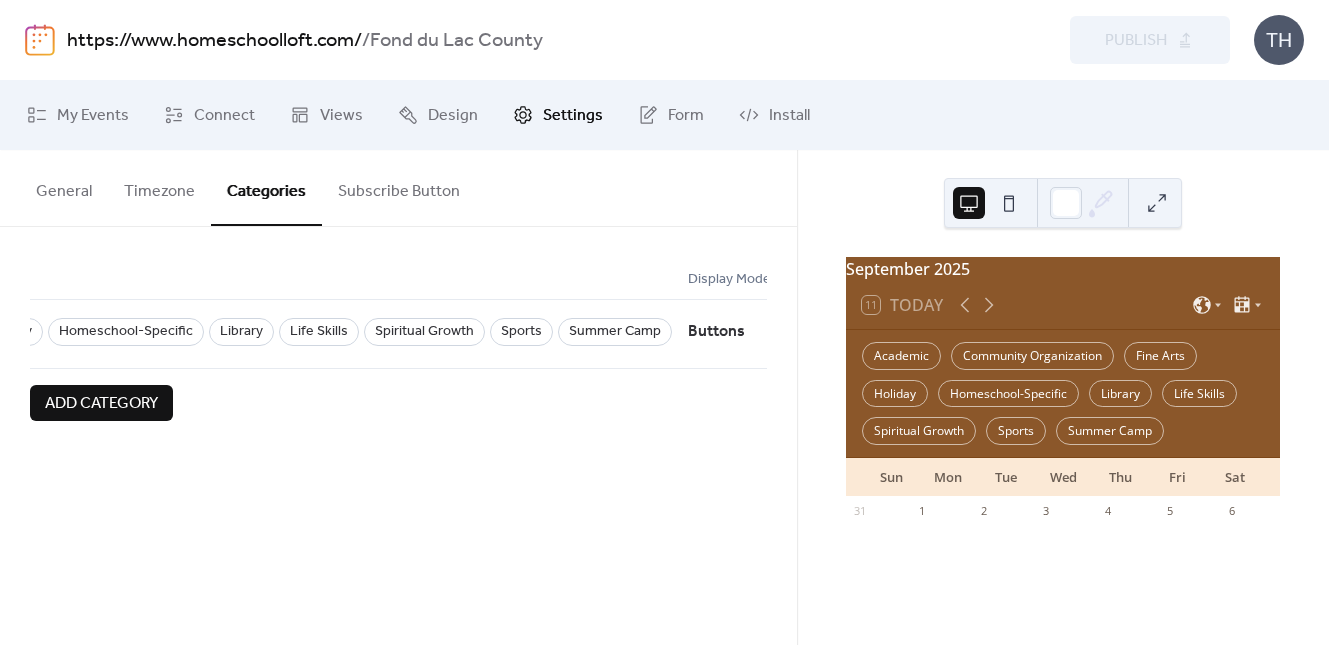 scroll, scrollTop: 0, scrollLeft: 503, axis: horizontal 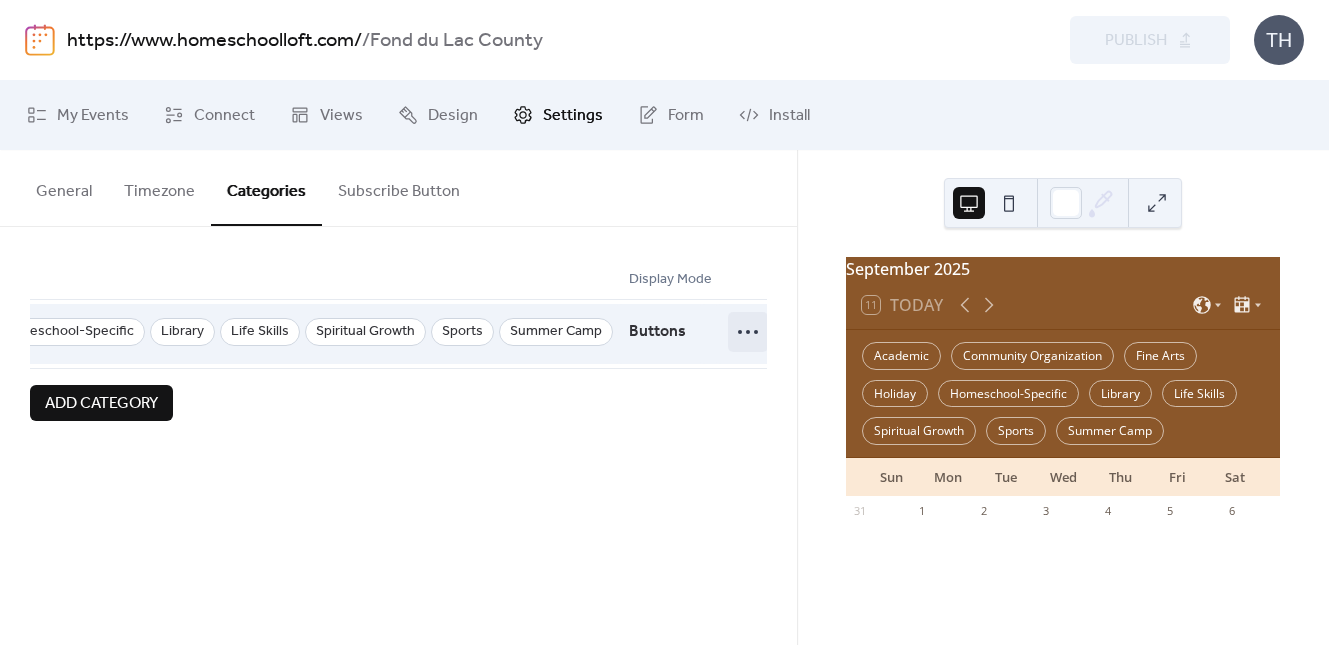click 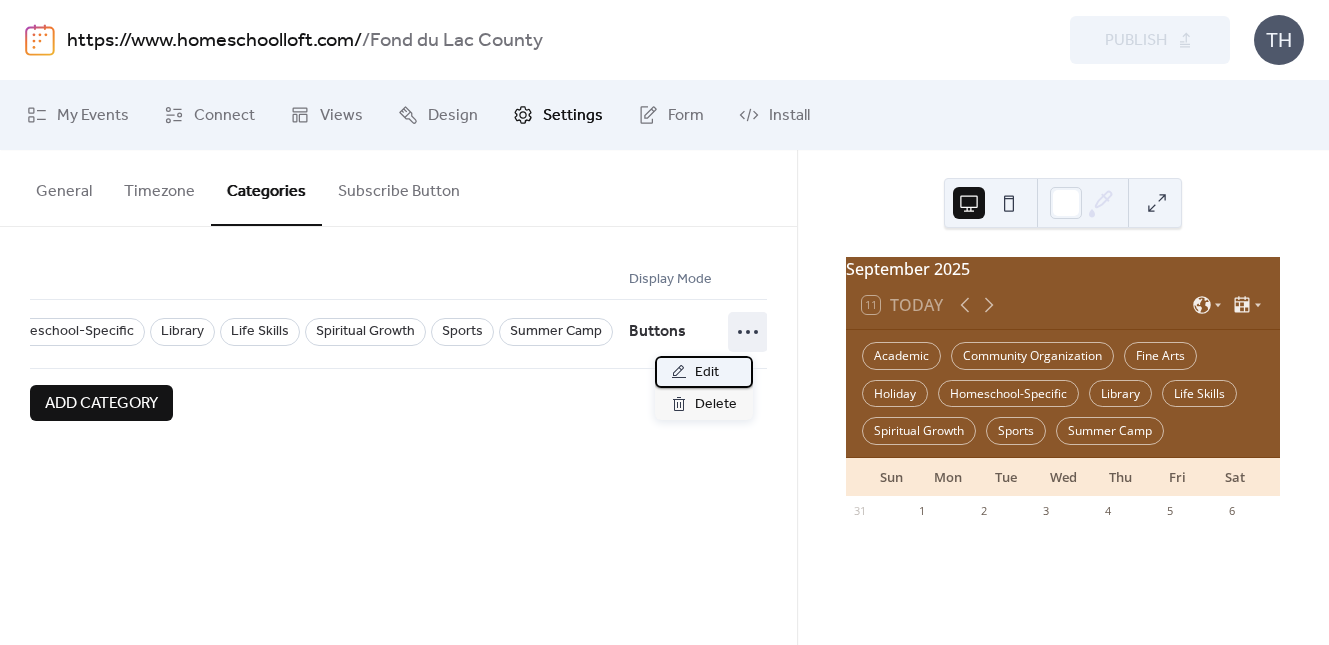 click on "Edit" at bounding box center [704, 372] 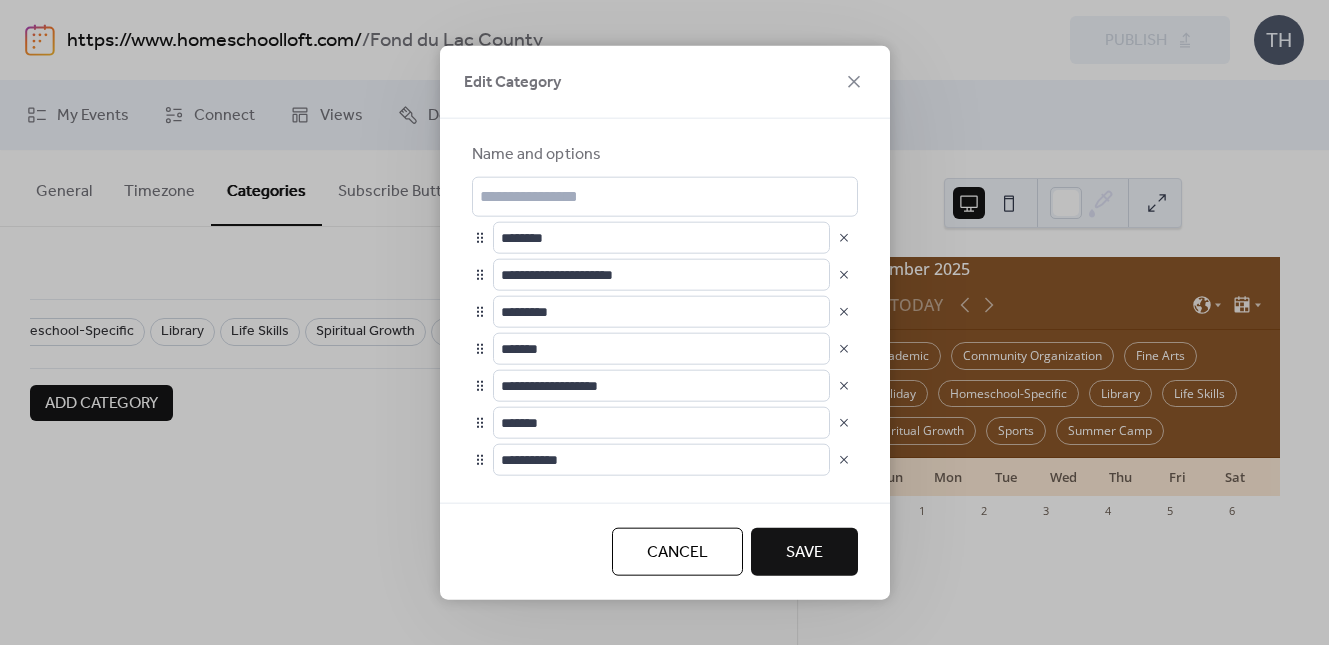 click at bounding box center [844, 274] 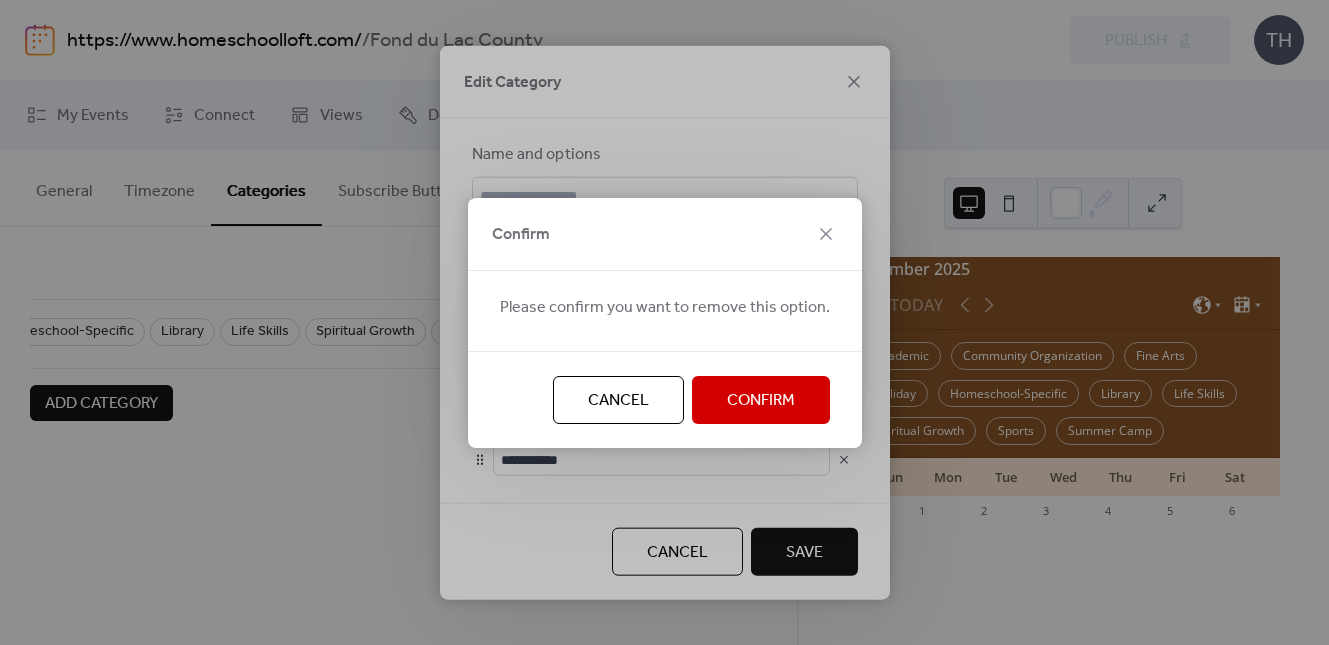 click on "Confirm" at bounding box center [761, 401] 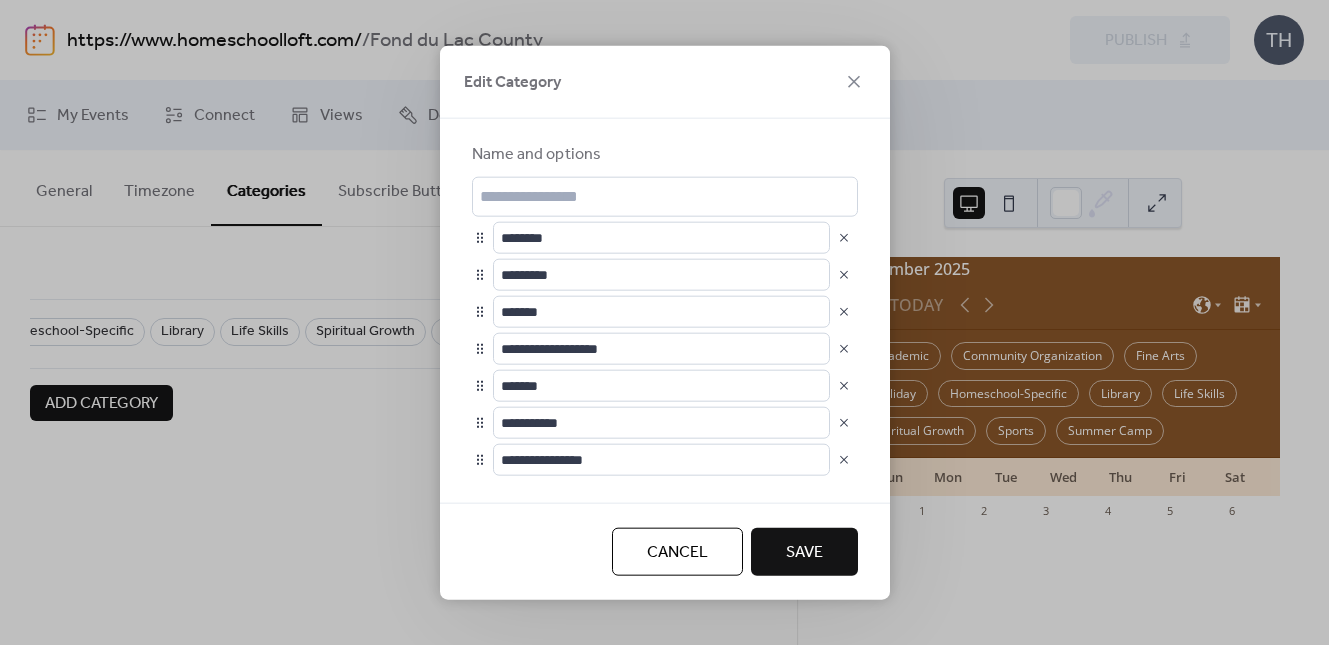 scroll, scrollTop: 281, scrollLeft: 0, axis: vertical 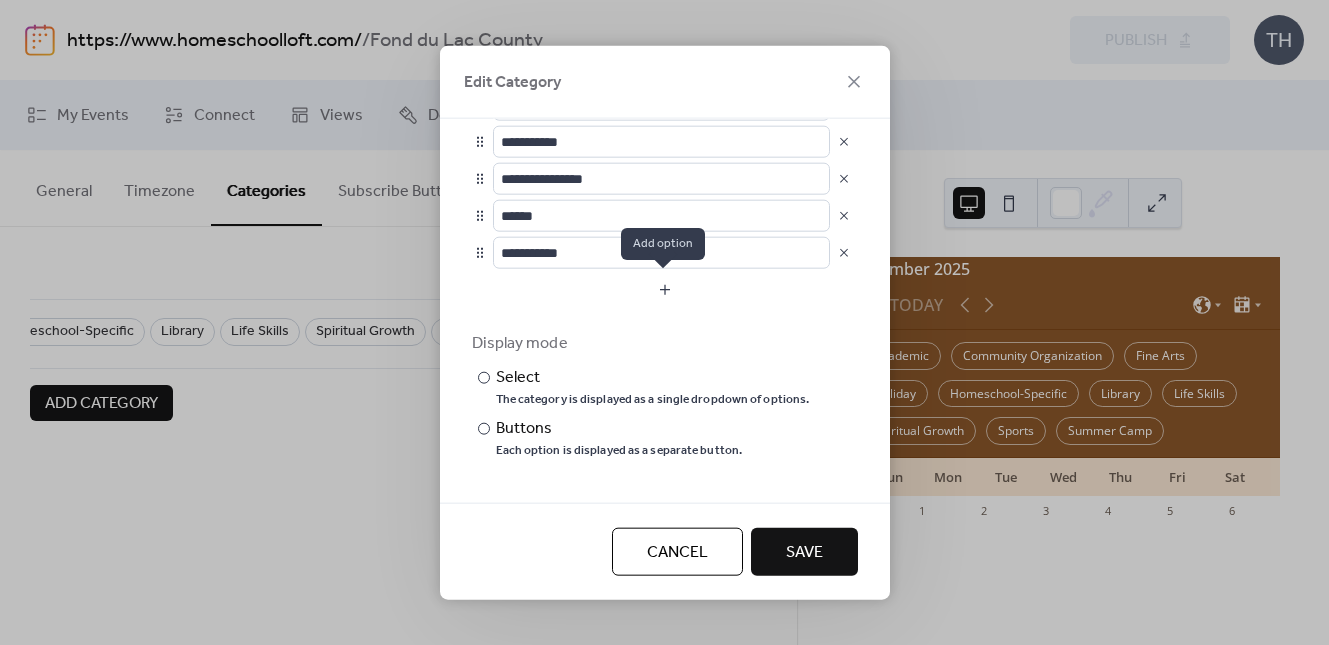 click at bounding box center [665, 289] 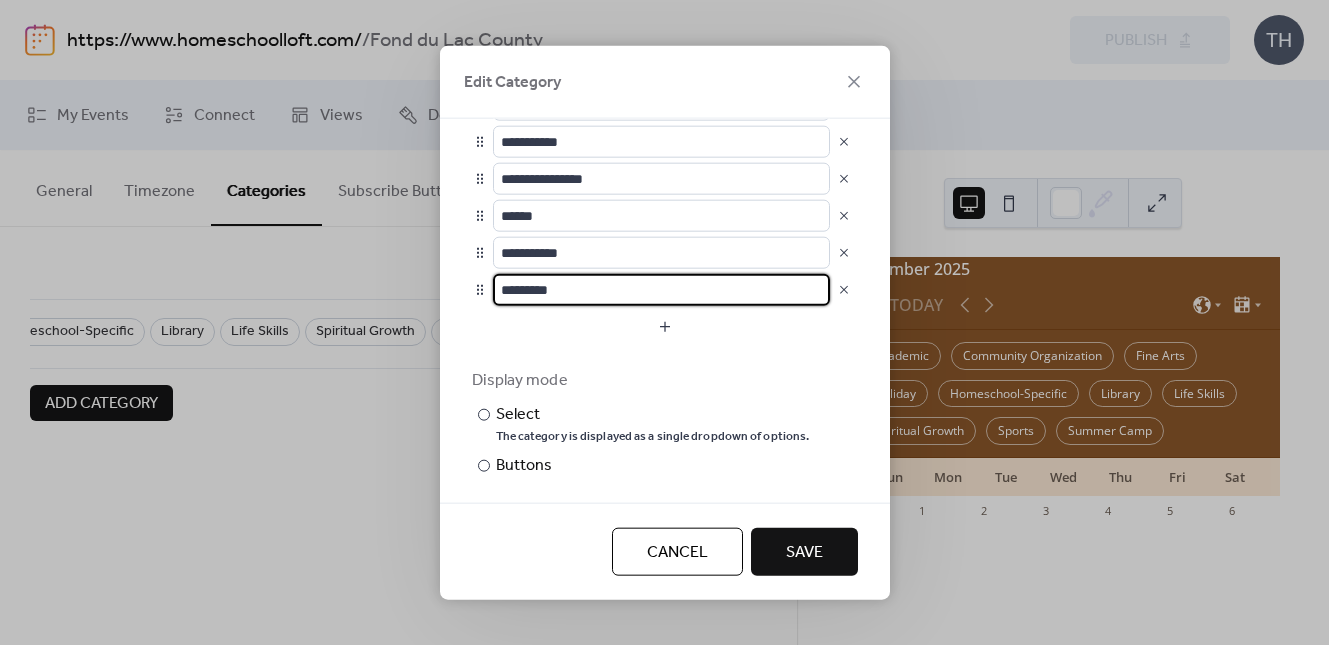 scroll, scrollTop: 0, scrollLeft: 0, axis: both 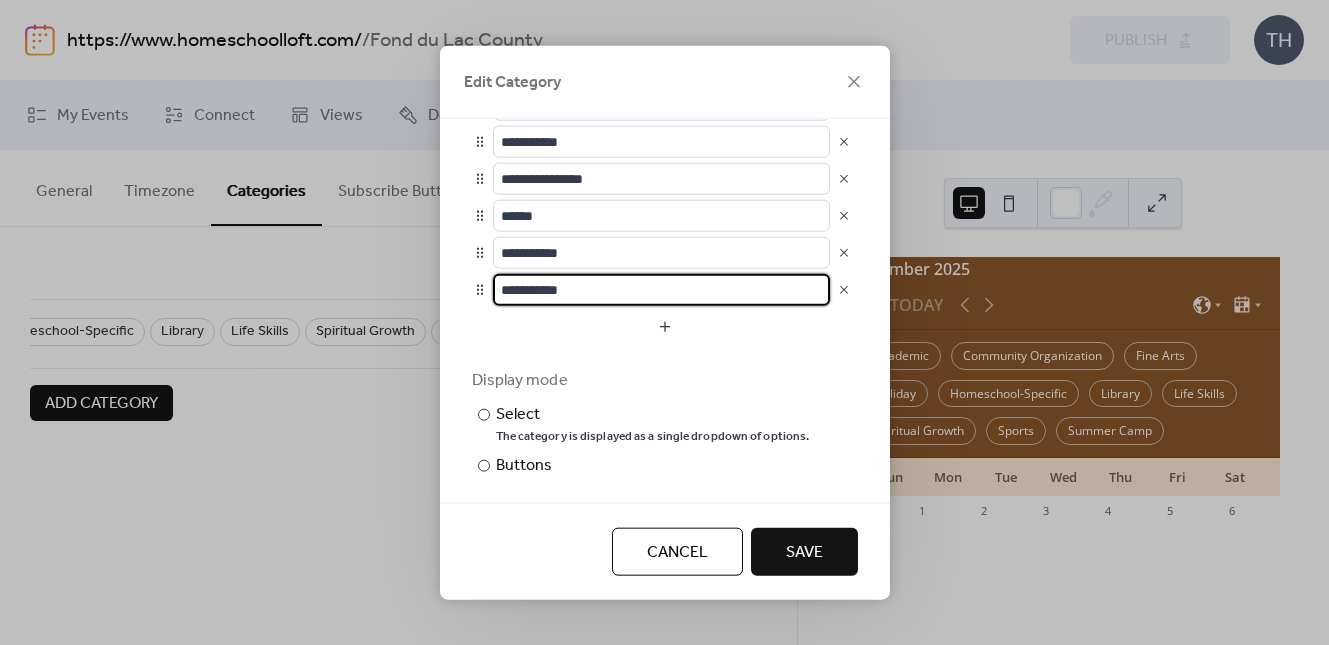 type on "**********" 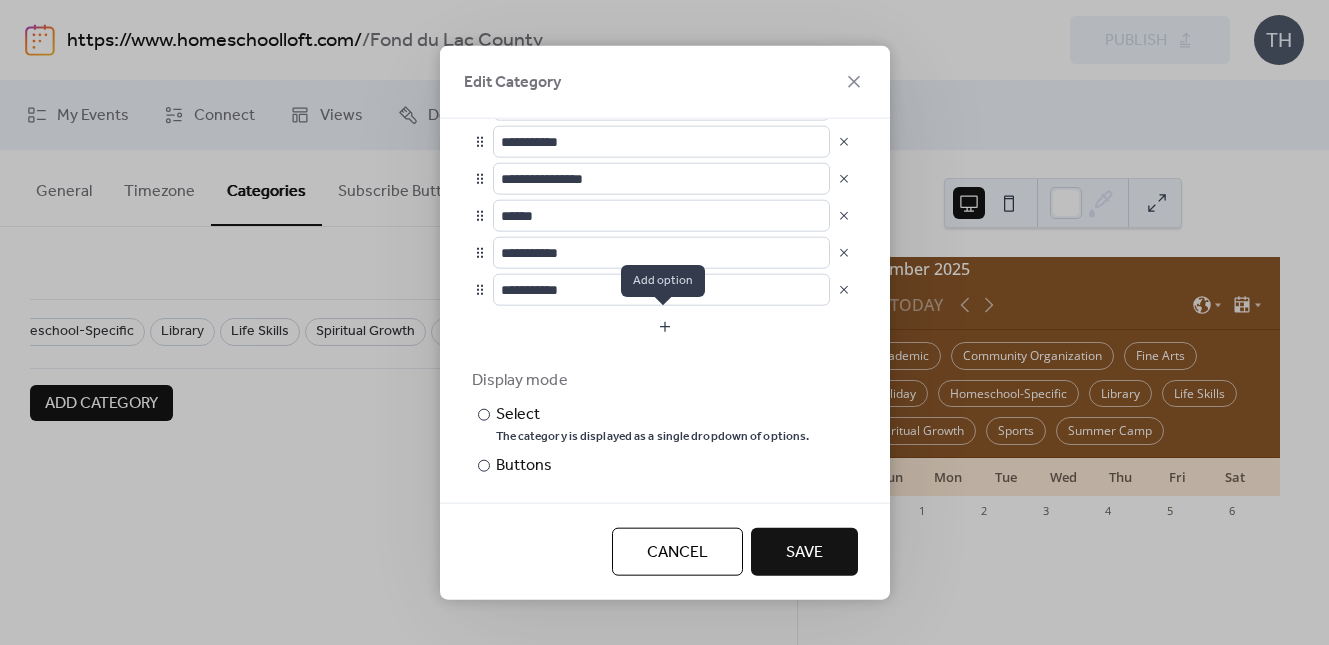 click at bounding box center [665, 326] 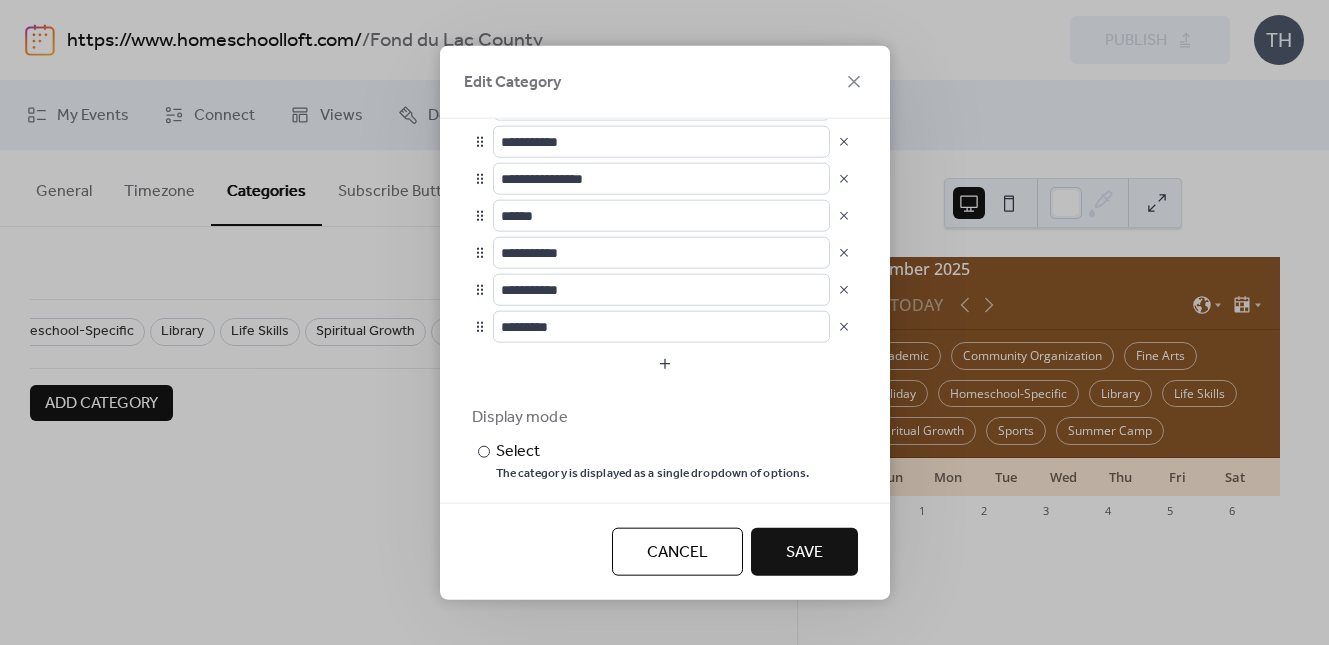 click at bounding box center [844, 326] 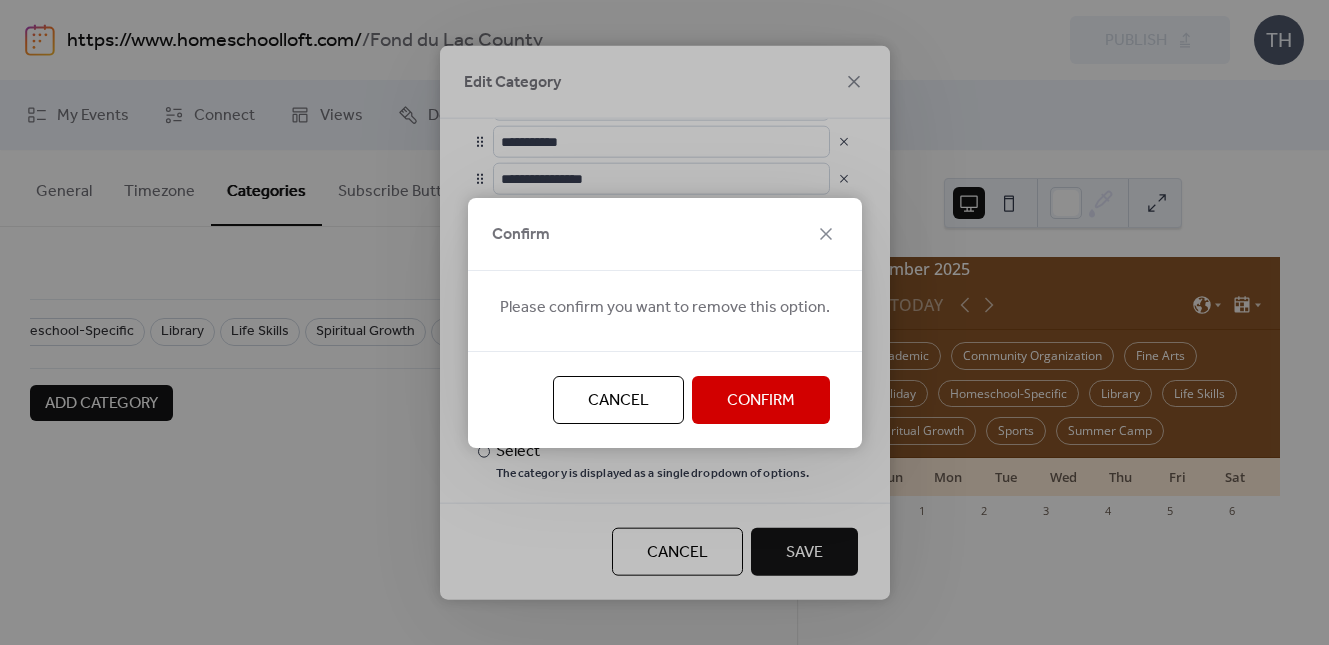 click on "Confirm" at bounding box center (761, 400) 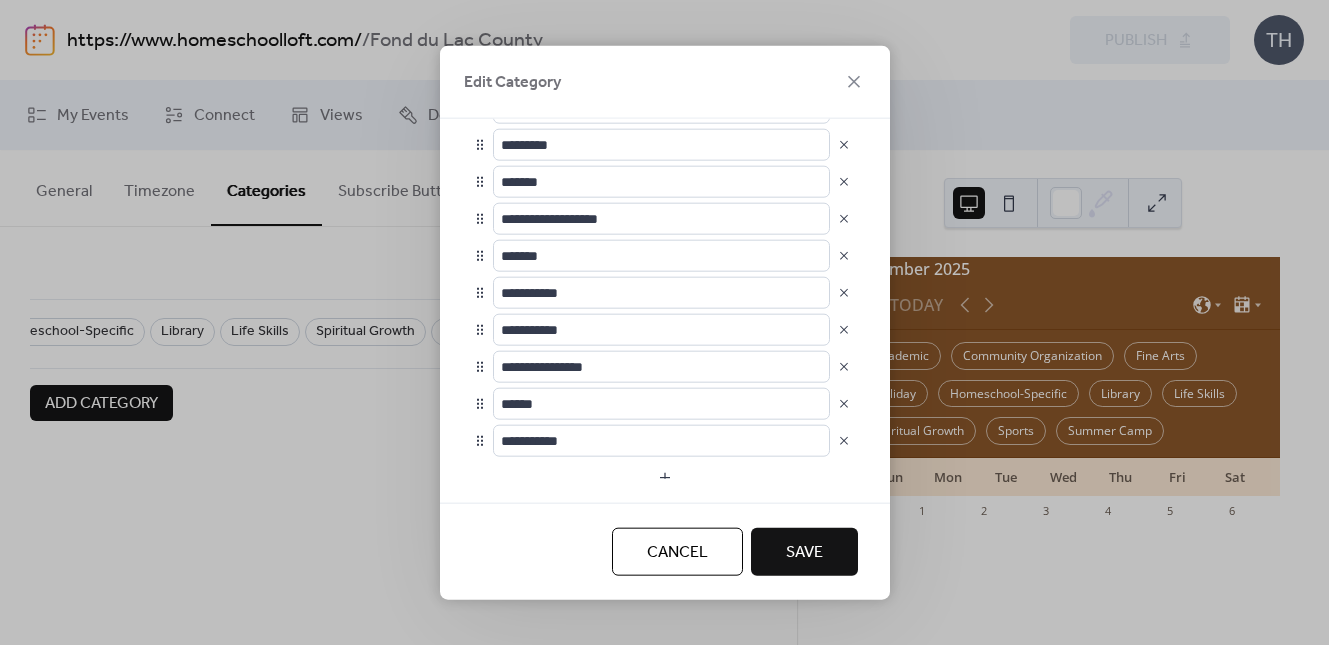 scroll, scrollTop: 119, scrollLeft: 0, axis: vertical 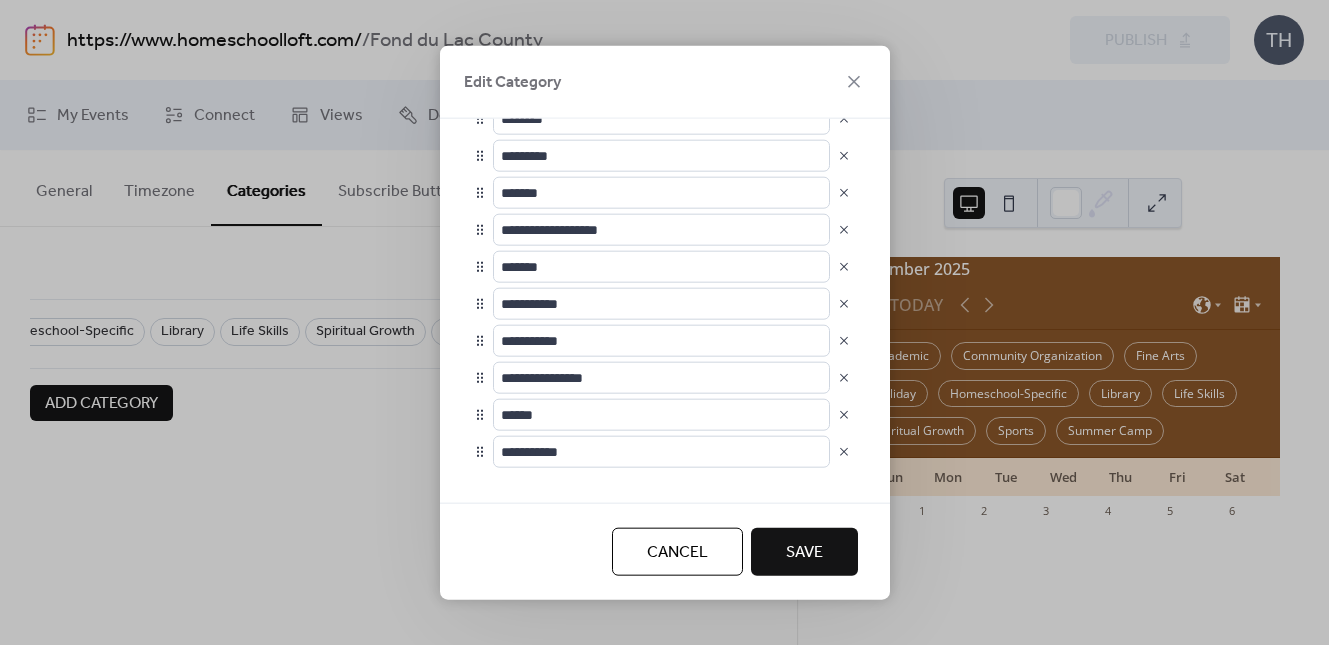 click on "Save" at bounding box center (804, 553) 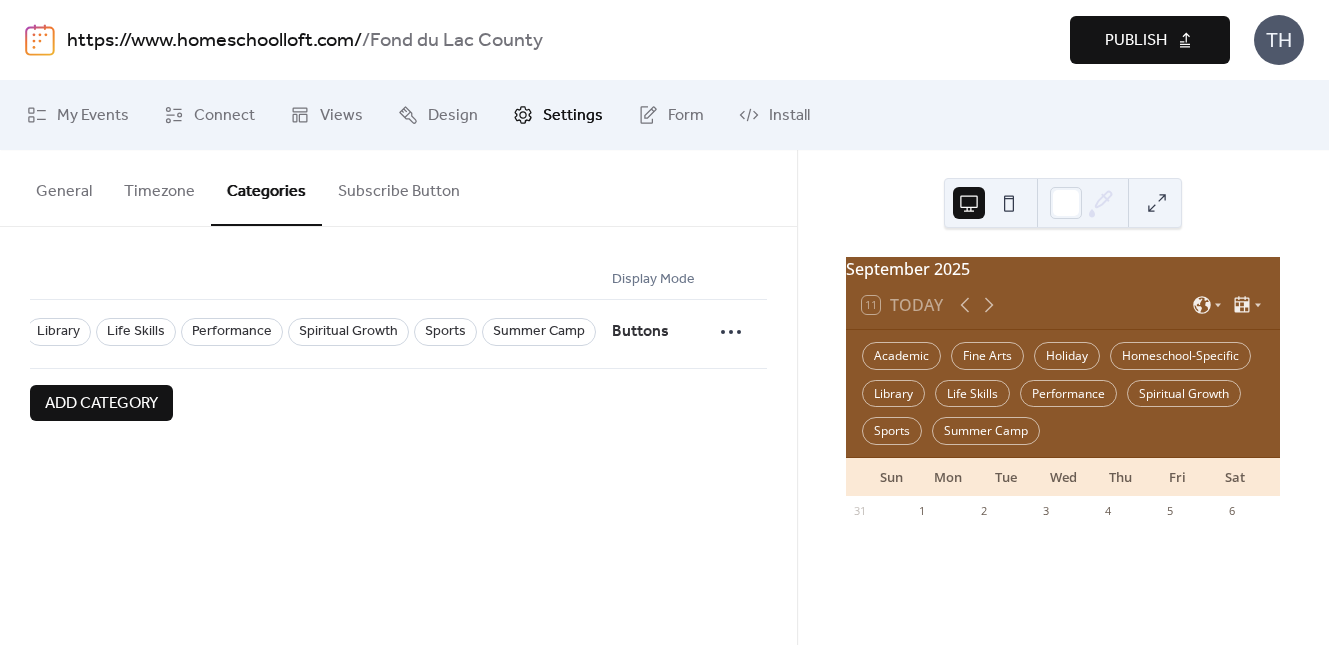 scroll, scrollTop: 0, scrollLeft: 429, axis: horizontal 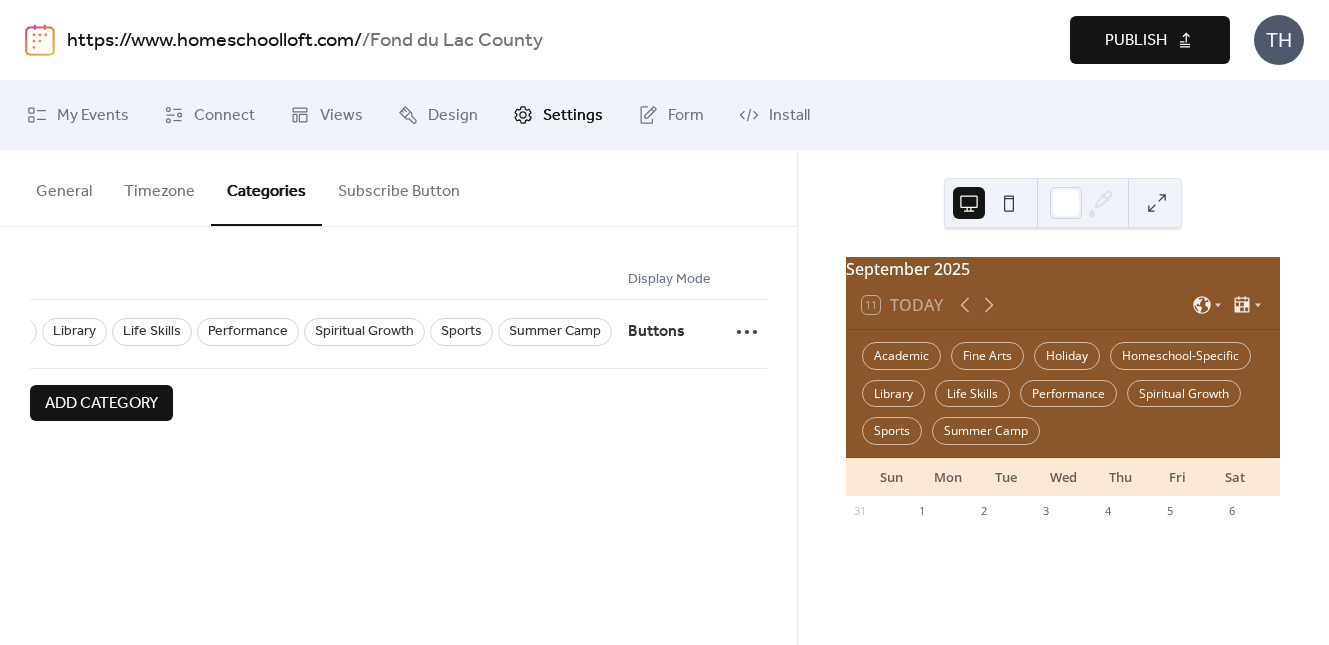 click on "Publish" at bounding box center [1136, 41] 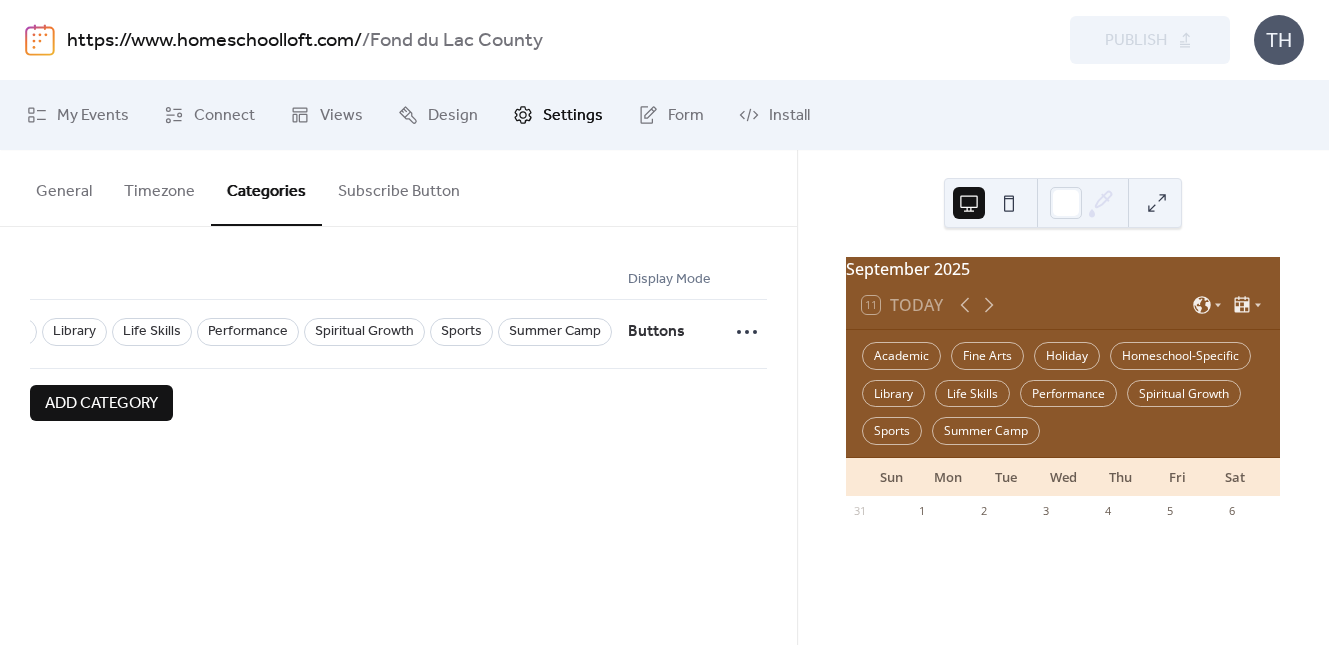 click on "https://www.homeschoolloft.com/" at bounding box center (214, 41) 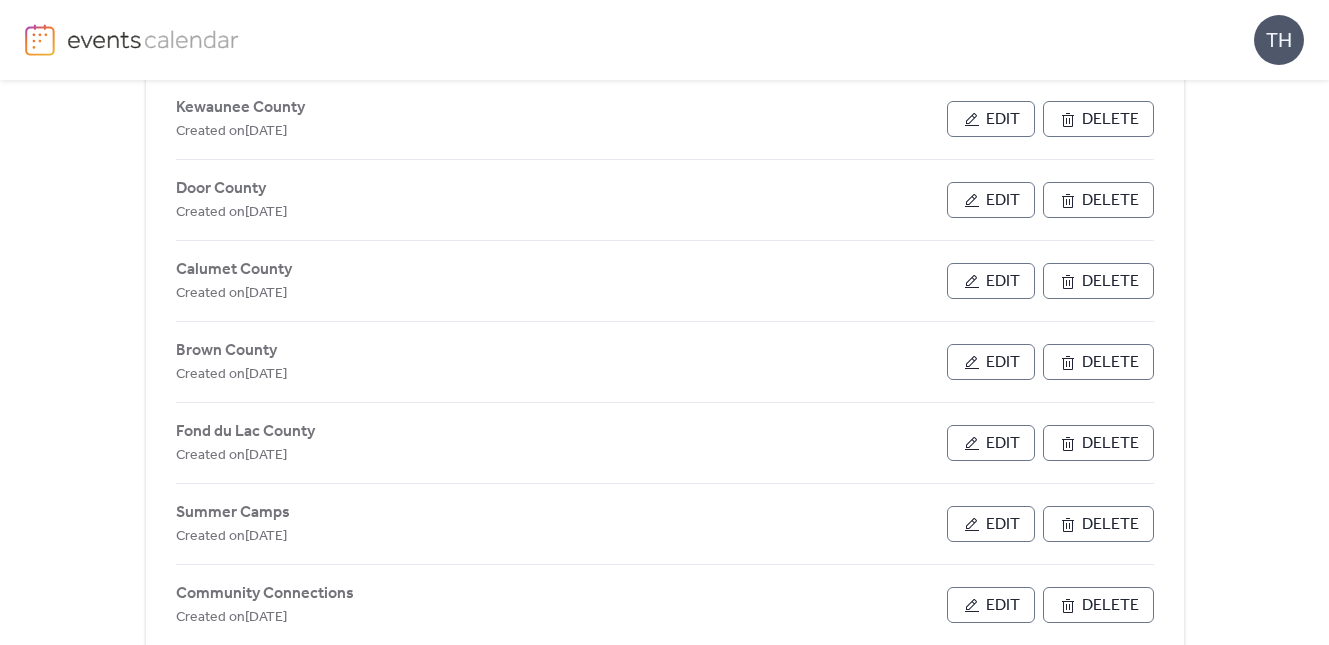 scroll, scrollTop: 870, scrollLeft: 0, axis: vertical 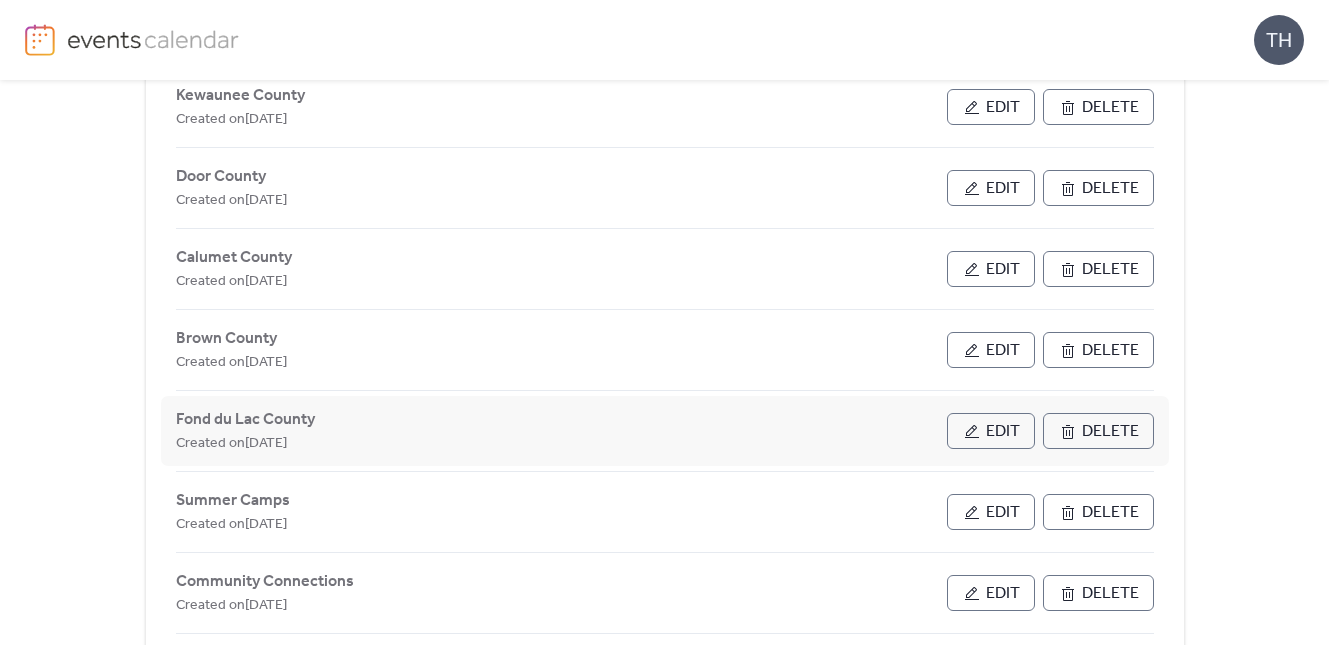click on "Edit" at bounding box center (1003, 432) 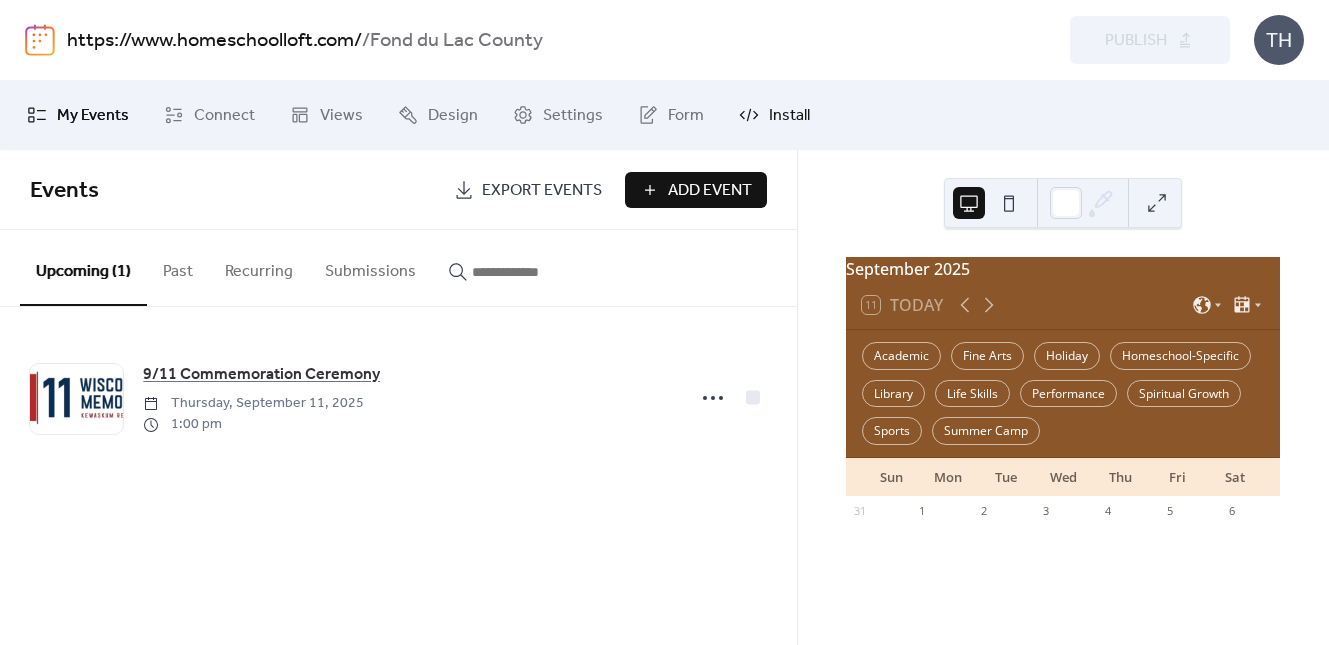 click on "Install" at bounding box center [789, 116] 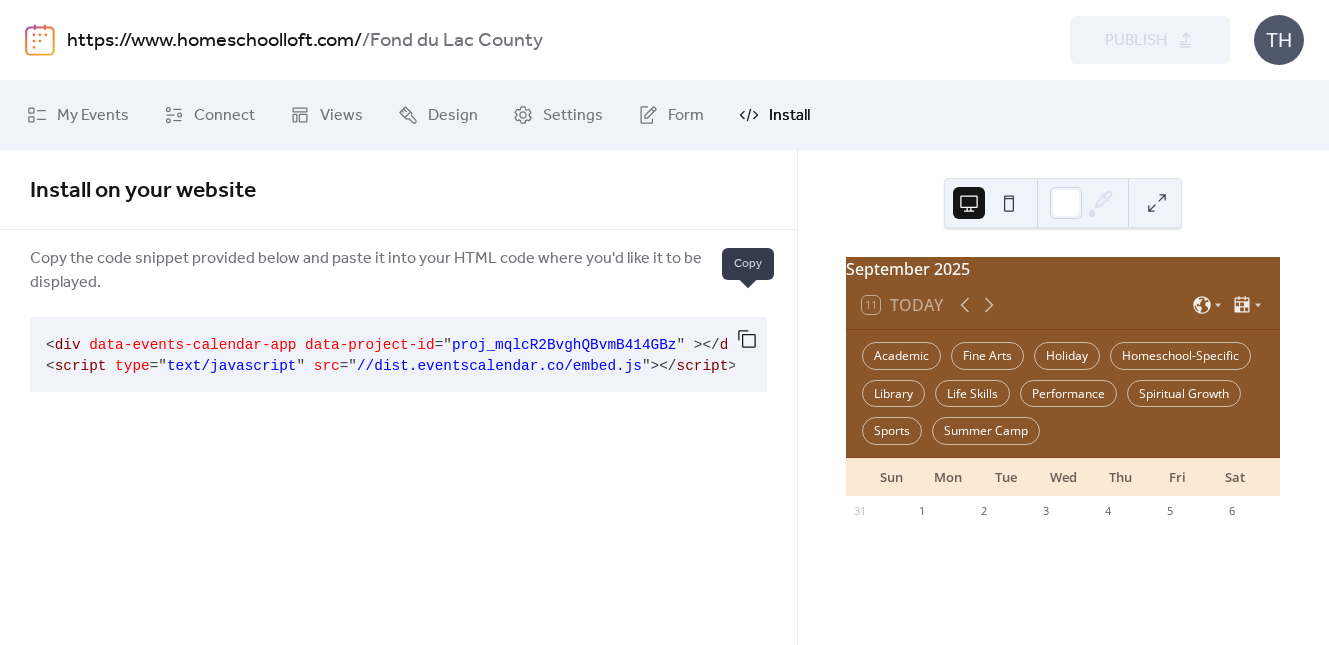 click at bounding box center [747, 339] 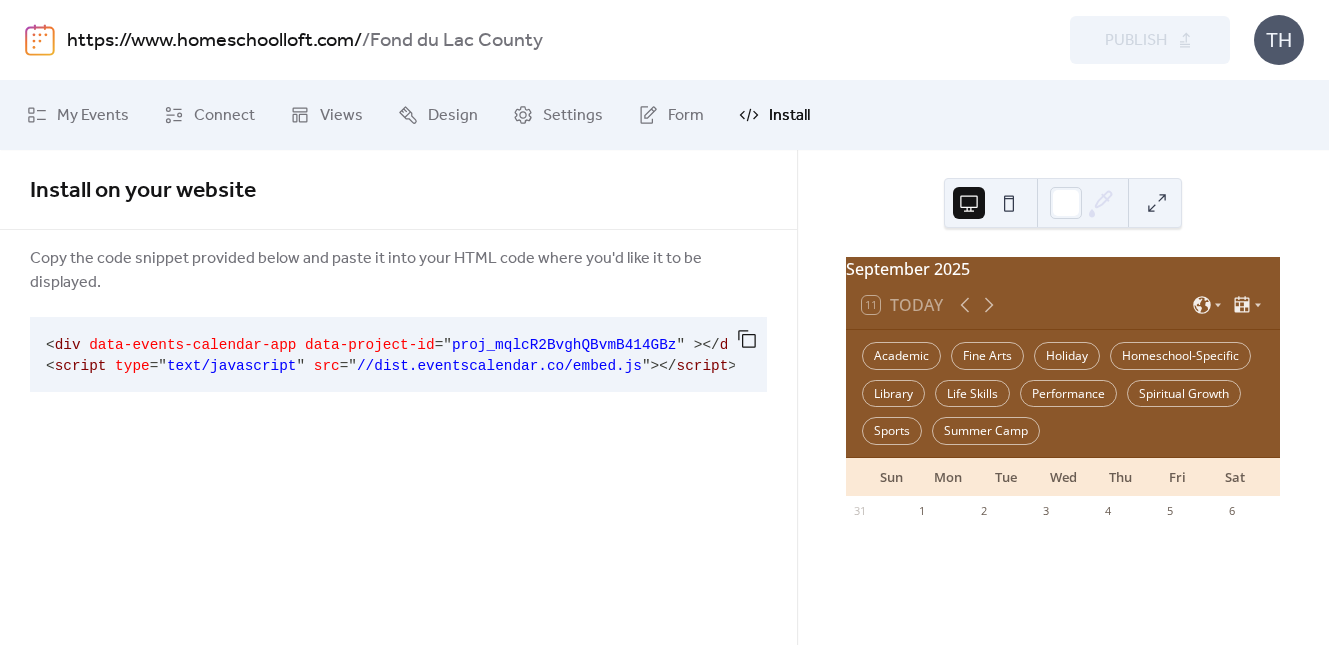 click on "https://www.homeschoolloft.com/" at bounding box center [214, 41] 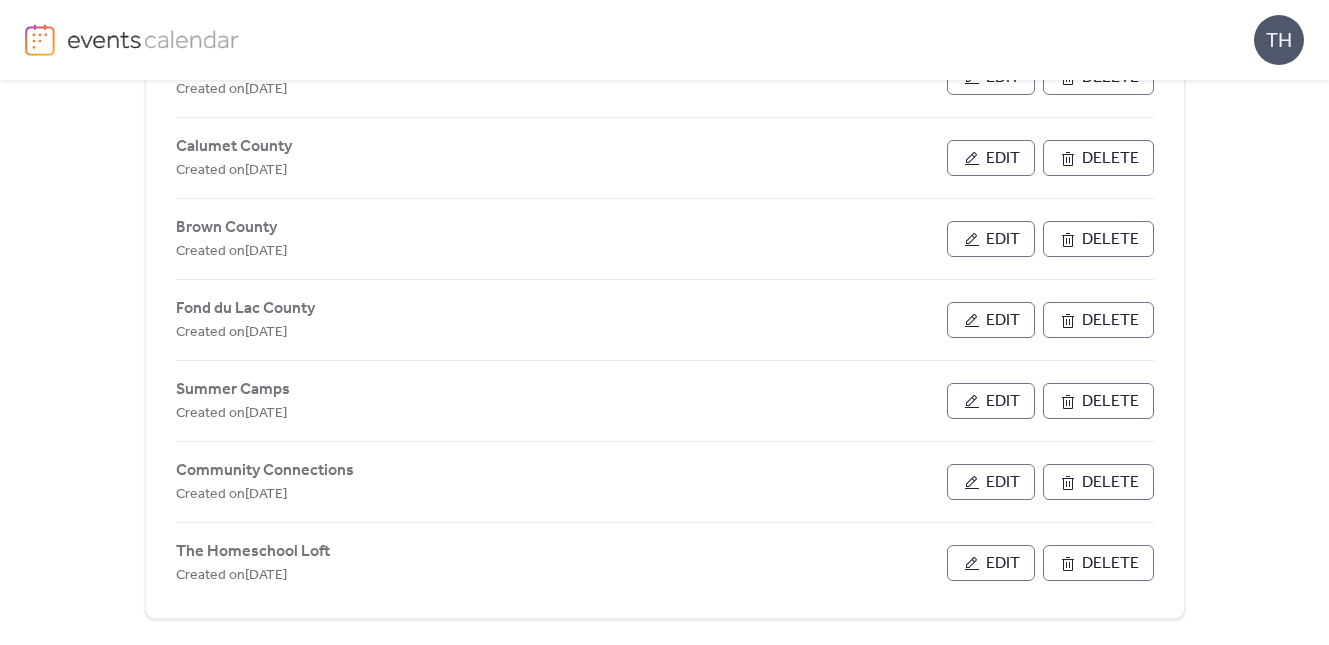 scroll, scrollTop: 1031, scrollLeft: 0, axis: vertical 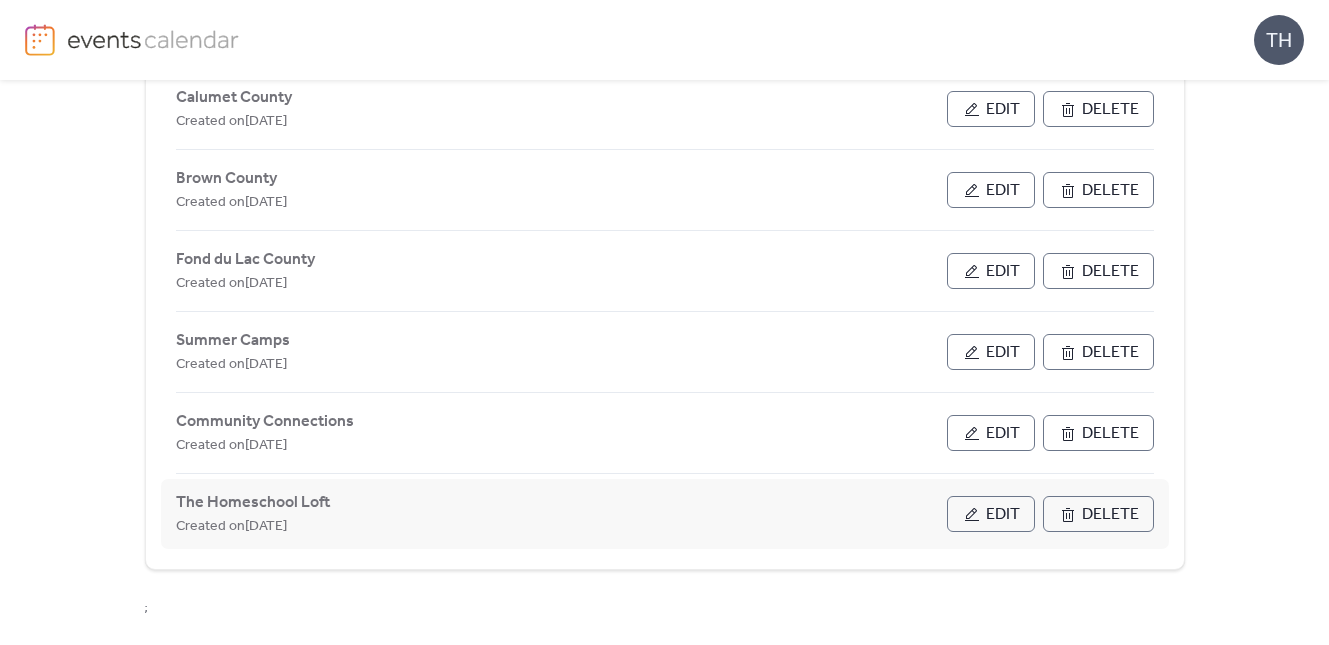 click on "Edit" at bounding box center [1003, 515] 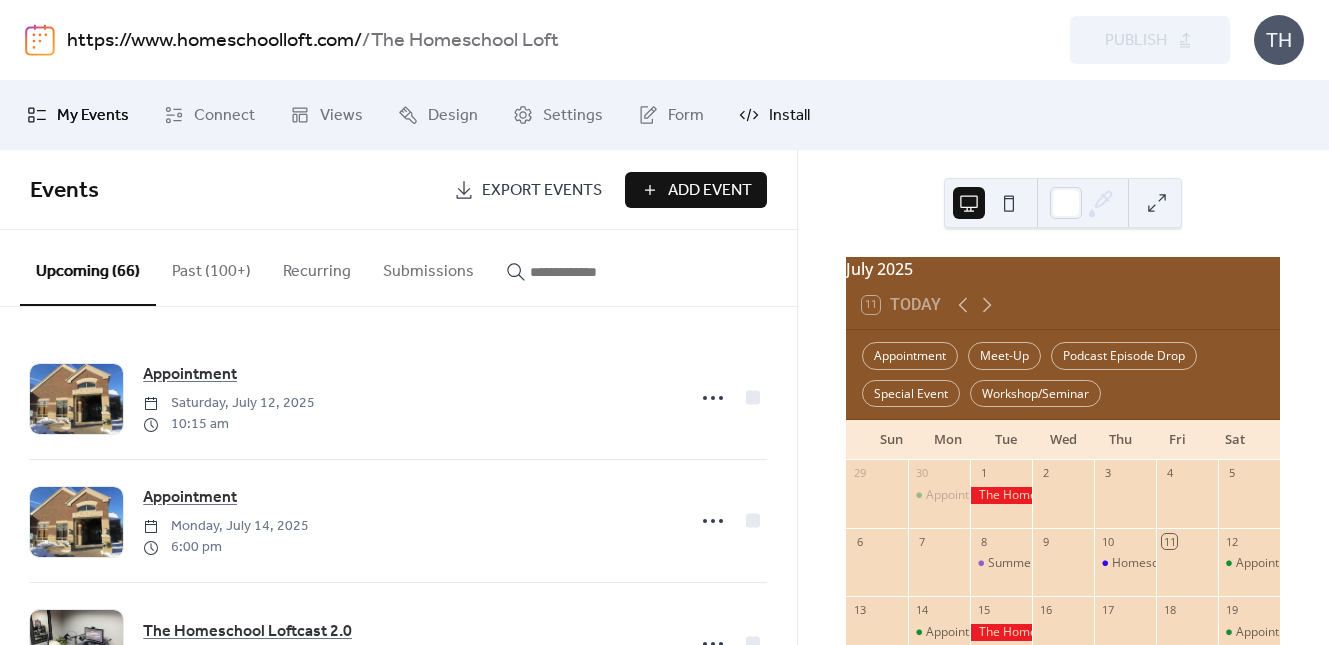 click on "Install" at bounding box center (789, 116) 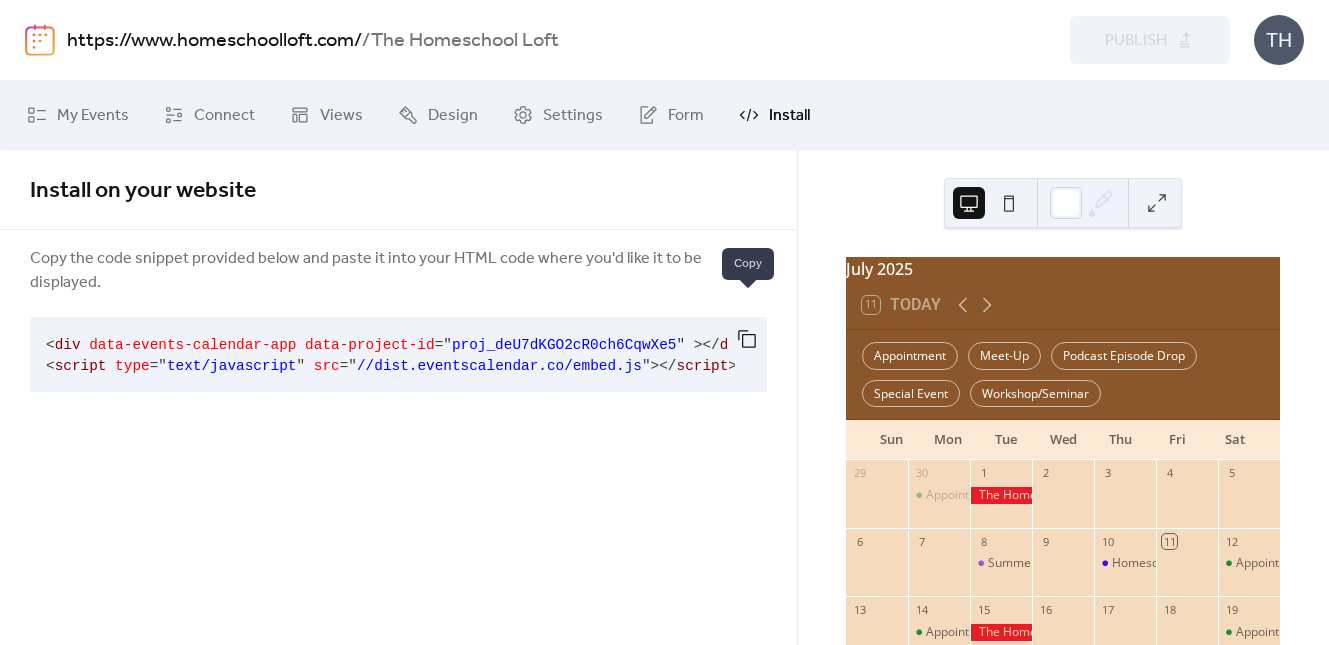 click at bounding box center (747, 339) 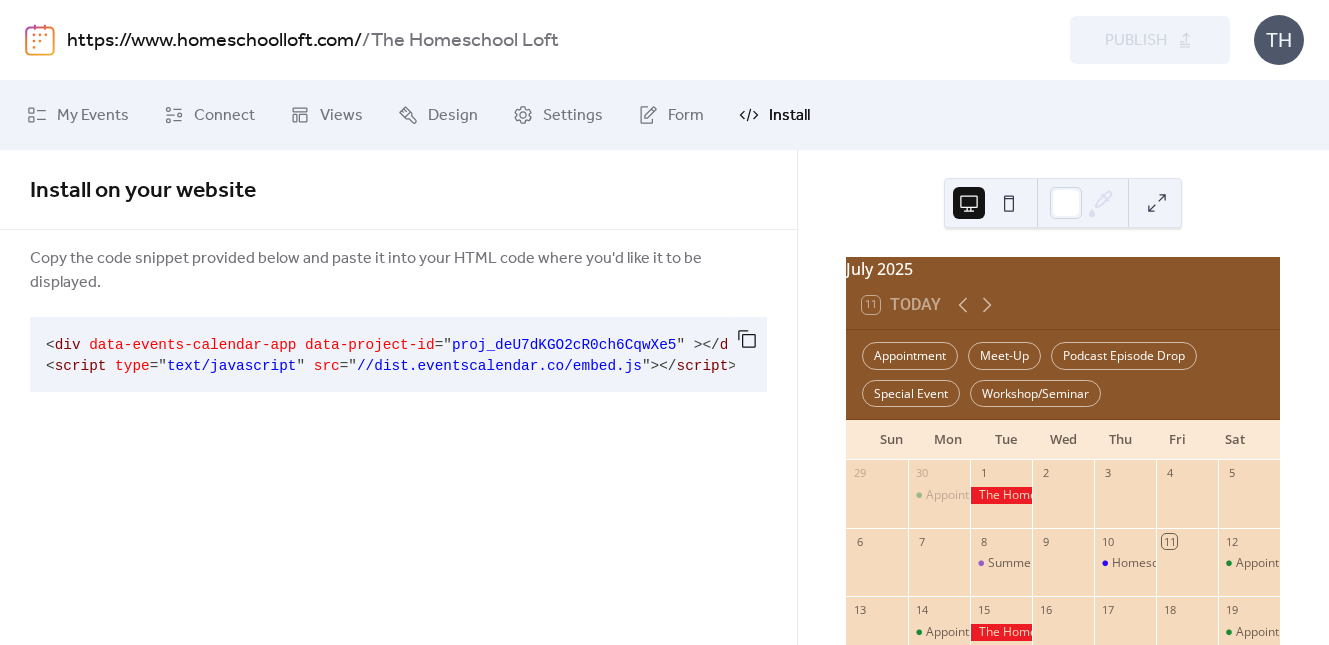 click on "https://www.homeschoolloft.com/" at bounding box center [214, 41] 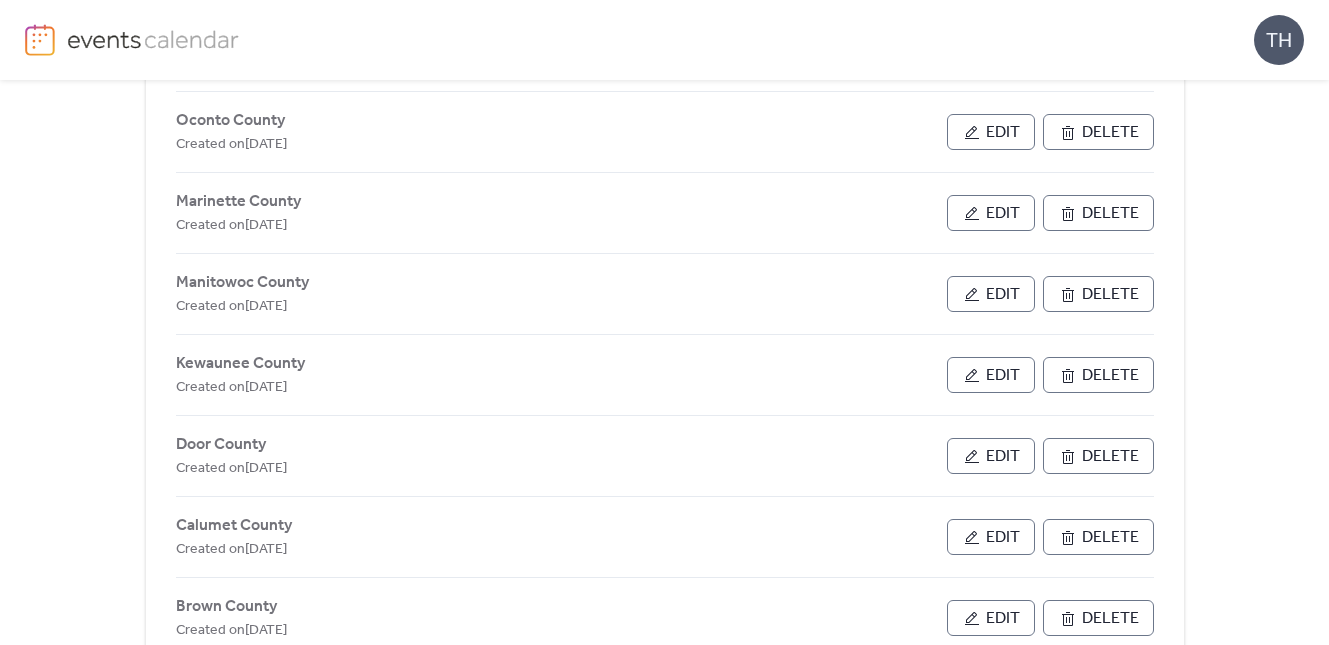 scroll, scrollTop: 1031, scrollLeft: 0, axis: vertical 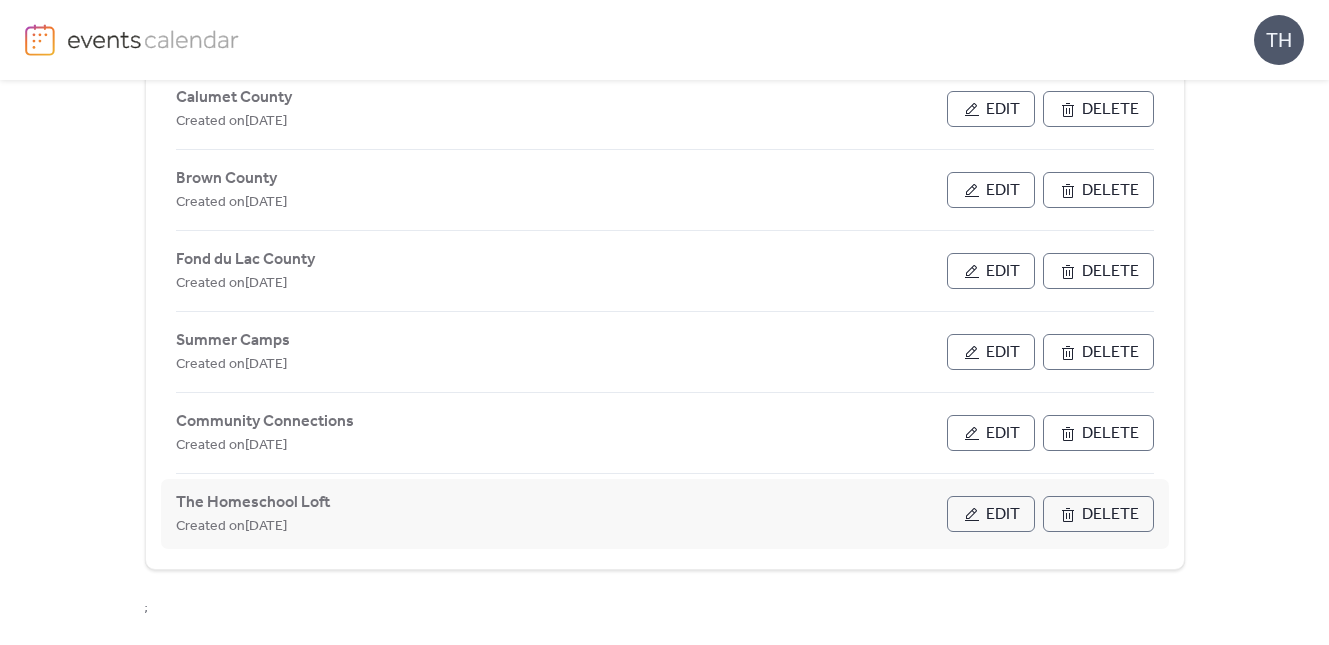 click on "Edit" at bounding box center [1003, 515] 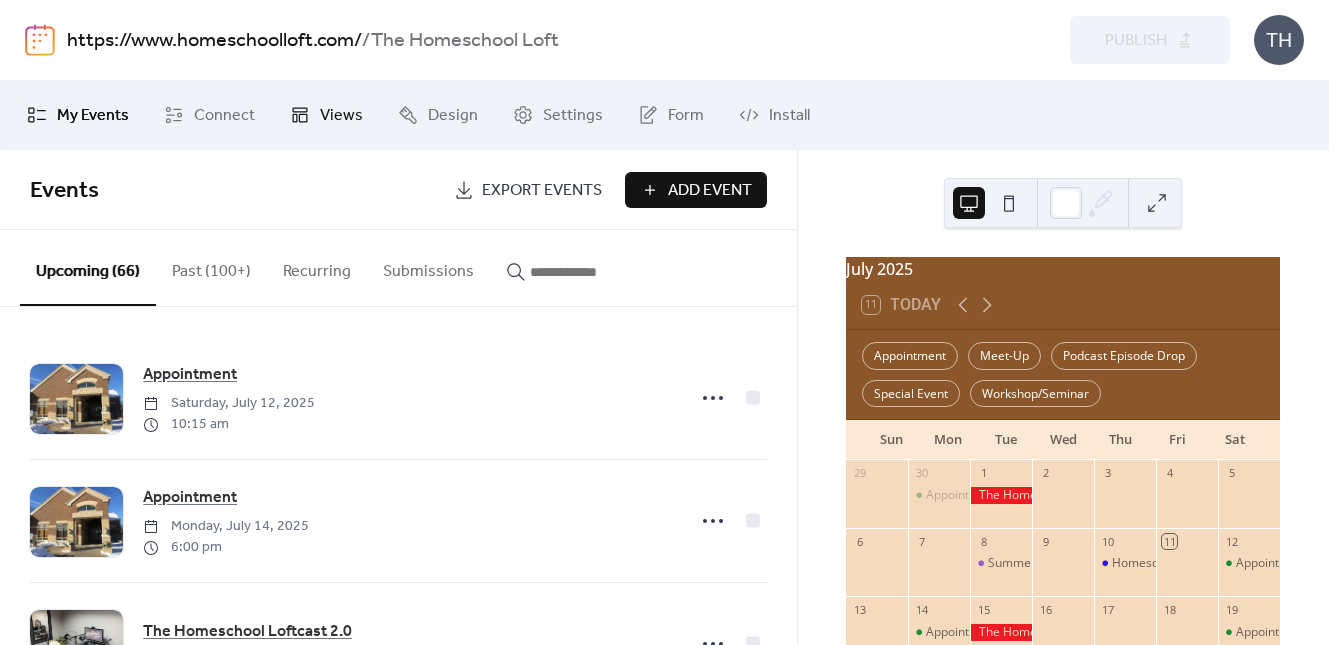 click 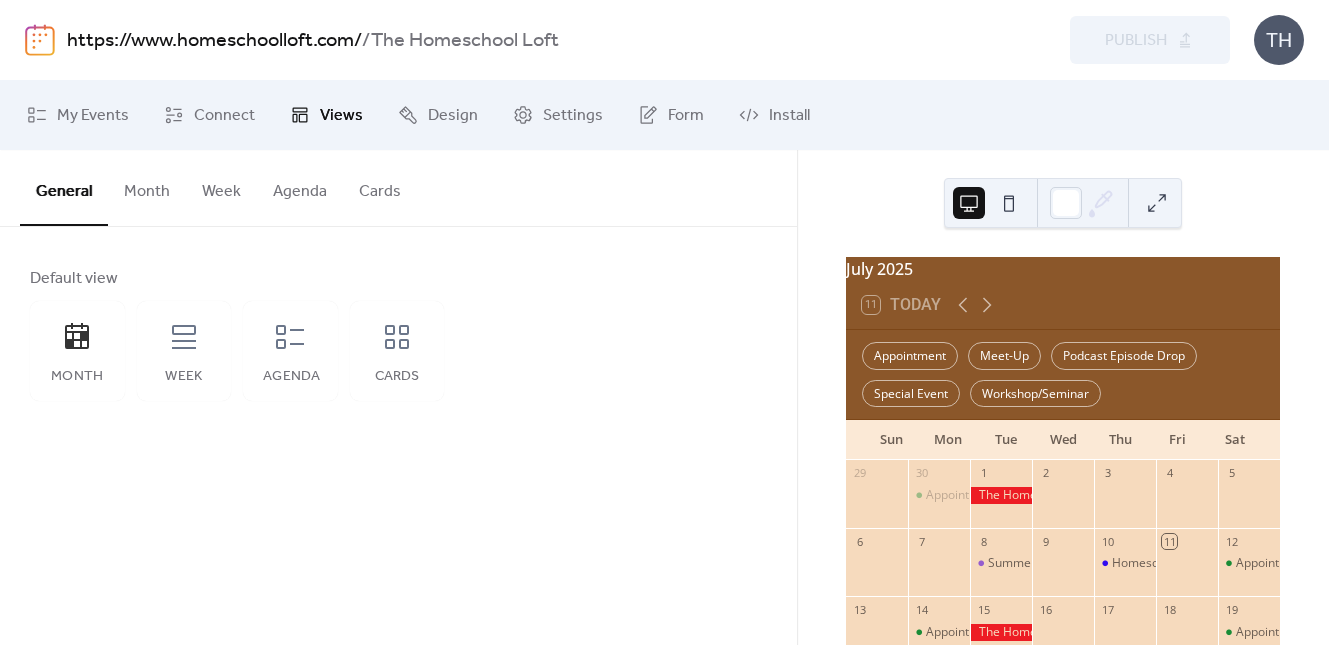 click on "Month" at bounding box center [147, 187] 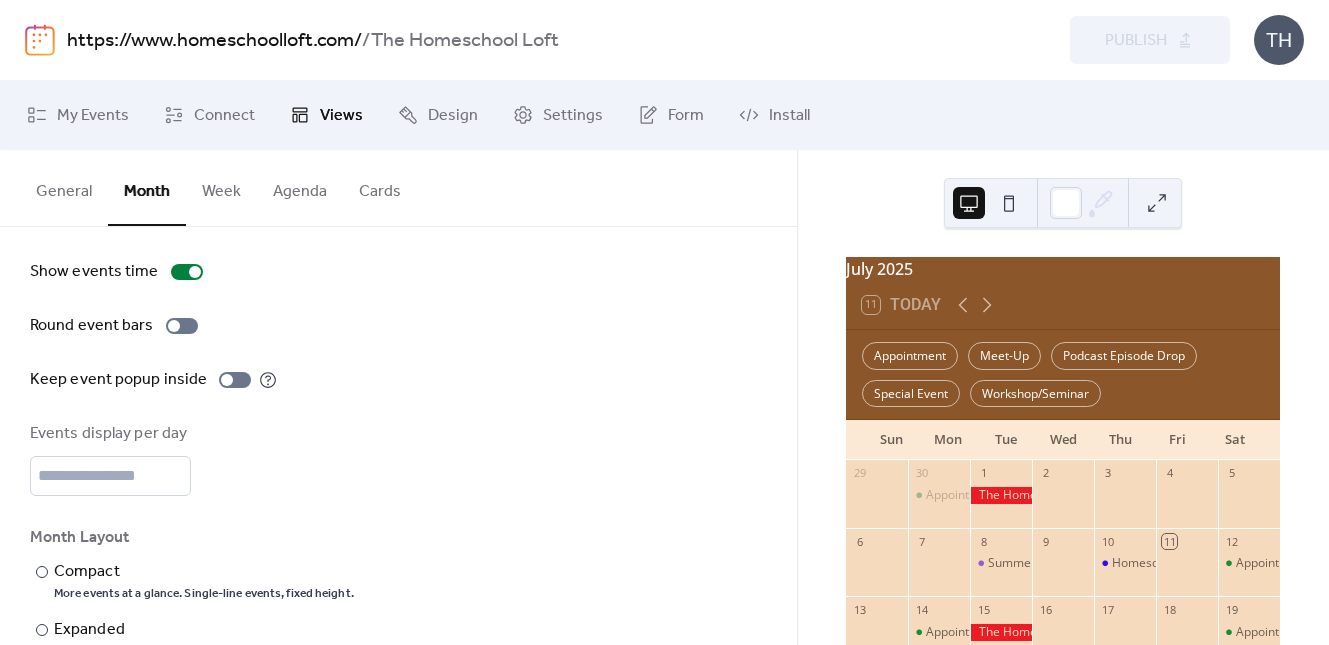 scroll, scrollTop: 192, scrollLeft: 0, axis: vertical 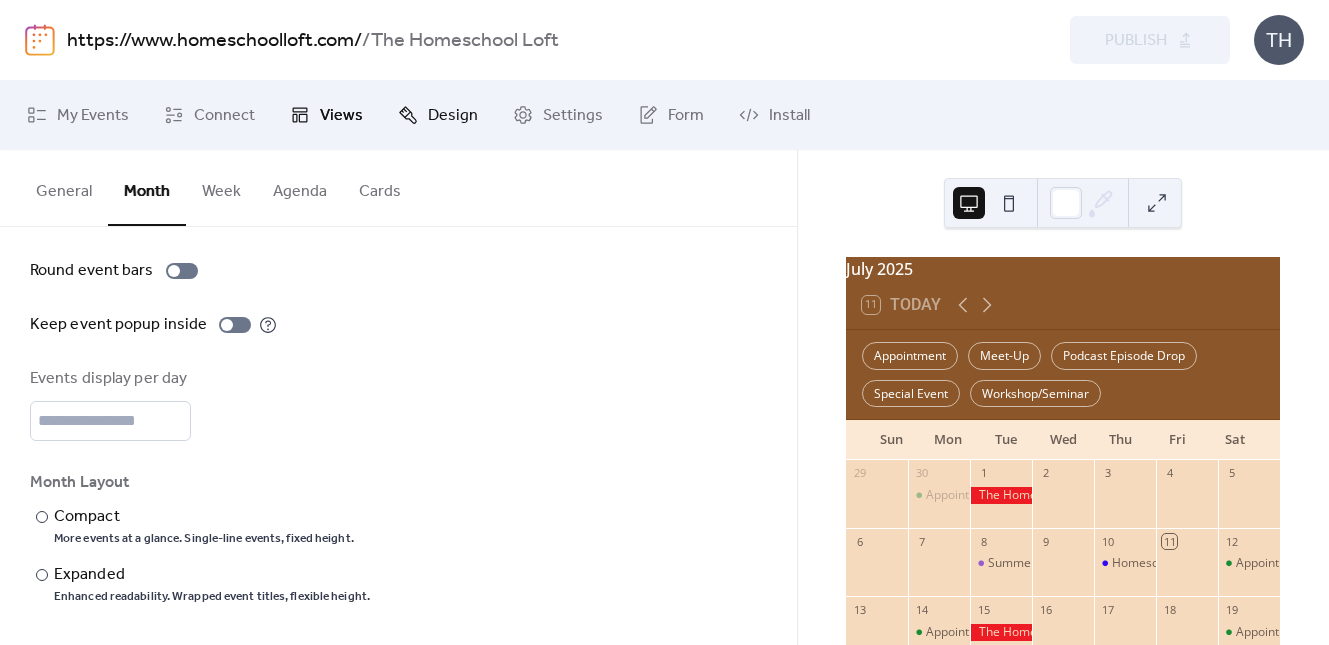 click on "Design" at bounding box center [453, 116] 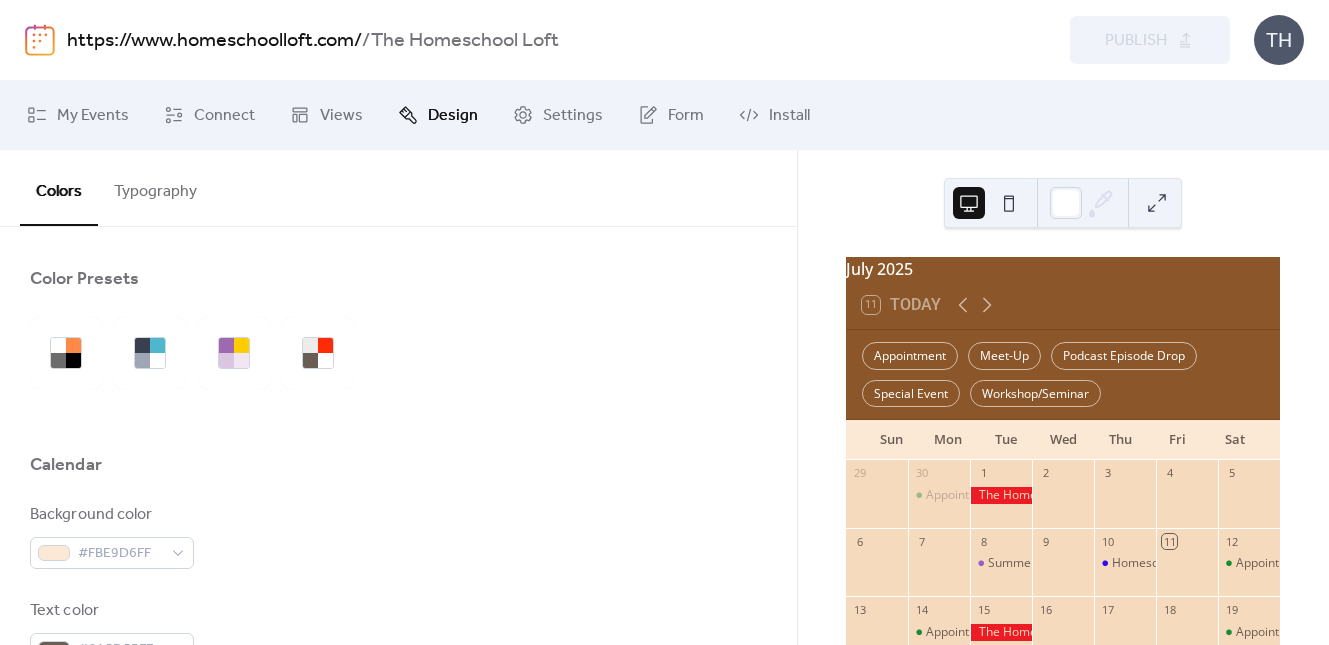 click on "Typography" at bounding box center (155, 187) 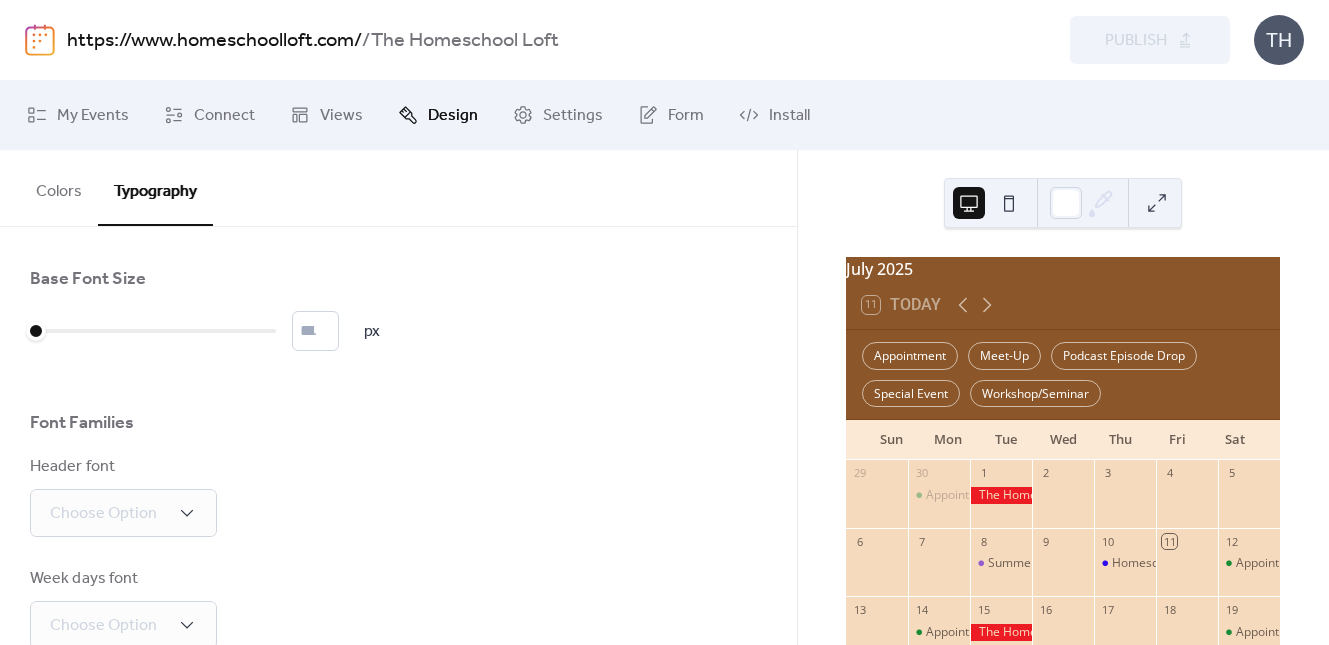 click on "Colors" at bounding box center [59, 187] 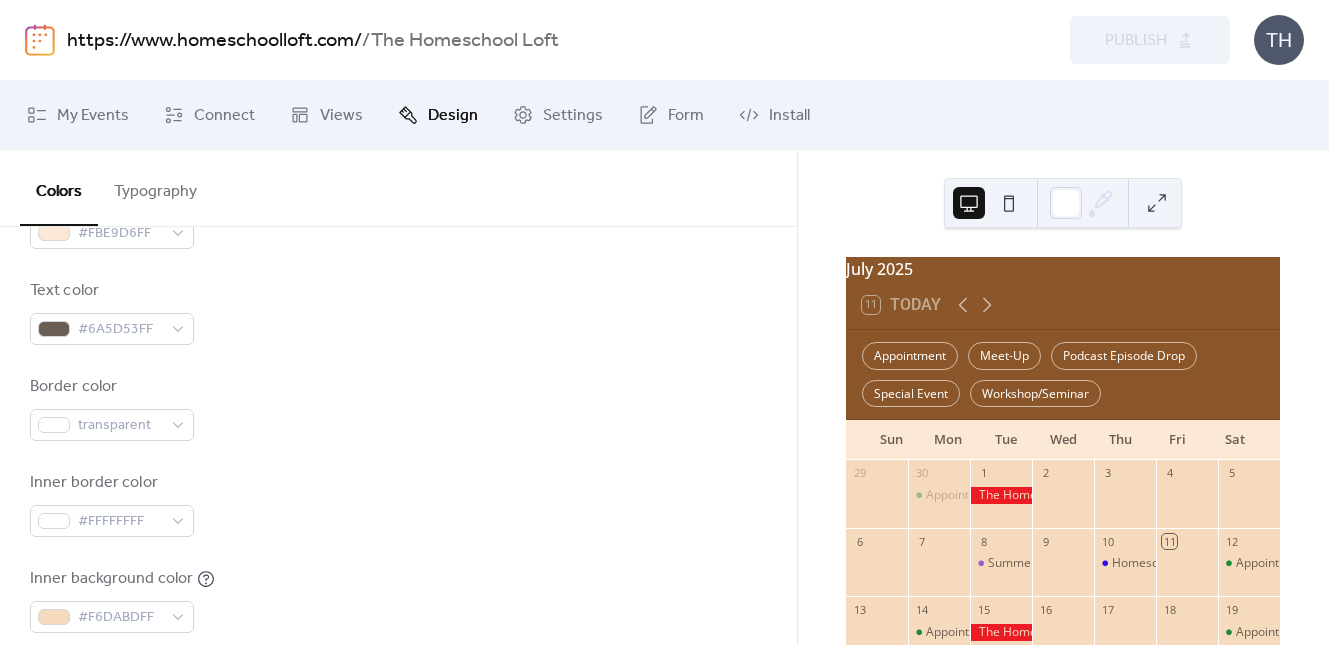 scroll, scrollTop: 329, scrollLeft: 0, axis: vertical 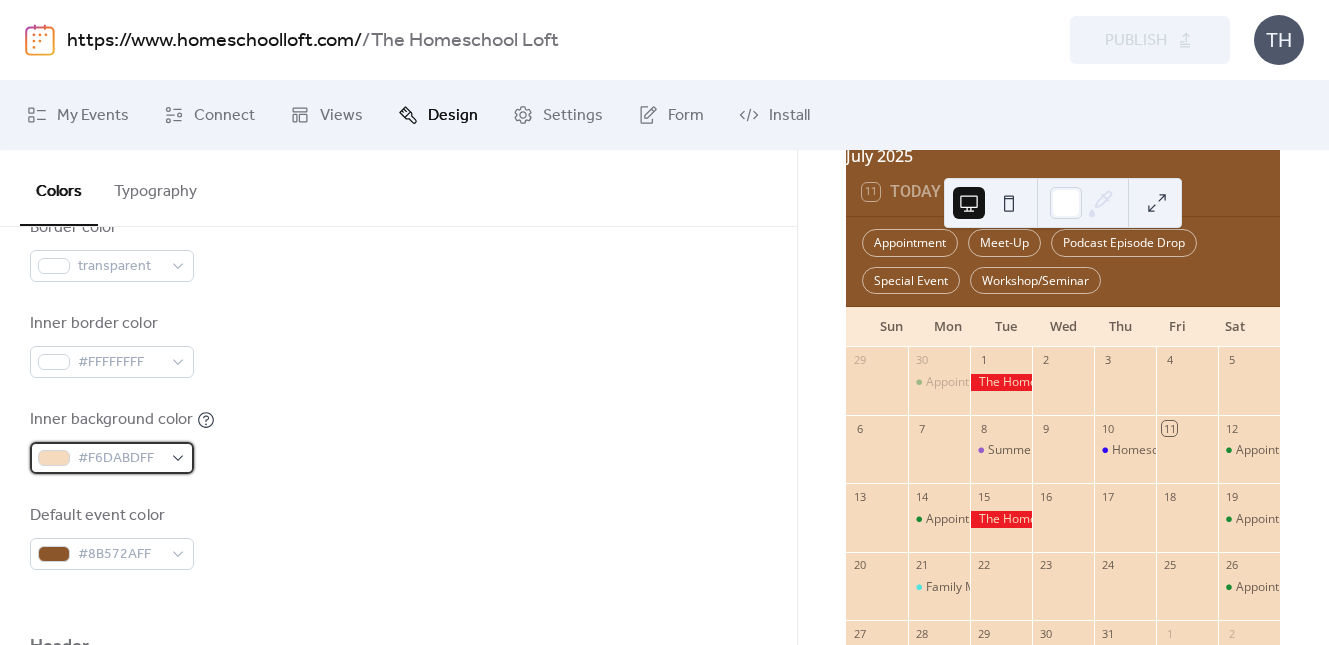 click on "#F6DABDFF" at bounding box center (112, 458) 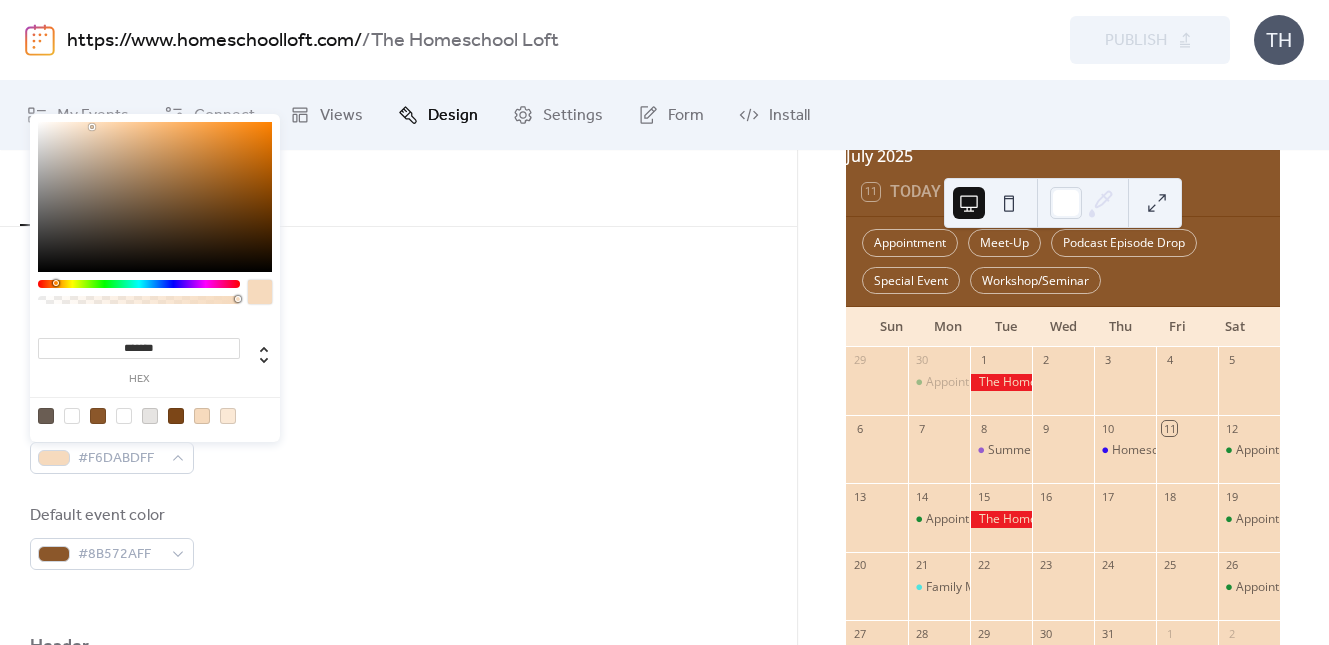 drag, startPoint x: 112, startPoint y: 348, endPoint x: 182, endPoint y: 354, distance: 70.256676 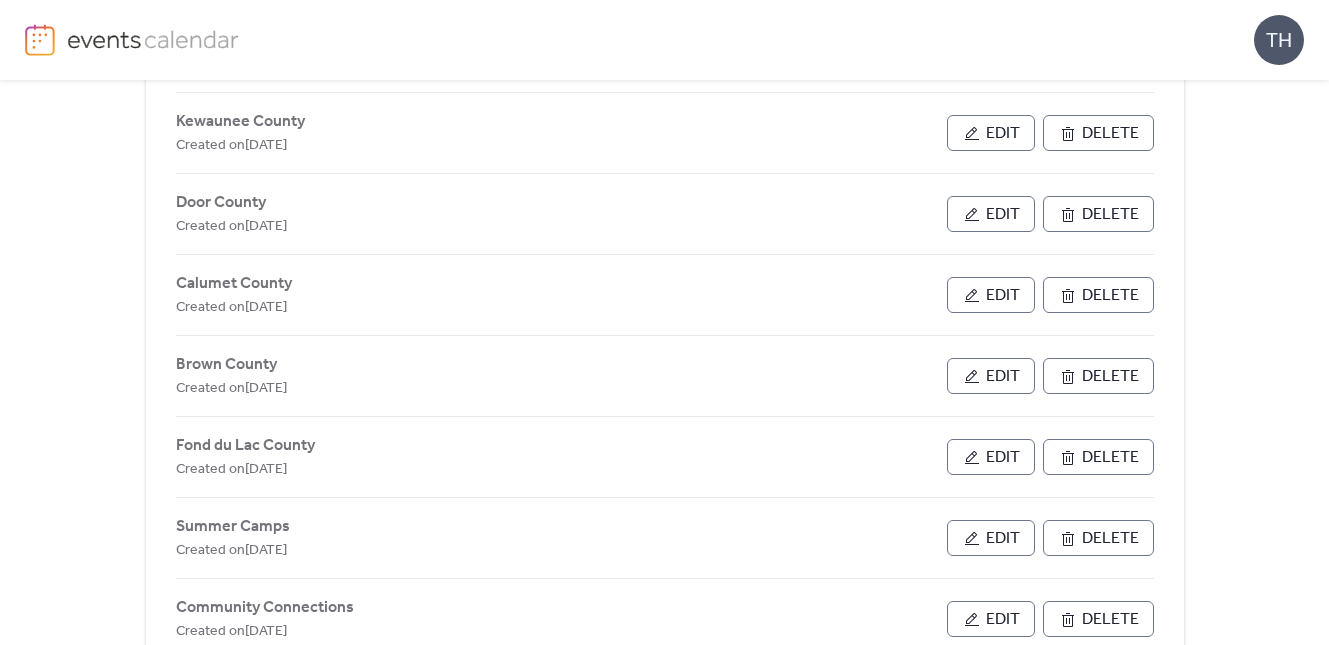 scroll, scrollTop: 885, scrollLeft: 0, axis: vertical 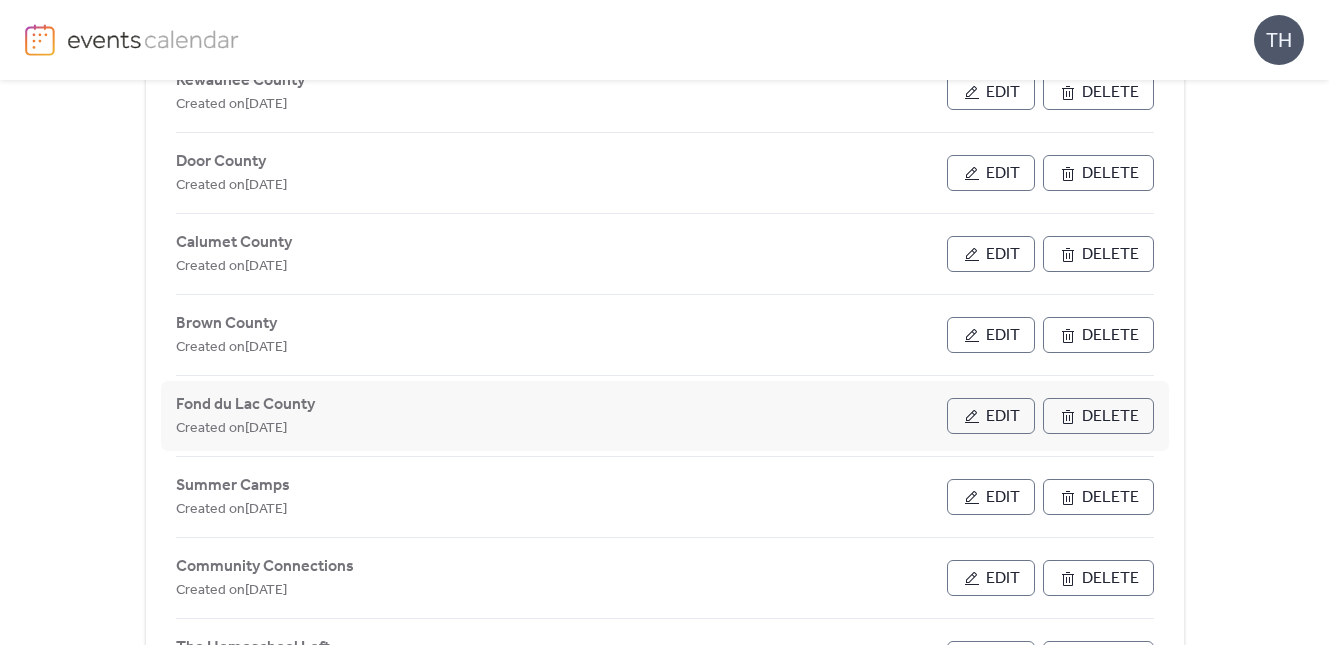 click on "Edit" at bounding box center (1003, 417) 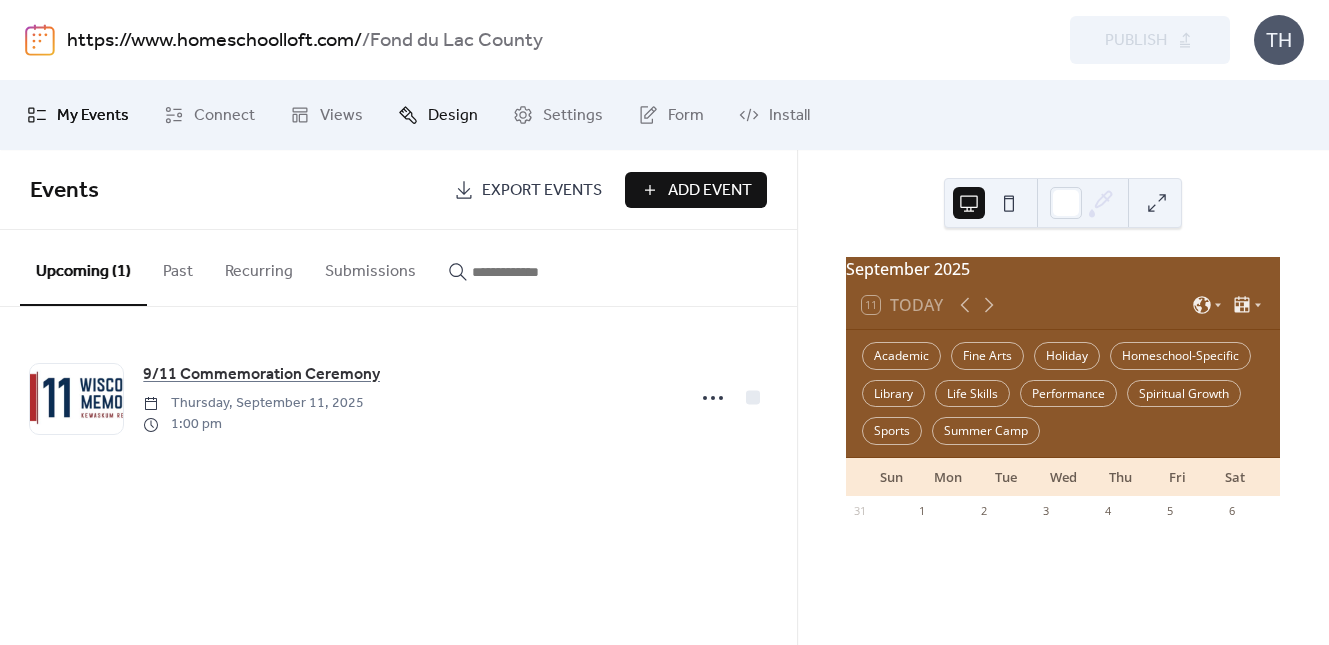 click on "Design" at bounding box center (453, 116) 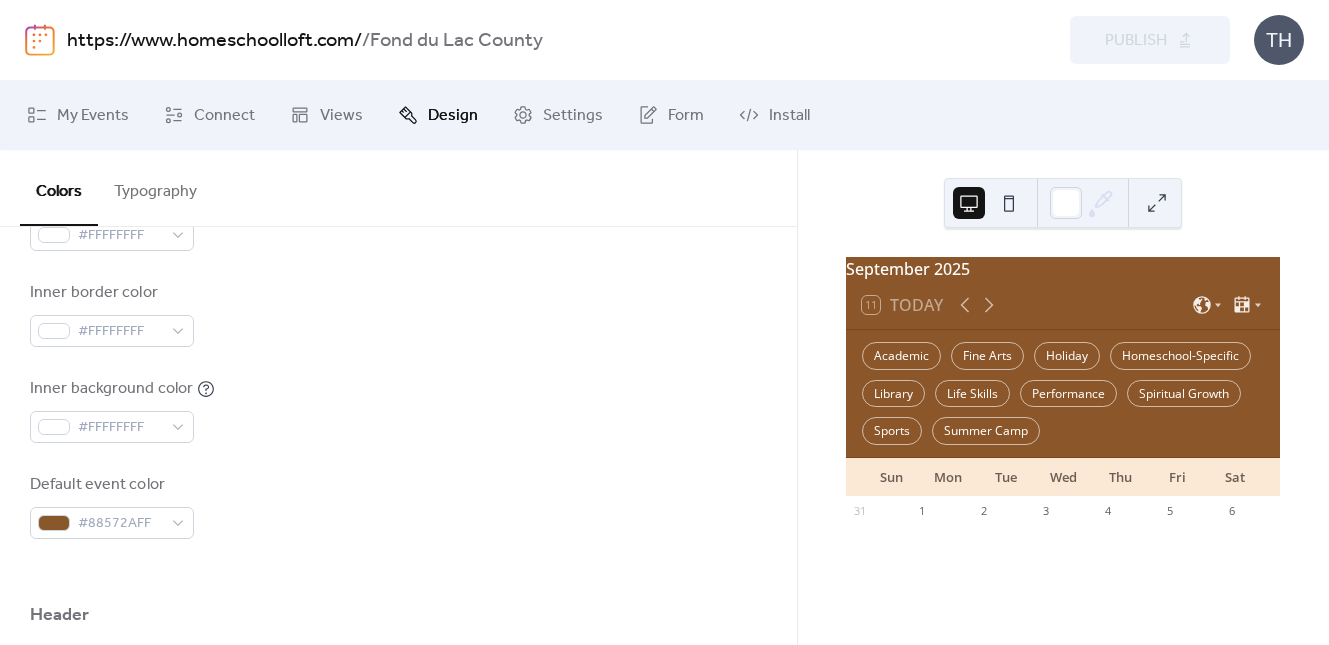 scroll, scrollTop: 526, scrollLeft: 0, axis: vertical 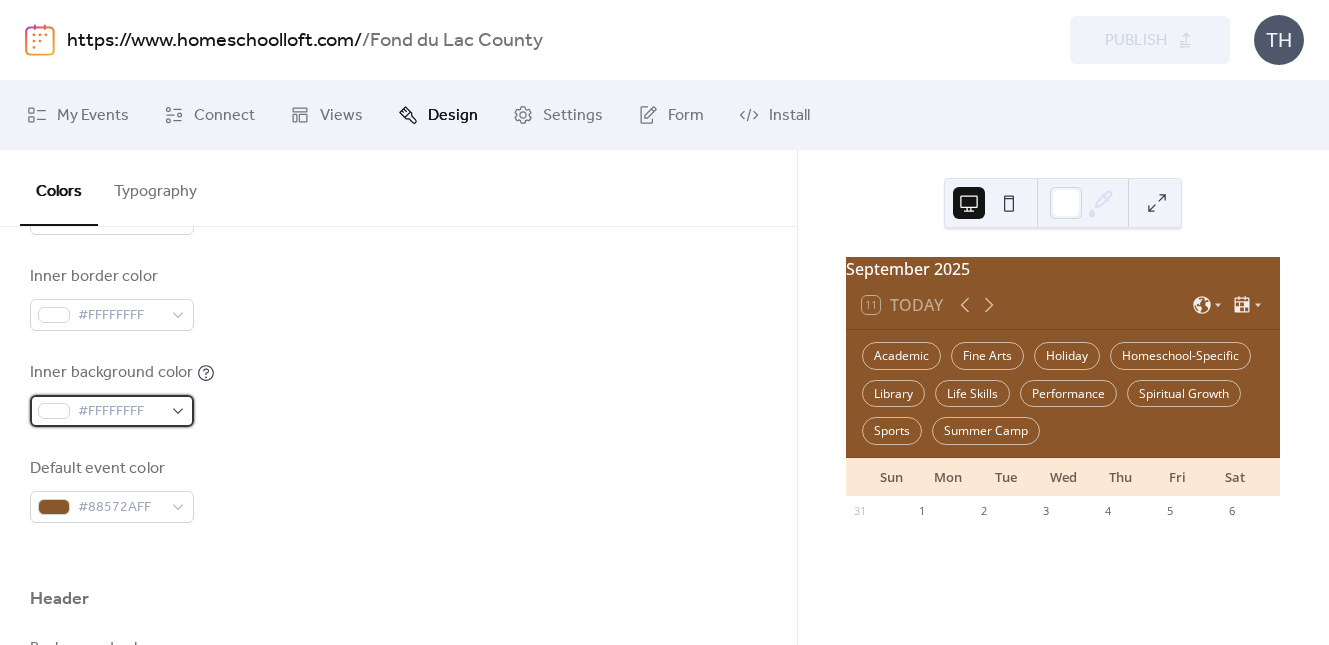 click on "#FFFFFFFF" at bounding box center [112, 411] 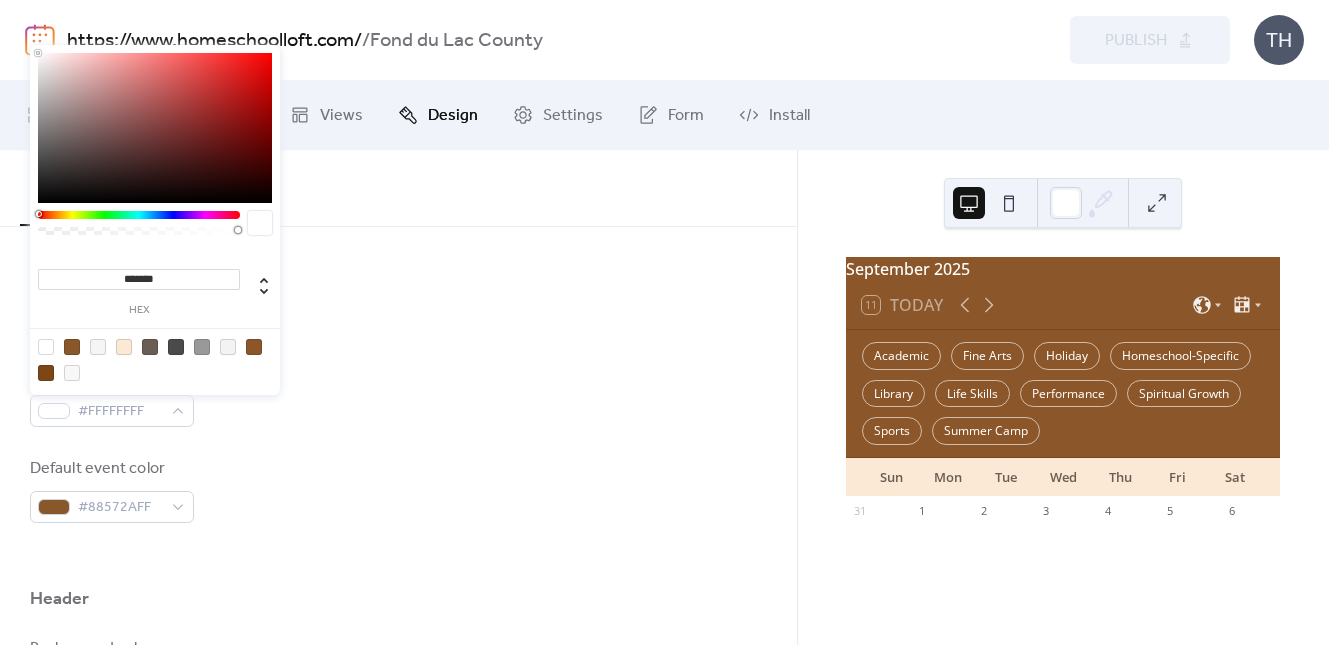 drag, startPoint x: 141, startPoint y: 275, endPoint x: 87, endPoint y: 275, distance: 54 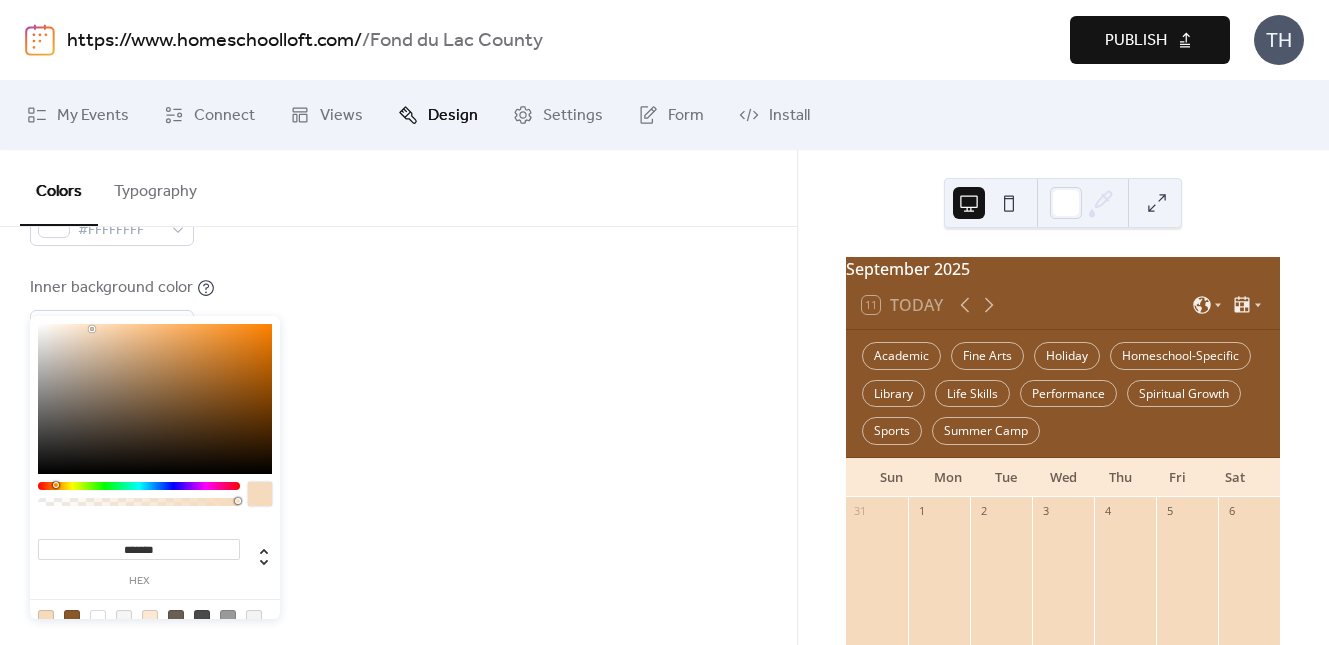 scroll, scrollTop: 644, scrollLeft: 0, axis: vertical 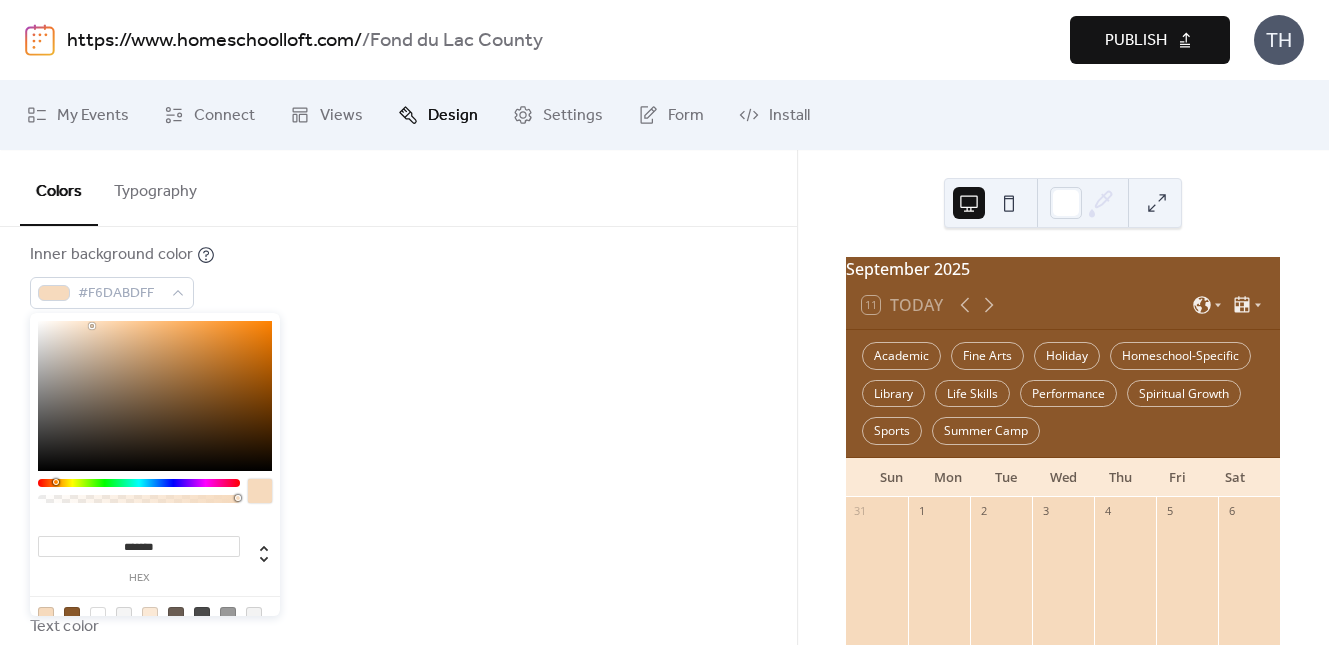 click on "Publish" at bounding box center [1150, 40] 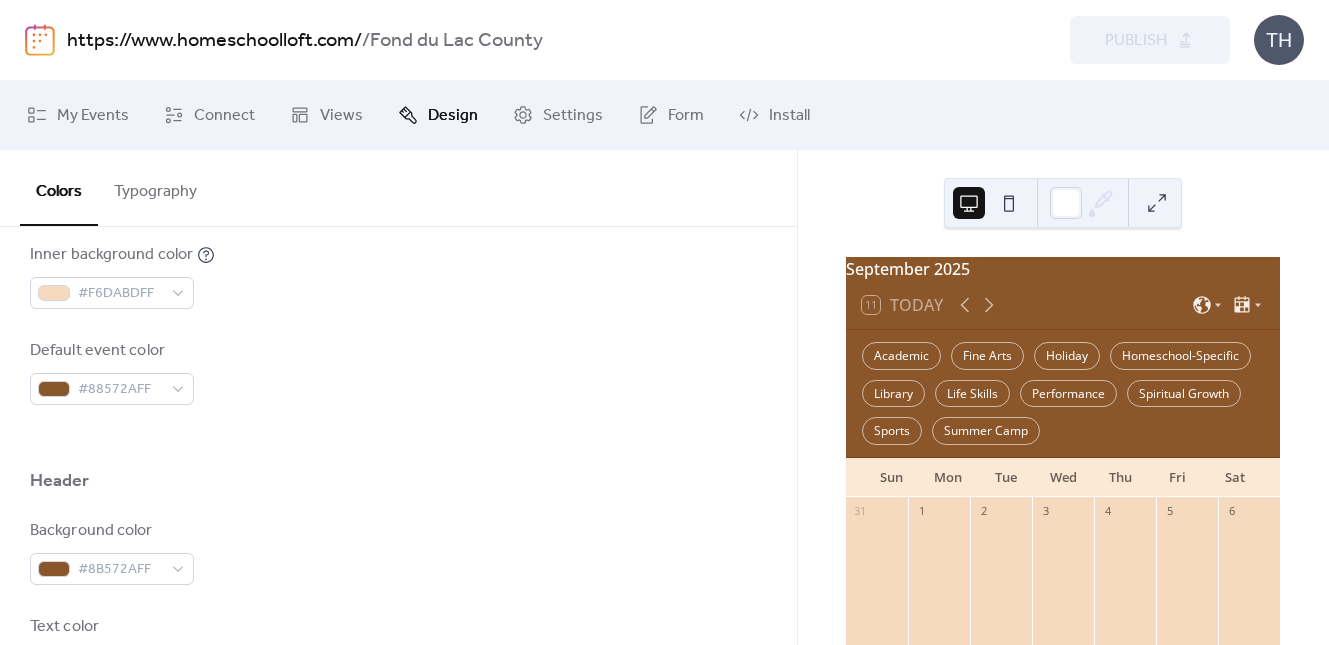 click on "https://www.homeschoolloft.com/" at bounding box center (214, 41) 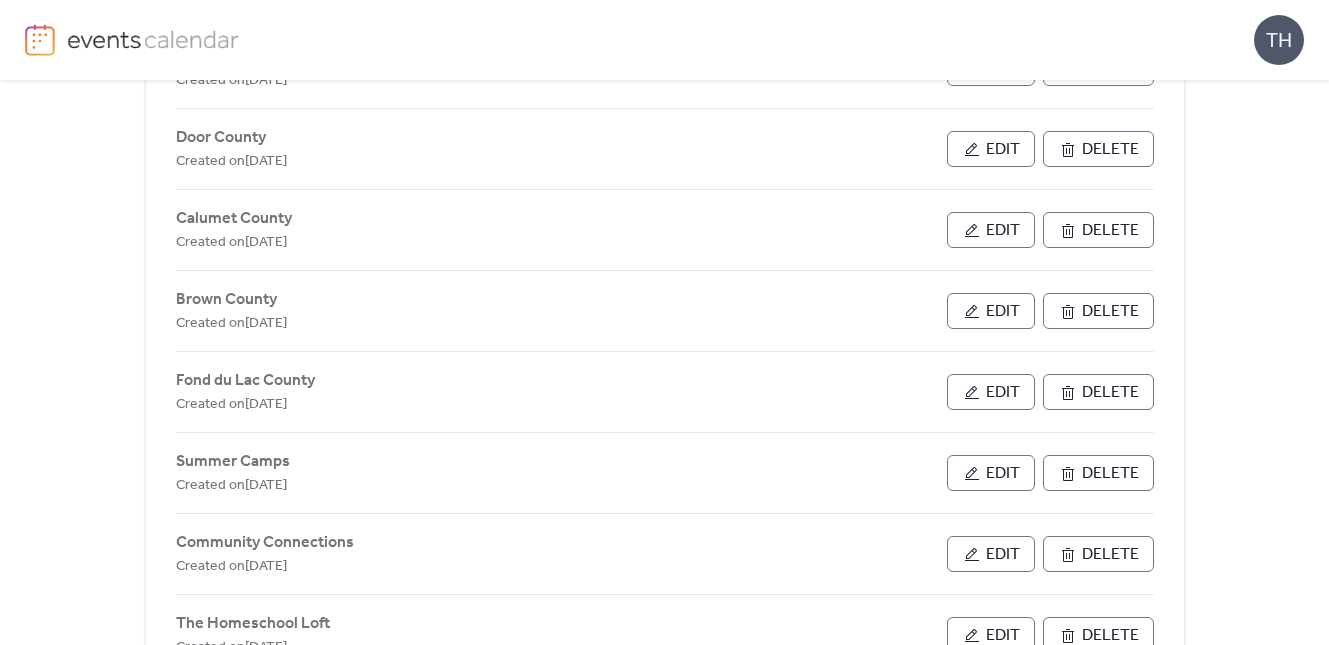 scroll, scrollTop: 910, scrollLeft: 0, axis: vertical 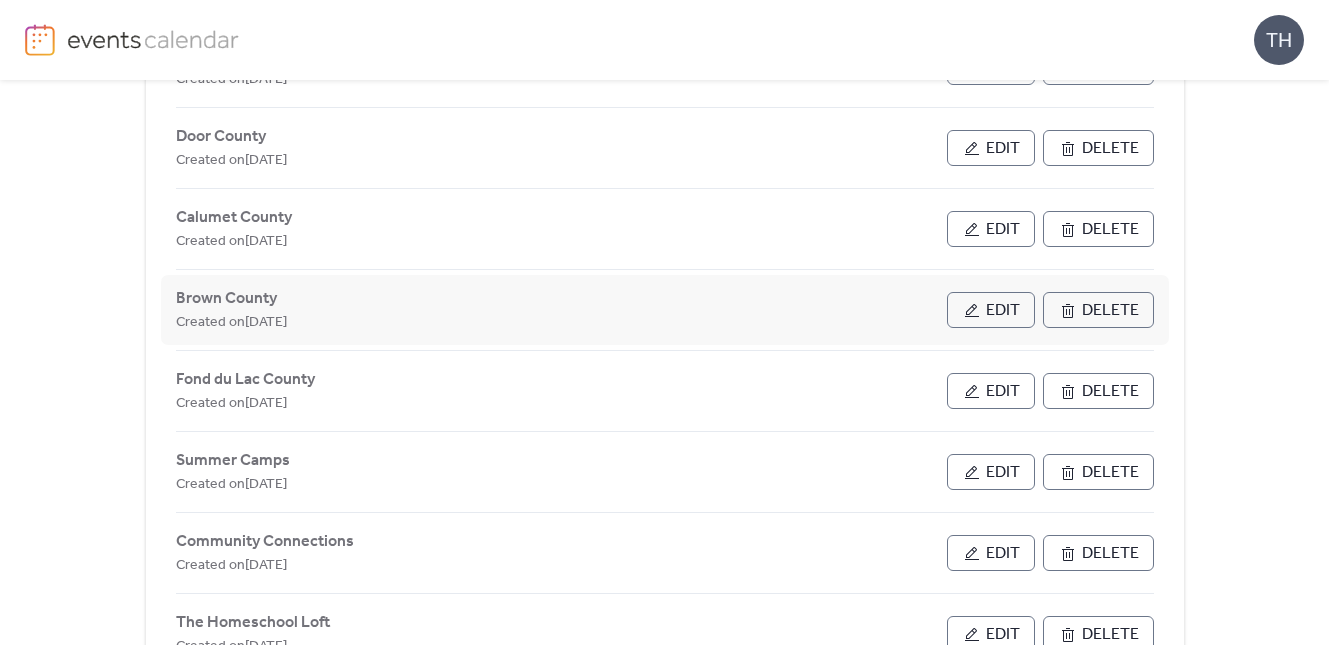 click on "Edit" at bounding box center (991, 310) 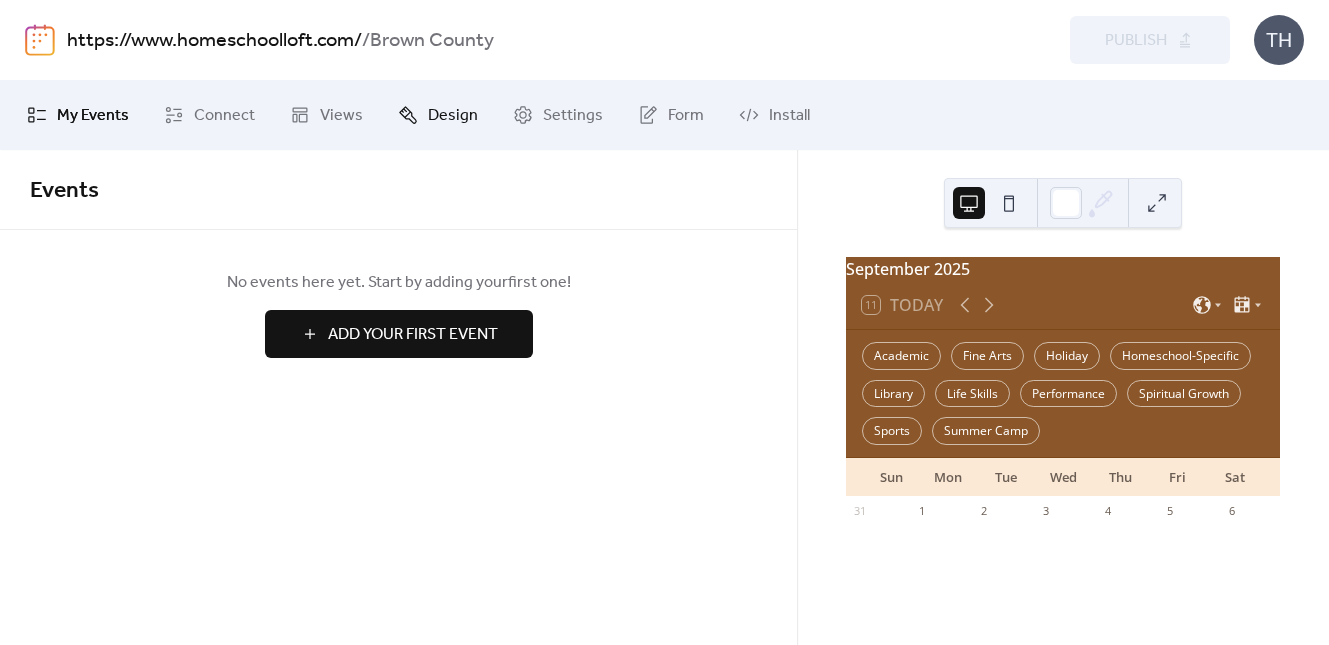 click on "Design" at bounding box center (453, 116) 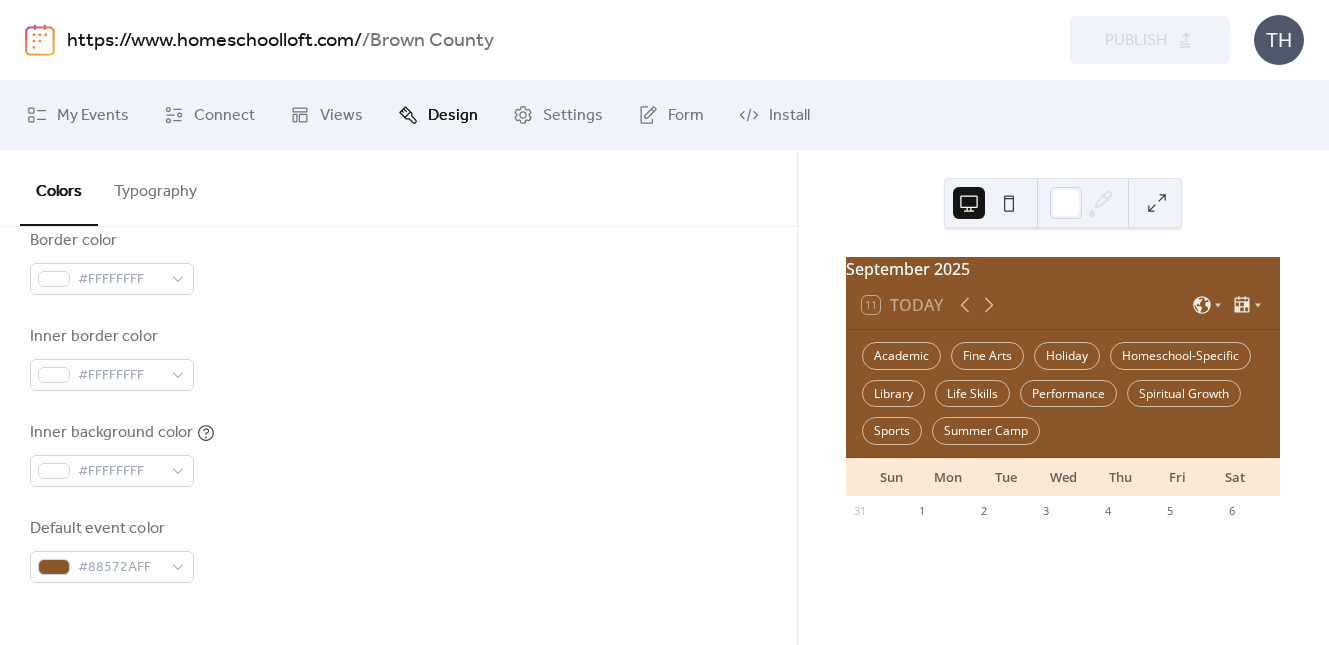 scroll, scrollTop: 544, scrollLeft: 0, axis: vertical 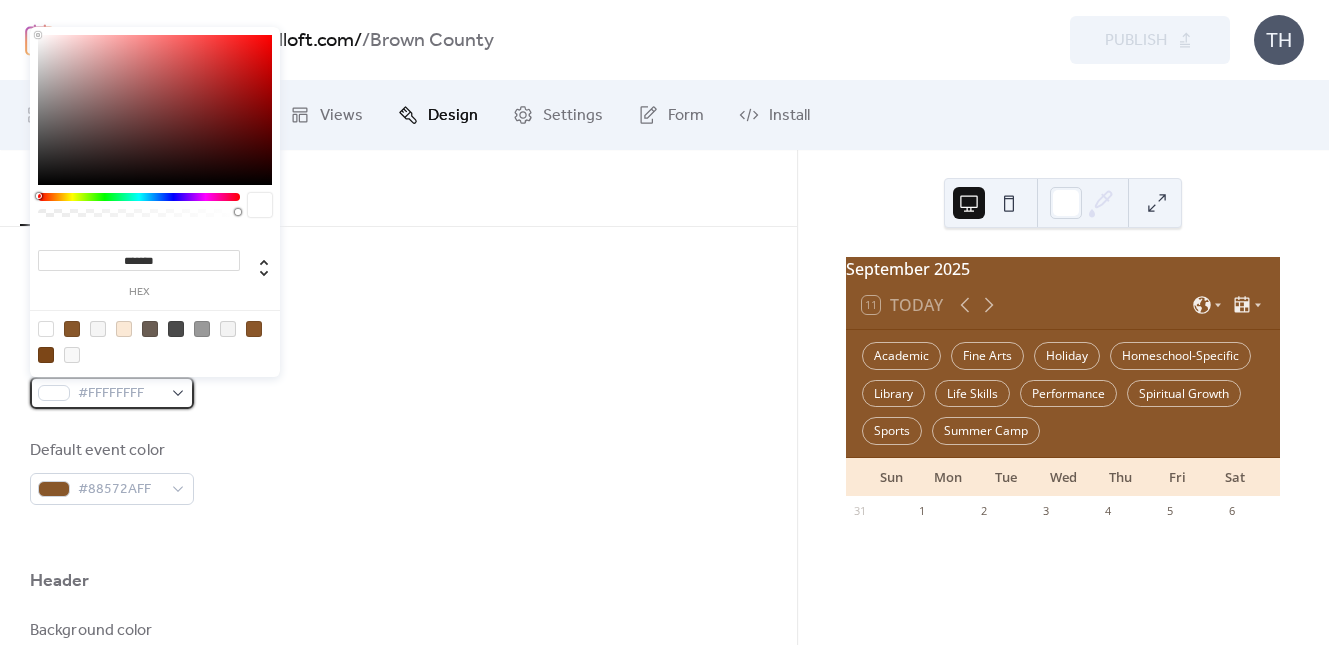 click on "#FFFFFFFF" at bounding box center [120, 394] 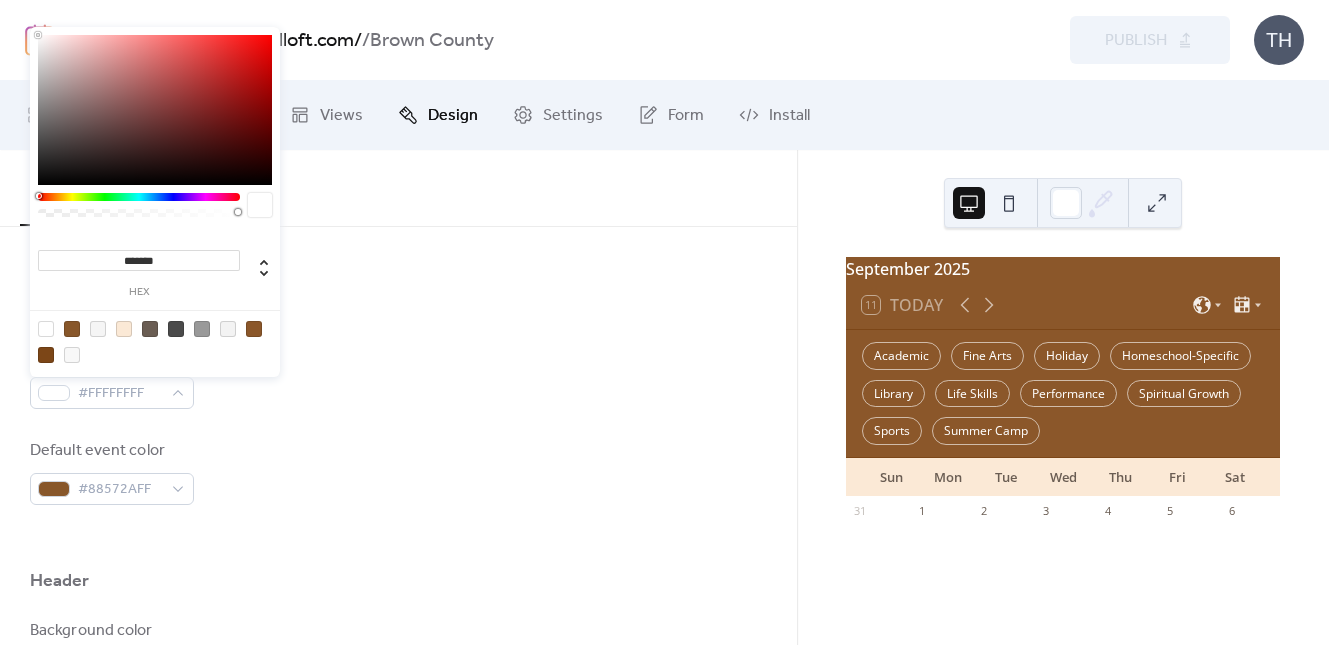 drag, startPoint x: 179, startPoint y: 263, endPoint x: 73, endPoint y: 262, distance: 106.004715 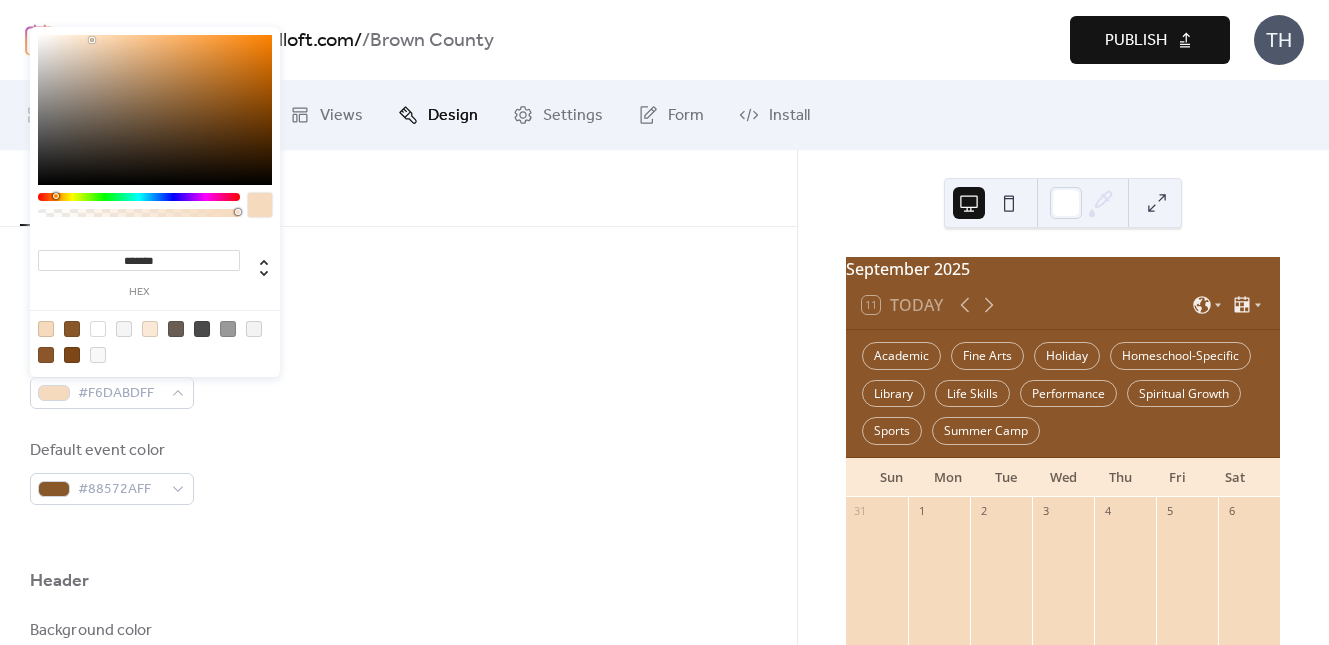 click on "Publish" at bounding box center [1136, 41] 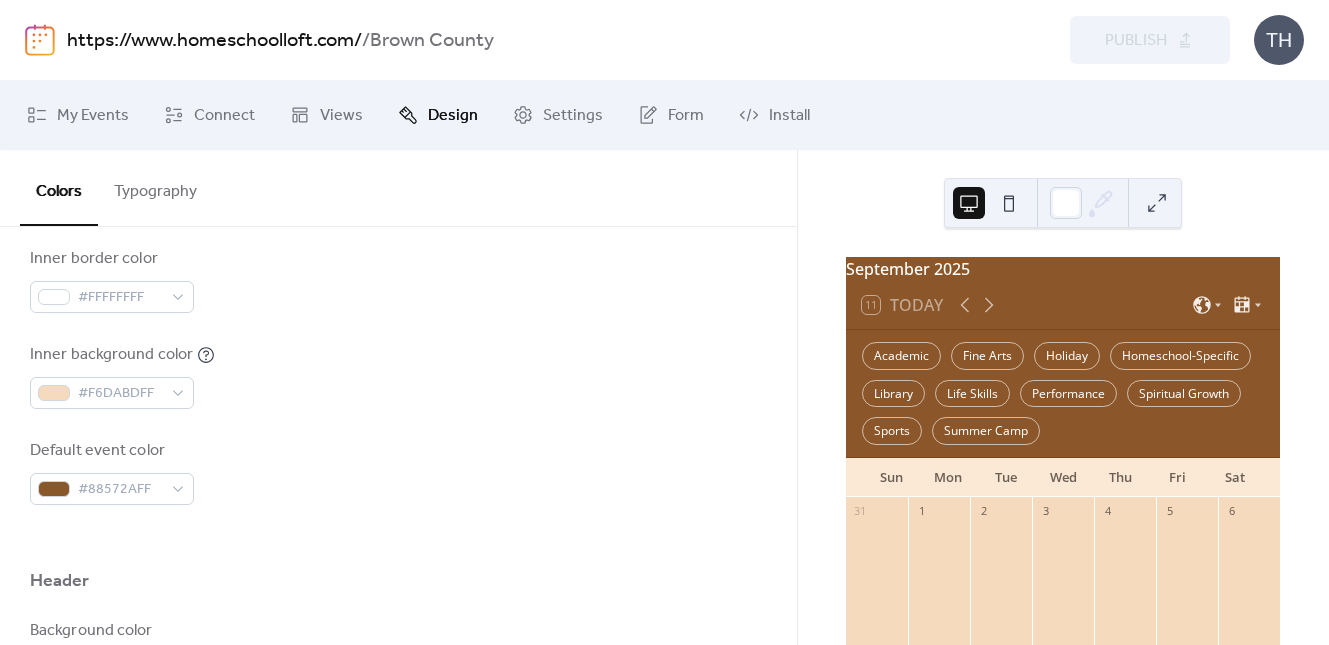 click on "https://www.homeschoolloft.com/" at bounding box center [214, 41] 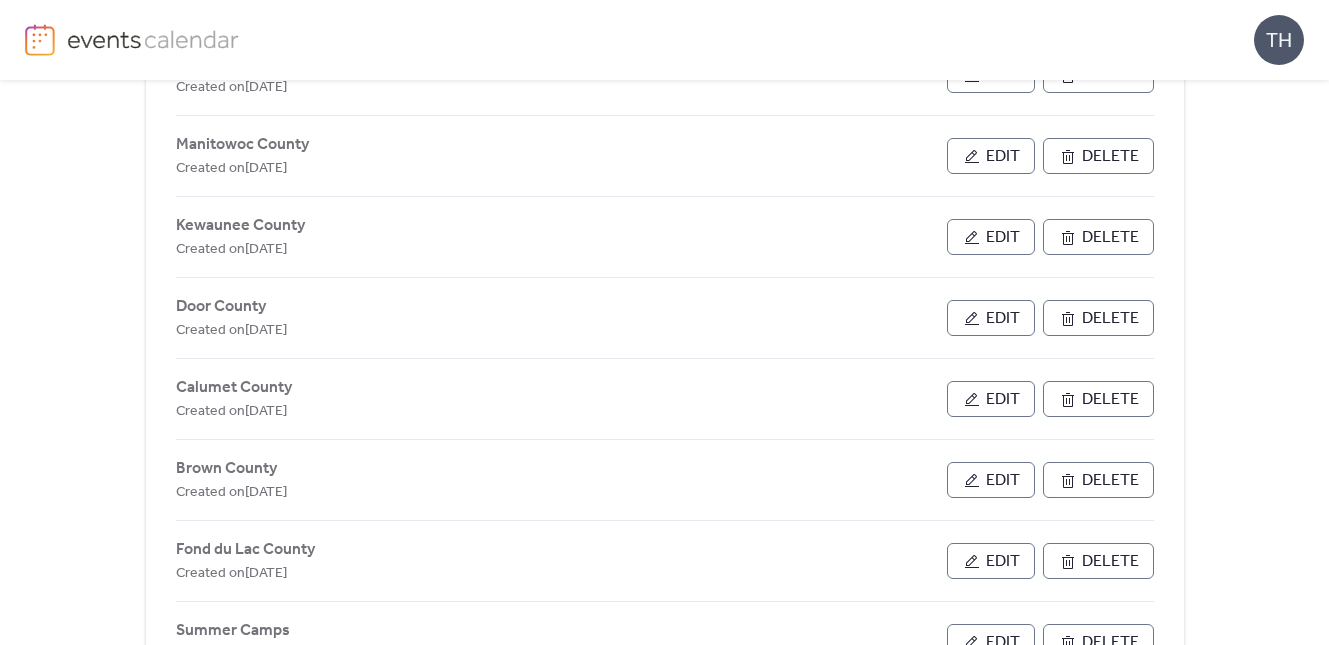 scroll, scrollTop: 741, scrollLeft: 0, axis: vertical 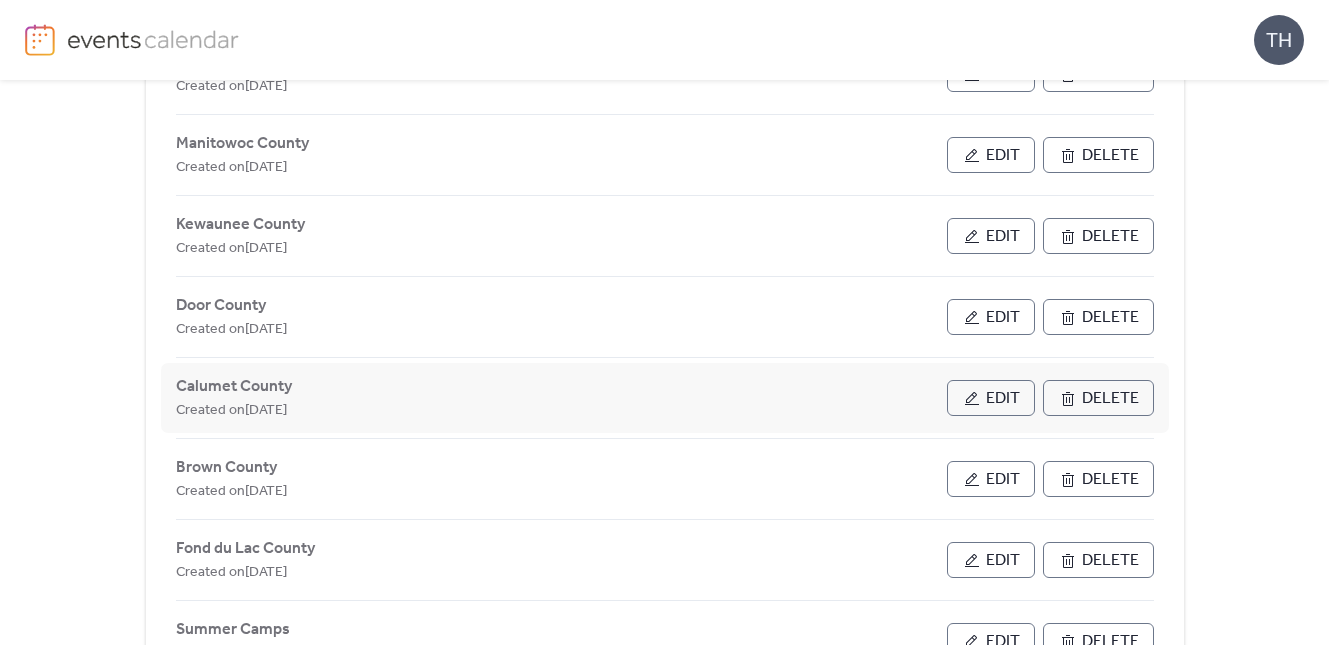 click on "Edit" at bounding box center [991, 398] 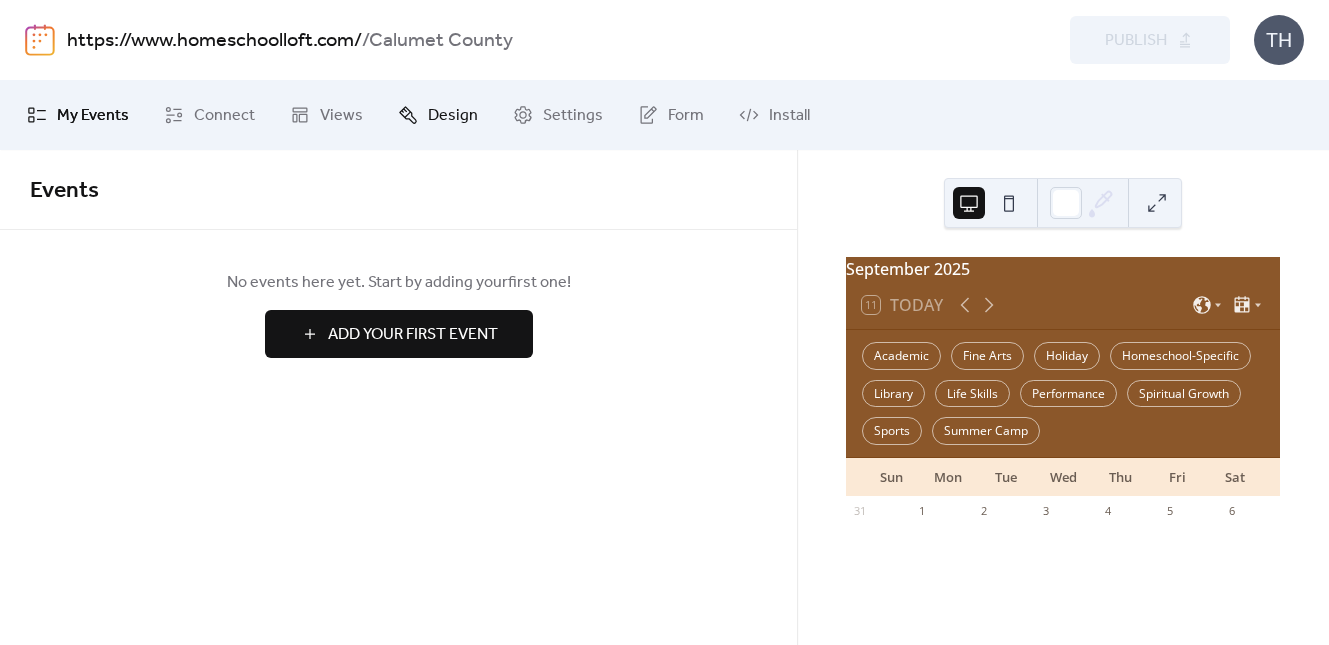click on "Design" at bounding box center (453, 116) 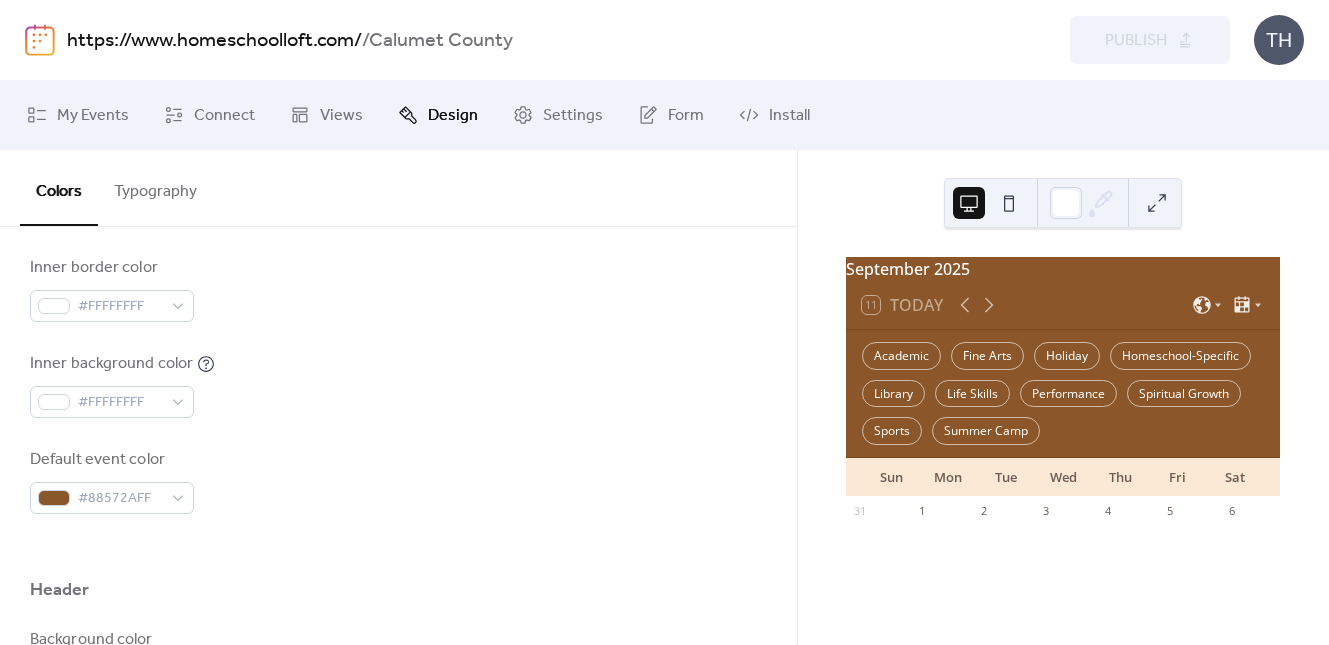 scroll, scrollTop: 604, scrollLeft: 0, axis: vertical 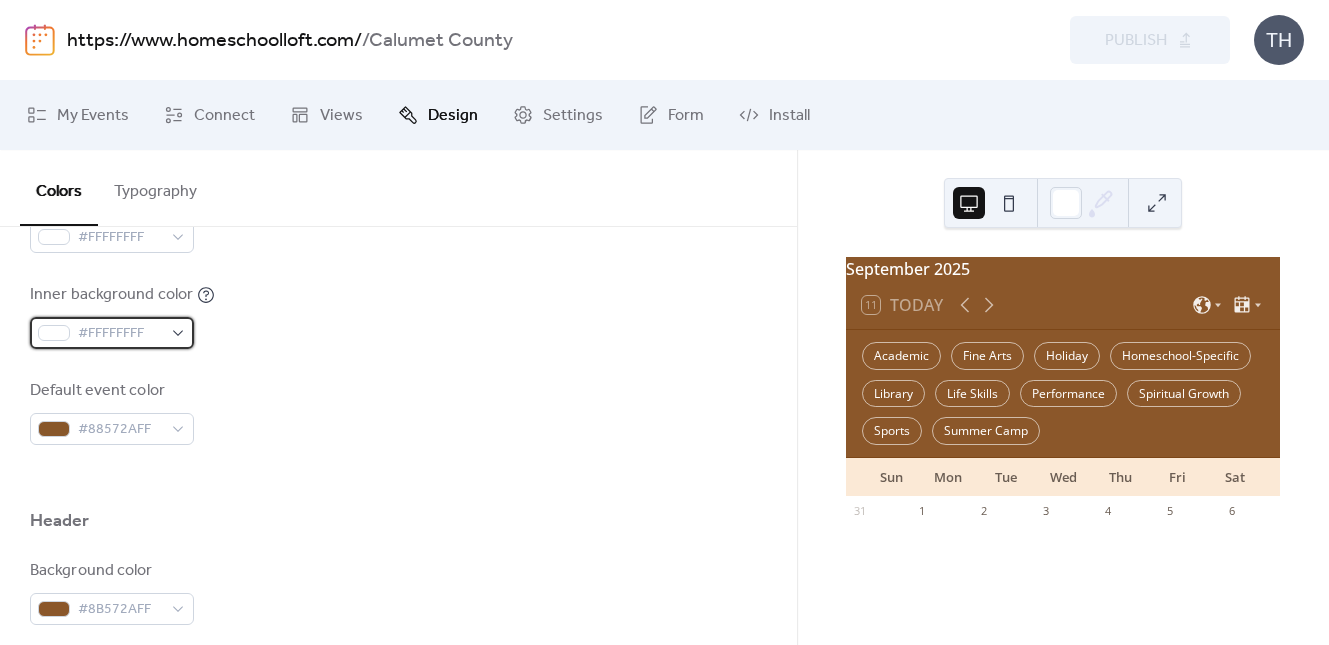 click on "#FFFFFFFF" at bounding box center [112, 333] 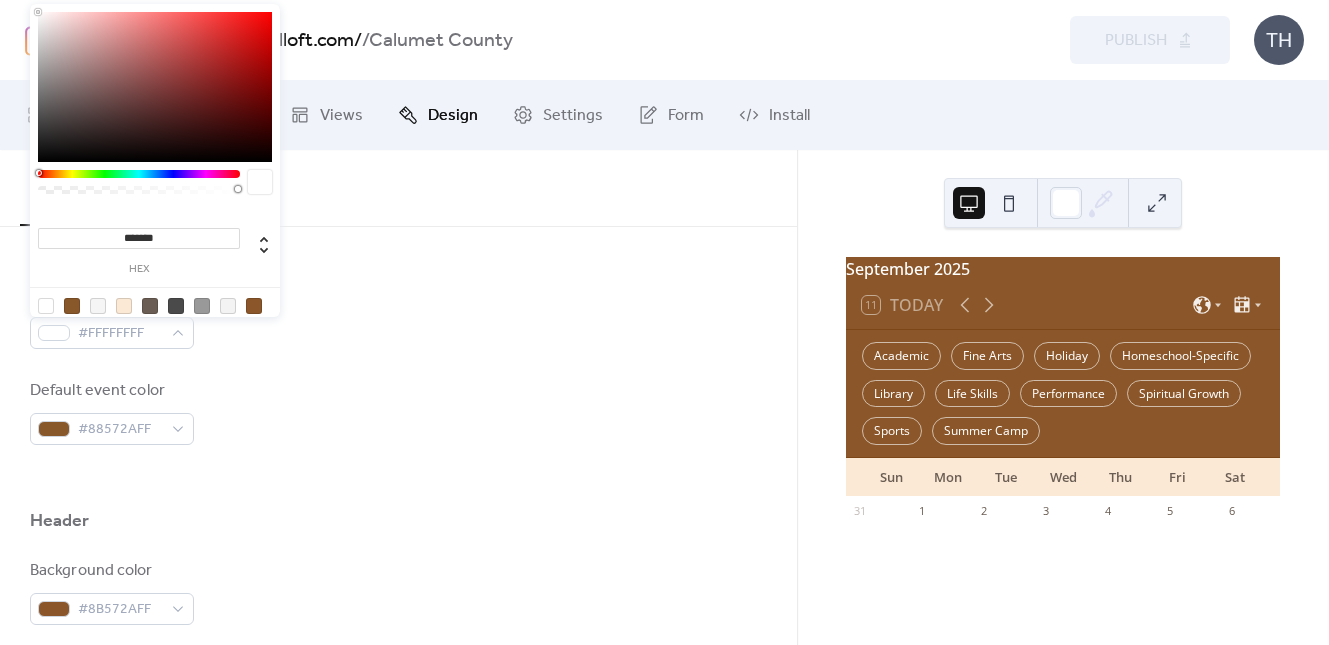 drag, startPoint x: 133, startPoint y: 230, endPoint x: 100, endPoint y: 239, distance: 34.20526 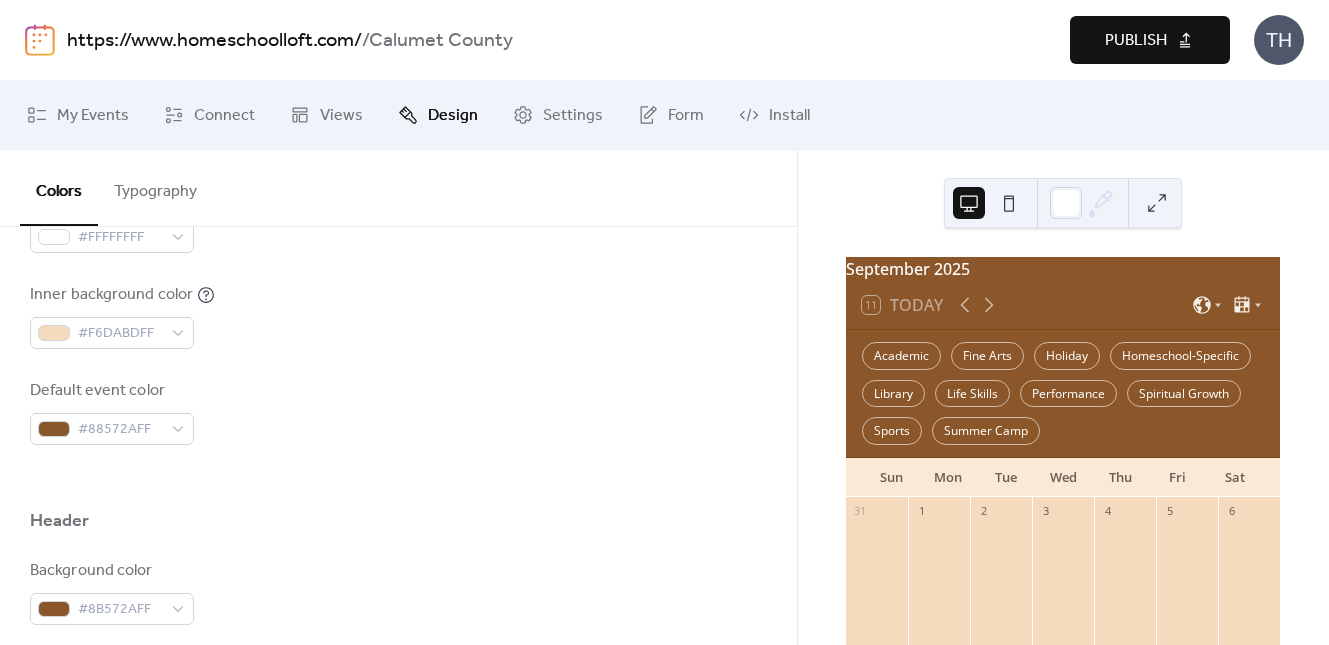 click on "Publish" at bounding box center [1136, 41] 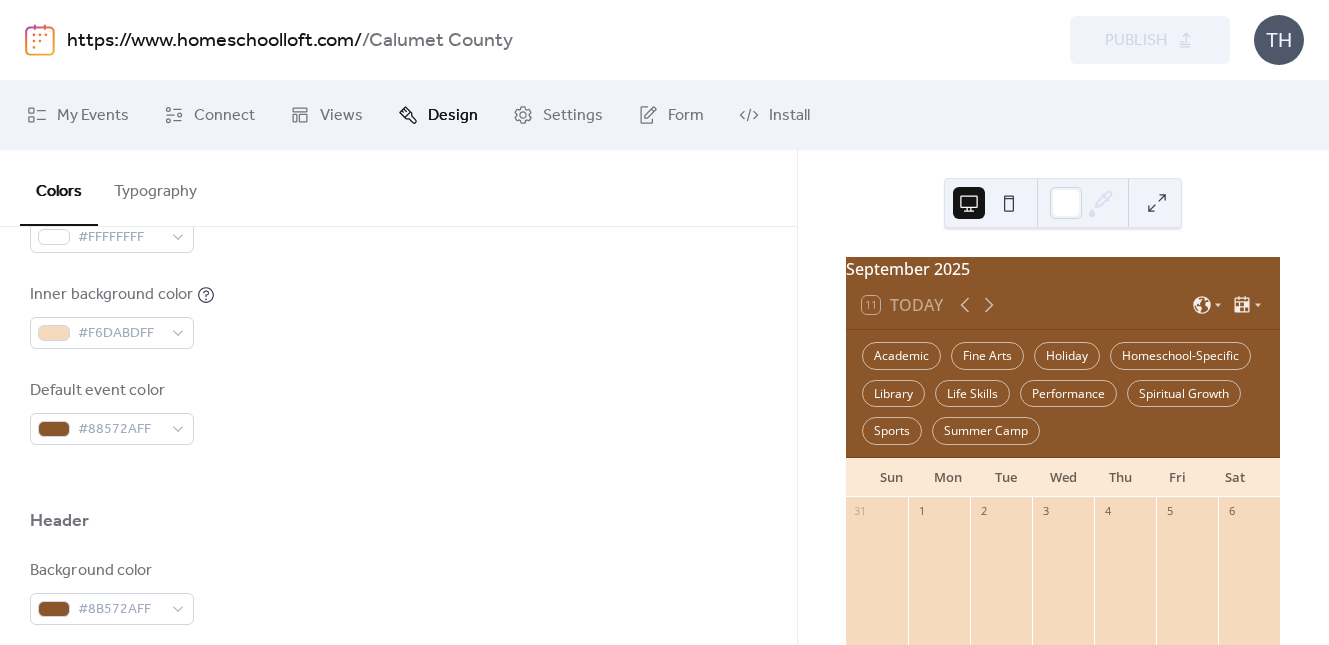 click on "https://www.homeschoolloft.com/" at bounding box center [214, 41] 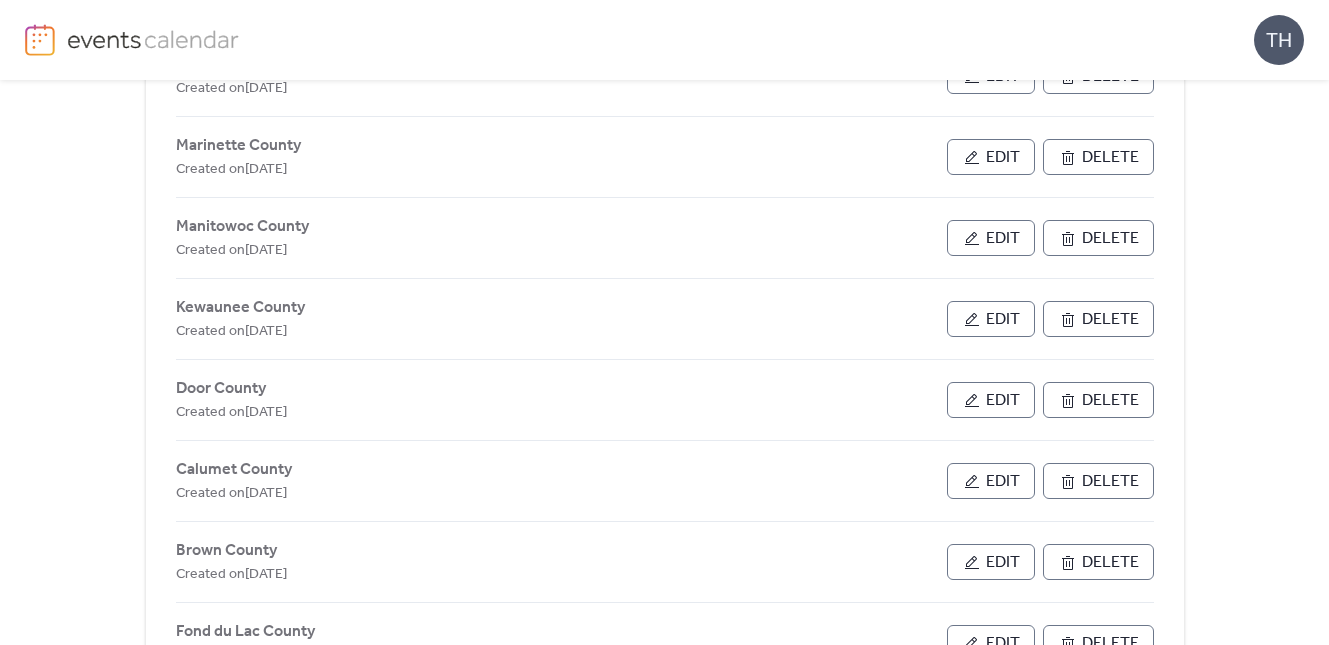 scroll, scrollTop: 664, scrollLeft: 0, axis: vertical 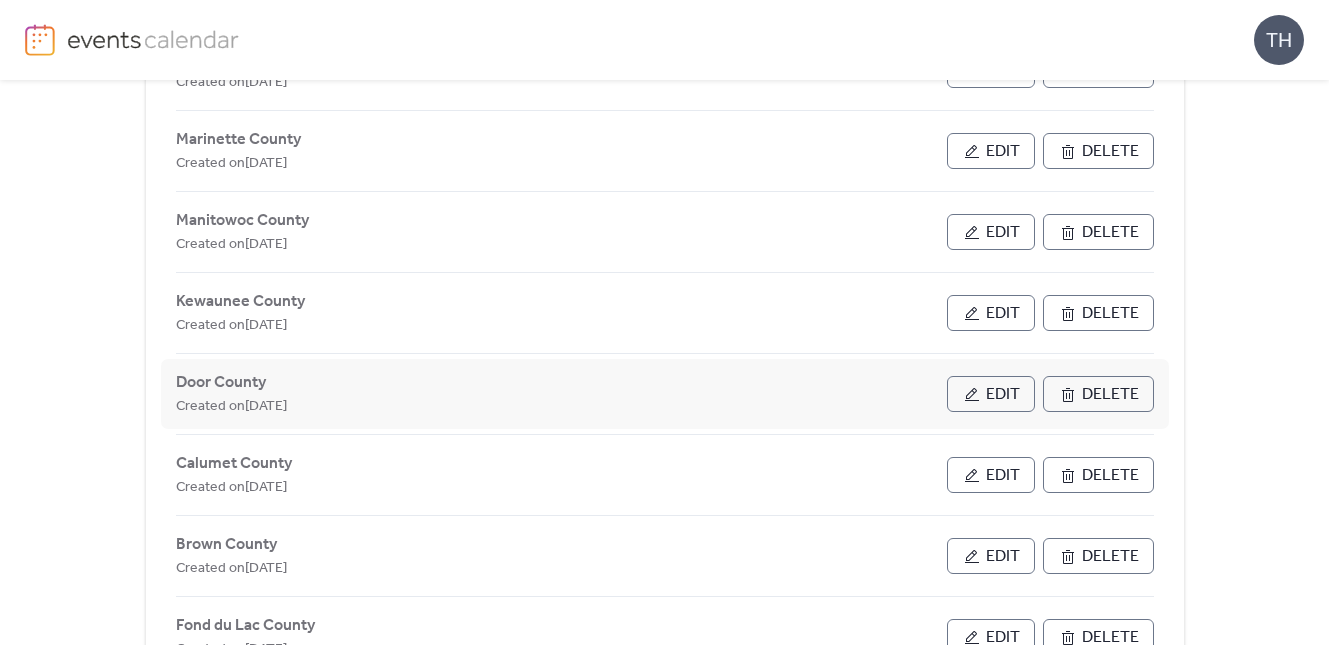 click on "Edit" at bounding box center (991, 394) 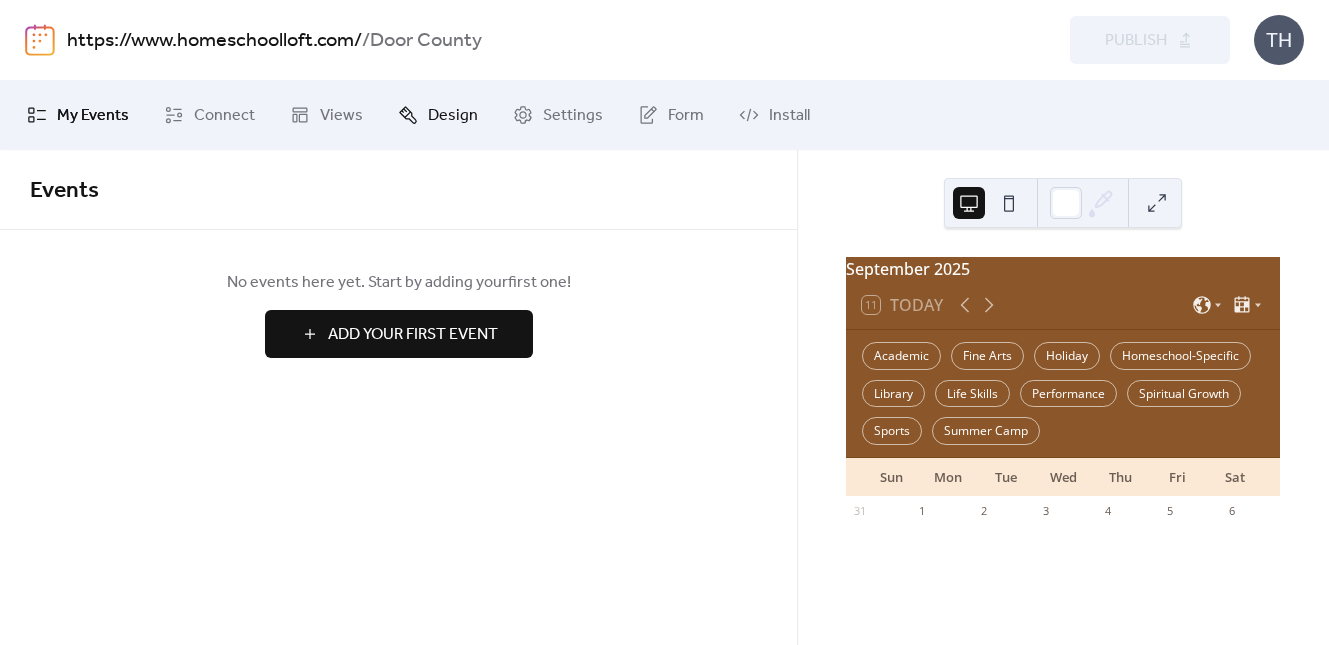 click on "Design" at bounding box center [453, 116] 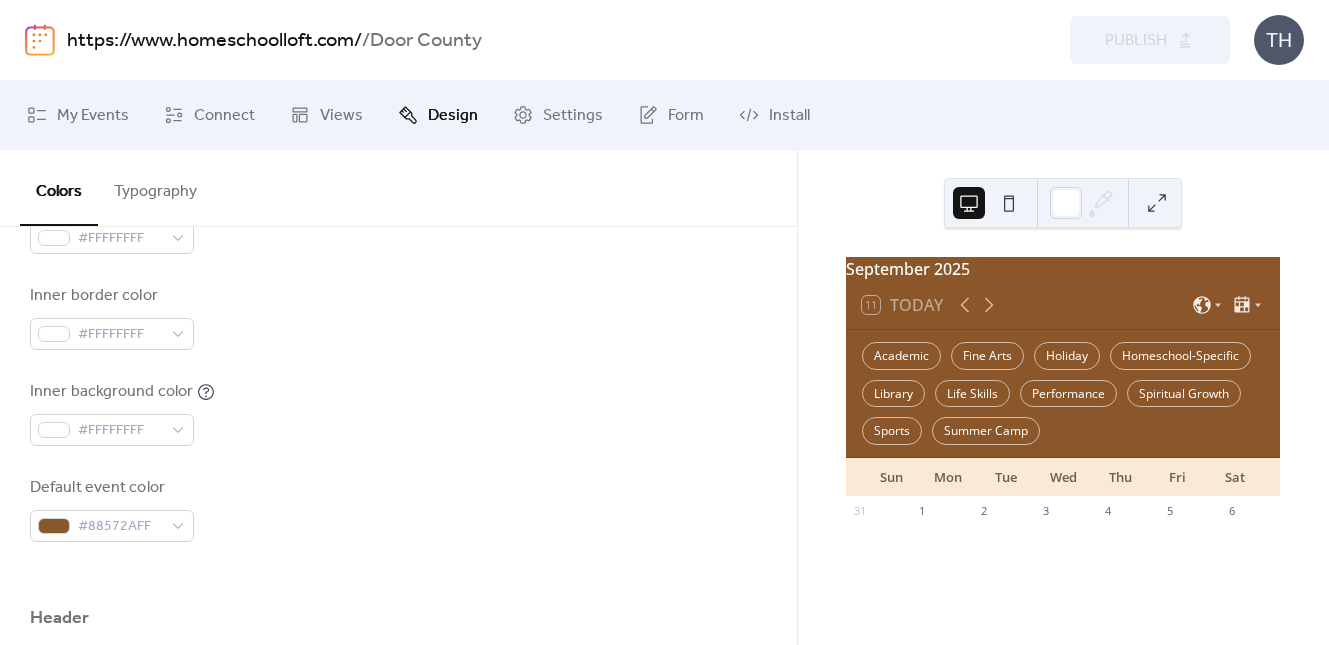 scroll, scrollTop: 510, scrollLeft: 0, axis: vertical 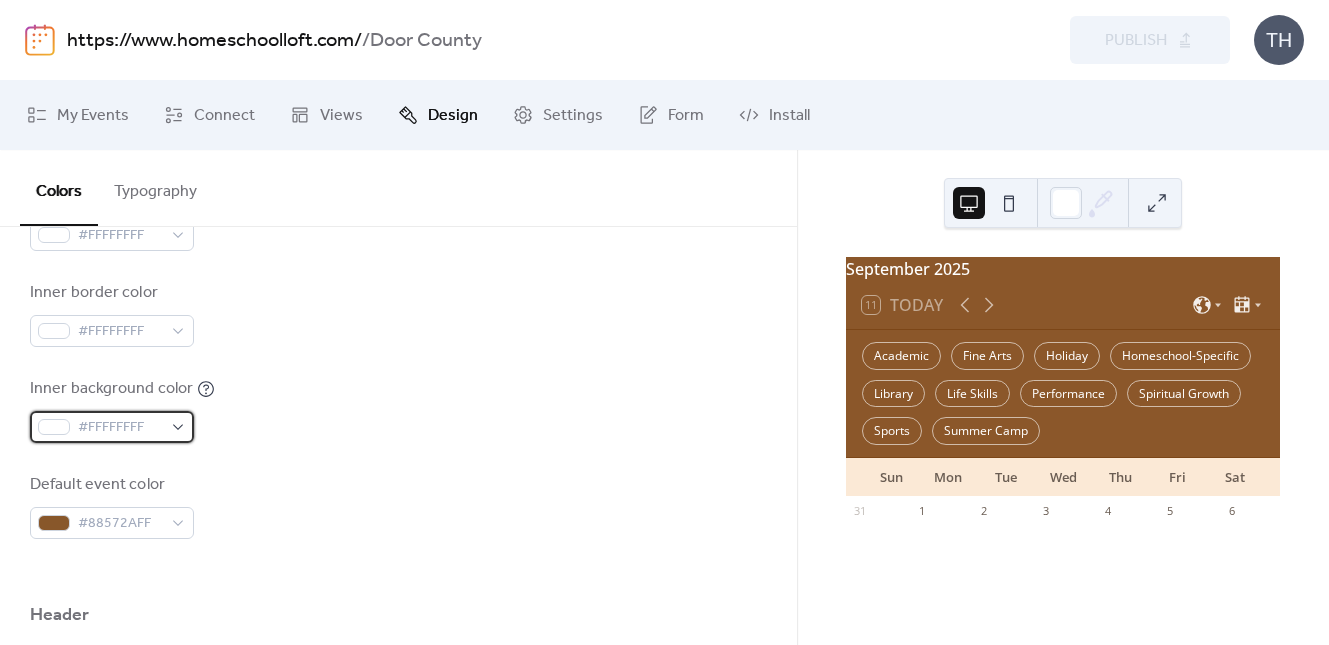 click on "#FFFFFFFF" at bounding box center [112, 427] 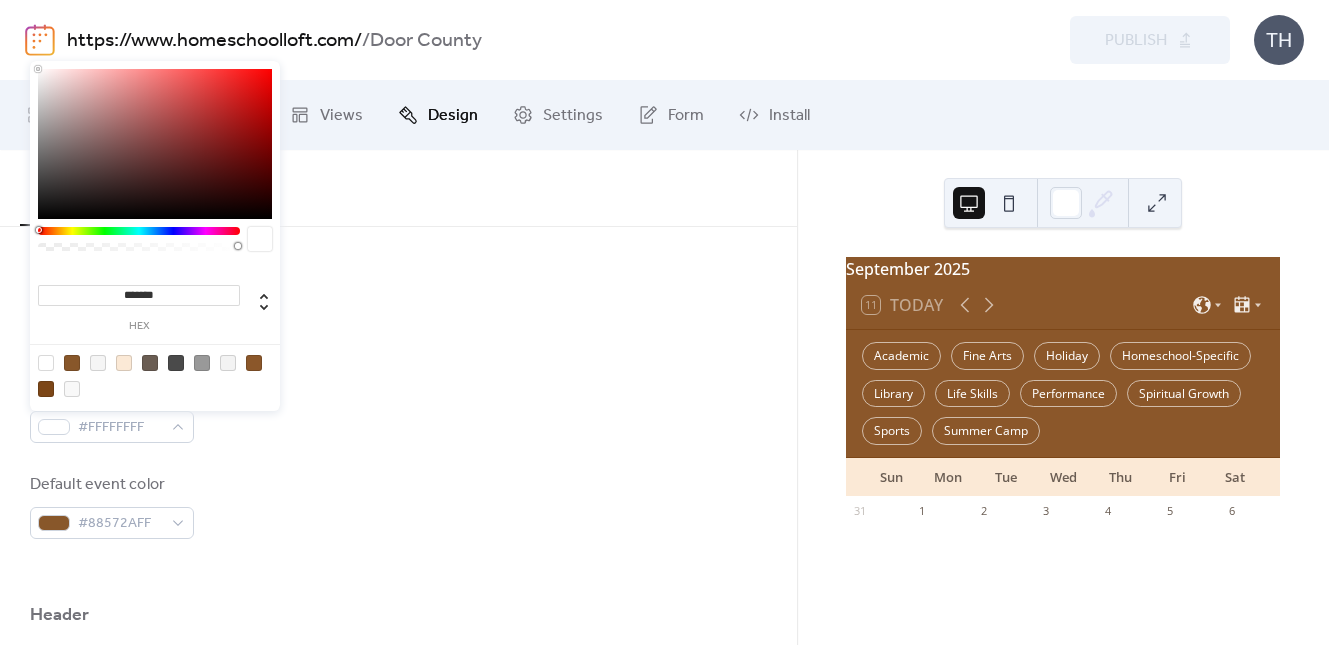 drag, startPoint x: 177, startPoint y: 290, endPoint x: 50, endPoint y: 295, distance: 127.09839 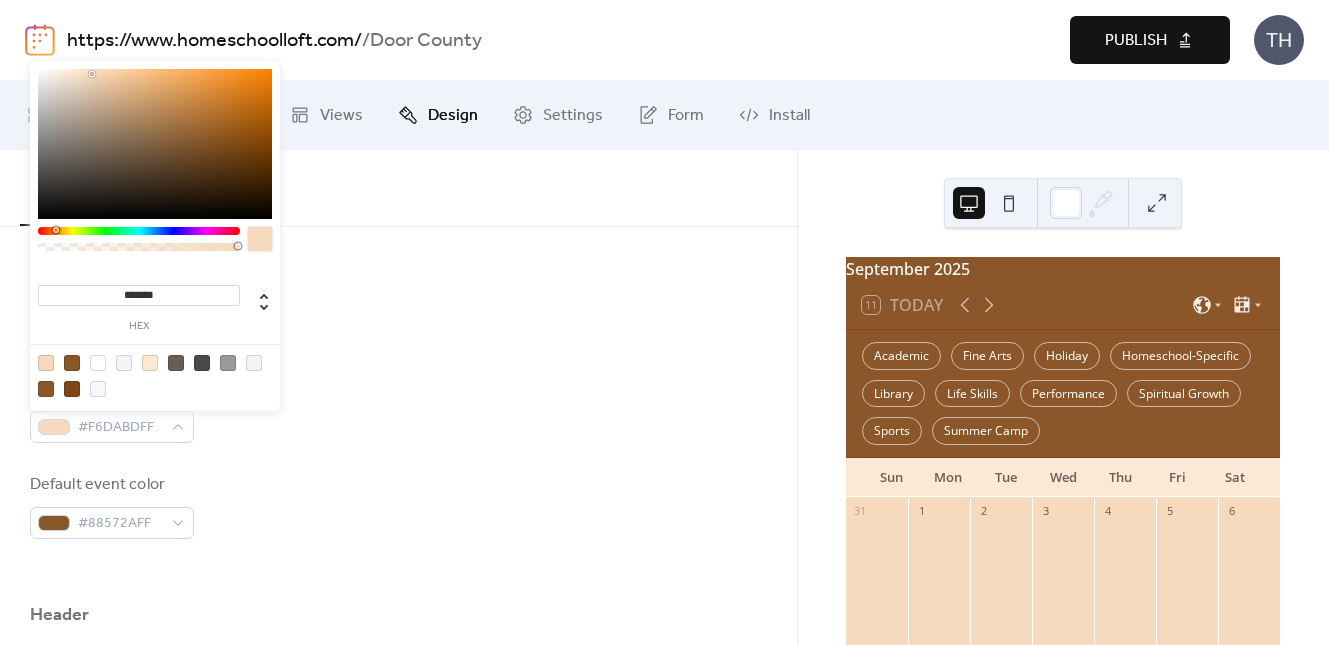 click on "Publish" at bounding box center (1150, 40) 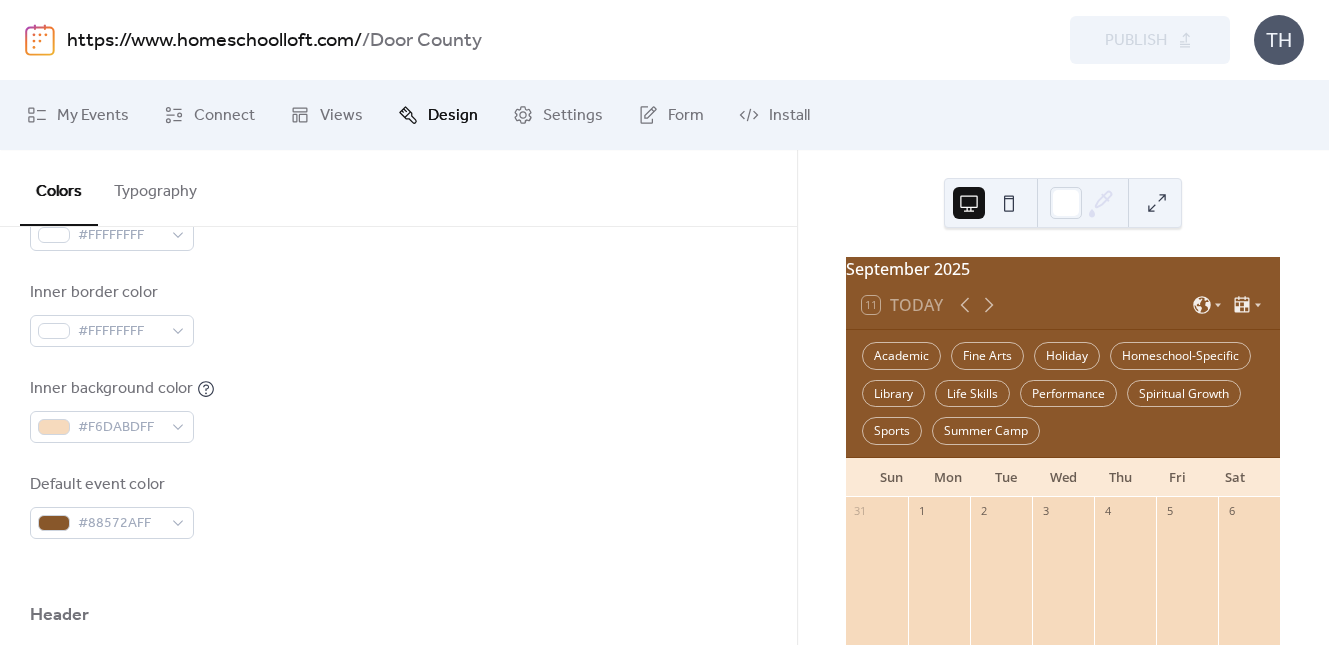 click on "https://www.homeschoolloft.com/" at bounding box center [214, 41] 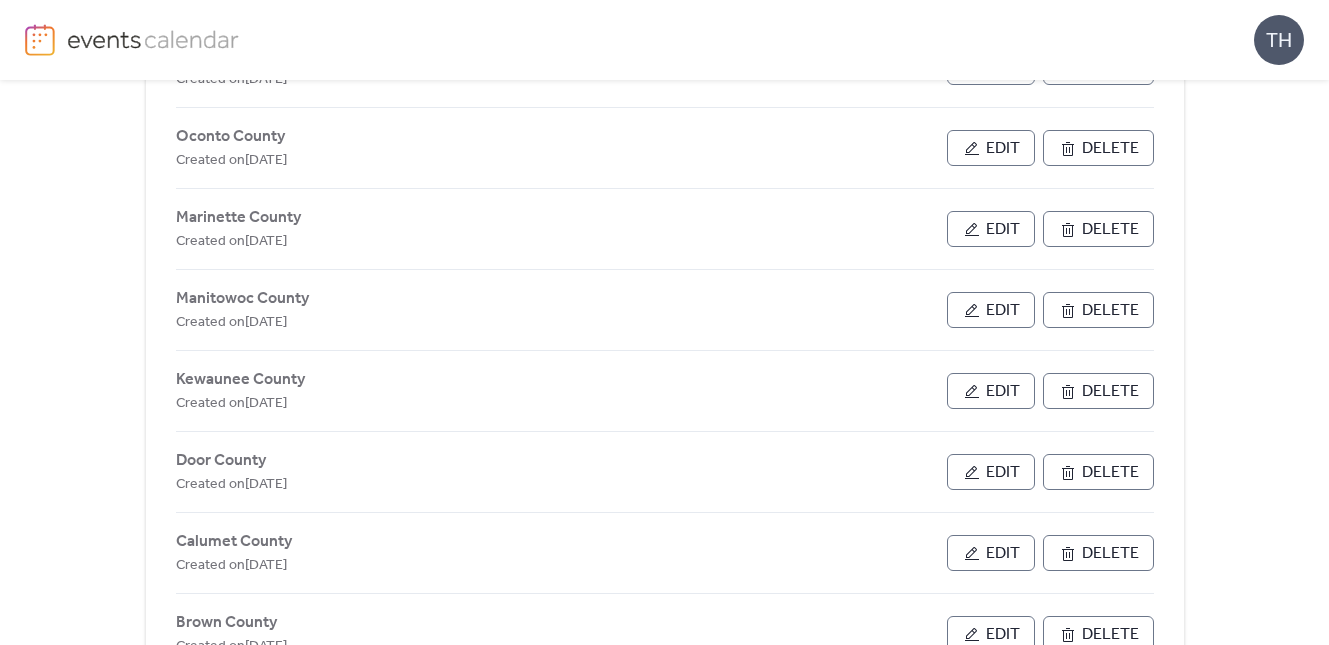 scroll, scrollTop: 589, scrollLeft: 0, axis: vertical 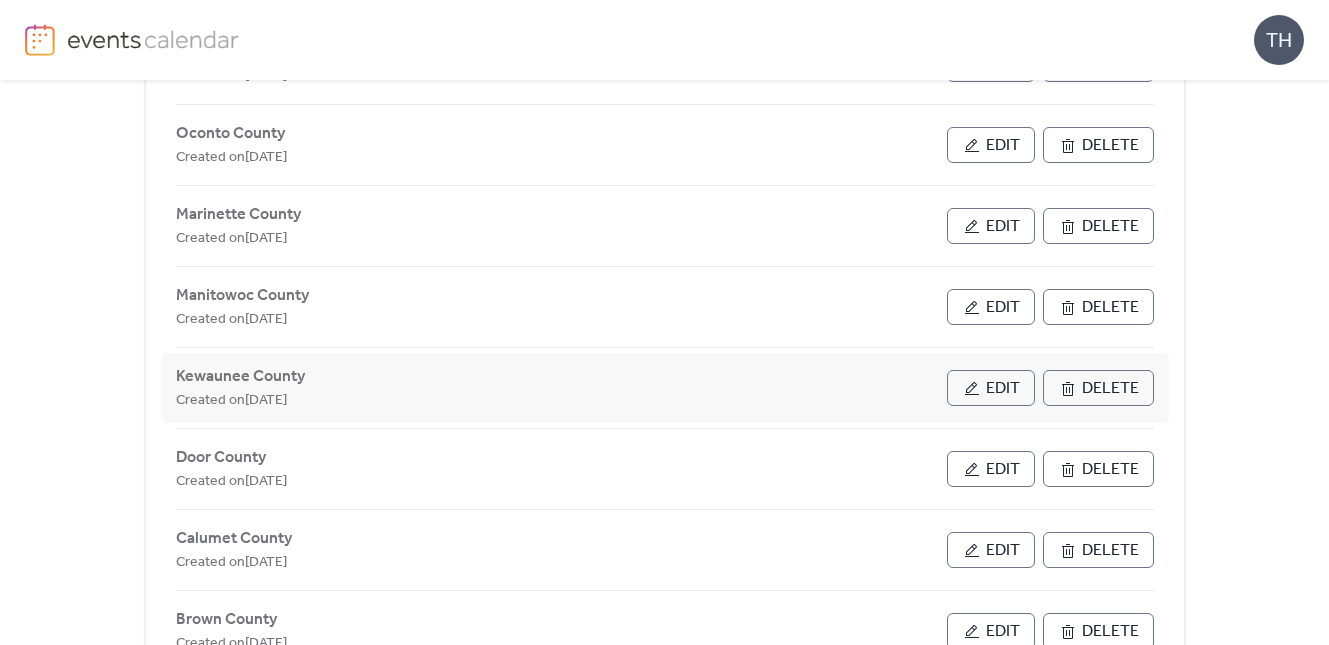 click on "Edit" at bounding box center [991, 388] 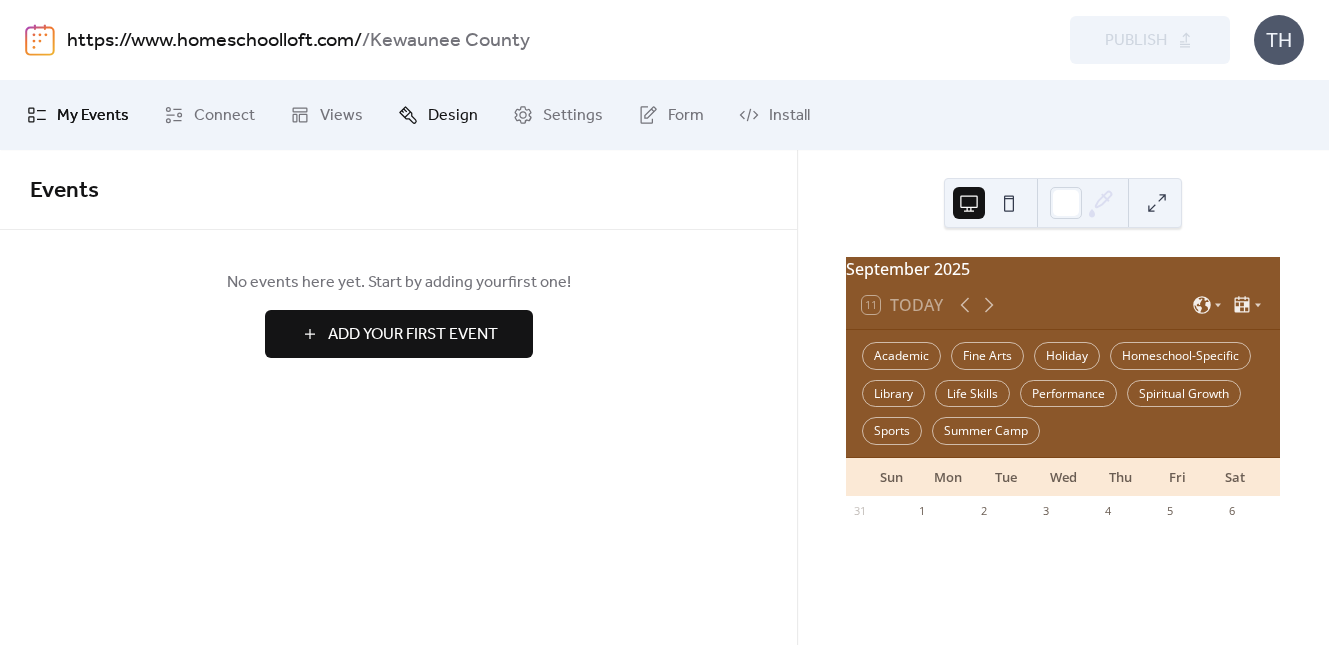 click on "Design" at bounding box center (453, 116) 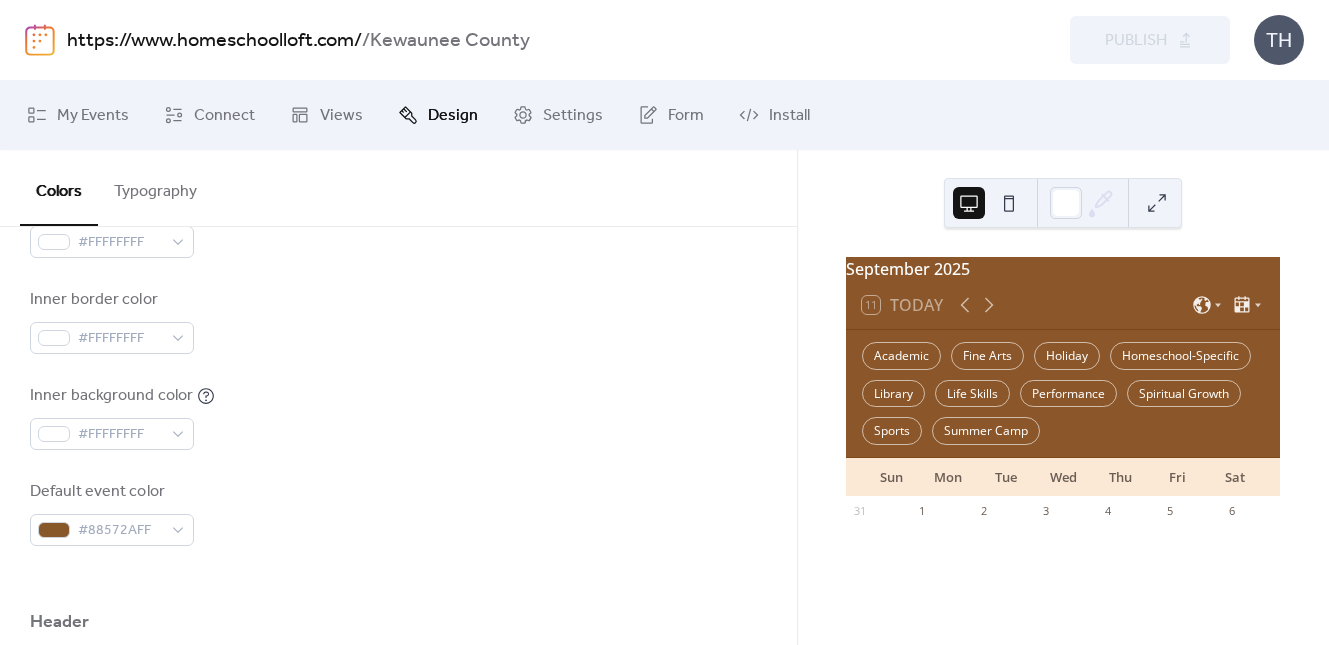 scroll, scrollTop: 505, scrollLeft: 0, axis: vertical 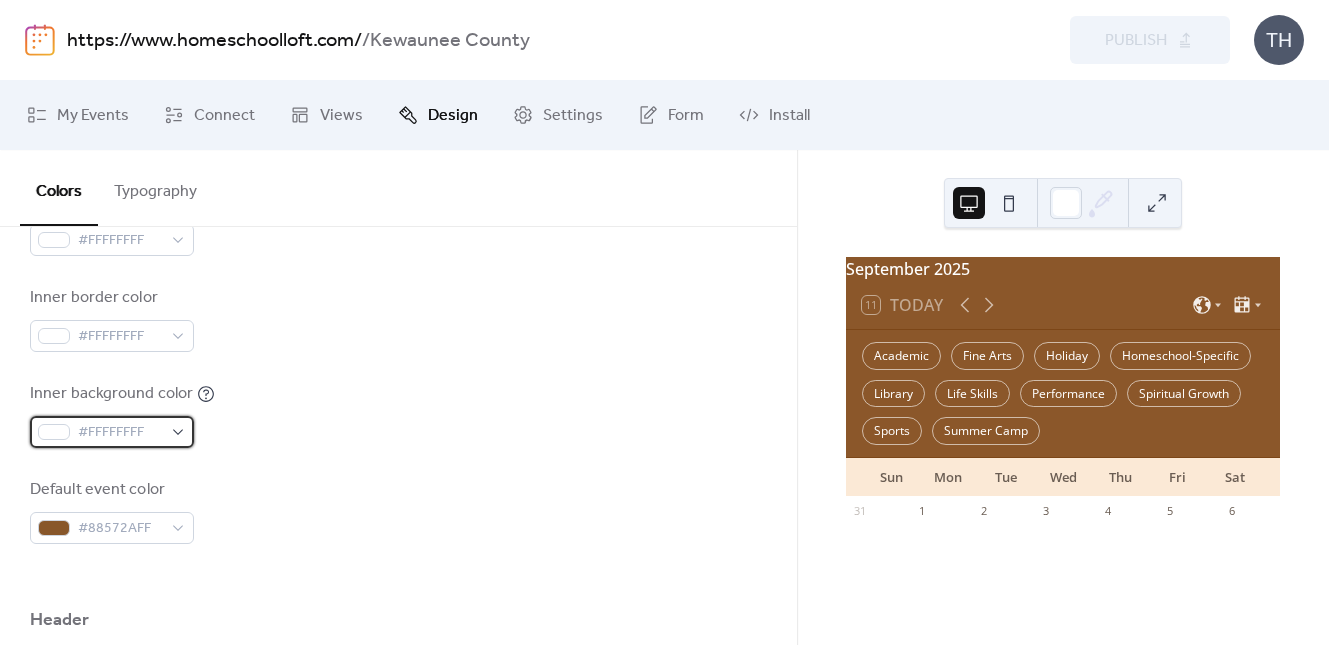 click on "#FFFFFFFF" at bounding box center (120, 433) 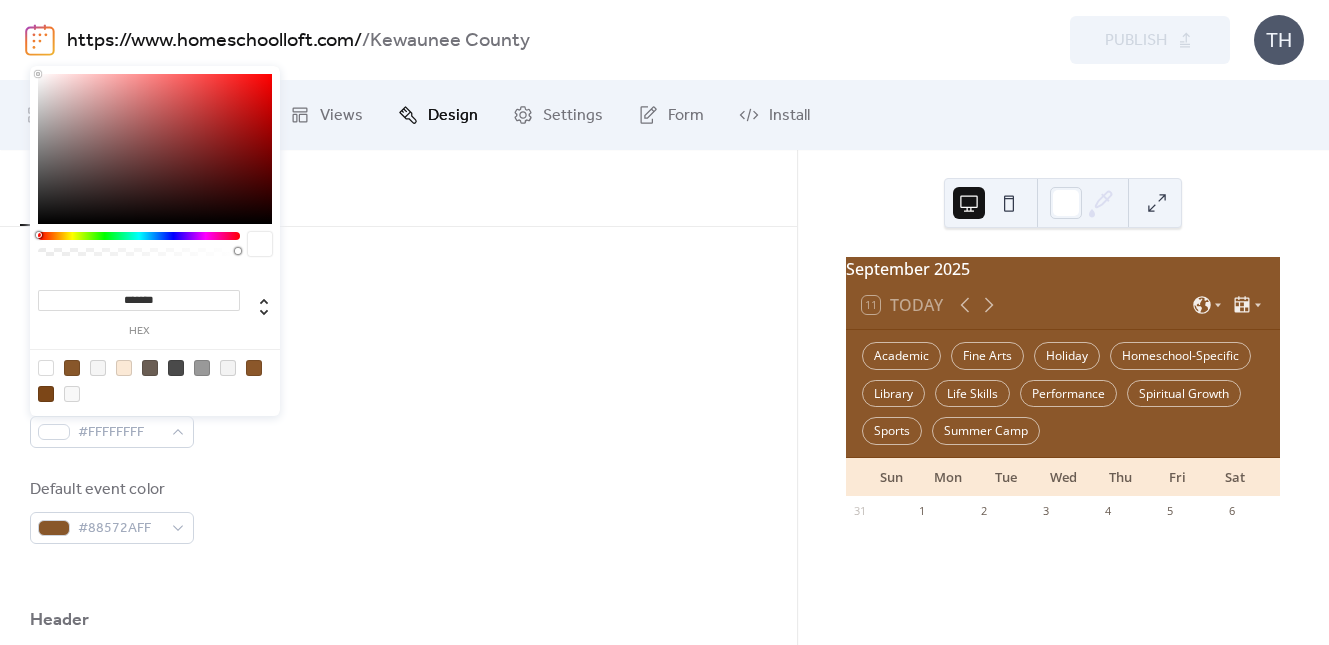 drag, startPoint x: 170, startPoint y: 293, endPoint x: 66, endPoint y: 298, distance: 104.120125 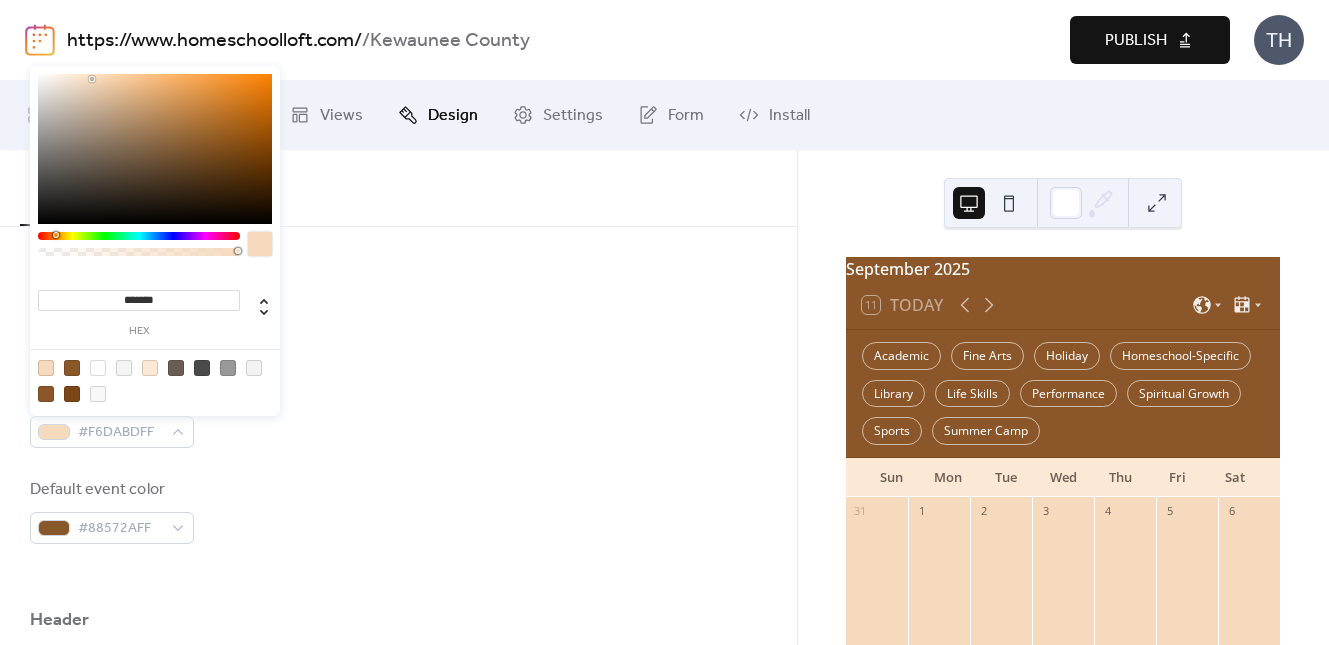 click on "Publish" at bounding box center (1150, 40) 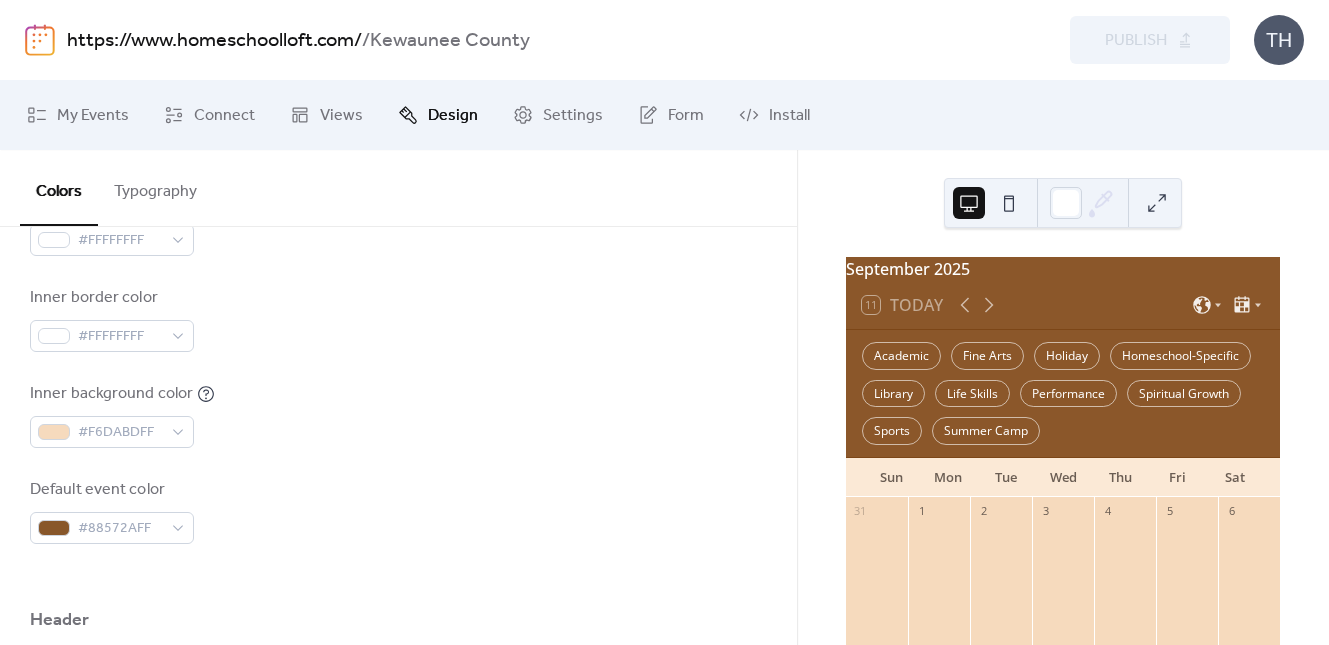 click on "https://www.homeschoolloft.com/" at bounding box center (214, 41) 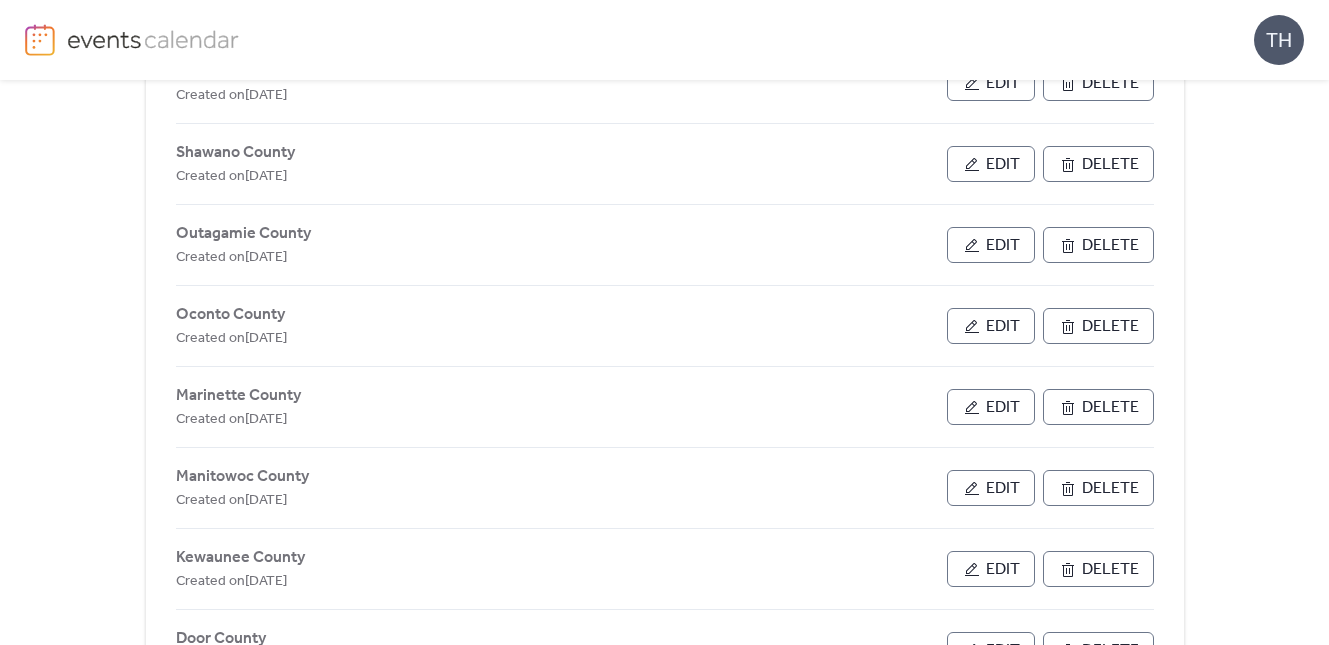 scroll, scrollTop: 419, scrollLeft: 0, axis: vertical 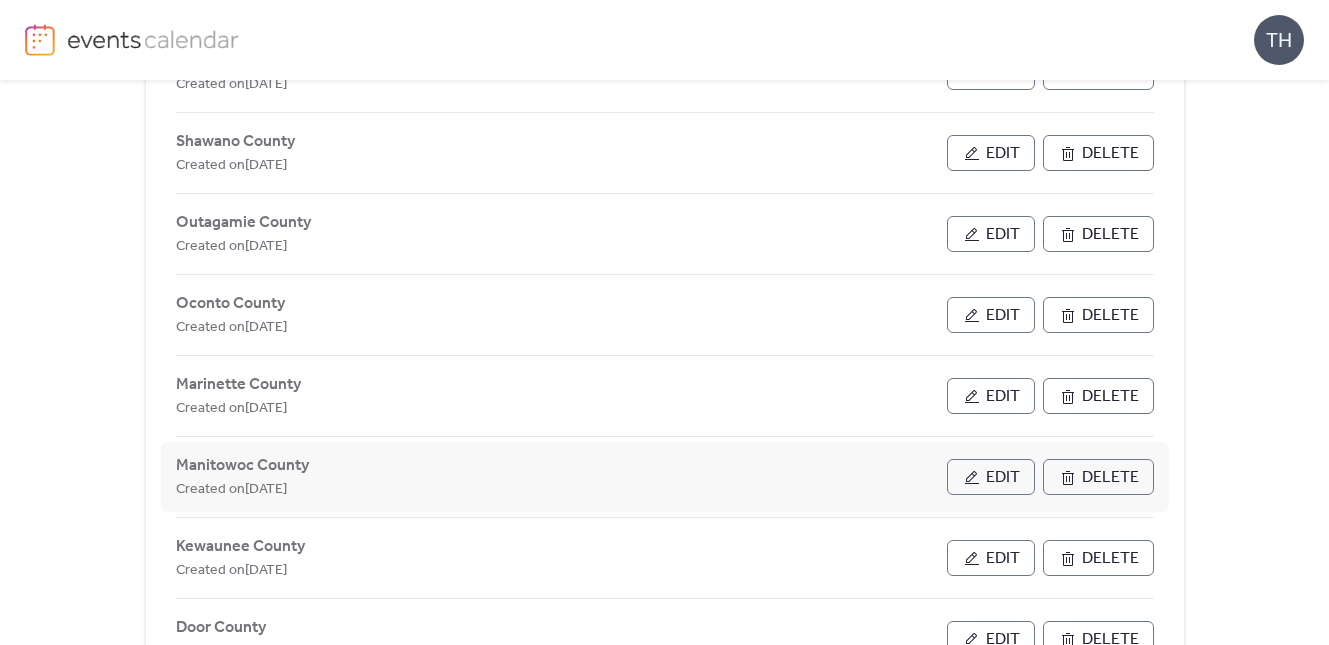 click on "Edit" at bounding box center (1003, 478) 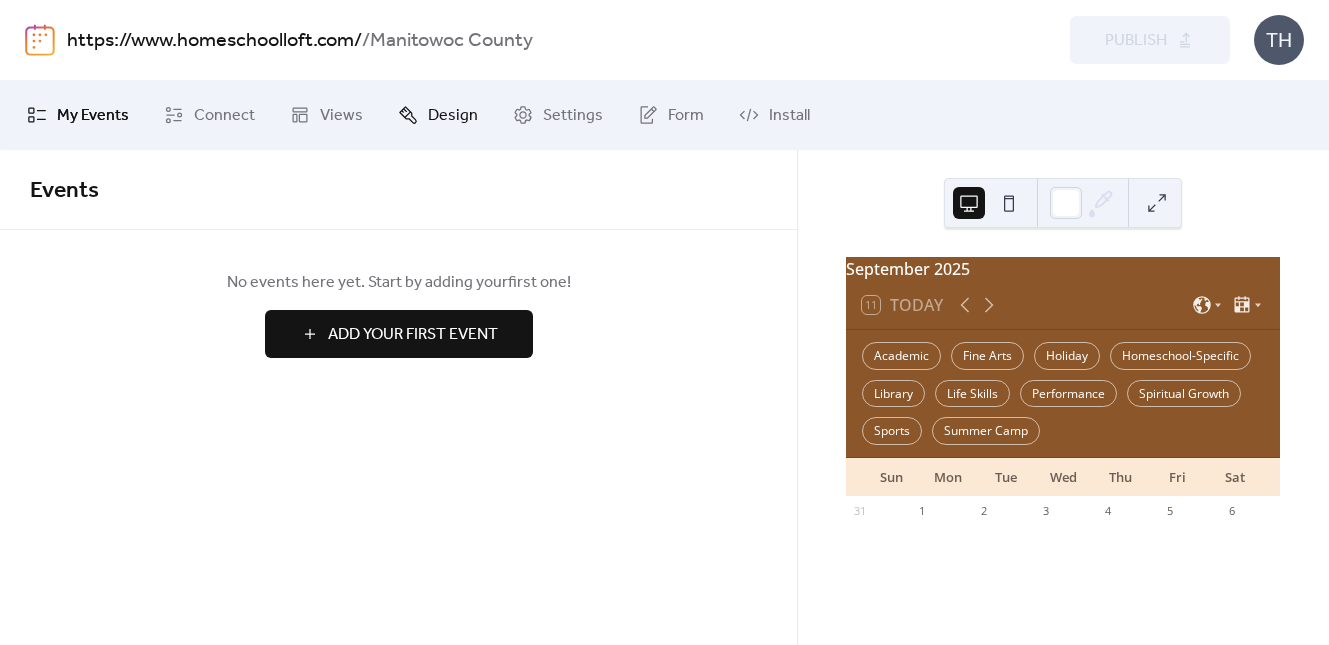 click on "Design" at bounding box center [453, 116] 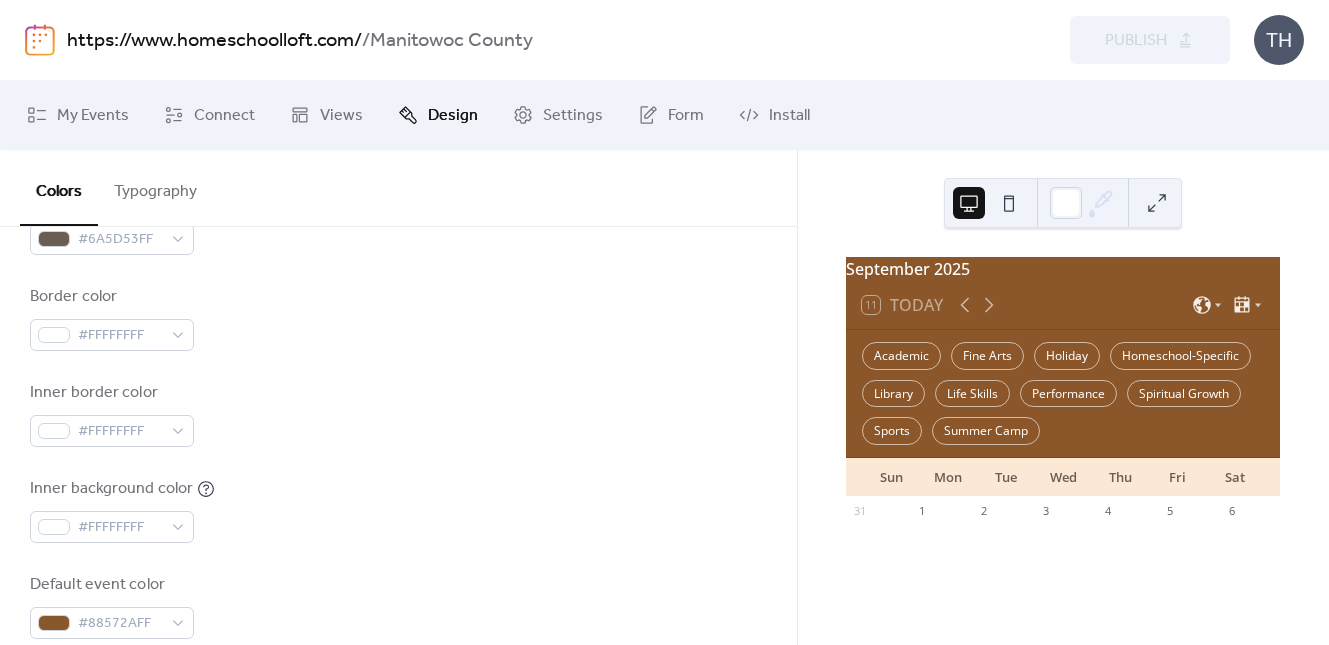scroll, scrollTop: 600, scrollLeft: 0, axis: vertical 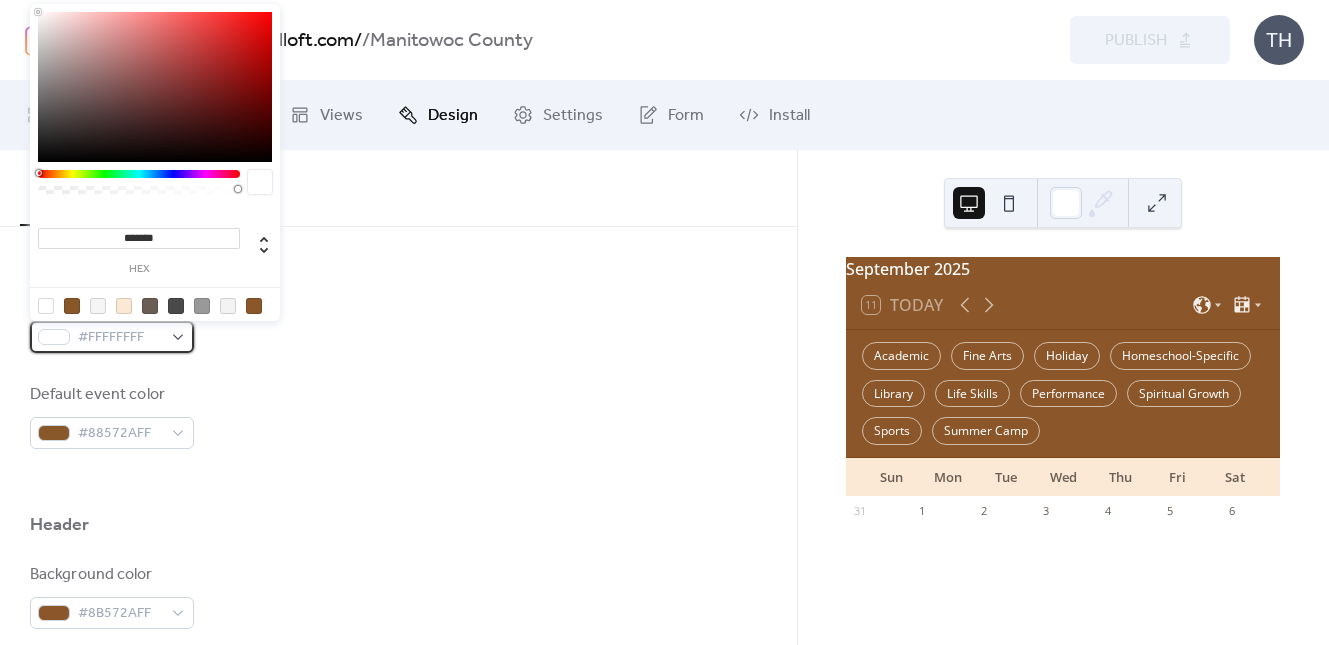 click on "#FFFFFFFF" at bounding box center [120, 338] 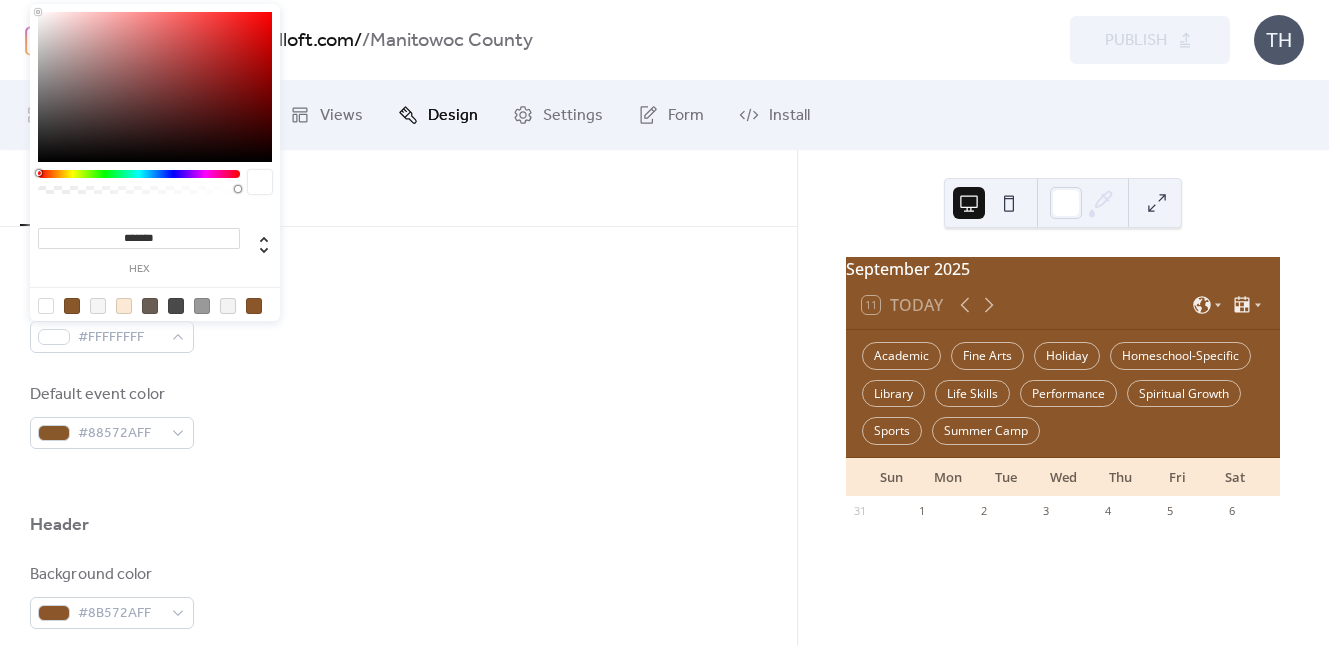 drag, startPoint x: 85, startPoint y: 234, endPoint x: 35, endPoint y: 236, distance: 50.039986 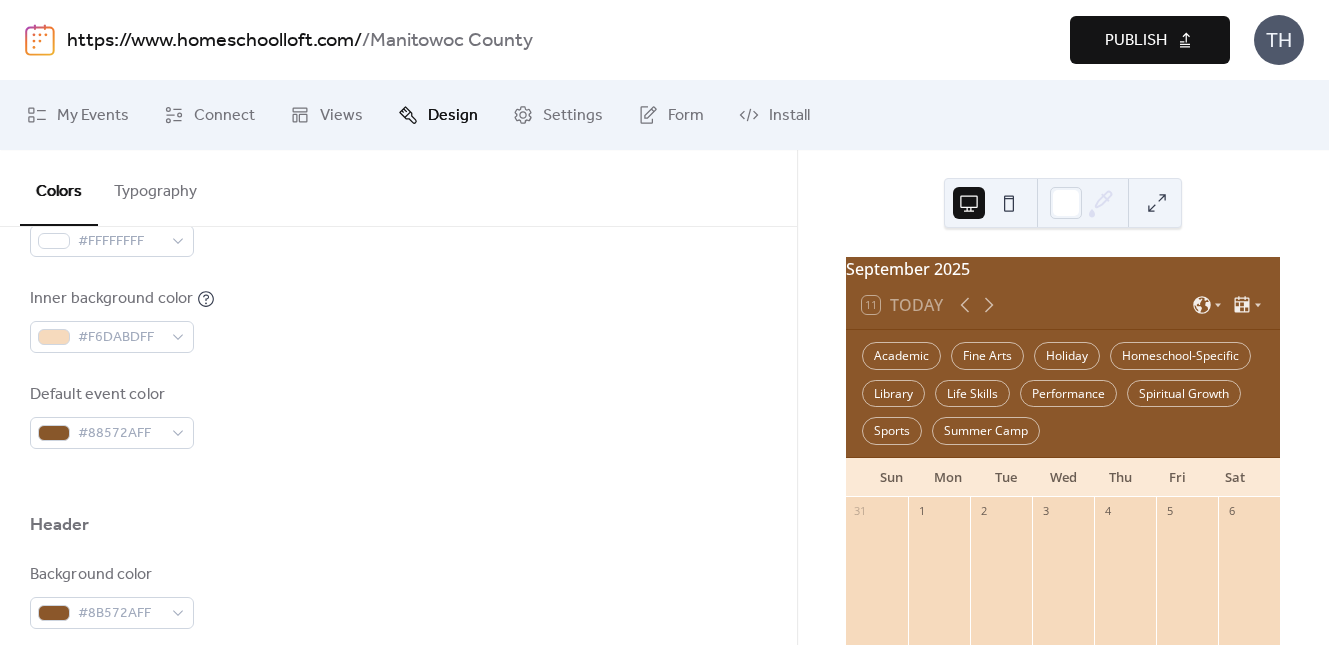 click on "Publish" at bounding box center (1136, 41) 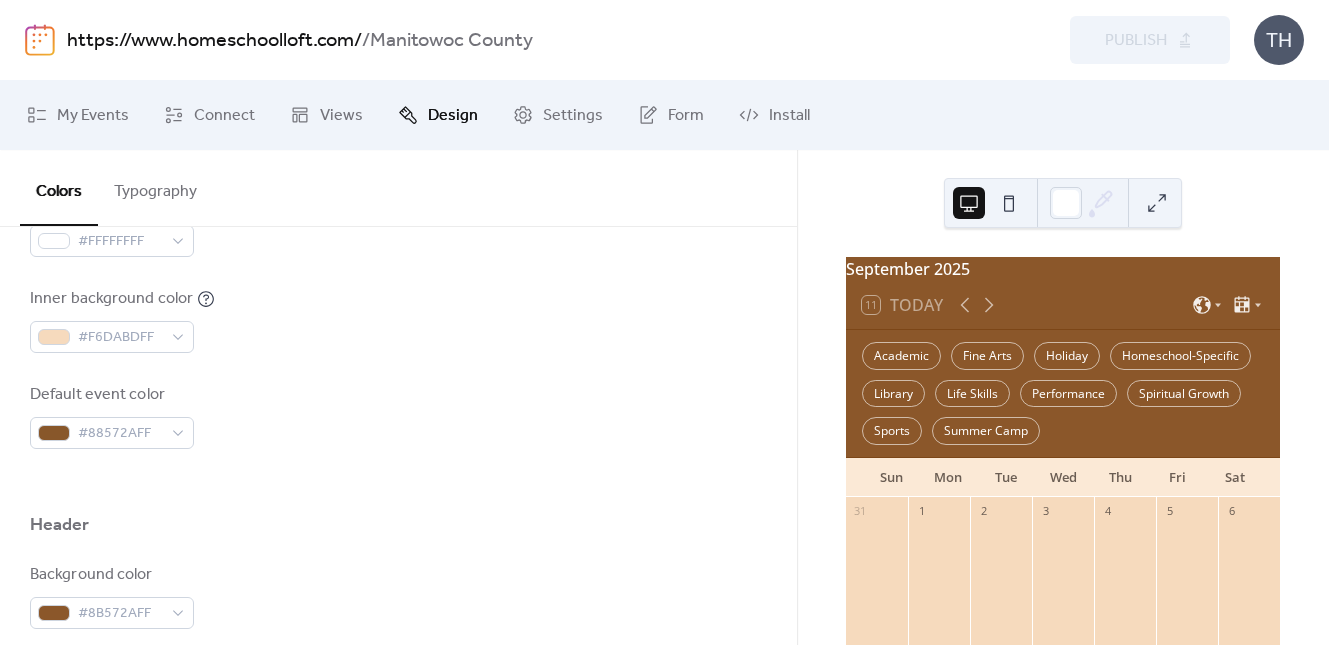 click on "https://www.homeschoolloft.com/" at bounding box center [214, 41] 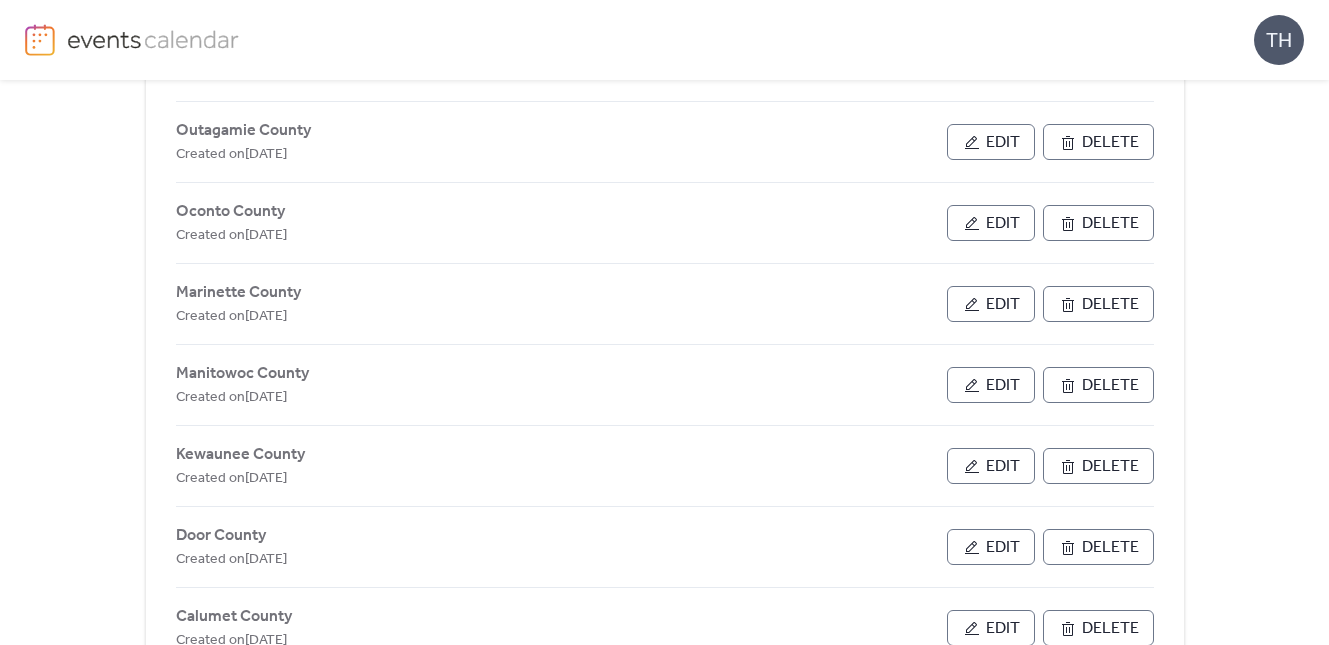 scroll, scrollTop: 513, scrollLeft: 0, axis: vertical 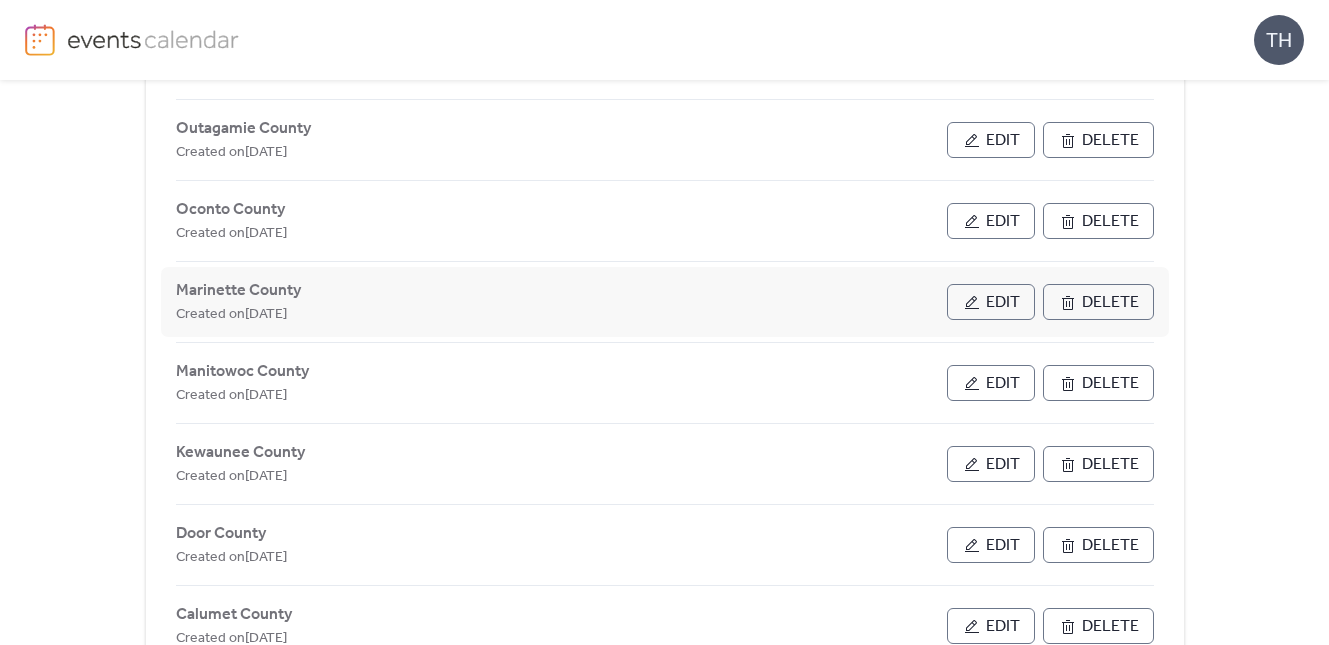 click on "Edit" at bounding box center (1003, 303) 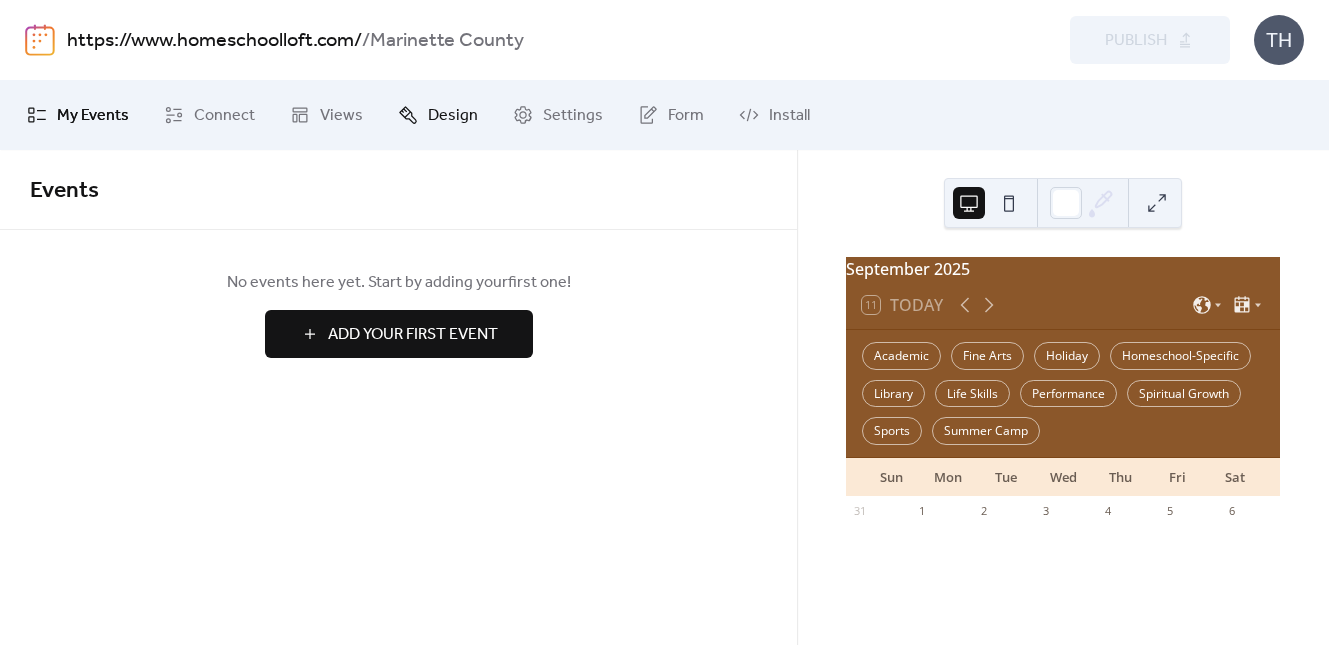 click on "Design" at bounding box center [453, 116] 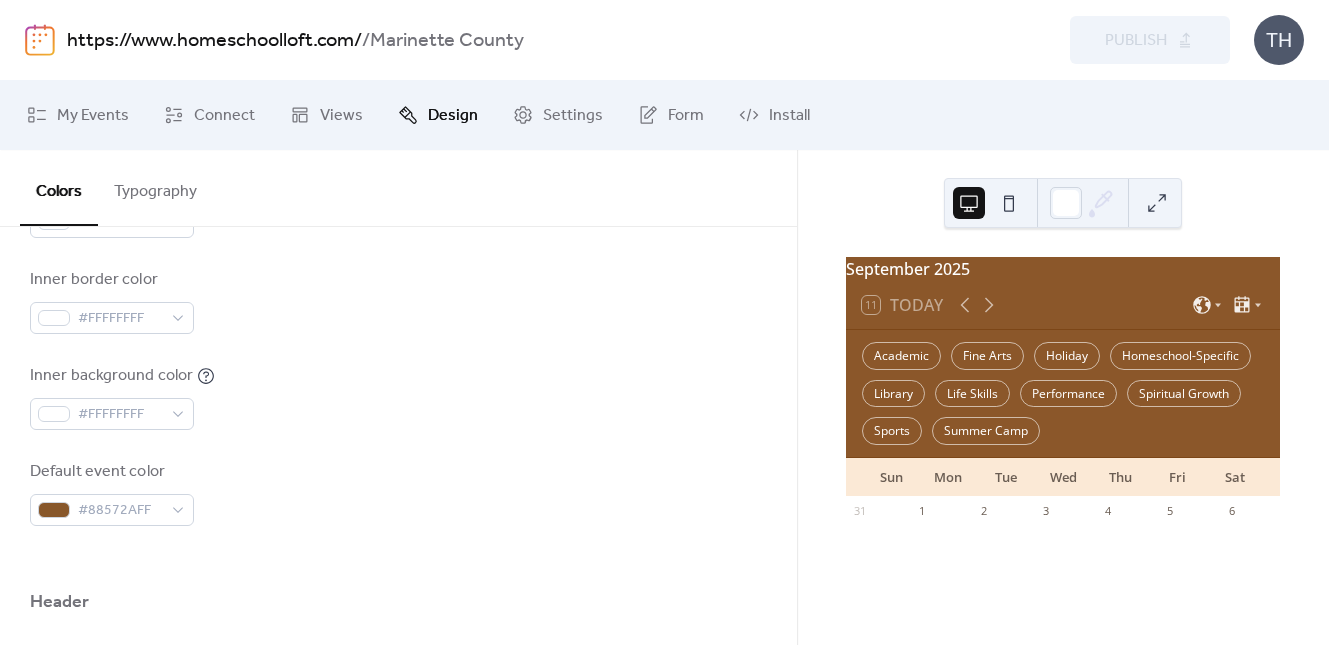 scroll, scrollTop: 526, scrollLeft: 0, axis: vertical 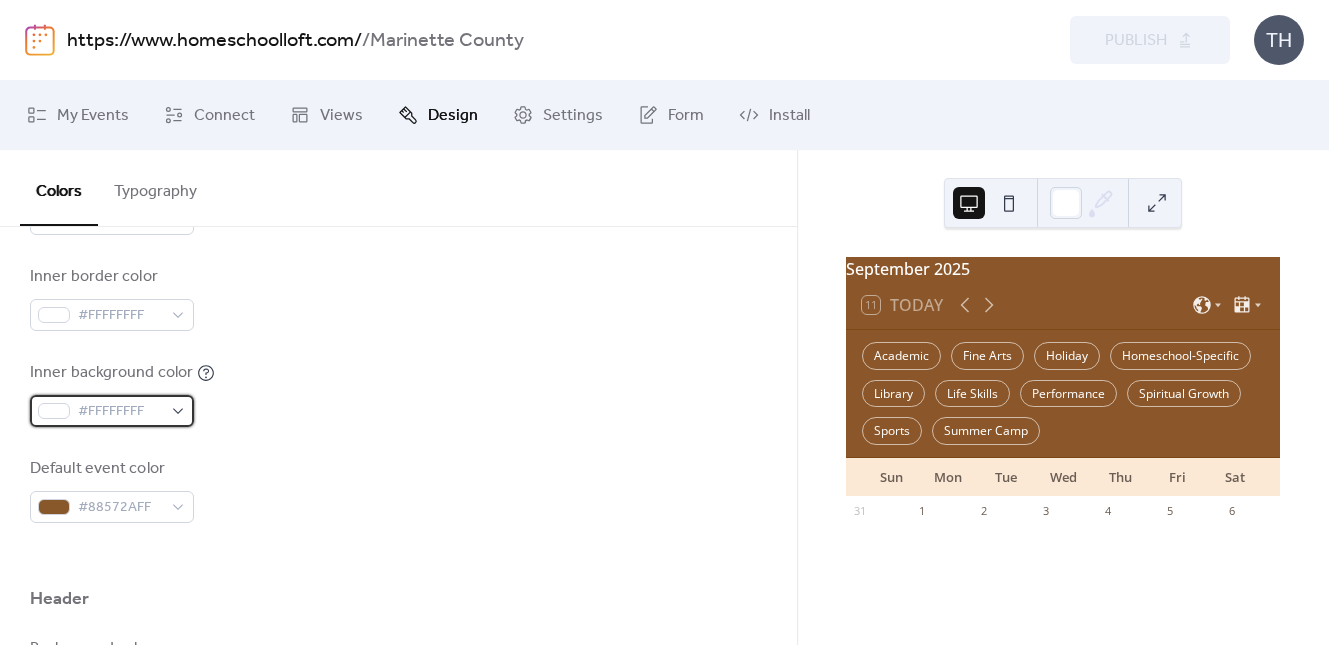 click on "#FFFFFFFF" at bounding box center (120, 412) 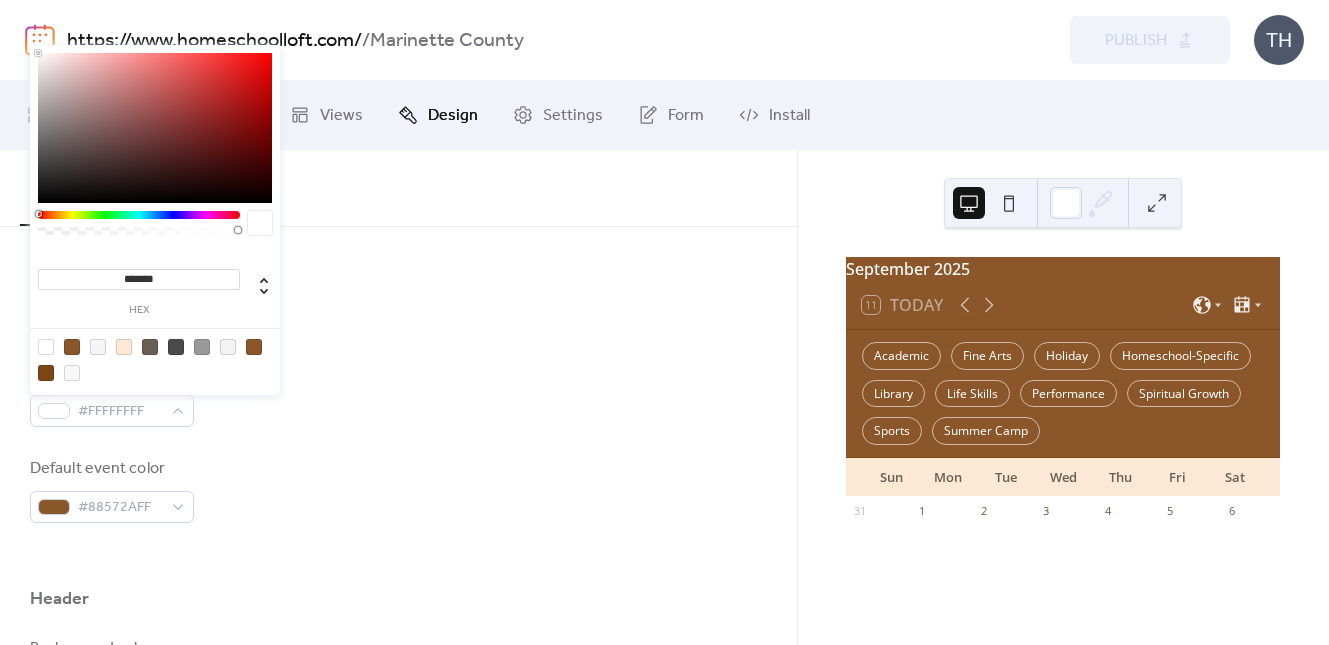 drag, startPoint x: 180, startPoint y: 273, endPoint x: 69, endPoint y: 273, distance: 111 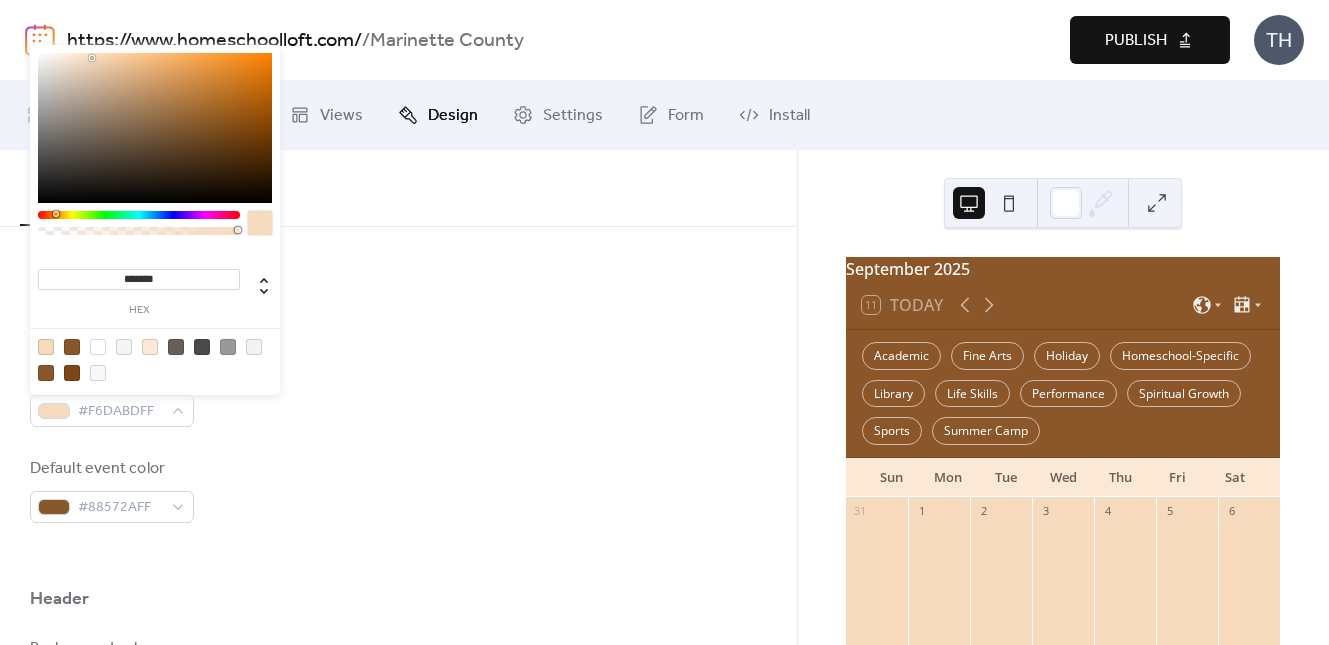 click on "Publish" at bounding box center (1136, 41) 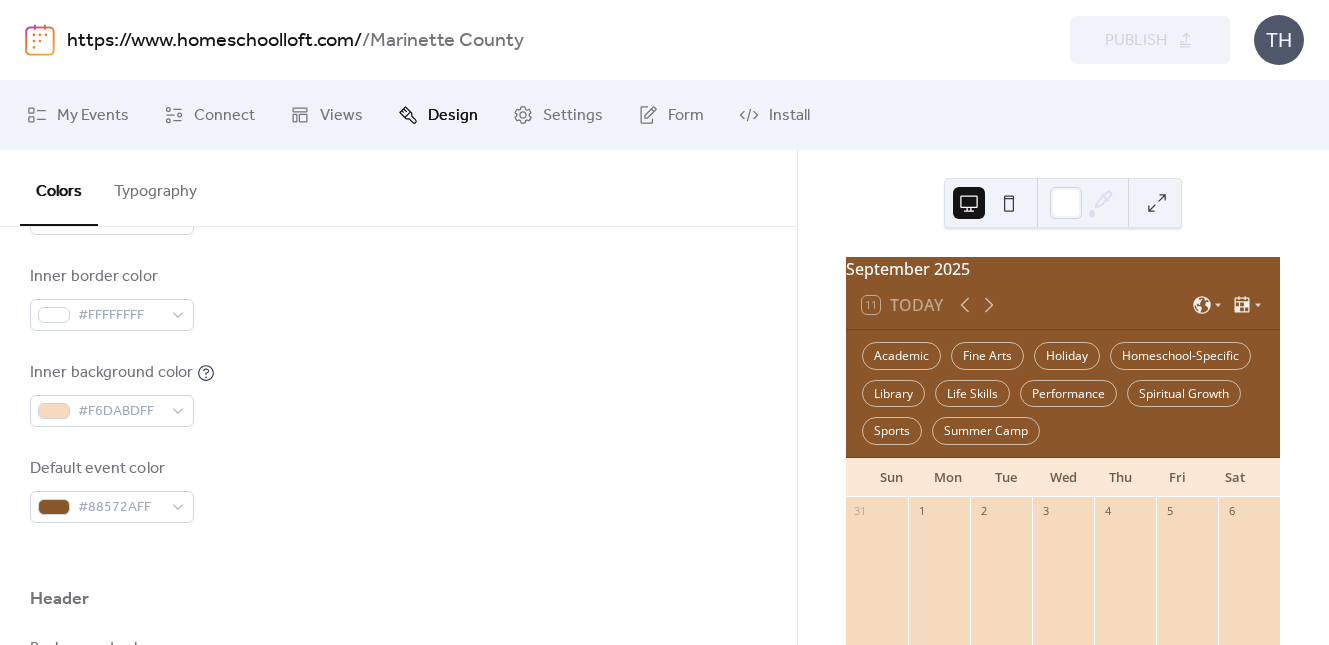 click on "https://www.homeschoolloft.com/" at bounding box center [214, 41] 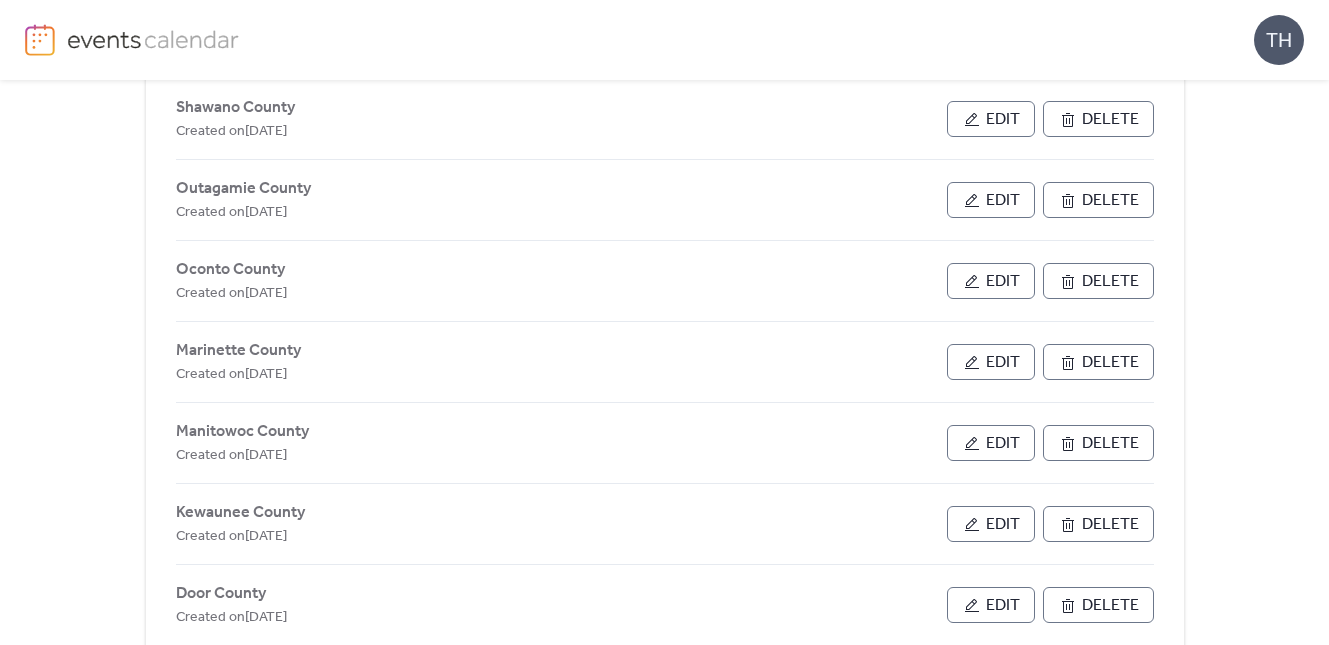 scroll, scrollTop: 476, scrollLeft: 0, axis: vertical 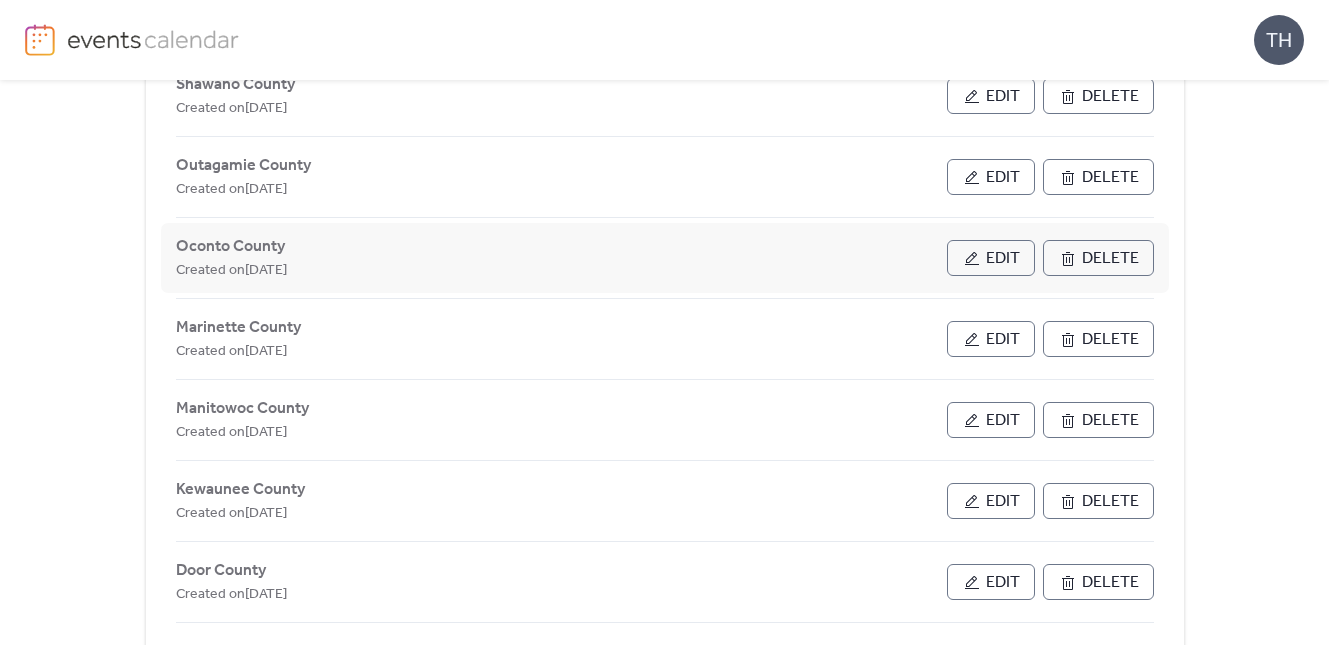 click on "Edit" at bounding box center (1003, 259) 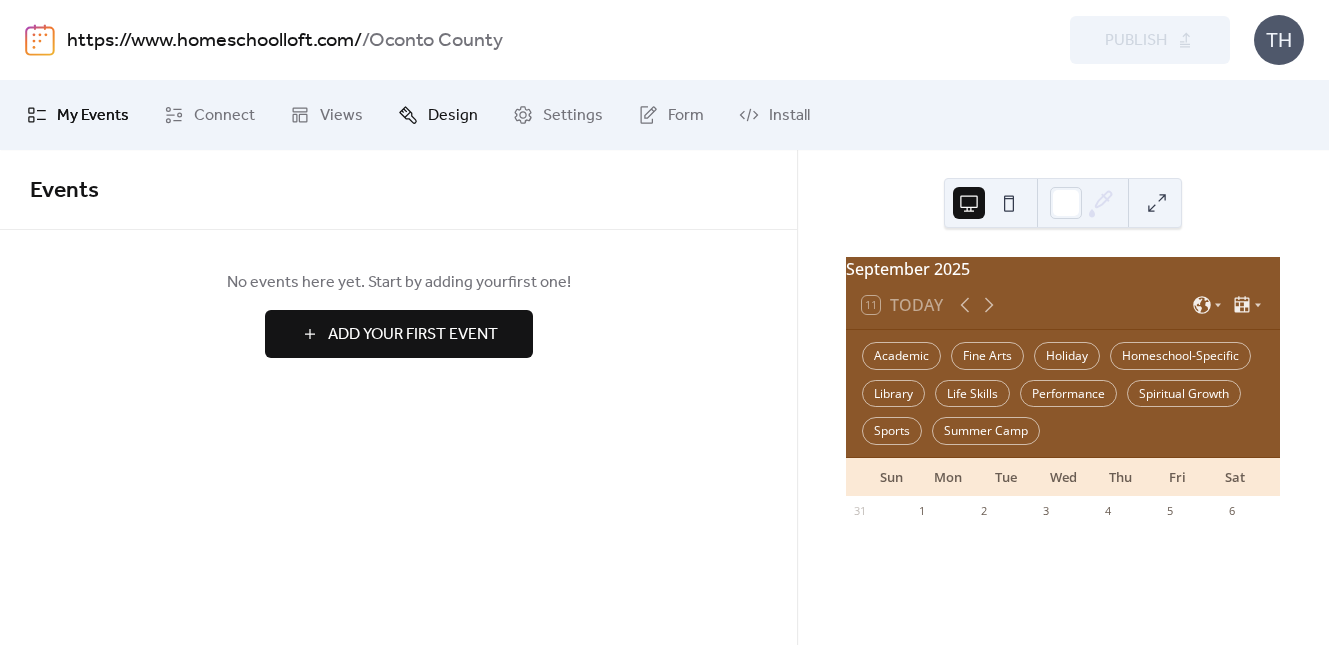 click on "Design" at bounding box center (453, 116) 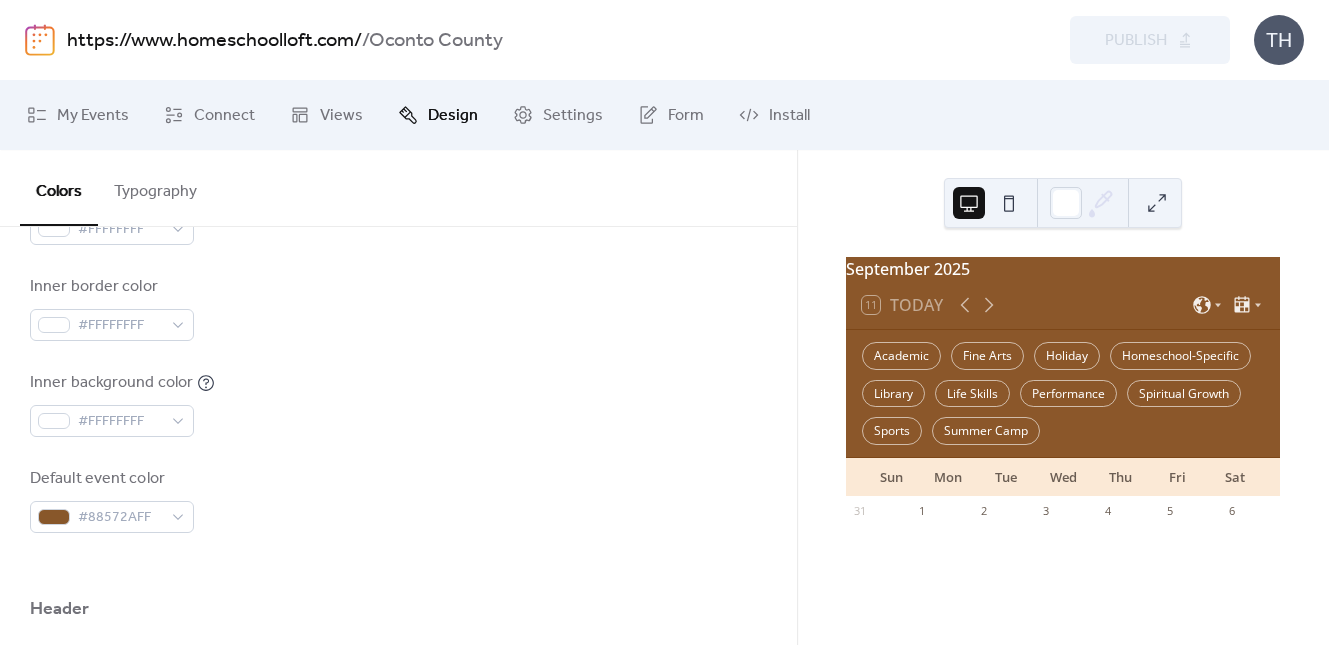 scroll, scrollTop: 519, scrollLeft: 0, axis: vertical 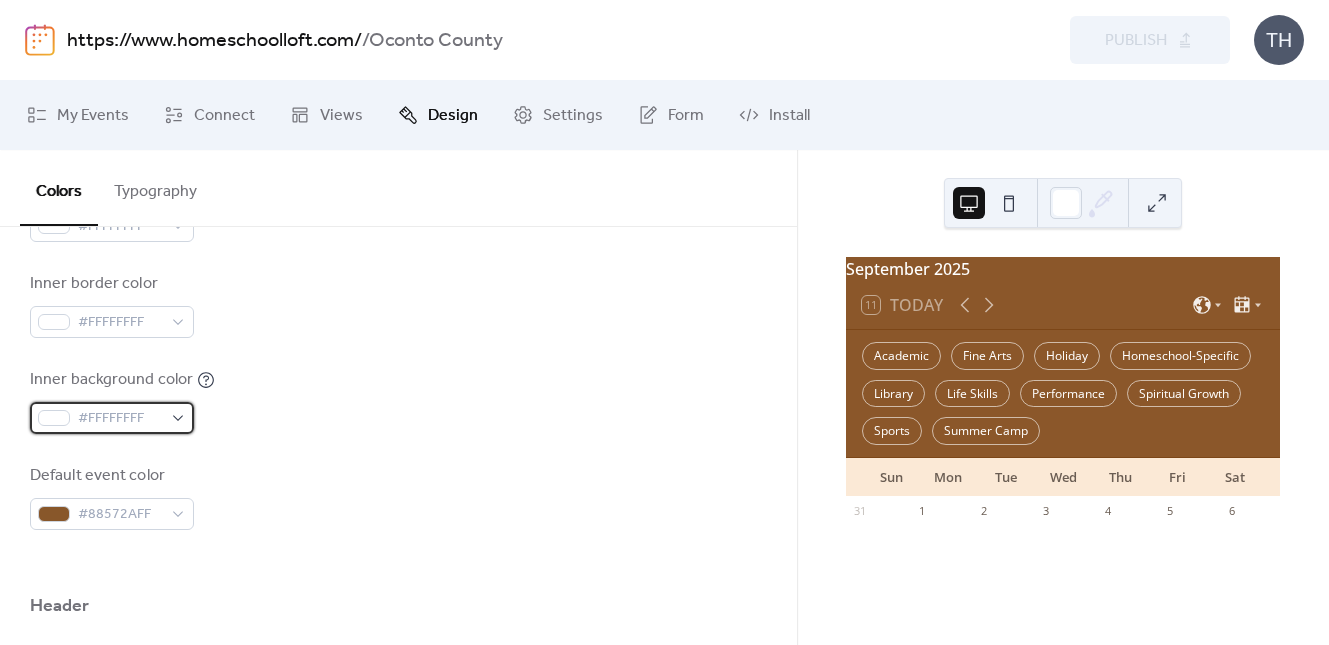 click on "#FFFFFFFF" at bounding box center (120, 419) 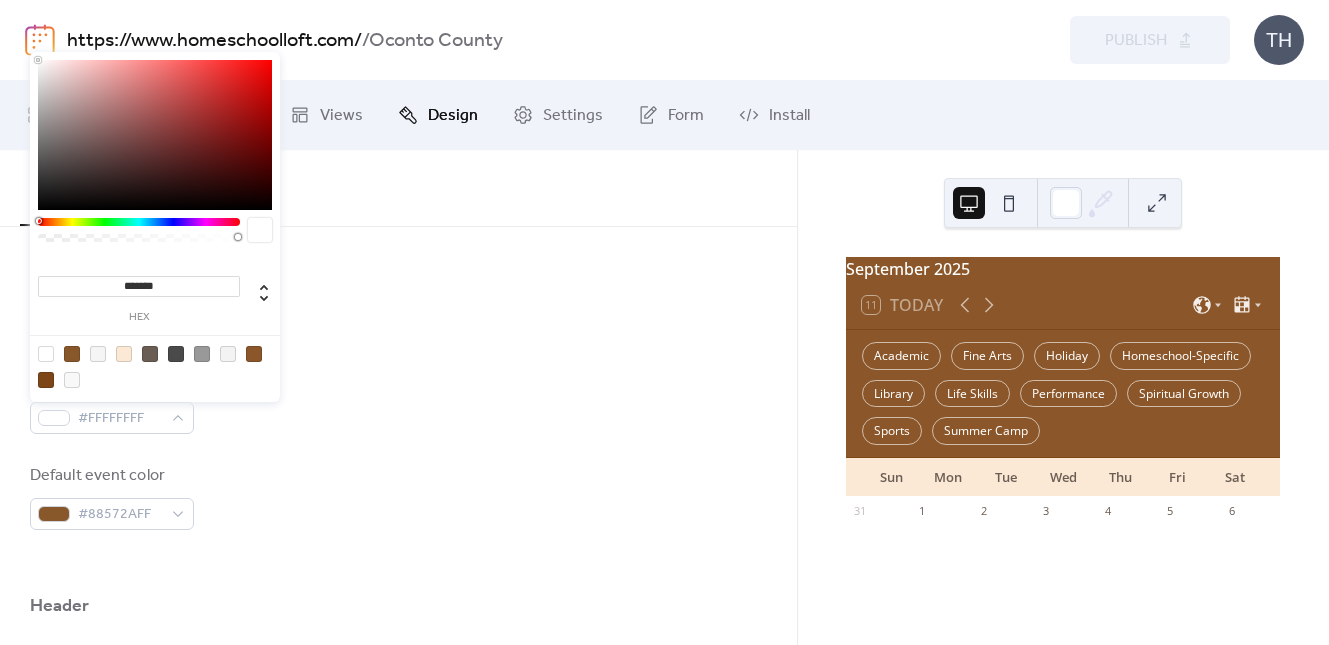 drag, startPoint x: 164, startPoint y: 276, endPoint x: 38, endPoint y: 274, distance: 126.01587 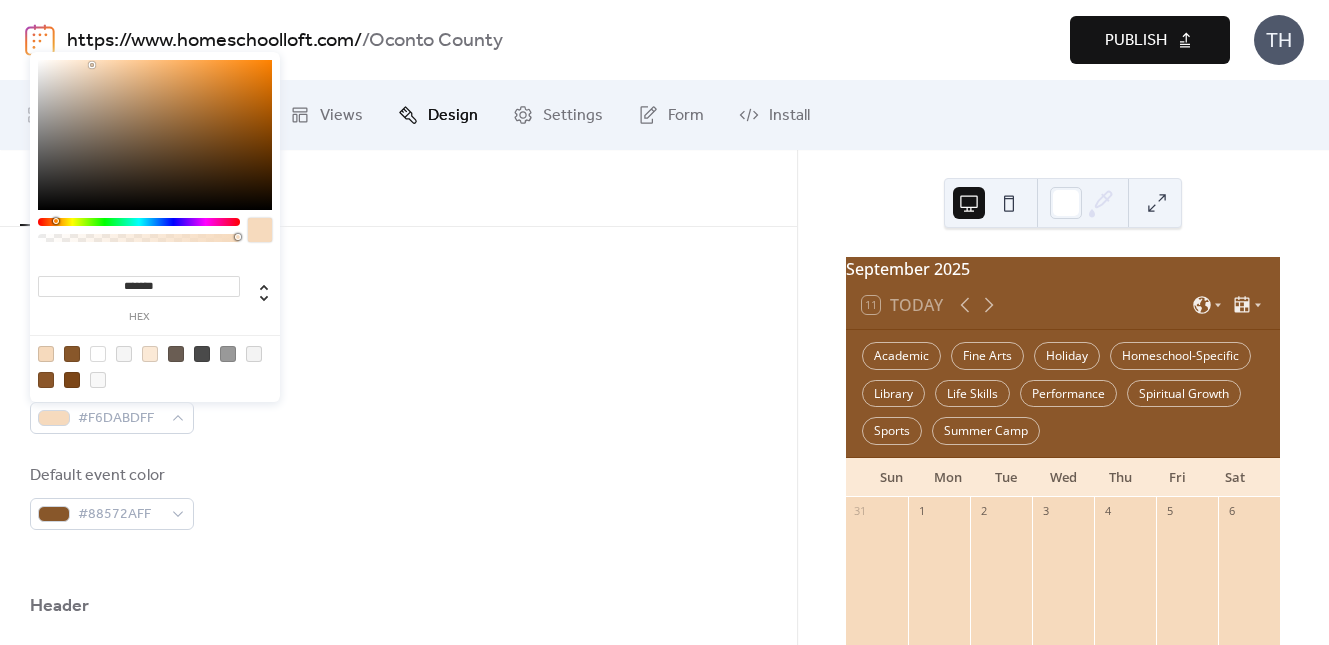 click on "Publish" at bounding box center (1150, 40) 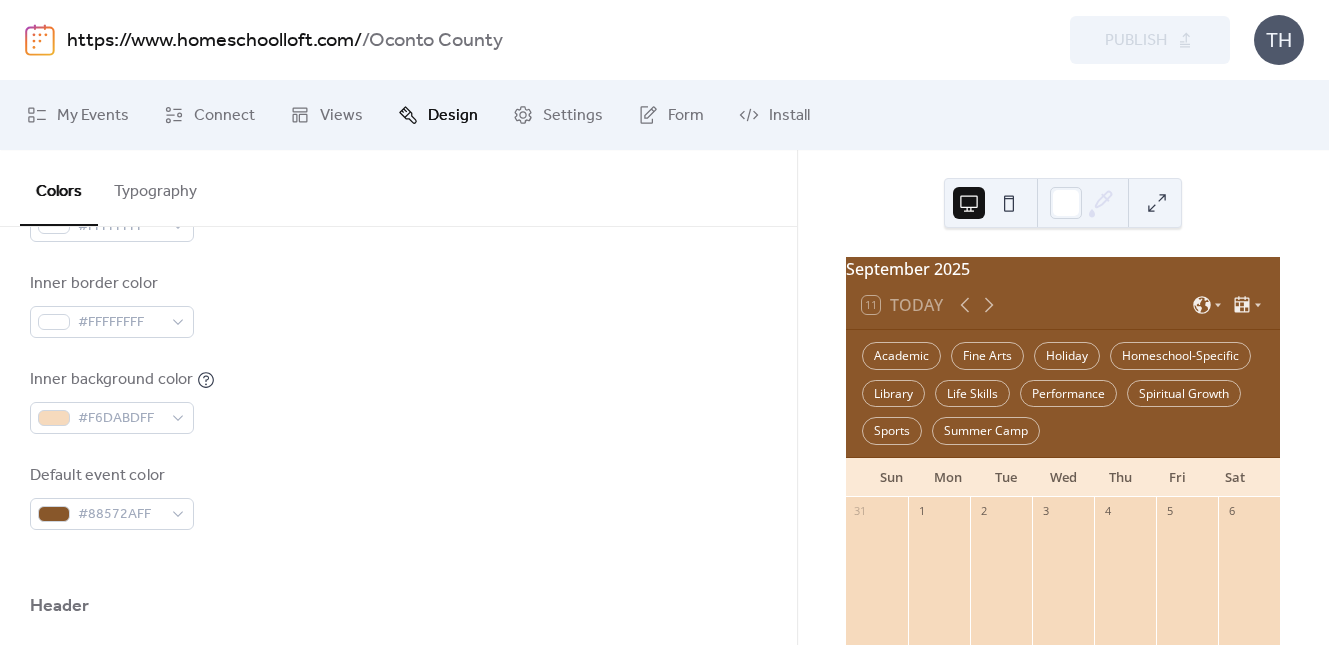 click on "https://www.homeschoolloft.com/" at bounding box center (214, 41) 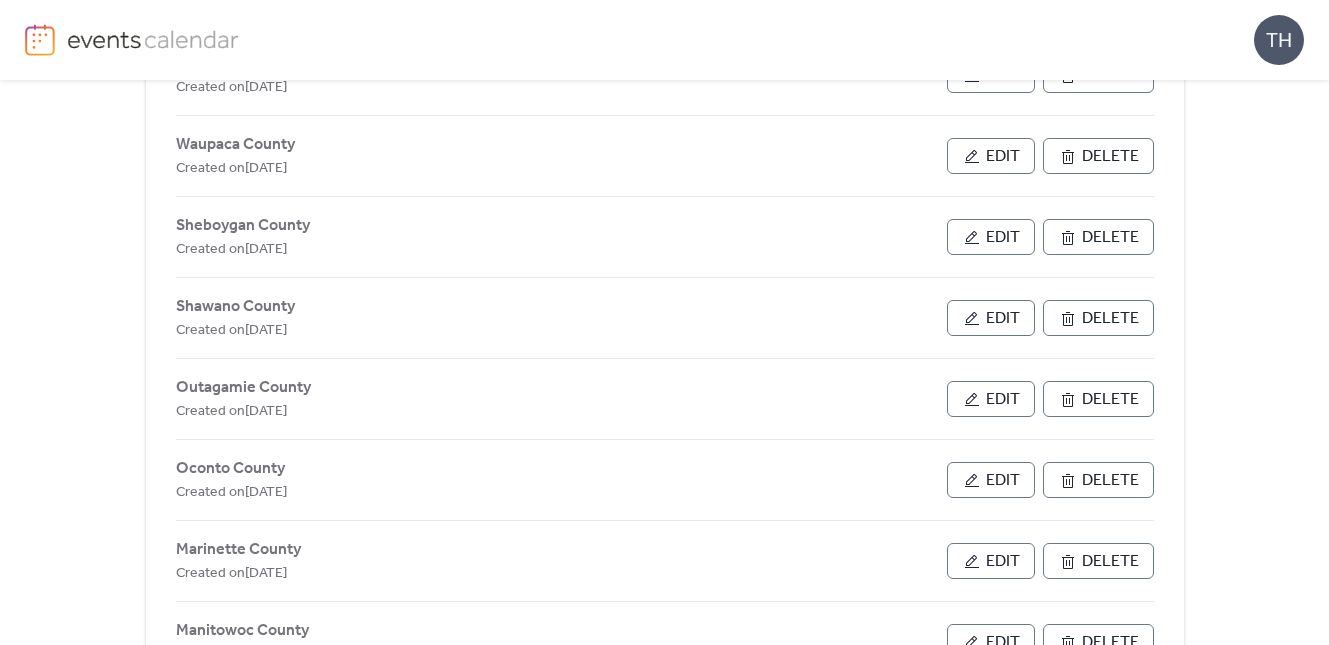 scroll, scrollTop: 270, scrollLeft: 0, axis: vertical 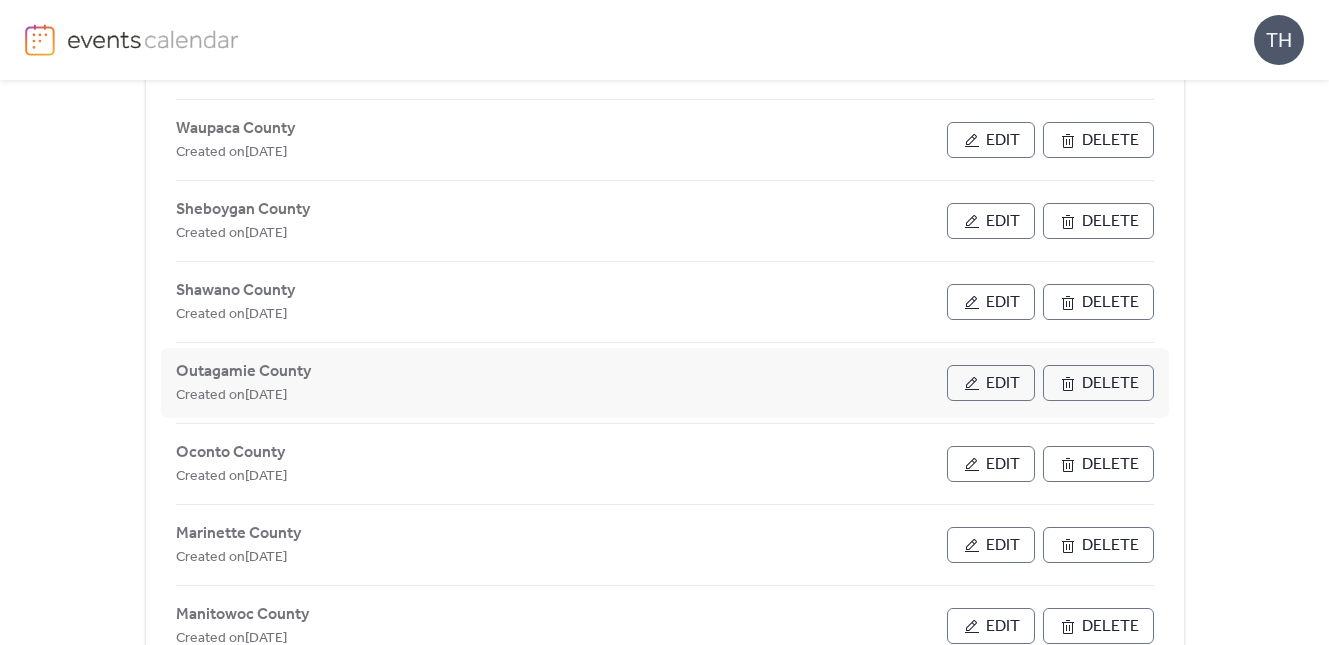 click on "Edit" at bounding box center [991, 383] 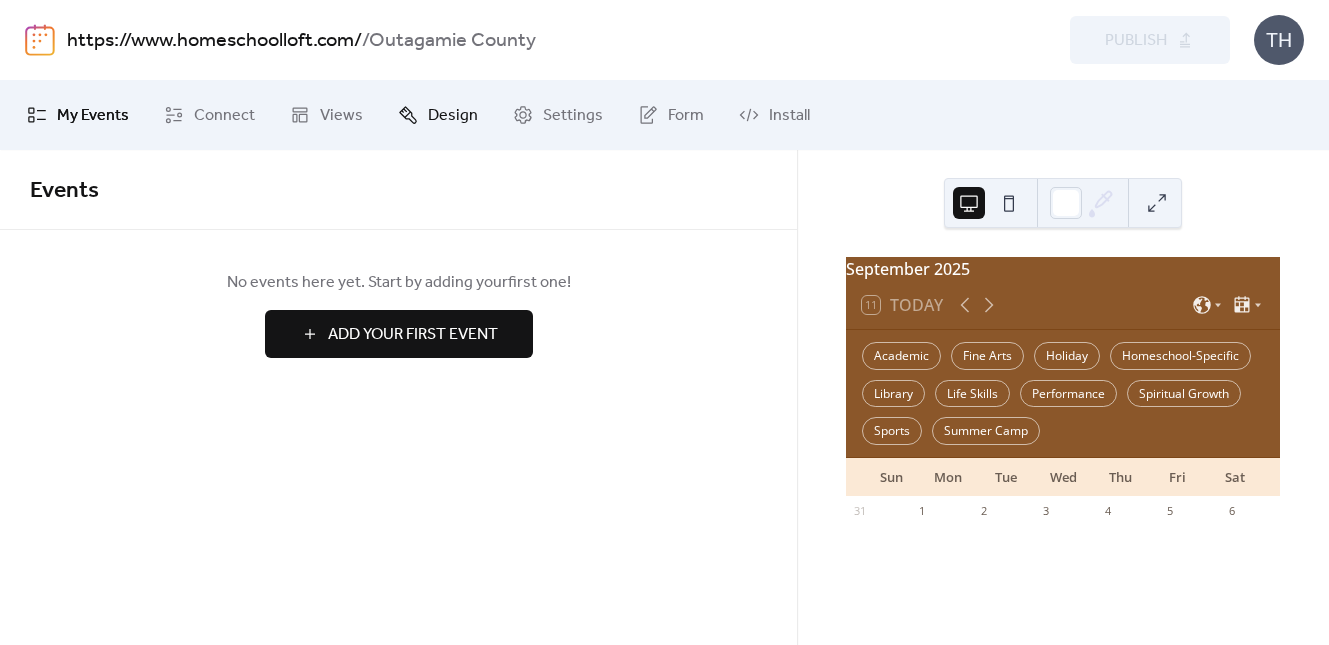 click on "Design" at bounding box center (453, 116) 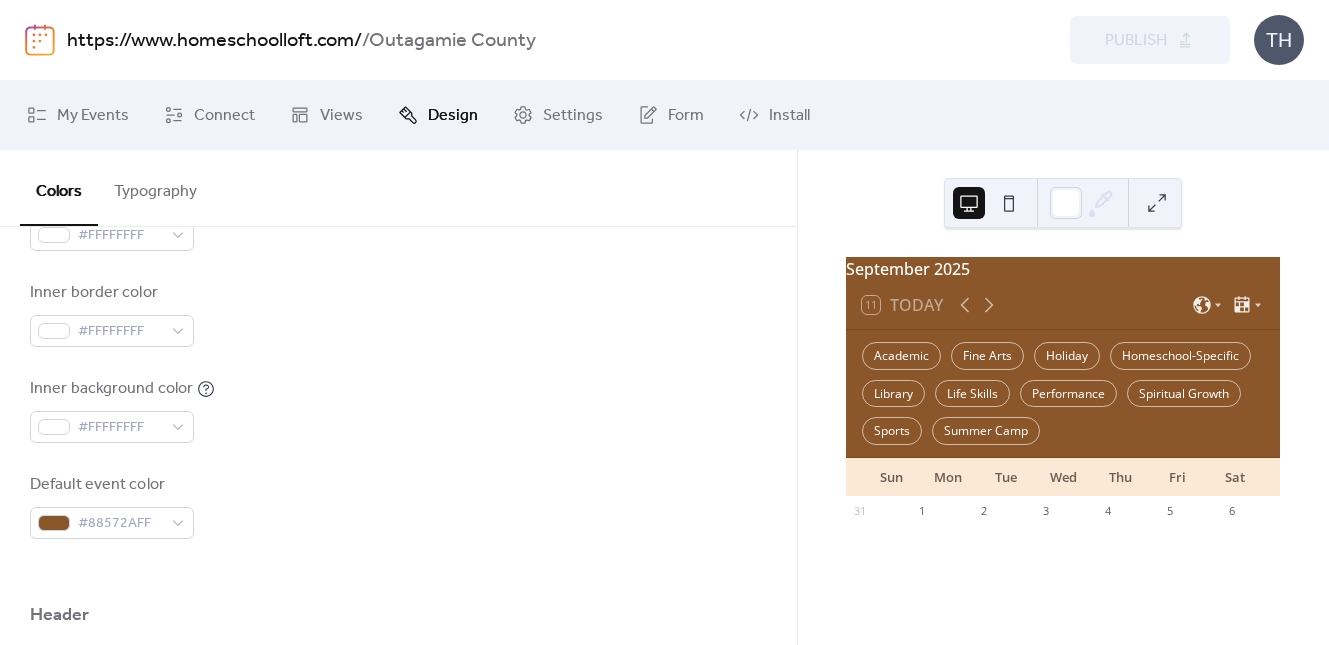 scroll, scrollTop: 519, scrollLeft: 0, axis: vertical 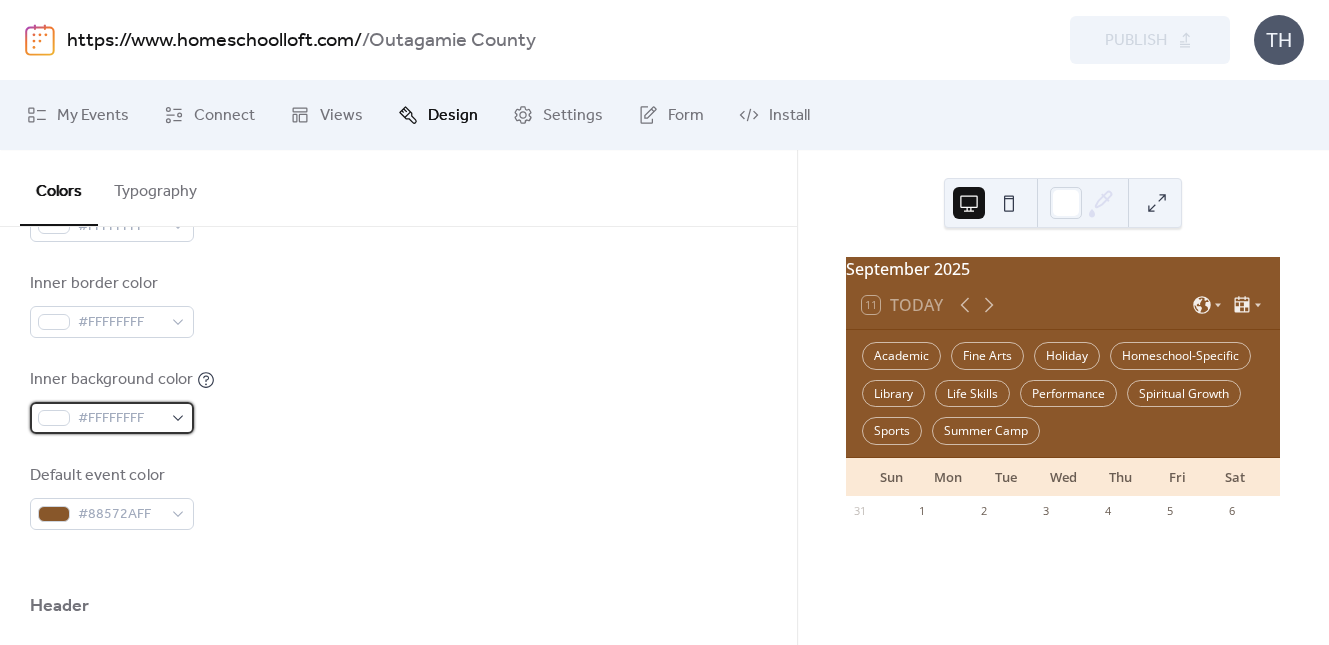 click on "#FFFFFFFF" at bounding box center (112, 418) 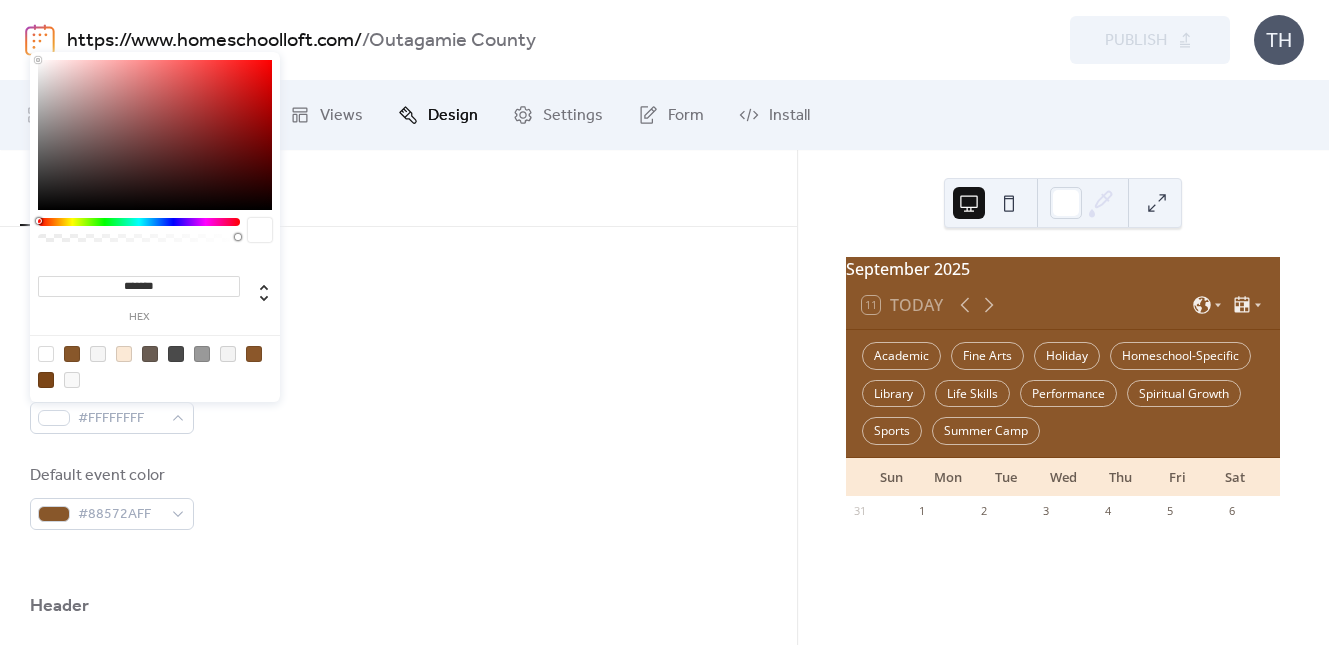 drag, startPoint x: 113, startPoint y: 285, endPoint x: 81, endPoint y: 285, distance: 32 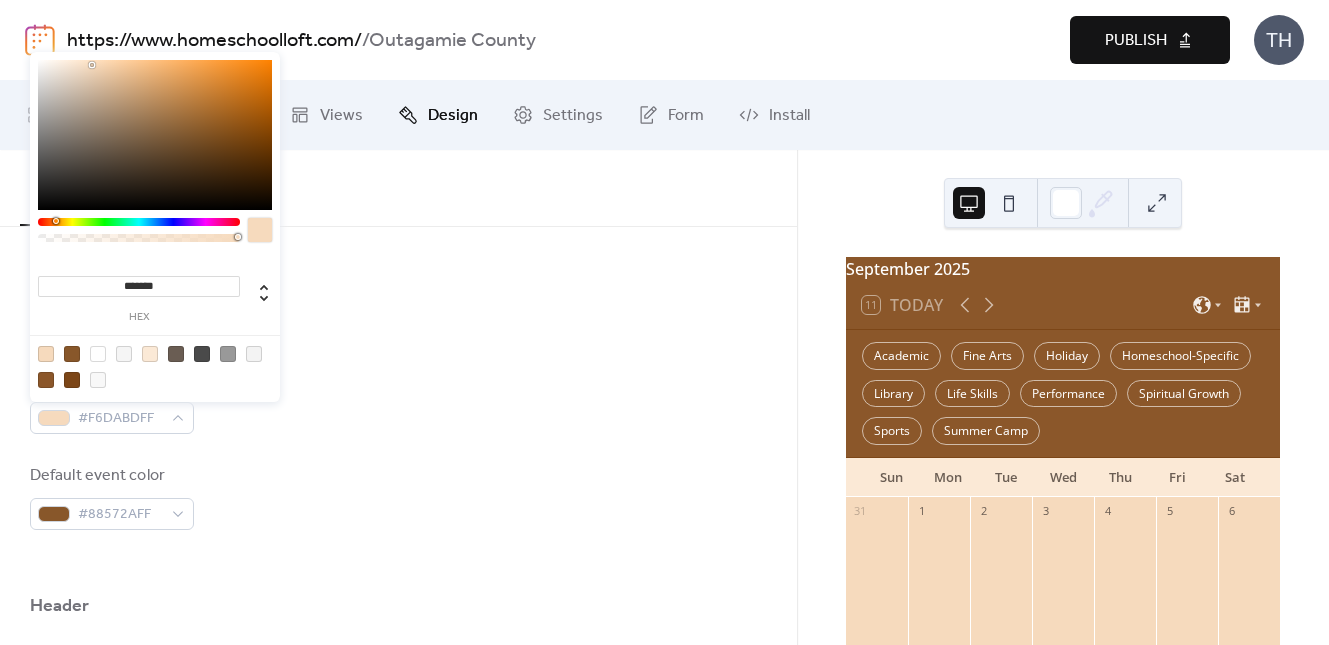 click on "Publish" at bounding box center [1136, 41] 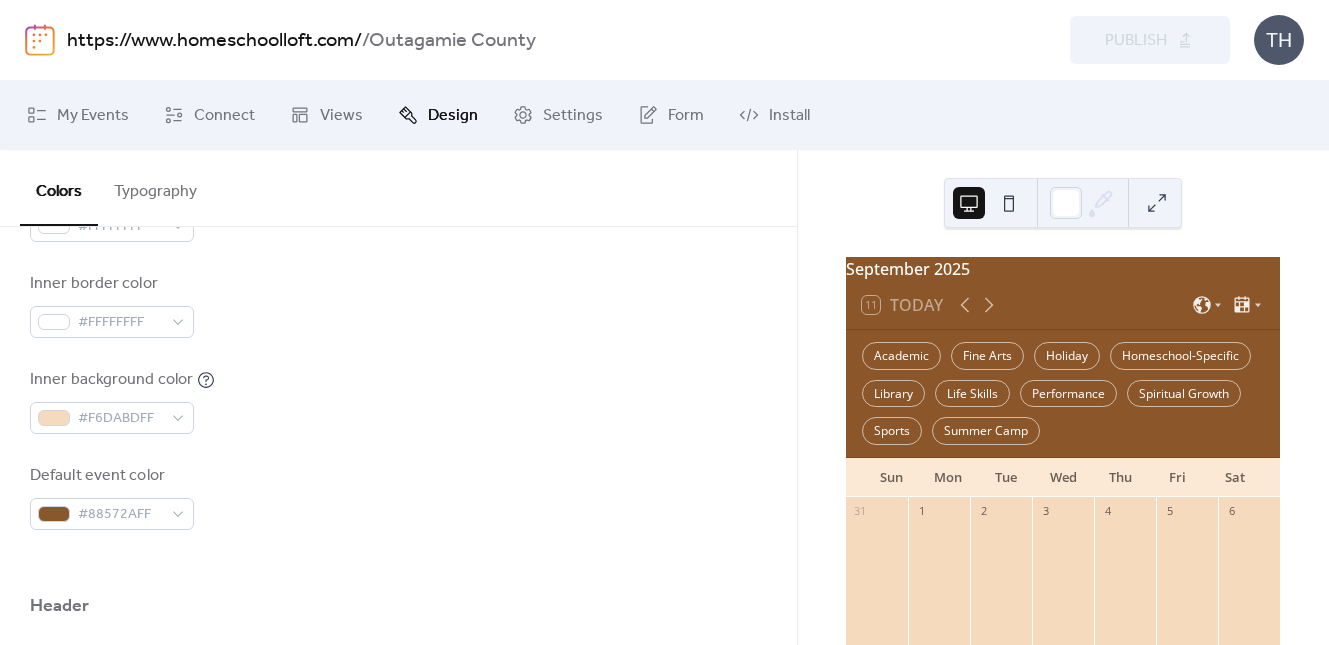click on "https://www.homeschoolloft.com/" at bounding box center [214, 41] 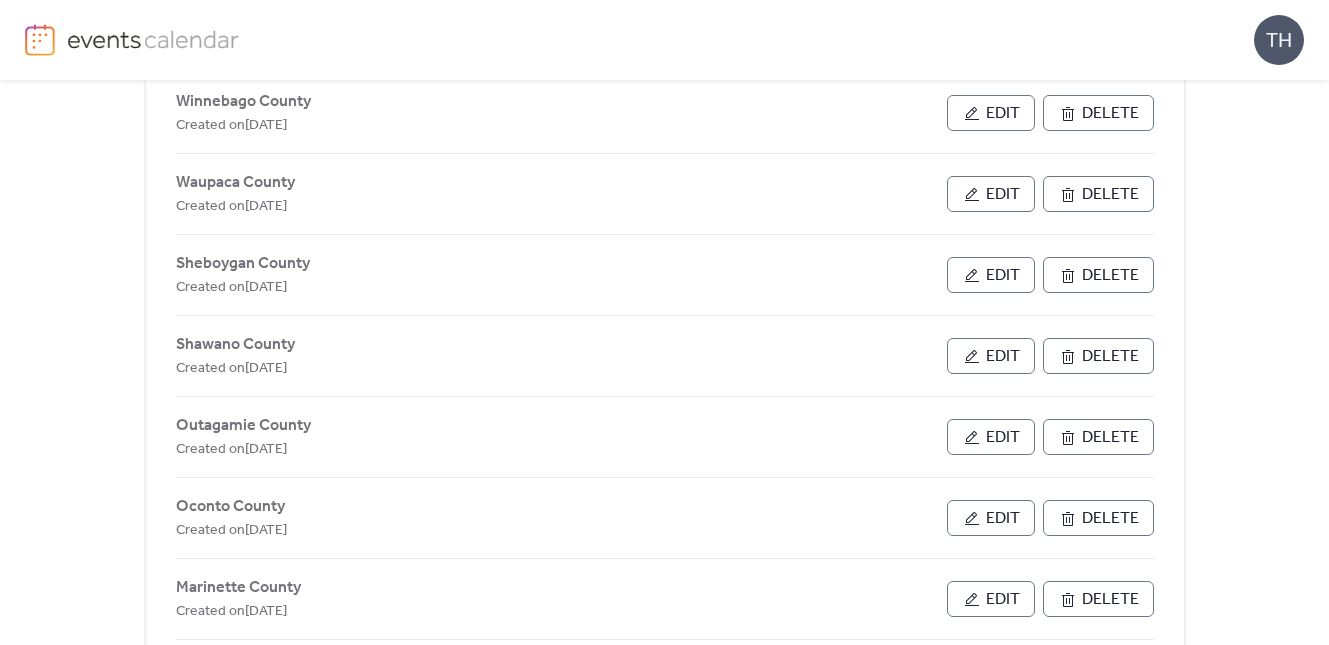 scroll, scrollTop: 224, scrollLeft: 0, axis: vertical 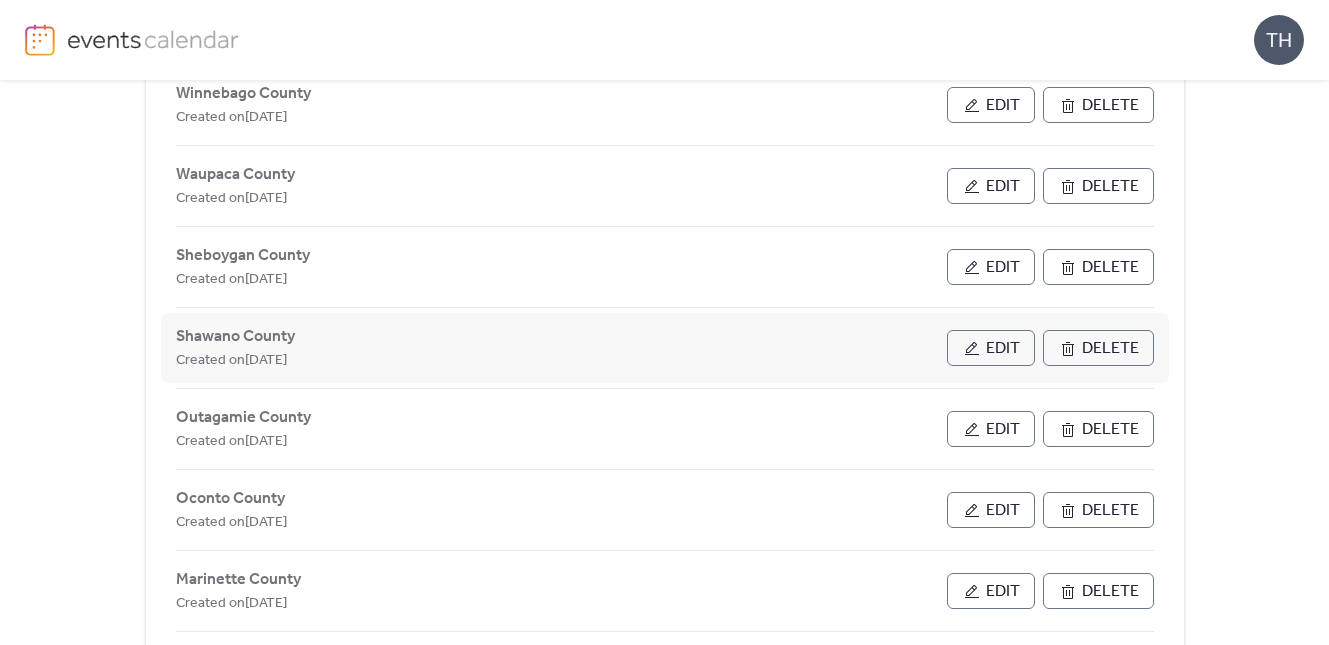 click on "Edit" at bounding box center [1003, 349] 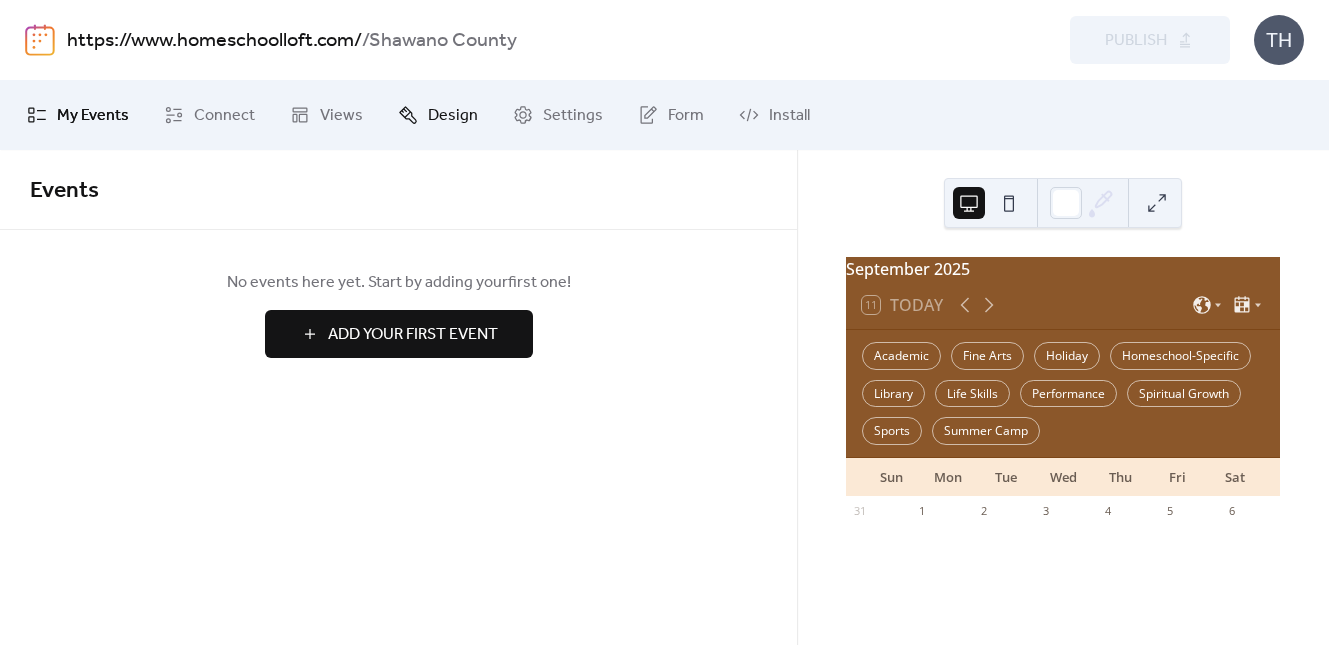 click on "Design" at bounding box center [453, 116] 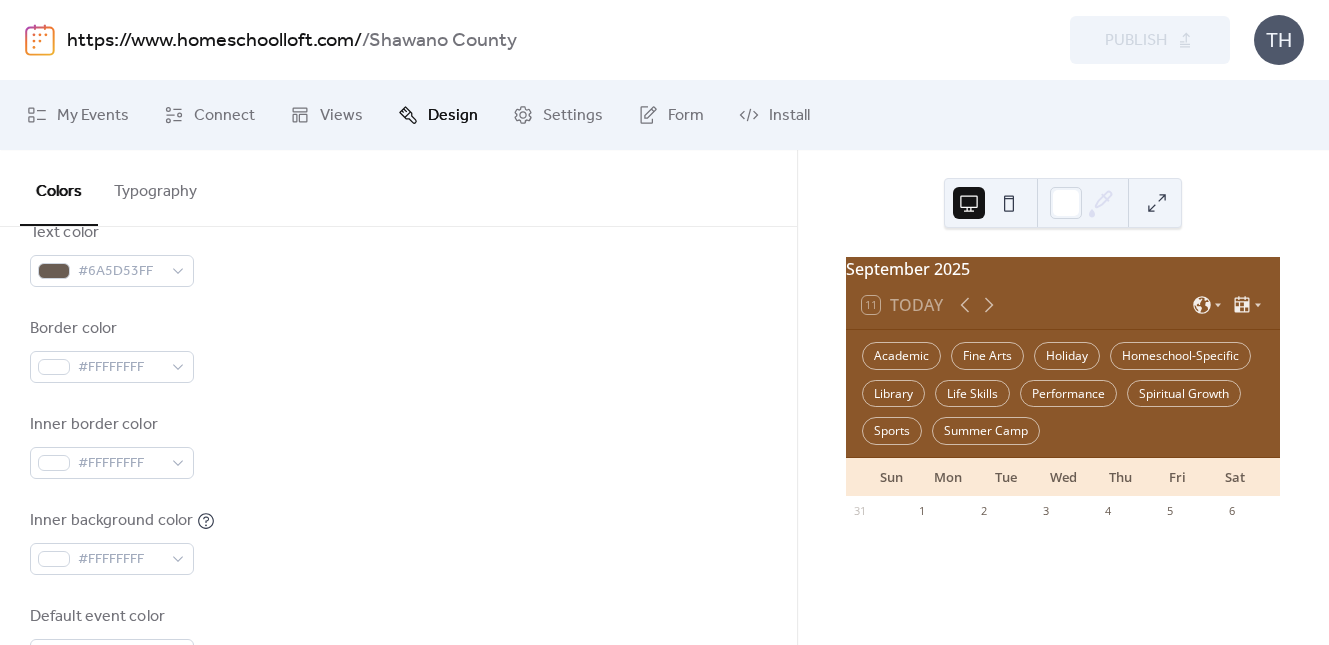 scroll, scrollTop: 385, scrollLeft: 0, axis: vertical 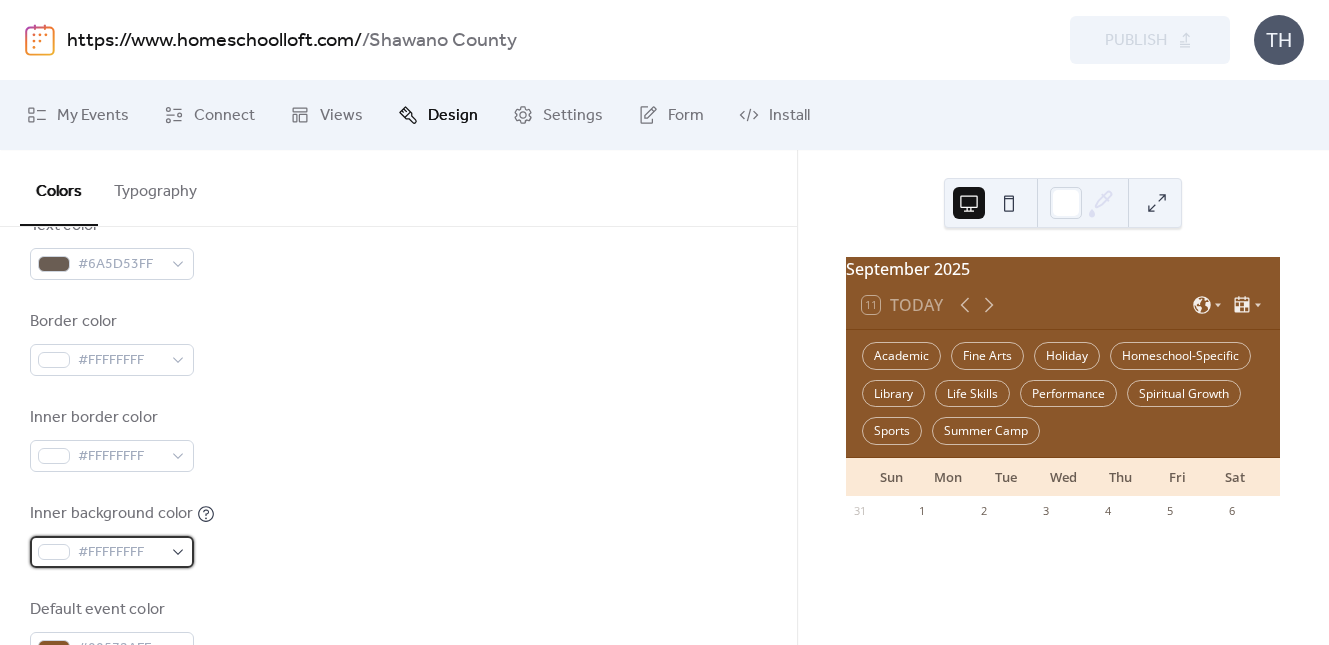 click on "#FFFFFFFF" at bounding box center (120, 553) 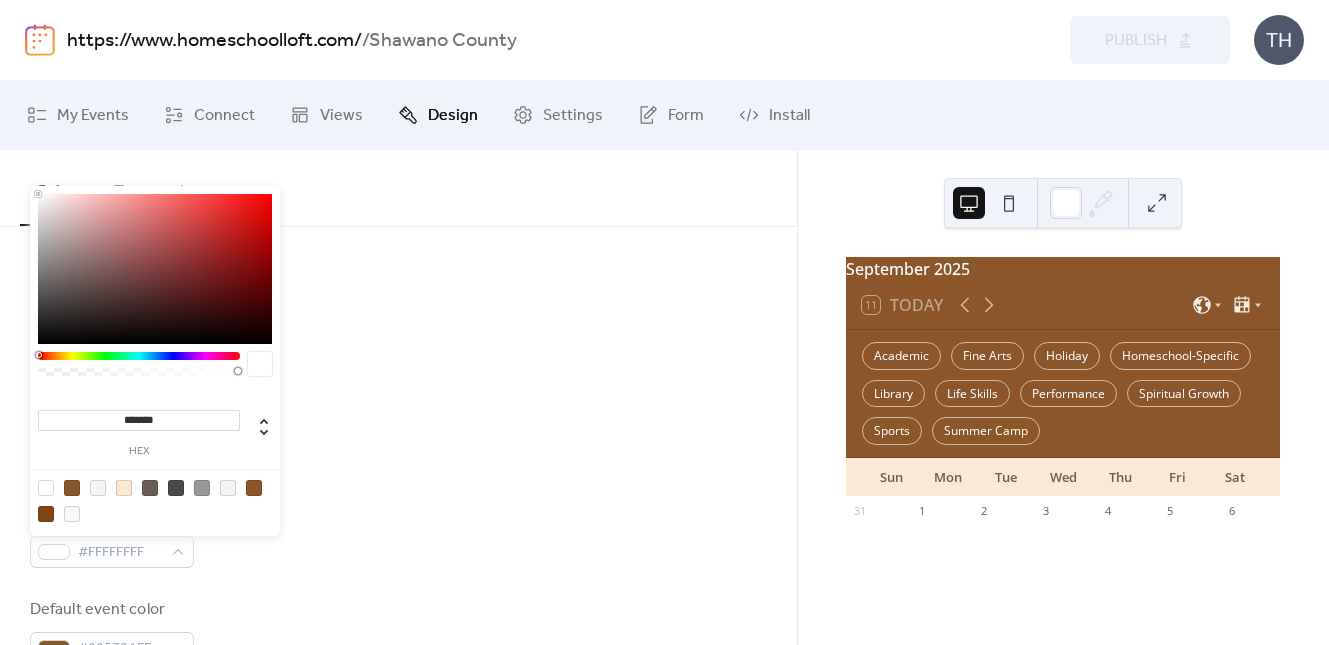 drag, startPoint x: 142, startPoint y: 411, endPoint x: 194, endPoint y: 422, distance: 53.15073 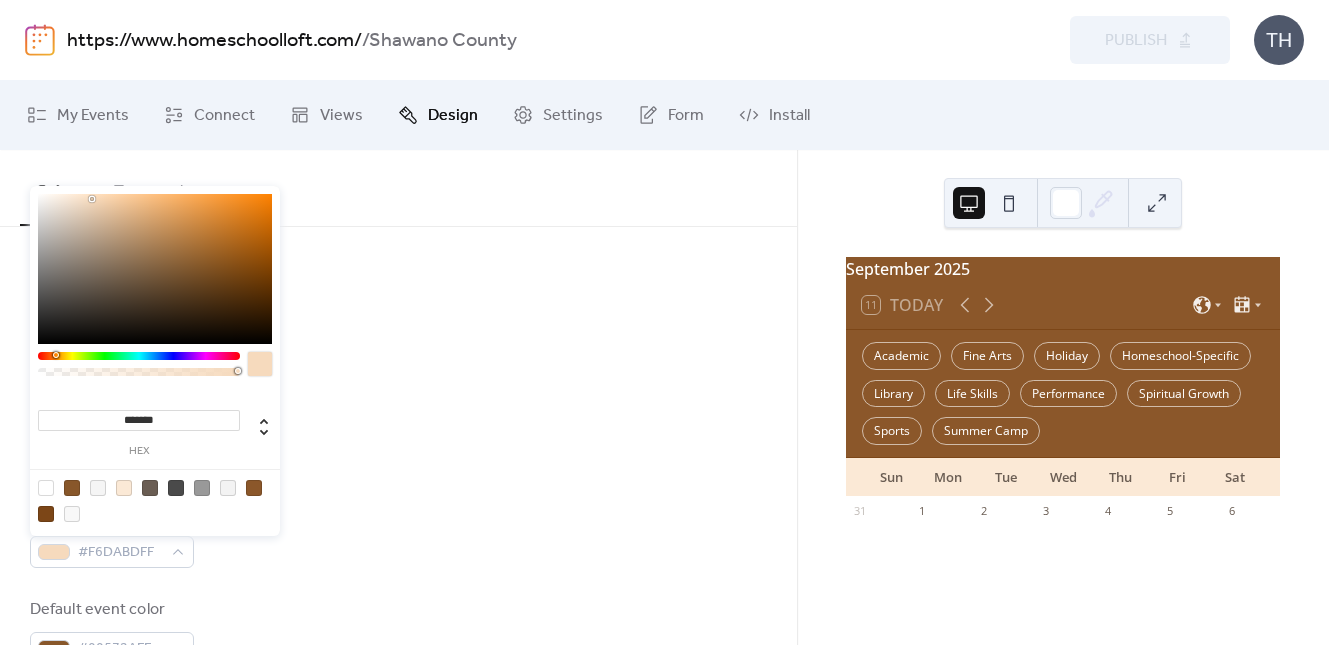 click on "Inner border color #FFFFFFFF" at bounding box center [398, 439] 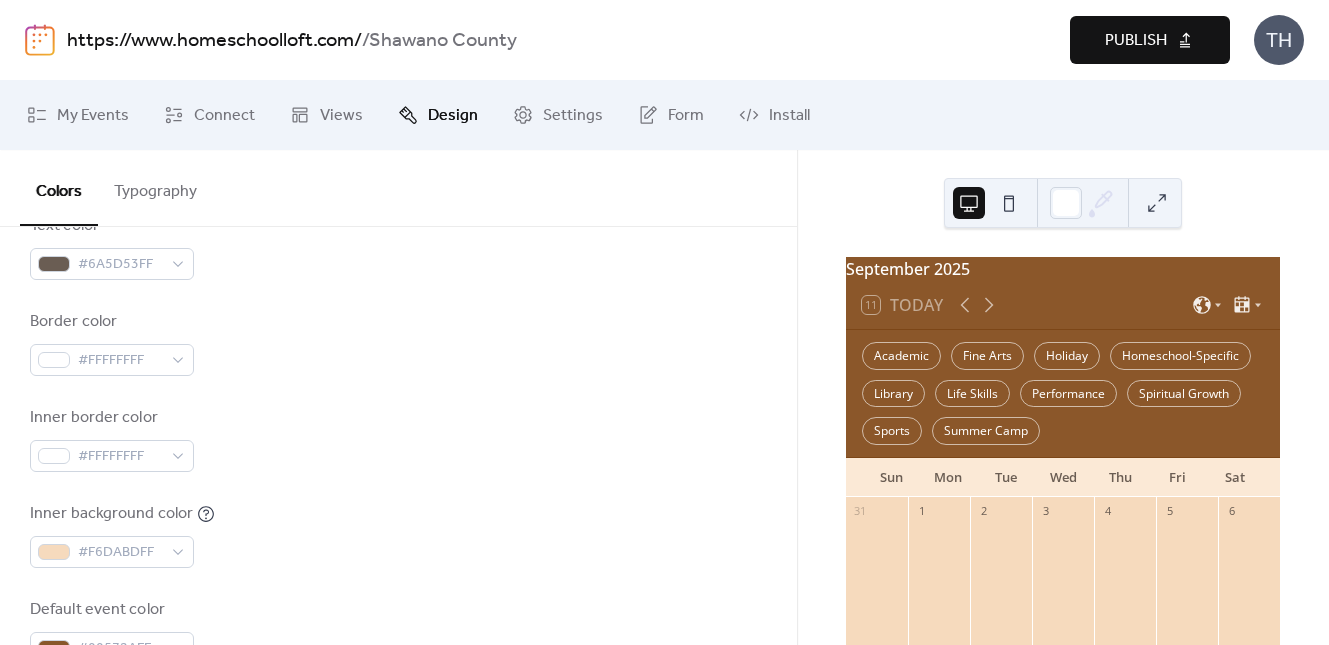 click on "Publish" at bounding box center (1136, 41) 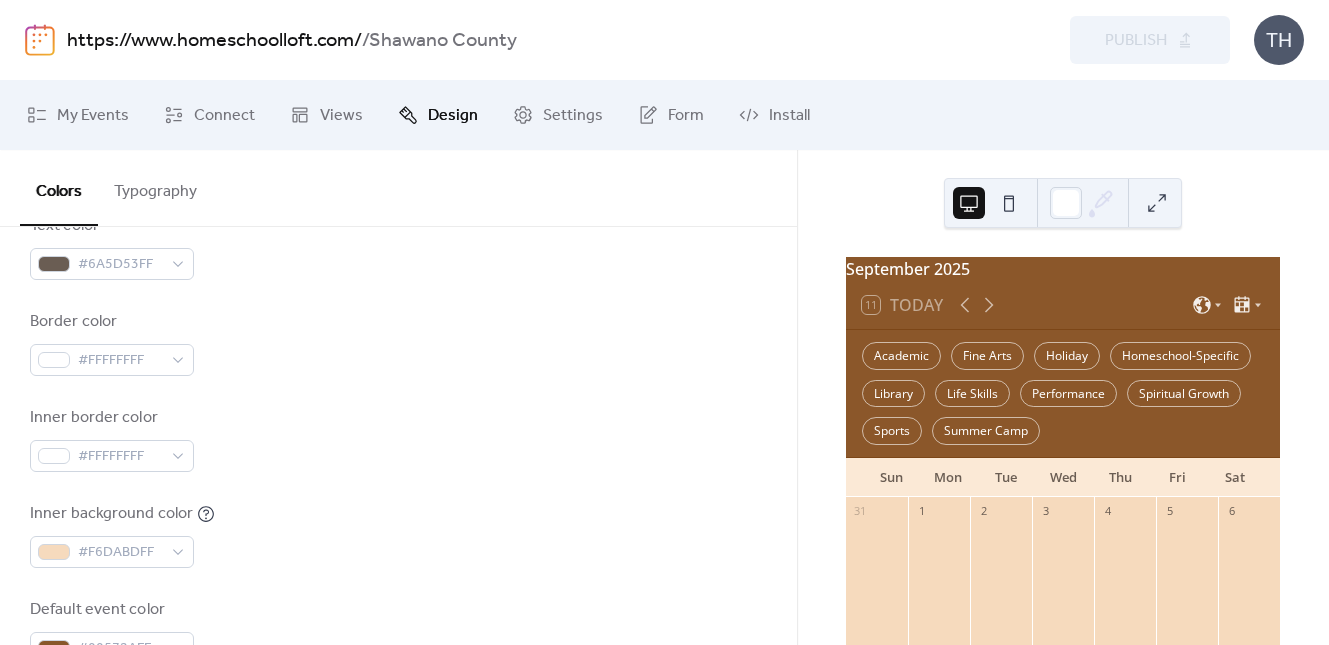 click on "https://www.homeschoolloft.com/" at bounding box center (214, 41) 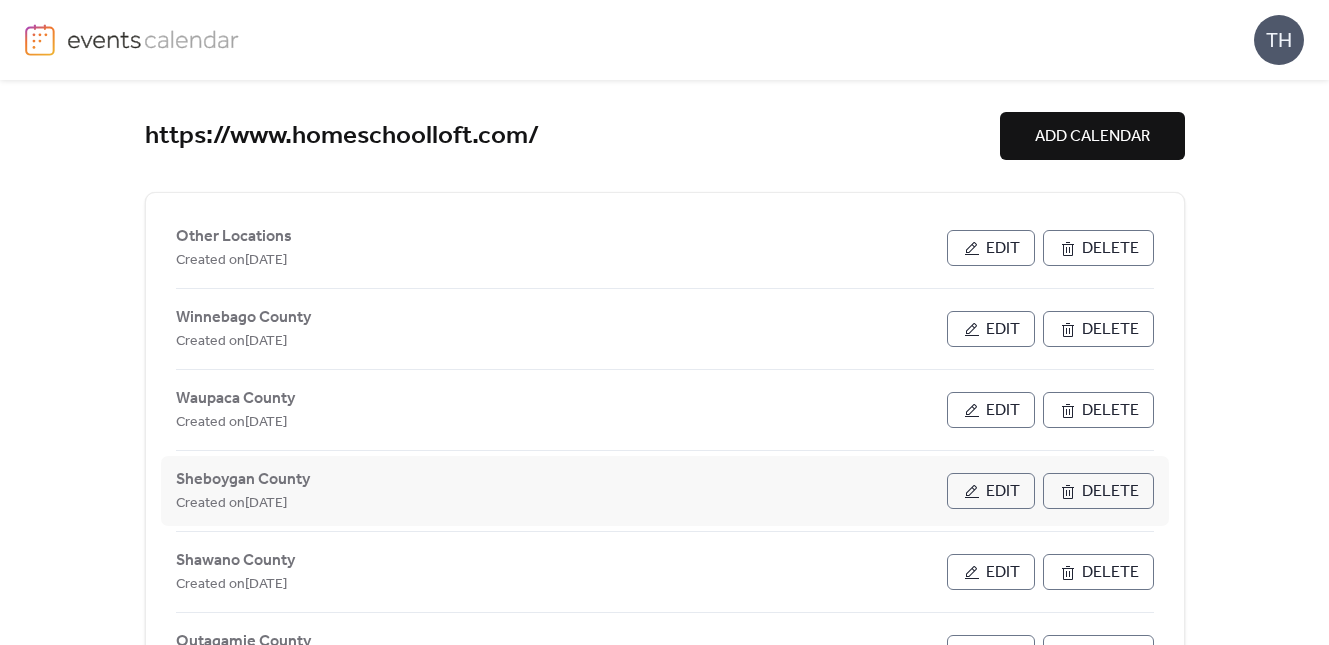 click on "Edit" at bounding box center [1003, 492] 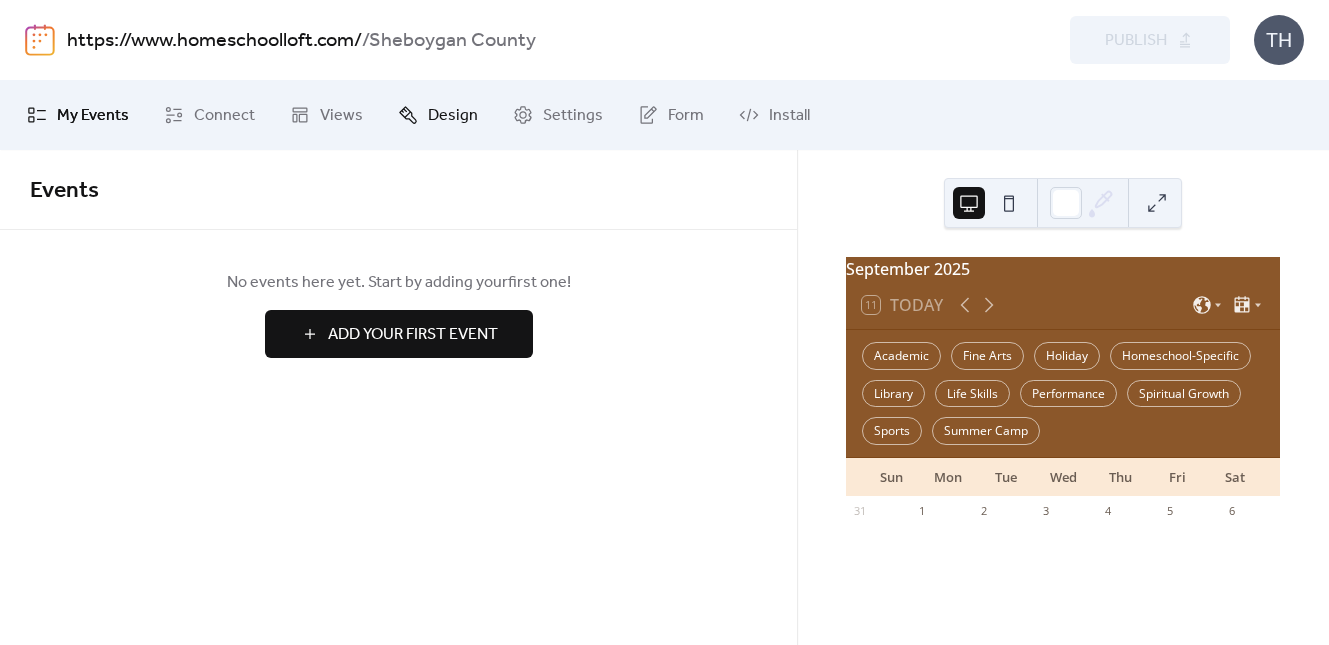 click on "Design" at bounding box center (453, 116) 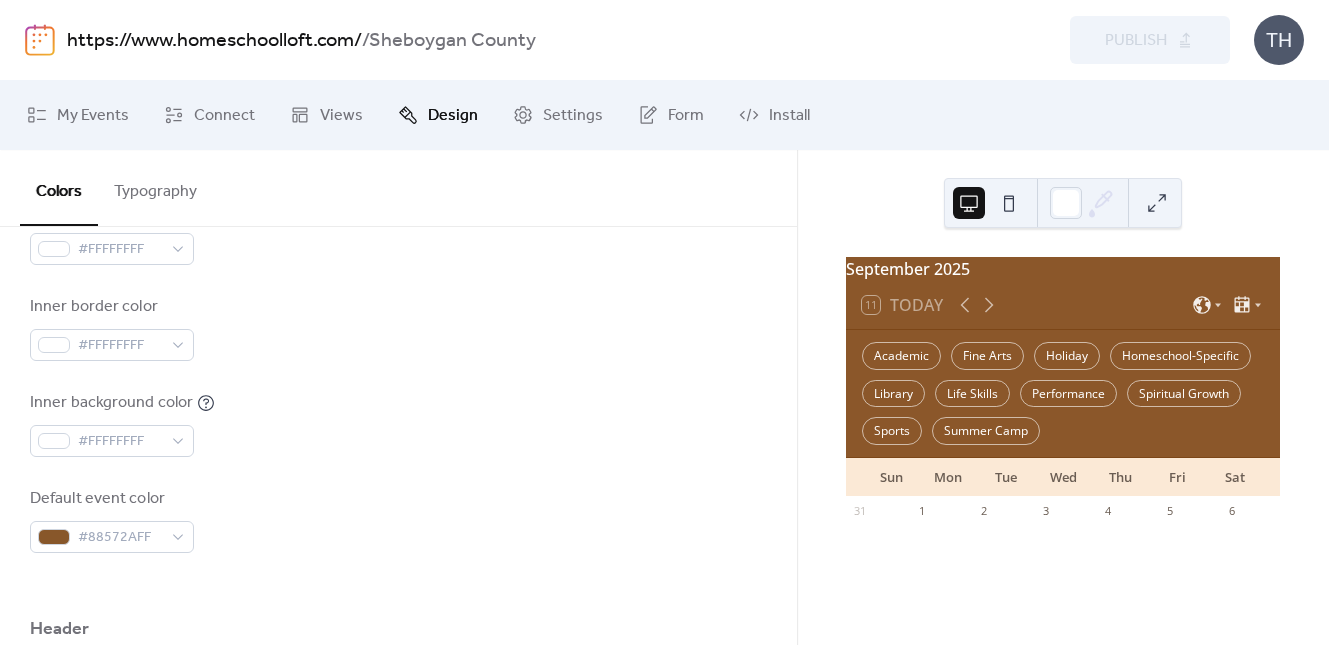 scroll, scrollTop: 502, scrollLeft: 0, axis: vertical 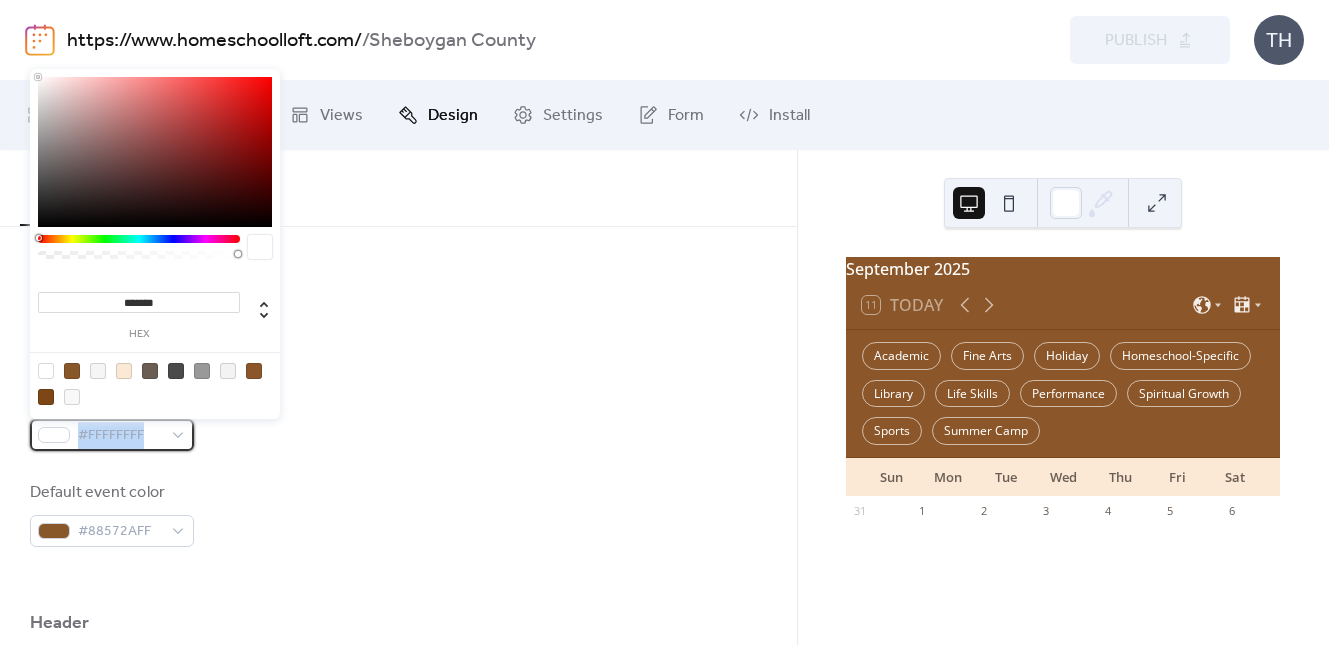 drag, startPoint x: 153, startPoint y: 437, endPoint x: 17, endPoint y: 439, distance: 136.01471 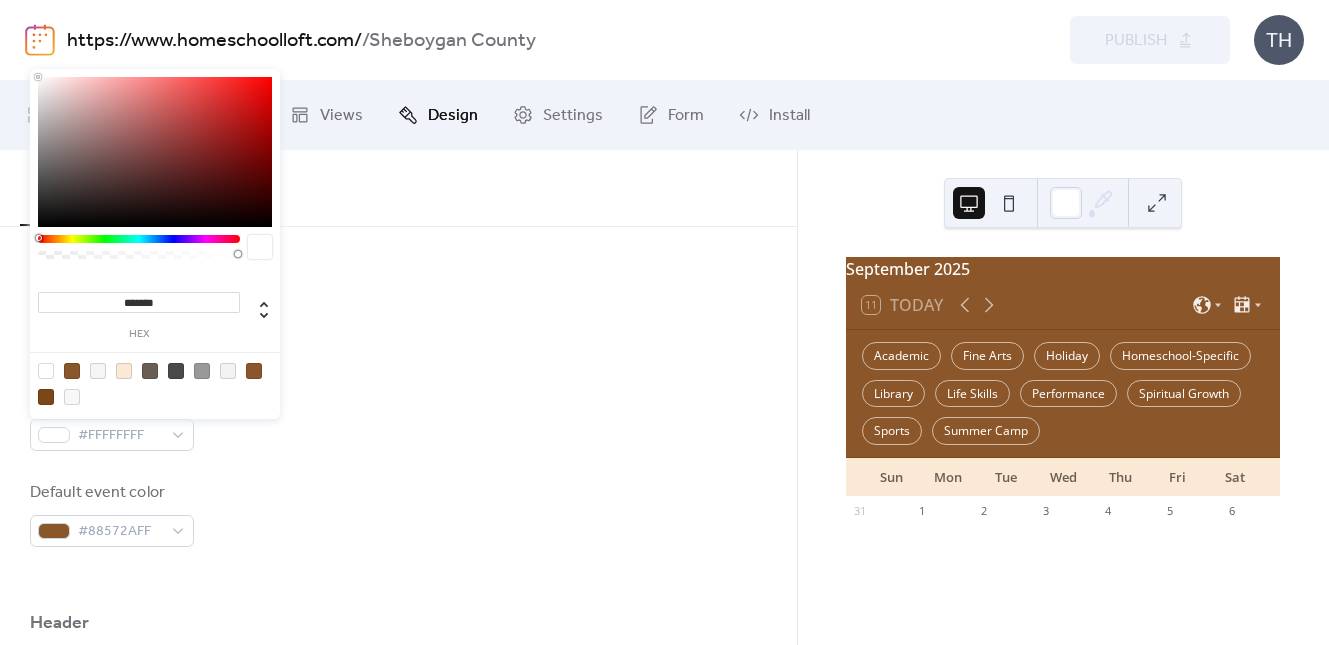 click on "Inner background color #FFFFFFFF" at bounding box center (398, 418) 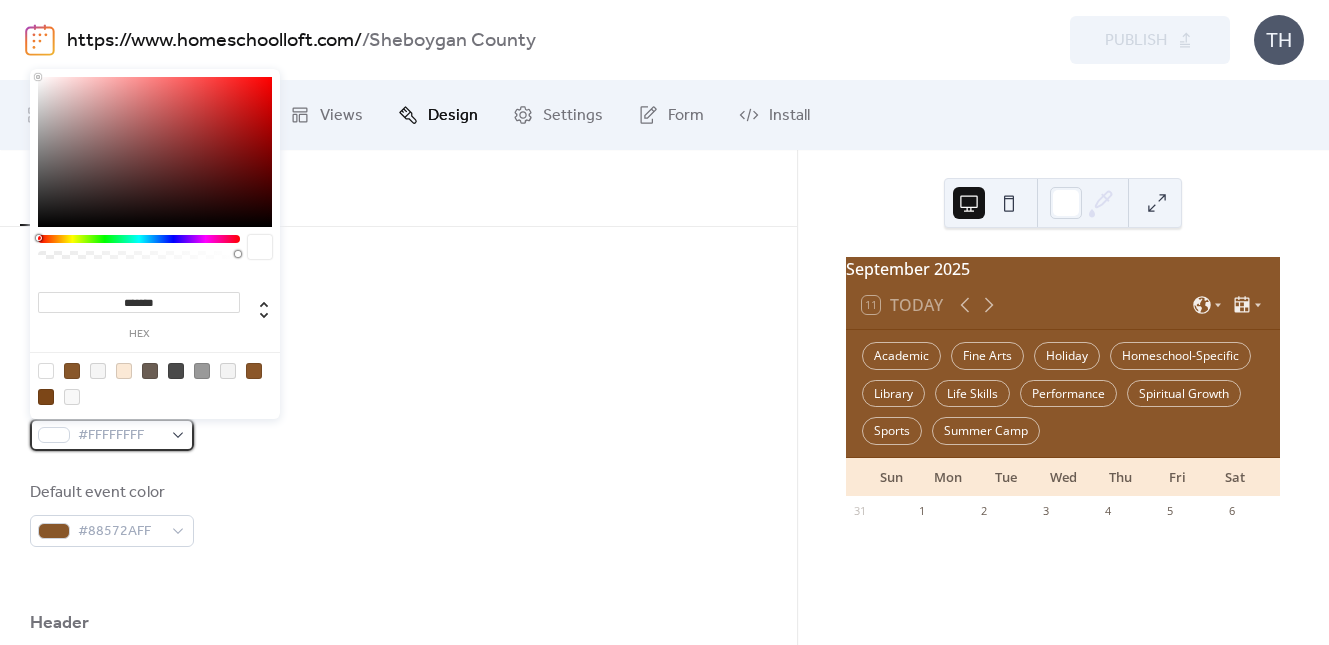 click on "#FFFFFFFF" at bounding box center [120, 436] 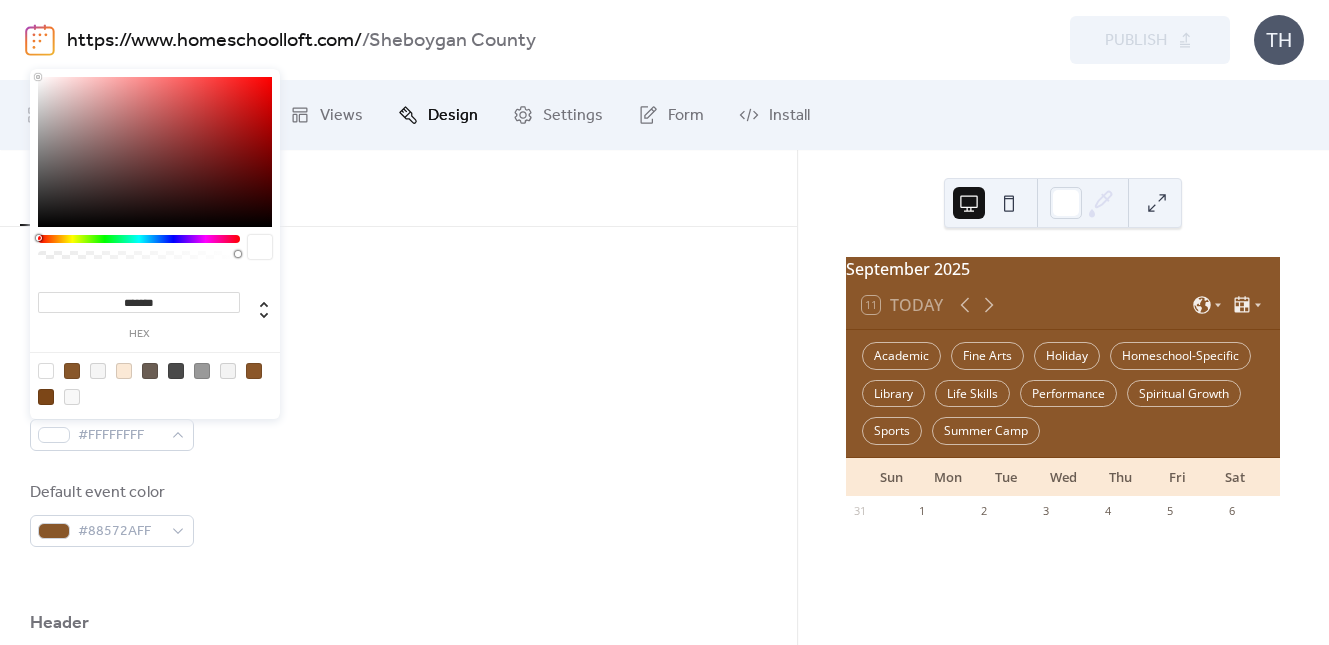 drag, startPoint x: 116, startPoint y: 296, endPoint x: 71, endPoint y: 300, distance: 45.17743 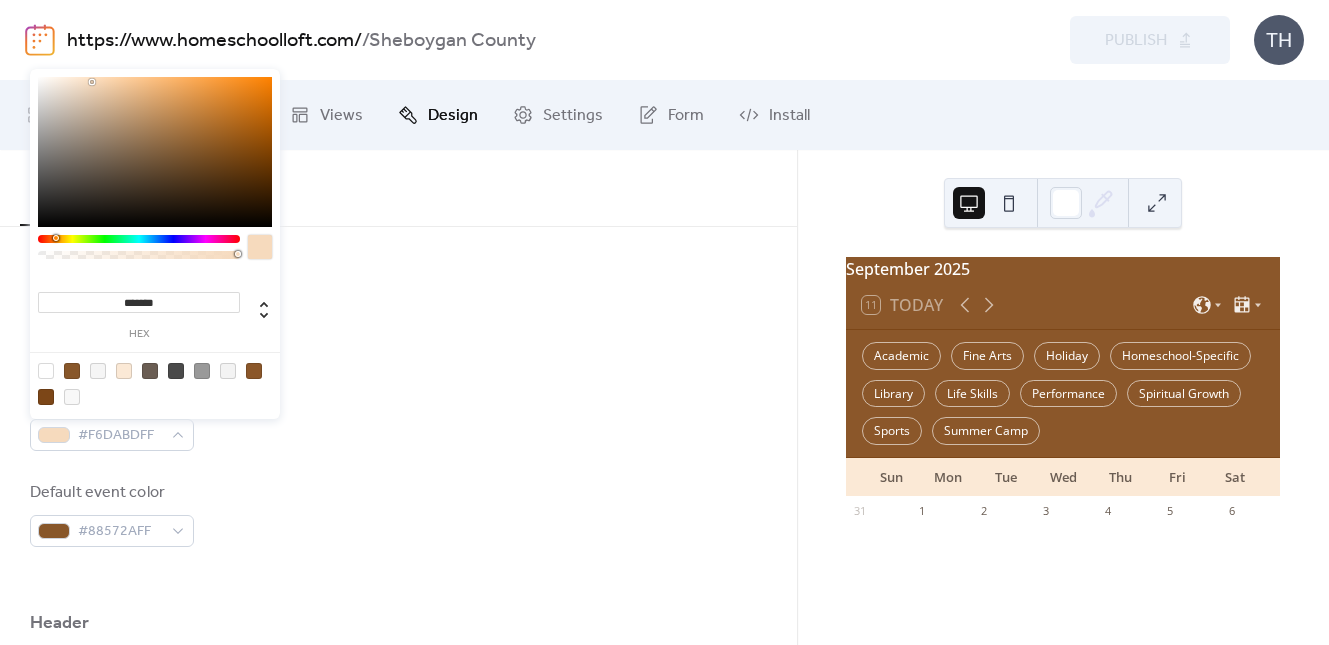 click on "Inner background color #F6DABDFF" at bounding box center [398, 418] 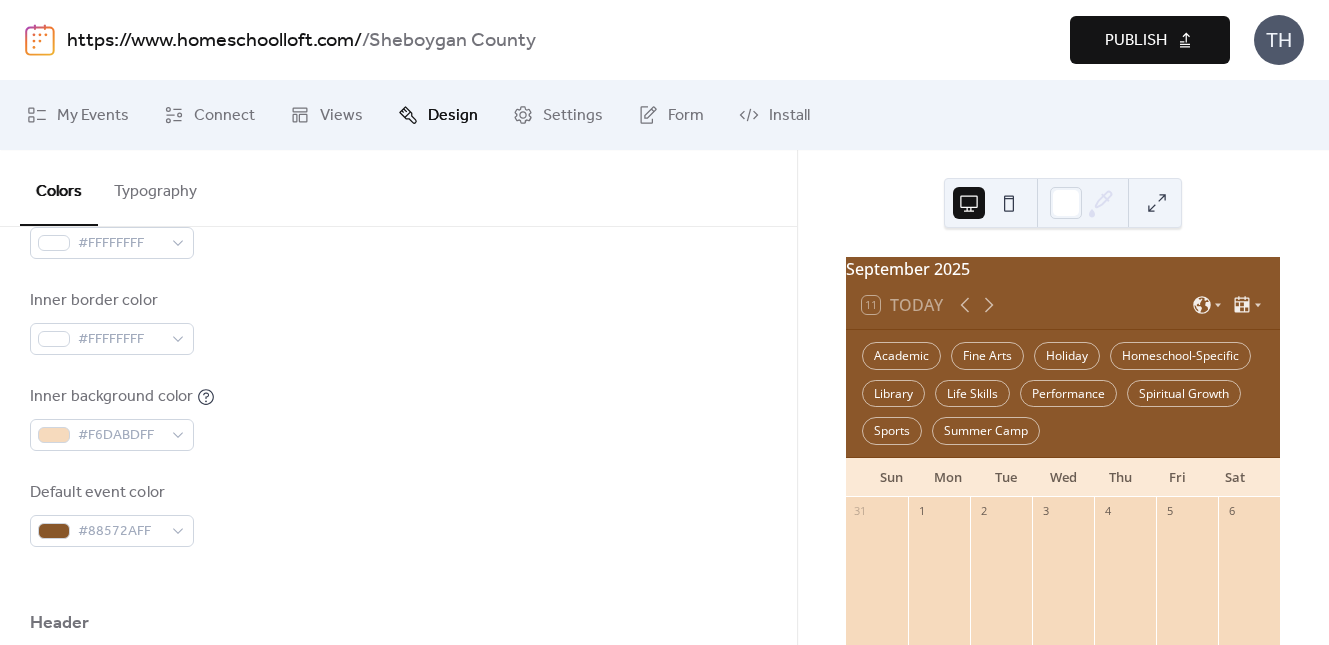 click on "Publish" at bounding box center (1136, 41) 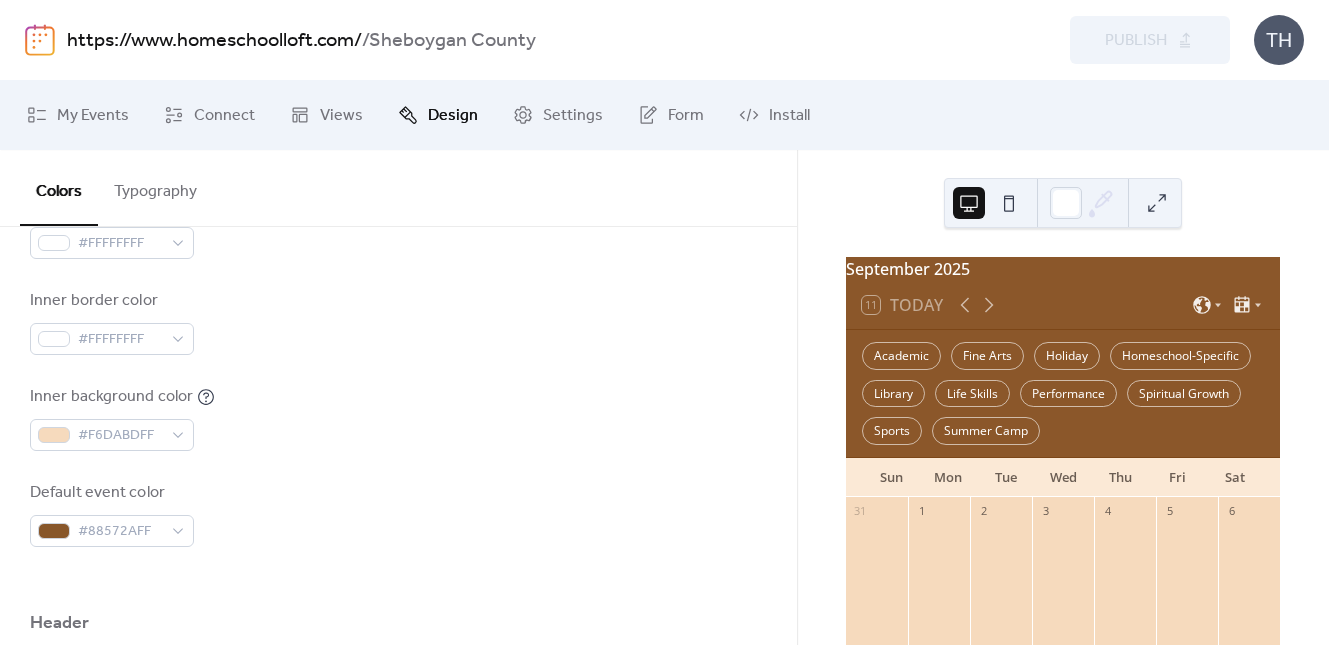click on "https://www.homeschoolloft.com/" at bounding box center [214, 41] 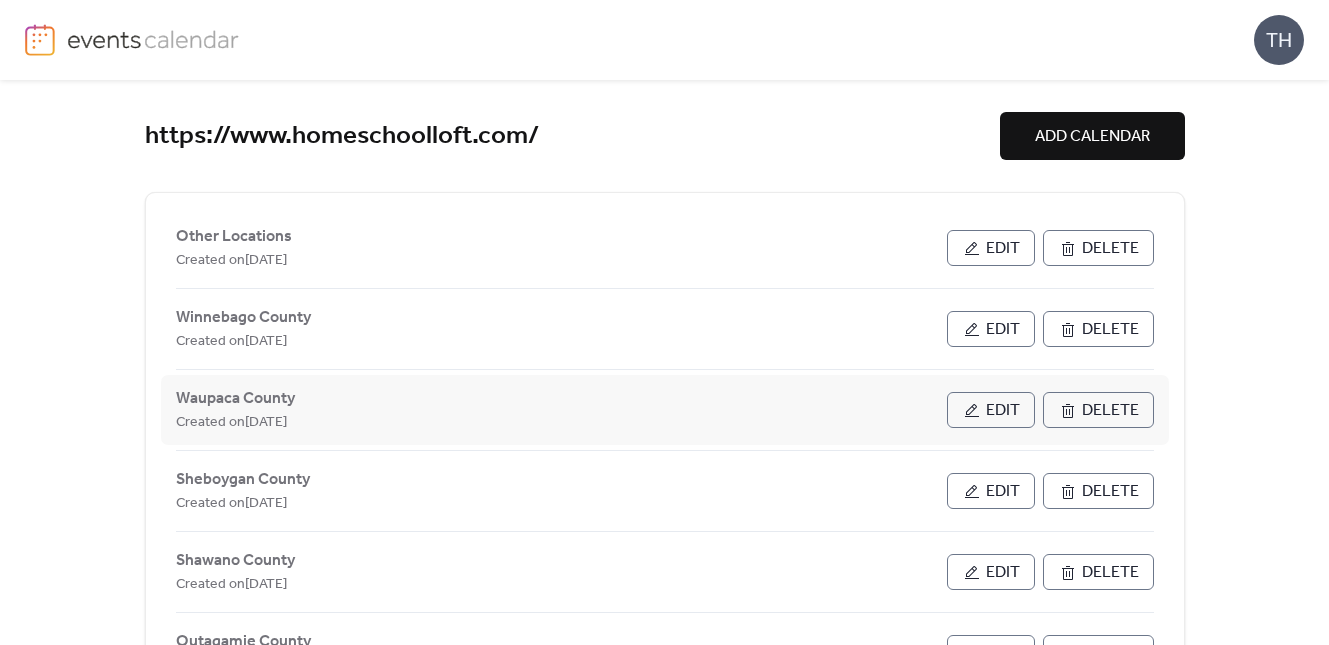 click on "Edit" at bounding box center [991, 410] 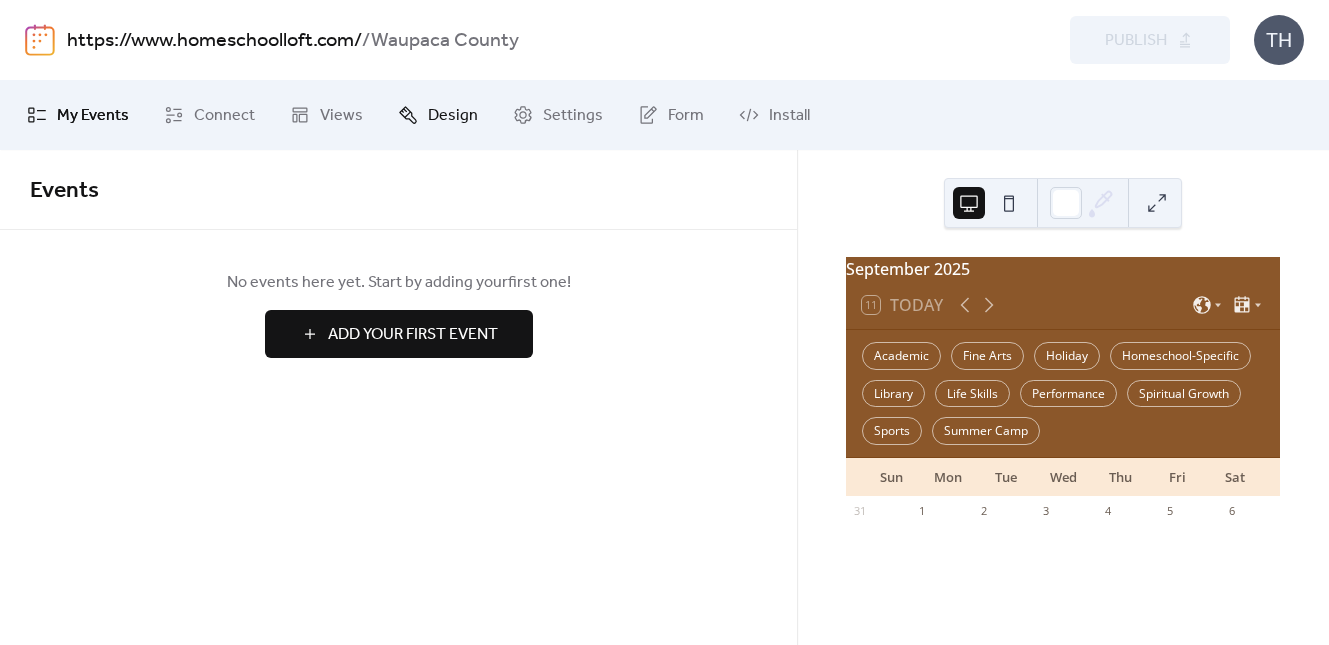 click on "Design" at bounding box center [453, 116] 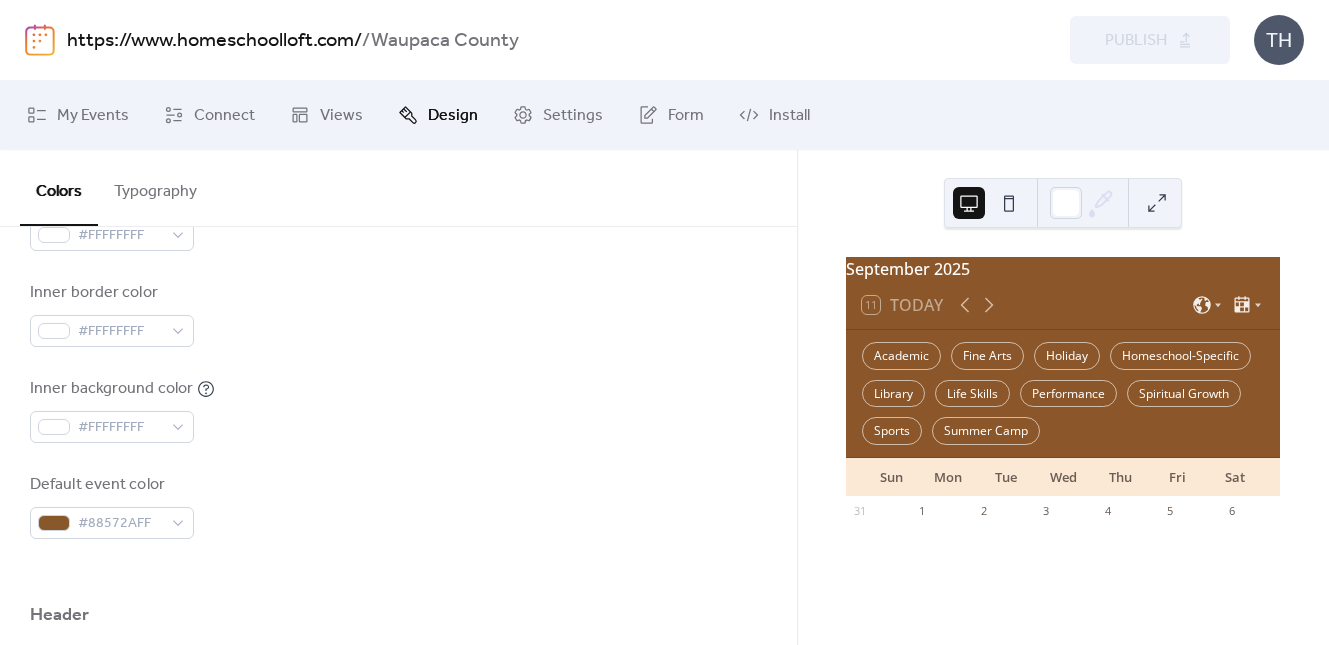 scroll, scrollTop: 512, scrollLeft: 0, axis: vertical 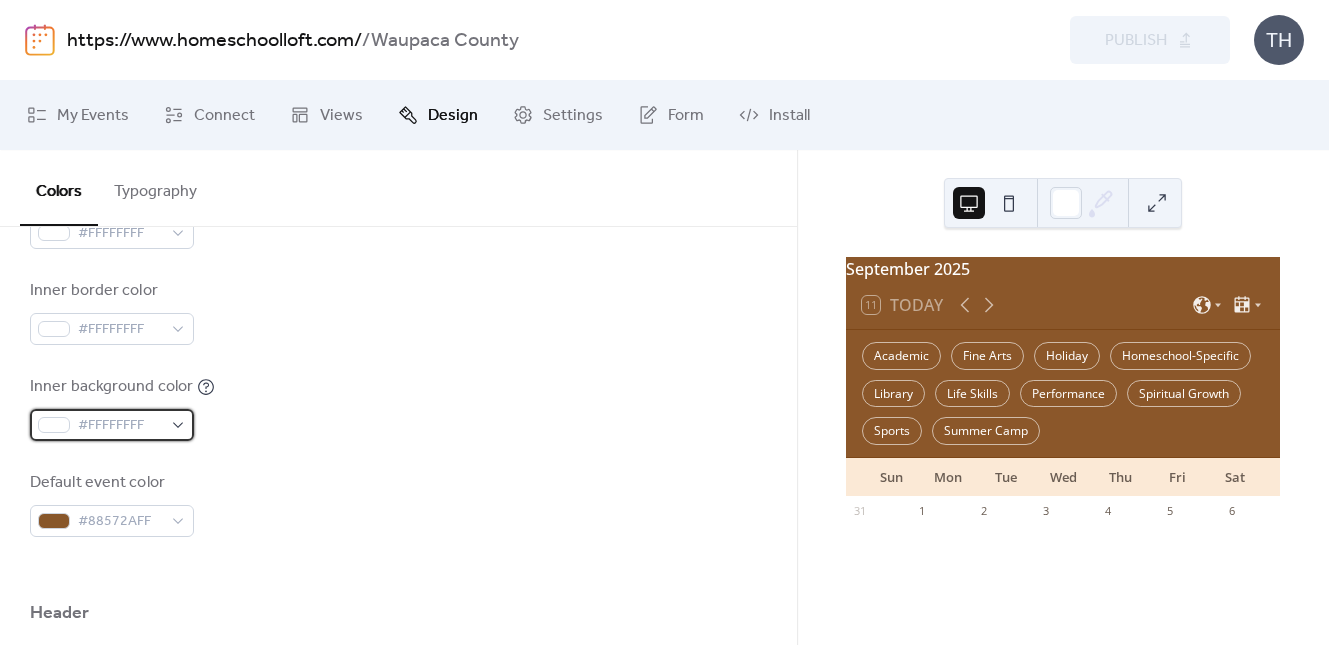 click on "#FFFFFFFF" at bounding box center (120, 426) 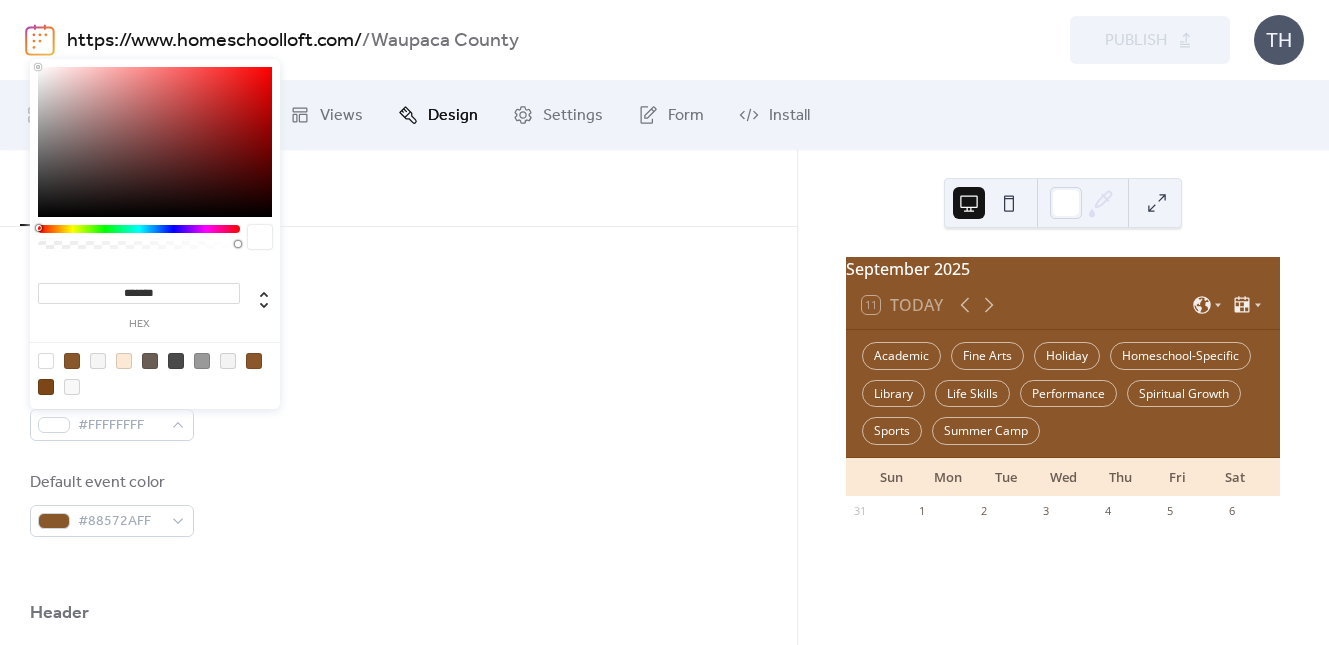 drag, startPoint x: 158, startPoint y: 297, endPoint x: 79, endPoint y: 286, distance: 79.762146 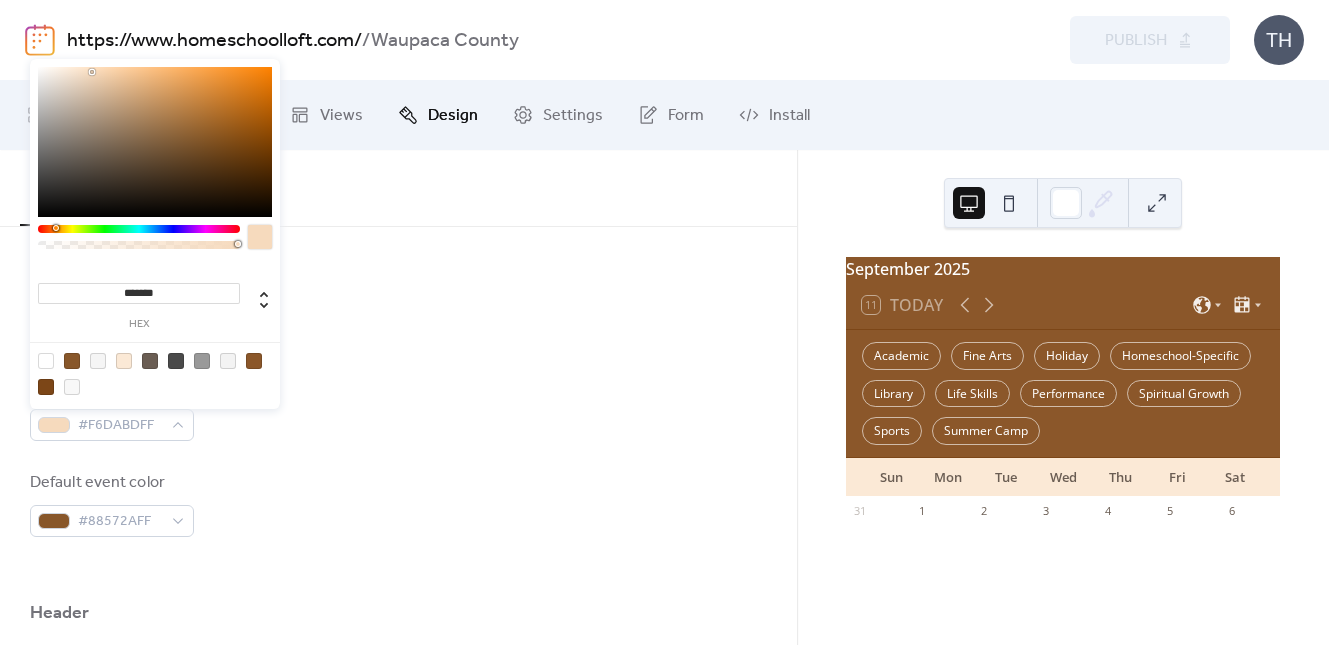 click on "Background color #FBE9D6FF Text color #6A5D53FF Border color #FFFFFFFF Inner border color #FFFFFFFF Inner background color #F6DABDFF Default event color #88572AFF" at bounding box center [398, 264] 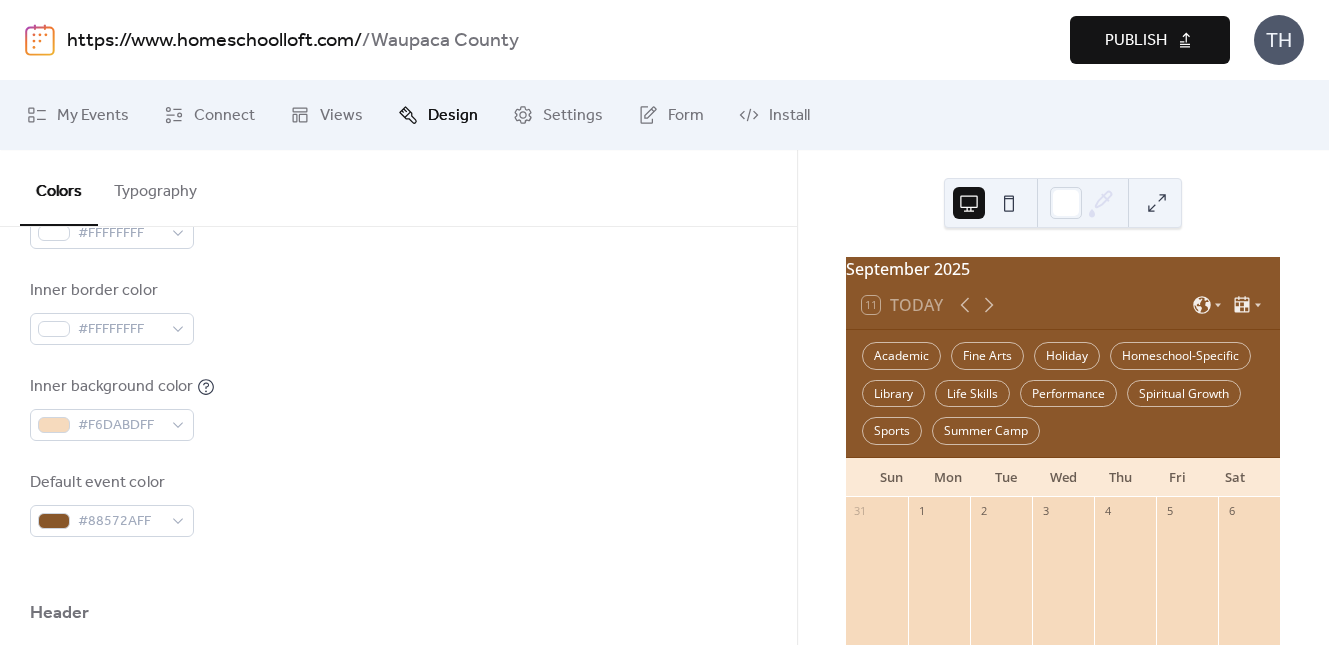 click on "Publish" at bounding box center [1150, 40] 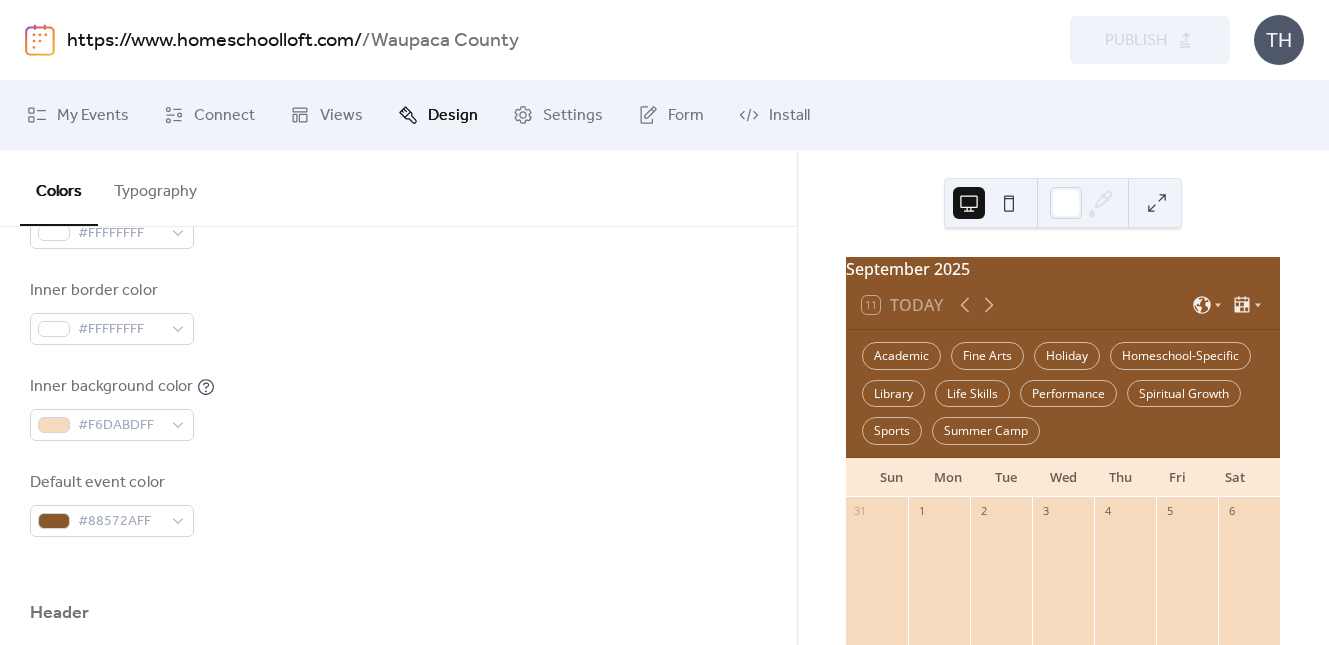 click on "https://www.homeschoolloft.com/" at bounding box center [214, 41] 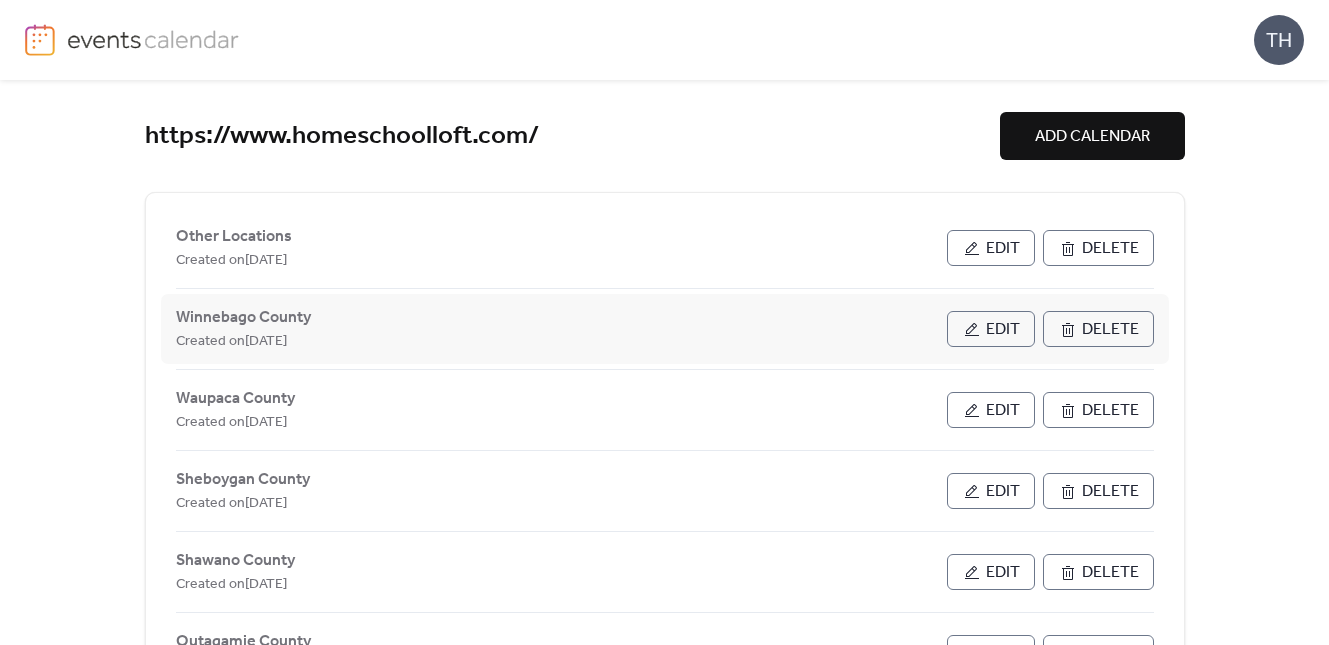 click on "Edit" at bounding box center (991, 329) 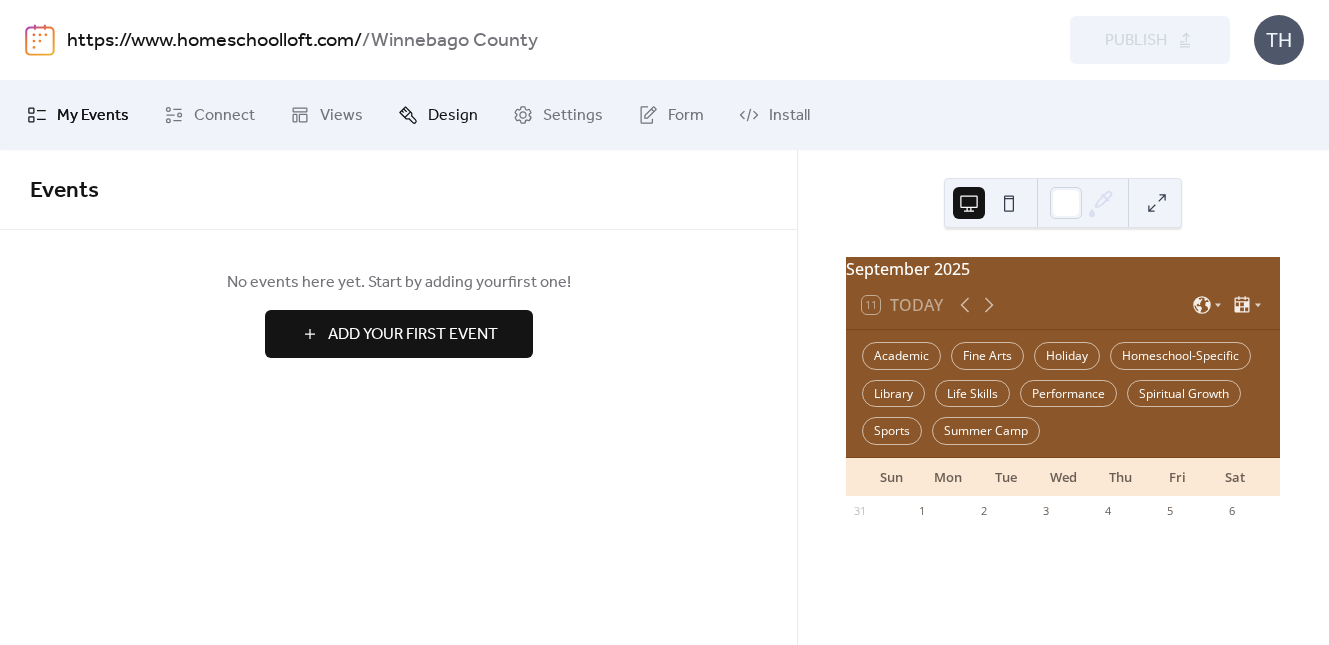 click on "Design" at bounding box center (453, 116) 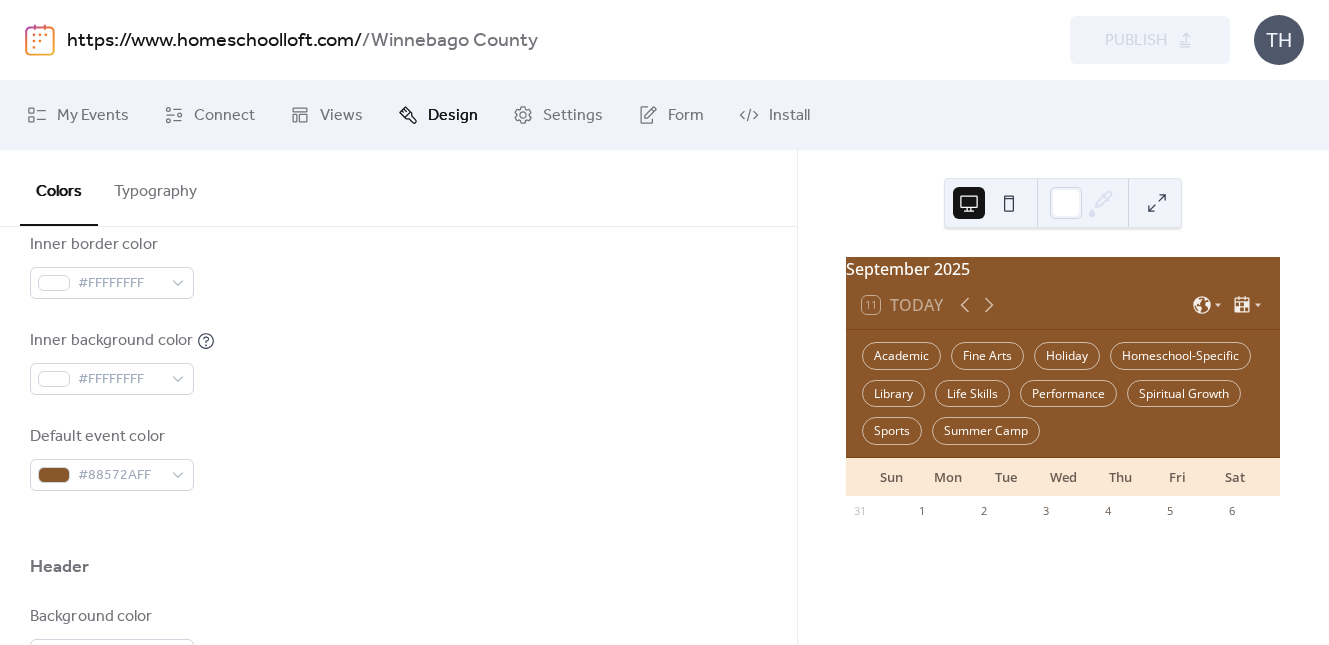 scroll, scrollTop: 558, scrollLeft: 0, axis: vertical 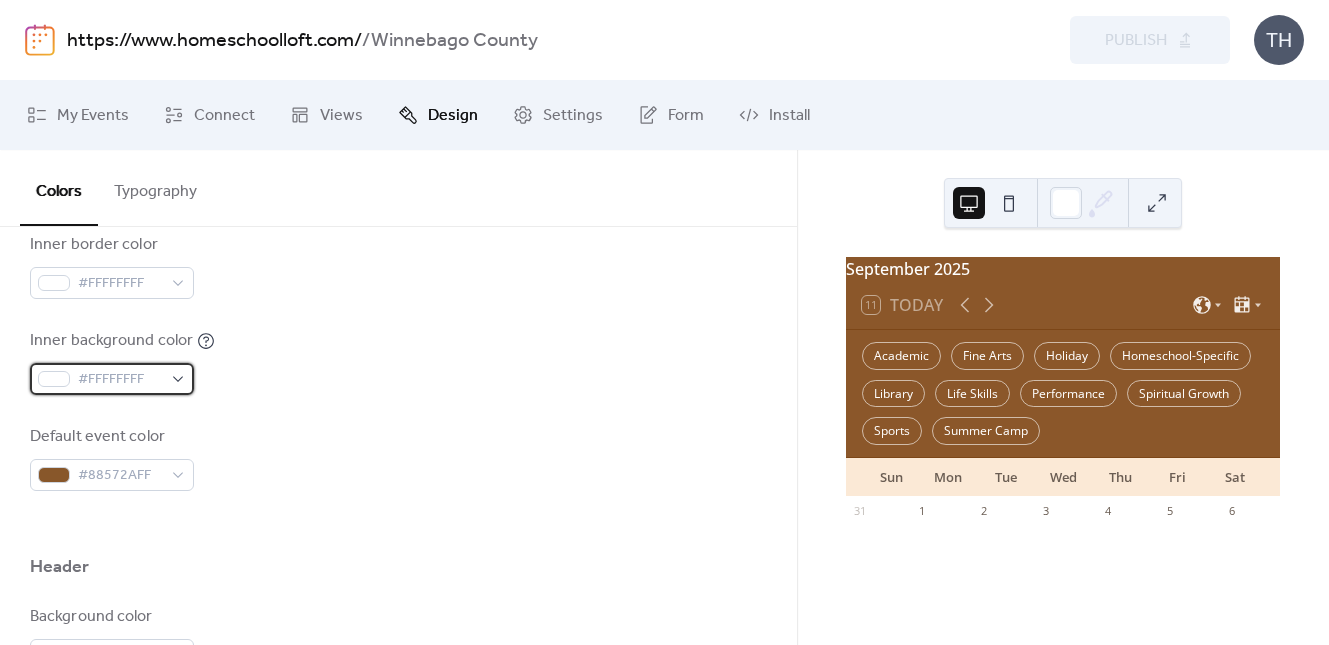 click on "#FFFFFFFF" at bounding box center (120, 380) 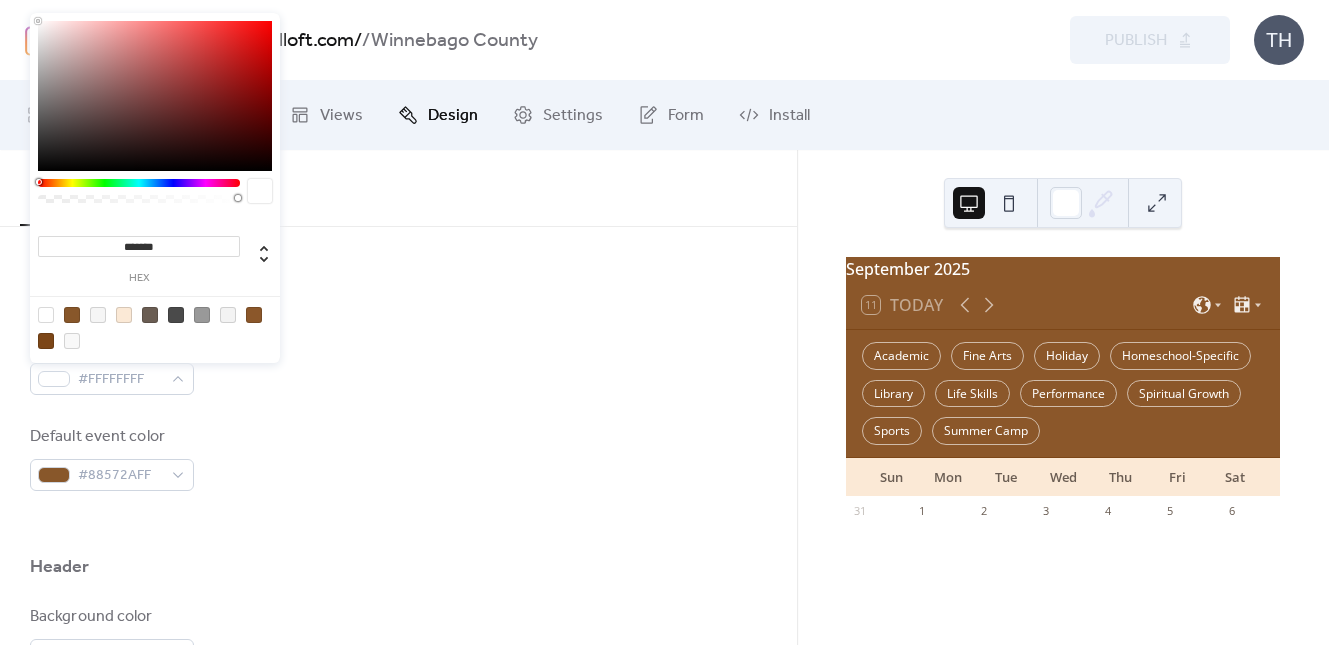 drag, startPoint x: 165, startPoint y: 243, endPoint x: 82, endPoint y: 245, distance: 83.02409 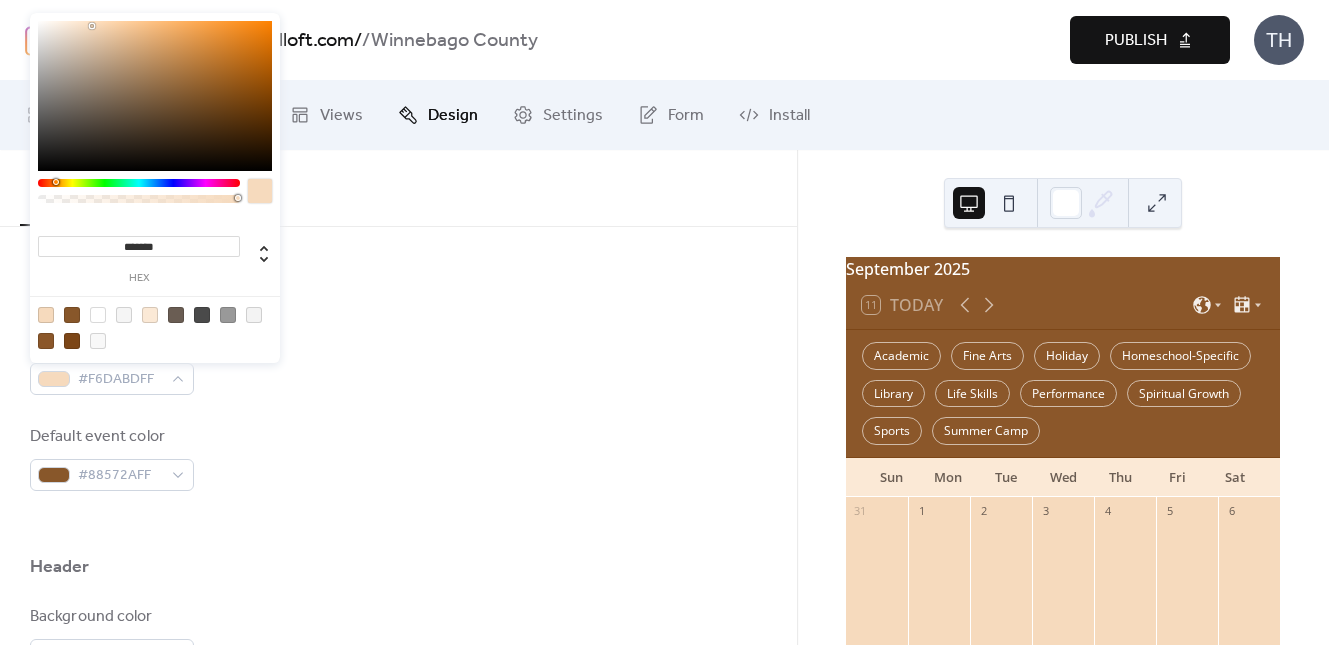 click on "Inner background color #F6DABDFF" at bounding box center [398, 362] 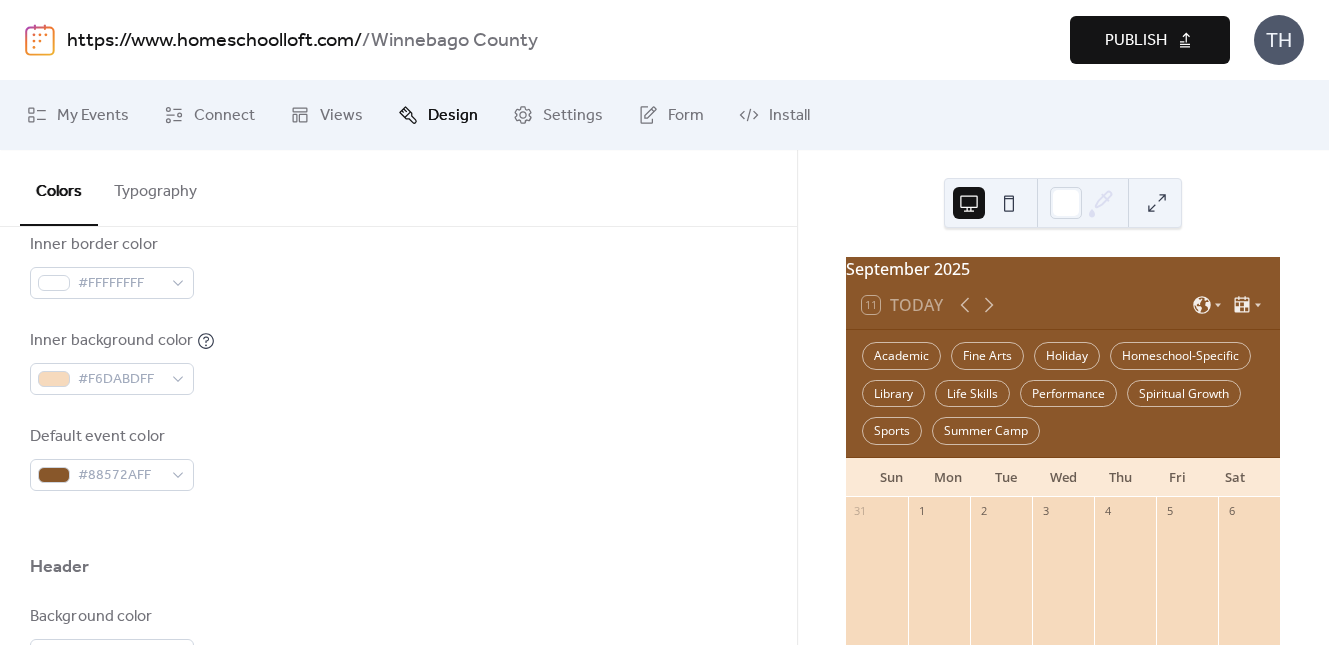 click on "Publish" at bounding box center [1136, 41] 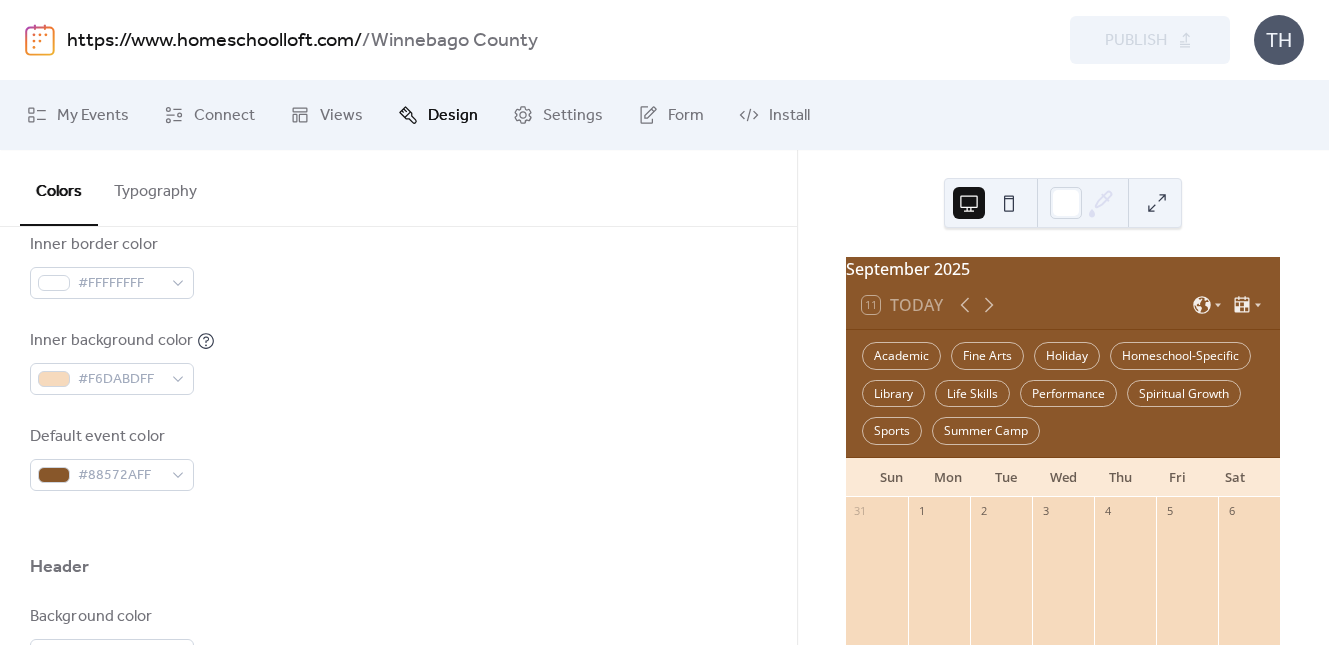 click on "https://www.homeschoolloft.com/" at bounding box center [214, 41] 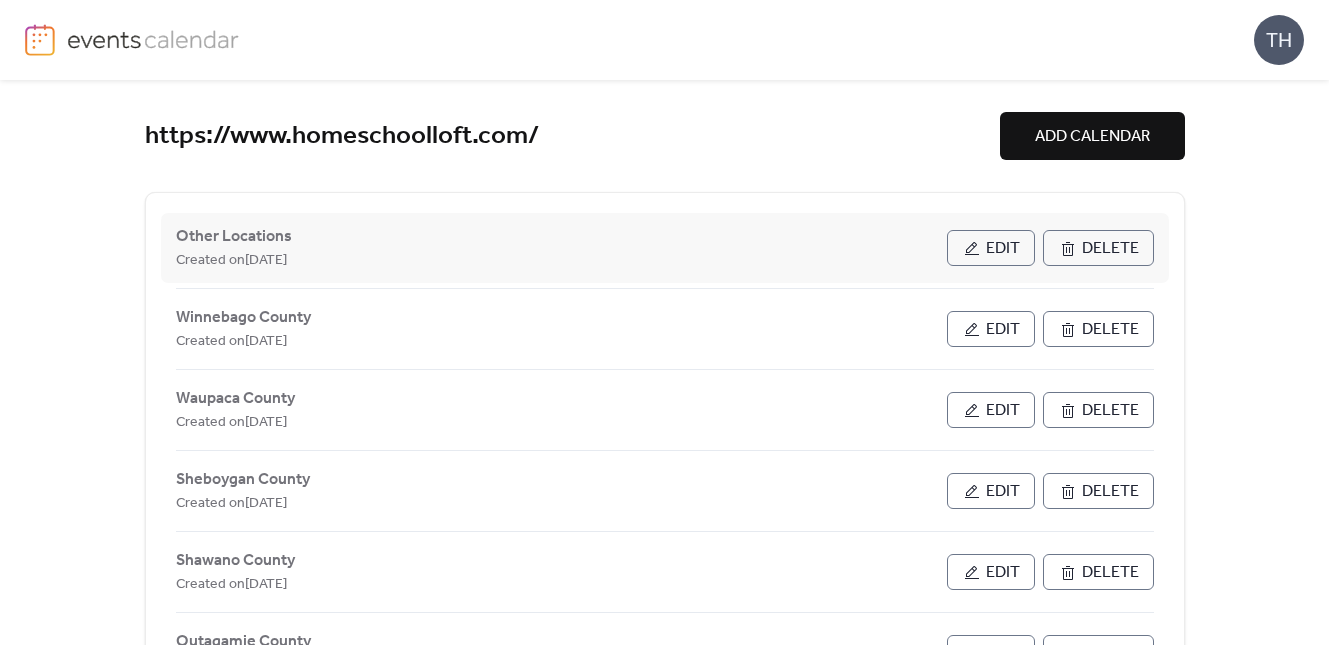click on "Edit" at bounding box center [991, 248] 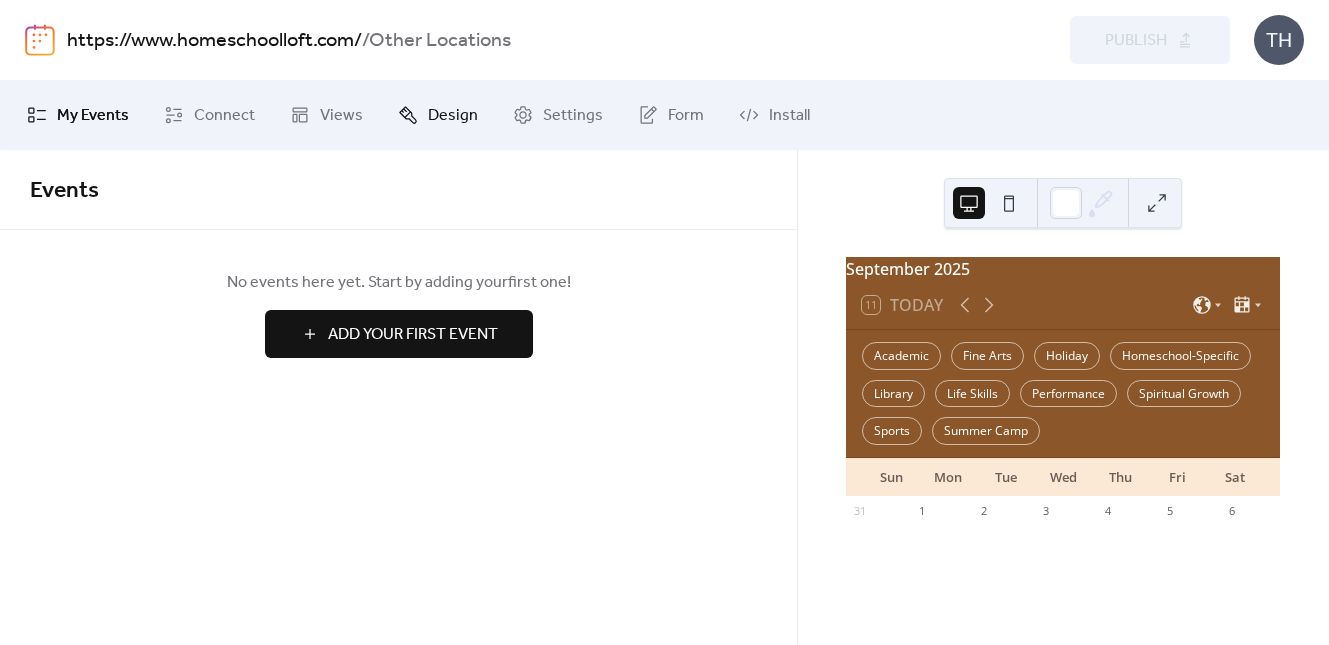 click on "Design" at bounding box center [453, 116] 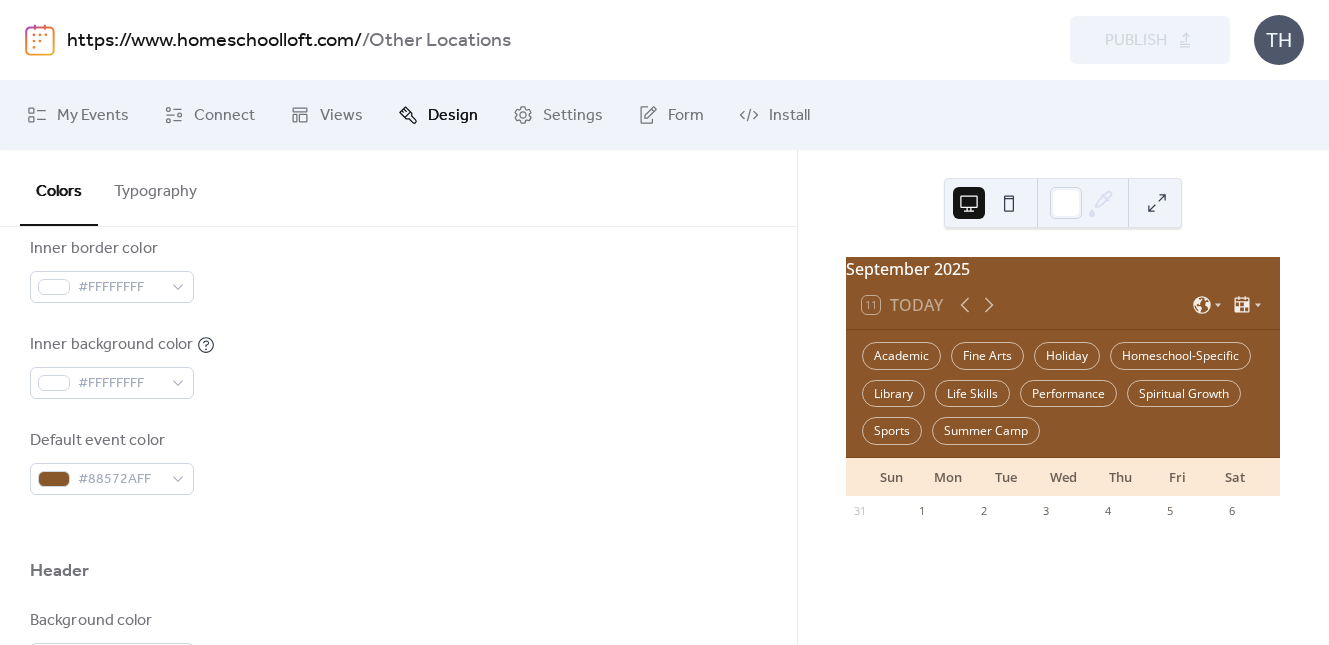 scroll, scrollTop: 563, scrollLeft: 0, axis: vertical 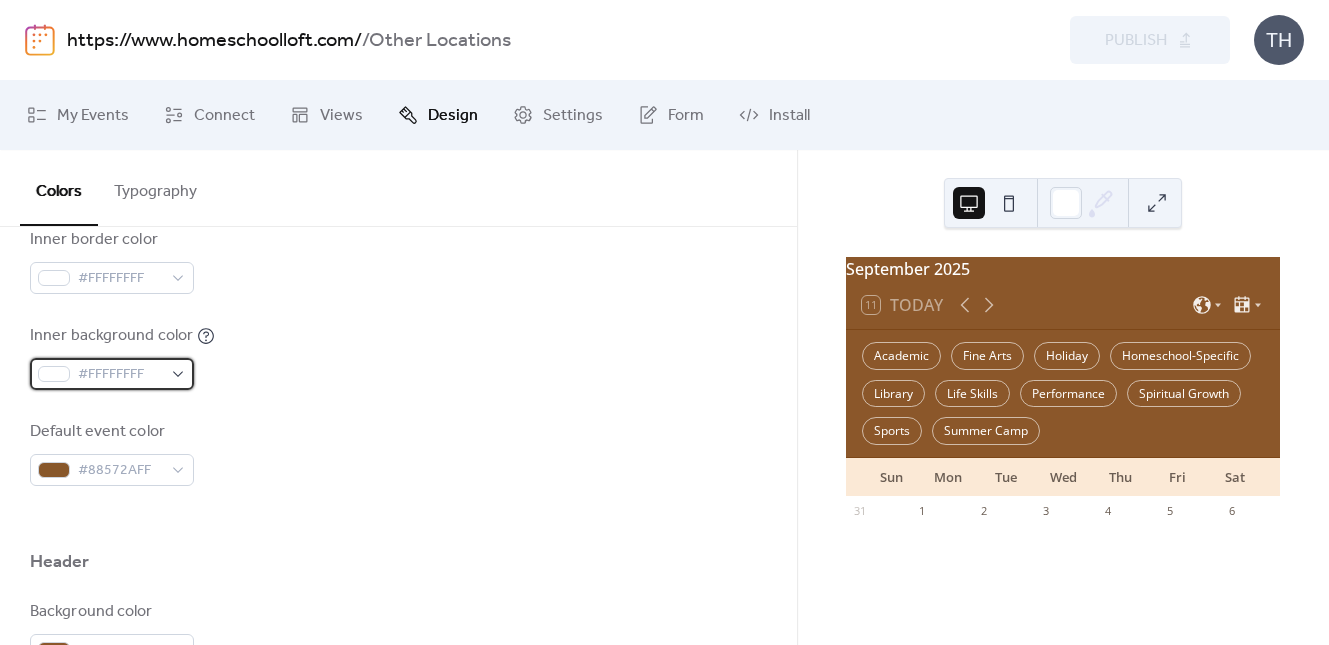click on "#FFFFFFFF" at bounding box center [120, 375] 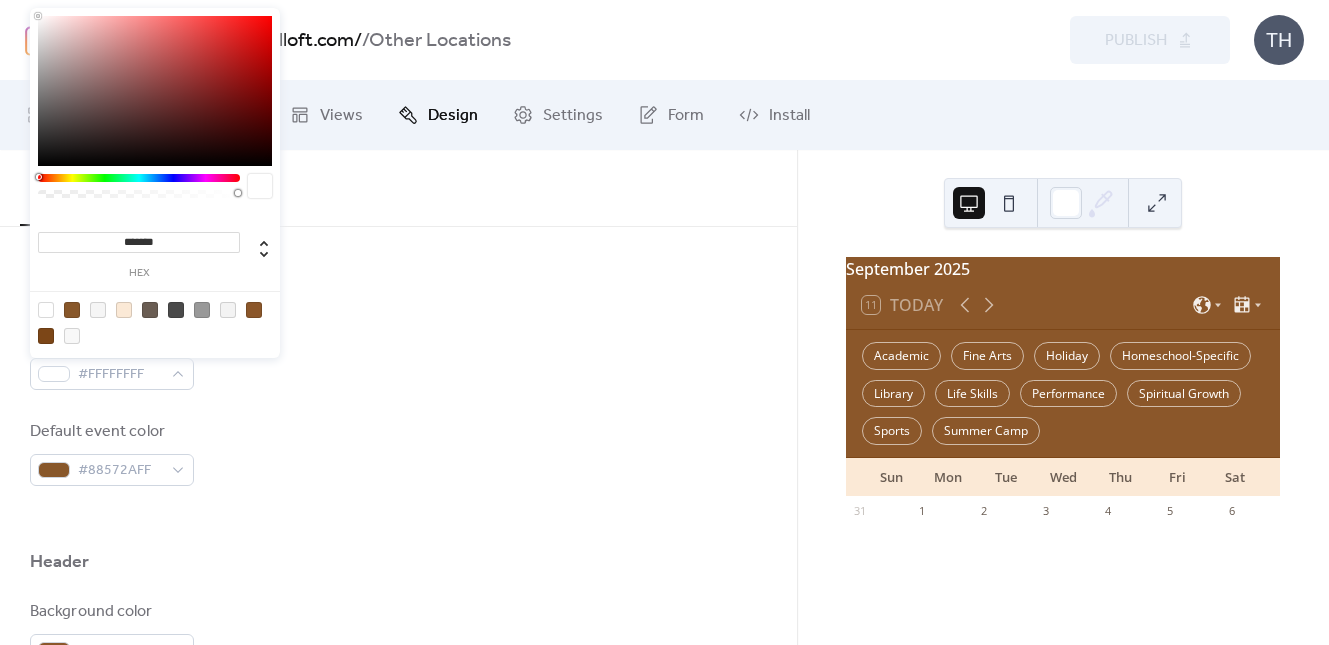 drag, startPoint x: 172, startPoint y: 231, endPoint x: 221, endPoint y: 255, distance: 54.56189 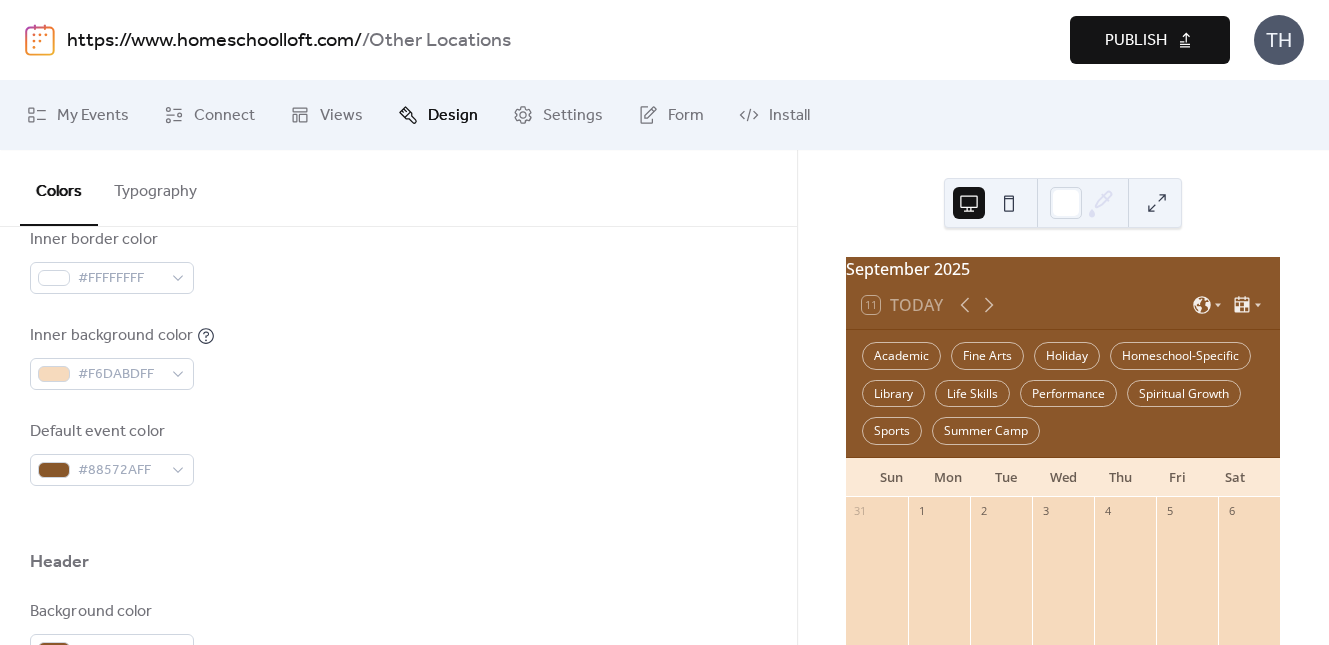 click on "Publish" at bounding box center [1150, 40] 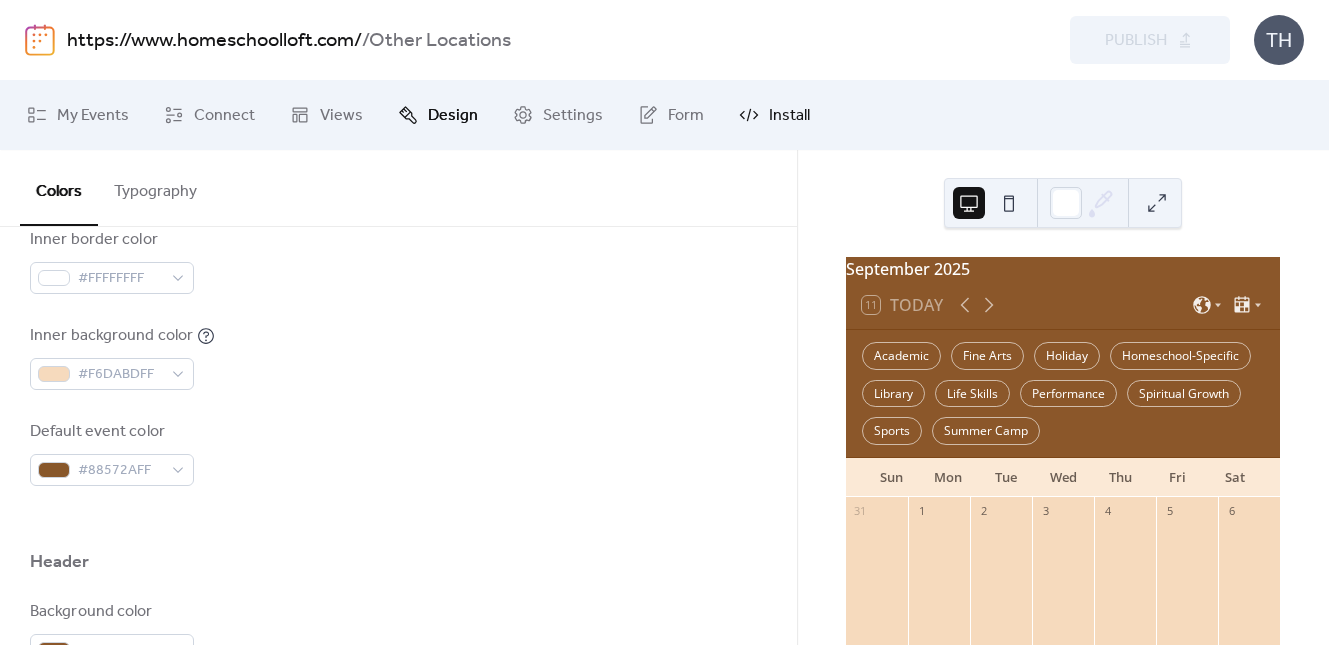 click on "Install" at bounding box center [789, 116] 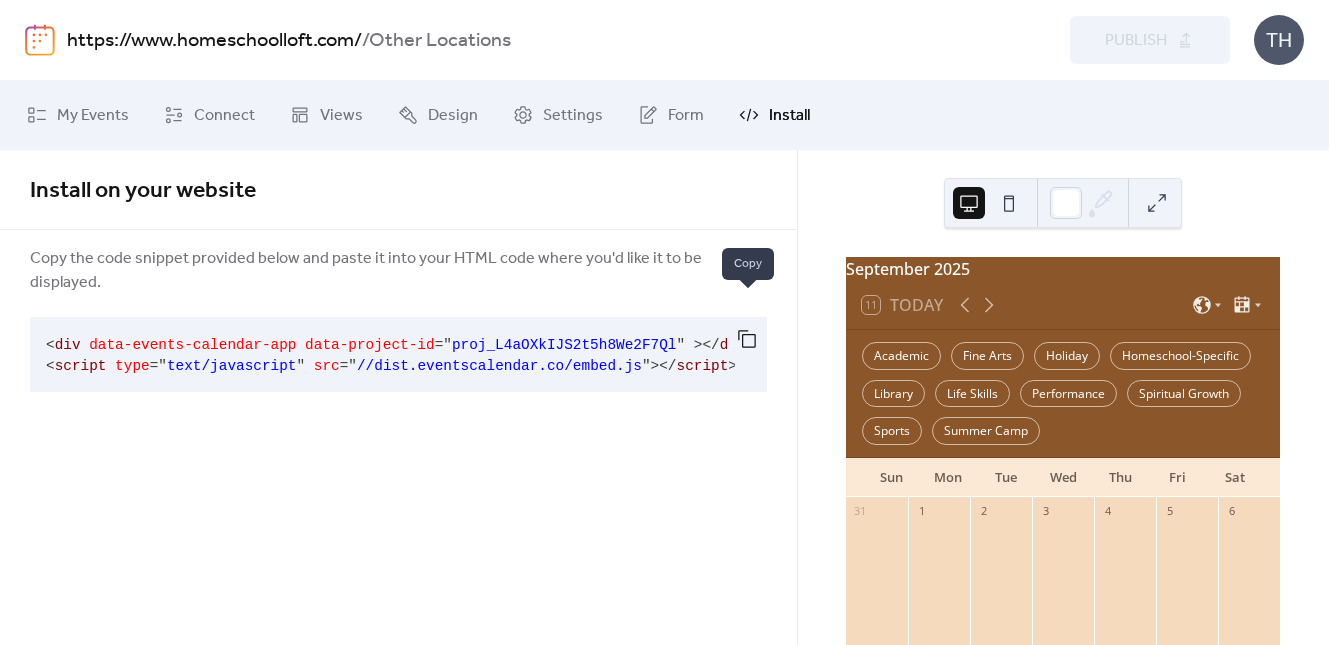 click at bounding box center (747, 339) 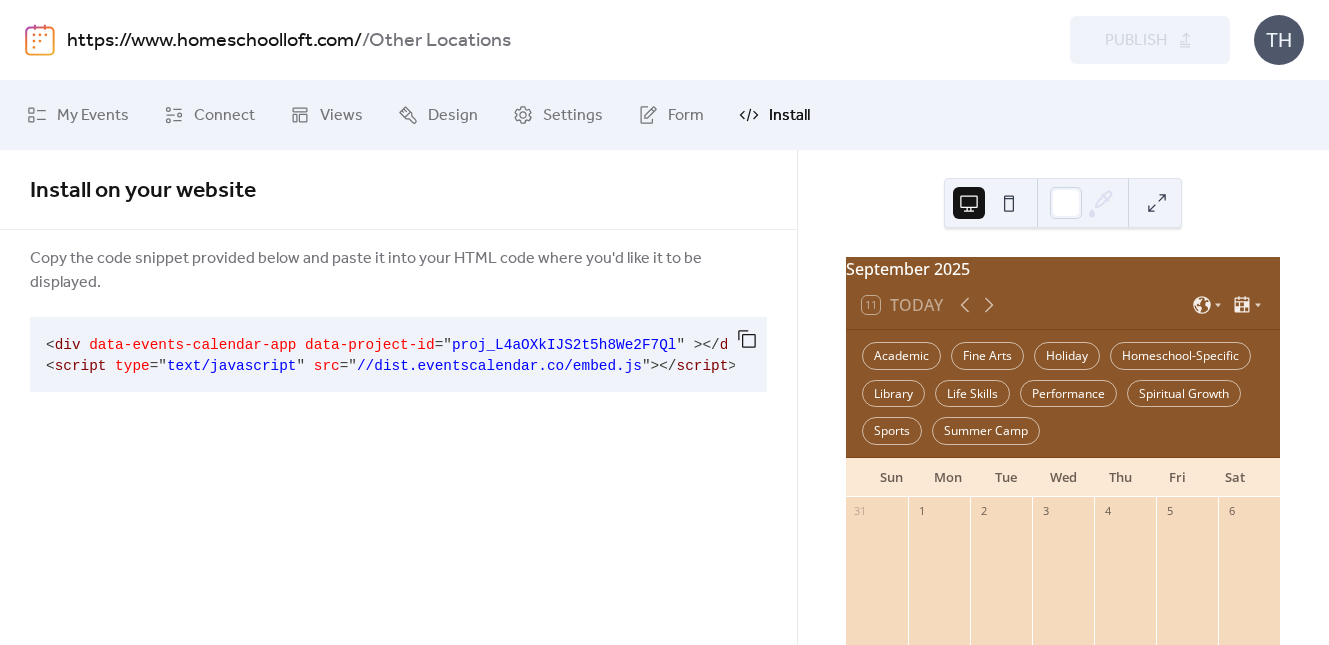click on "https://www.homeschoolloft.com/" at bounding box center (214, 41) 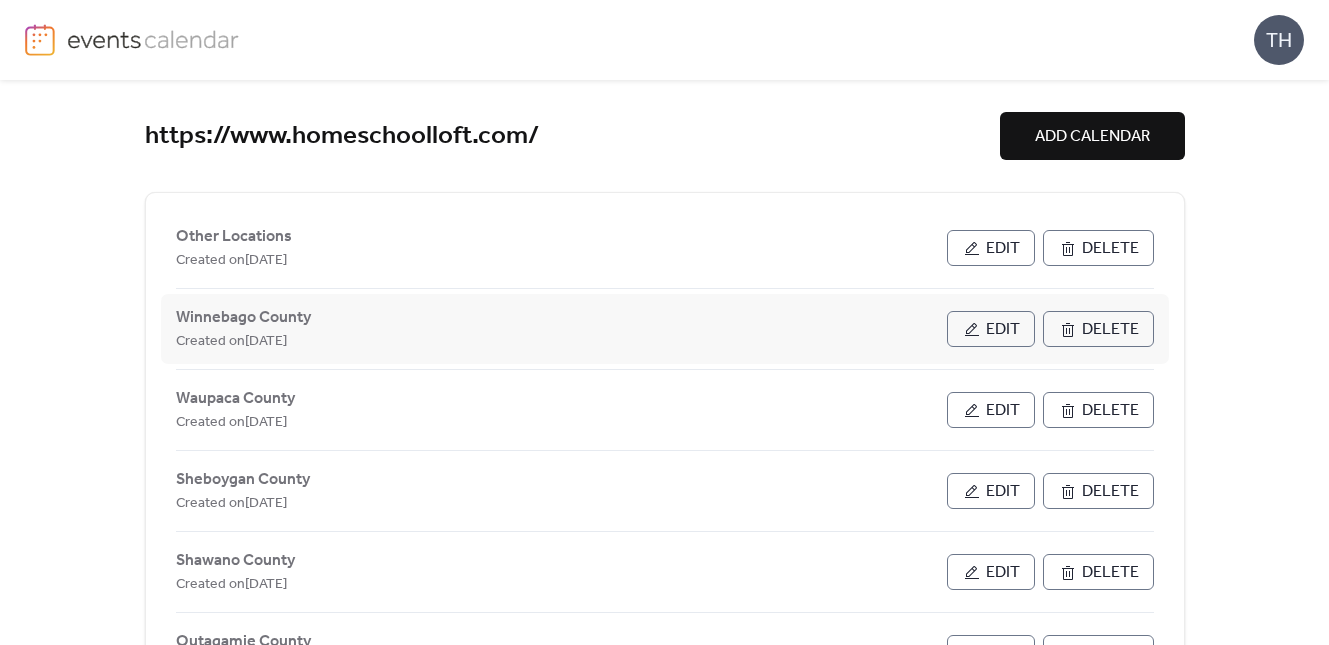 click on "Edit" at bounding box center [991, 329] 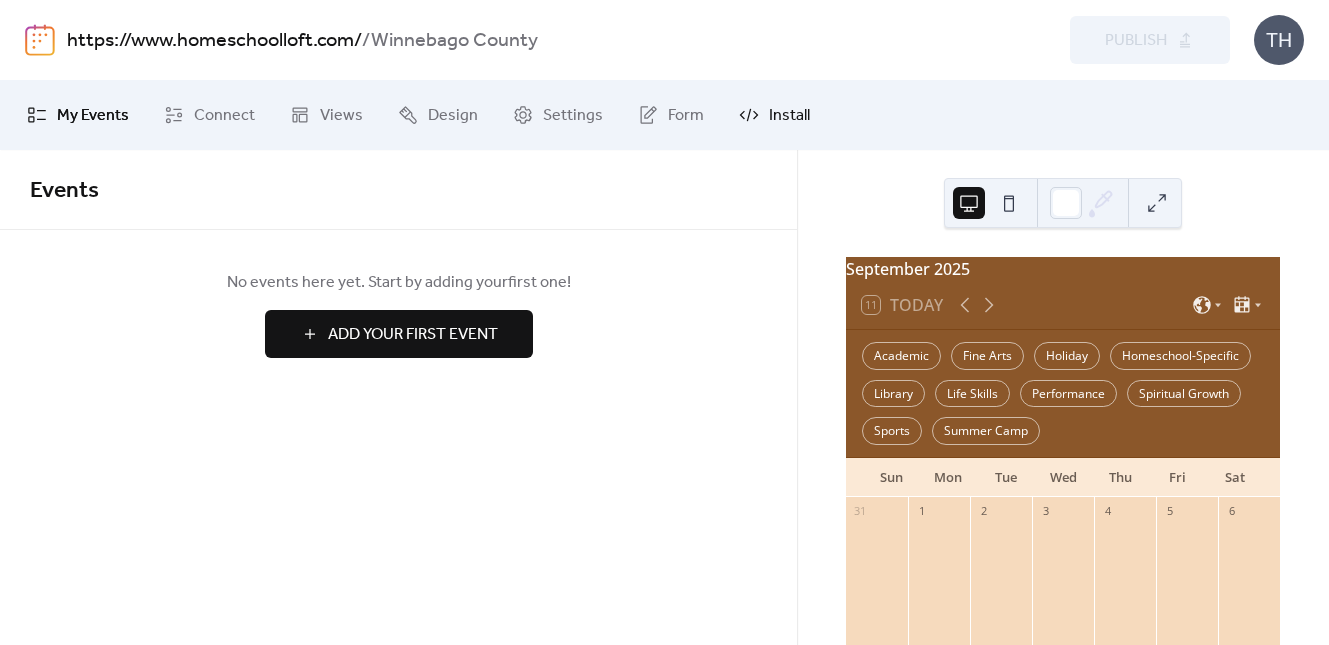click on "Install" at bounding box center [789, 116] 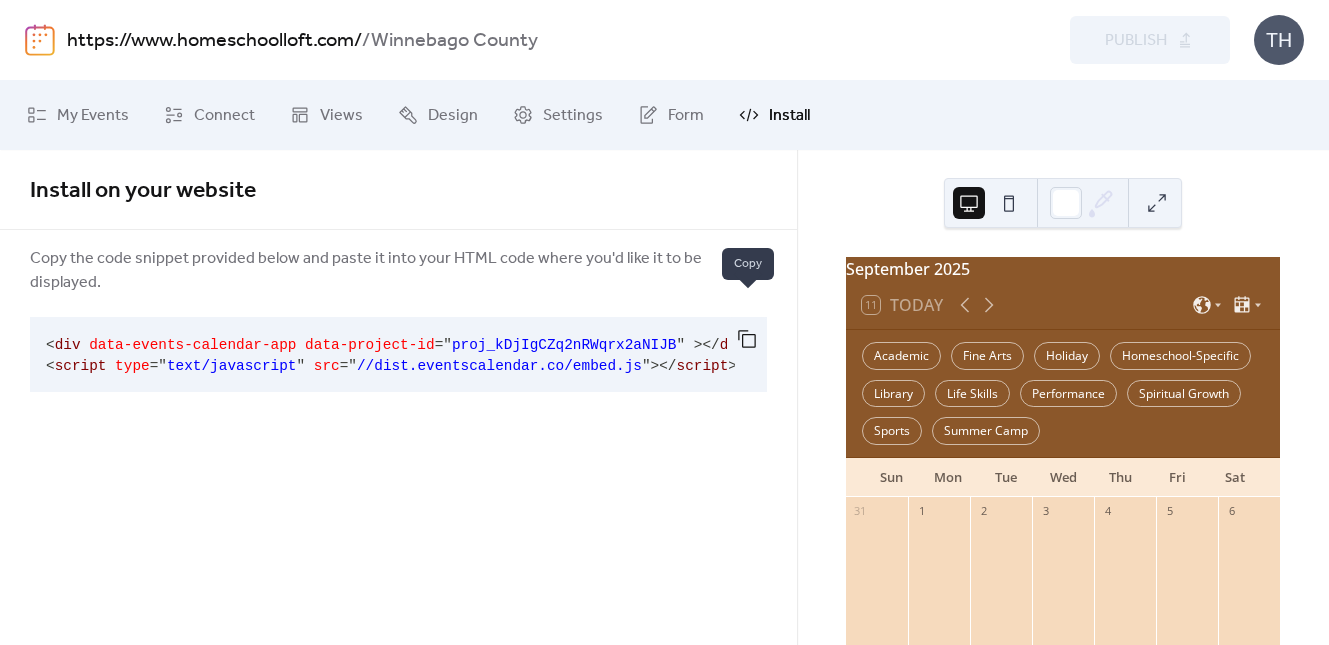 click at bounding box center (747, 339) 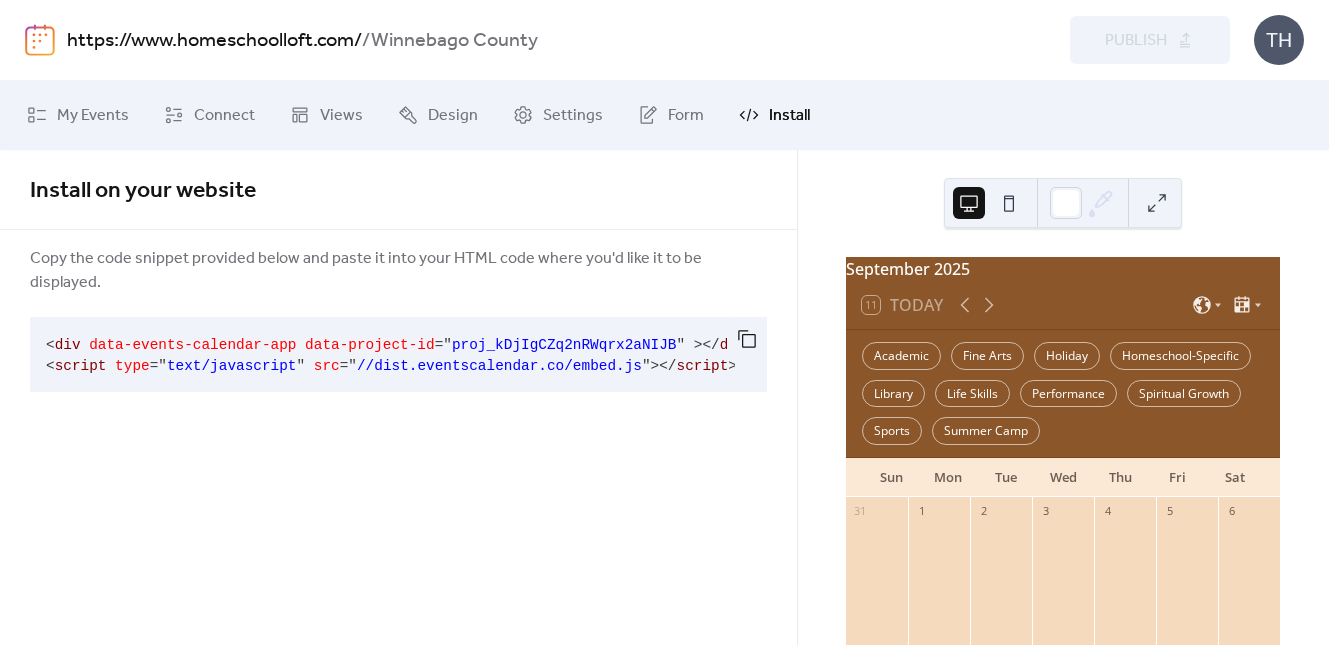 click on "https://www.homeschoolloft.com/" at bounding box center (214, 41) 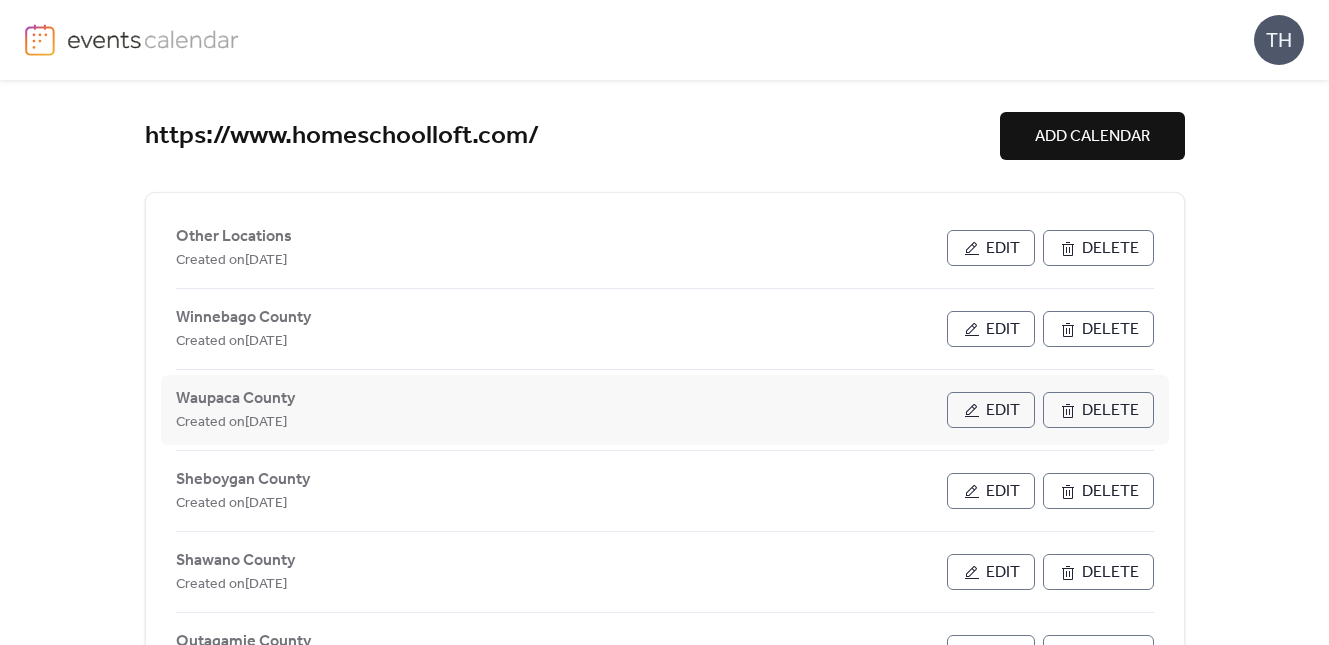 click on "Edit" at bounding box center [991, 410] 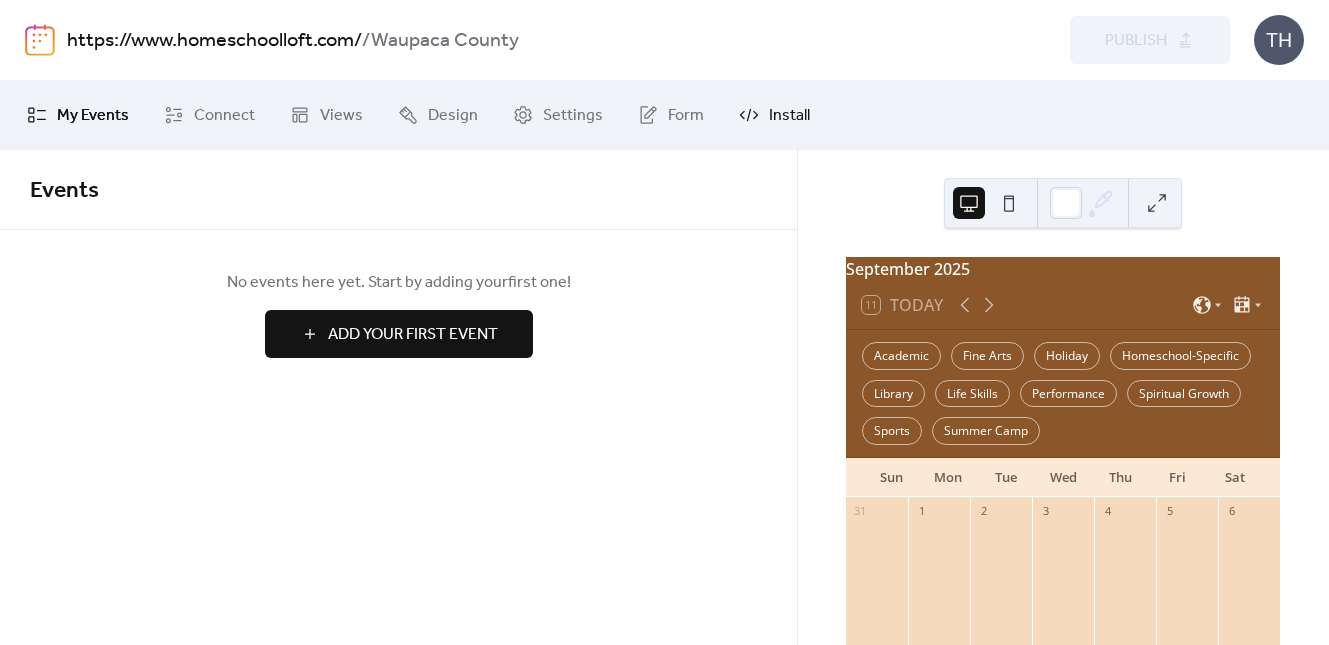 click on "Install" at bounding box center (789, 116) 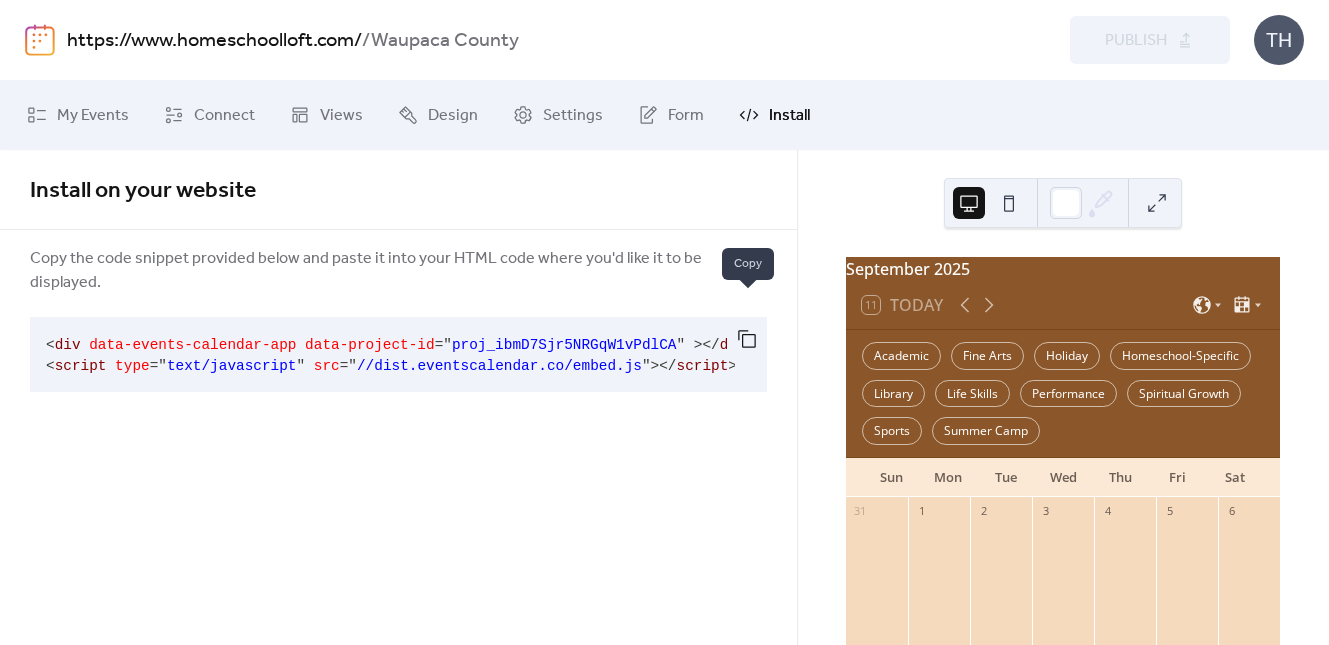 click at bounding box center (747, 339) 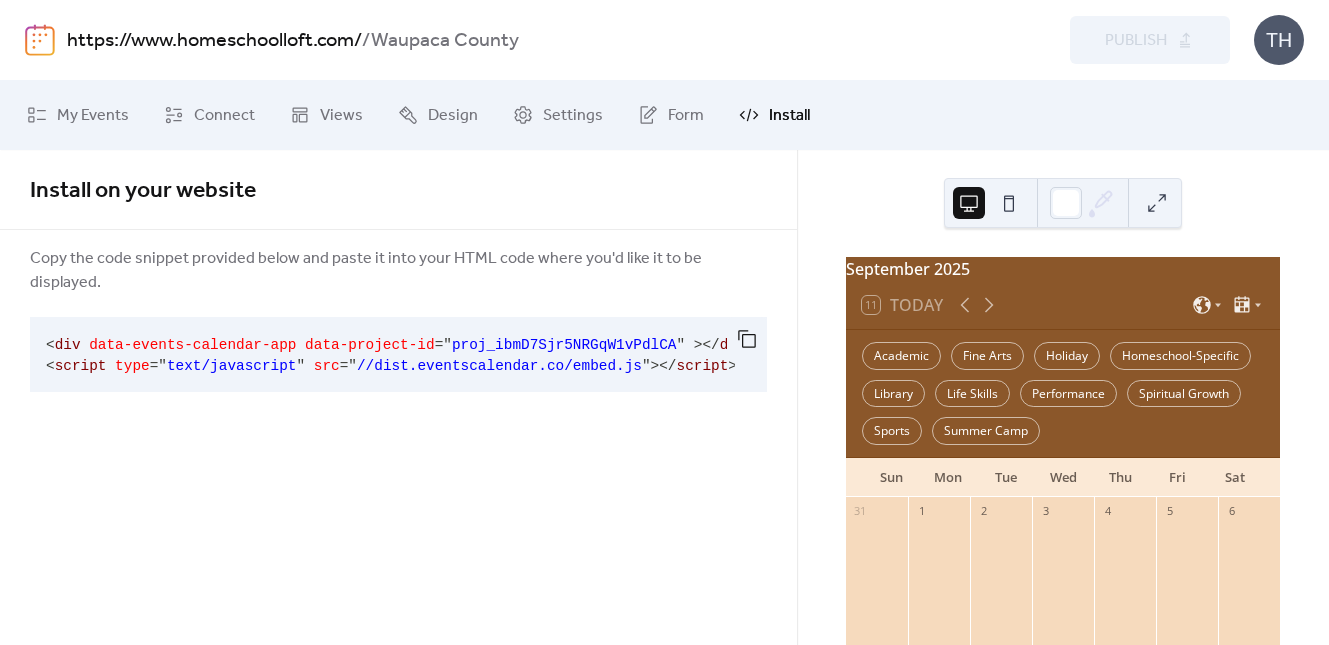 click on "https://www.homeschoolloft.com/" at bounding box center [214, 41] 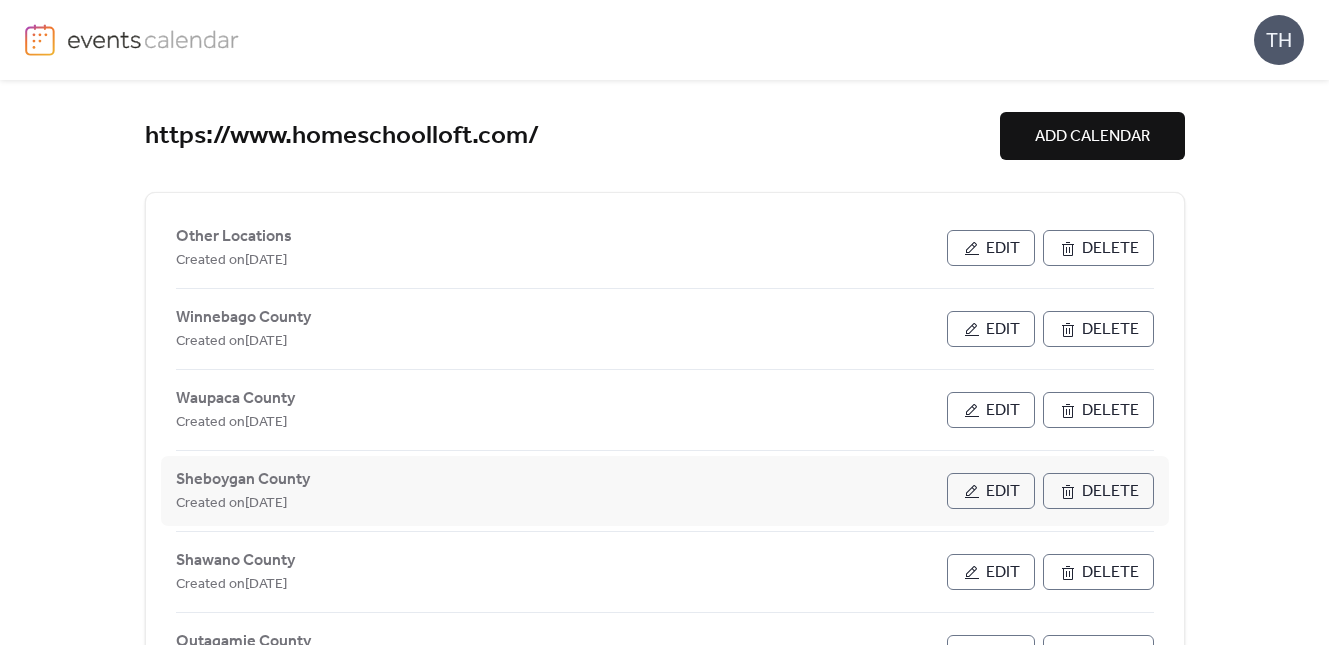 click on "Edit" at bounding box center [991, 491] 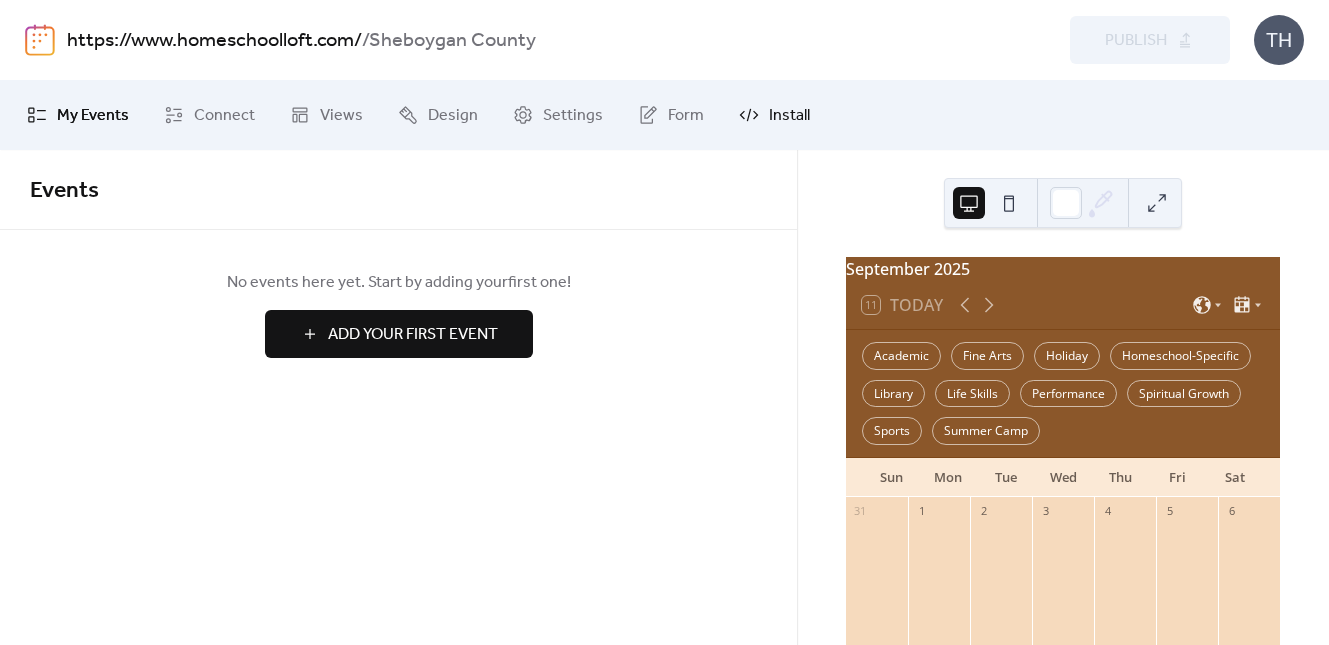 click on "Install" at bounding box center (789, 116) 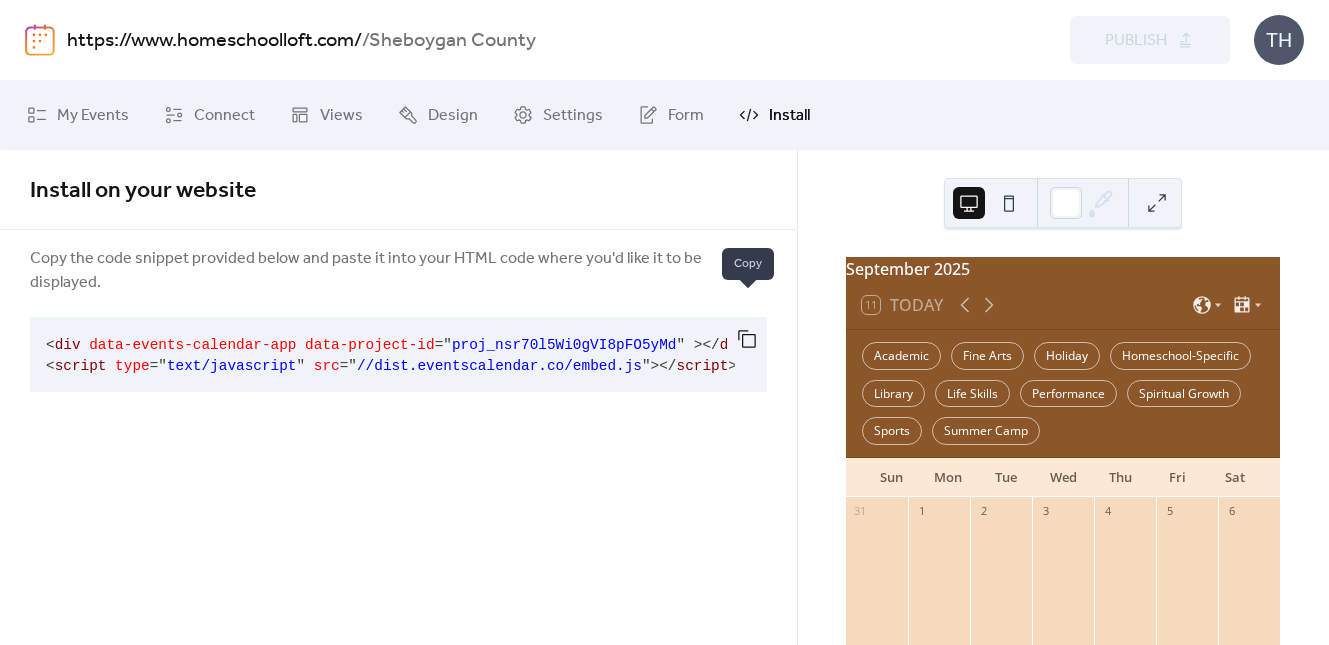click at bounding box center (747, 339) 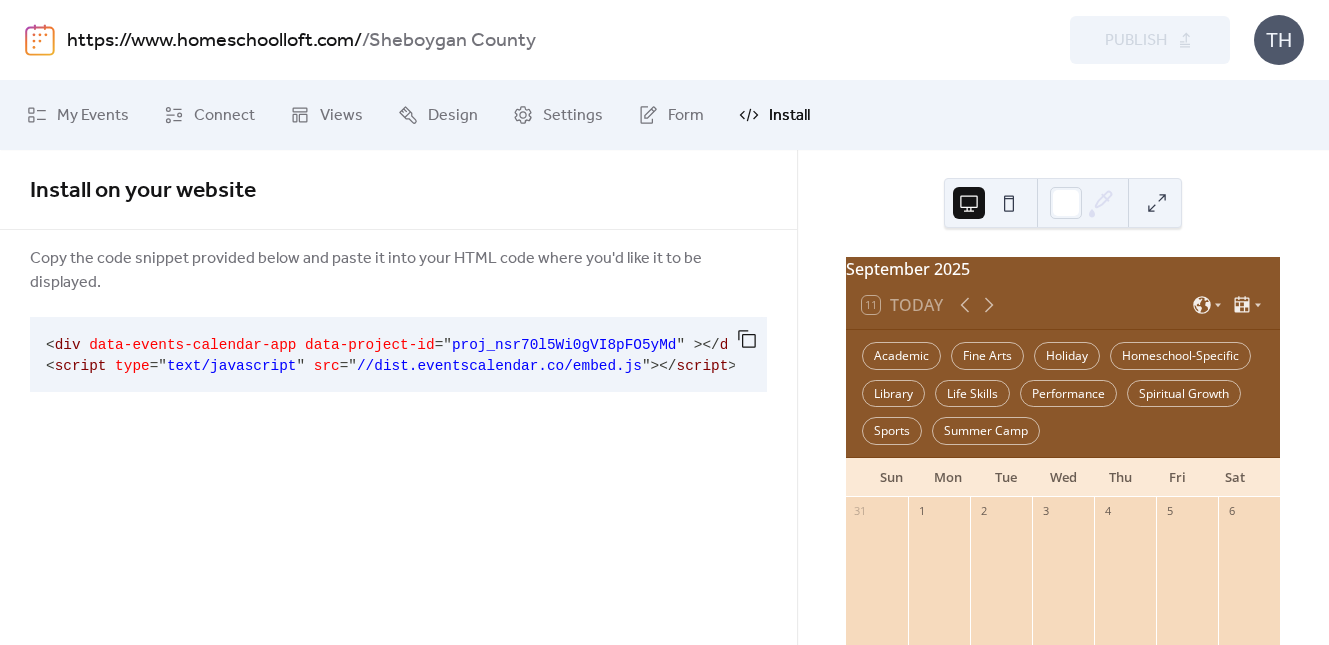 click on "https://www.homeschoolloft.com/" at bounding box center (214, 41) 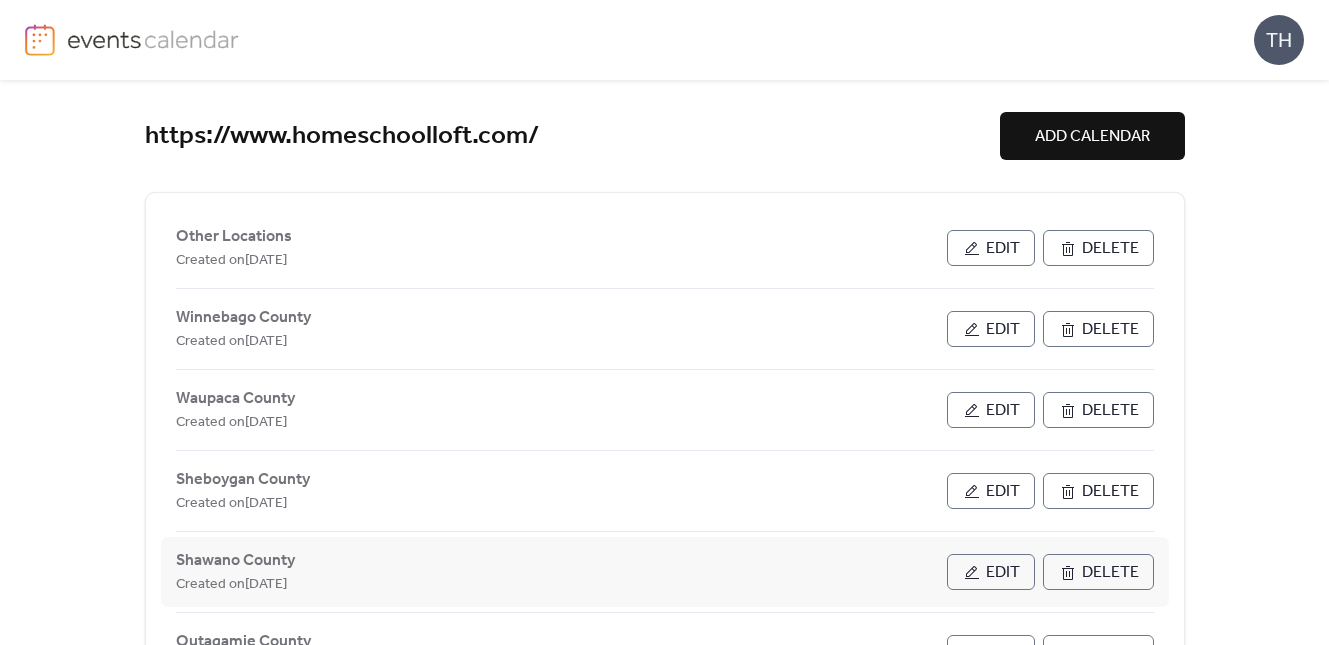 click on "Edit" at bounding box center [991, 572] 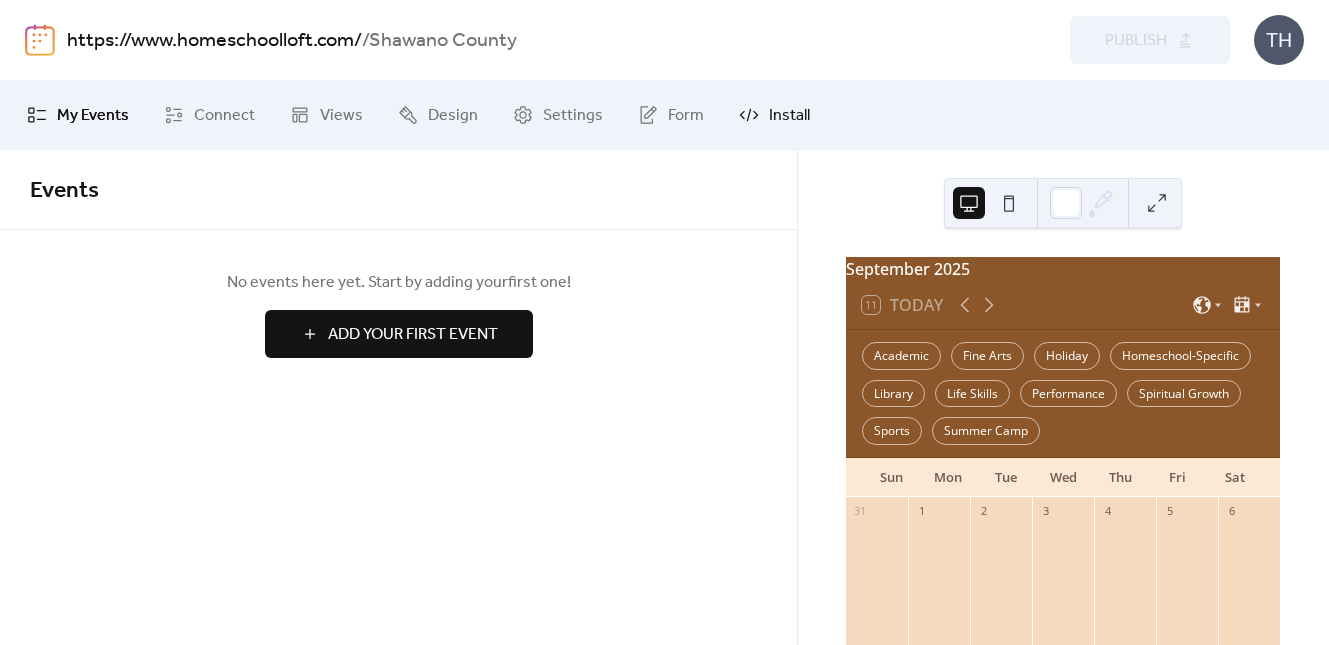 click on "Install" at bounding box center [789, 116] 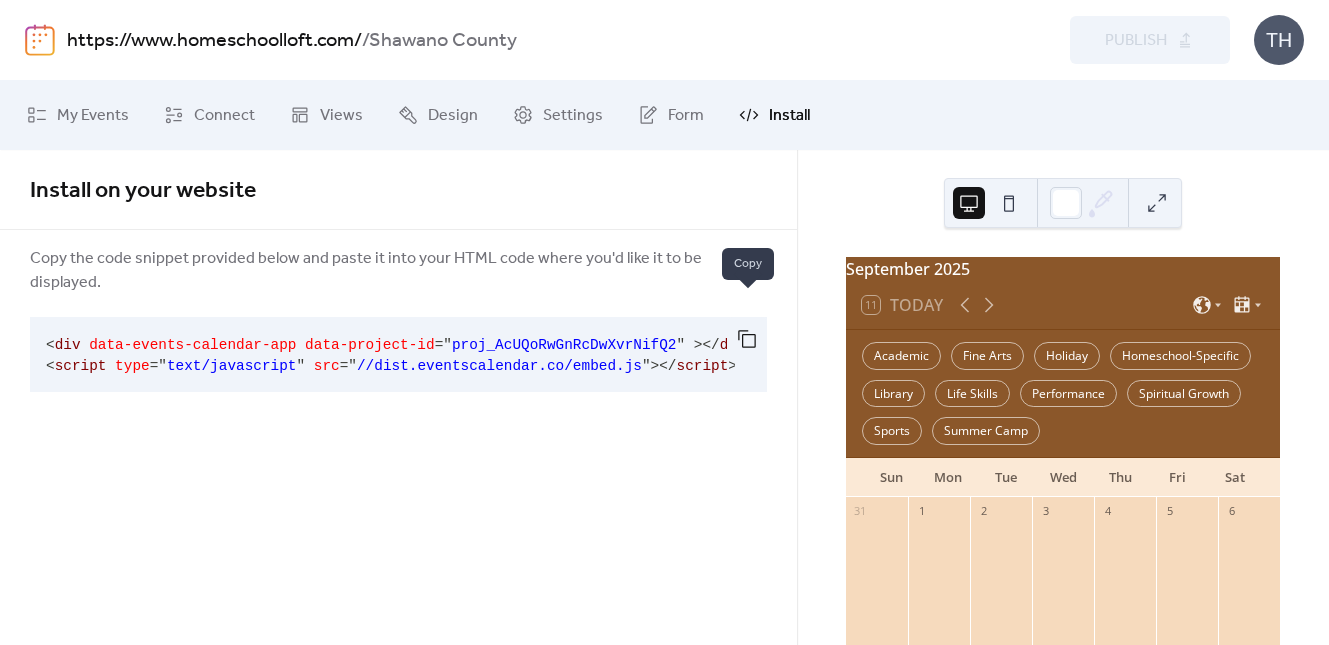 click at bounding box center (747, 339) 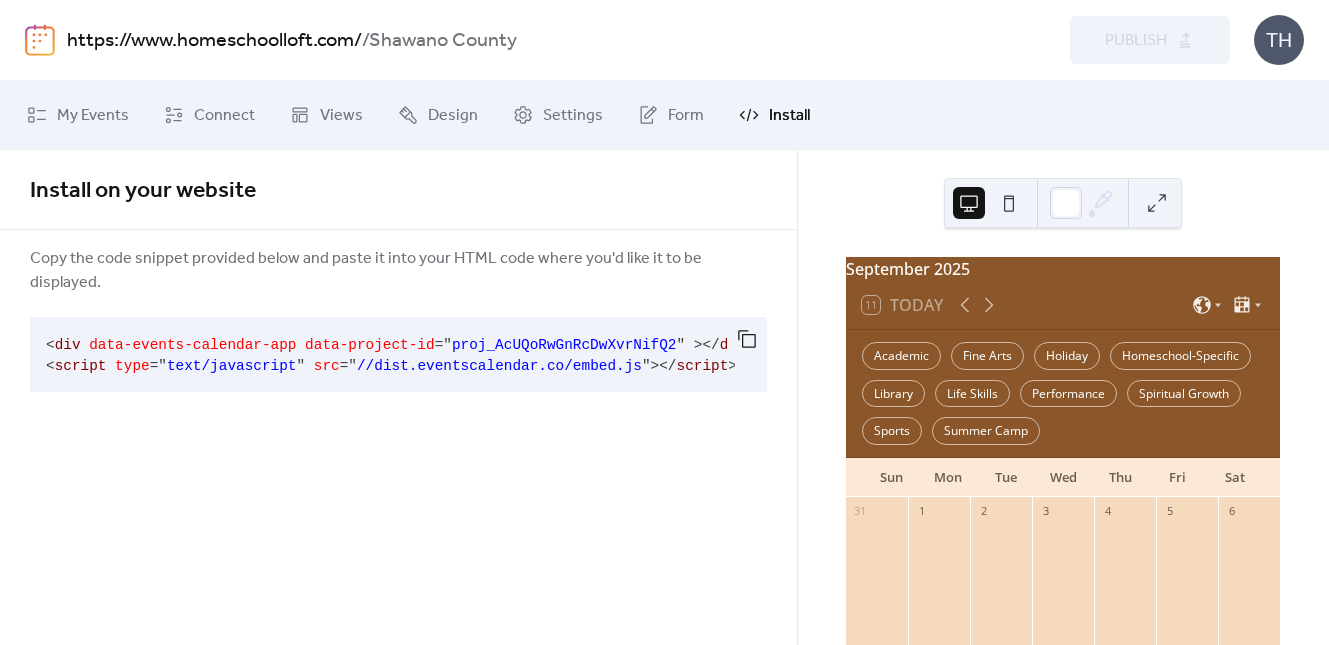 click on "https://www.homeschoolloft.com/" at bounding box center [214, 41] 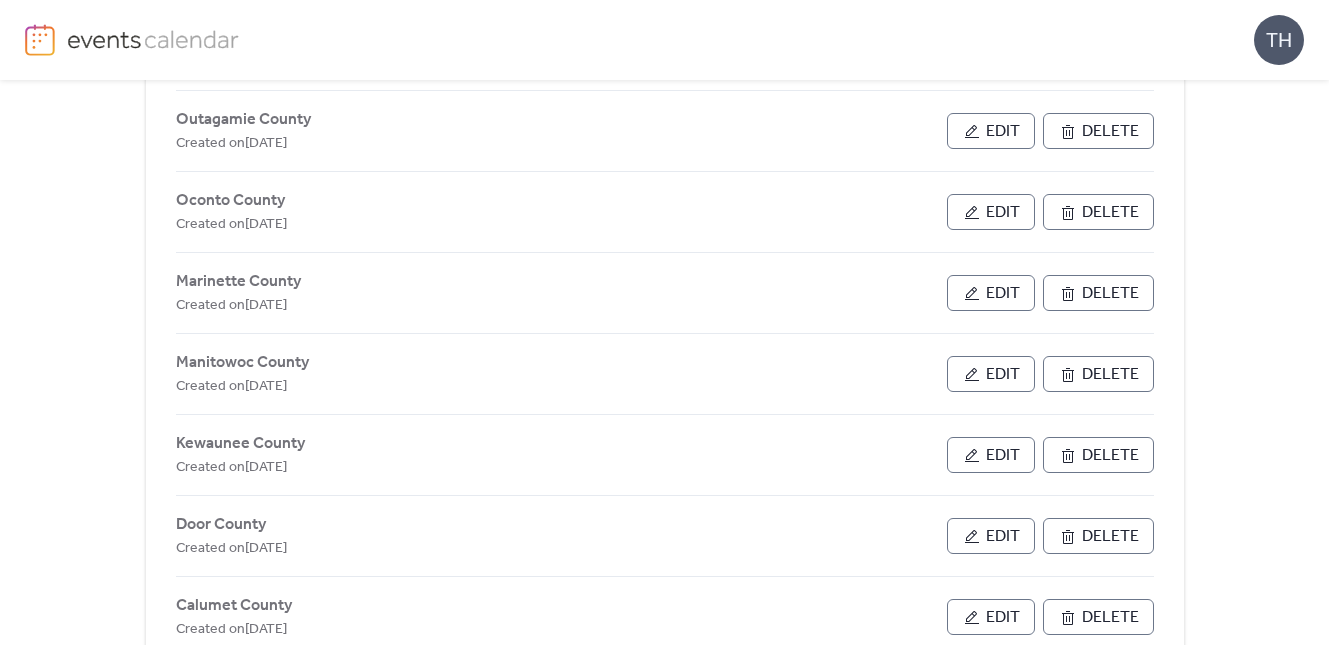 scroll, scrollTop: 524, scrollLeft: 0, axis: vertical 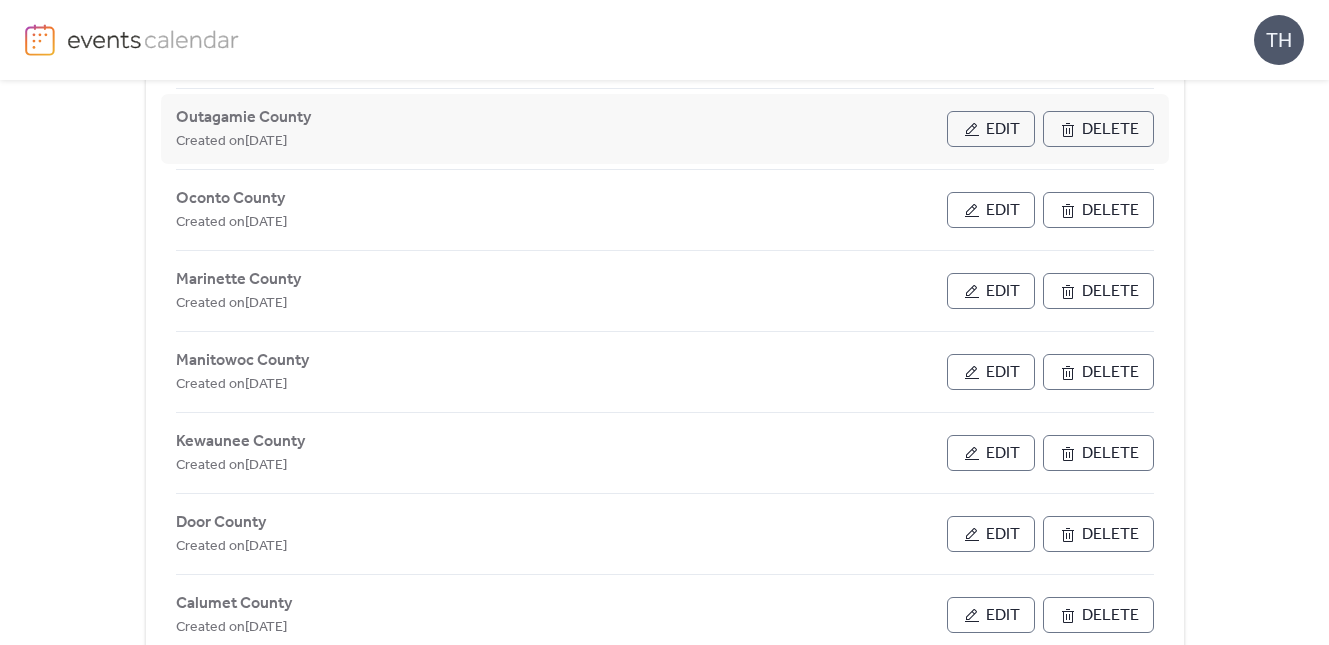 click on "Edit" at bounding box center [991, 129] 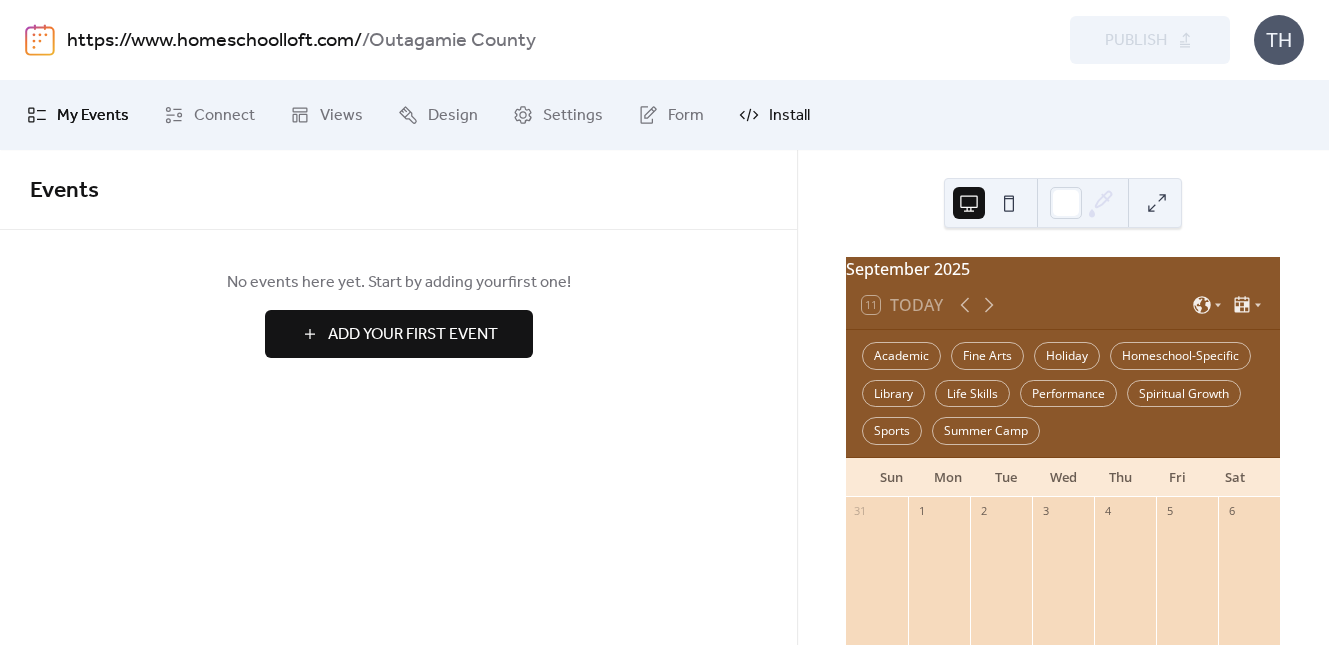click on "Install" at bounding box center (789, 116) 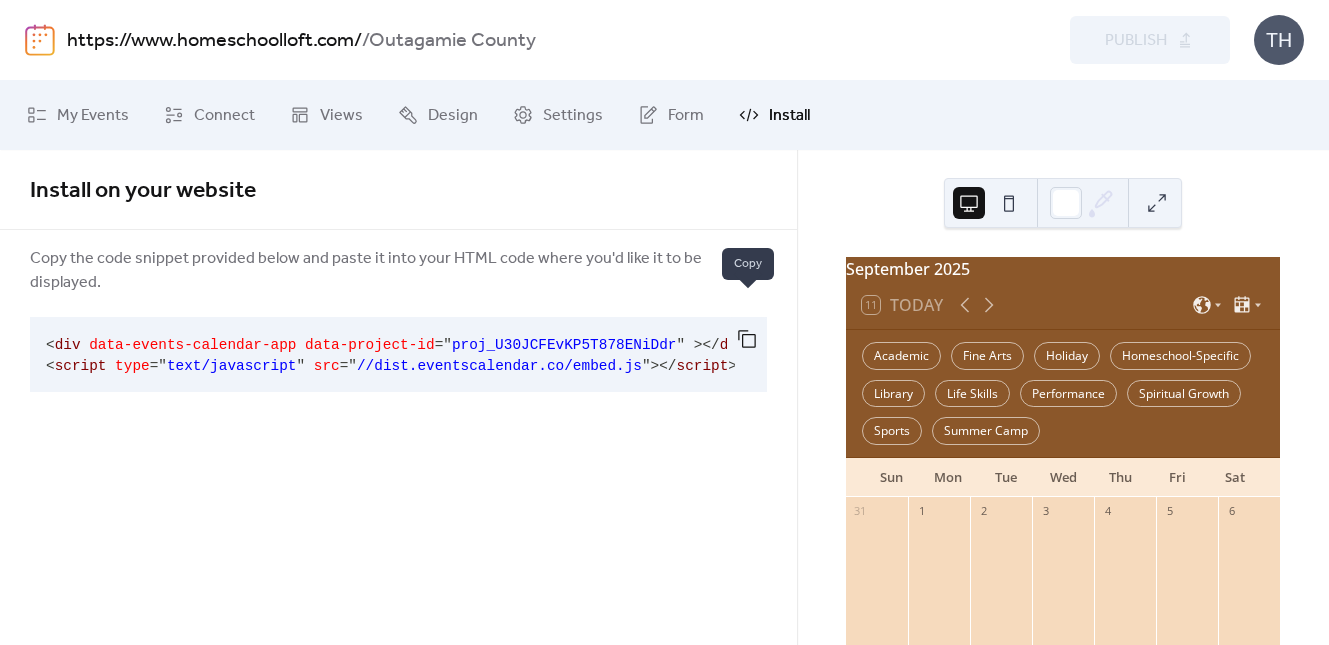 click at bounding box center (747, 339) 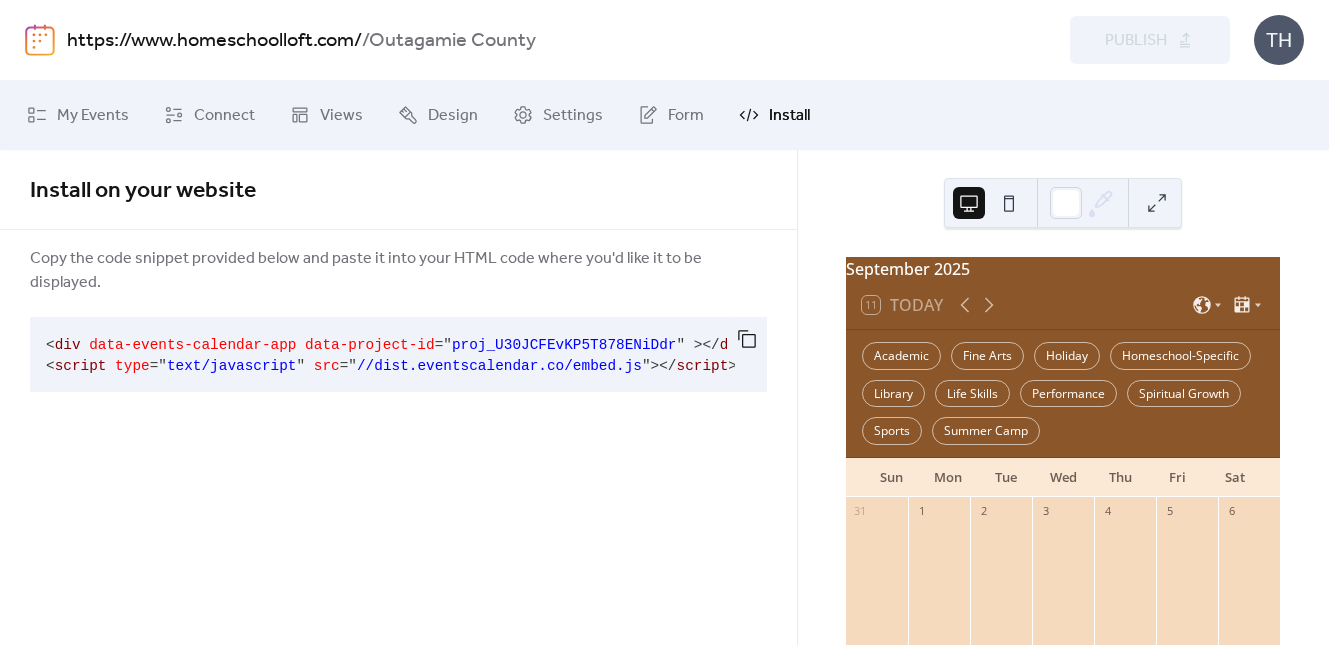 click on "Outagamie County" at bounding box center [452, 41] 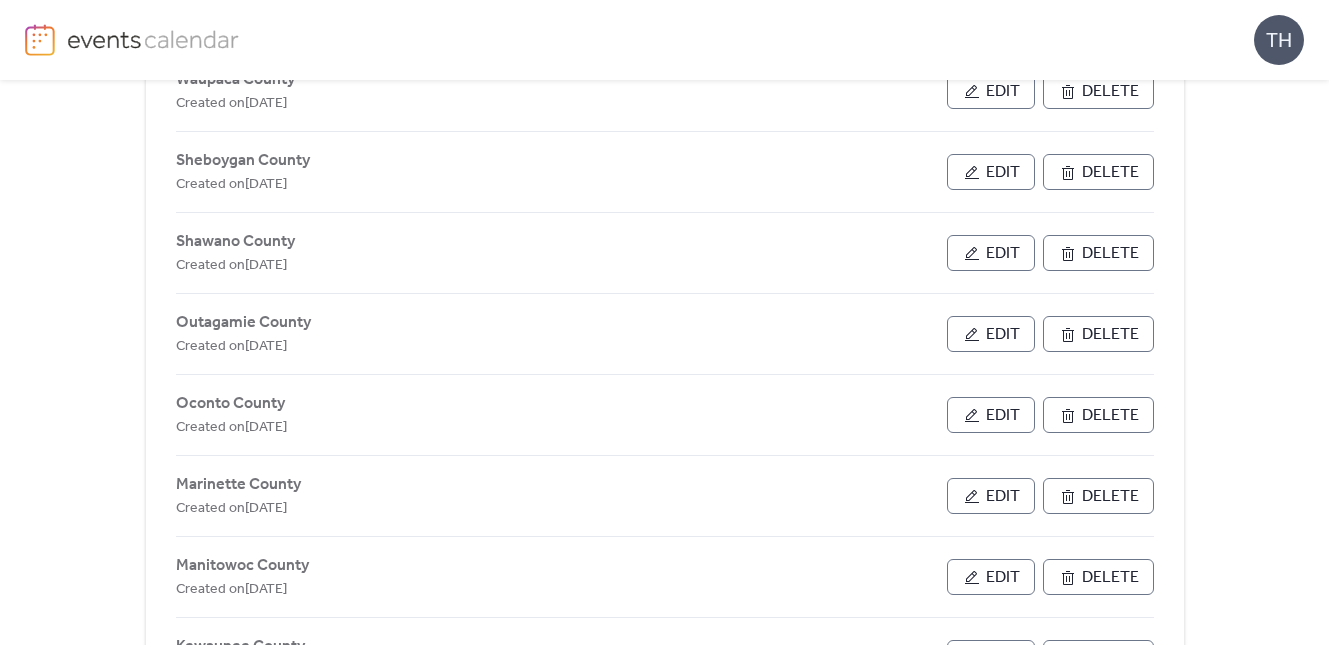 scroll, scrollTop: 325, scrollLeft: 0, axis: vertical 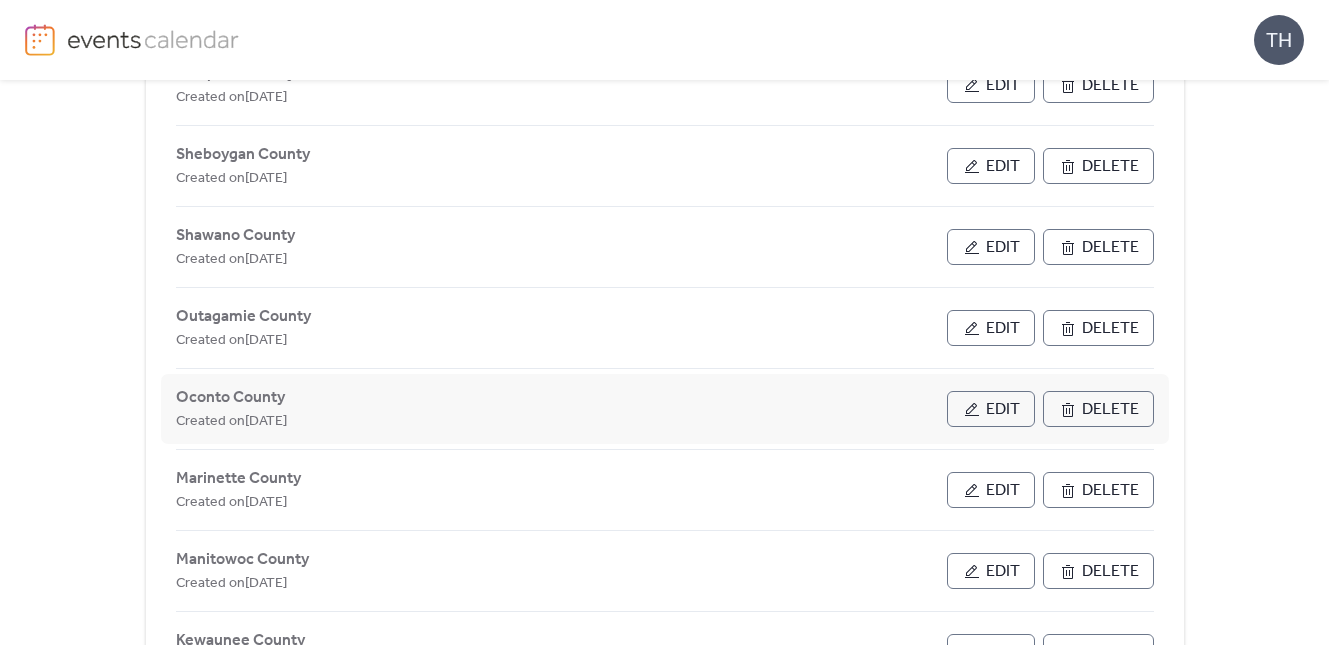 click on "Edit" at bounding box center (1003, 410) 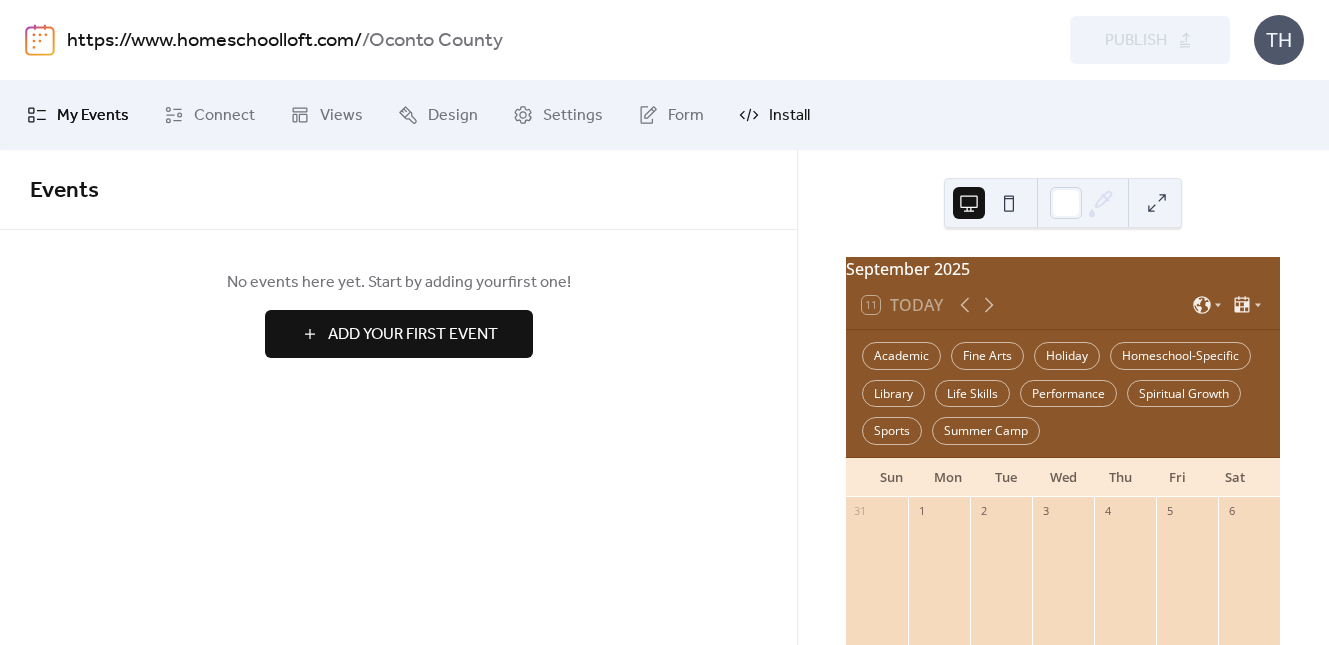 click on "Install" at bounding box center [774, 115] 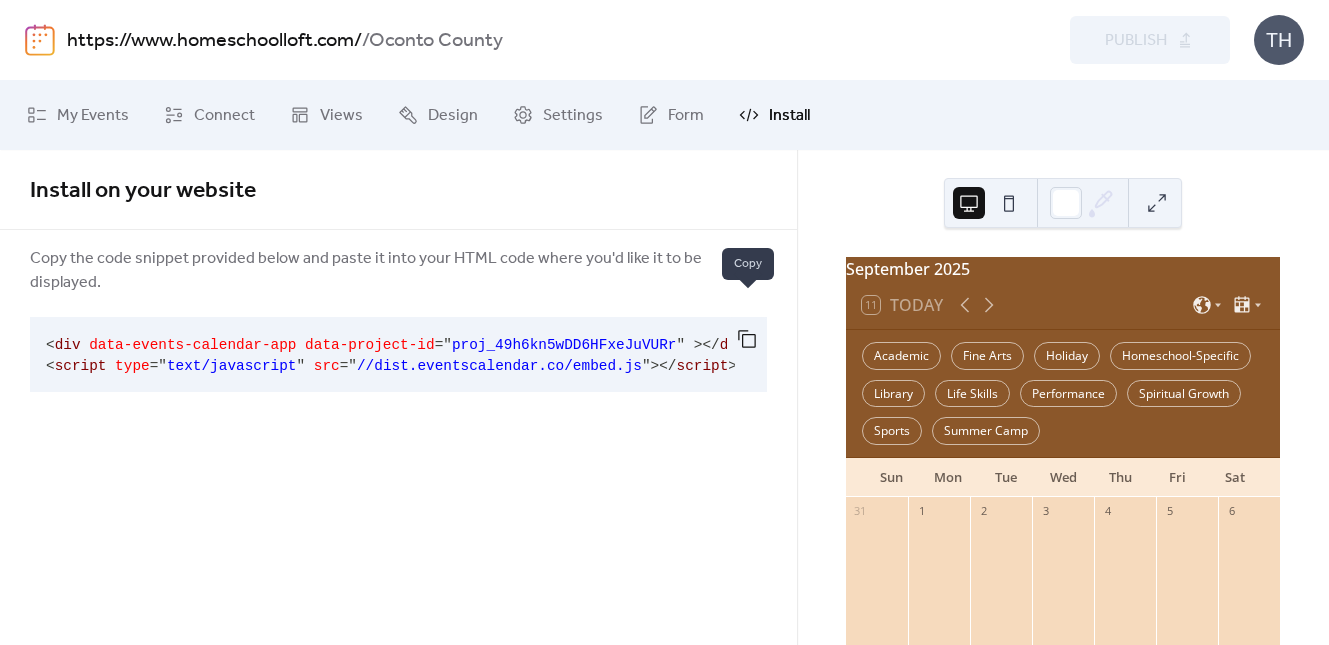 click at bounding box center (747, 339) 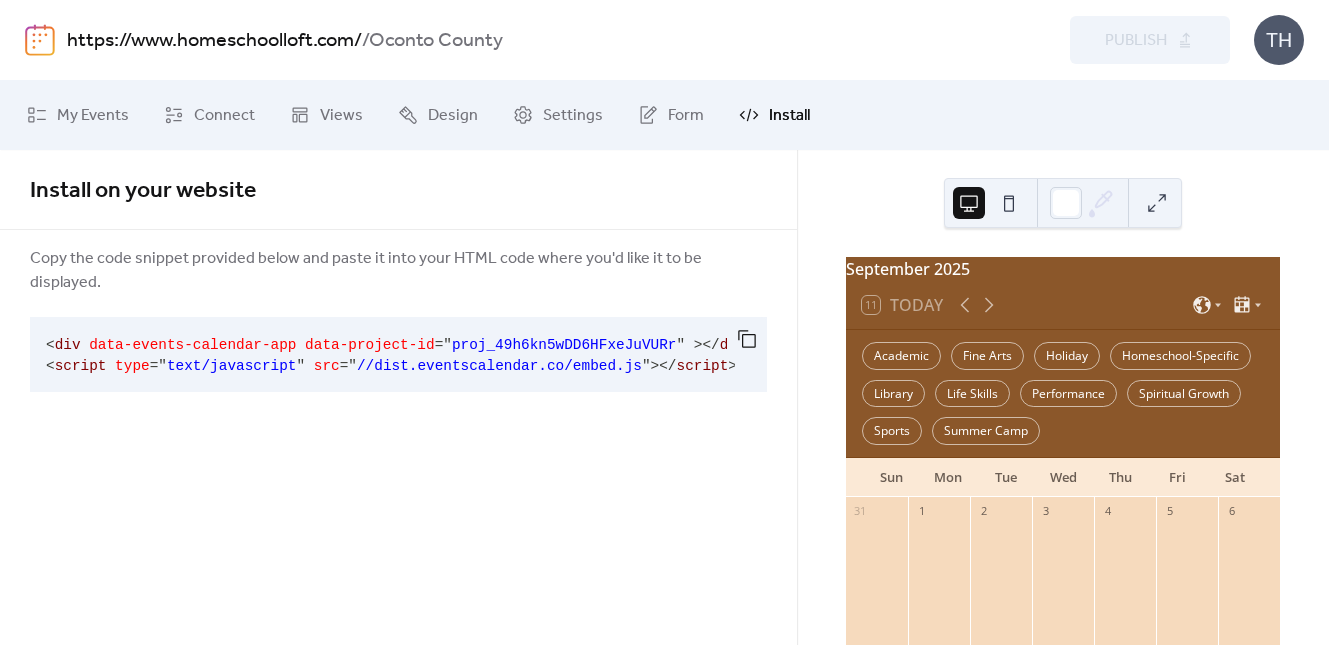 click on "https://www.homeschoolloft.com/" at bounding box center [214, 41] 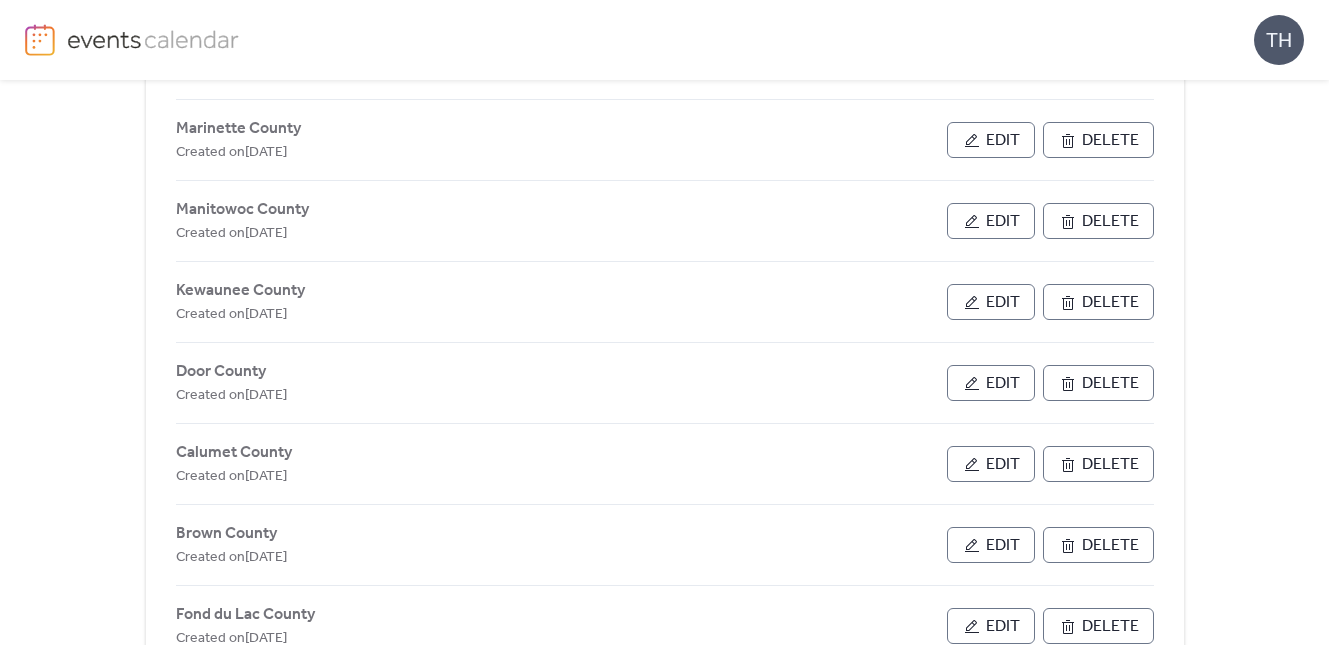 scroll, scrollTop: 676, scrollLeft: 0, axis: vertical 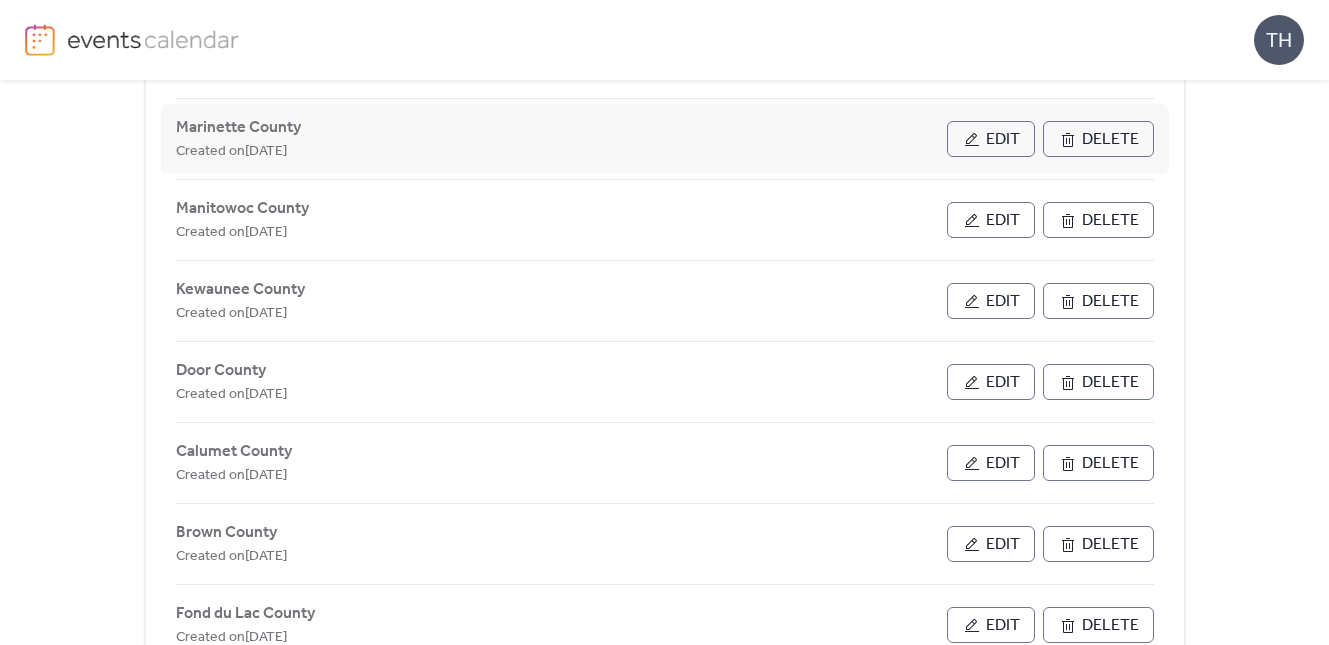 click on "Edit" at bounding box center (1003, 140) 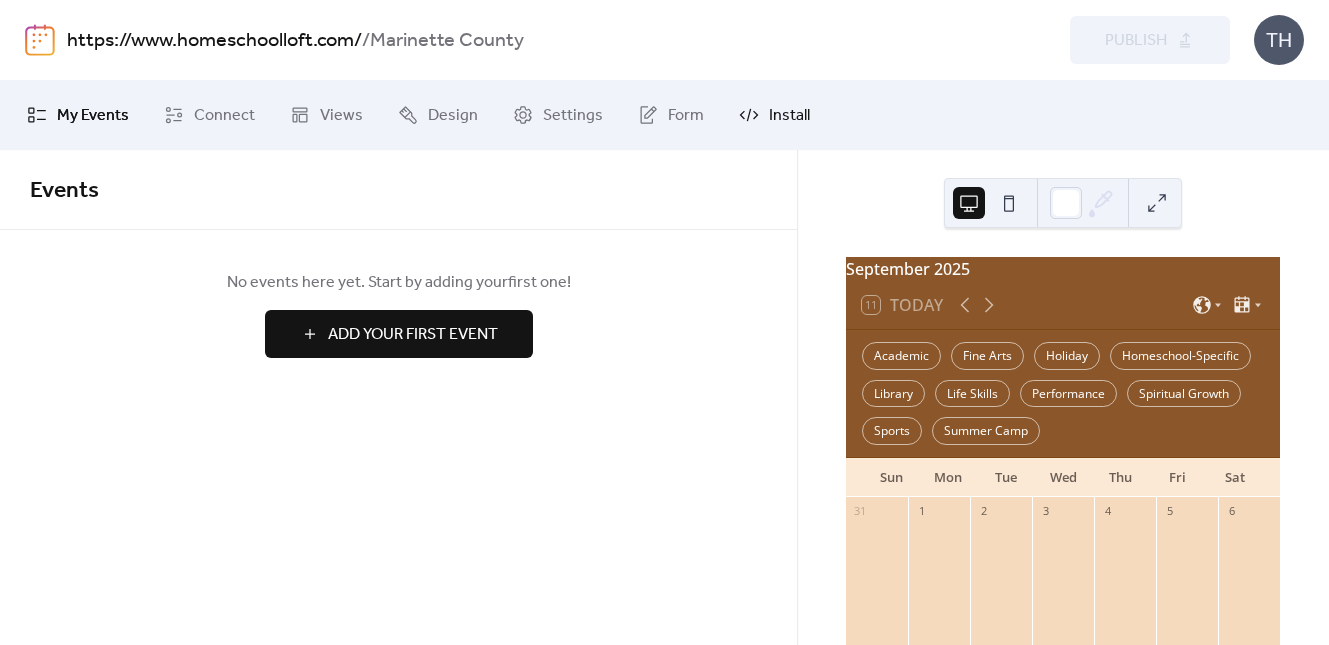 click on "Install" at bounding box center (789, 116) 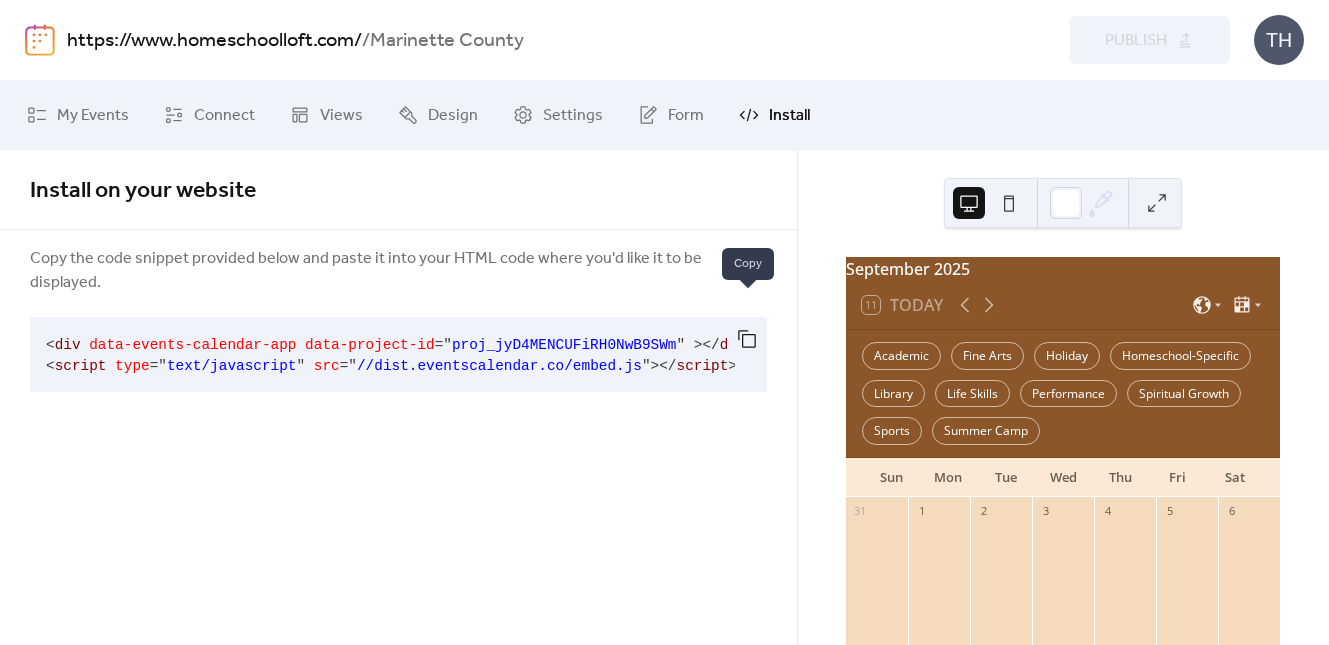 click at bounding box center [747, 339] 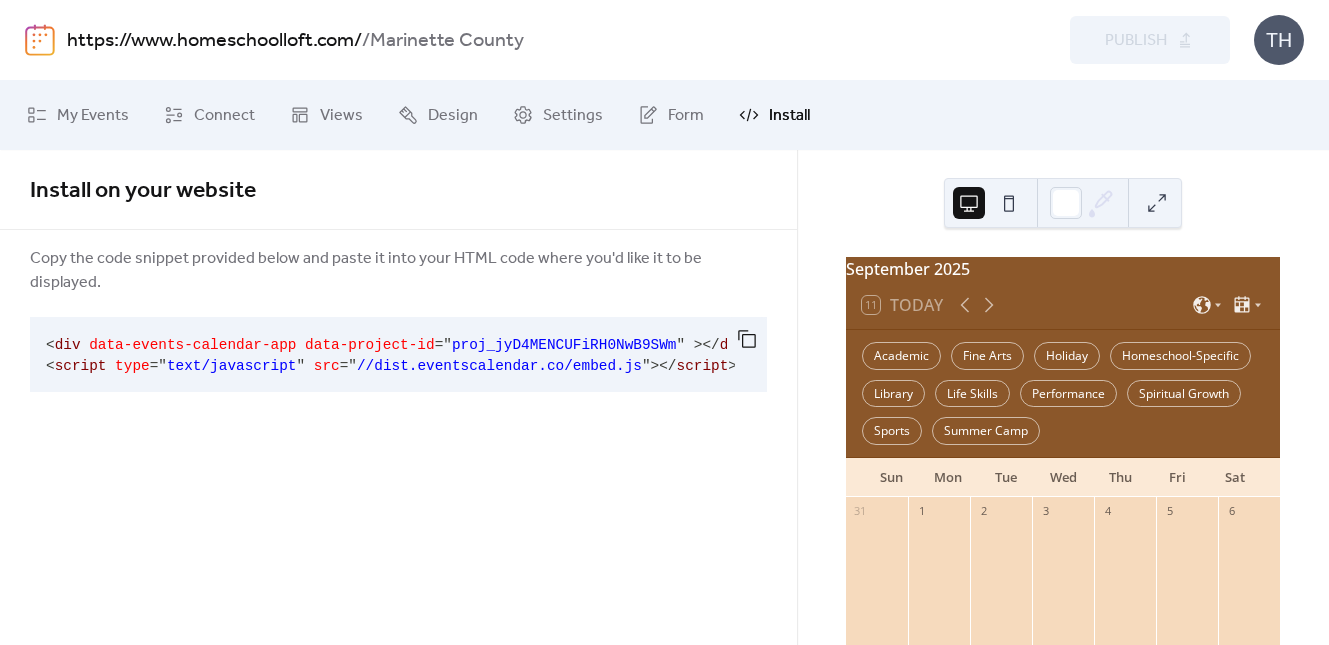 click on "https://www.homeschoolloft.com/" at bounding box center (214, 41) 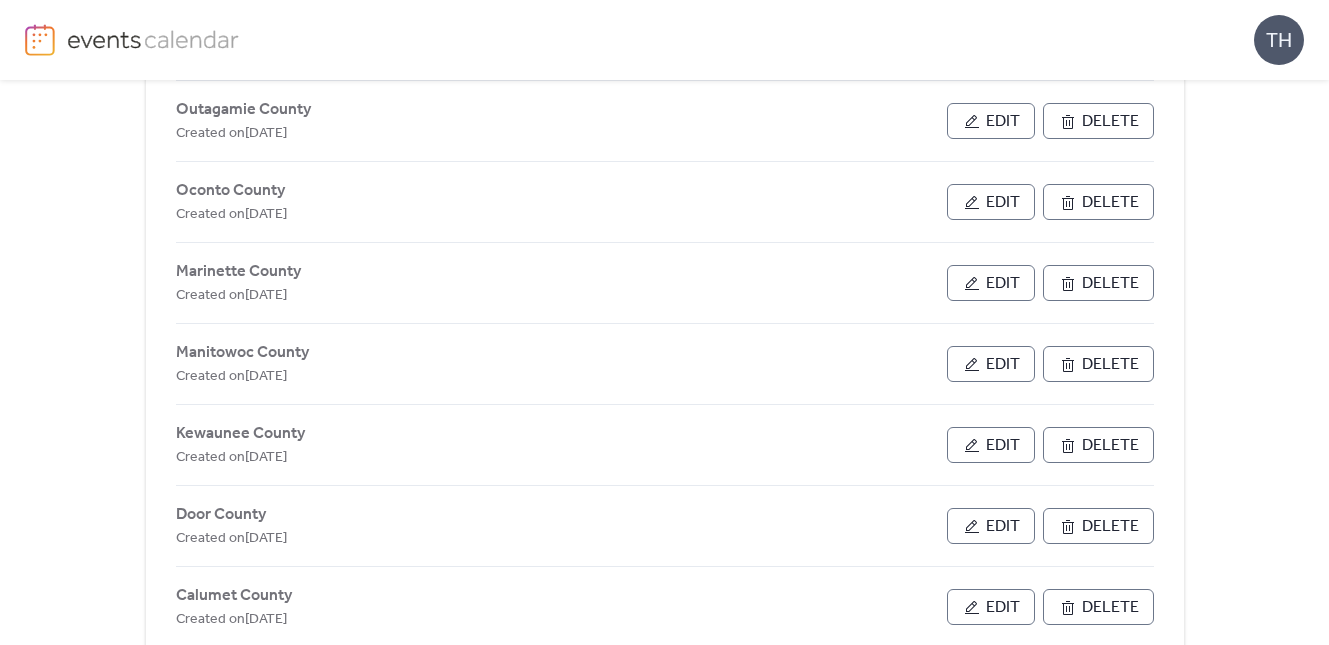 scroll, scrollTop: 573, scrollLeft: 0, axis: vertical 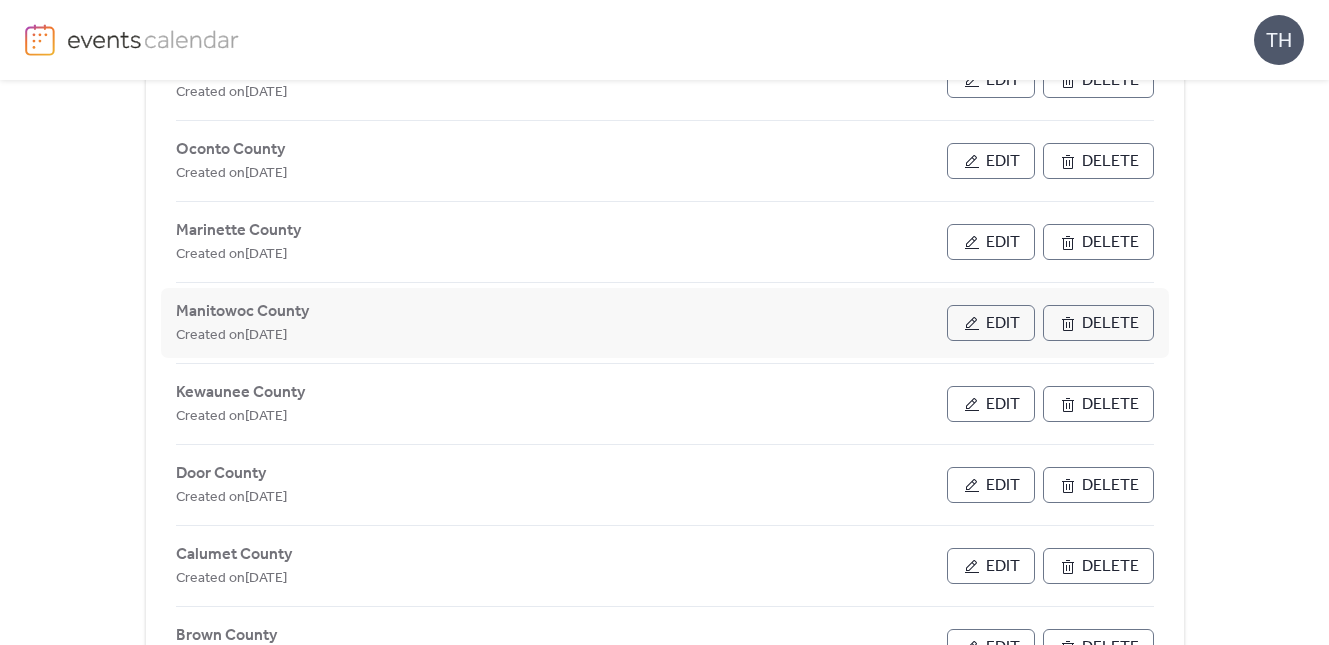 click on "Edit" at bounding box center (1003, 324) 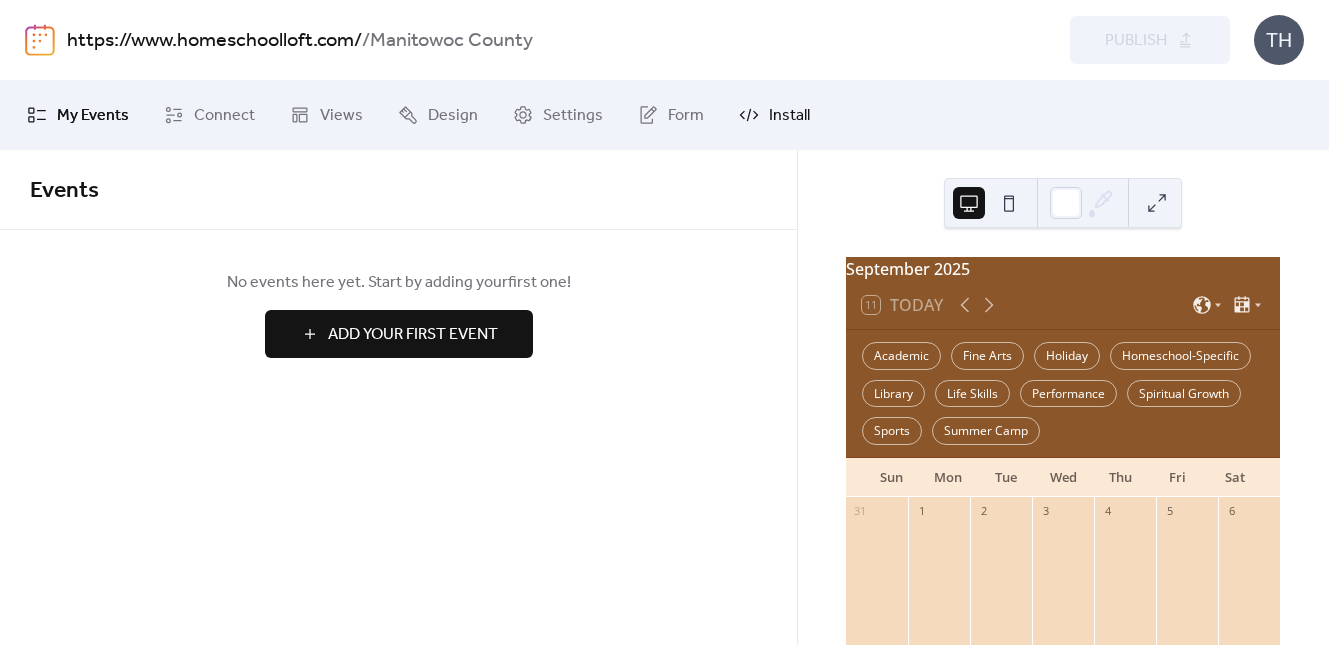 click on "Install" at bounding box center [789, 116] 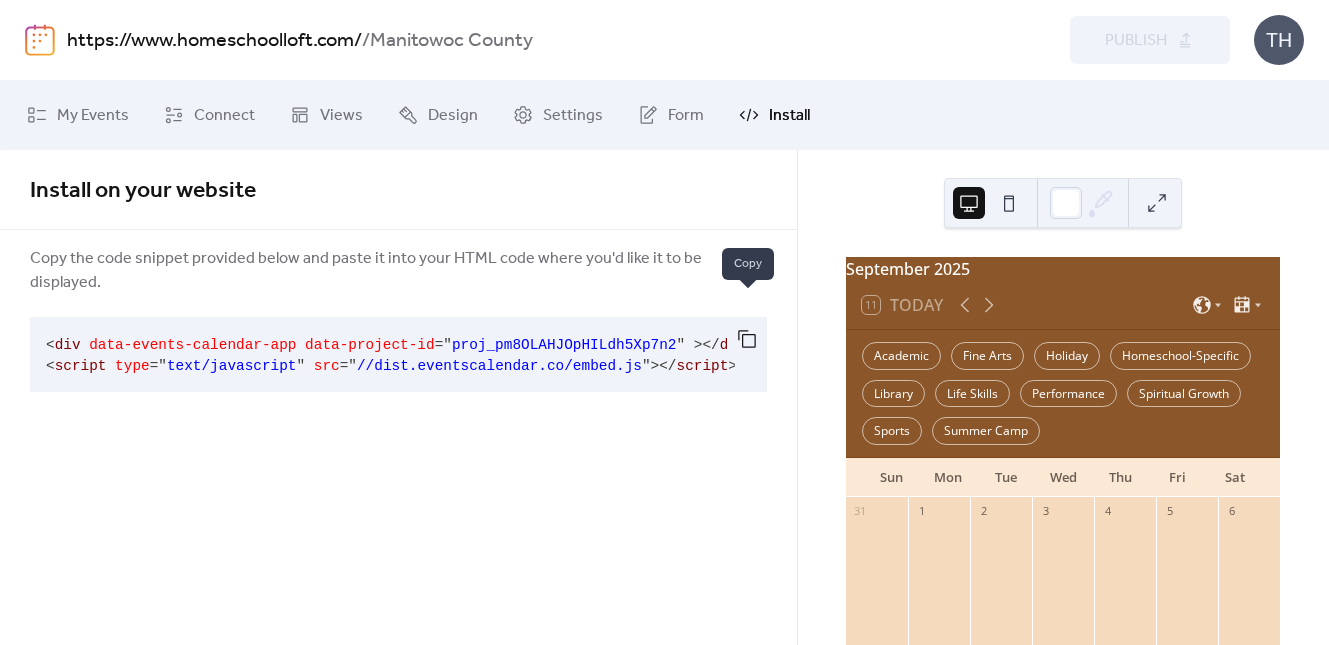 click at bounding box center [747, 339] 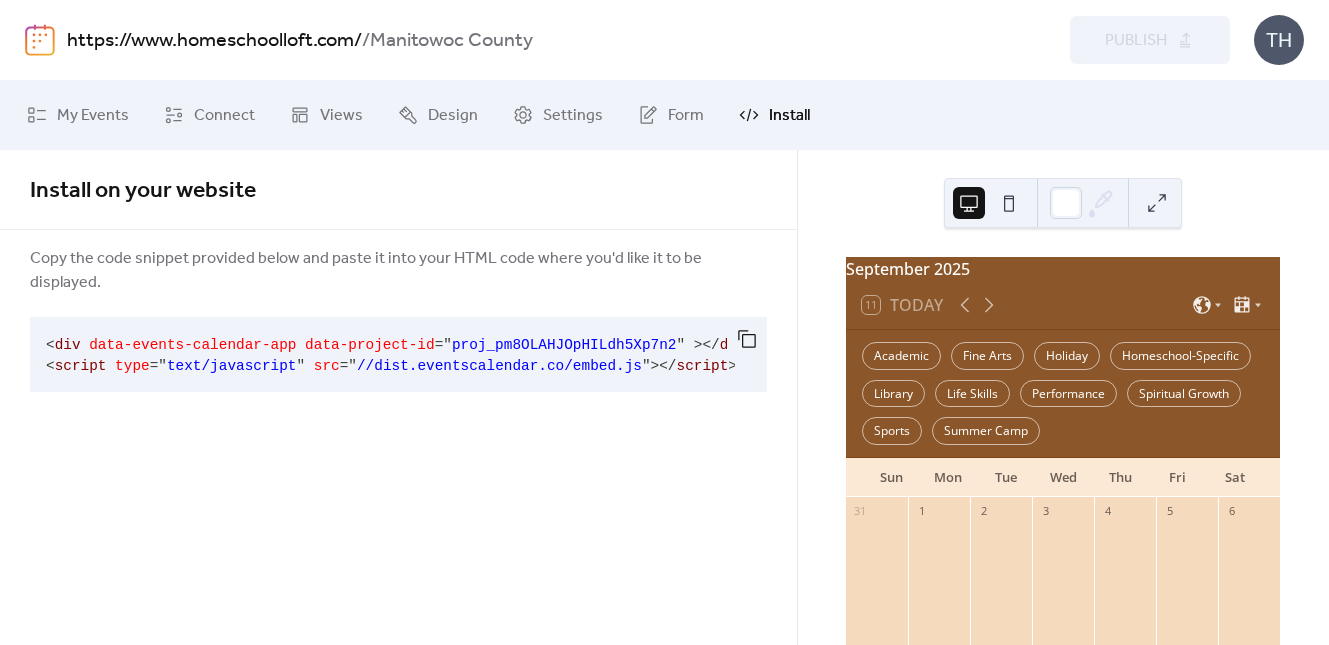 click on "https://www.homeschoolloft.com/" at bounding box center (214, 41) 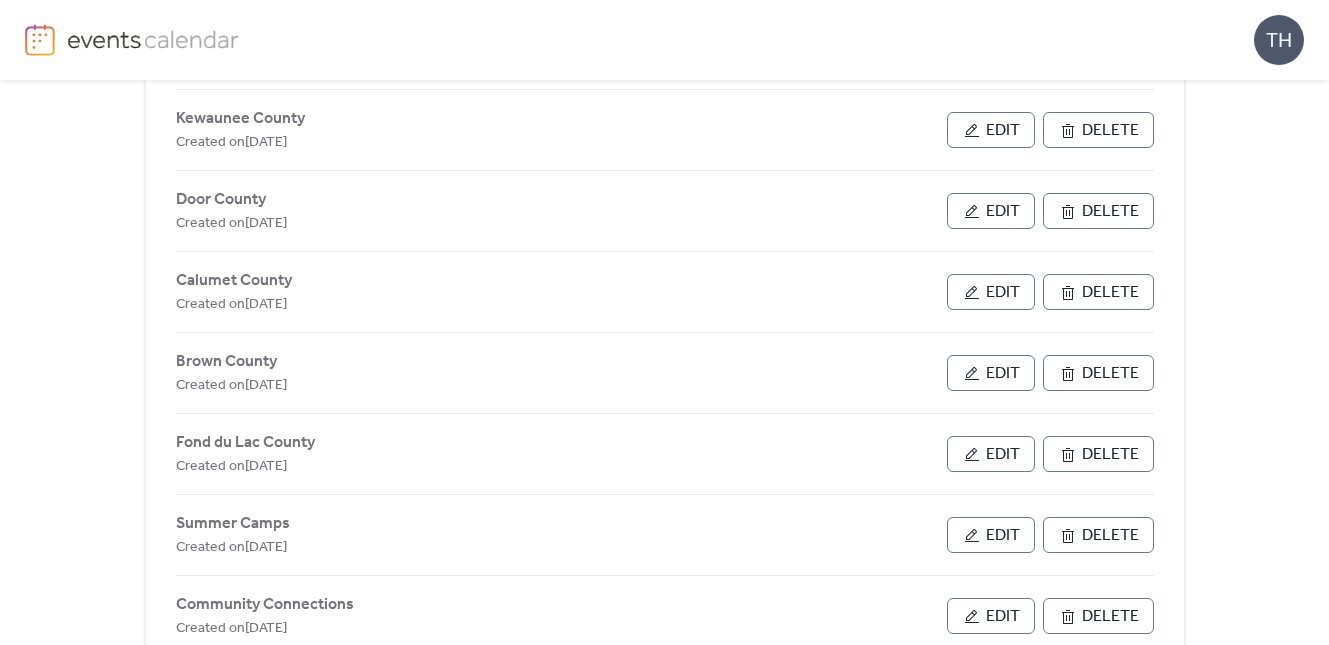 scroll, scrollTop: 848, scrollLeft: 0, axis: vertical 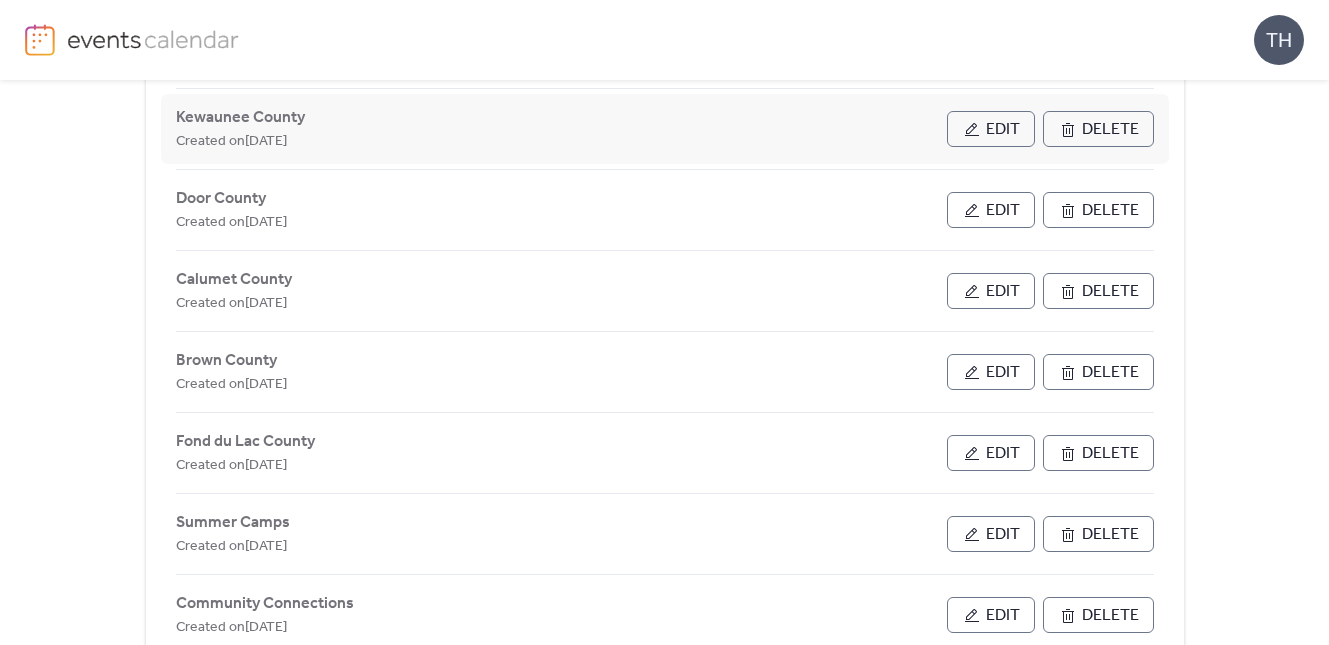 click on "Edit" at bounding box center (991, 129) 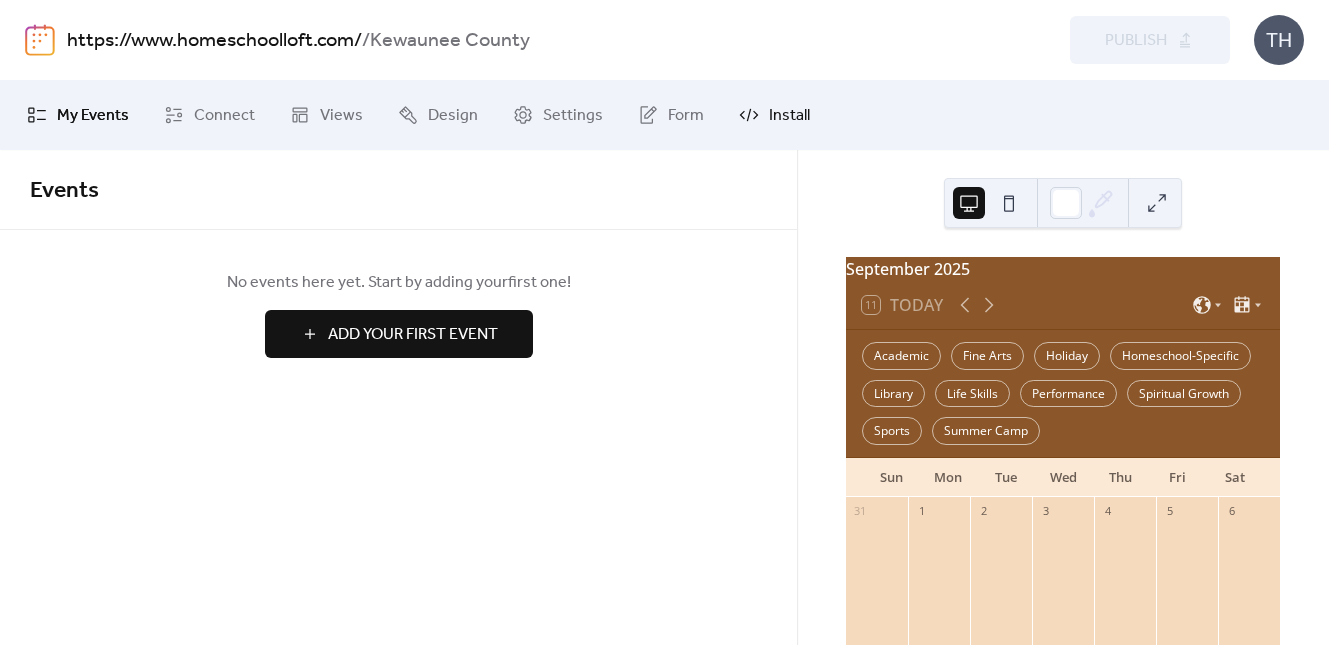 click on "Install" at bounding box center (789, 116) 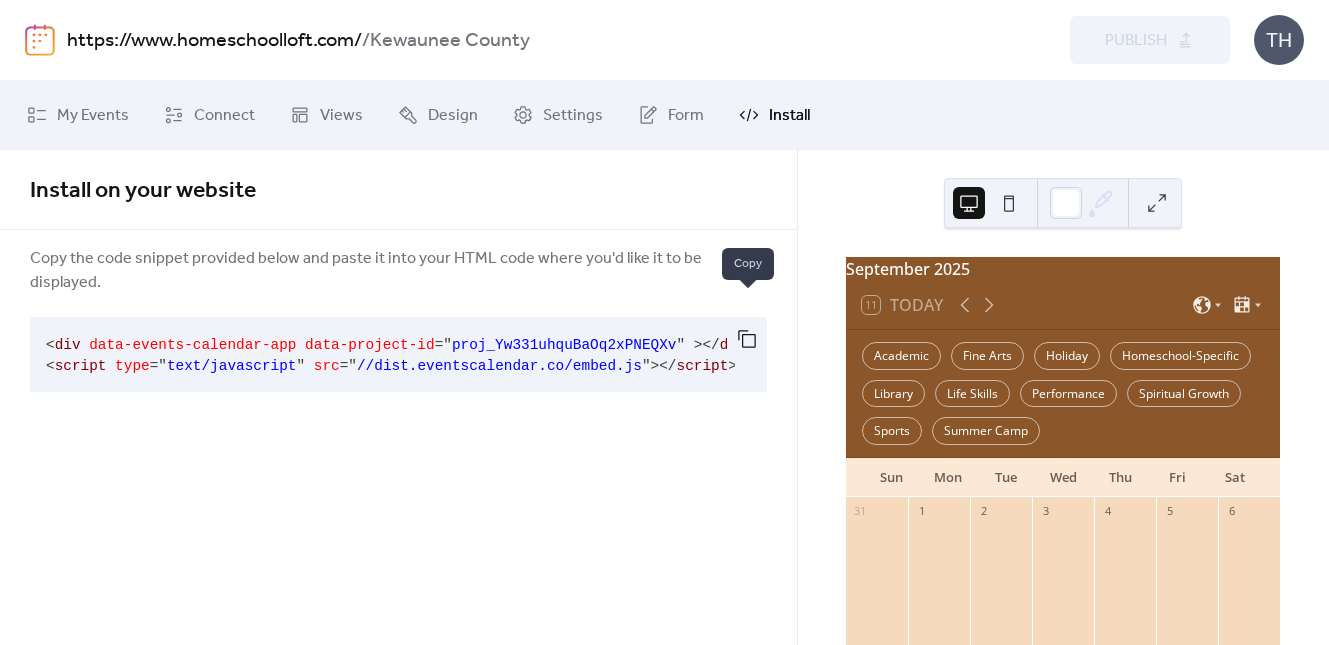 click at bounding box center (747, 339) 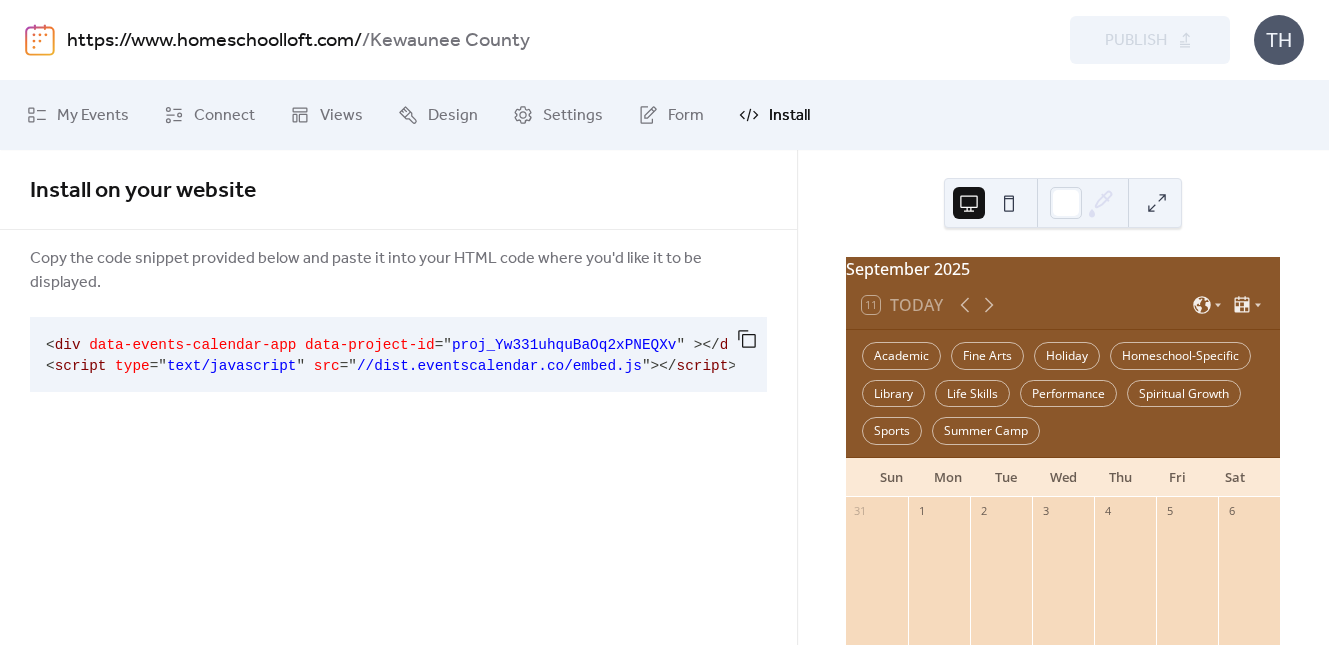 click on "https://www.homeschoolloft.com/" at bounding box center [214, 41] 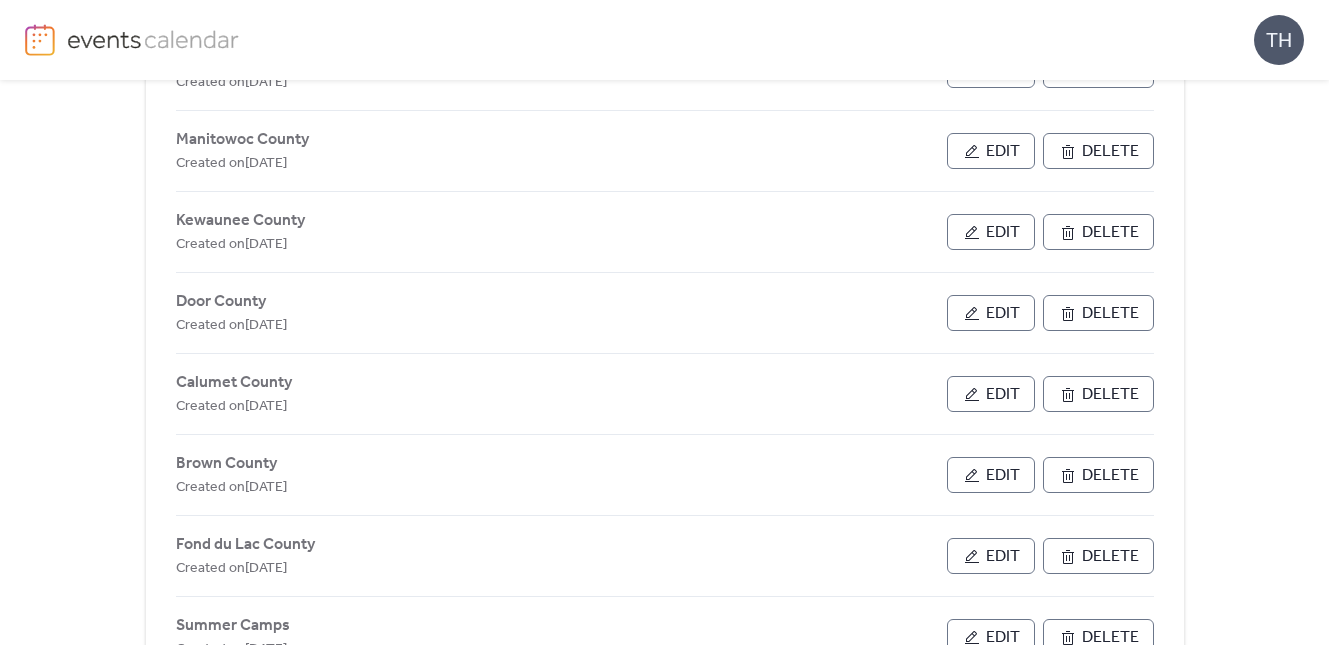 scroll, scrollTop: 753, scrollLeft: 0, axis: vertical 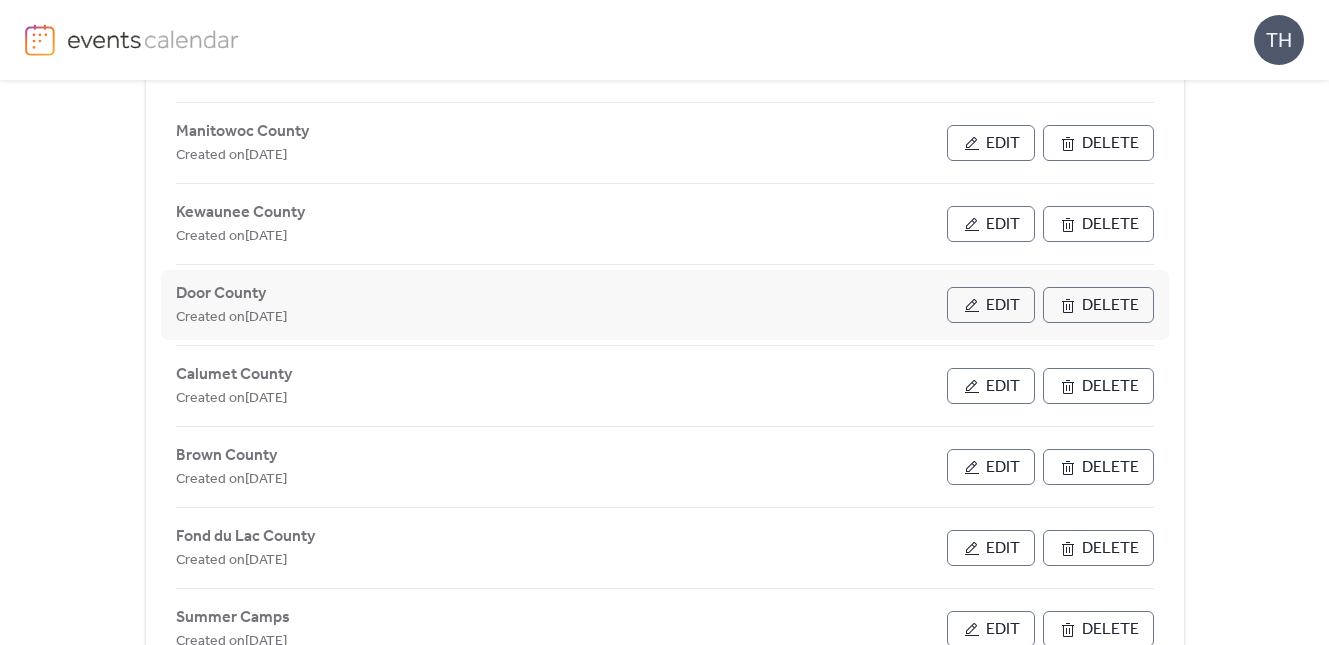 click on "Edit" at bounding box center (1003, 306) 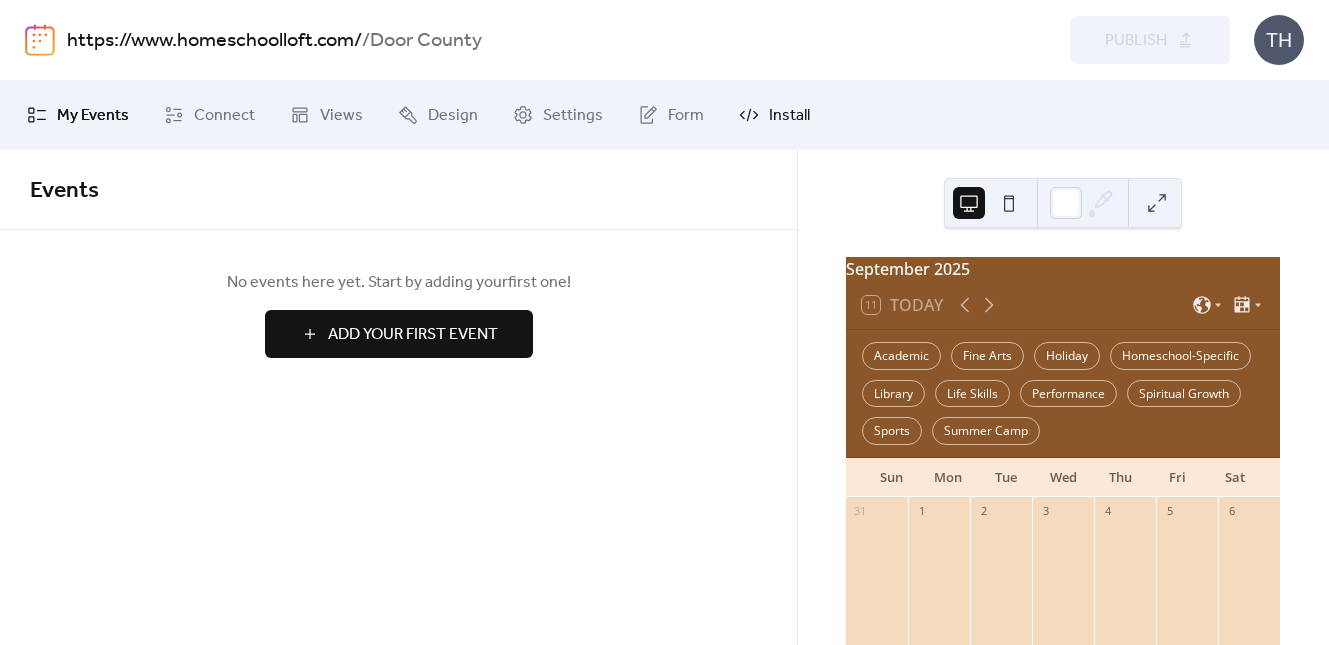 click 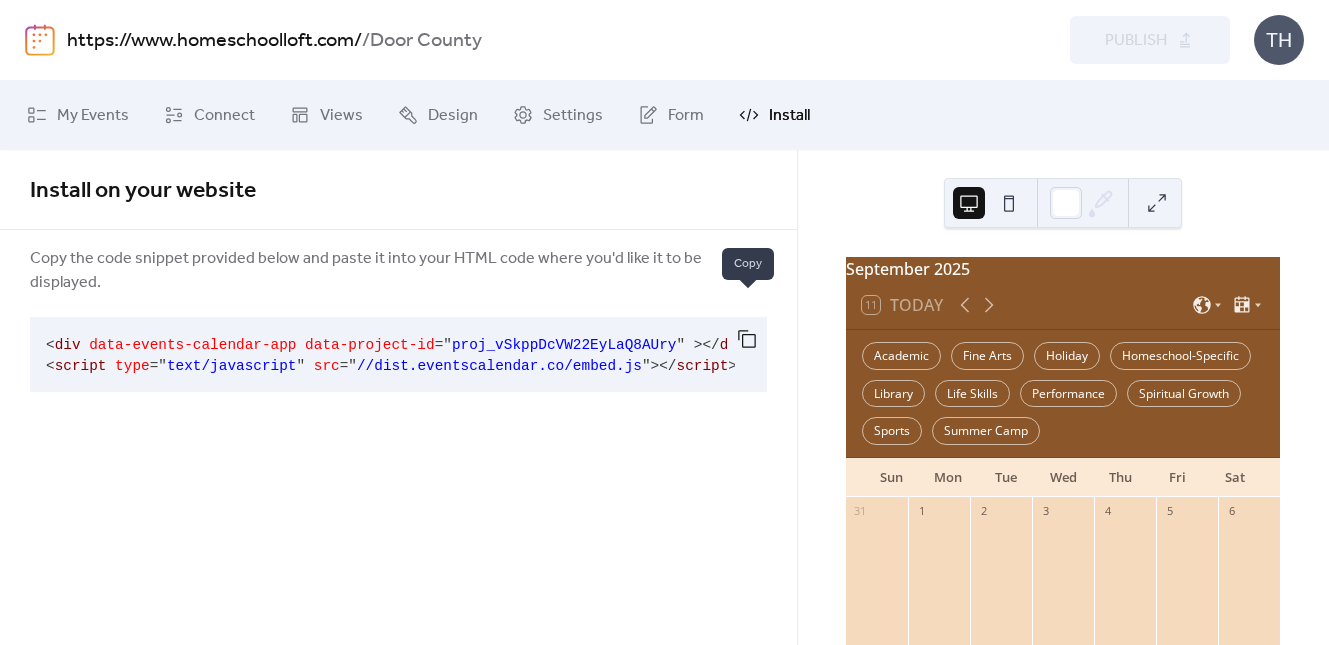click at bounding box center (747, 339) 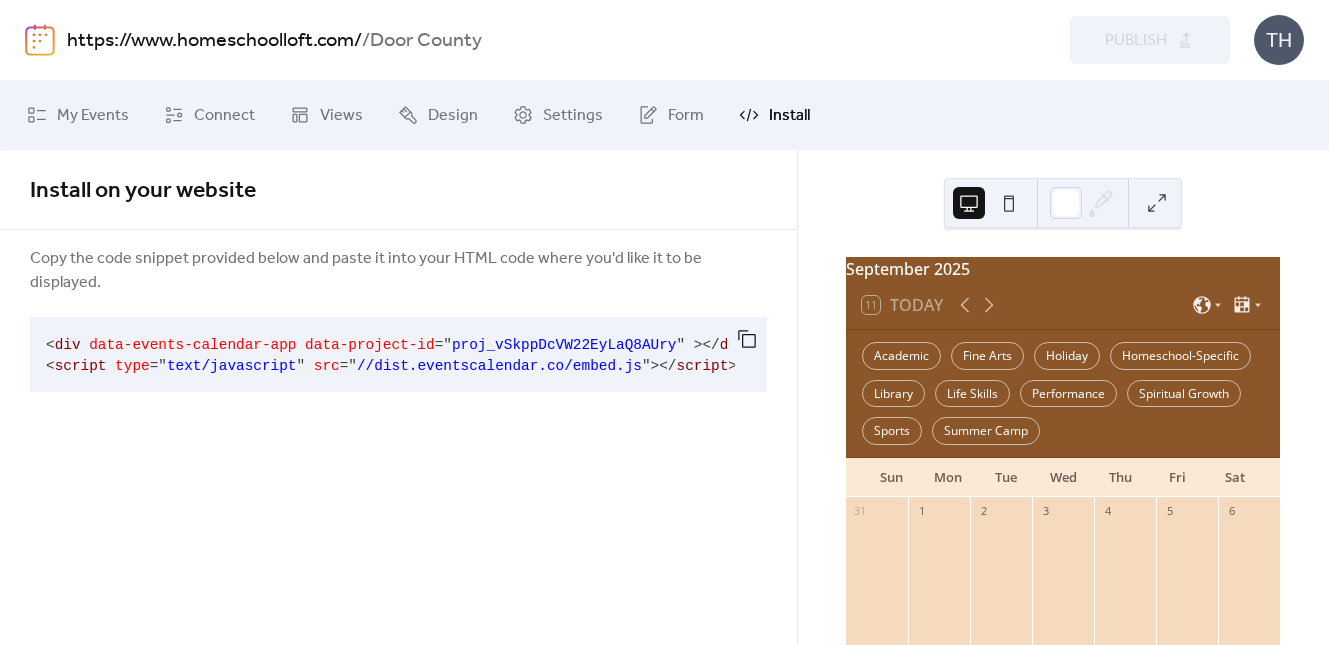 click on "https://www.homeschoolloft.com/" at bounding box center [214, 41] 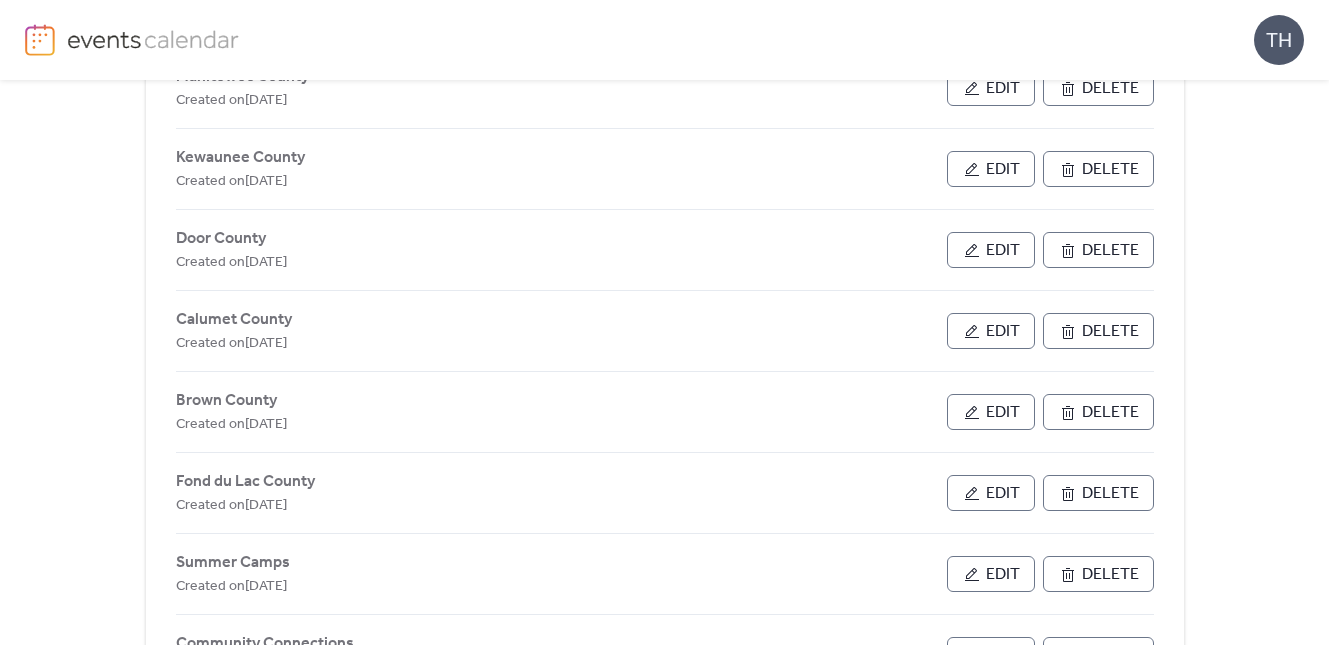 scroll, scrollTop: 849, scrollLeft: 0, axis: vertical 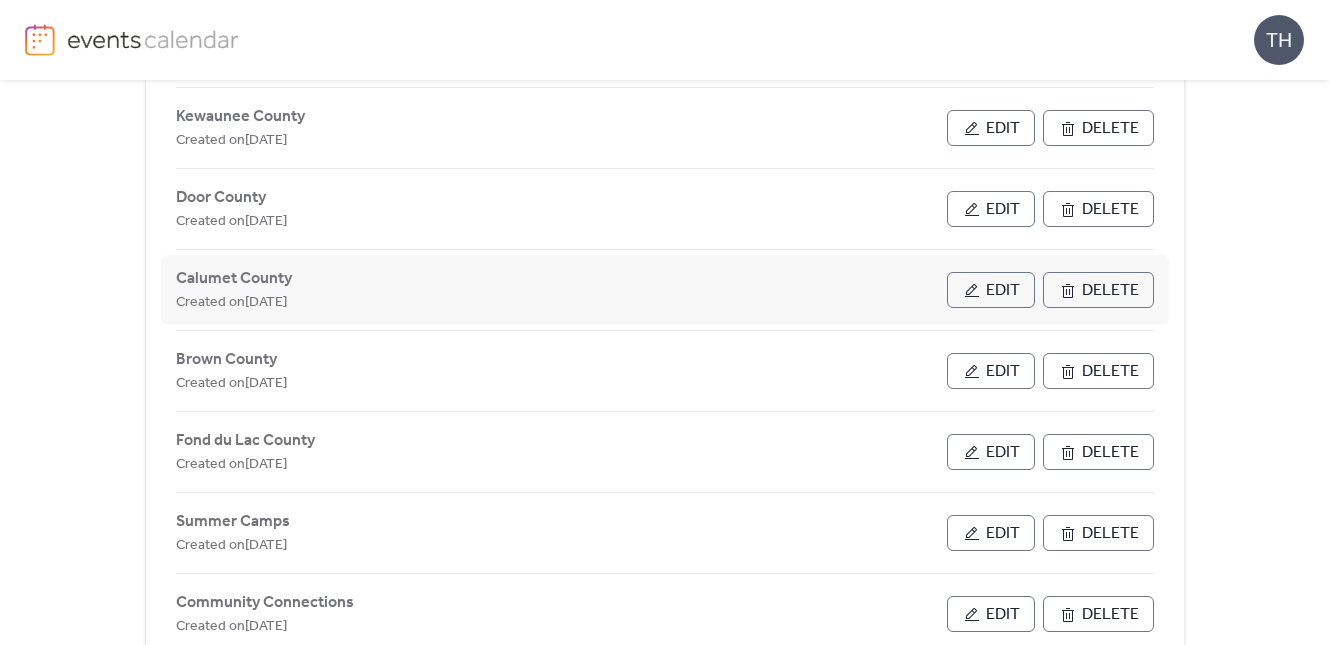click on "Edit" at bounding box center (991, 290) 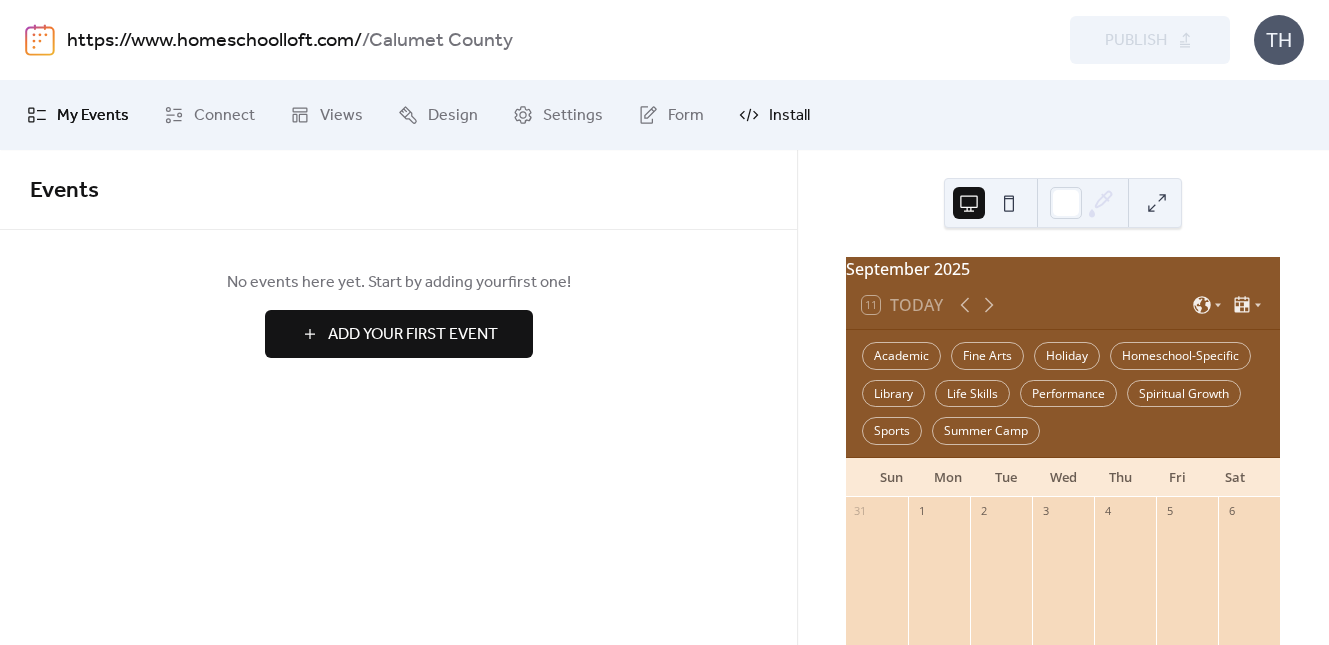 click on "Install" at bounding box center (789, 116) 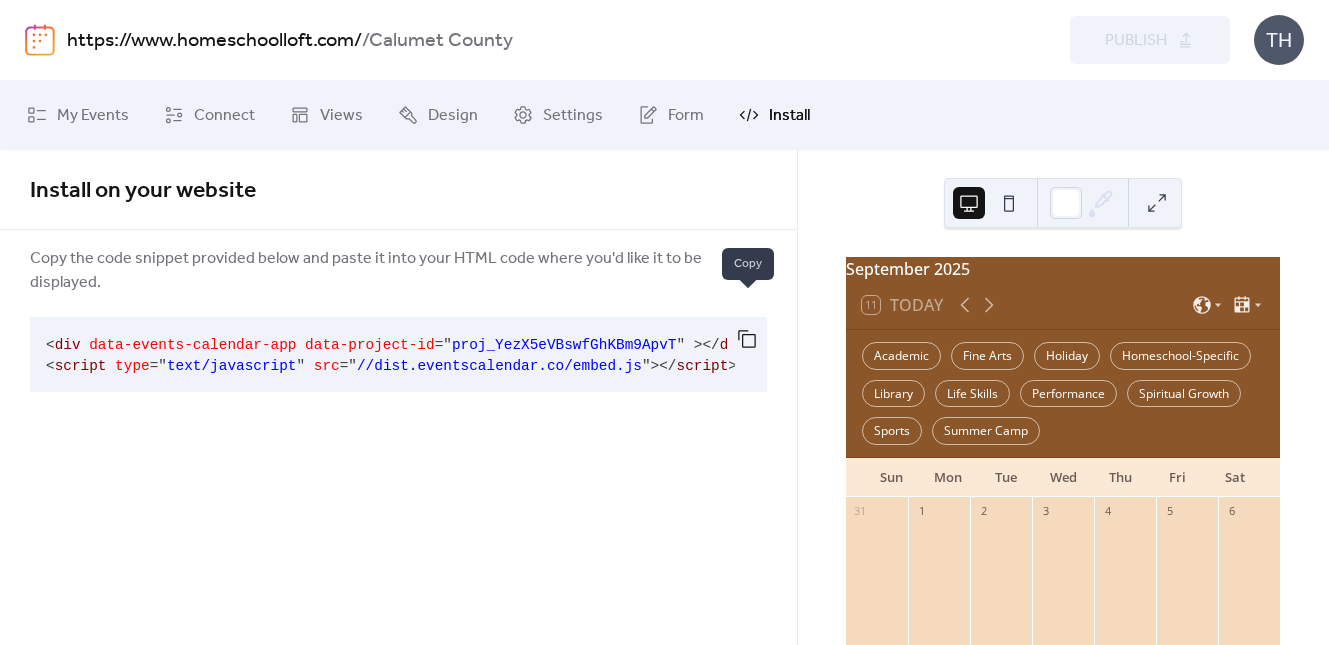click at bounding box center [747, 339] 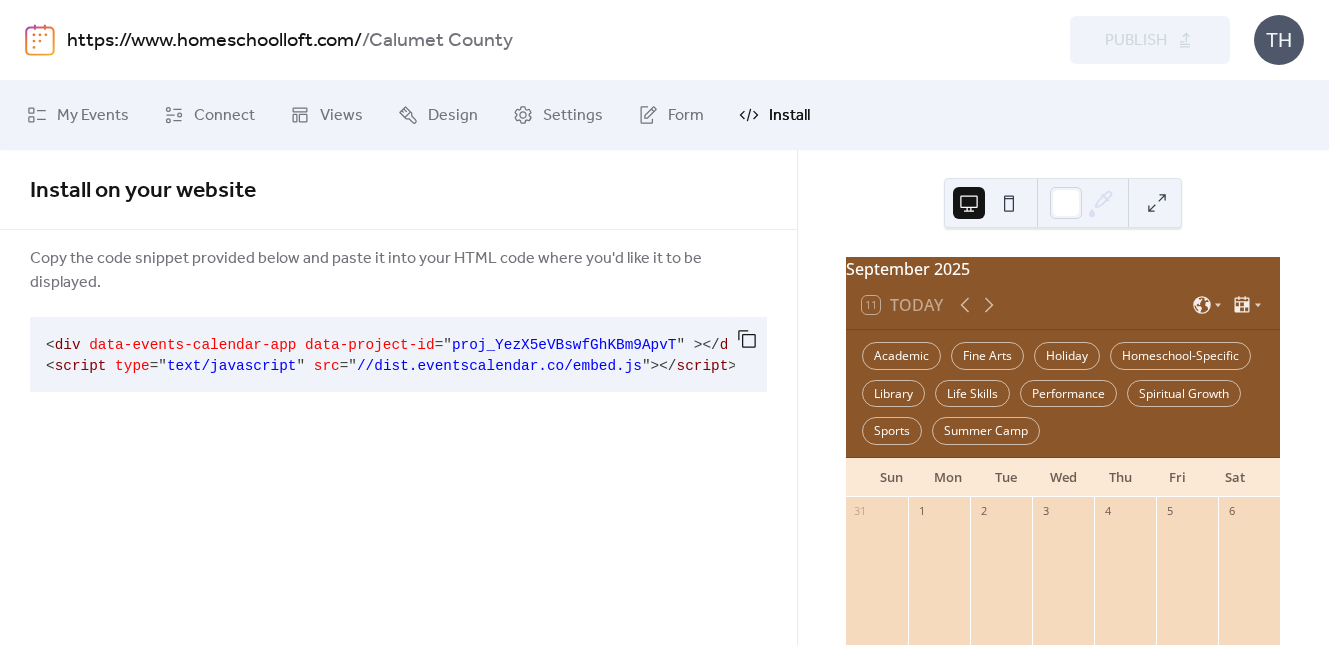 click on "https://www.homeschoolloft.com/" at bounding box center [214, 41] 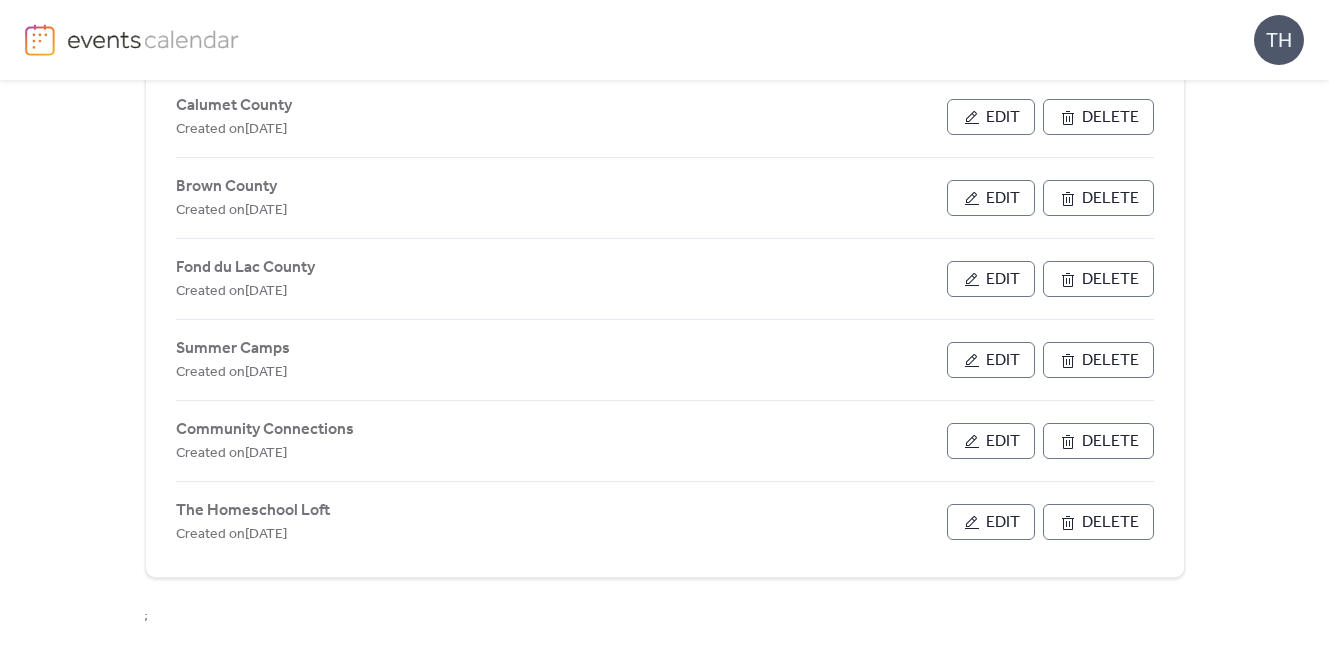scroll, scrollTop: 1031, scrollLeft: 0, axis: vertical 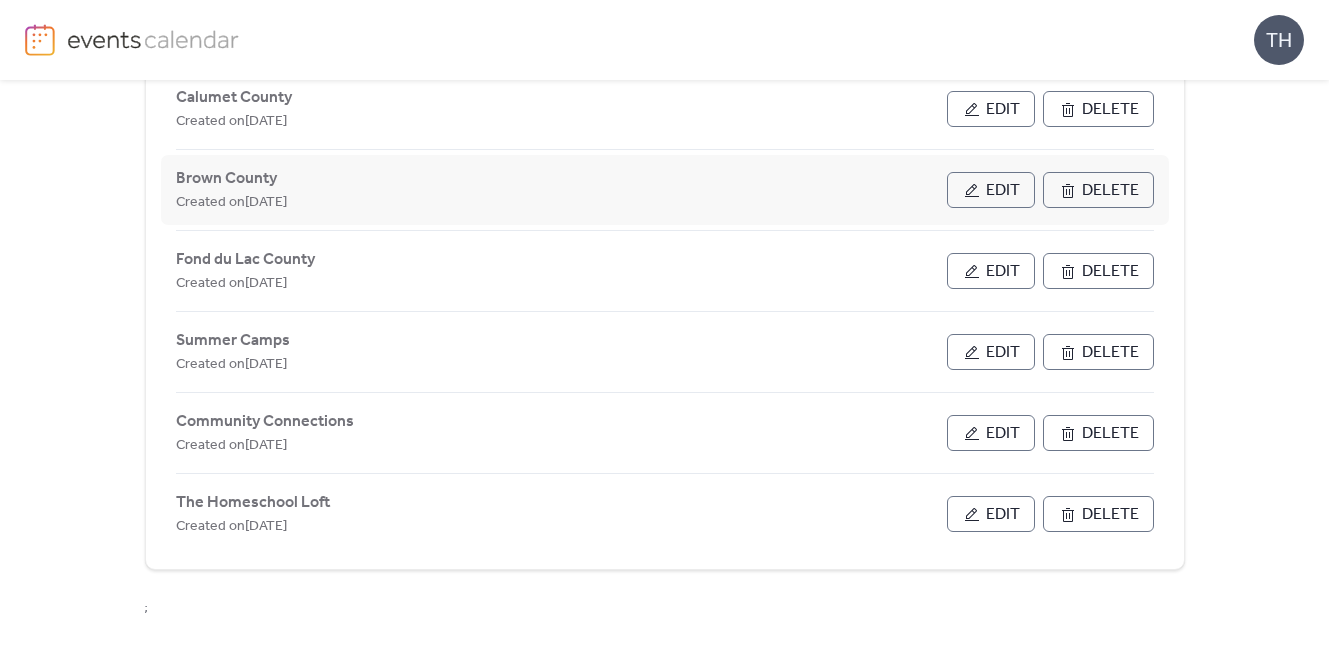 click on "Edit" at bounding box center [1003, 191] 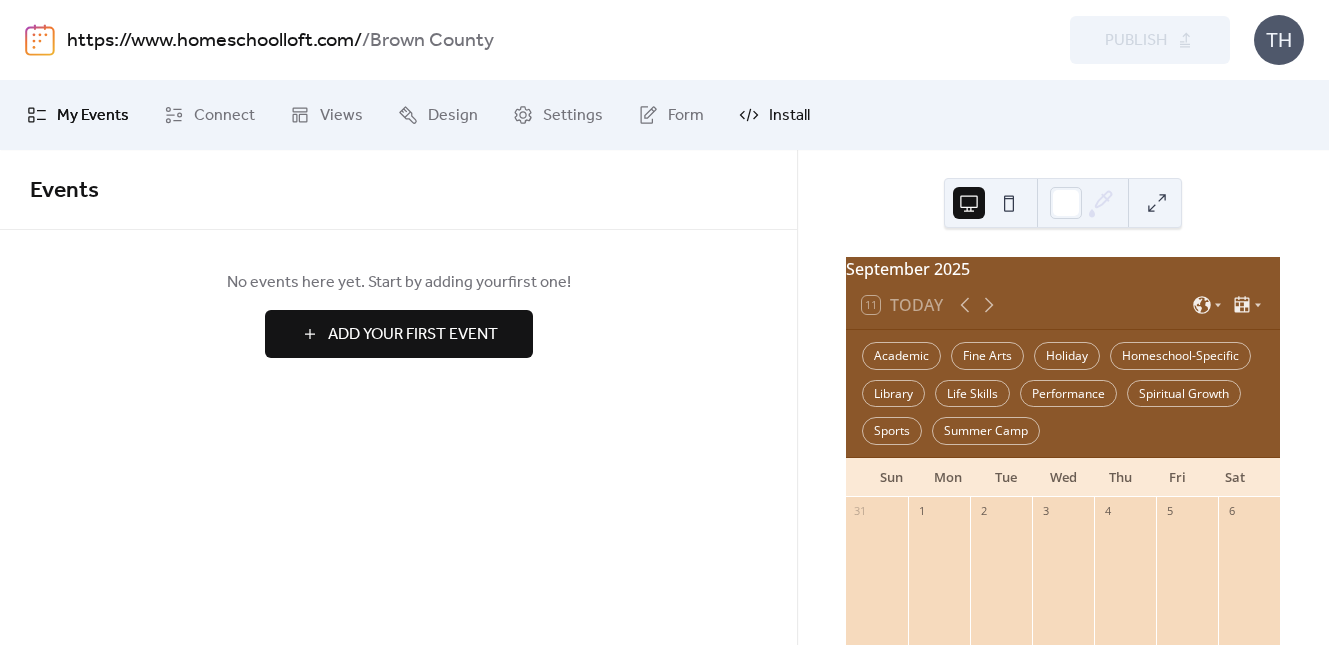click on "Install" at bounding box center [789, 116] 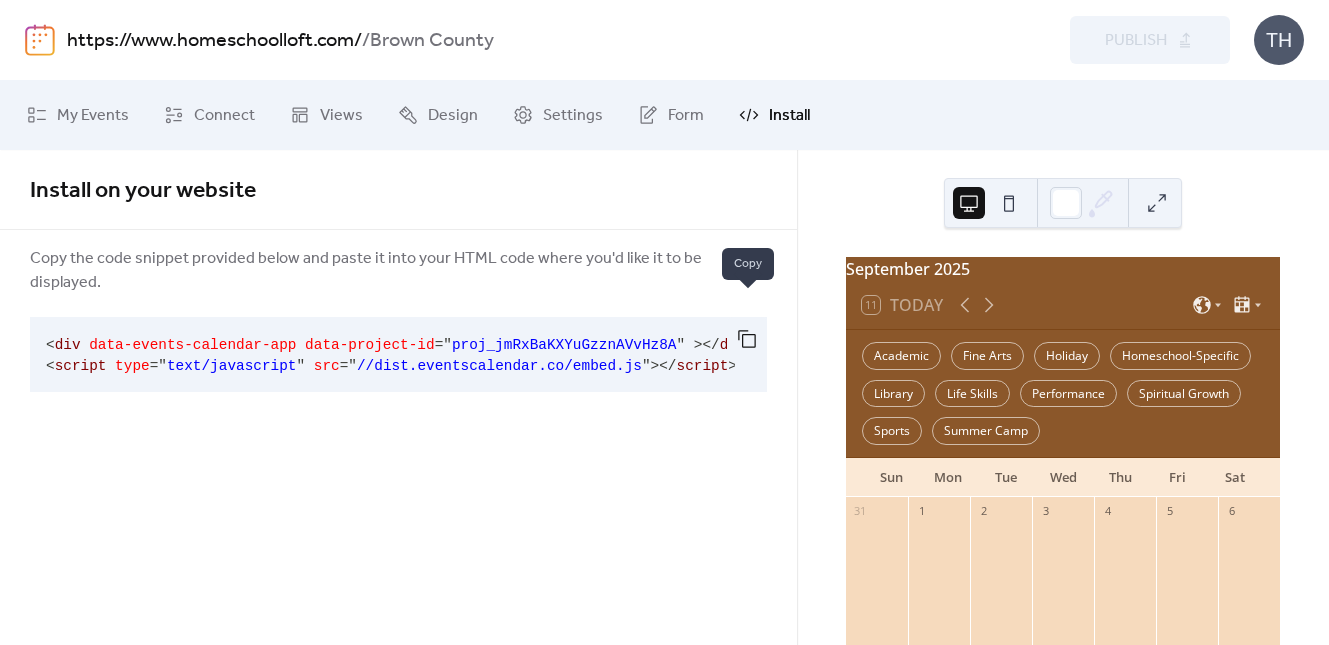 click at bounding box center (747, 339) 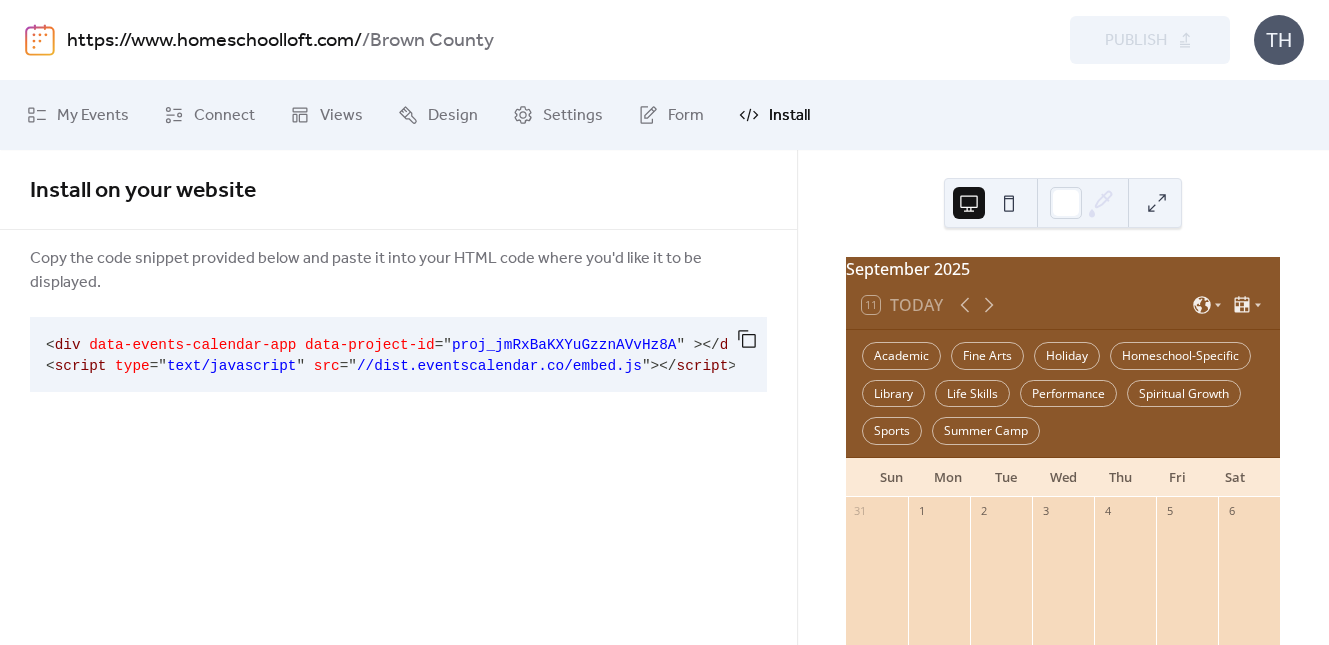 click on "https://www.homeschoolloft.com/" at bounding box center [214, 41] 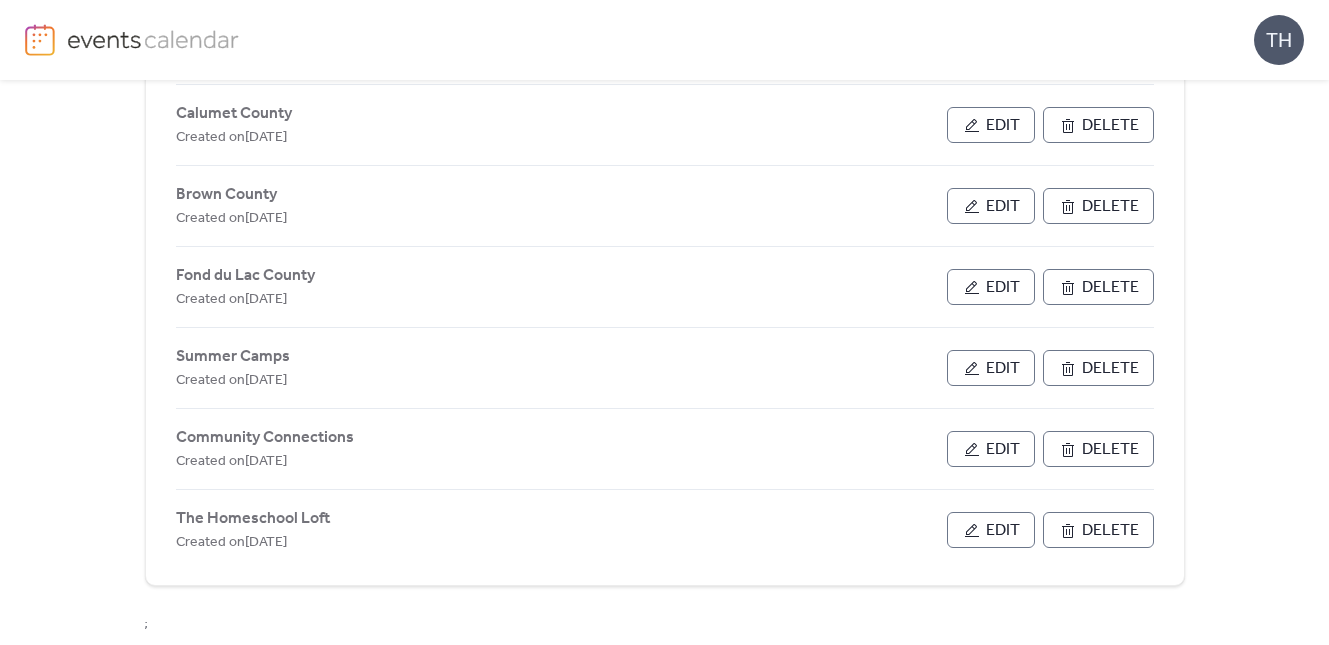 scroll, scrollTop: 1031, scrollLeft: 0, axis: vertical 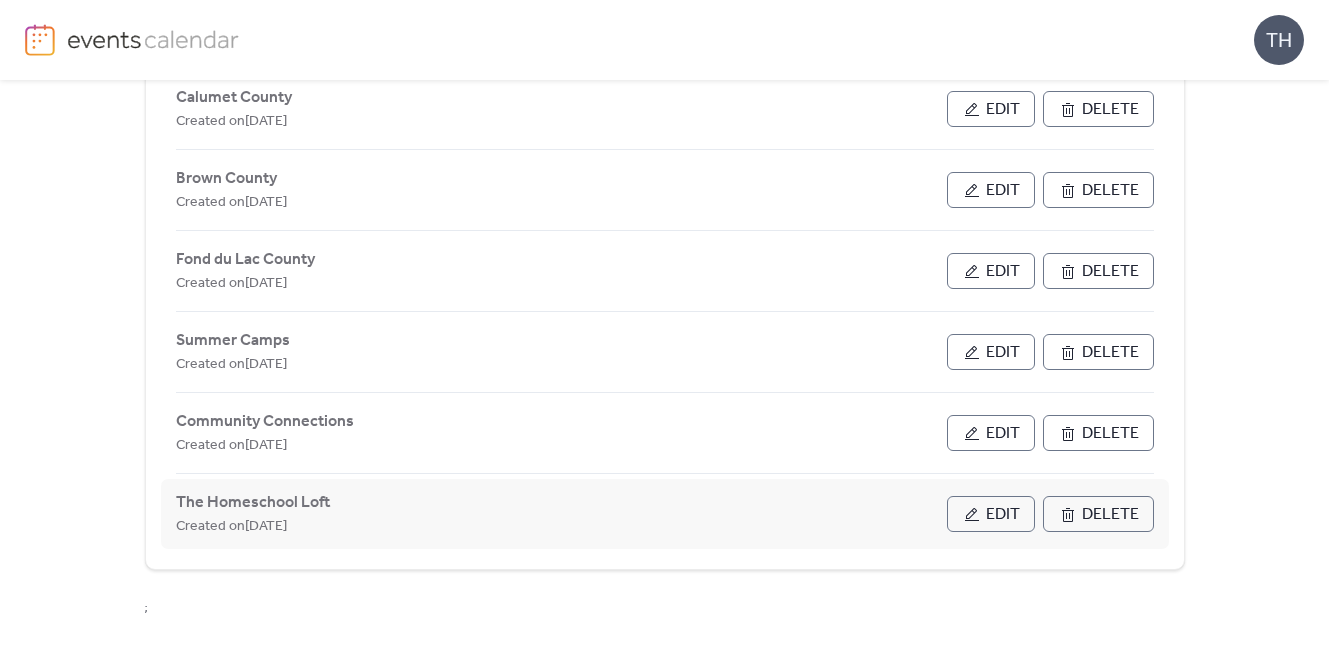 click on "Edit" at bounding box center [991, 514] 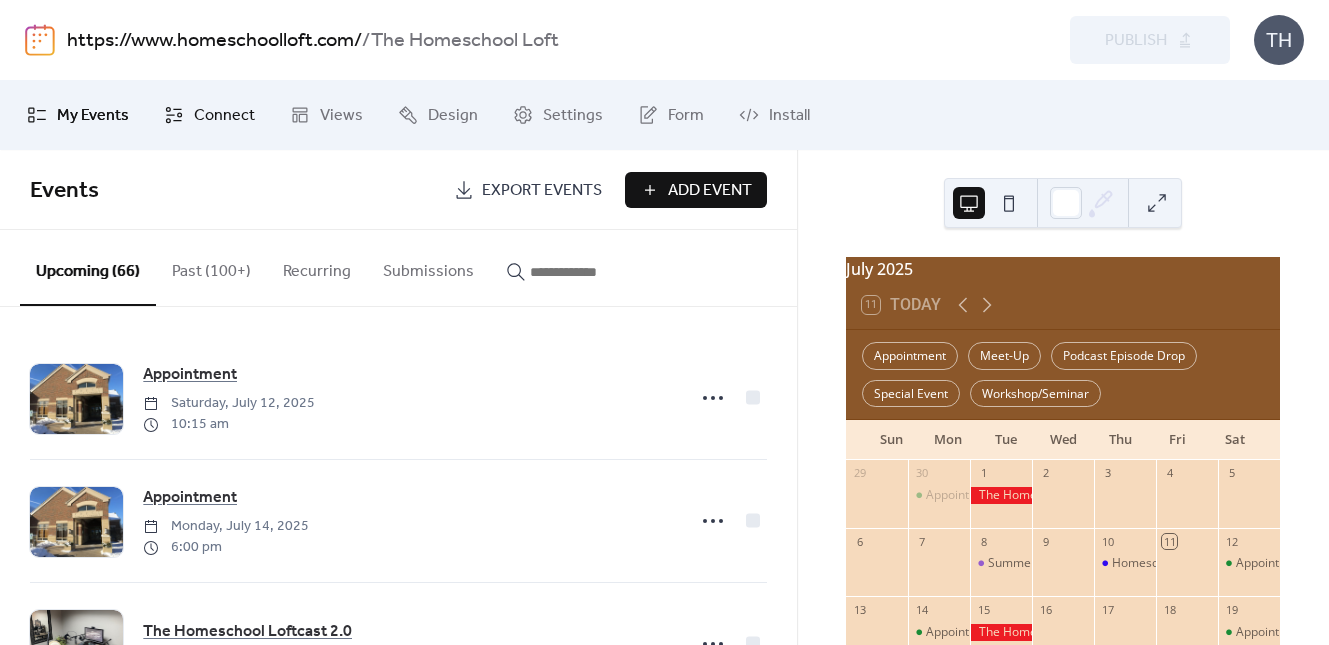 click on "Connect" at bounding box center (209, 115) 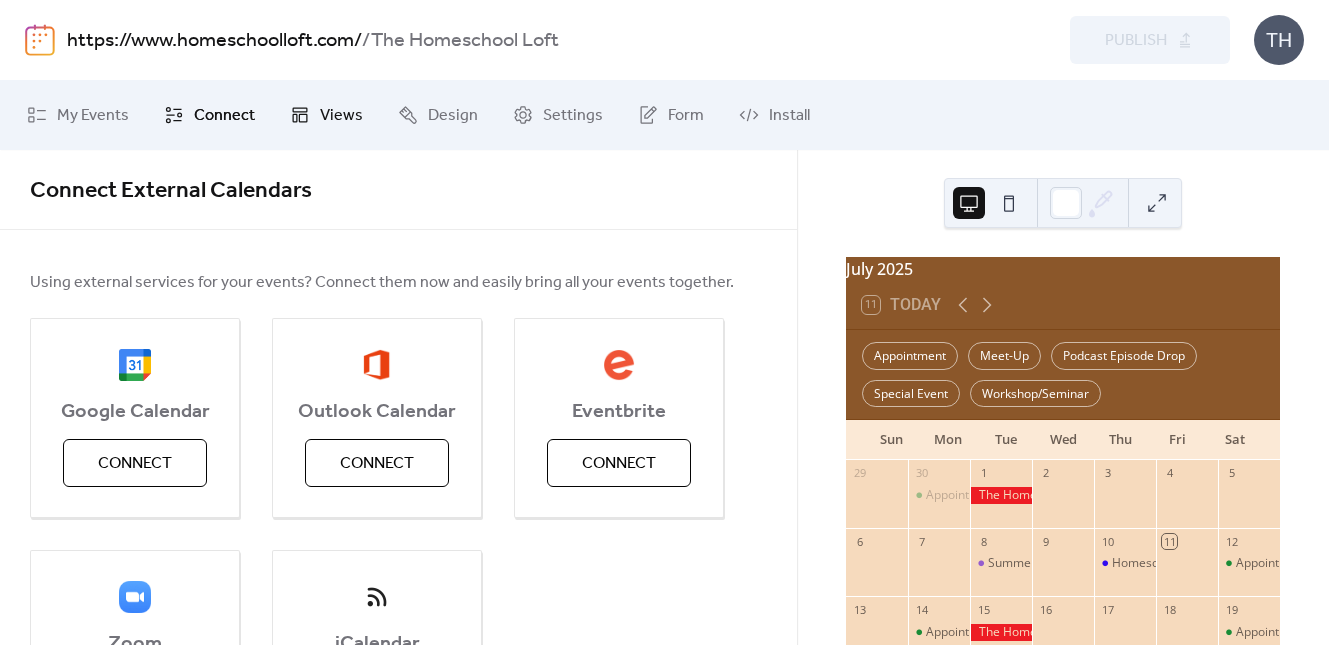 click on "Views" at bounding box center (341, 116) 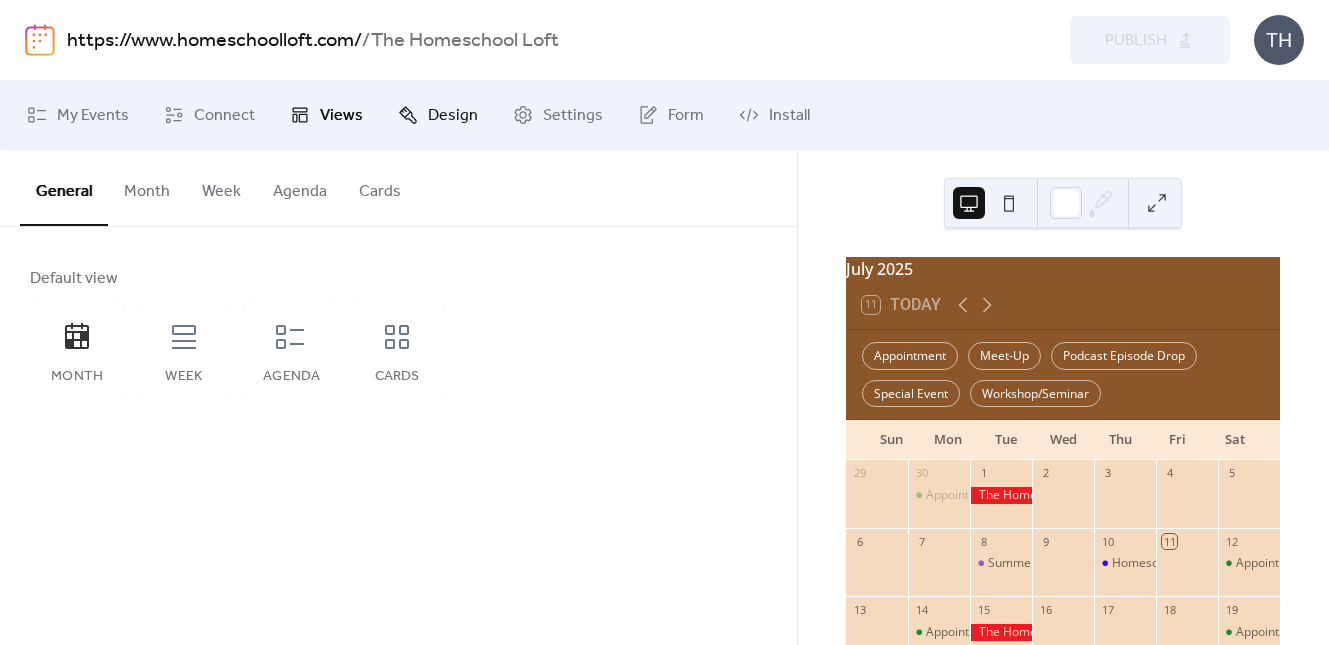 click on "Design" at bounding box center [453, 116] 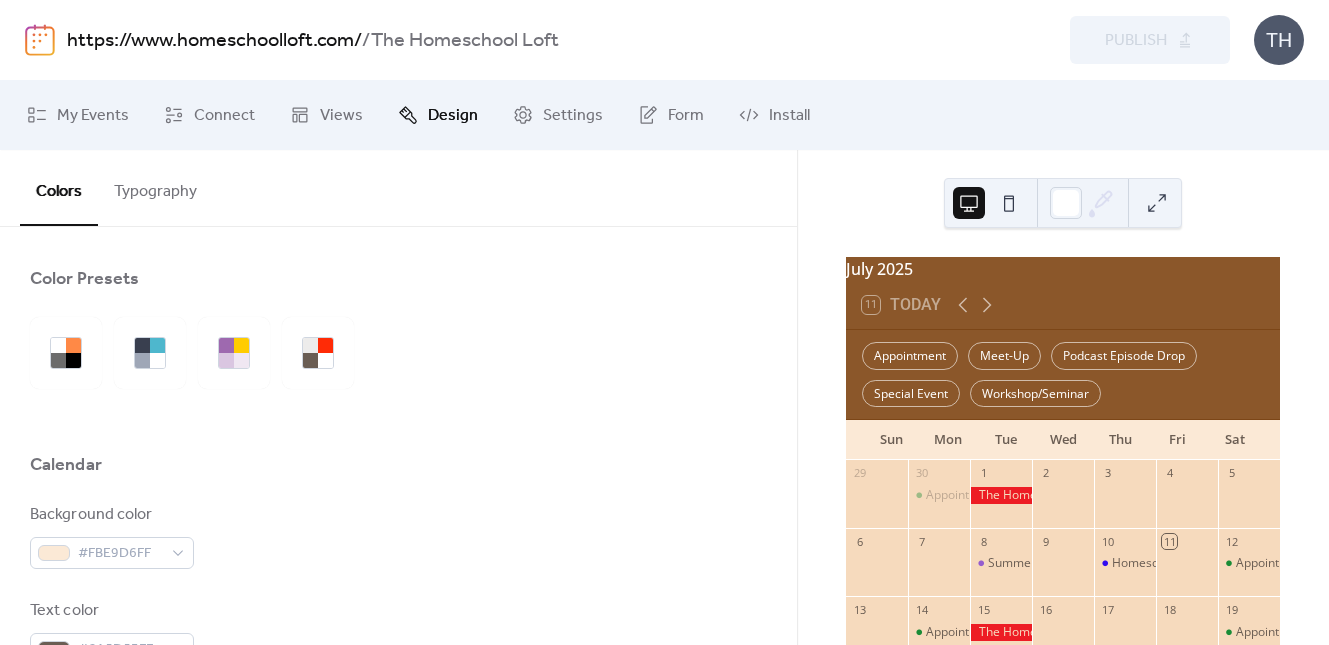 click on "https://www.homeschoolloft.com/" at bounding box center (214, 41) 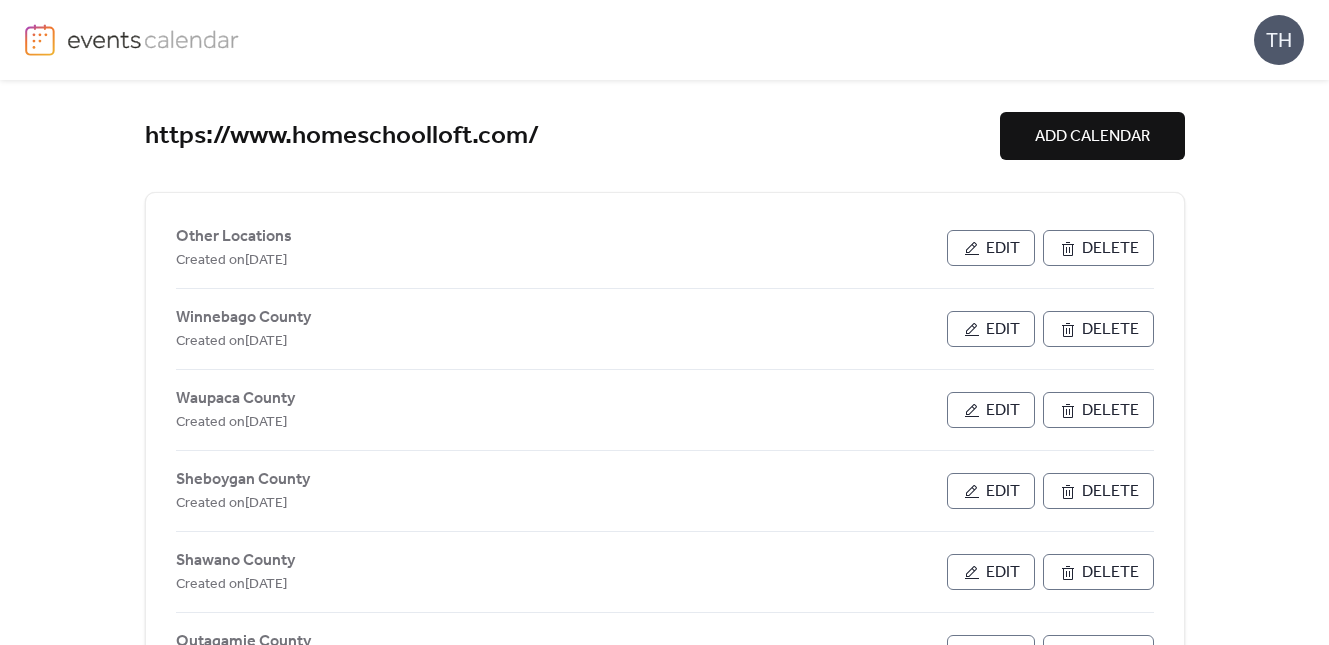 click on "TH" at bounding box center (664, 40) 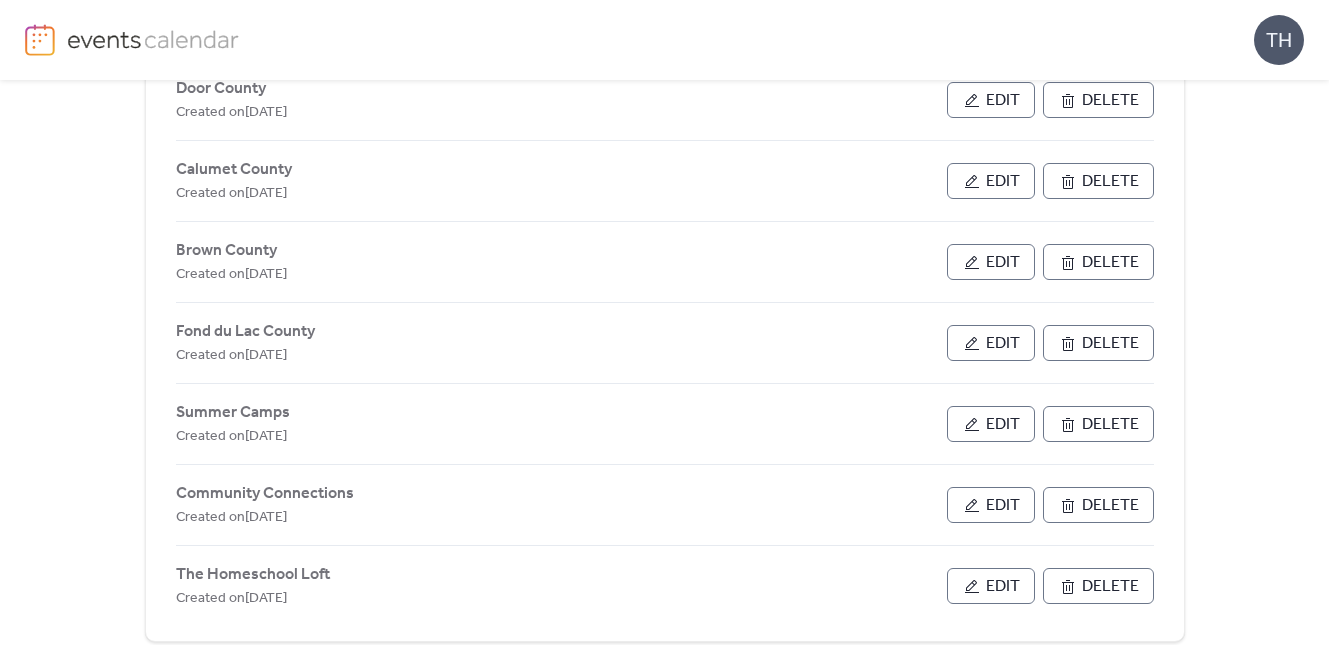 scroll, scrollTop: 1031, scrollLeft: 0, axis: vertical 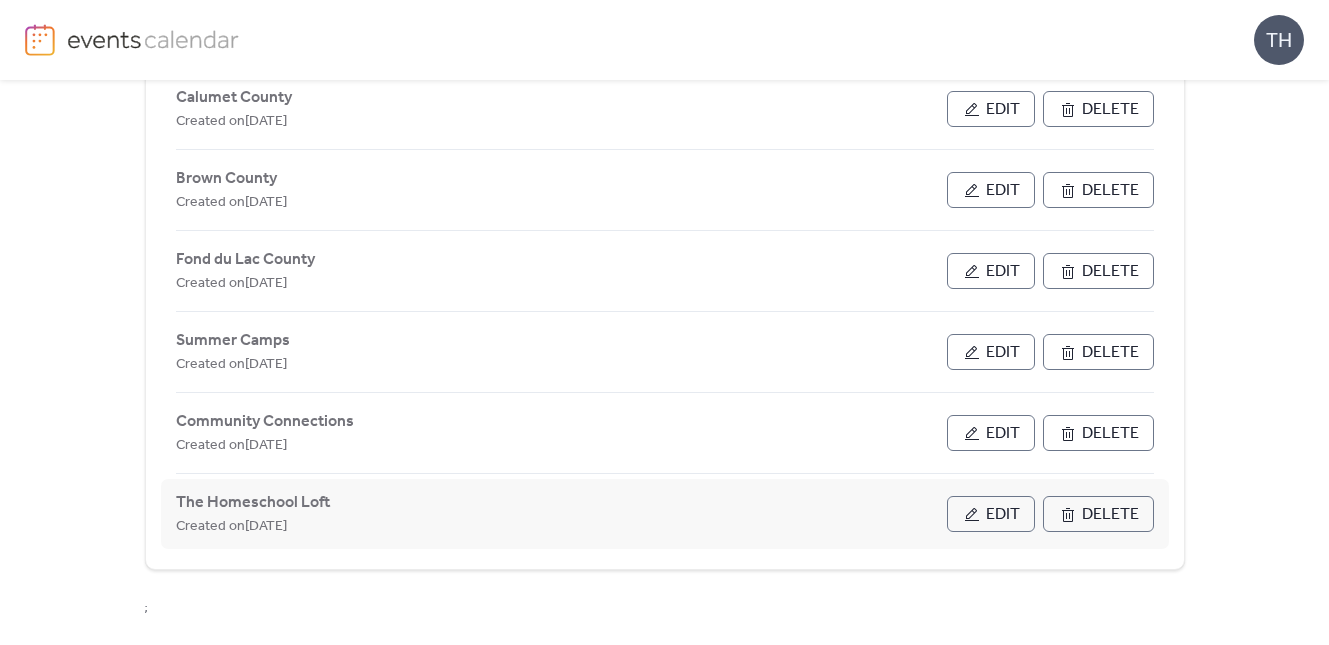click on "Edit" at bounding box center [1003, 515] 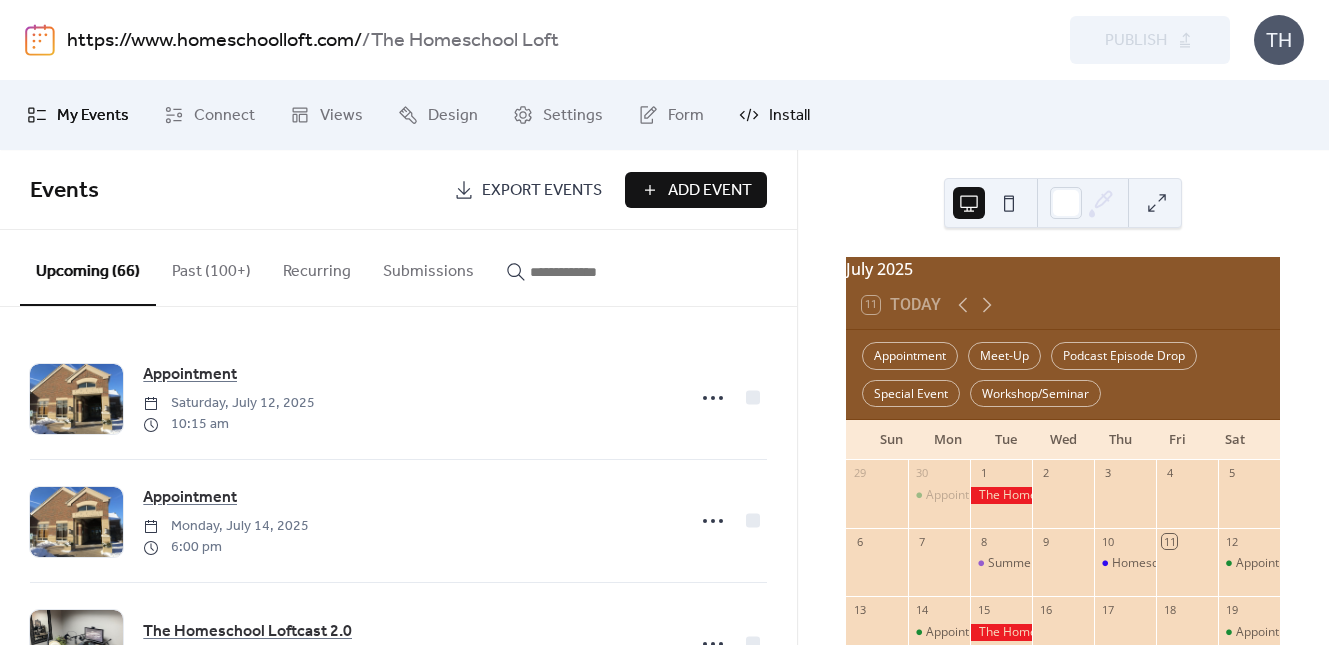 click on "Install" at bounding box center (789, 116) 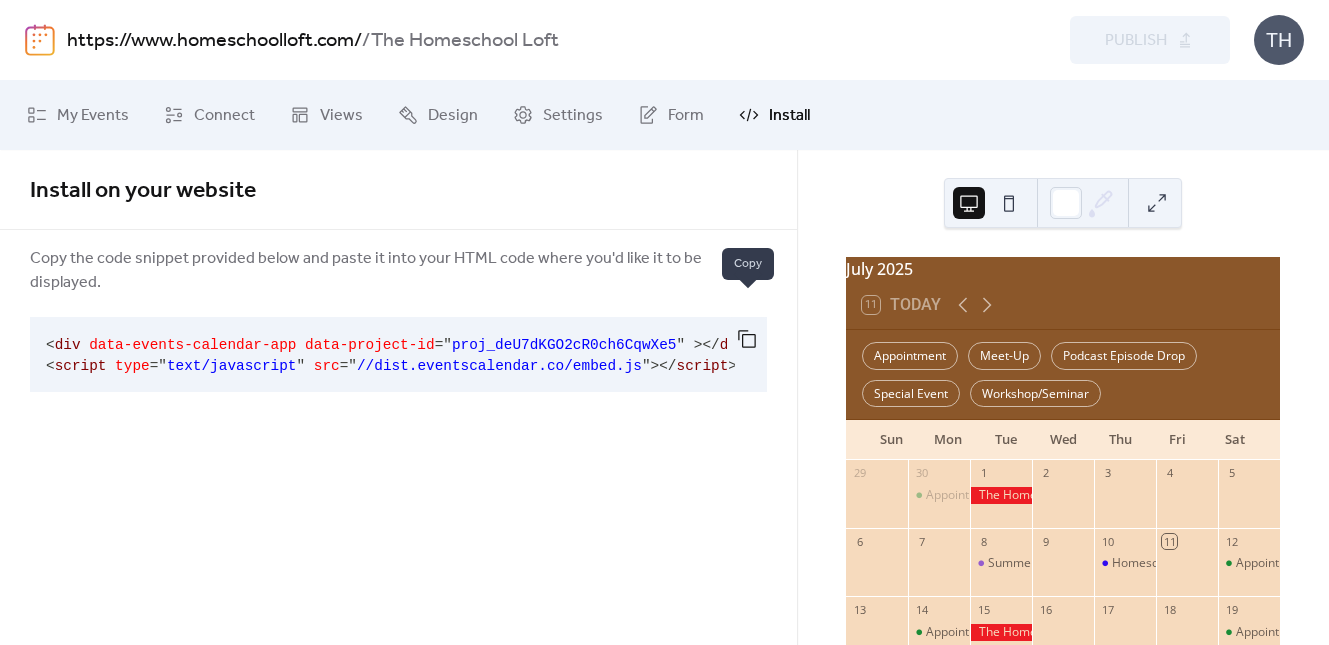 click at bounding box center (747, 339) 